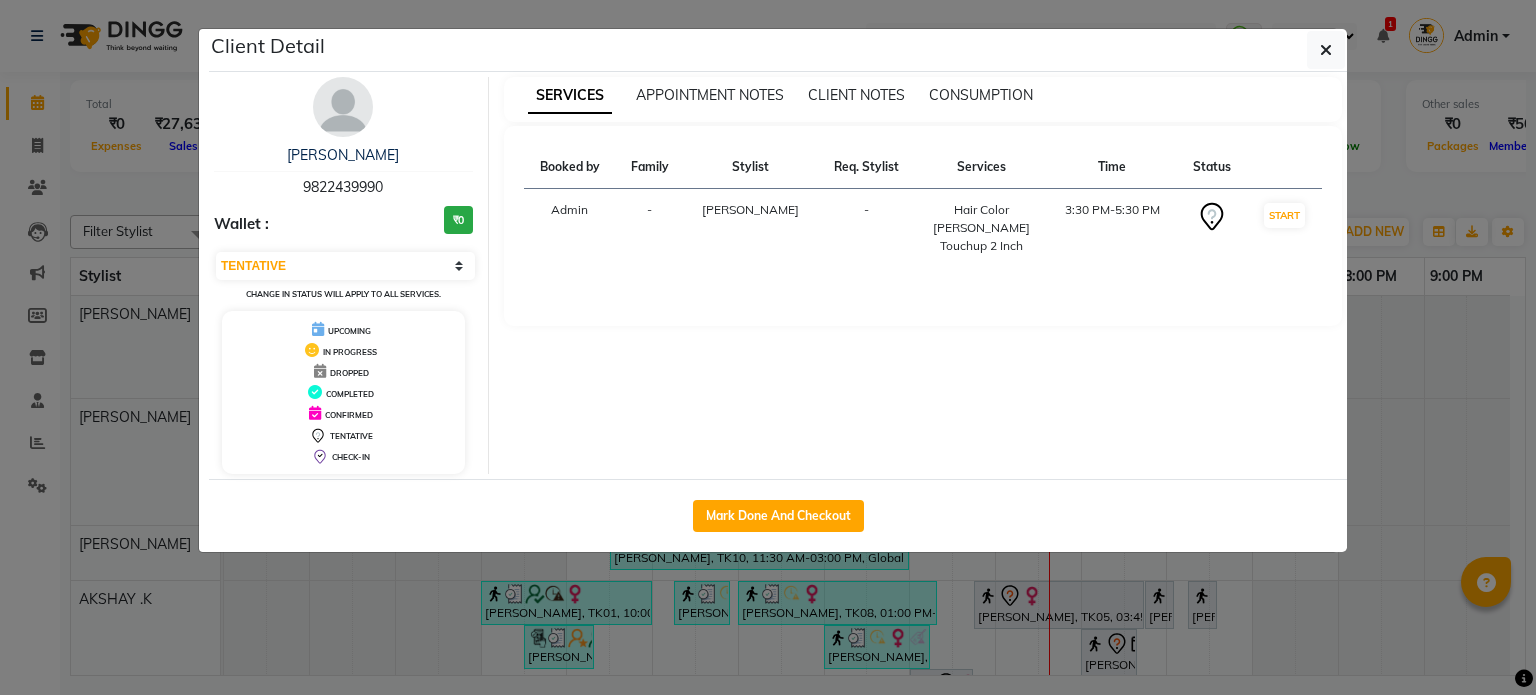 select on "7" 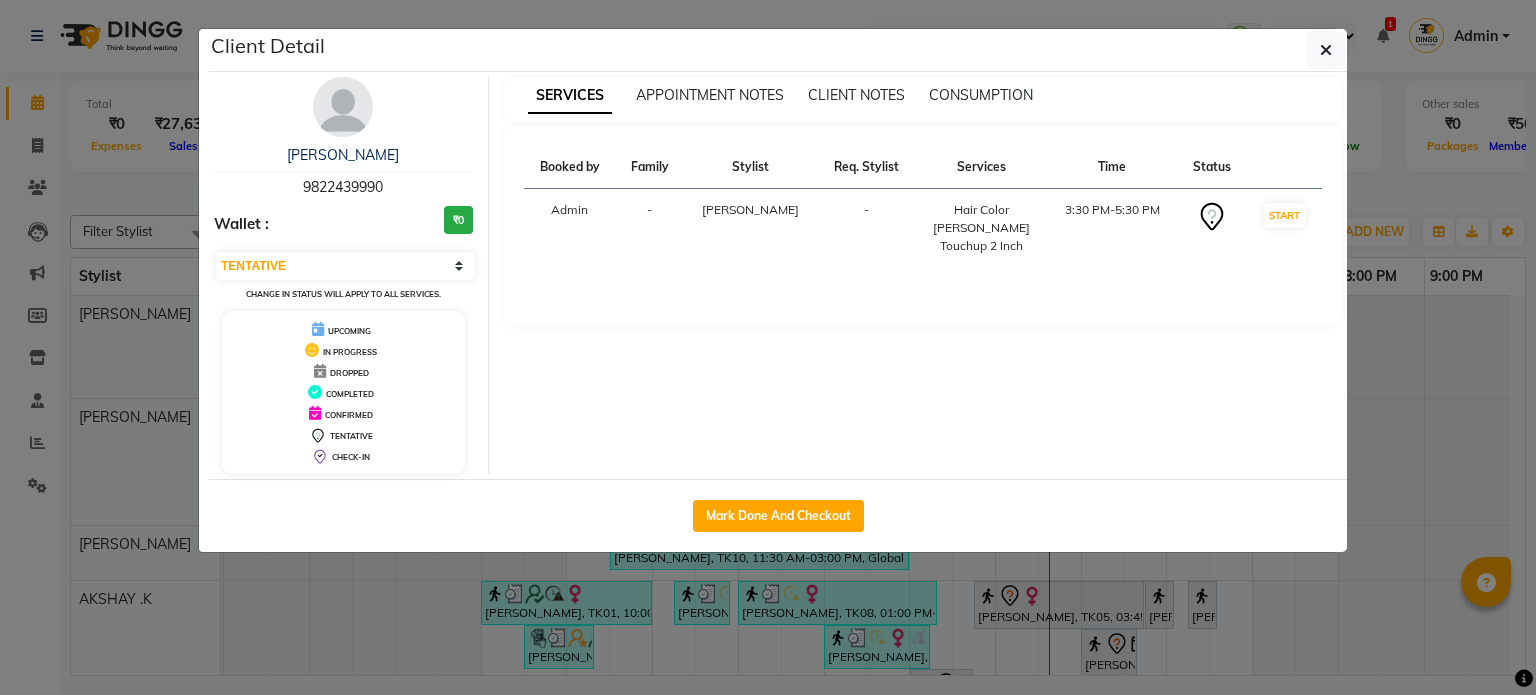 scroll, scrollTop: 0, scrollLeft: 0, axis: both 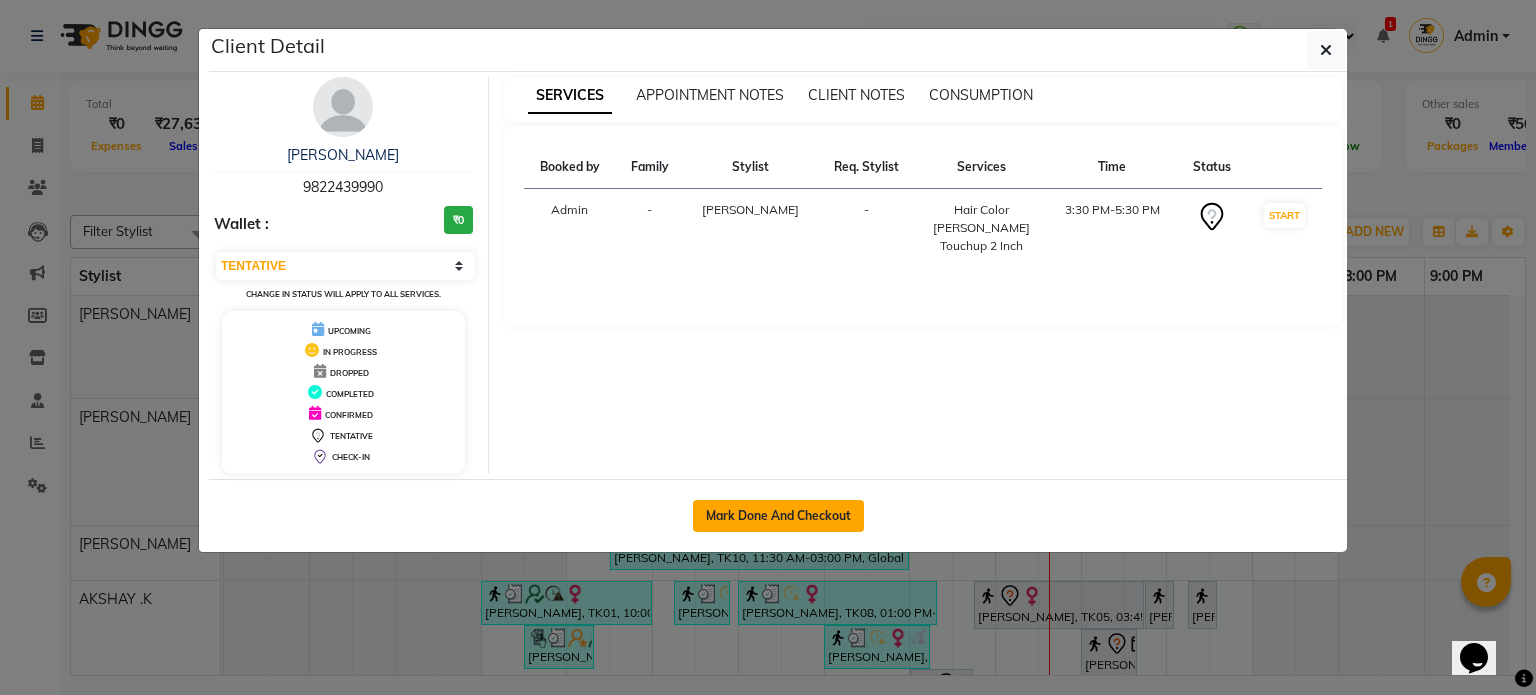 click on "Mark Done And Checkout" 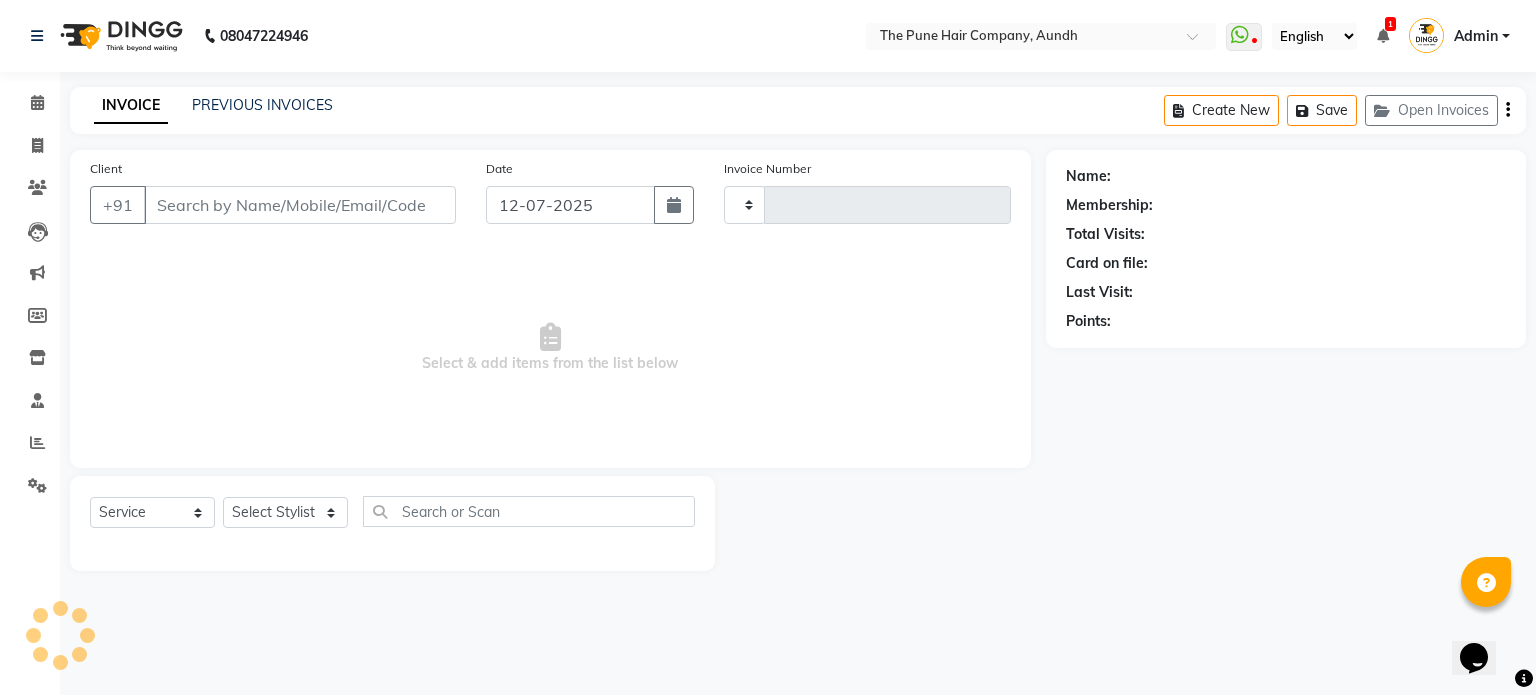 type on "3066" 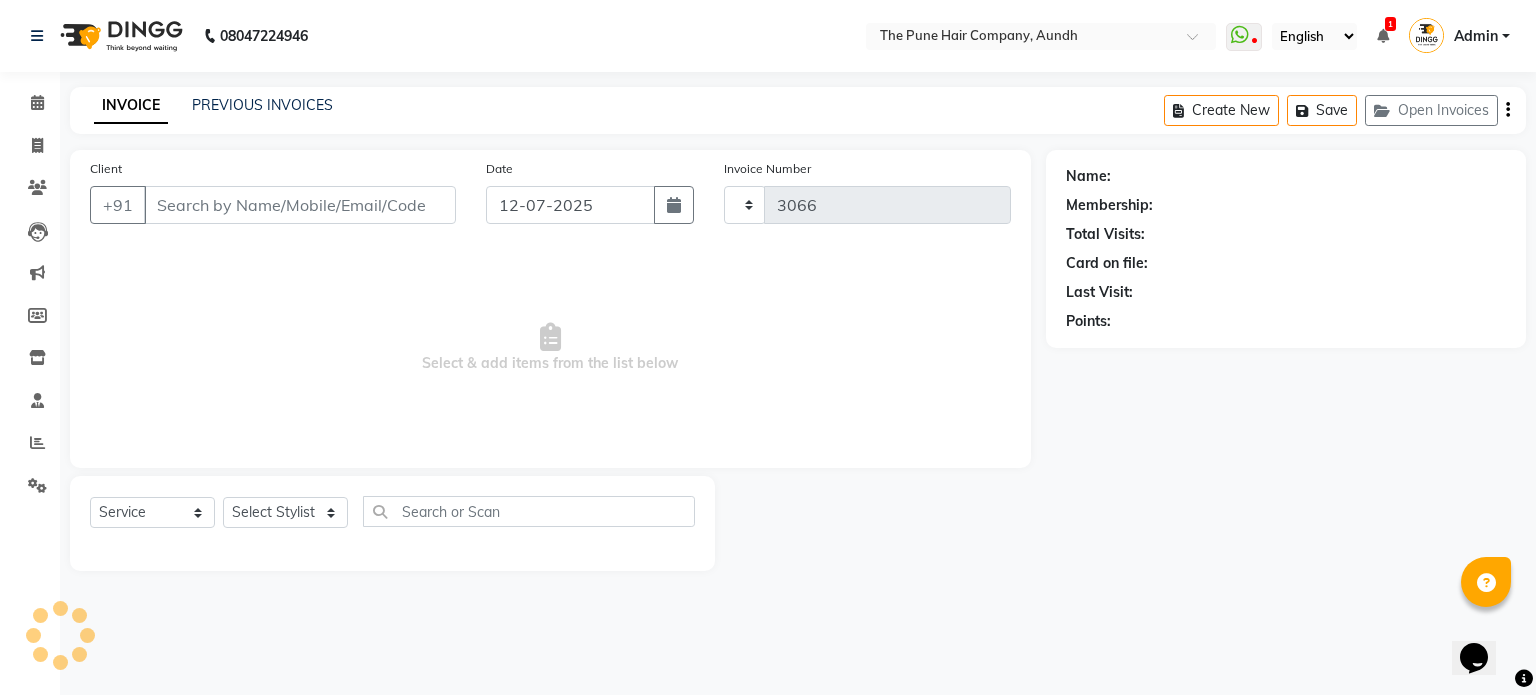 select on "106" 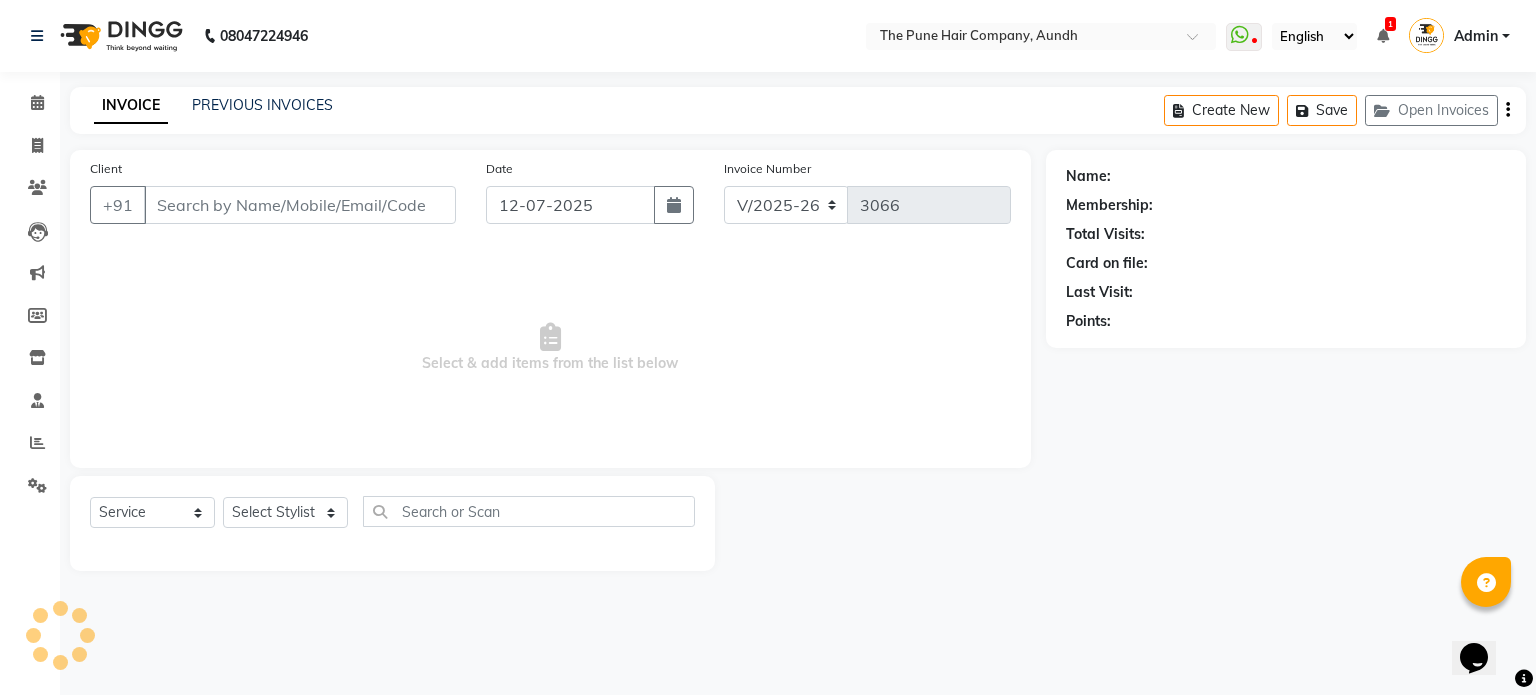 type on "9822439990" 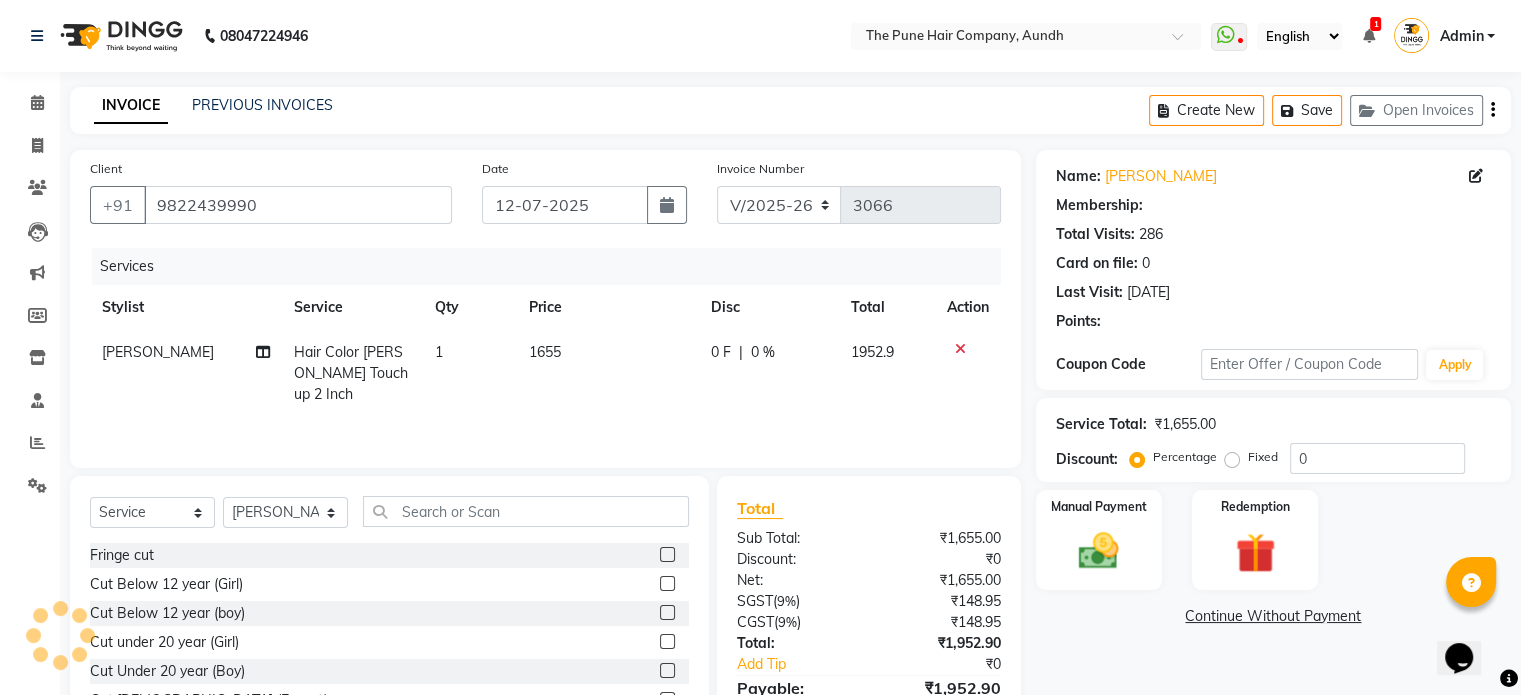 select on "1: Object" 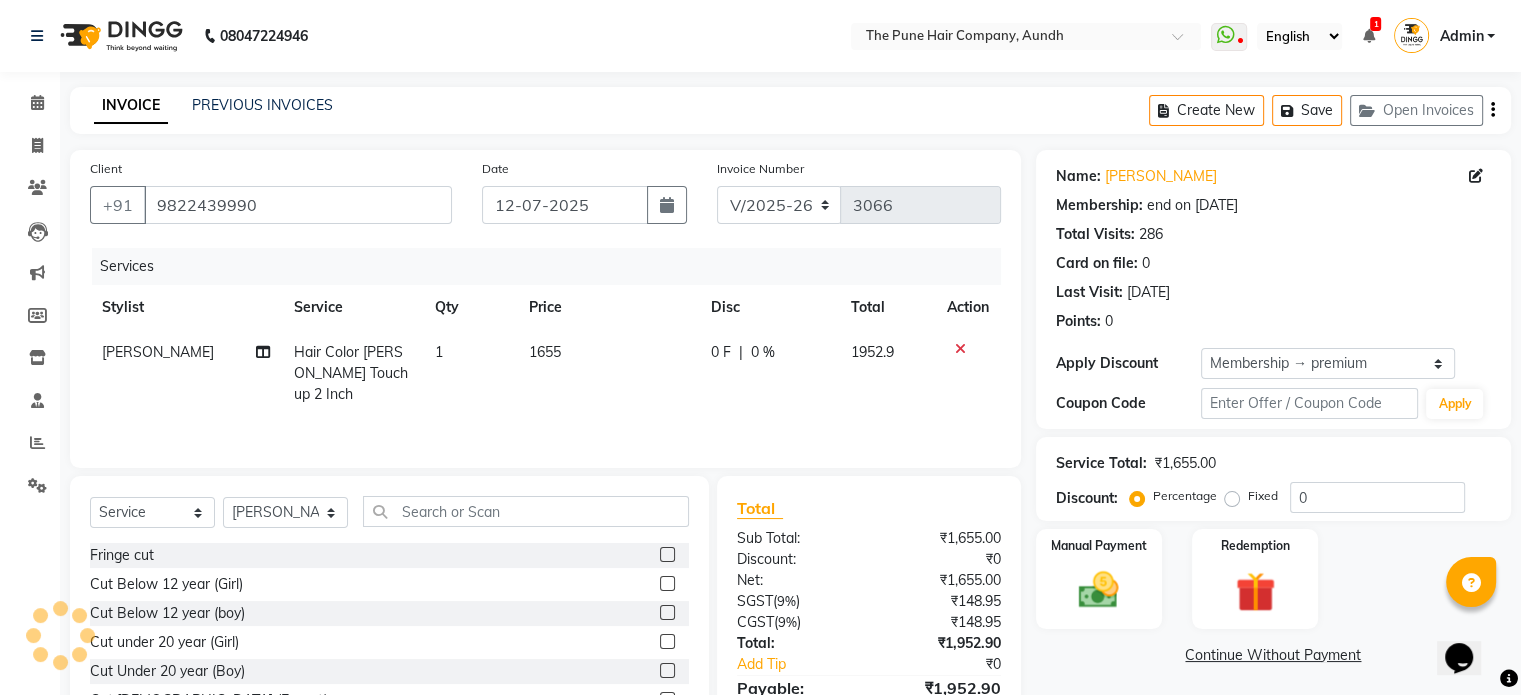 type on "20" 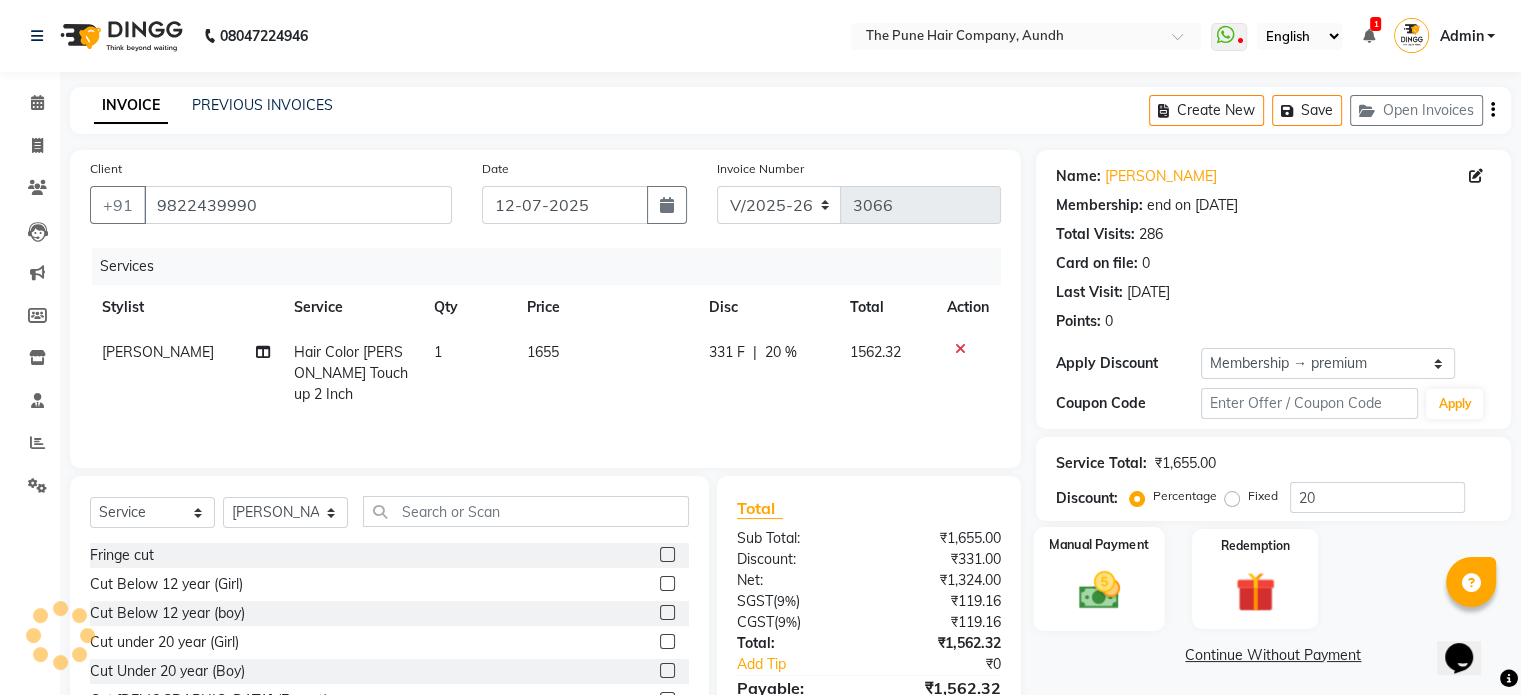 click 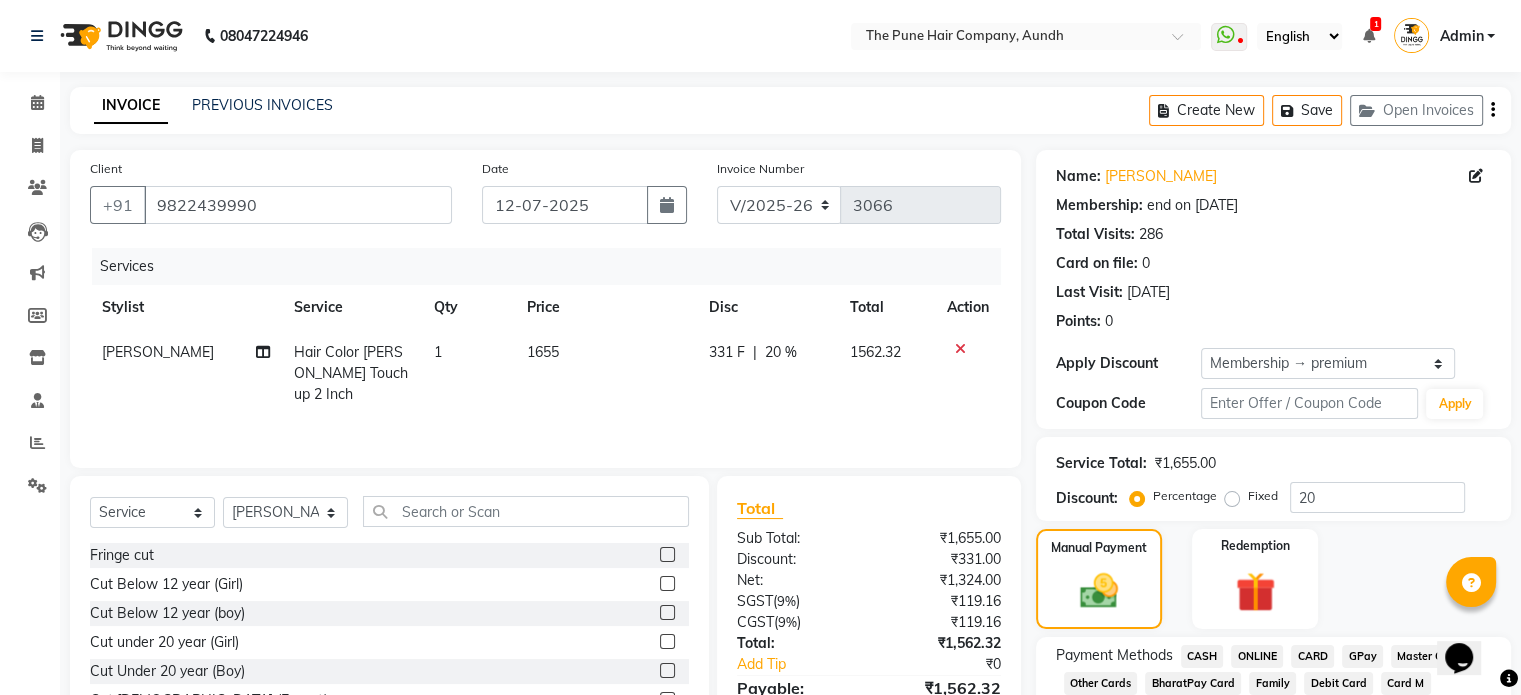 click on "CASH" 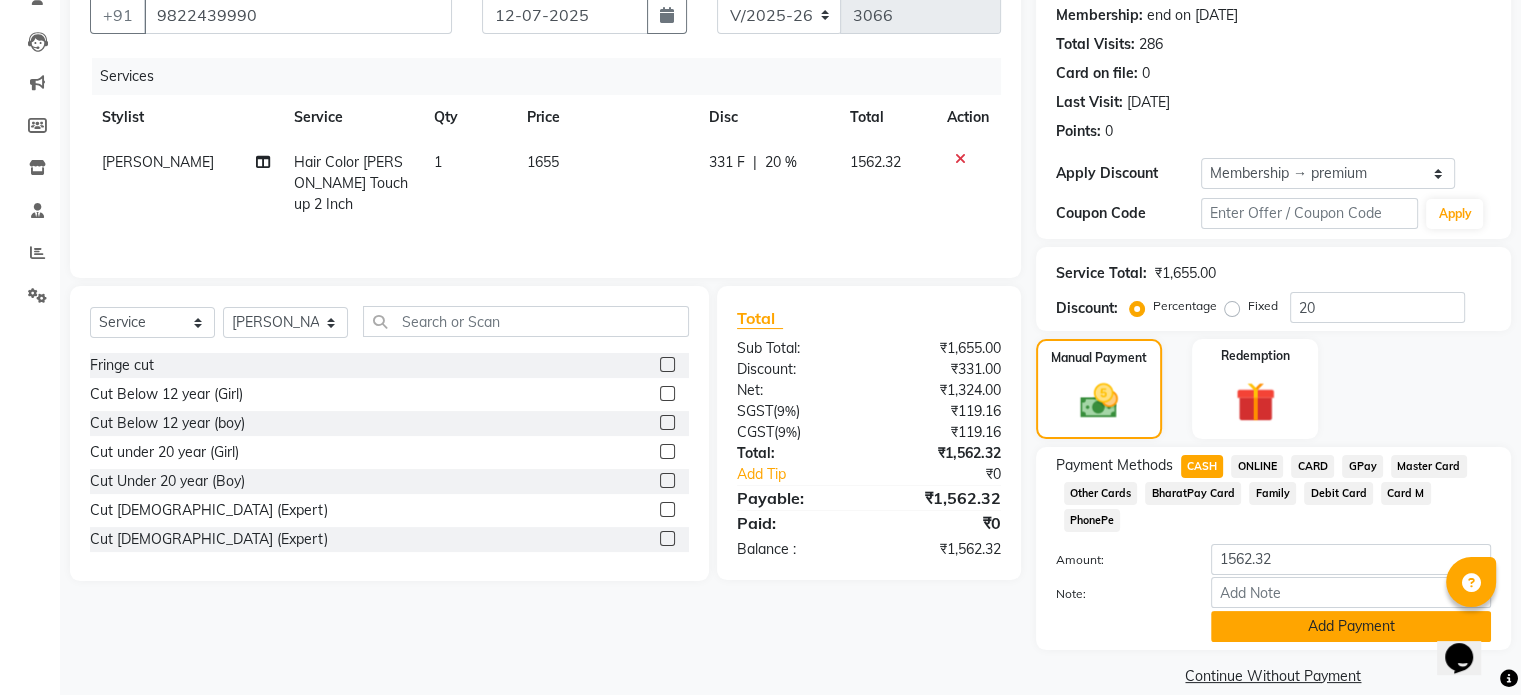 scroll, scrollTop: 191, scrollLeft: 0, axis: vertical 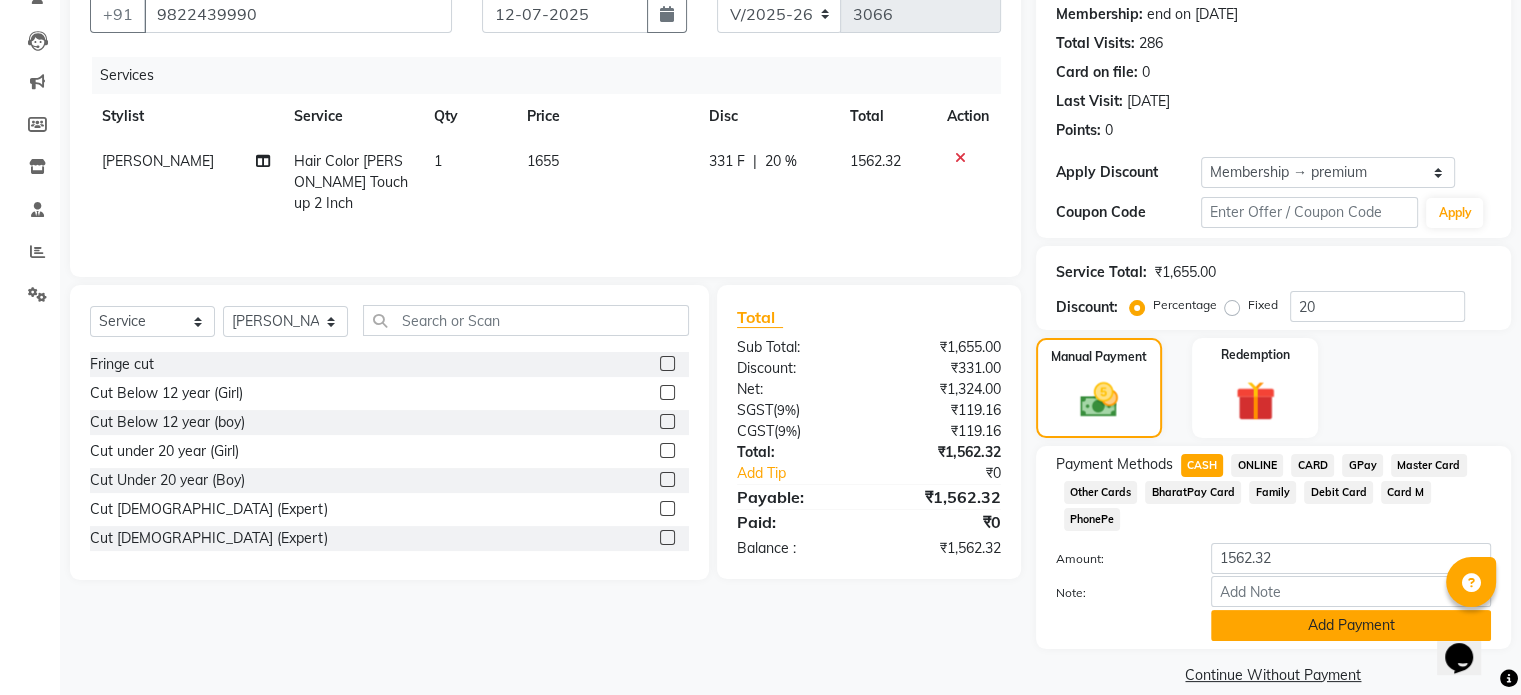 click on "Add Payment" 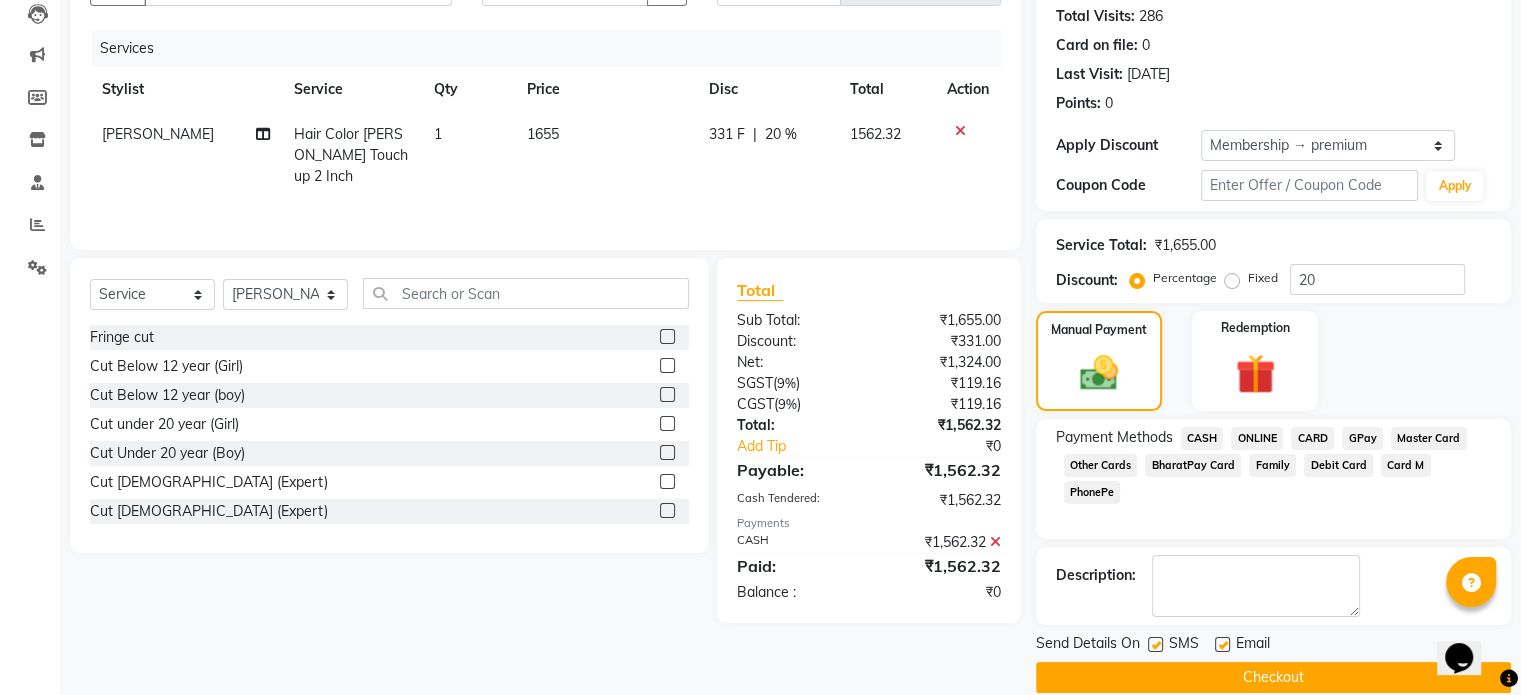 scroll, scrollTop: 244, scrollLeft: 0, axis: vertical 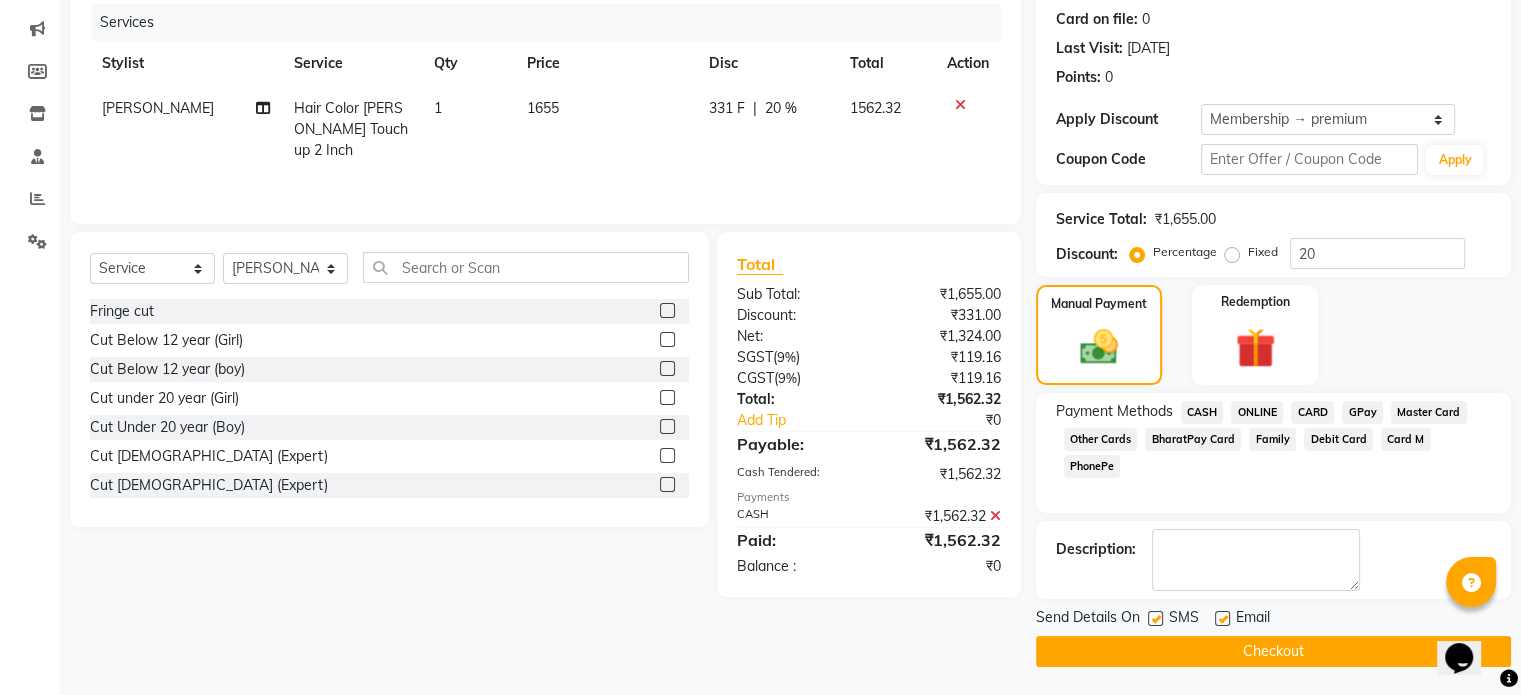 click on "Checkout" 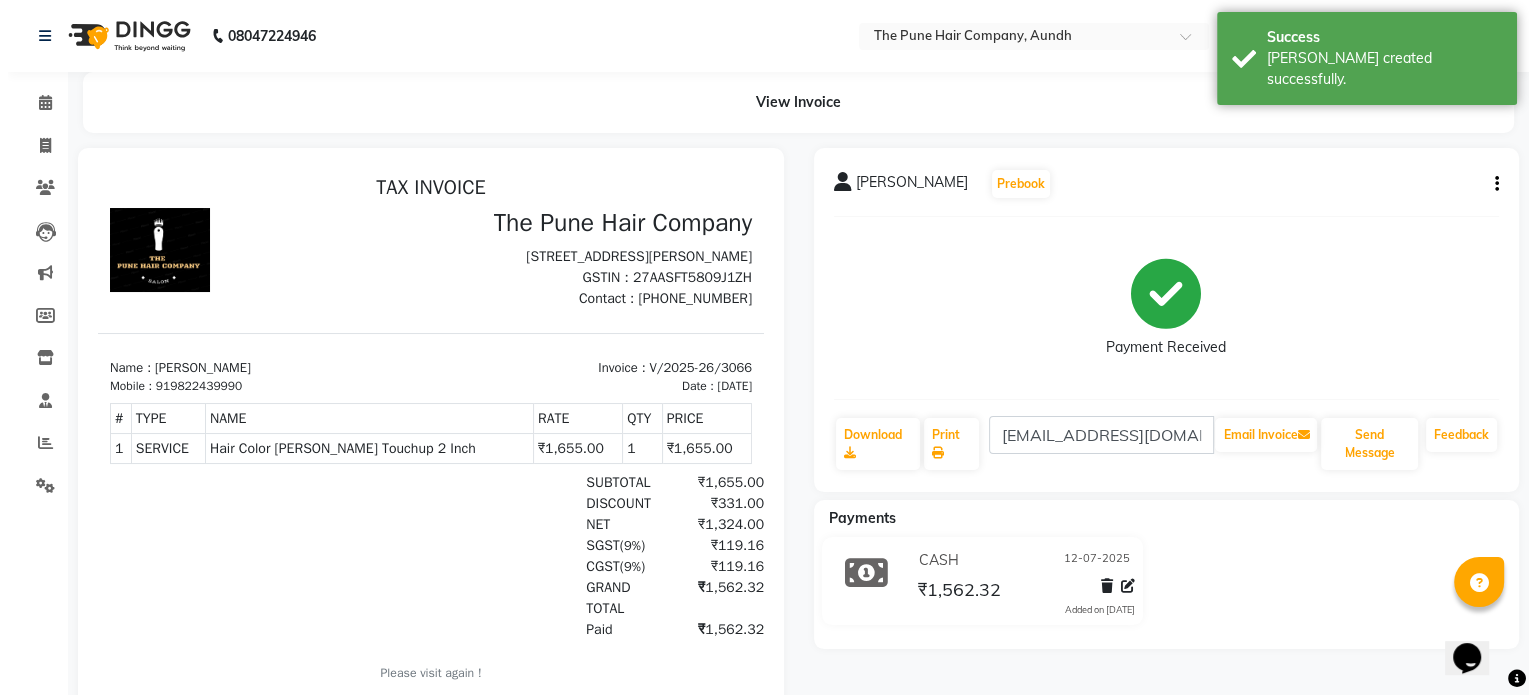 scroll, scrollTop: 0, scrollLeft: 0, axis: both 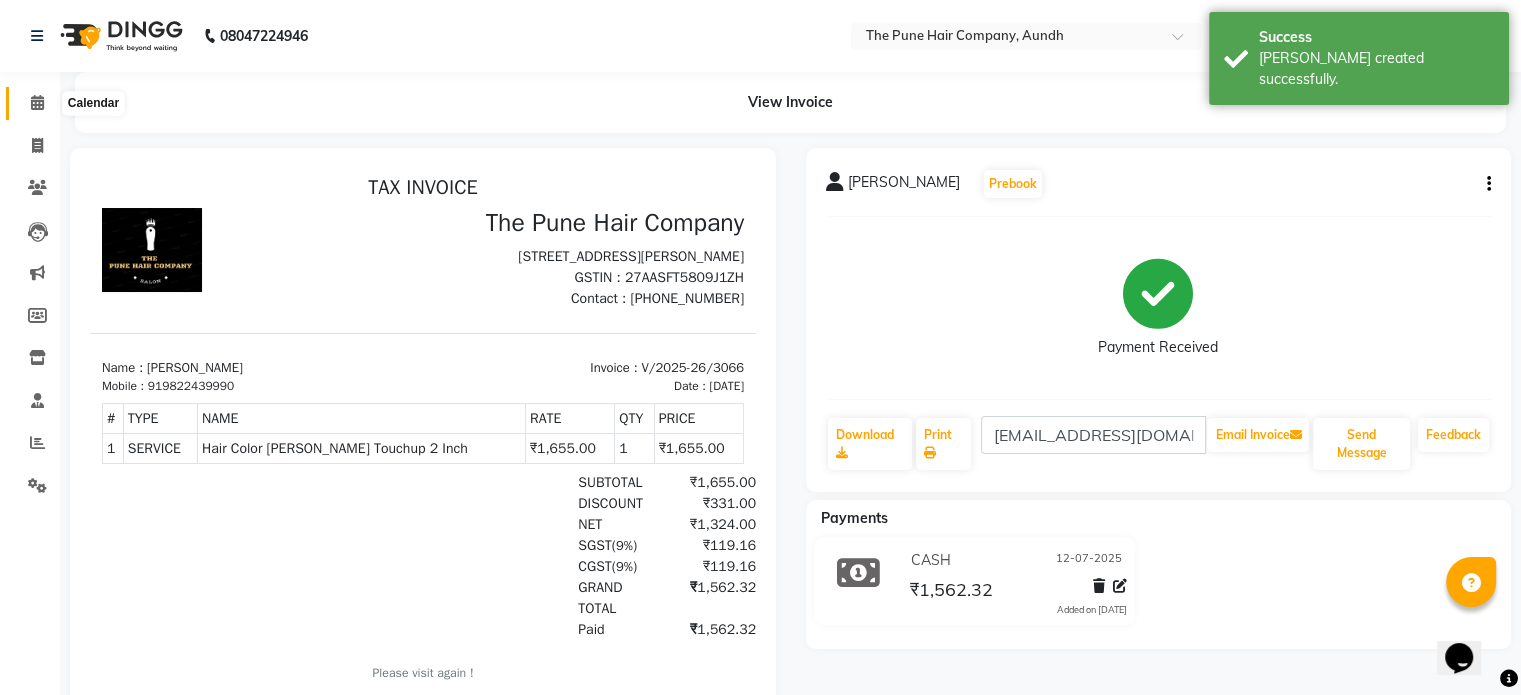 click 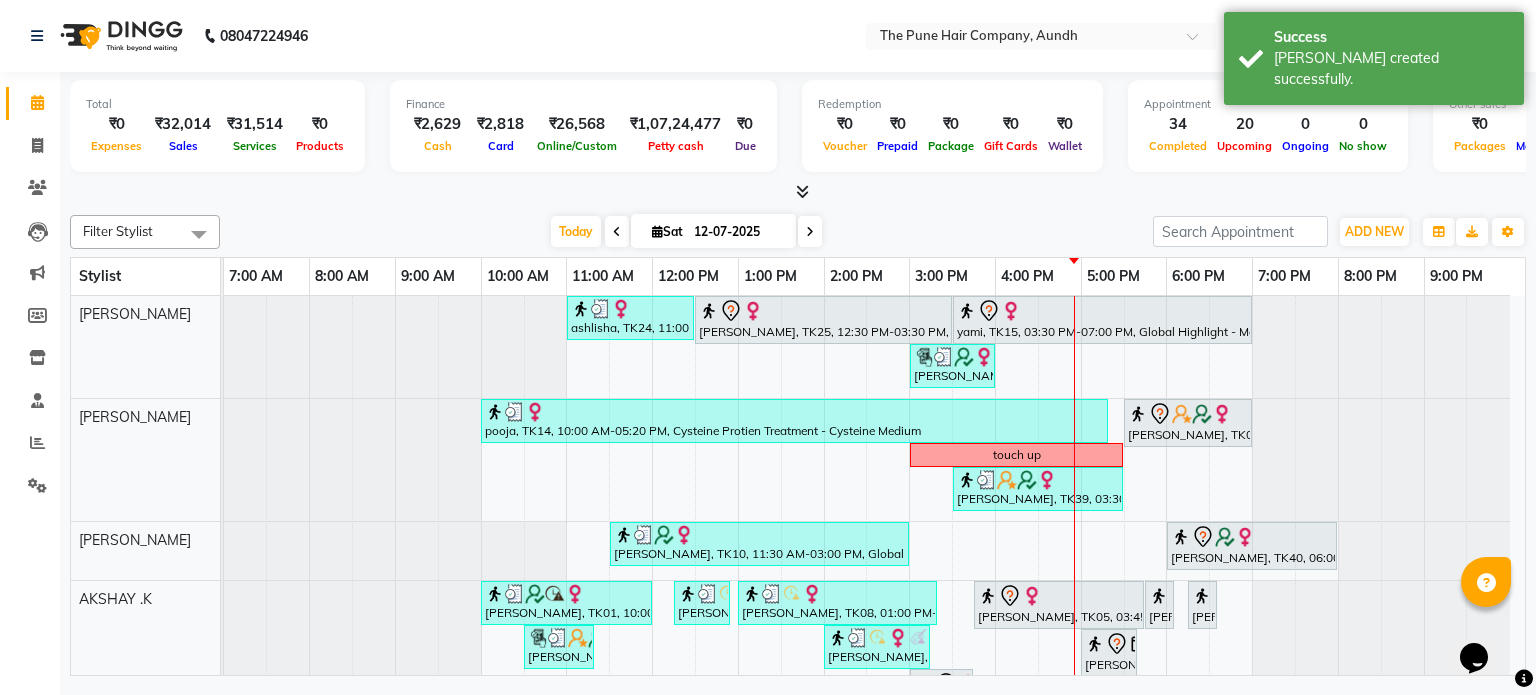 click on "12-07-2025" at bounding box center (738, 232) 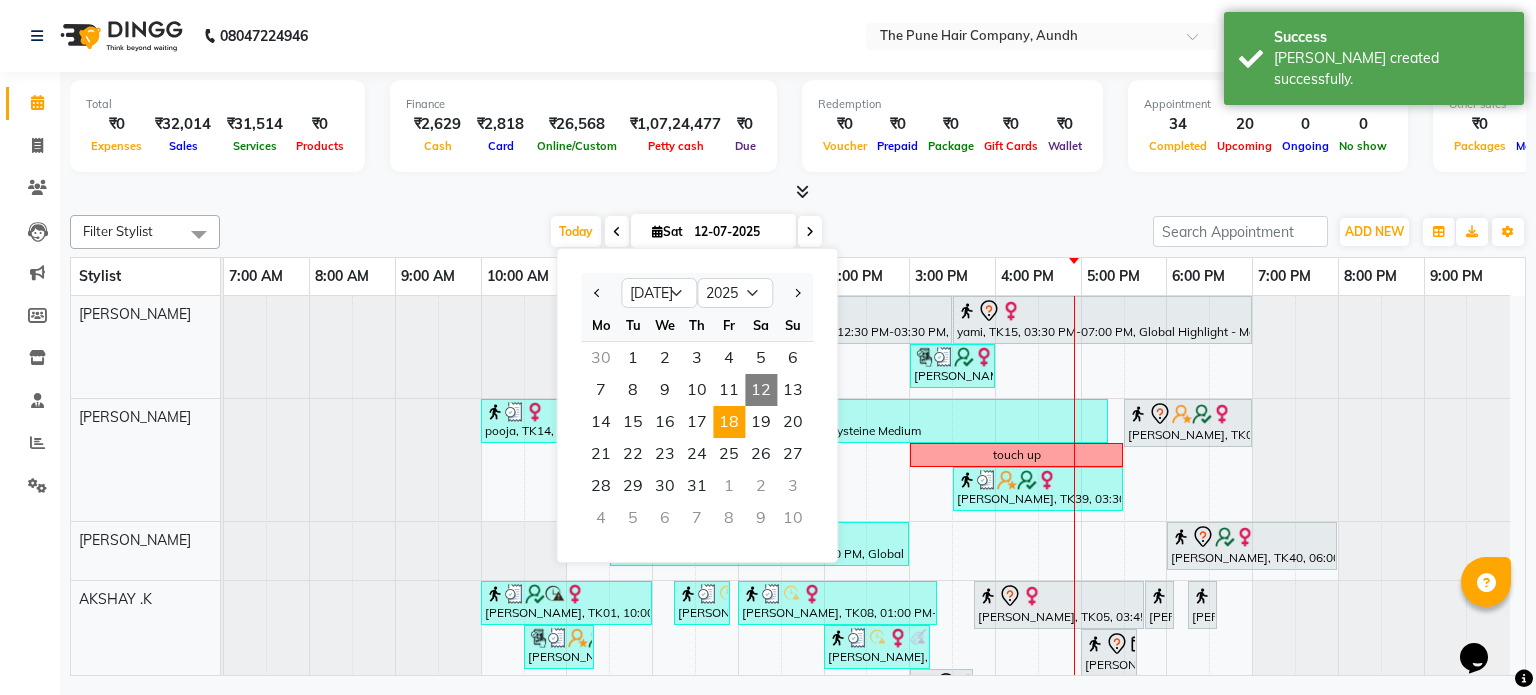 click on "18" at bounding box center (729, 422) 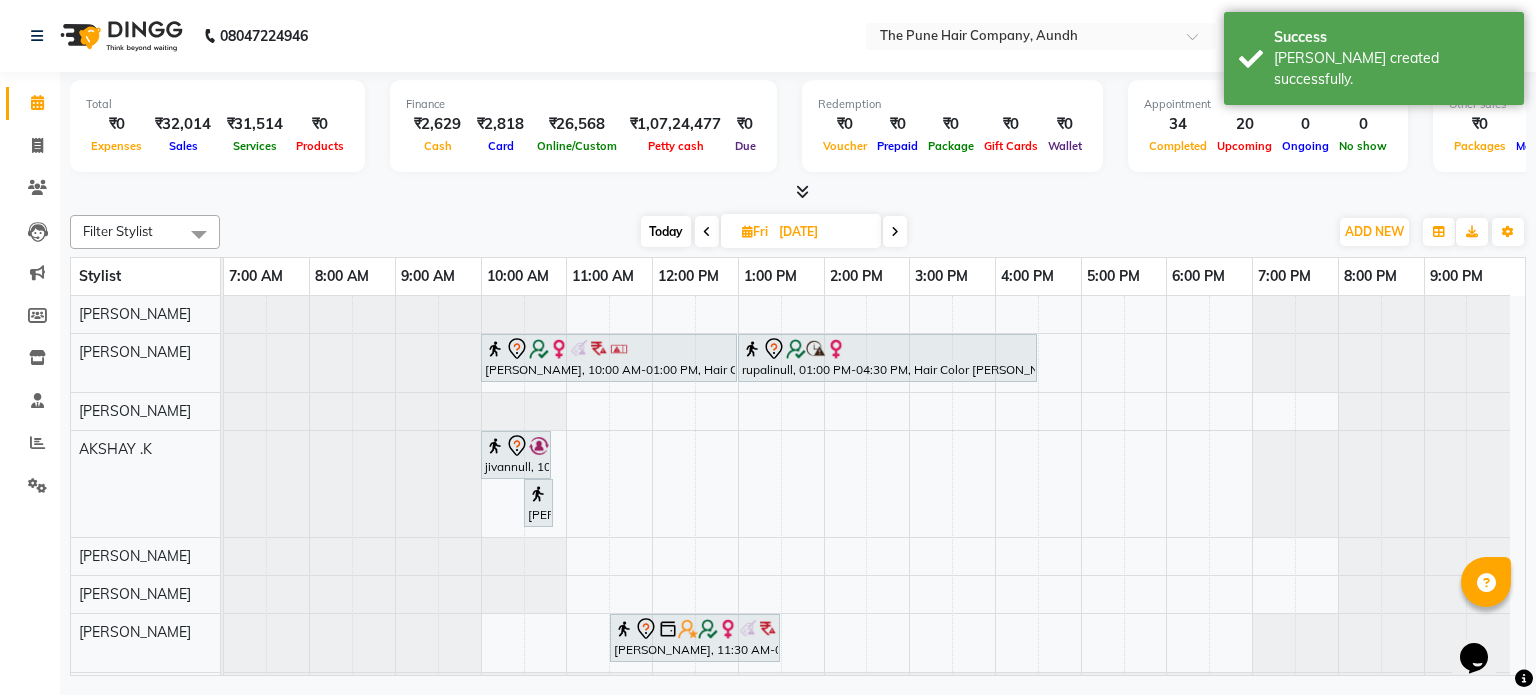 click at bounding box center [895, 232] 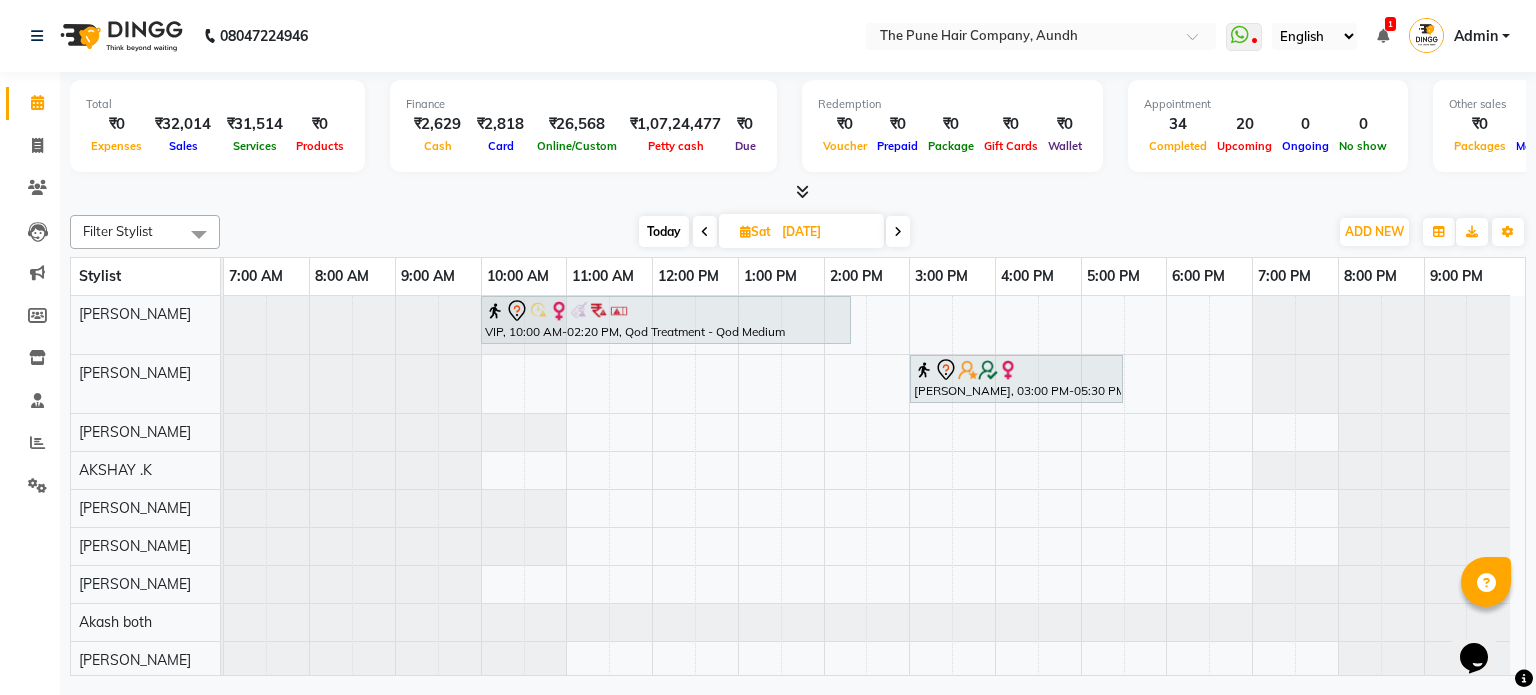 click on "Sat" at bounding box center (755, 231) 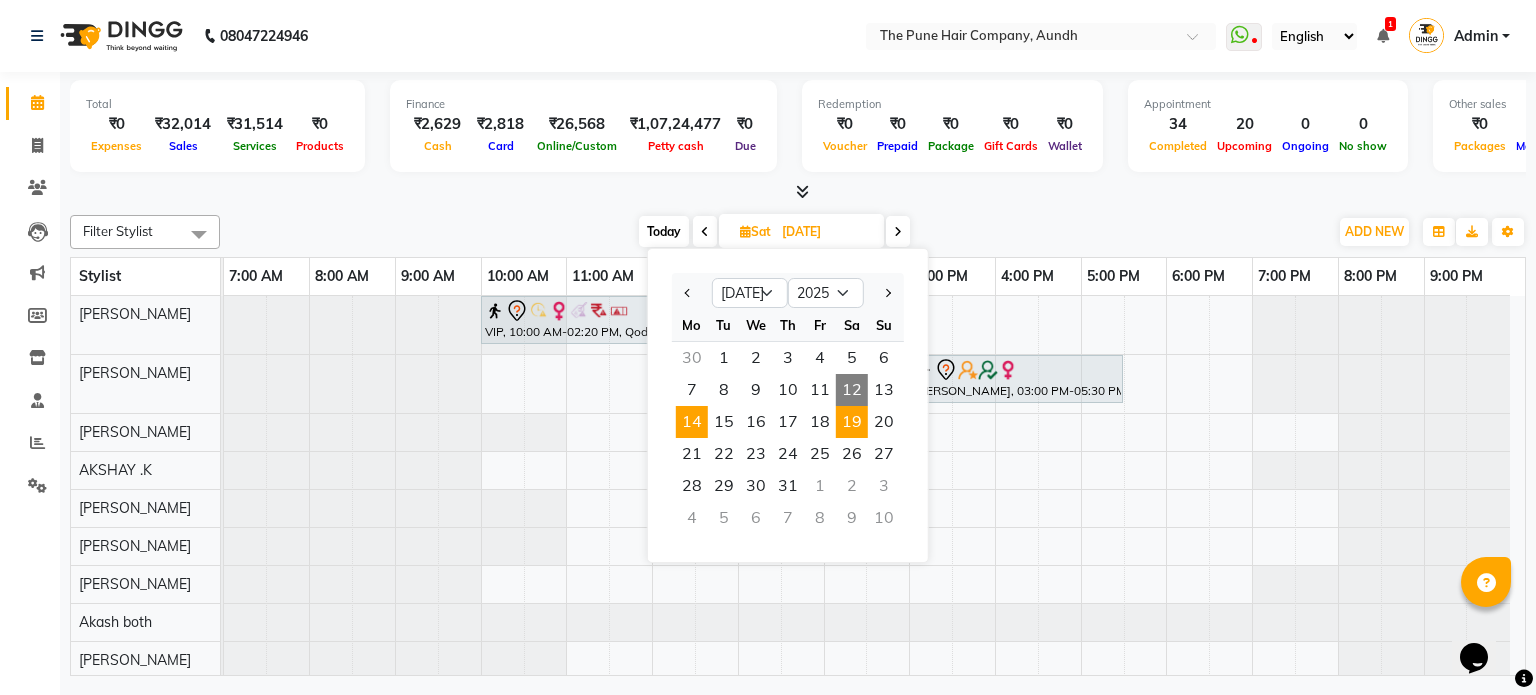 click on "14" at bounding box center [692, 422] 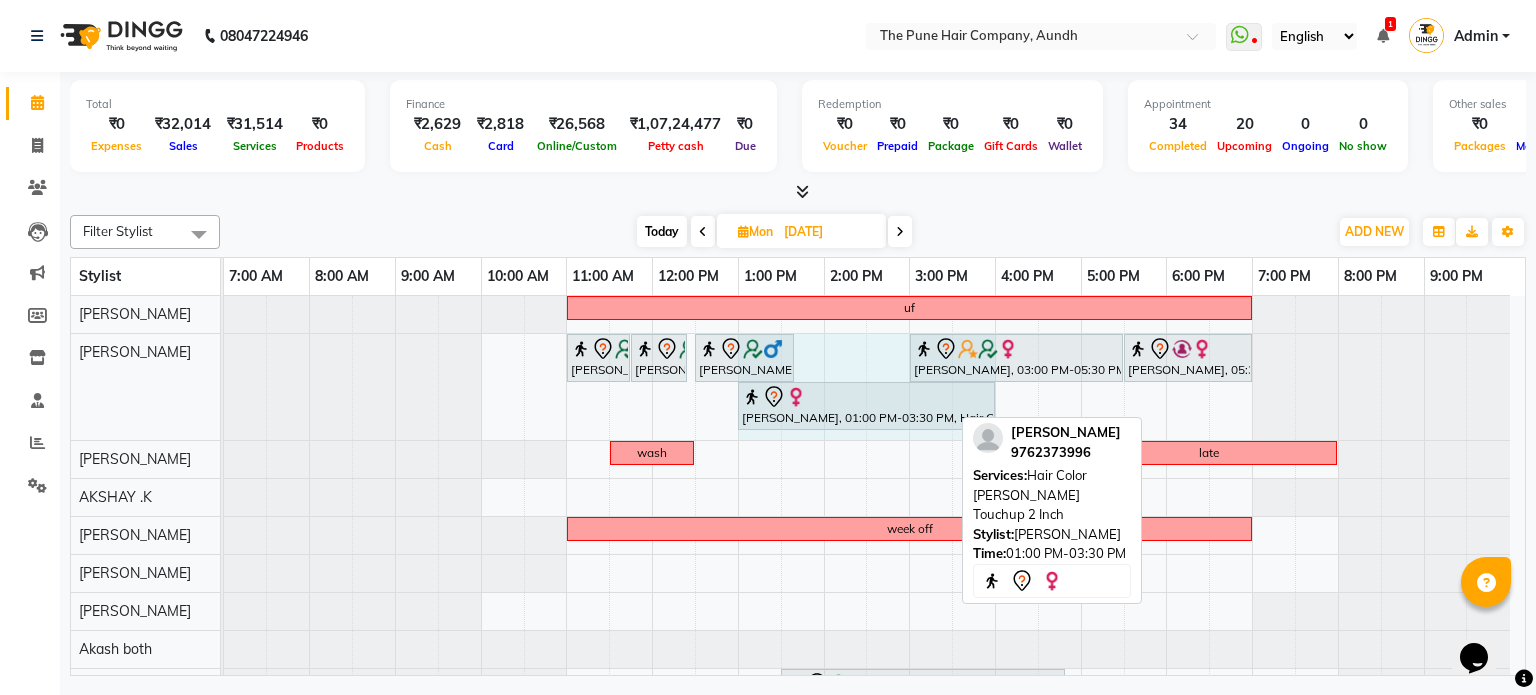 click on "[PERSON_NAME], 11:00 AM-11:45 AM, Cut [DEMOGRAPHIC_DATA] (Expert)             [PERSON_NAME], 11:45 AM-12:25 PM, Cut [DEMOGRAPHIC_DATA] (Expert)             [PERSON_NAME], 12:30 PM-01:40 PM, Cut Below 12 year (boy)             [PERSON_NAME], 03:00 PM-05:30 PM, Hair Color [PERSON_NAME] Touchup 2 Inch             [PERSON_NAME], 05:30 PM-07:00 PM, Hair wash & blow dry - [PERSON_NAME], 01:00 PM-03:30 PM, Hair Color [PERSON_NAME] Touchup 2 Inch             [PERSON_NAME], 01:00 PM-03:30 PM, Hair Color [PERSON_NAME] Touchup 2 Inch" at bounding box center (224, 387) 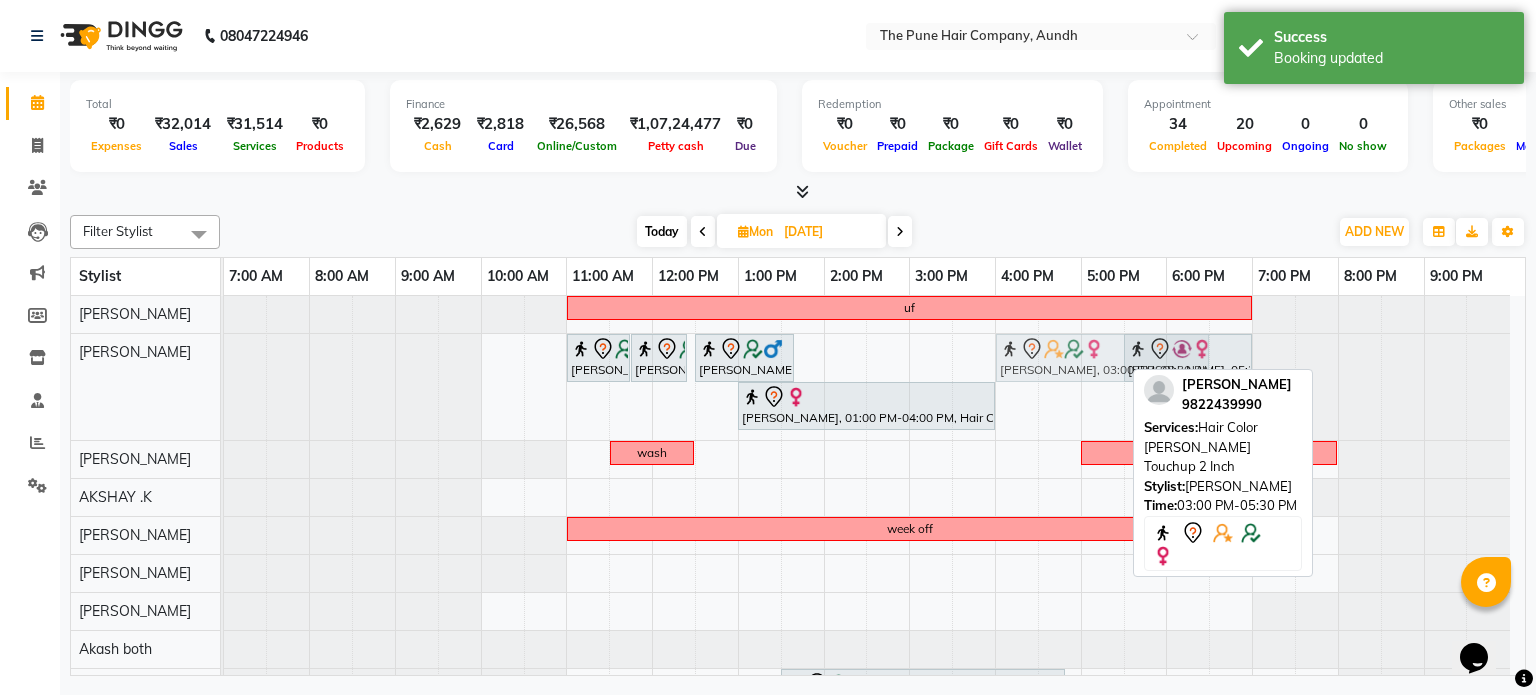 drag, startPoint x: 933, startPoint y: 363, endPoint x: 1009, endPoint y: 354, distance: 76.53104 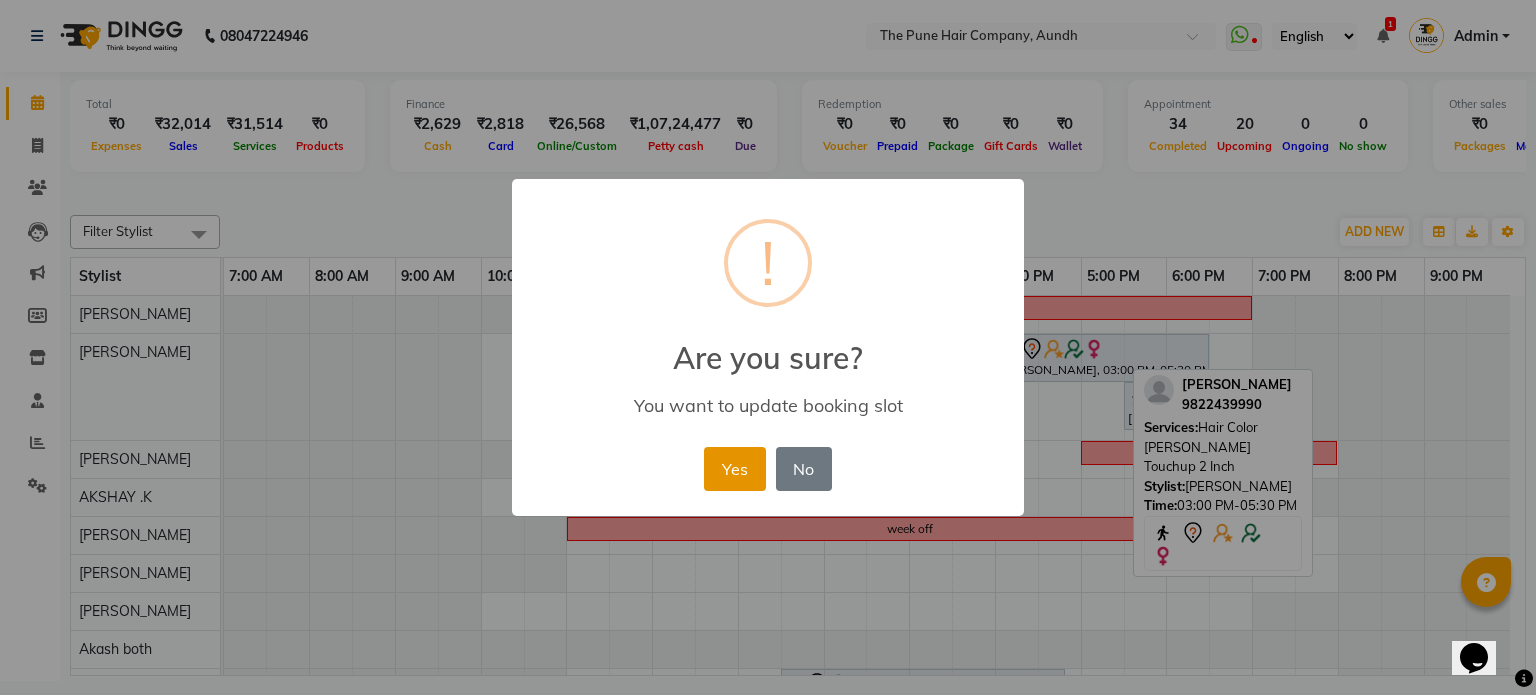 click on "Yes" at bounding box center [734, 469] 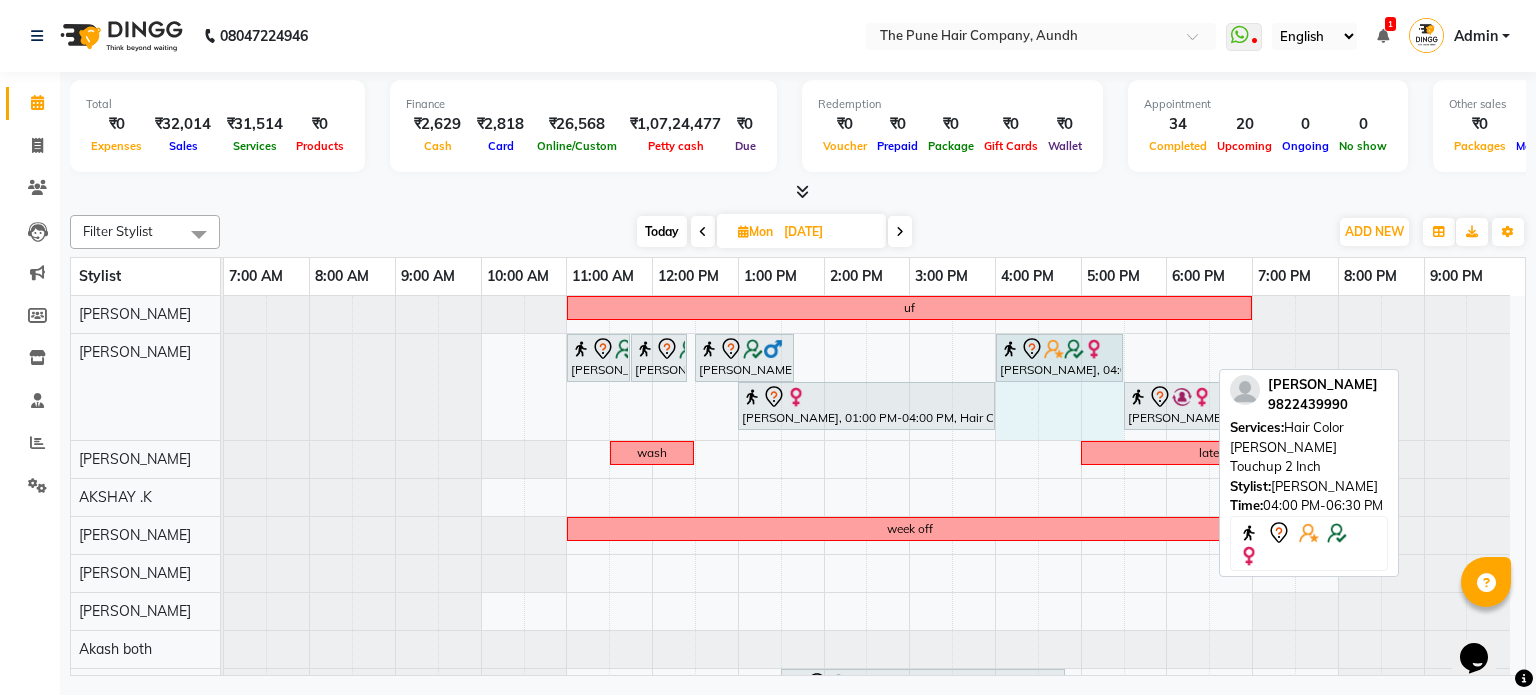 drag, startPoint x: 1204, startPoint y: 344, endPoint x: 1095, endPoint y: 361, distance: 110.317726 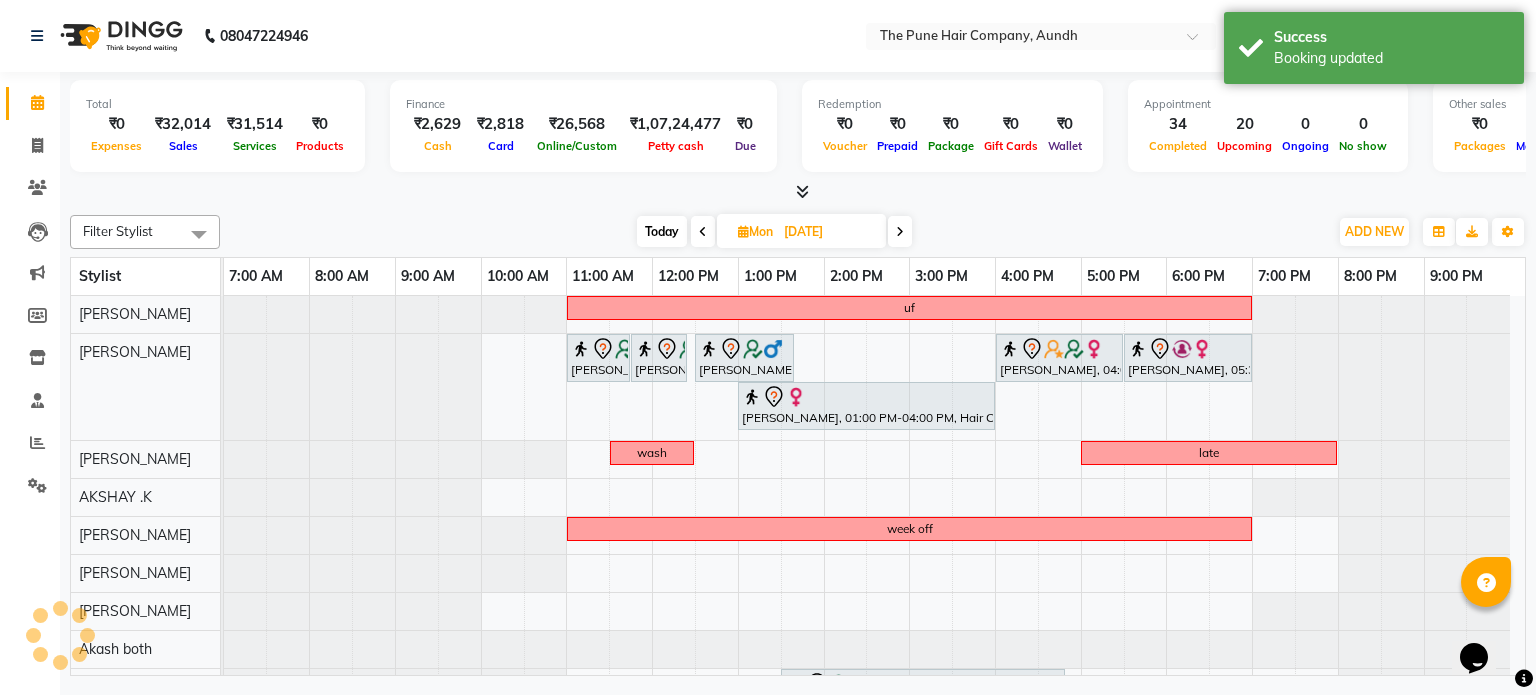 click at bounding box center [900, 231] 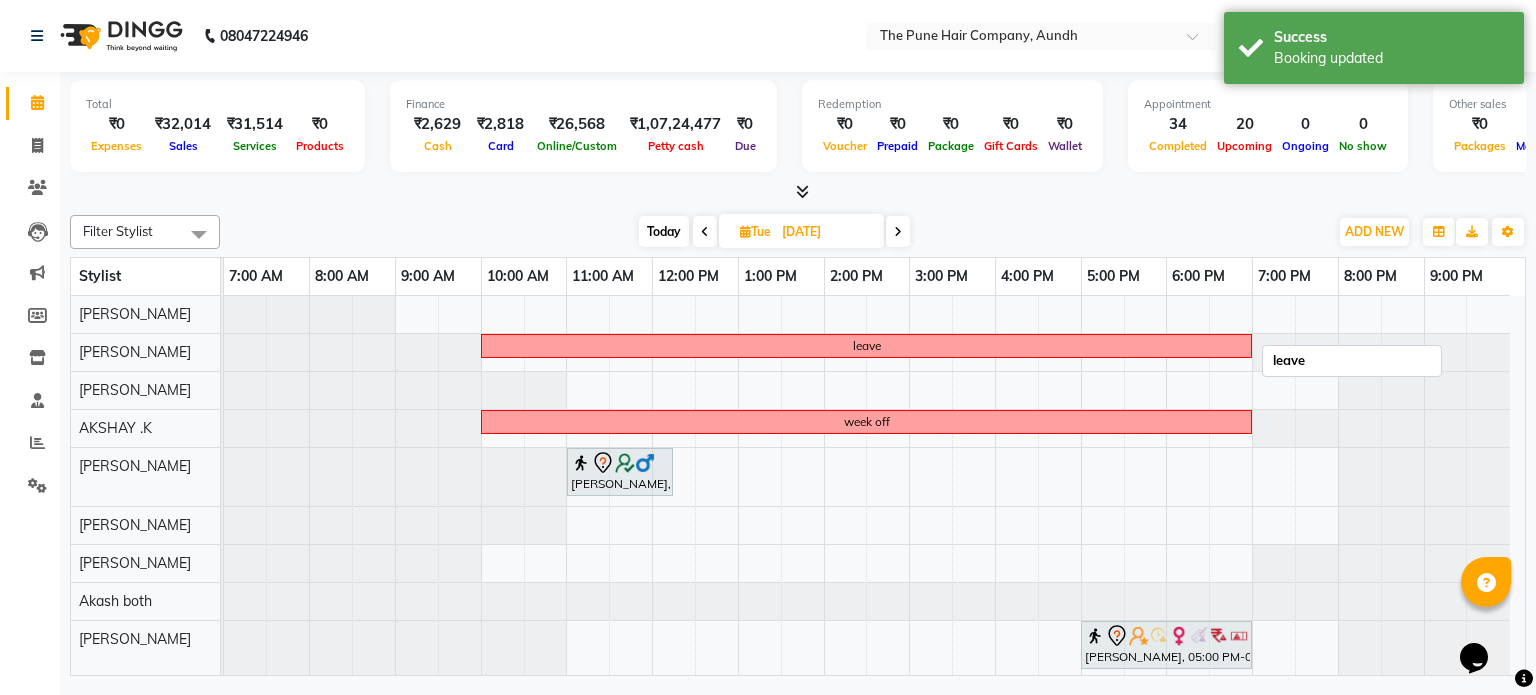 scroll, scrollTop: 69, scrollLeft: 0, axis: vertical 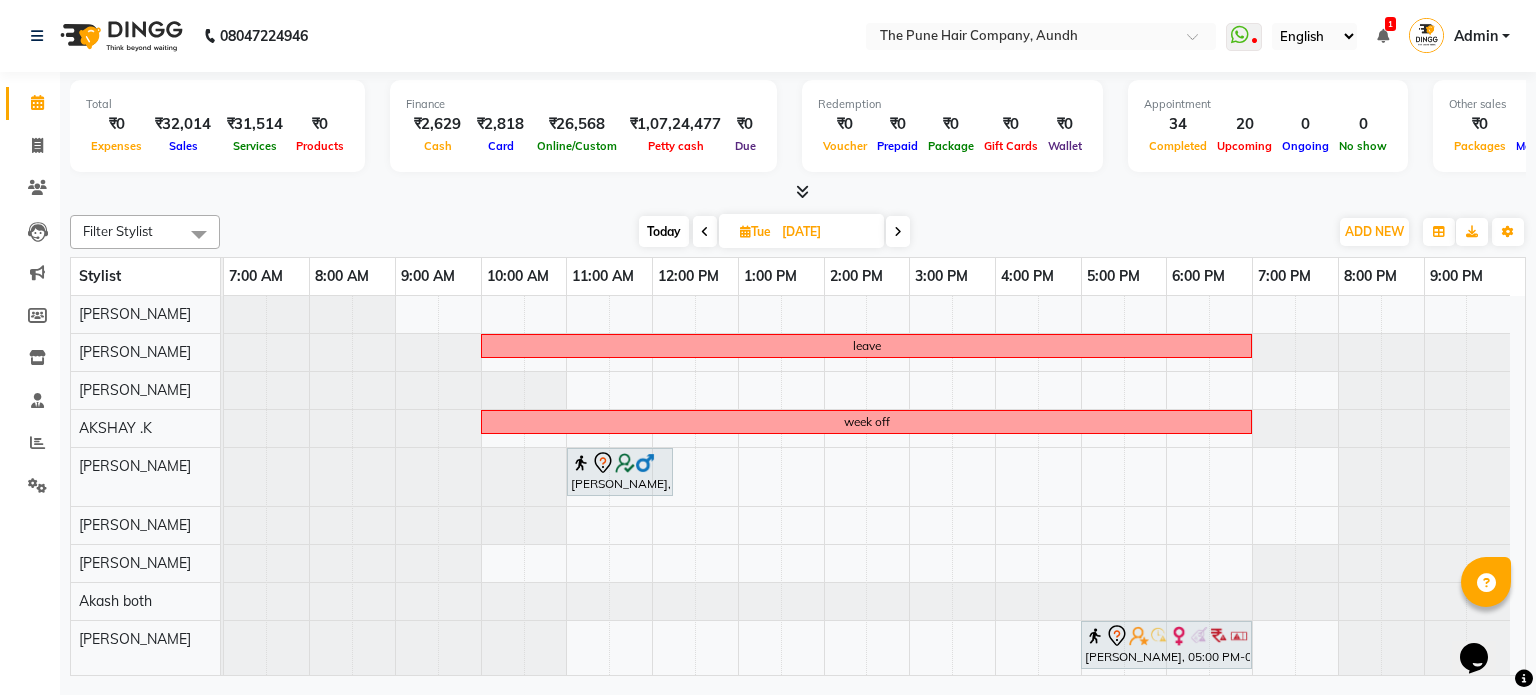 click on "Today" at bounding box center (664, 231) 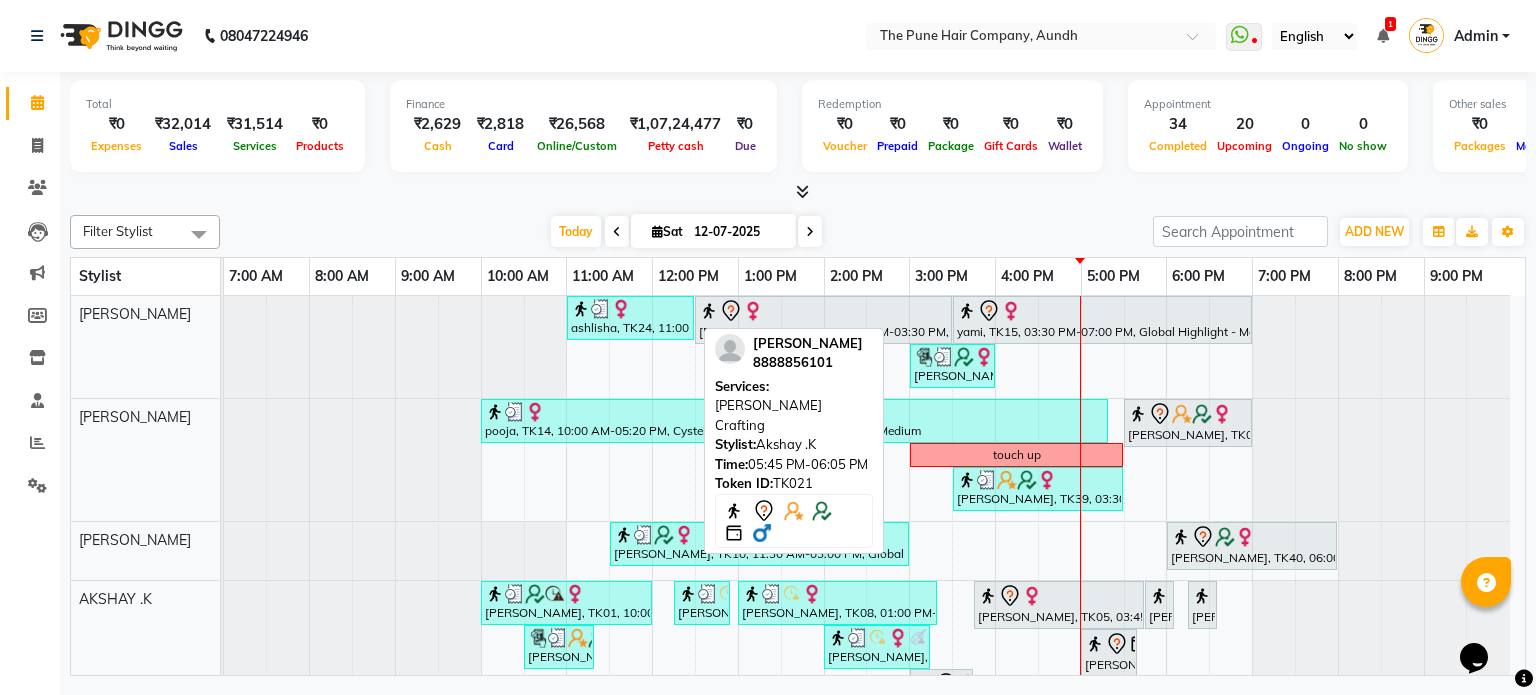 scroll, scrollTop: 63, scrollLeft: 0, axis: vertical 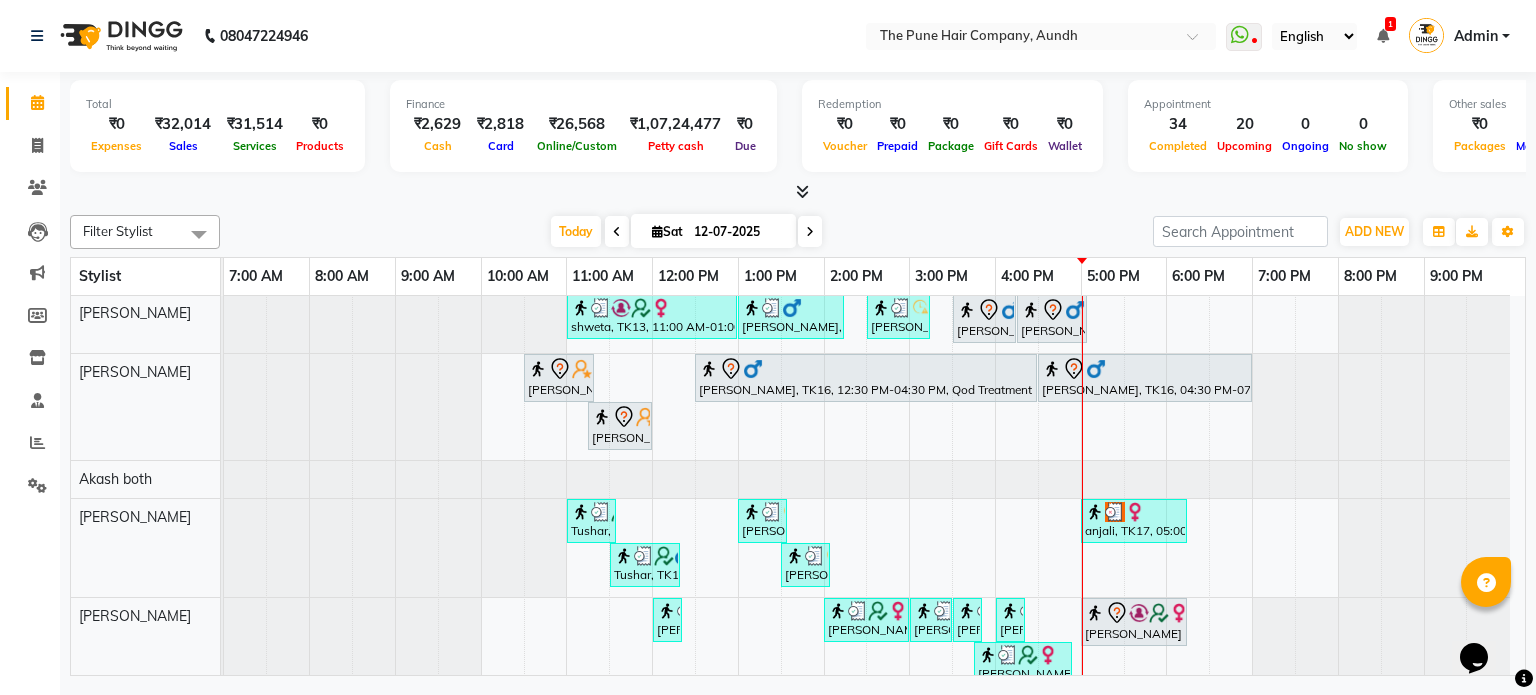 click at bounding box center [810, 231] 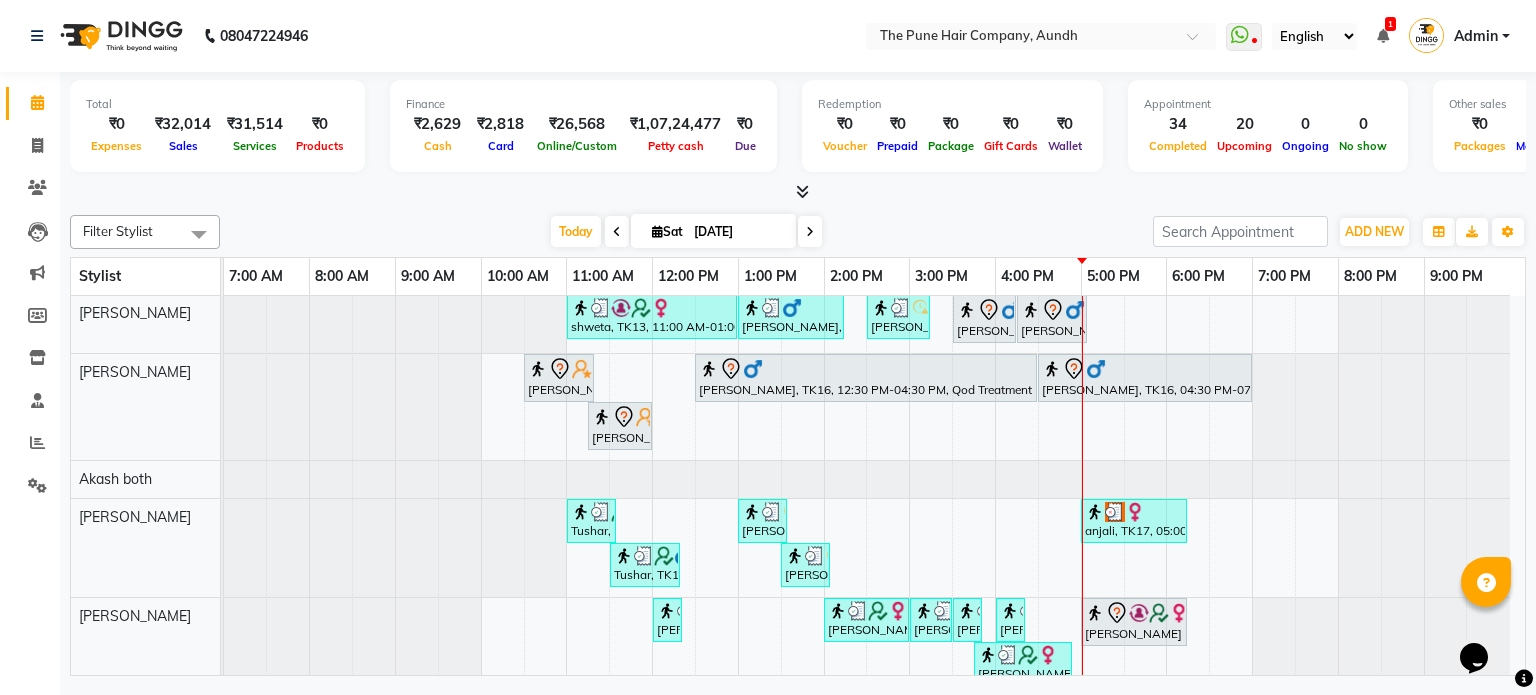 scroll, scrollTop: 148, scrollLeft: 0, axis: vertical 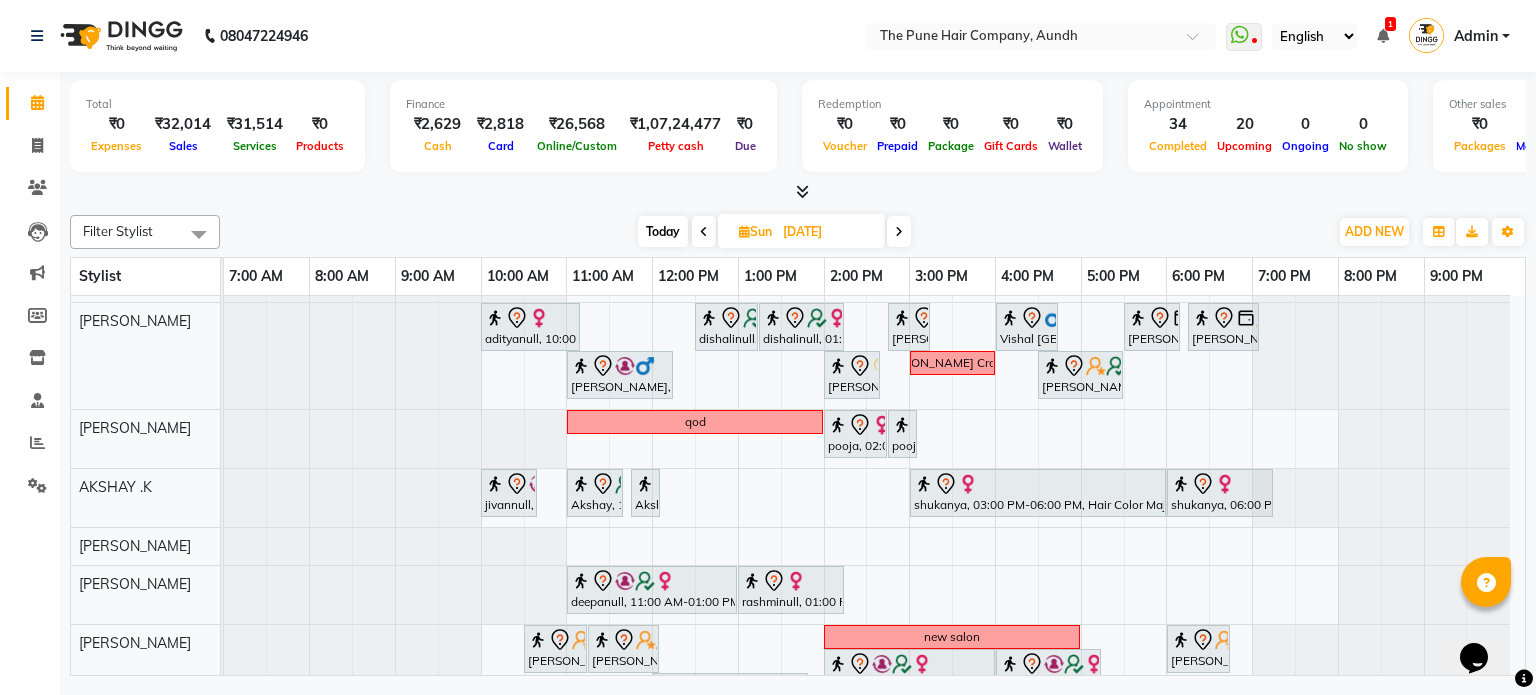 click at bounding box center [899, 232] 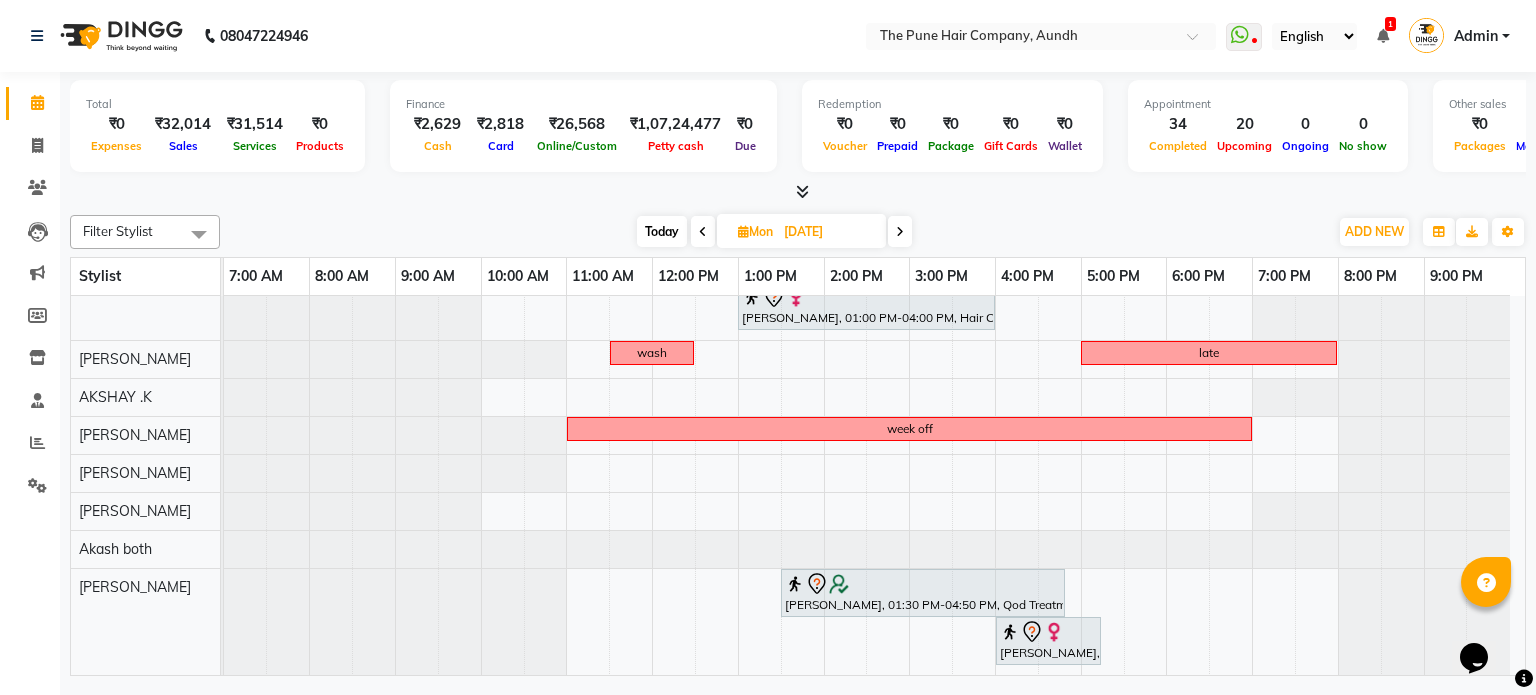 scroll, scrollTop: 0, scrollLeft: 0, axis: both 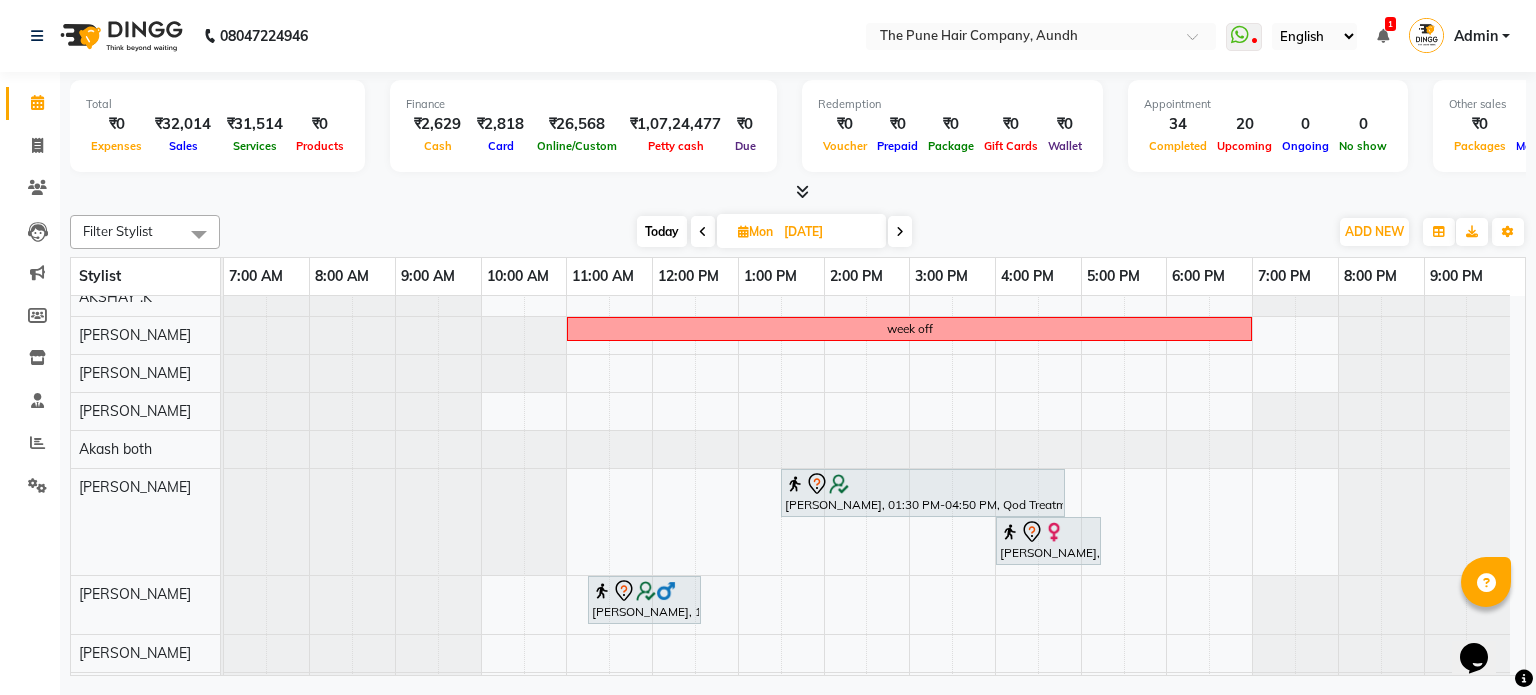 click on "Today" at bounding box center [662, 231] 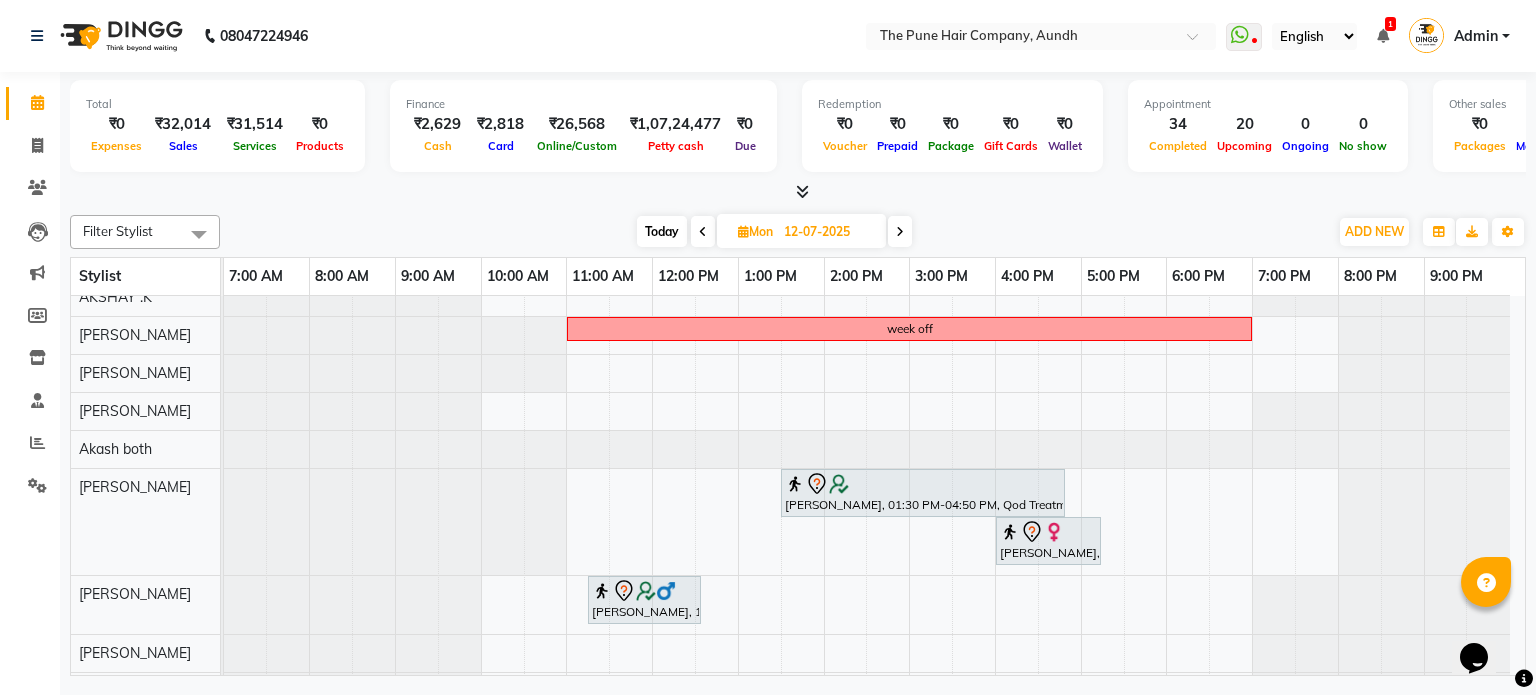 scroll 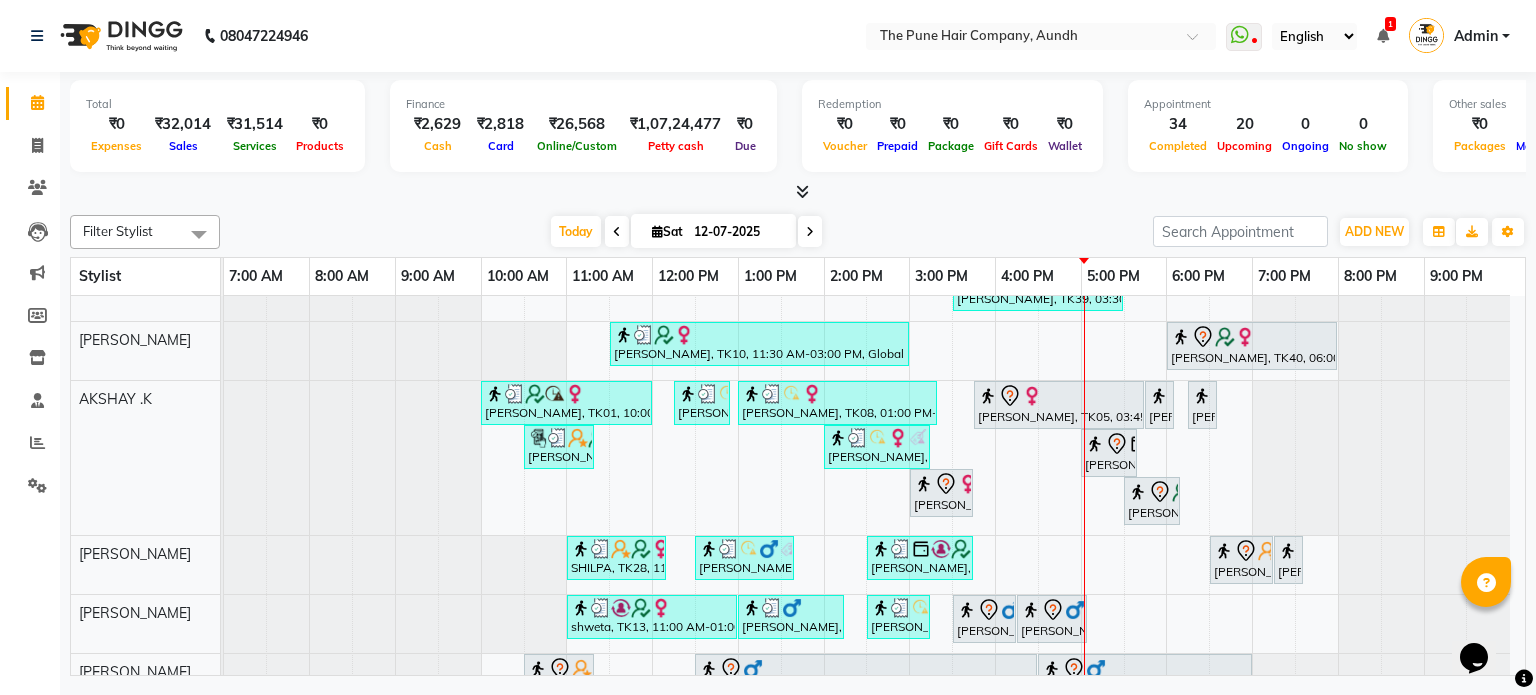 click at bounding box center (810, 231) 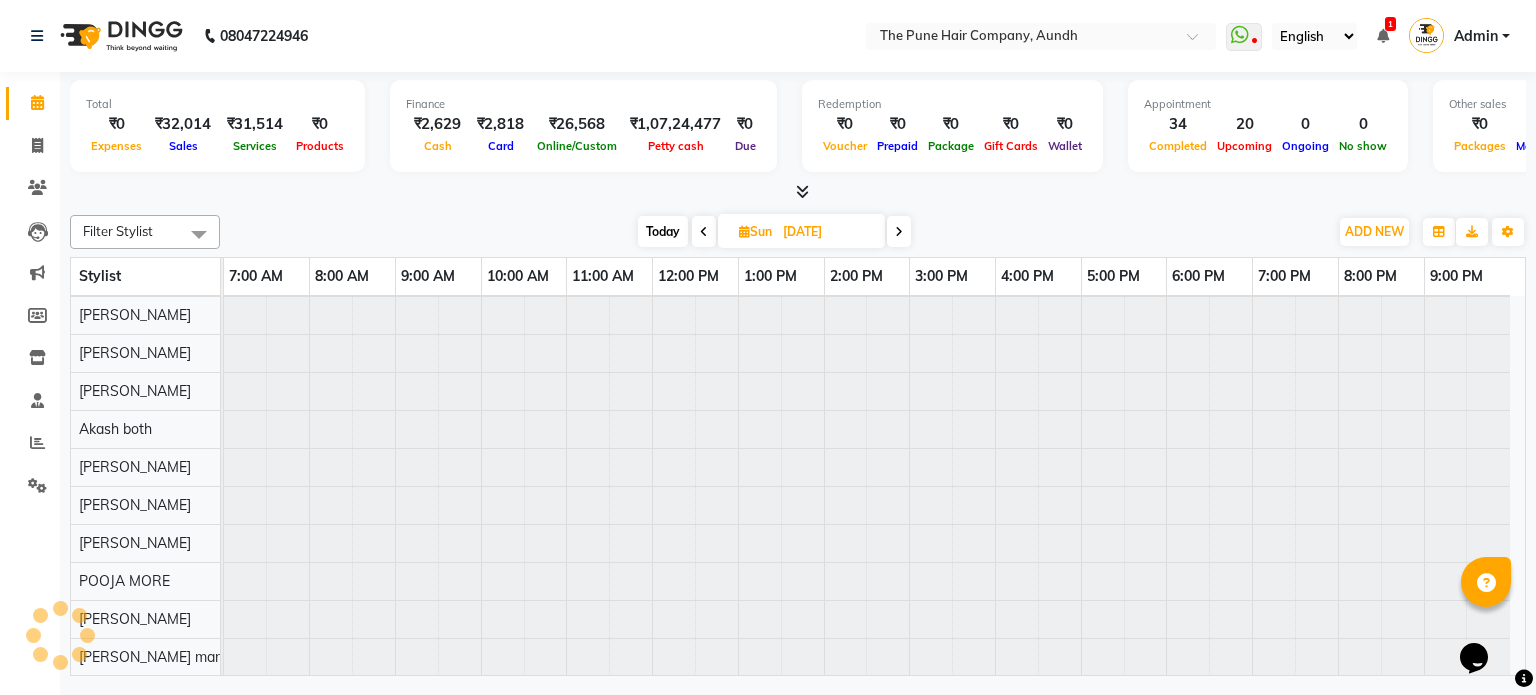 scroll, scrollTop: 148, scrollLeft: 0, axis: vertical 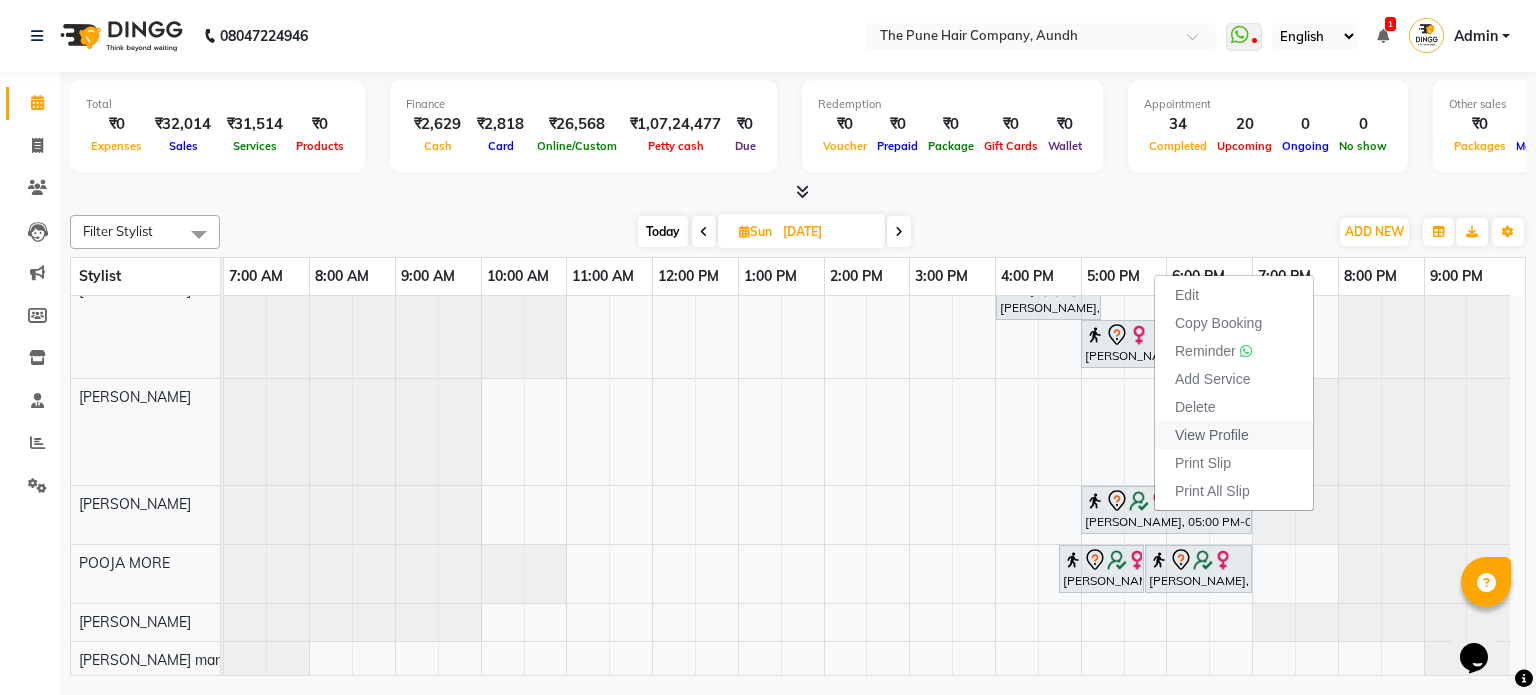 click on "View Profile" at bounding box center [1212, 435] 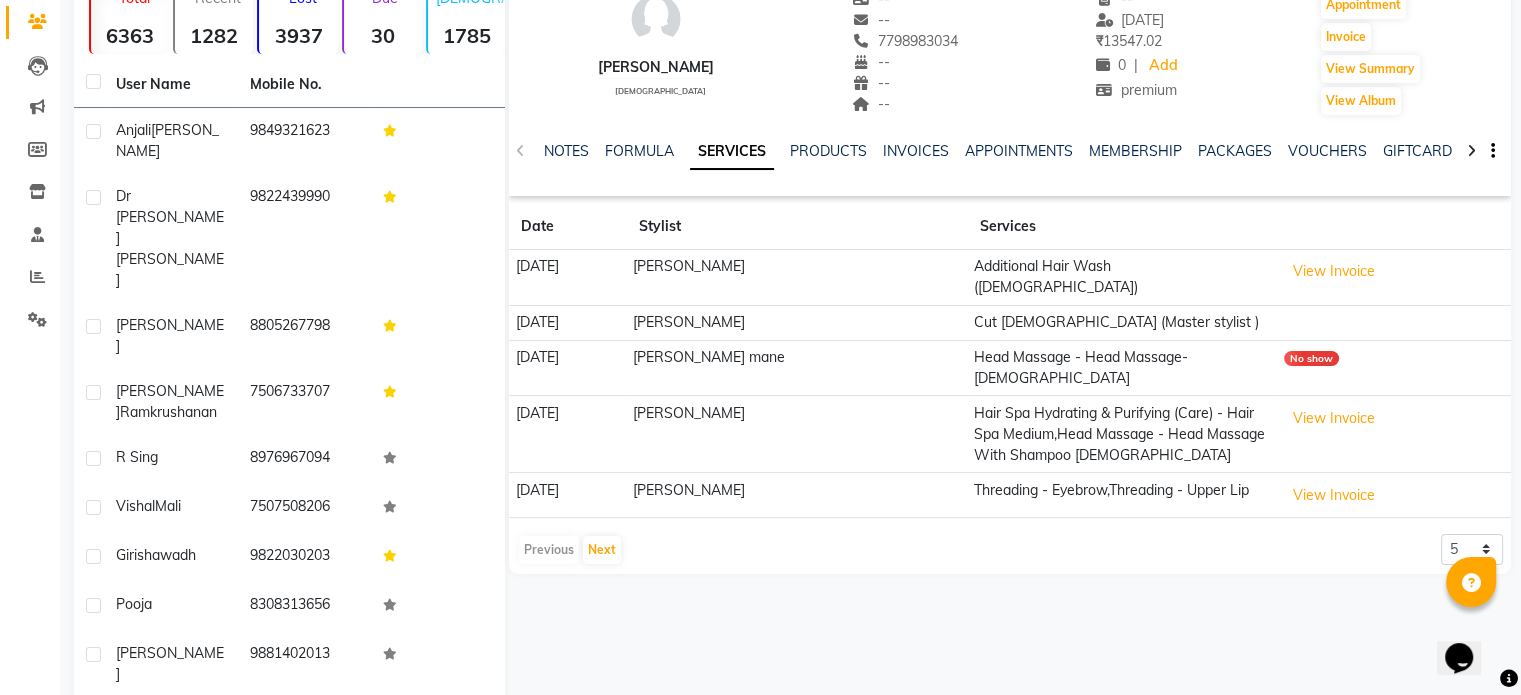 scroll, scrollTop: 172, scrollLeft: 0, axis: vertical 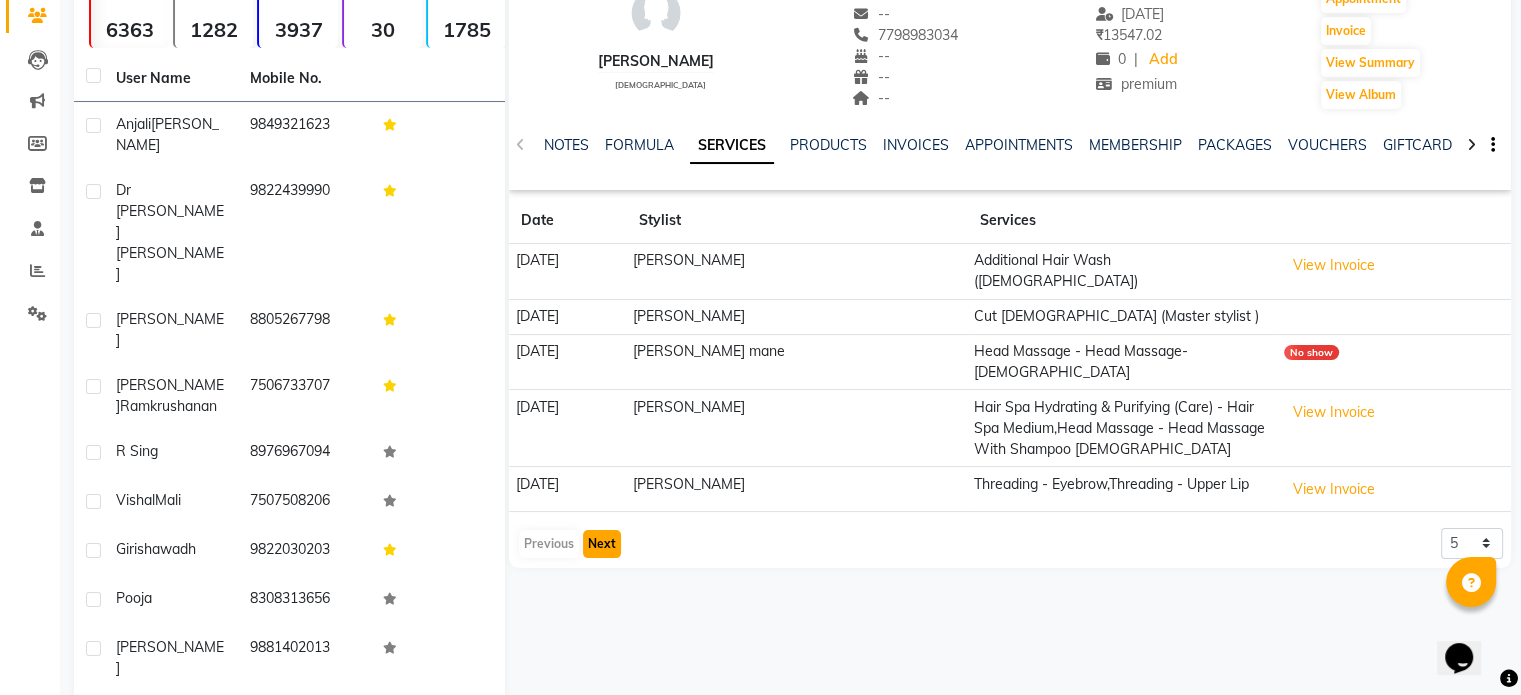 click on "Next" 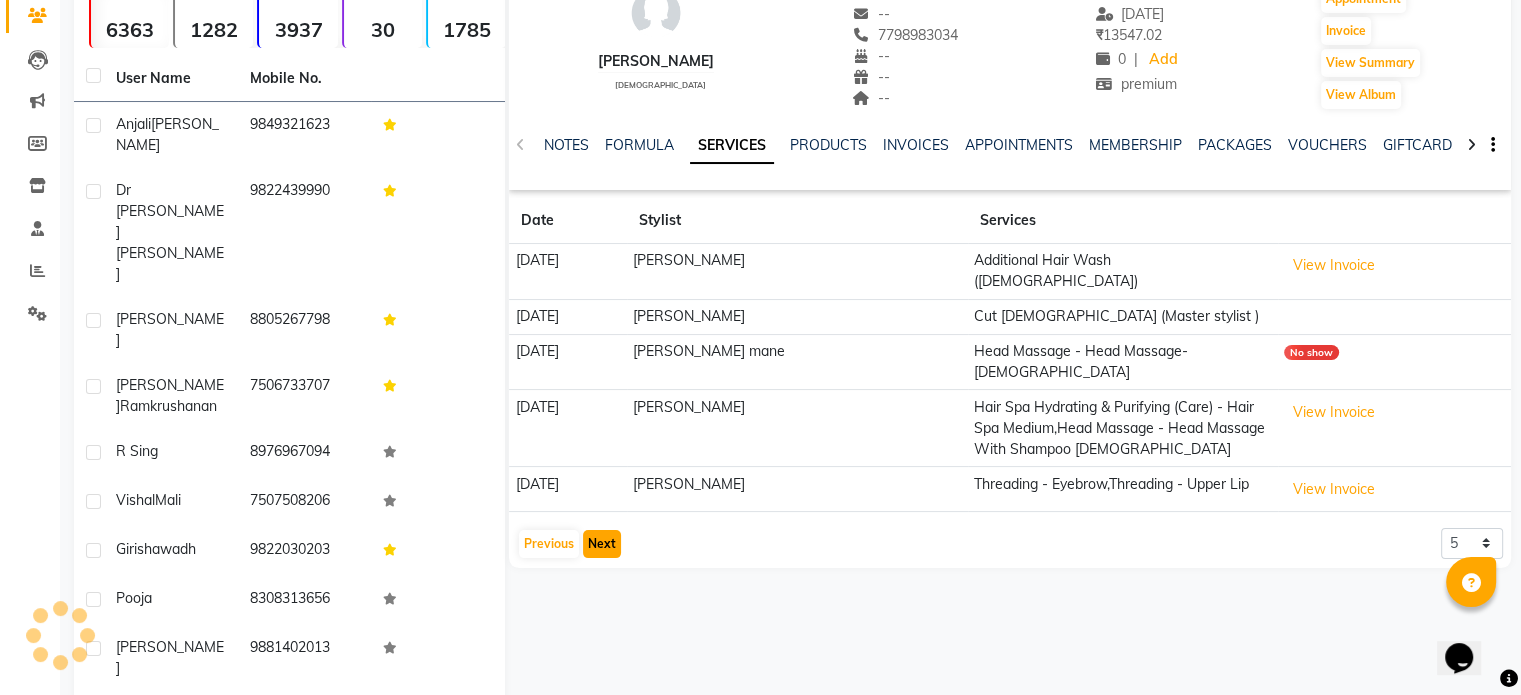 click on "[PERSON_NAME]   [DEMOGRAPHIC_DATA]  --   --   7798983034  --  --  --  -- [DATE] ₹    13547.02 0 |  Add  premium   Appointment   Invoice  View Summary  View Album  NOTES FORMULA SERVICES PRODUCTS INVOICES APPOINTMENTS MEMBERSHIP PACKAGES VOUCHERS GIFTCARDS POINTS FORMS FAMILY CARDS WALLET Date Stylist Services [DATE] kaif shaikh  Additional Hair Wash ([DEMOGRAPHIC_DATA])  View Invoice  [DATE] kaif shaikh Cut [DEMOGRAPHIC_DATA] (Master stylist ) [DATE] [PERSON_NAME] mane Head Massage - Head Massage- [DEMOGRAPHIC_DATA] No show [DATE] [PERSON_NAME] Hair Spa Hydrating & Purifying (Care) - Hair Spa Medium,Head Massage - Head Massage With Shampoo [DEMOGRAPHIC_DATA]  View Invoice  [DATE] Shweta gotur Threading - Eyebrow,Threading - Upper Lip  View Invoice   Previous   Next  5 10 50 100 500" 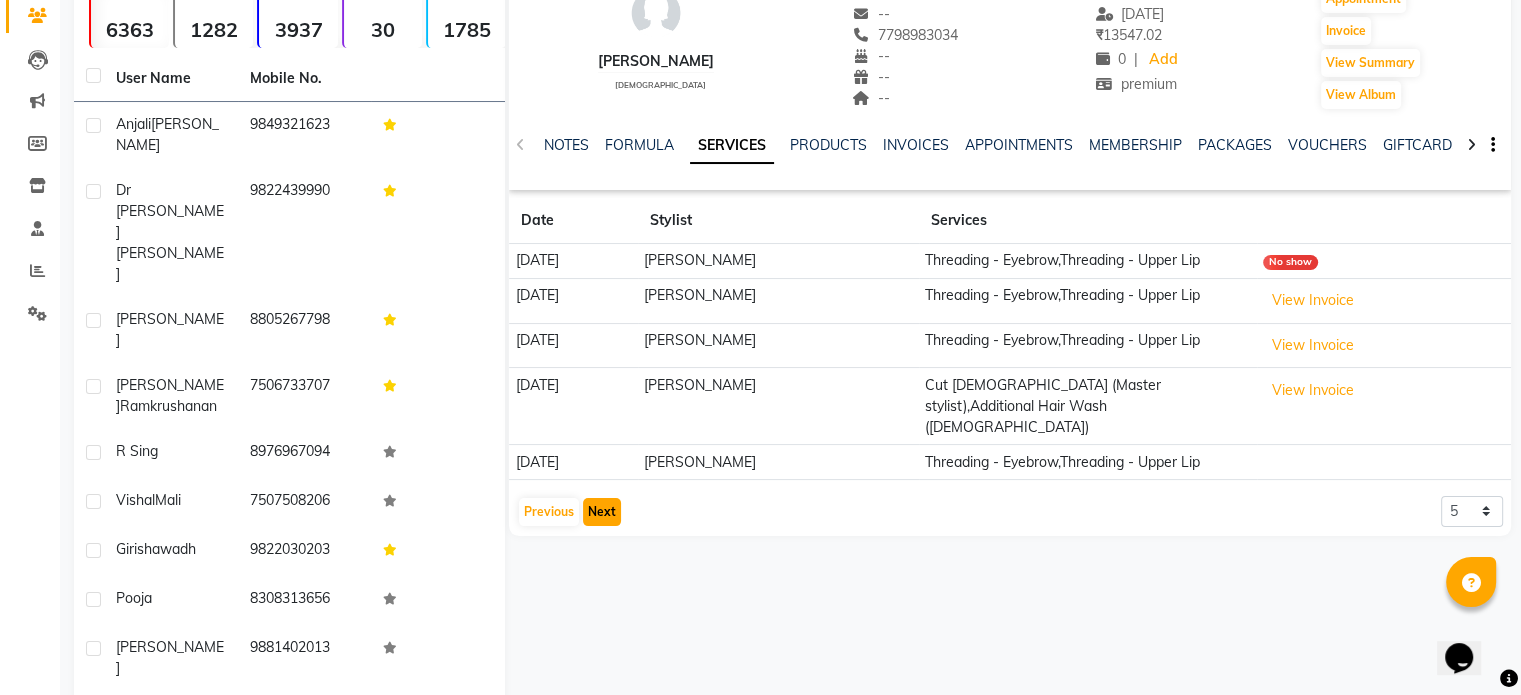 click on "Next" 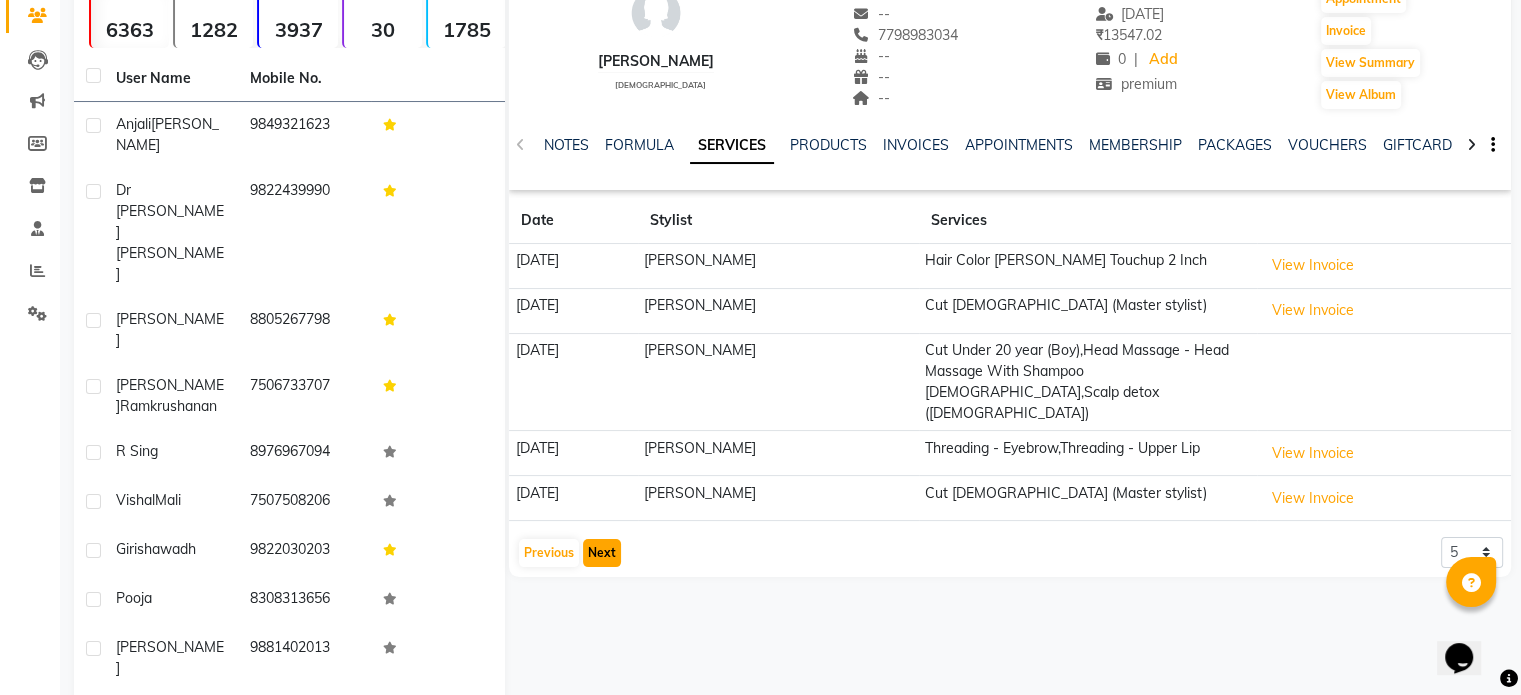 click on "Next" 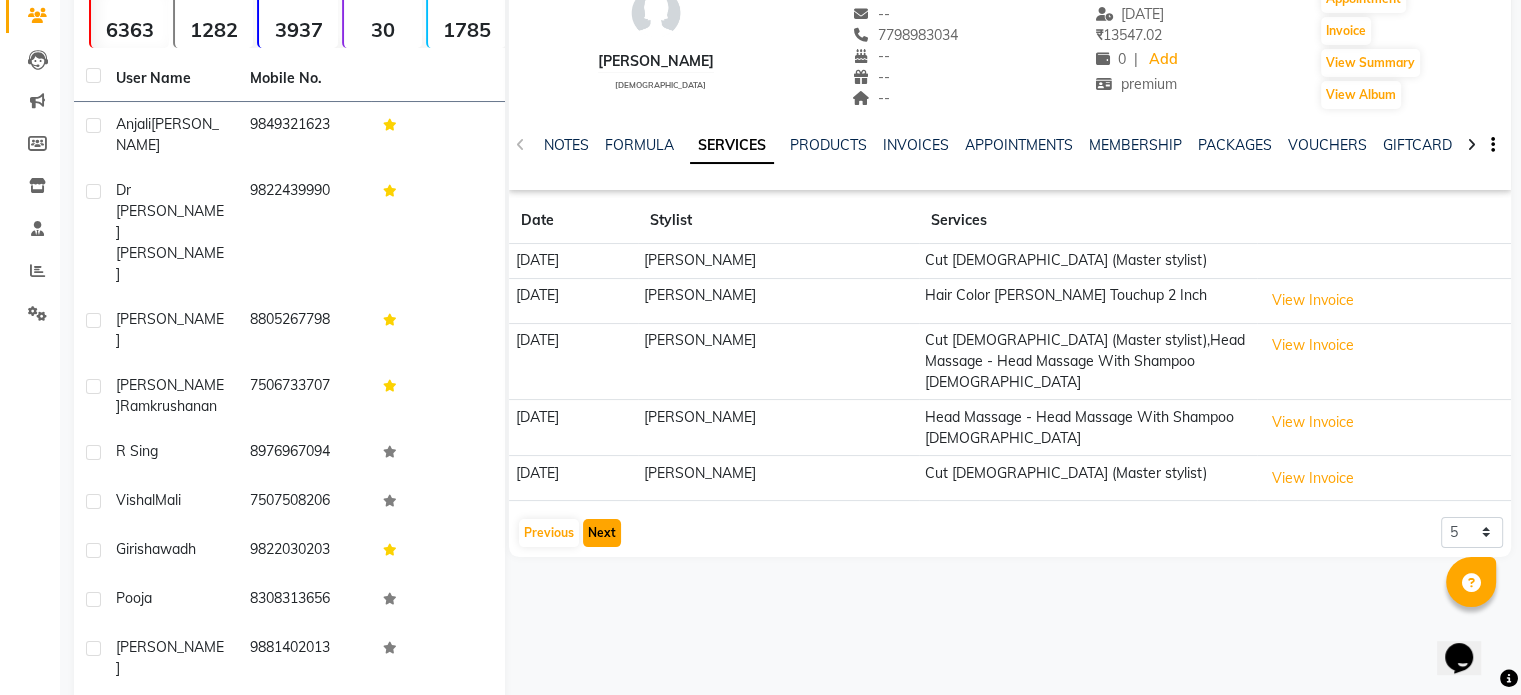 click on "Next" 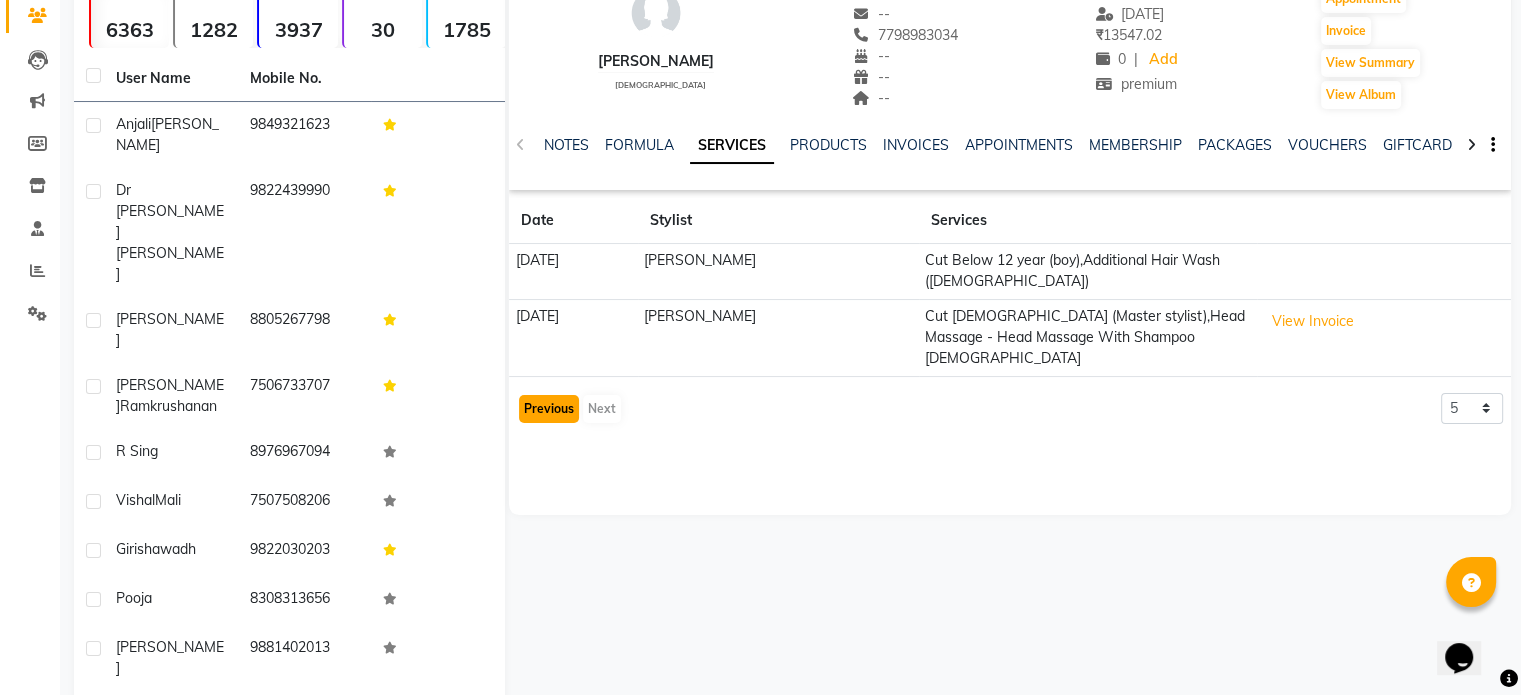 click on "Previous" 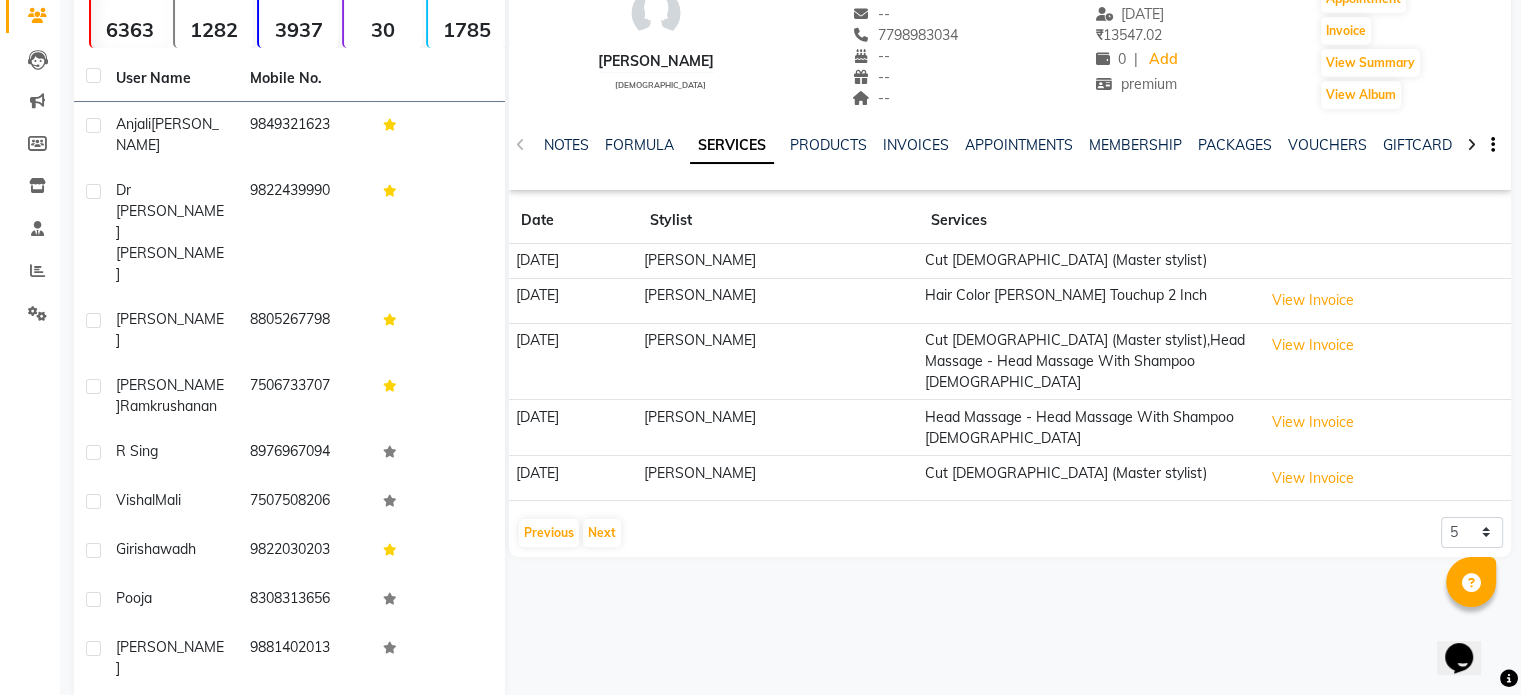 click on "Previous   Next" 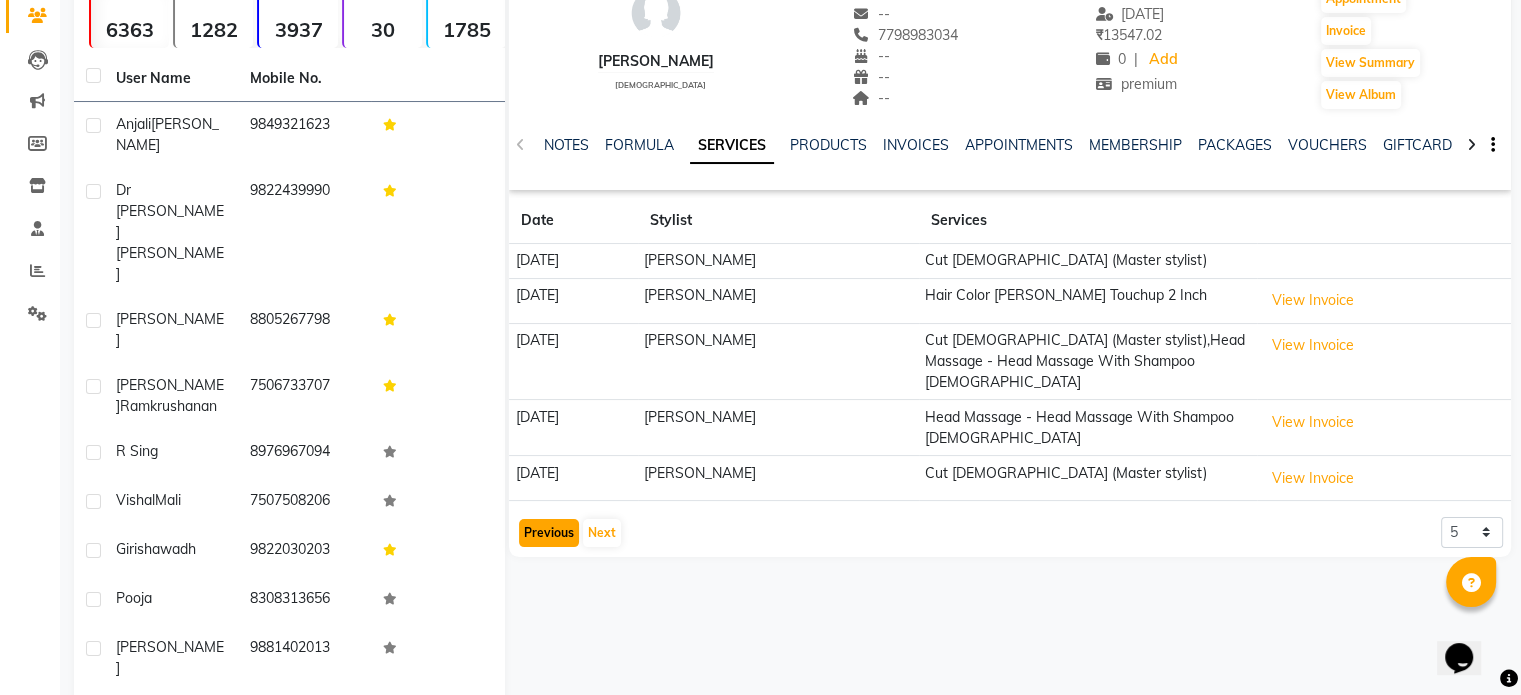 click on "Previous" 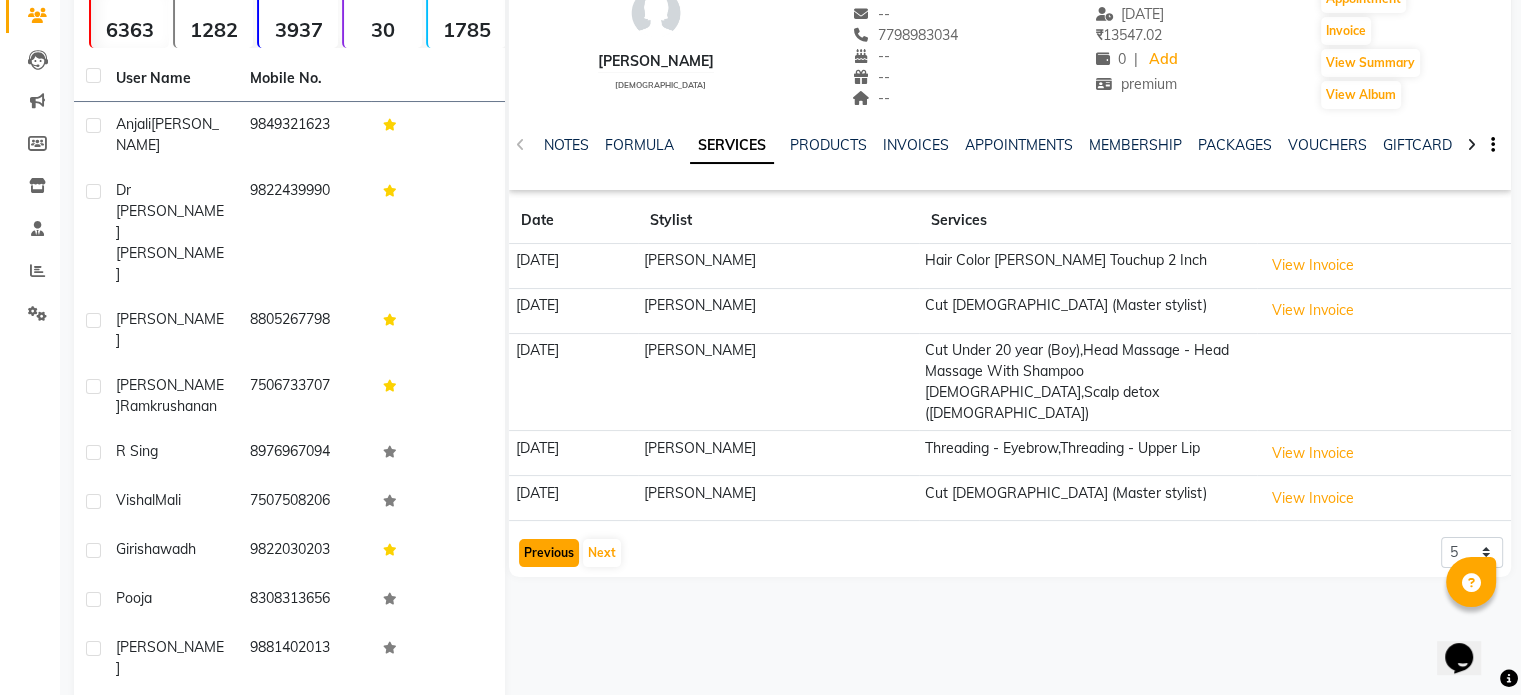 click on "Previous" 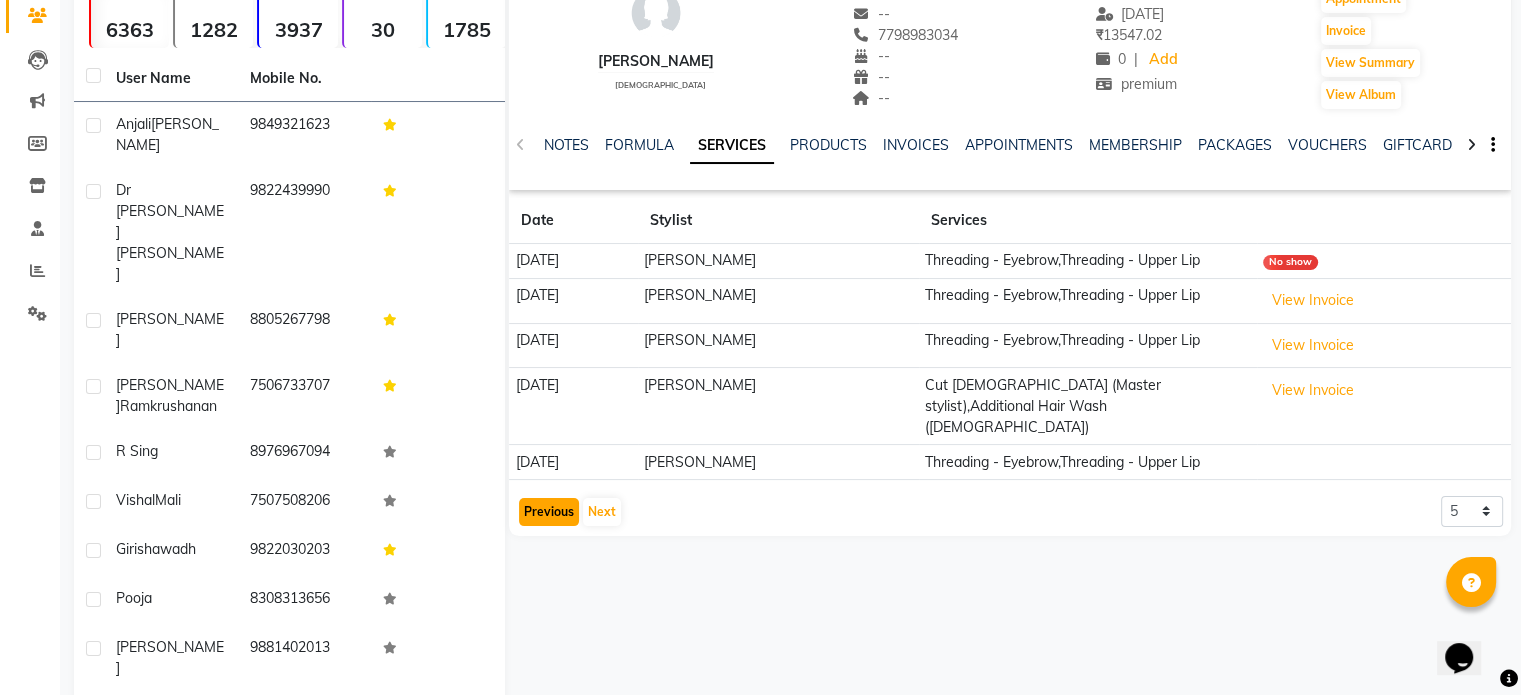 click on "Previous" 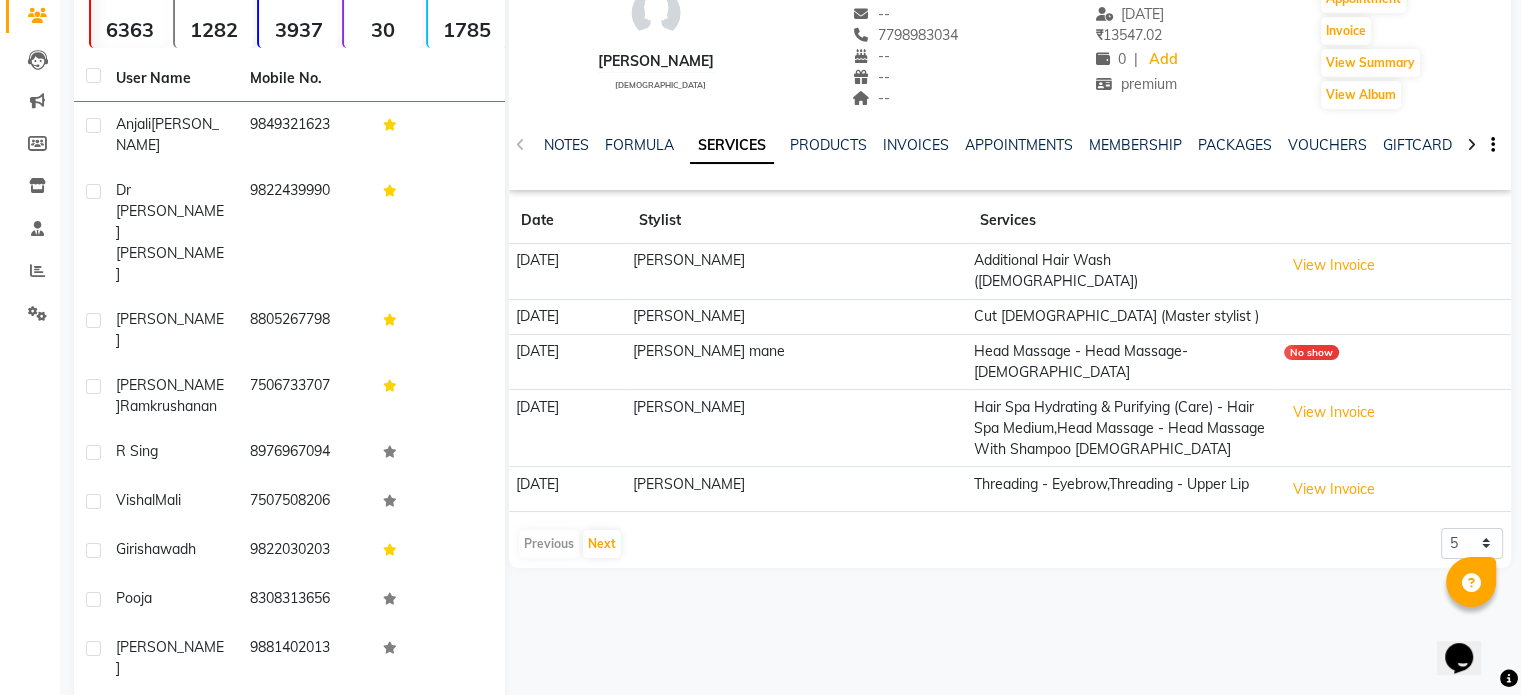 click on "Previous   Next" 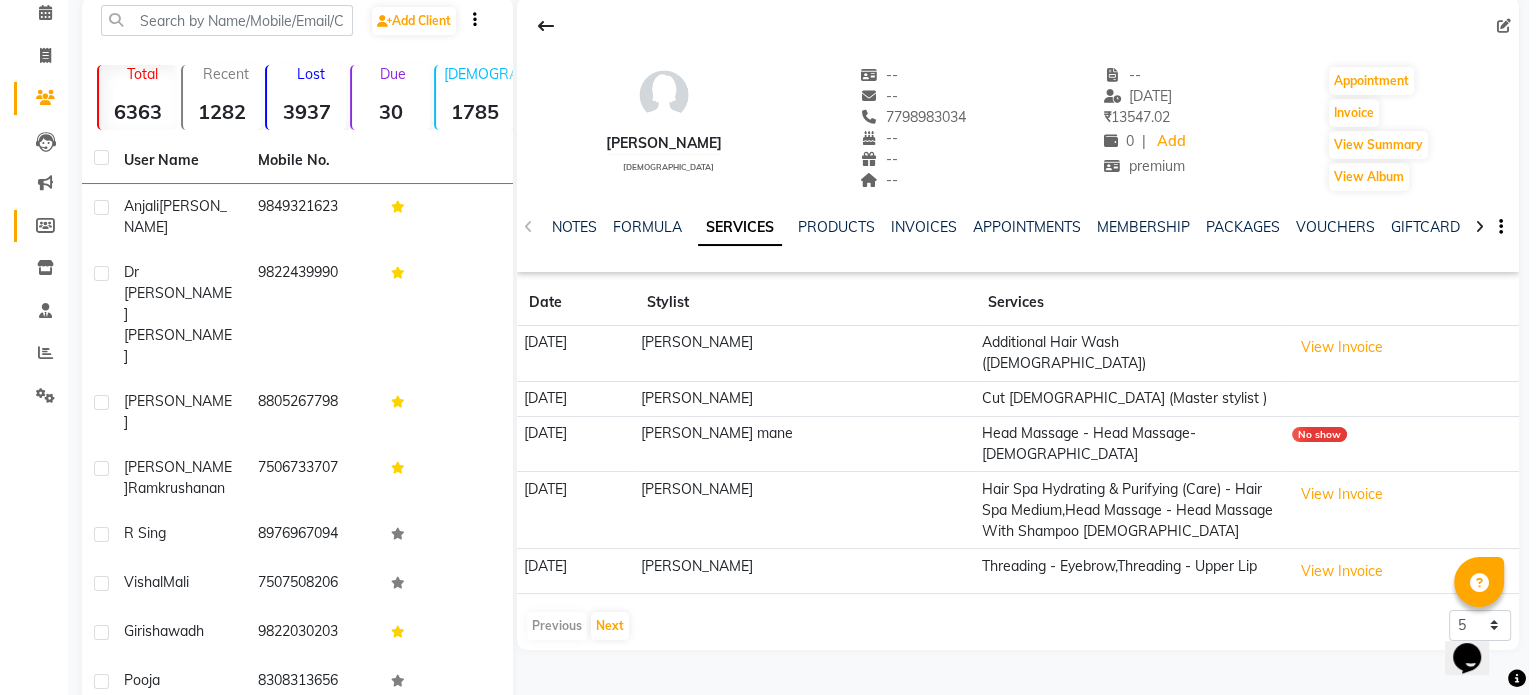 scroll, scrollTop: 0, scrollLeft: 0, axis: both 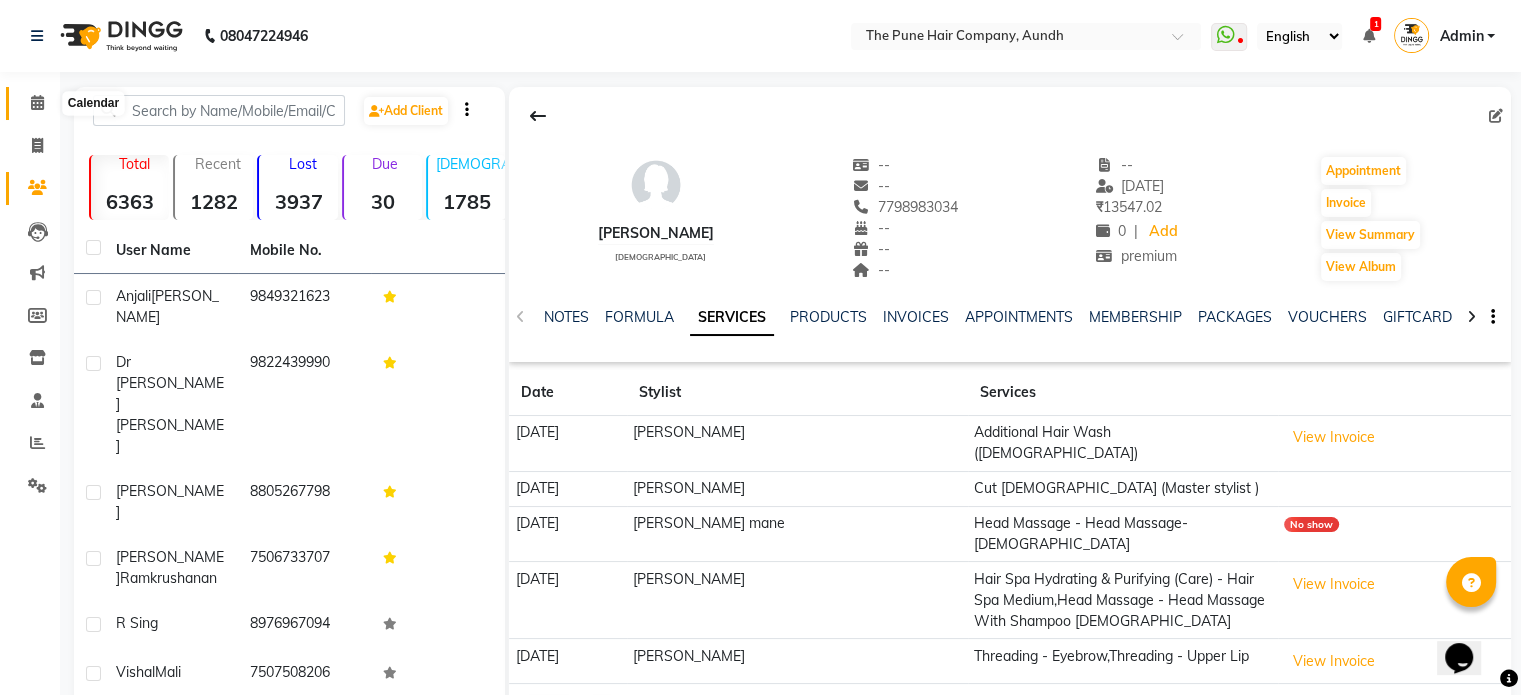 click 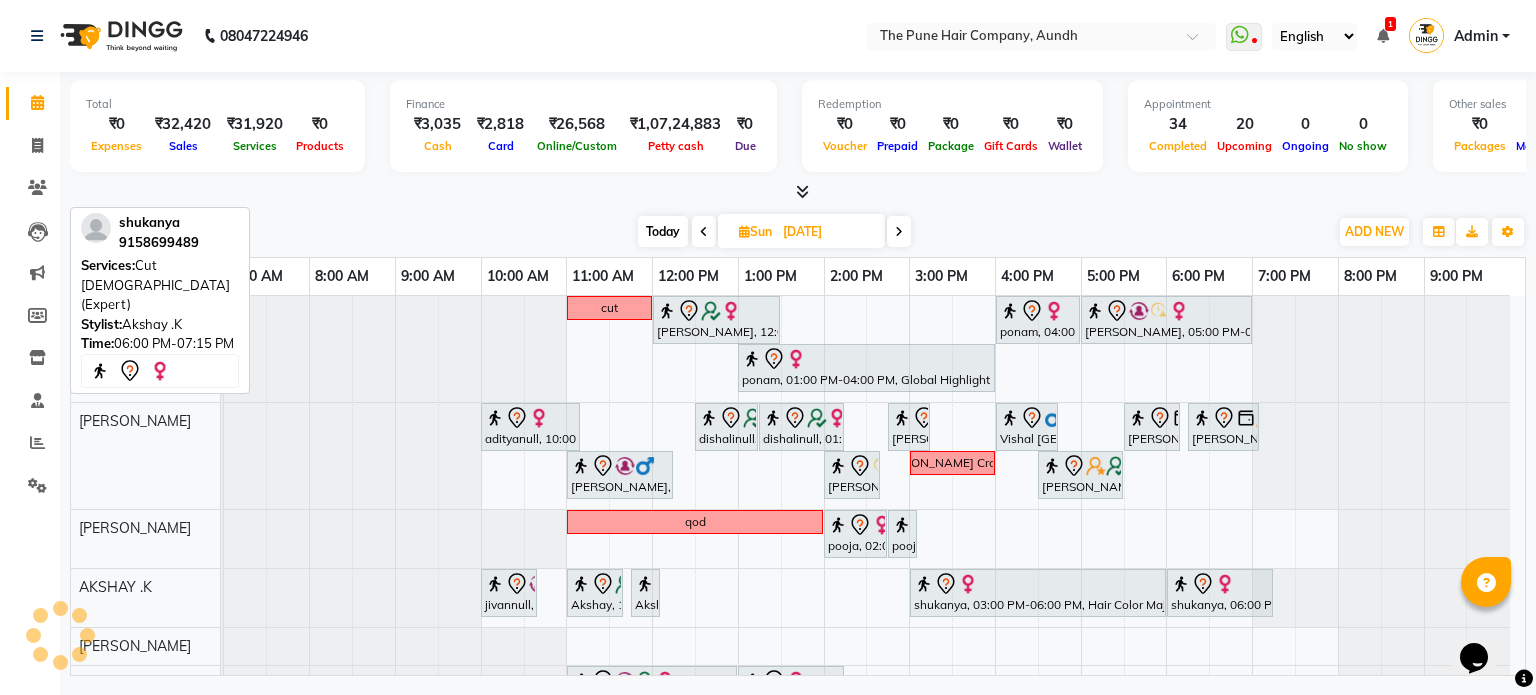 scroll, scrollTop: 400, scrollLeft: 0, axis: vertical 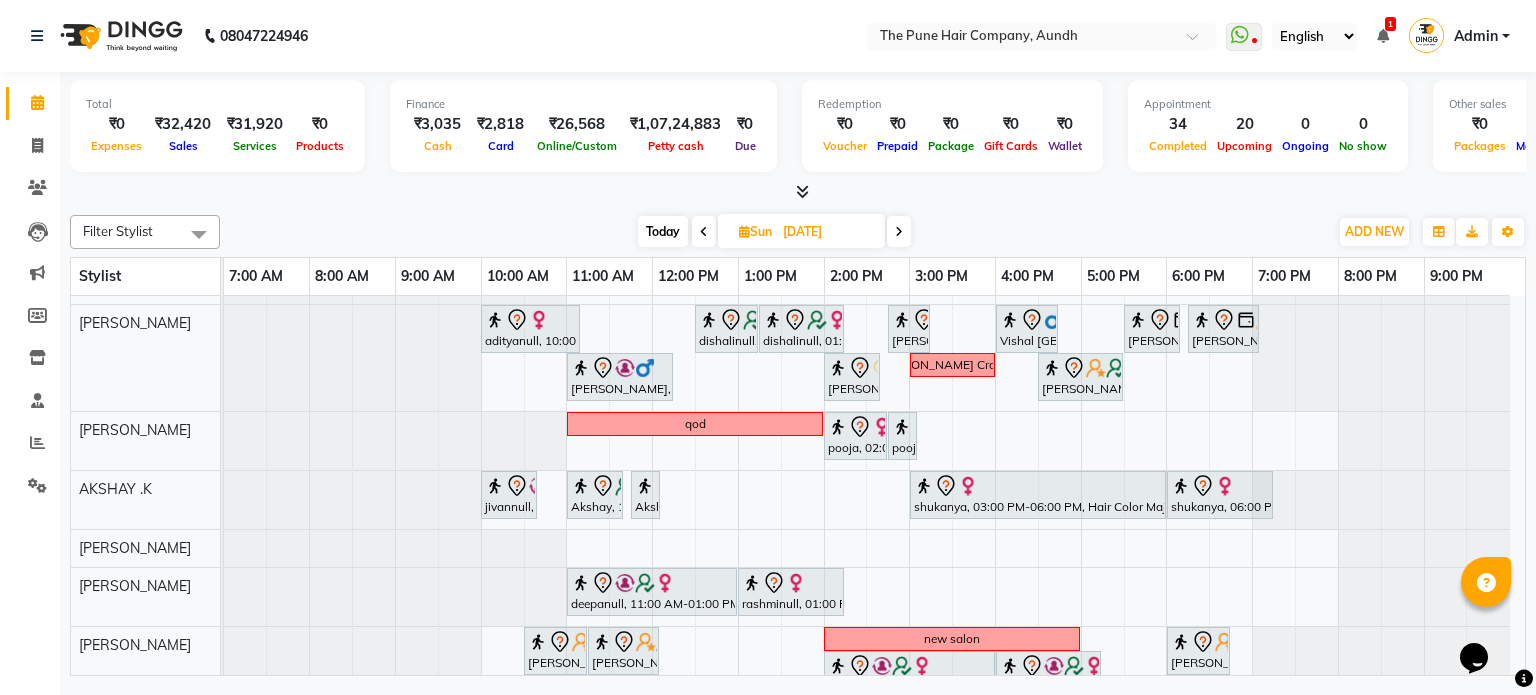 click on "Today" at bounding box center [663, 231] 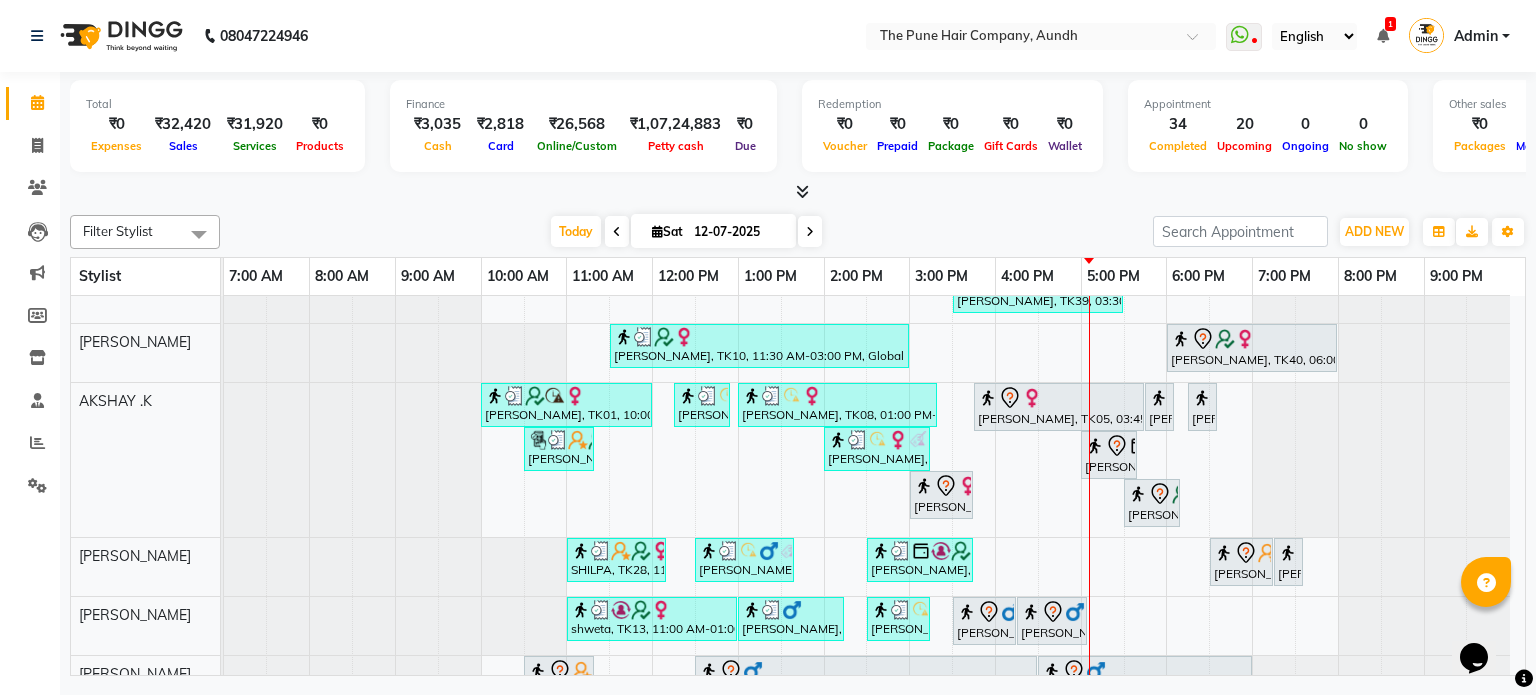 click at bounding box center (810, 231) 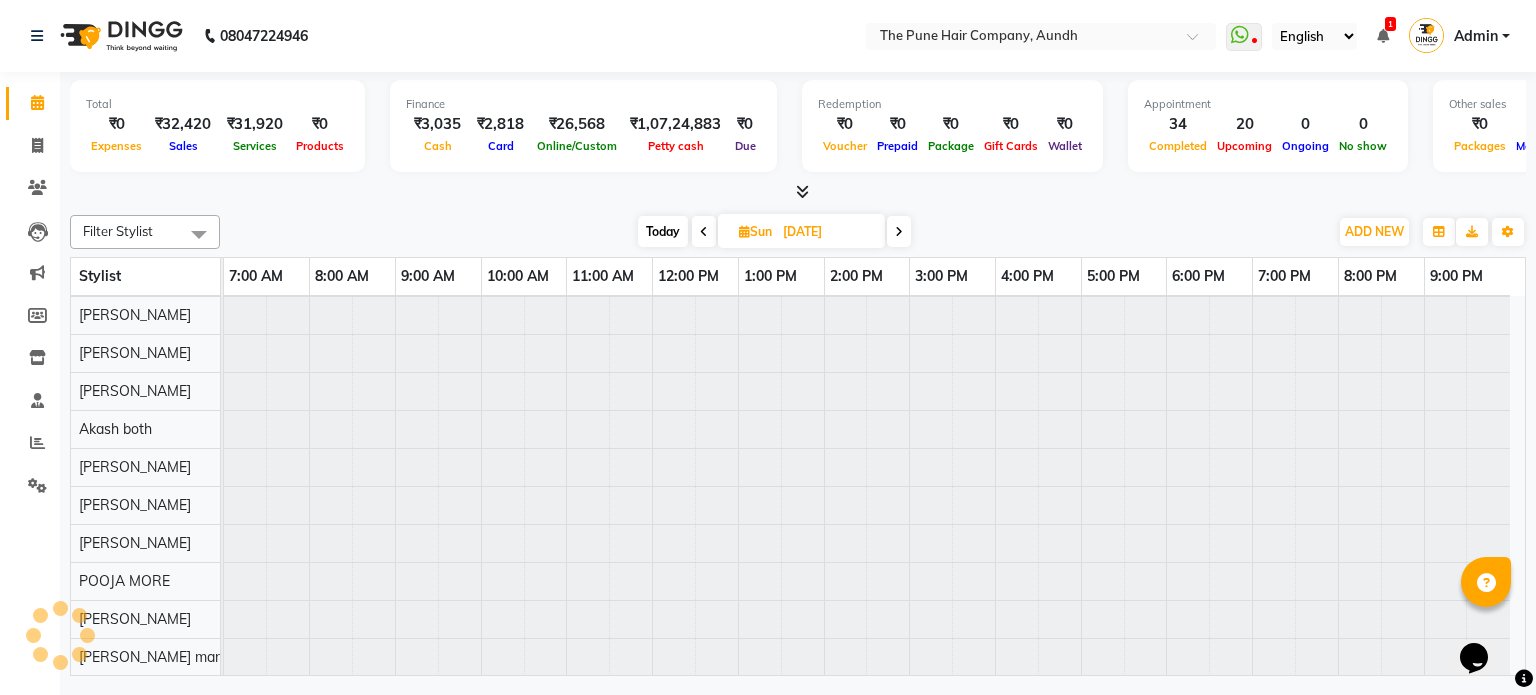 scroll, scrollTop: 148, scrollLeft: 0, axis: vertical 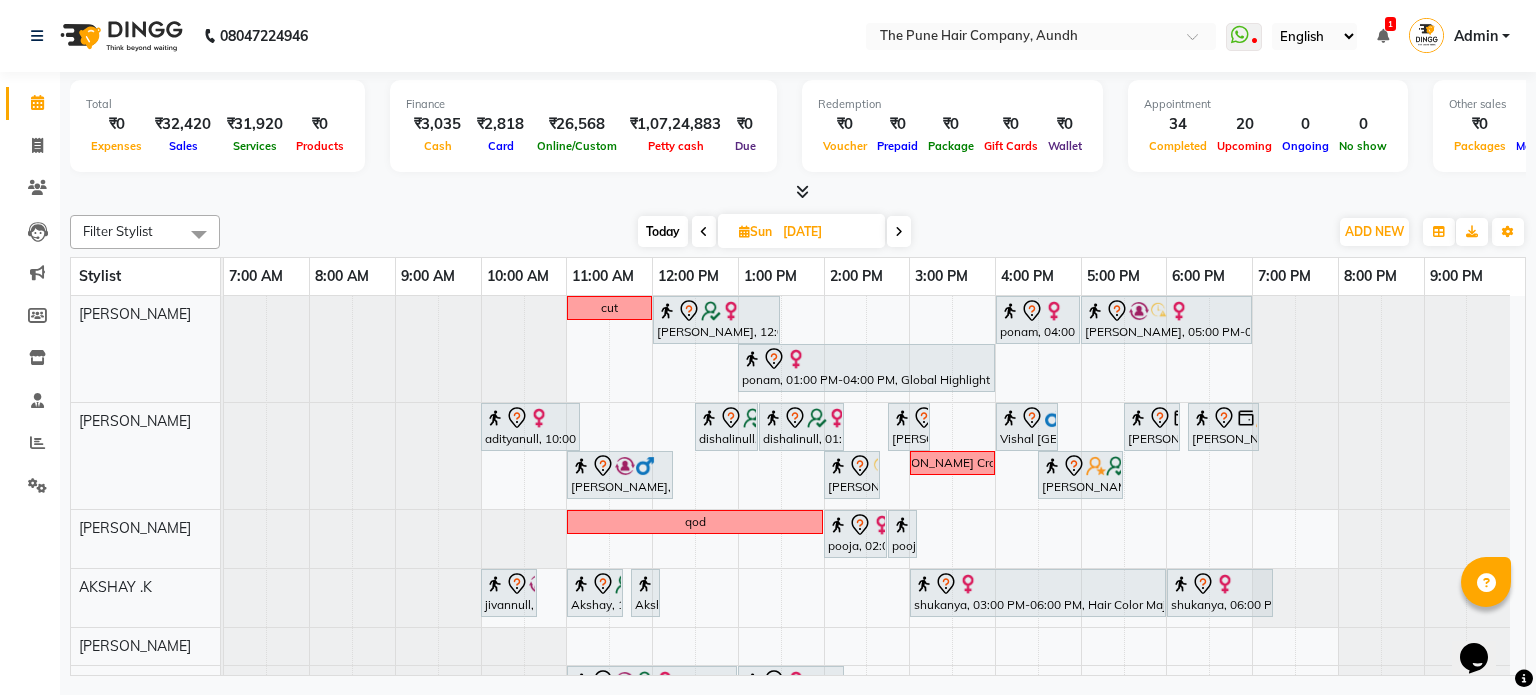 click at bounding box center [899, 231] 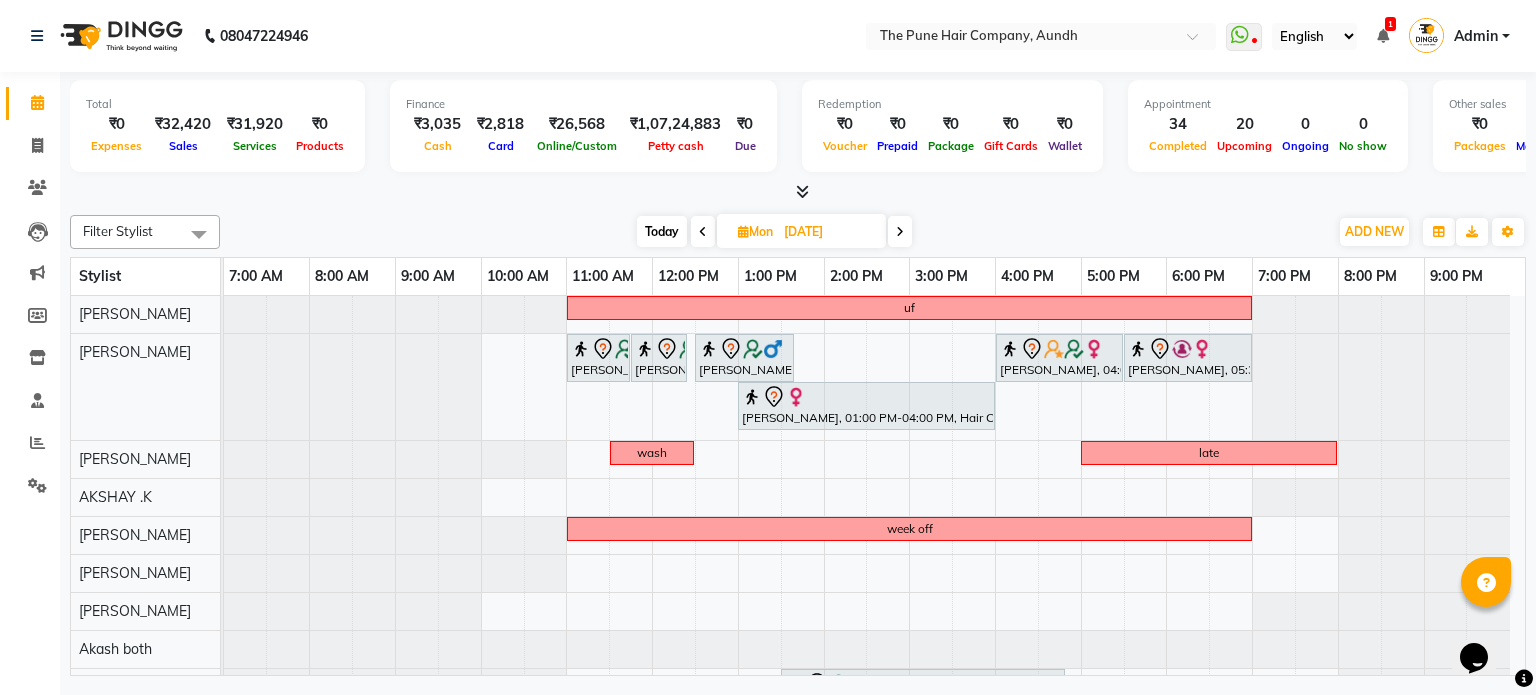 click at bounding box center (900, 231) 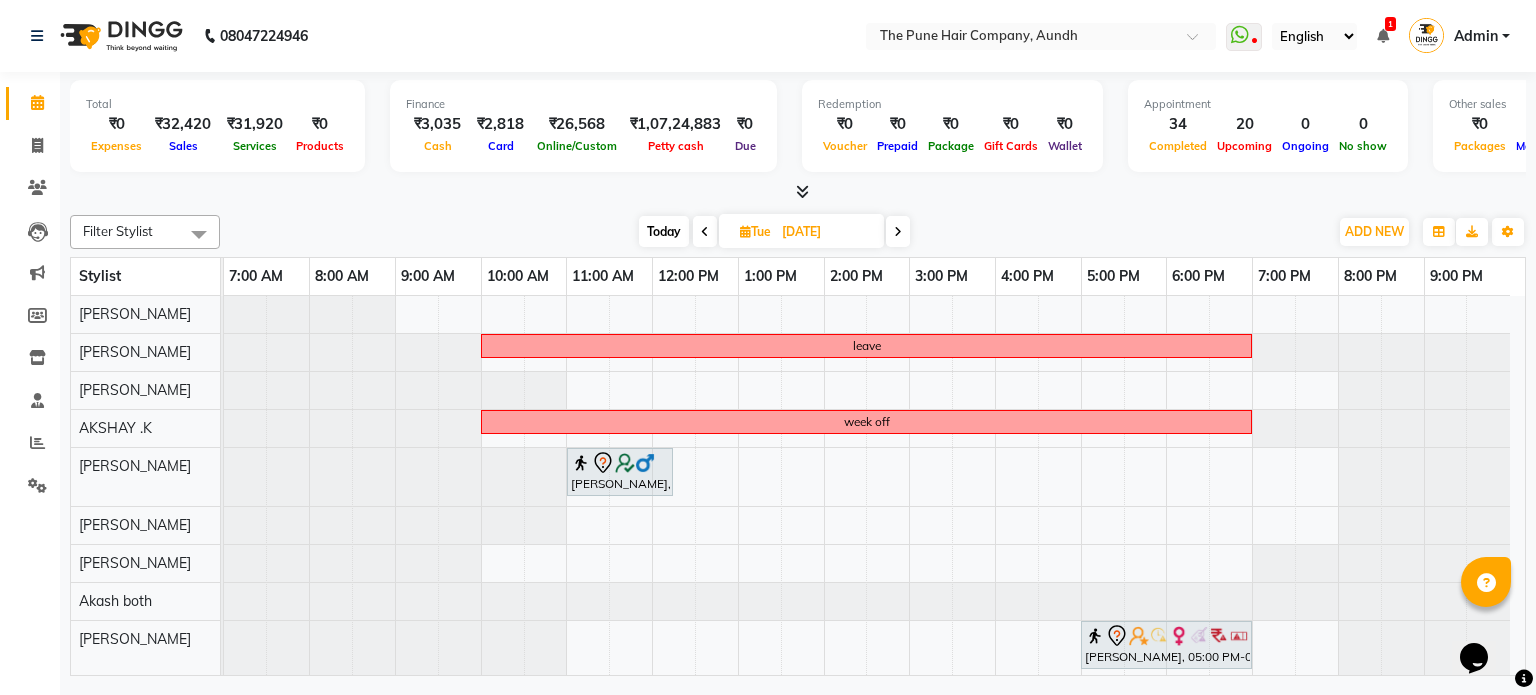click at bounding box center (898, 231) 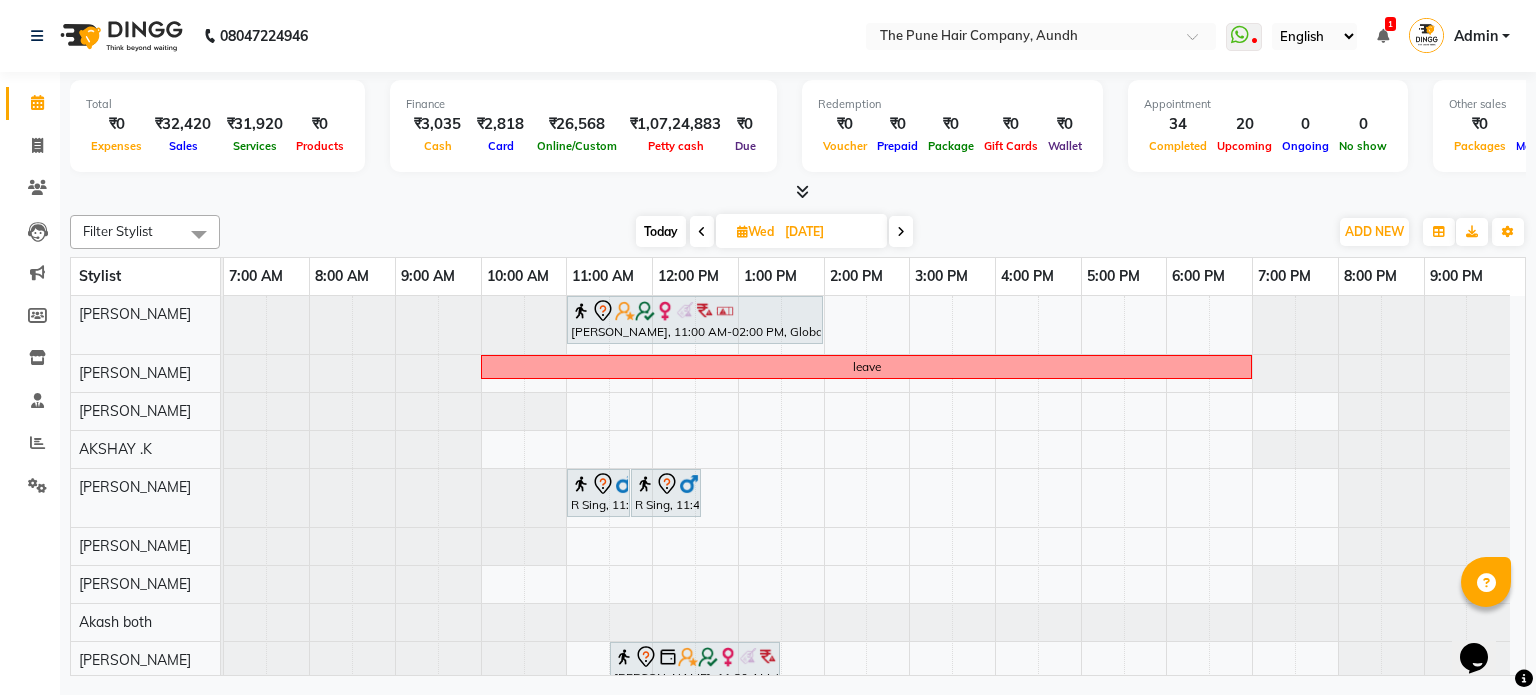 scroll, scrollTop: 211, scrollLeft: 0, axis: vertical 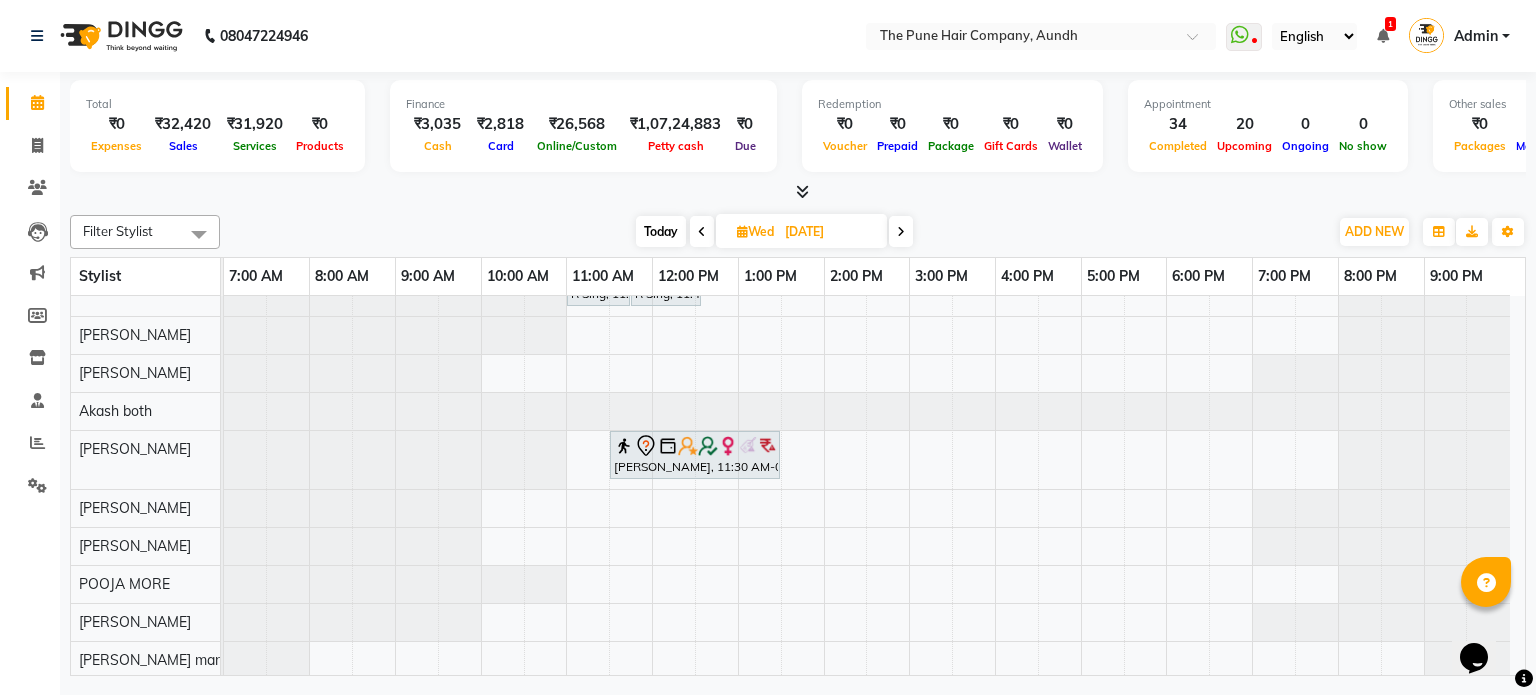 click at bounding box center (901, 232) 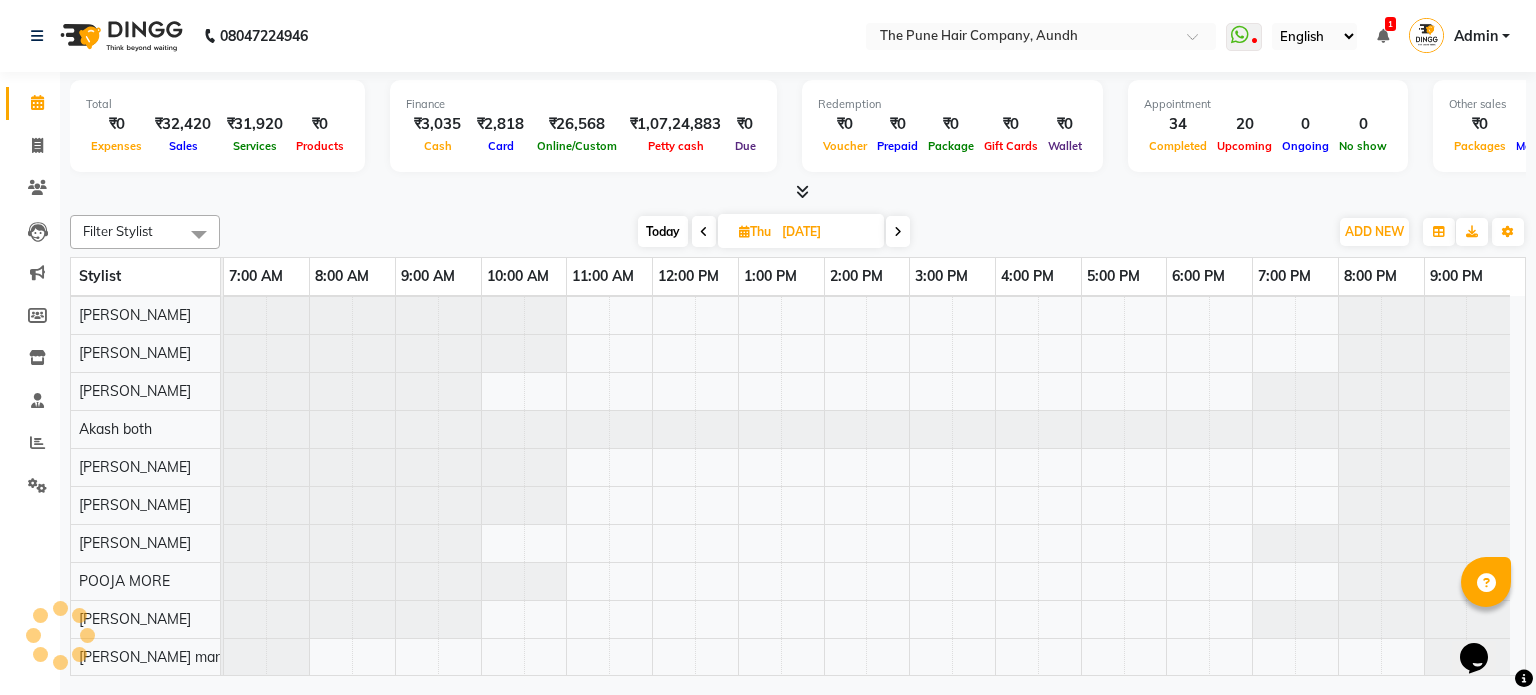 scroll, scrollTop: 148, scrollLeft: 0, axis: vertical 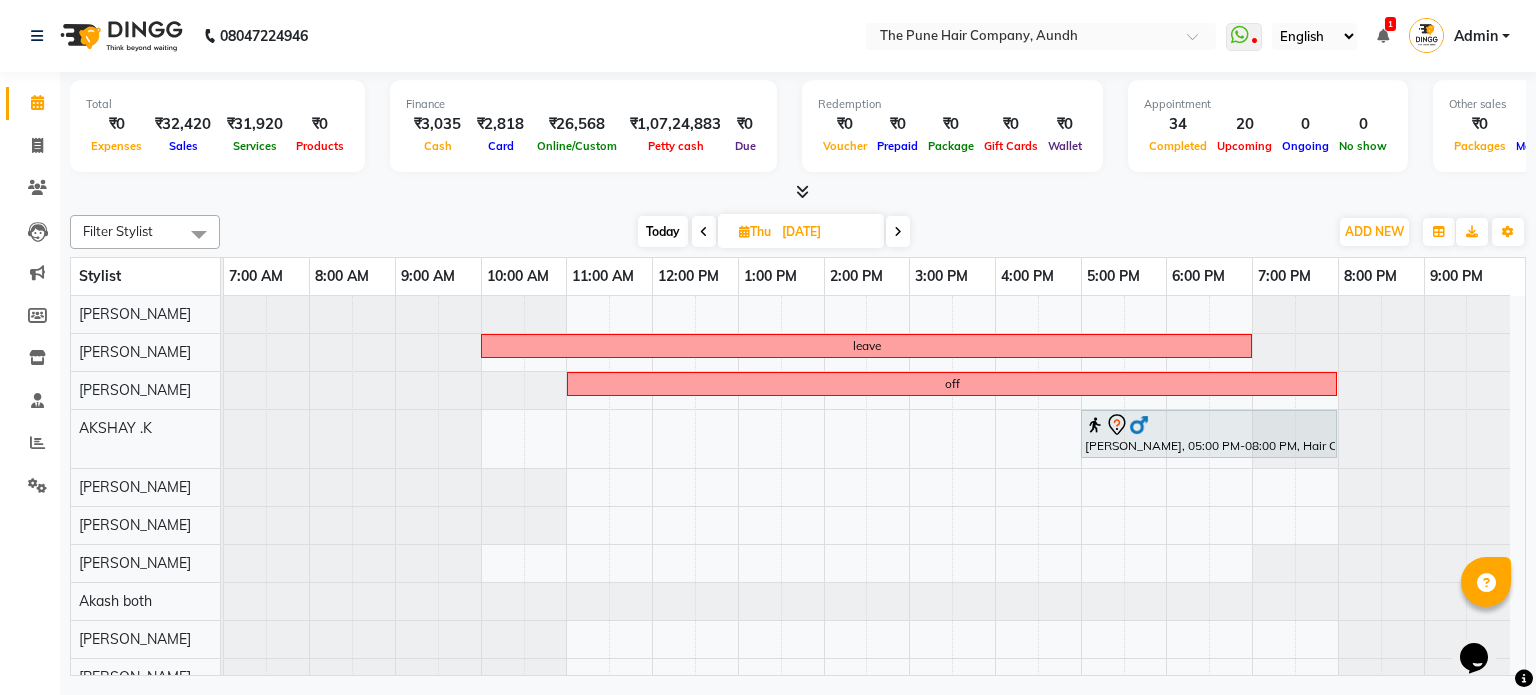 click at bounding box center (898, 232) 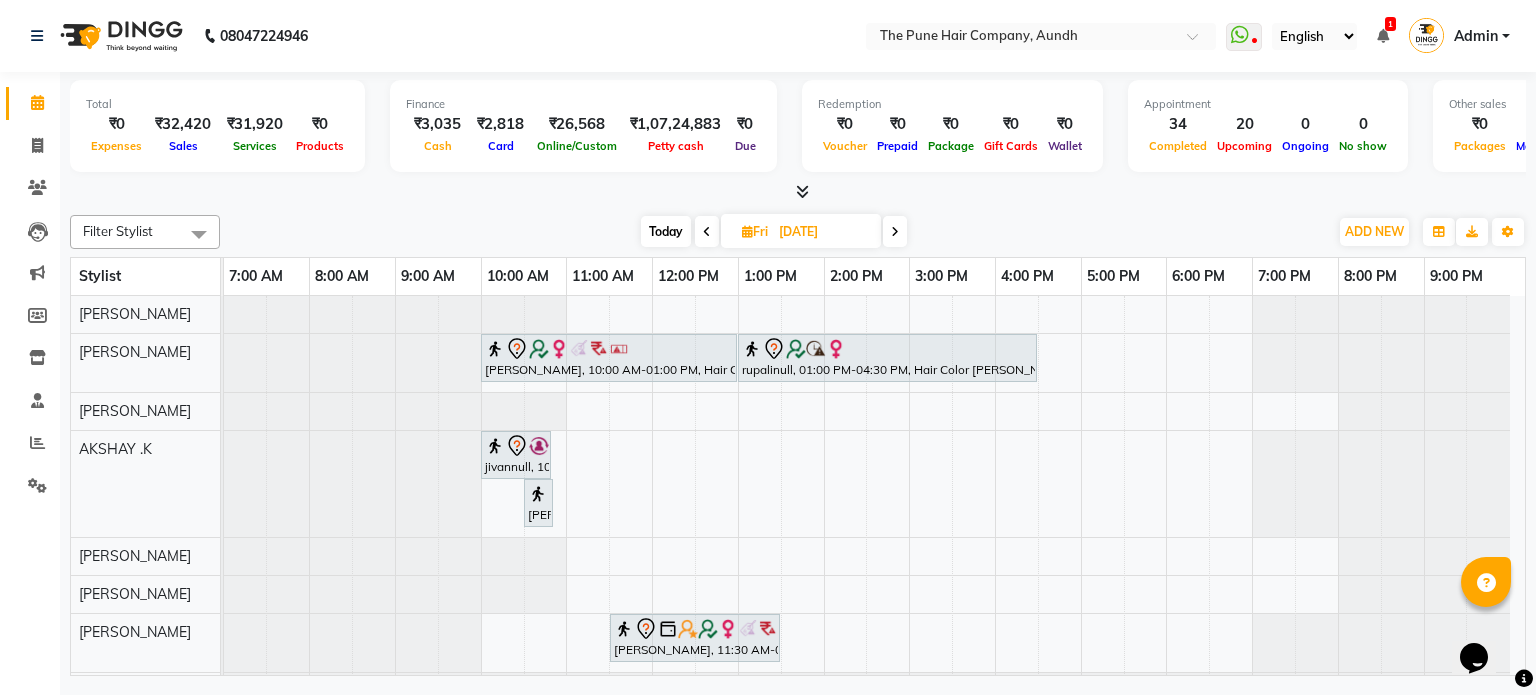 click at bounding box center (895, 231) 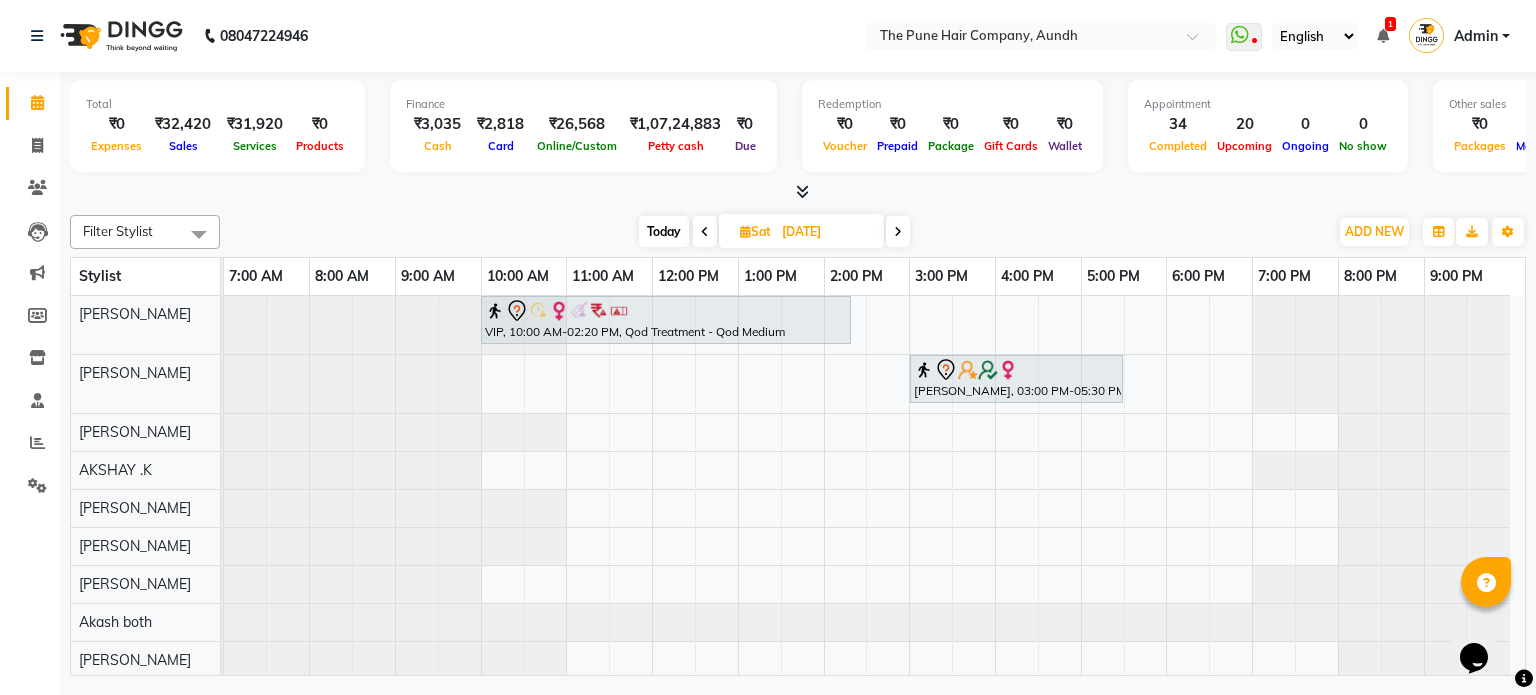 click at bounding box center [898, 231] 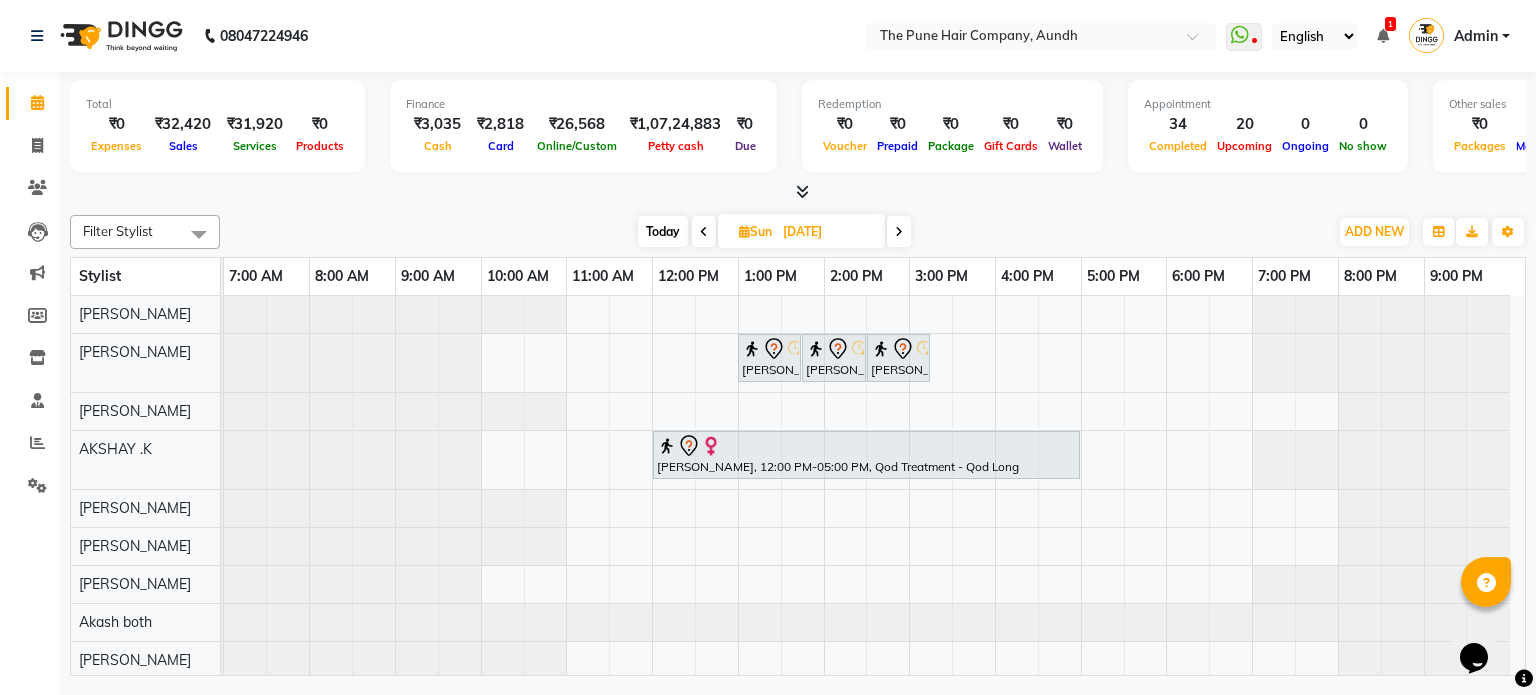 click at bounding box center [899, 231] 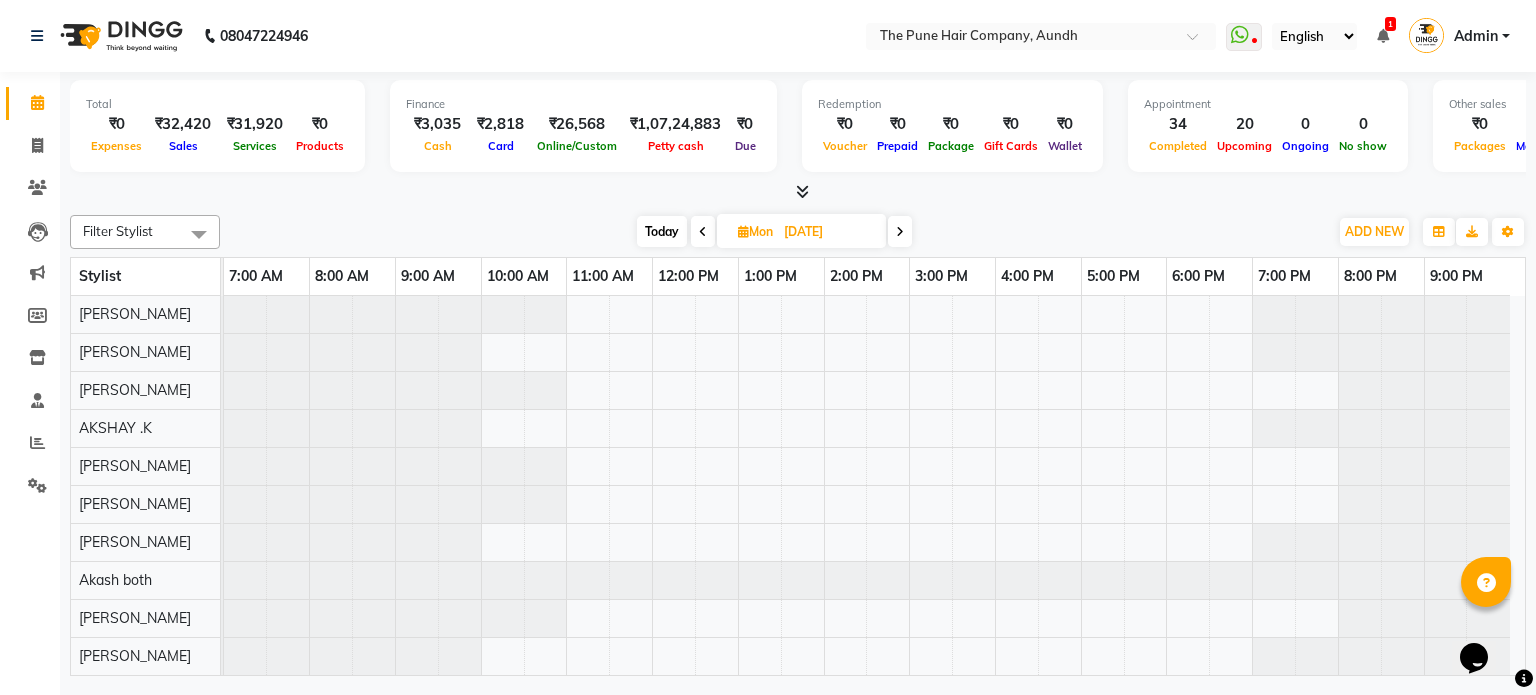 click at bounding box center (900, 231) 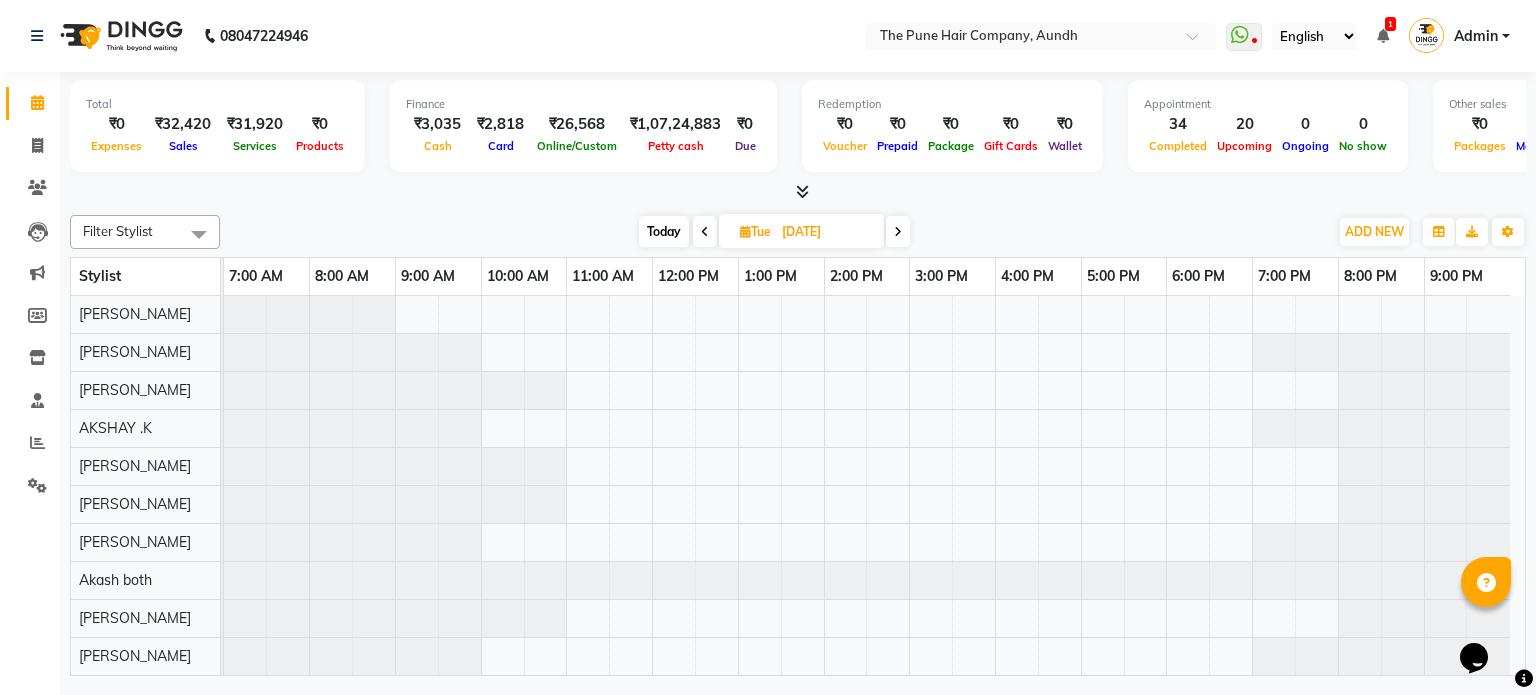 click at bounding box center [898, 231] 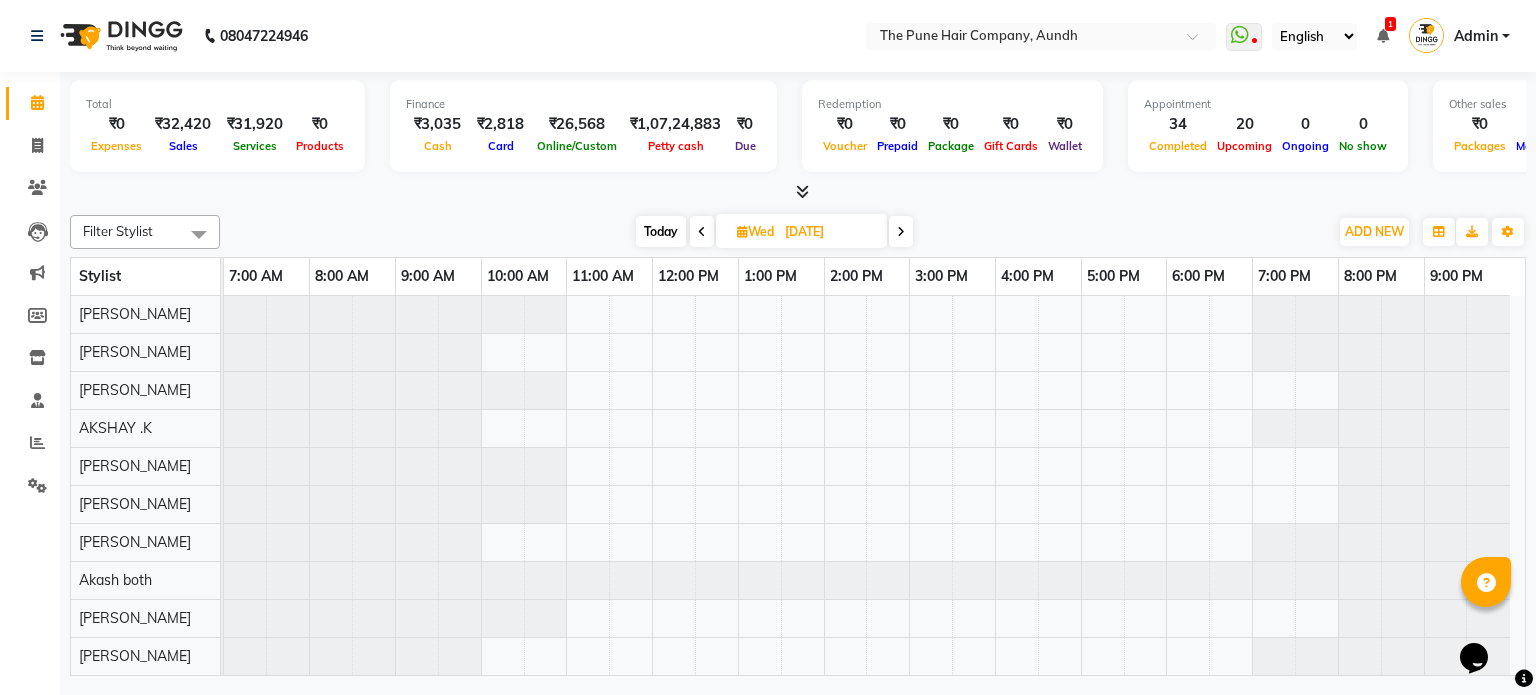 click on "Today" at bounding box center (661, 231) 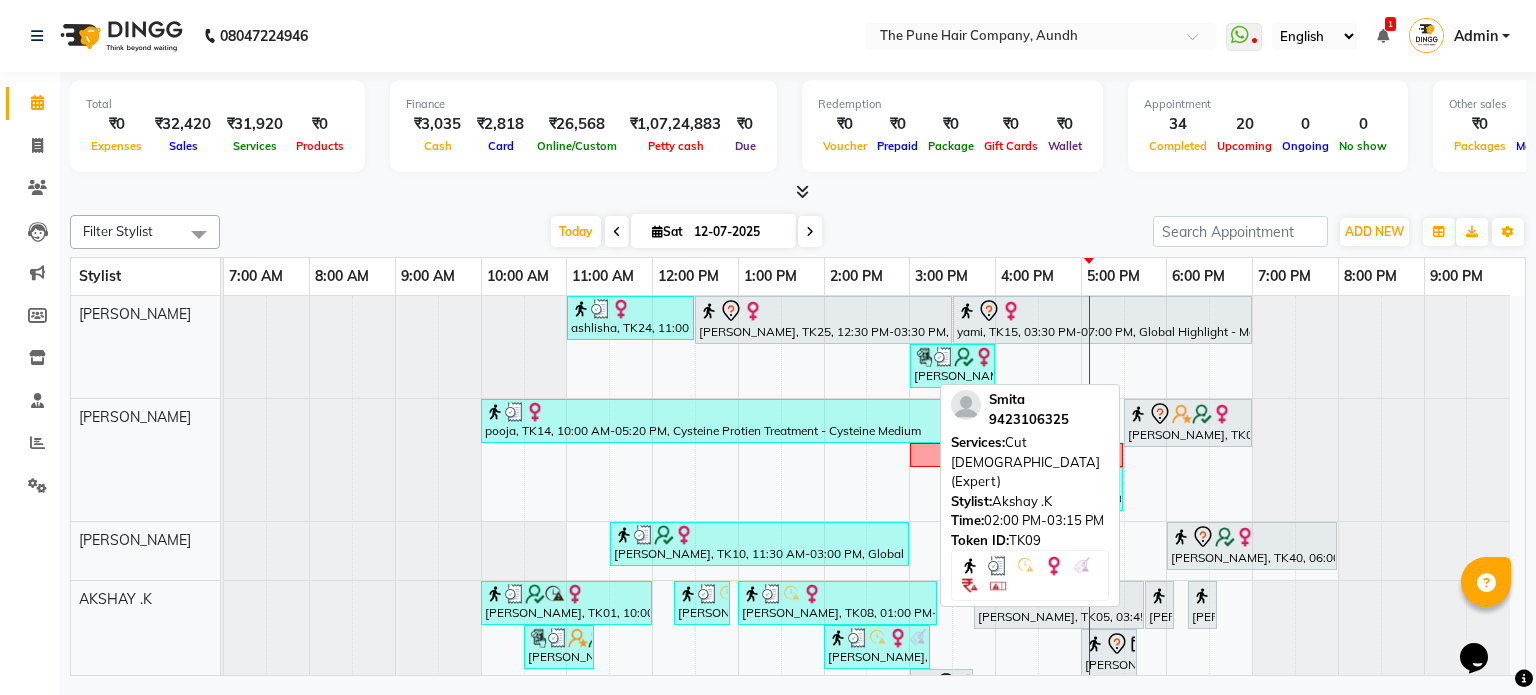 scroll, scrollTop: 61, scrollLeft: 0, axis: vertical 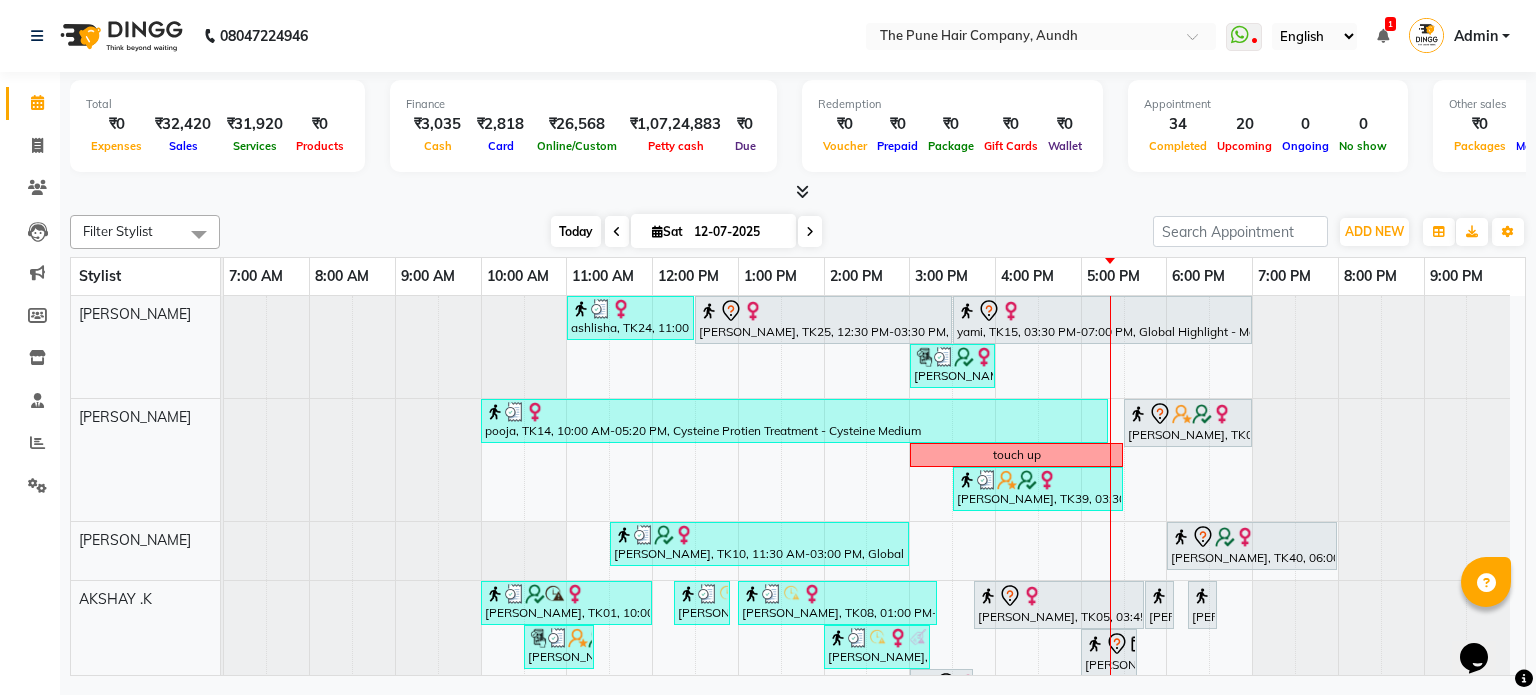 click on "Today" at bounding box center [576, 231] 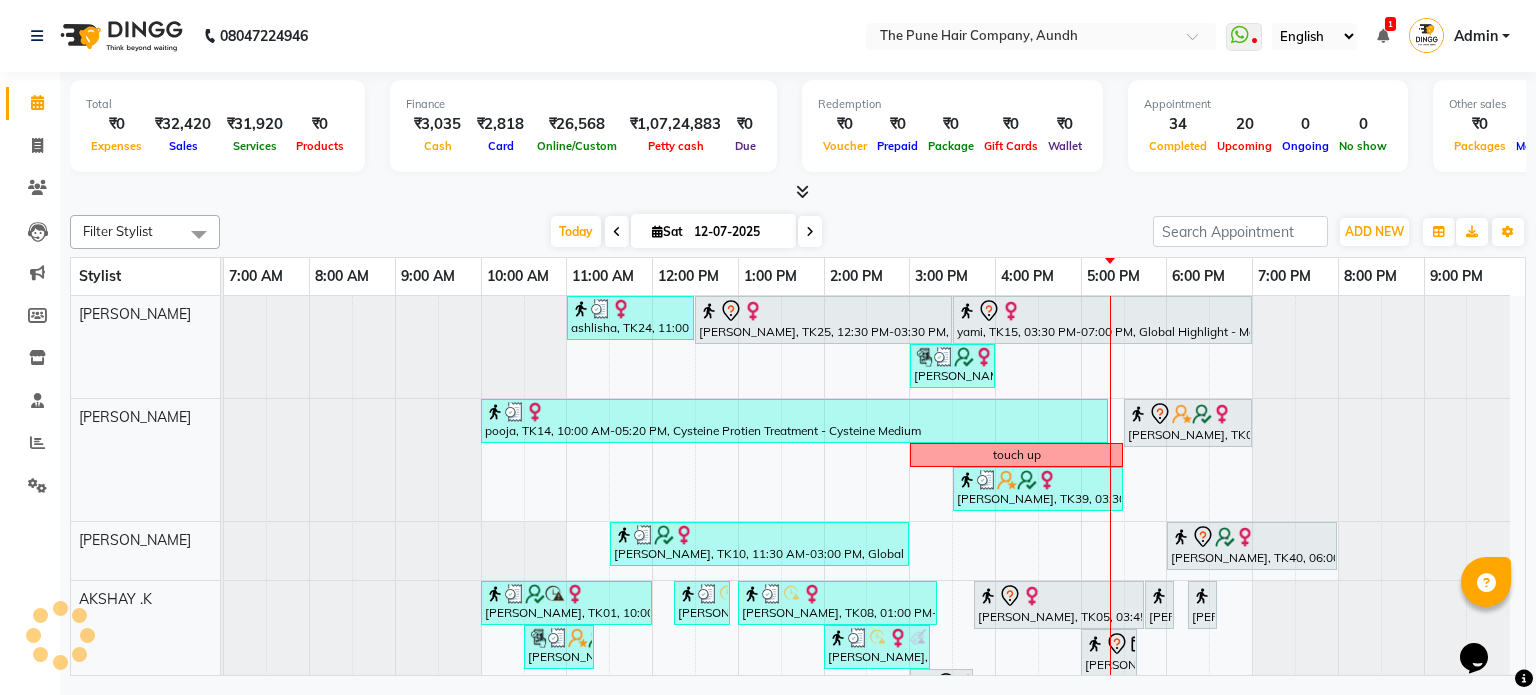 click at bounding box center [810, 232] 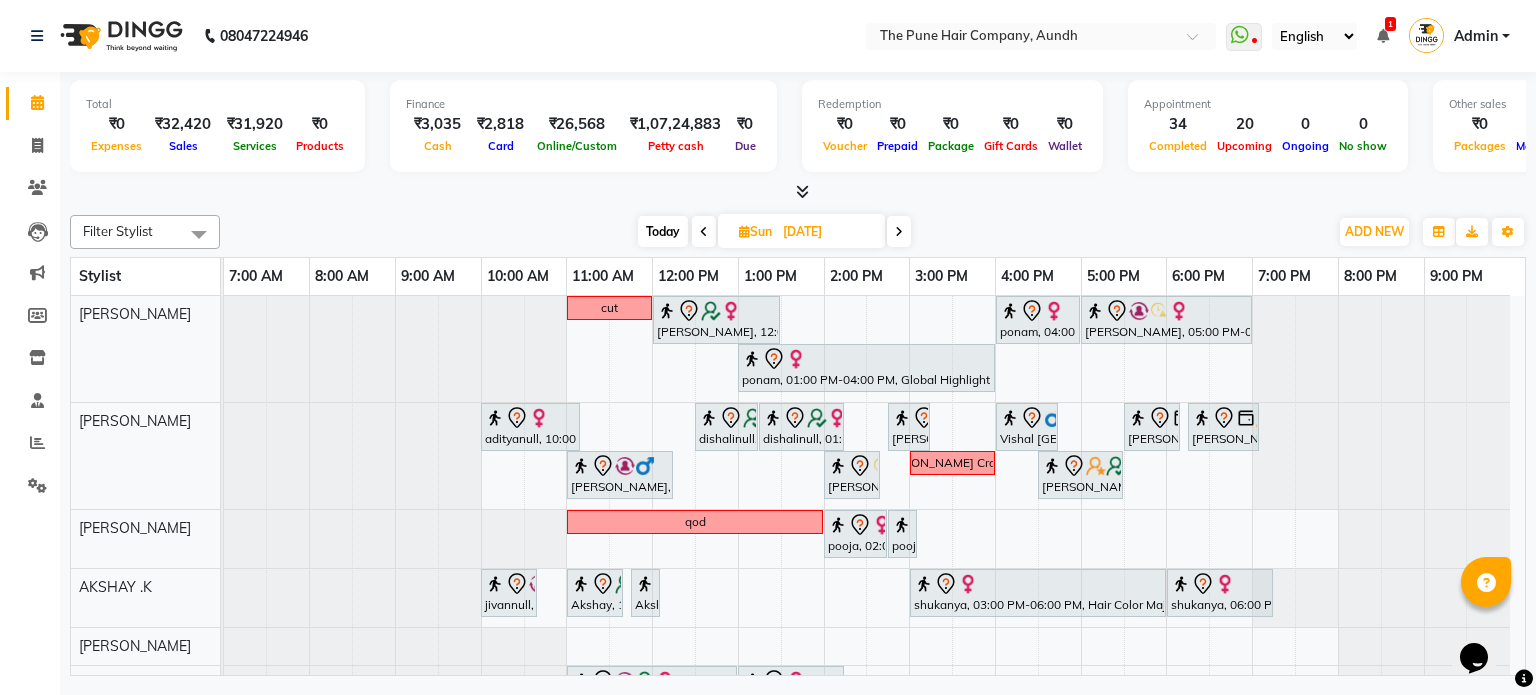 click at bounding box center [704, 231] 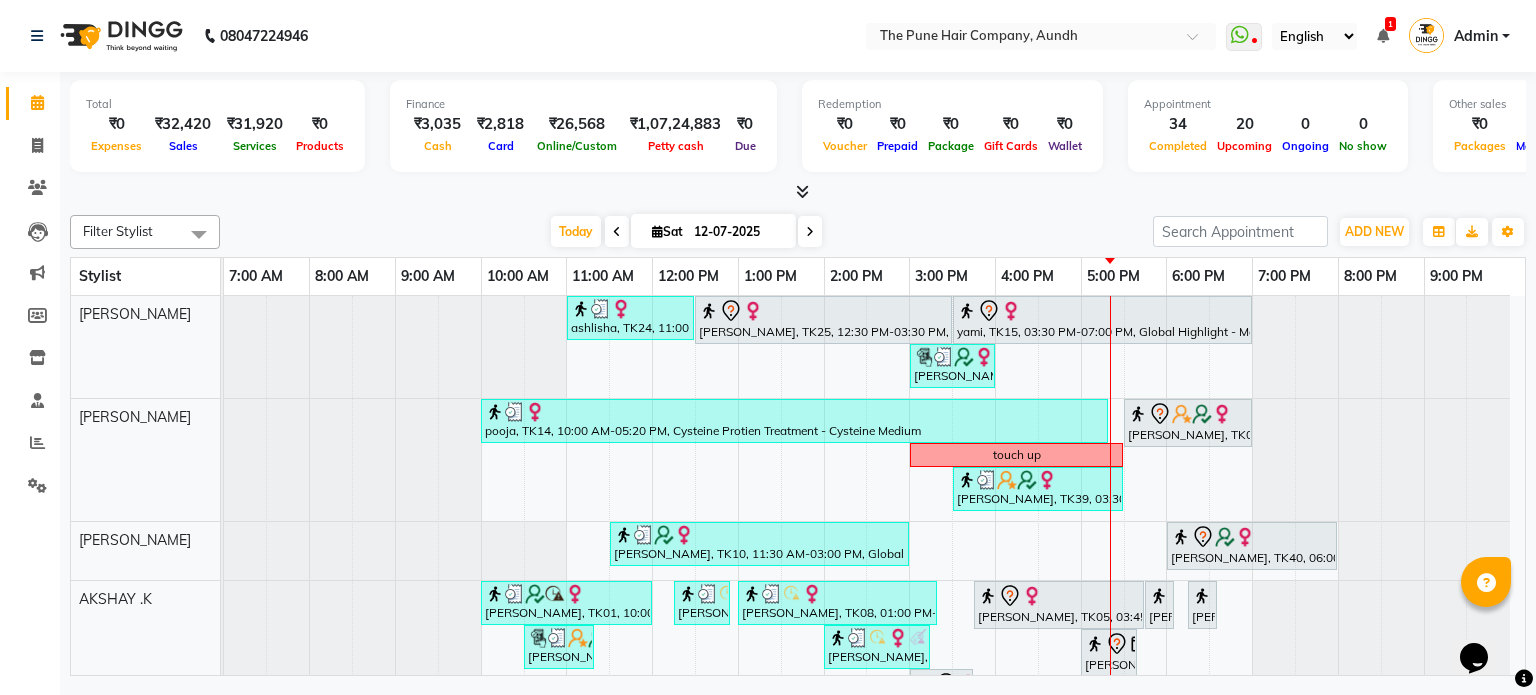 click at bounding box center (617, 231) 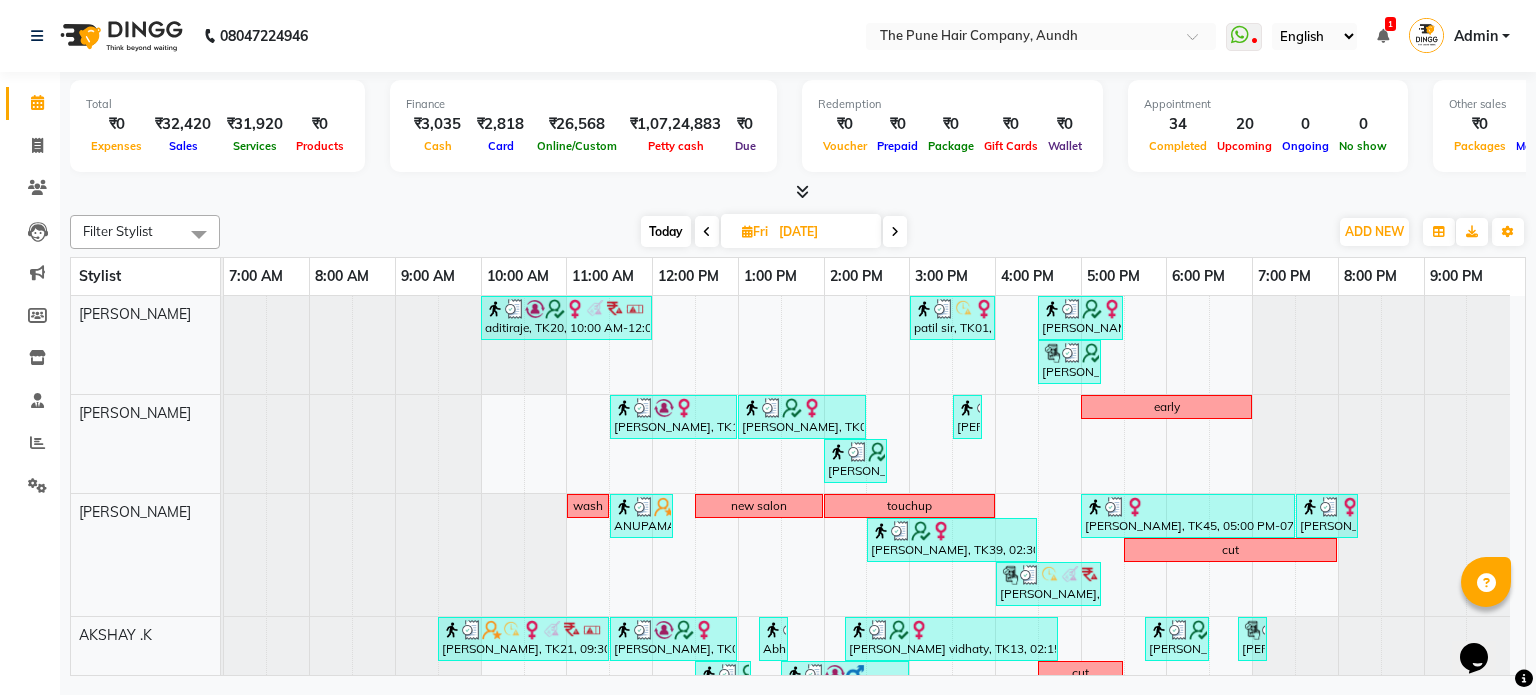 scroll, scrollTop: 299, scrollLeft: 0, axis: vertical 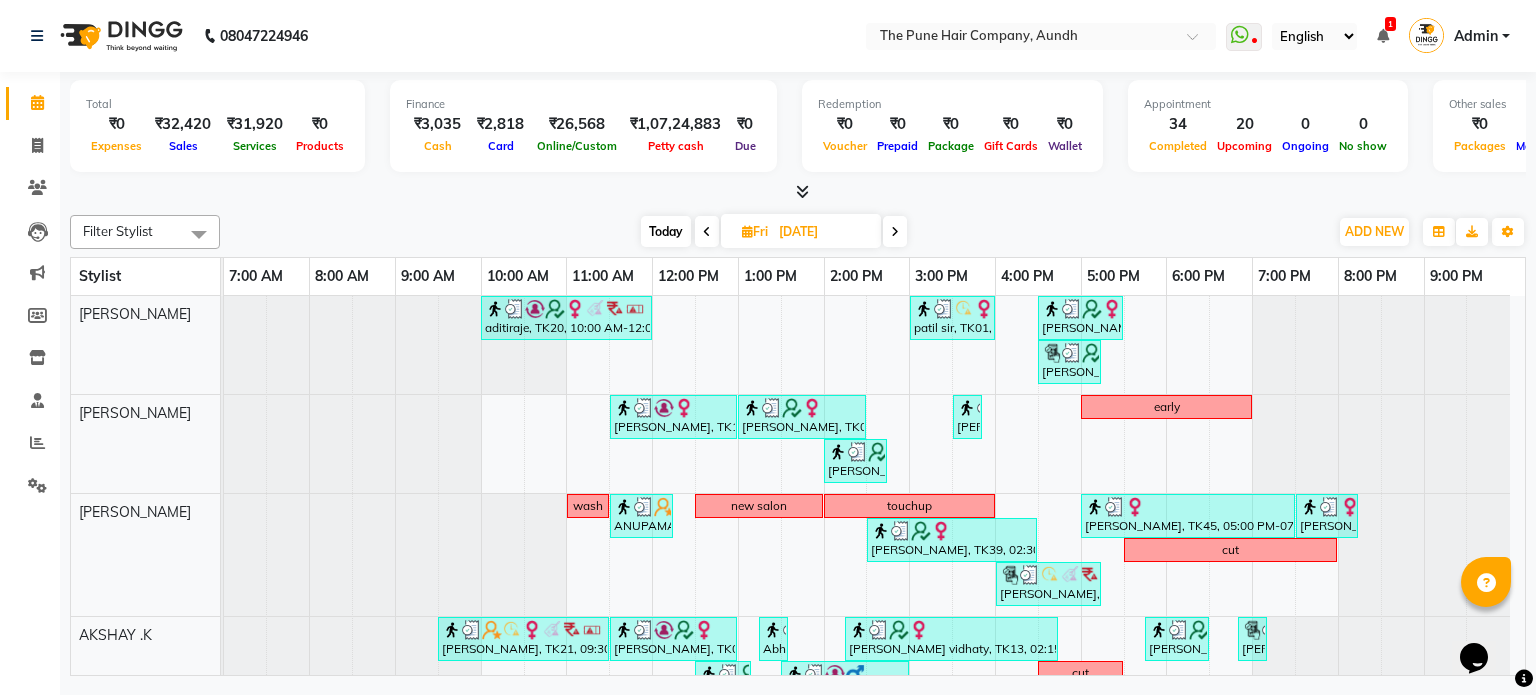 click at bounding box center [895, 231] 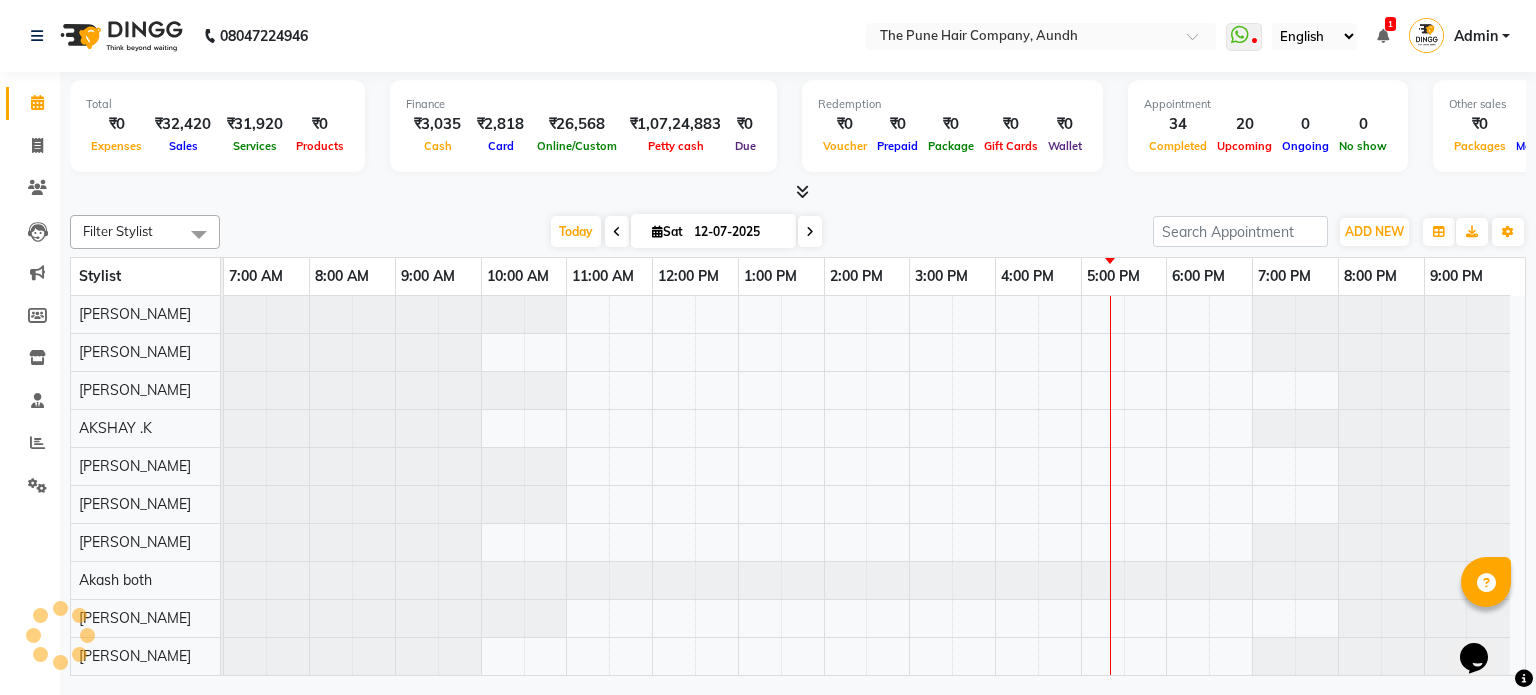 click on "[DATE]  [DATE]" at bounding box center (686, 232) 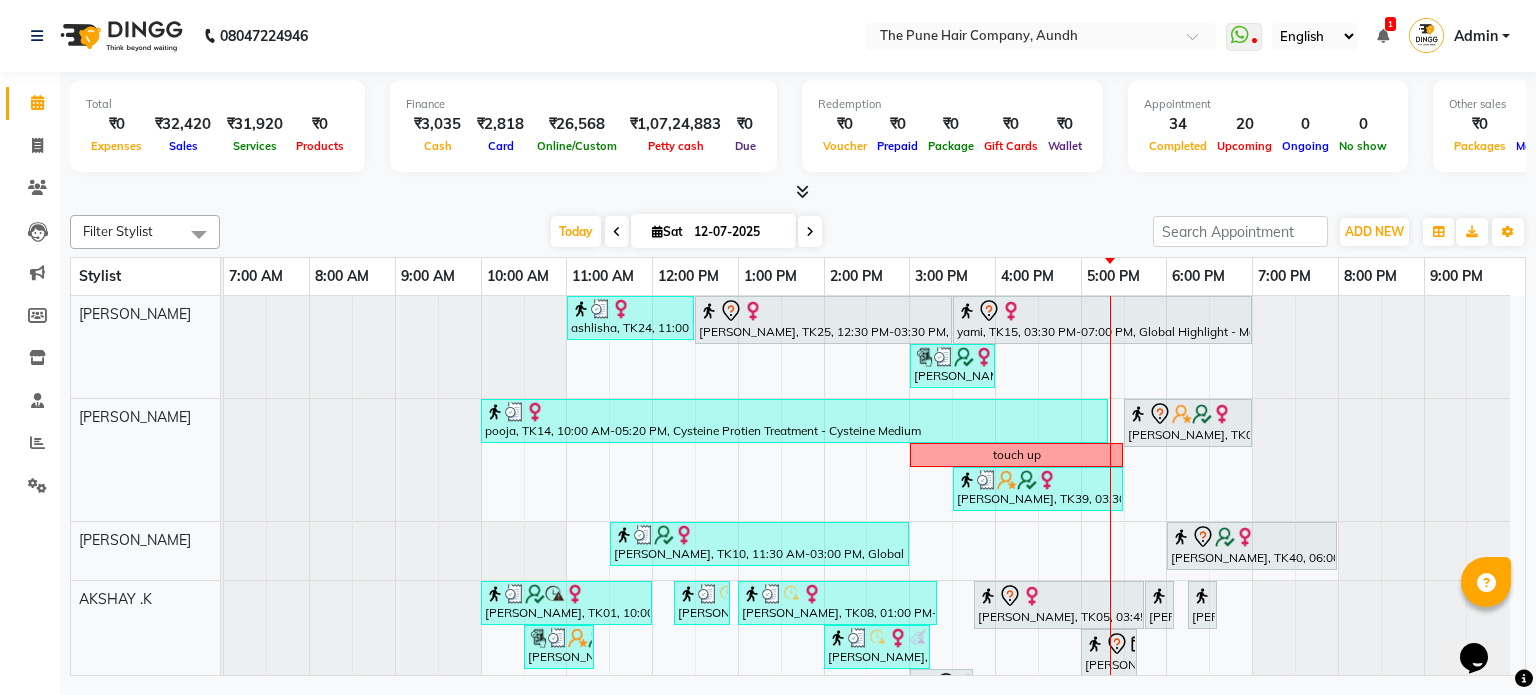 click at bounding box center [810, 232] 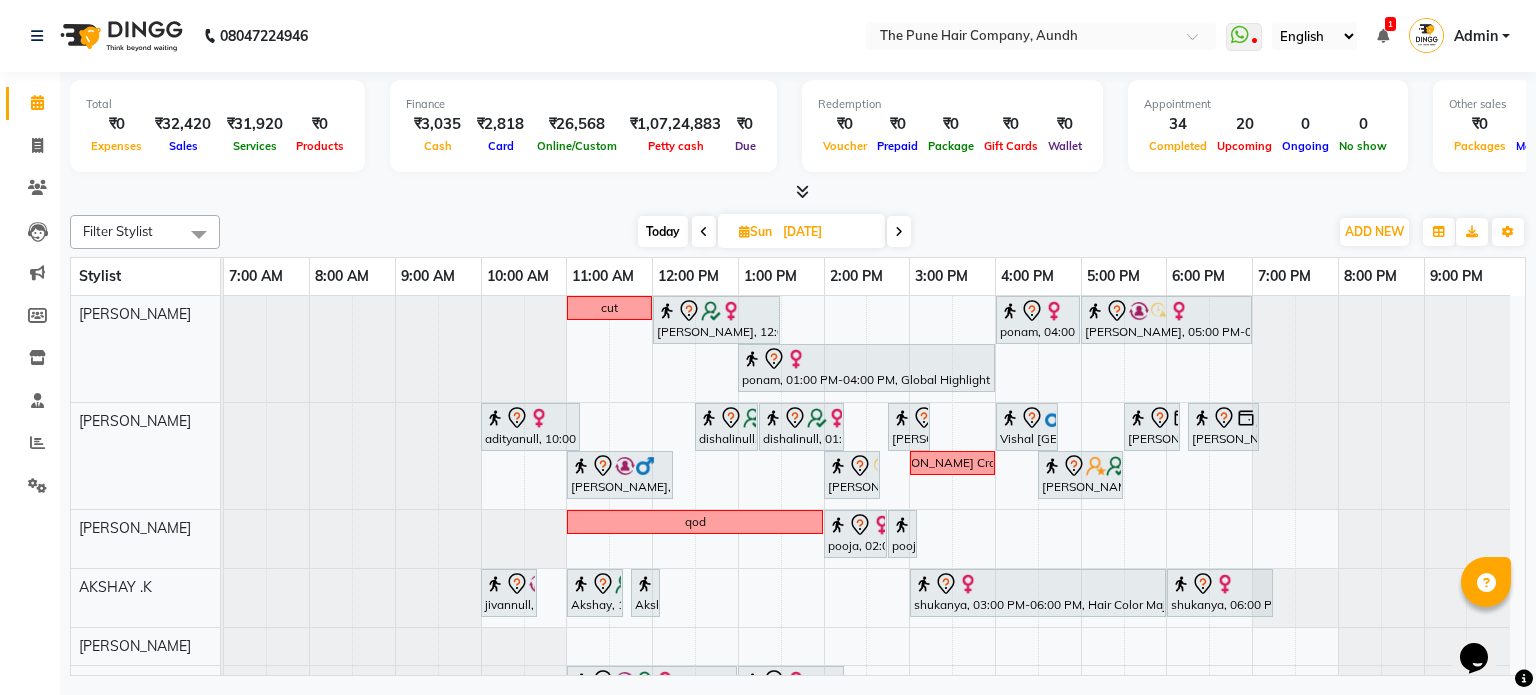 click on "[DATE]" at bounding box center [827, 232] 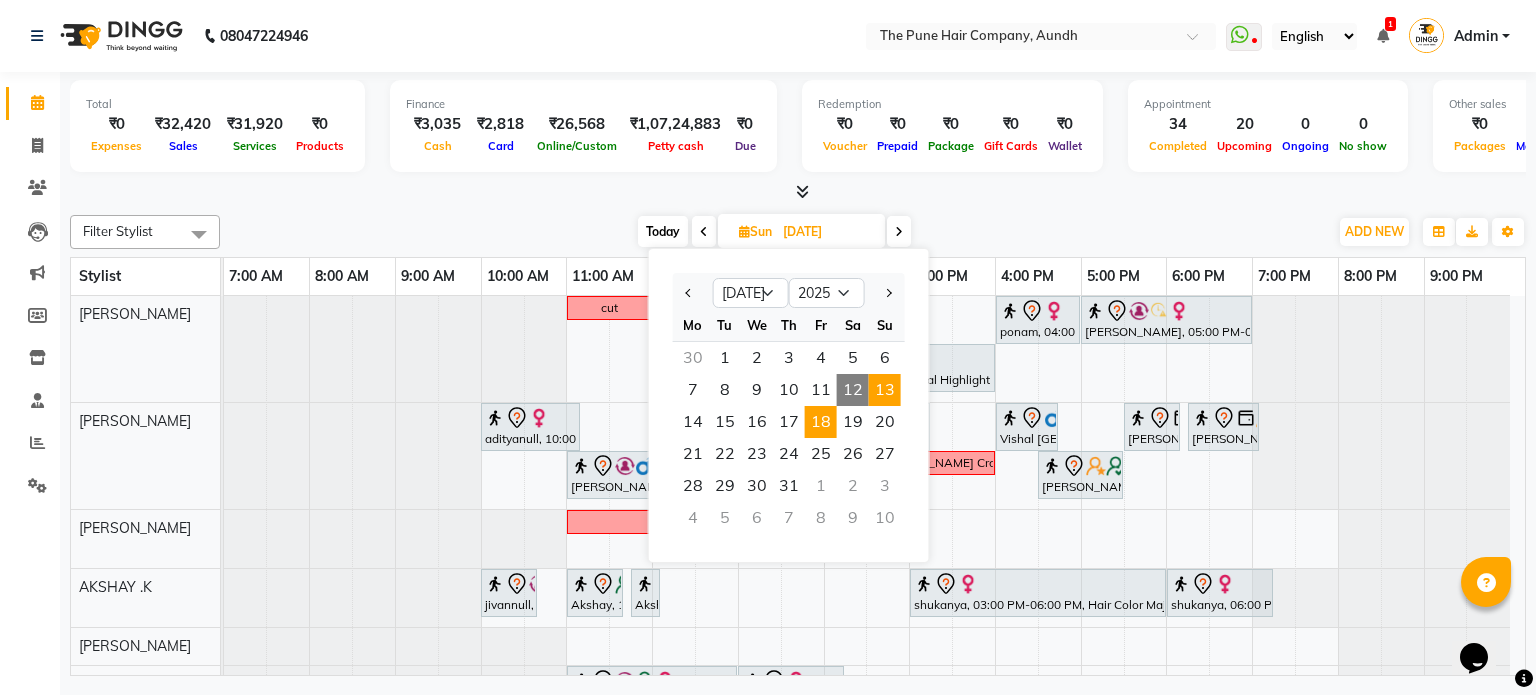 click on "18" at bounding box center (821, 422) 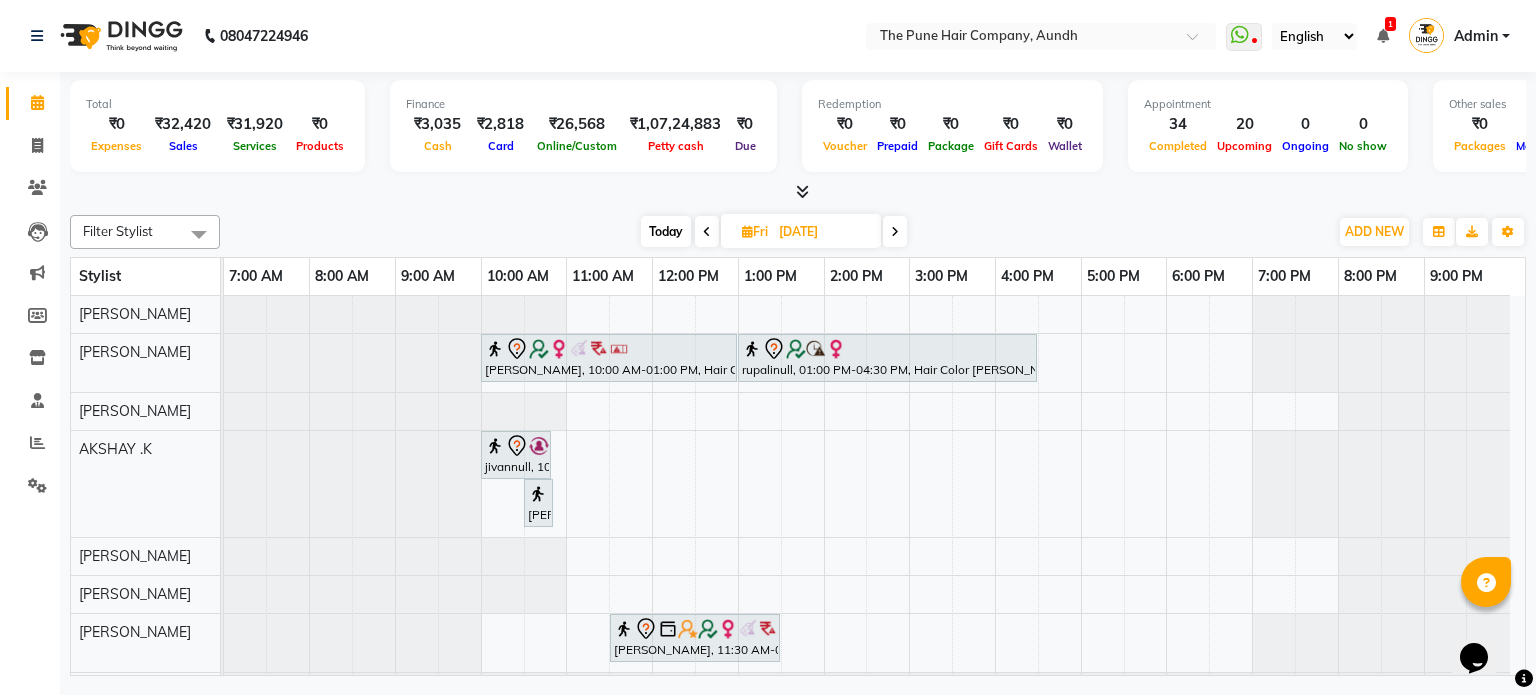 click at bounding box center (895, 232) 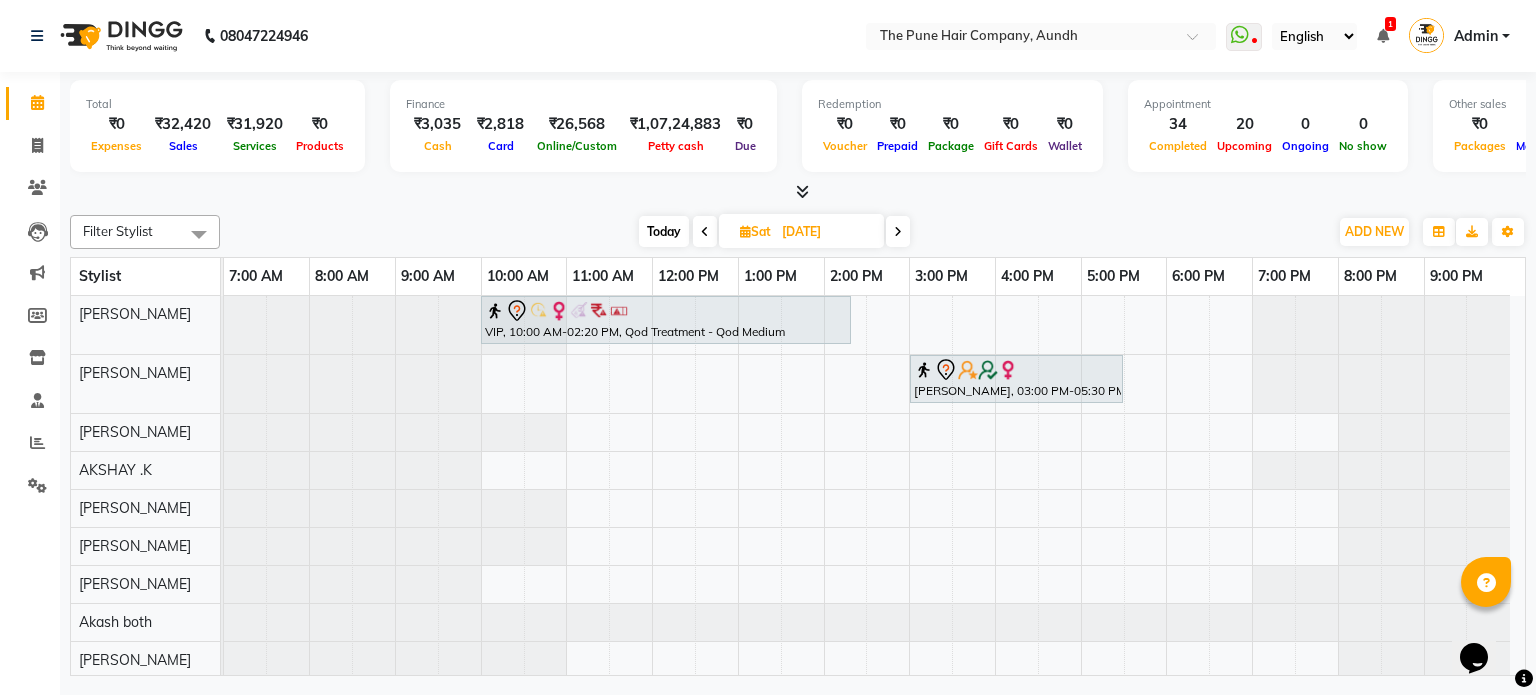click at bounding box center [898, 231] 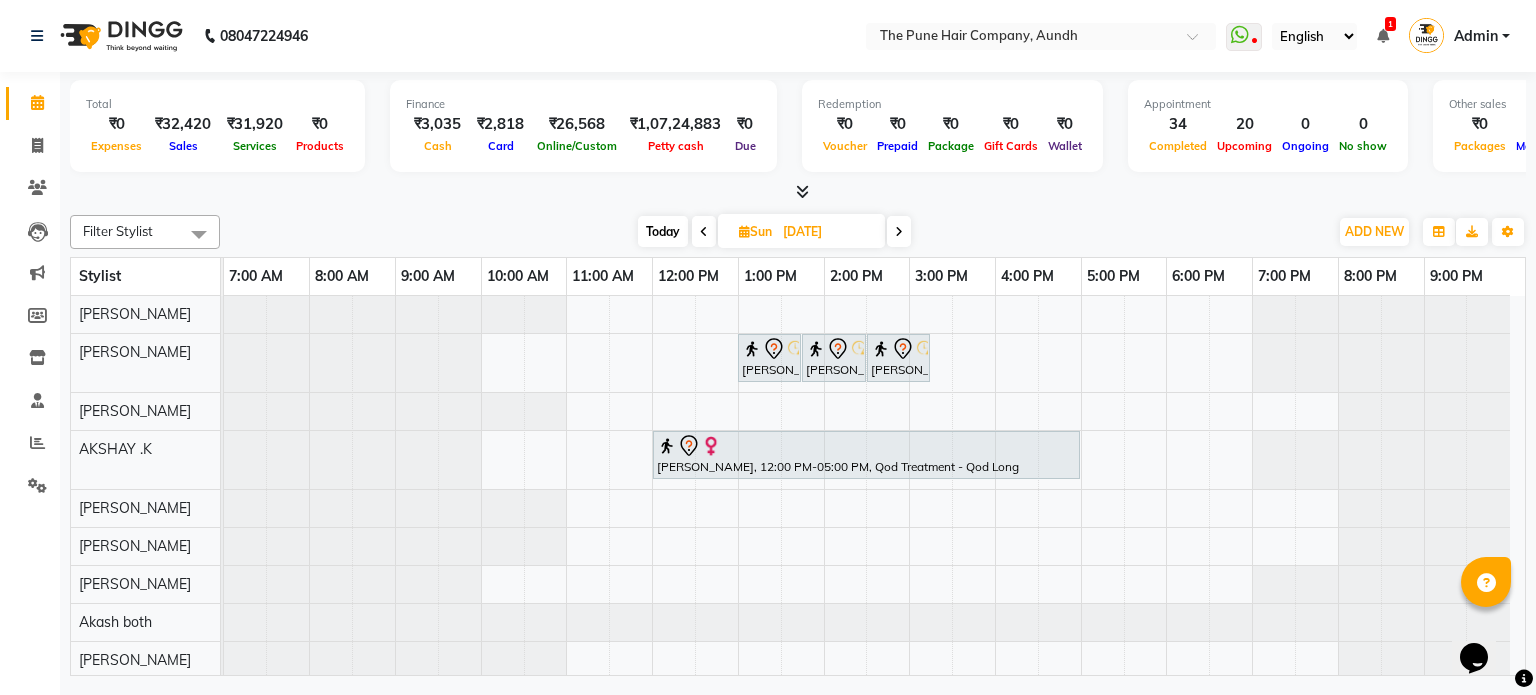 click on "Today" at bounding box center [663, 231] 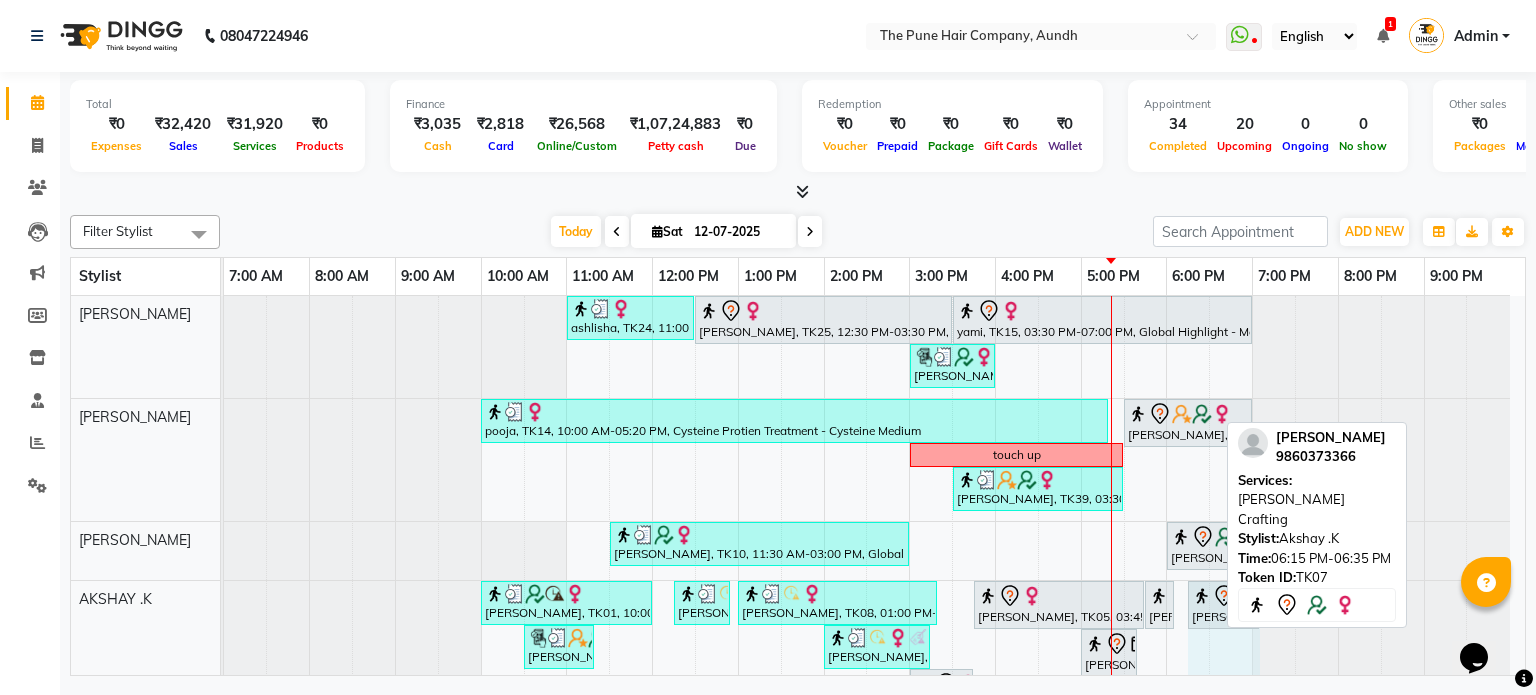 drag, startPoint x: 1213, startPoint y: 591, endPoint x: 1256, endPoint y: 592, distance: 43.011627 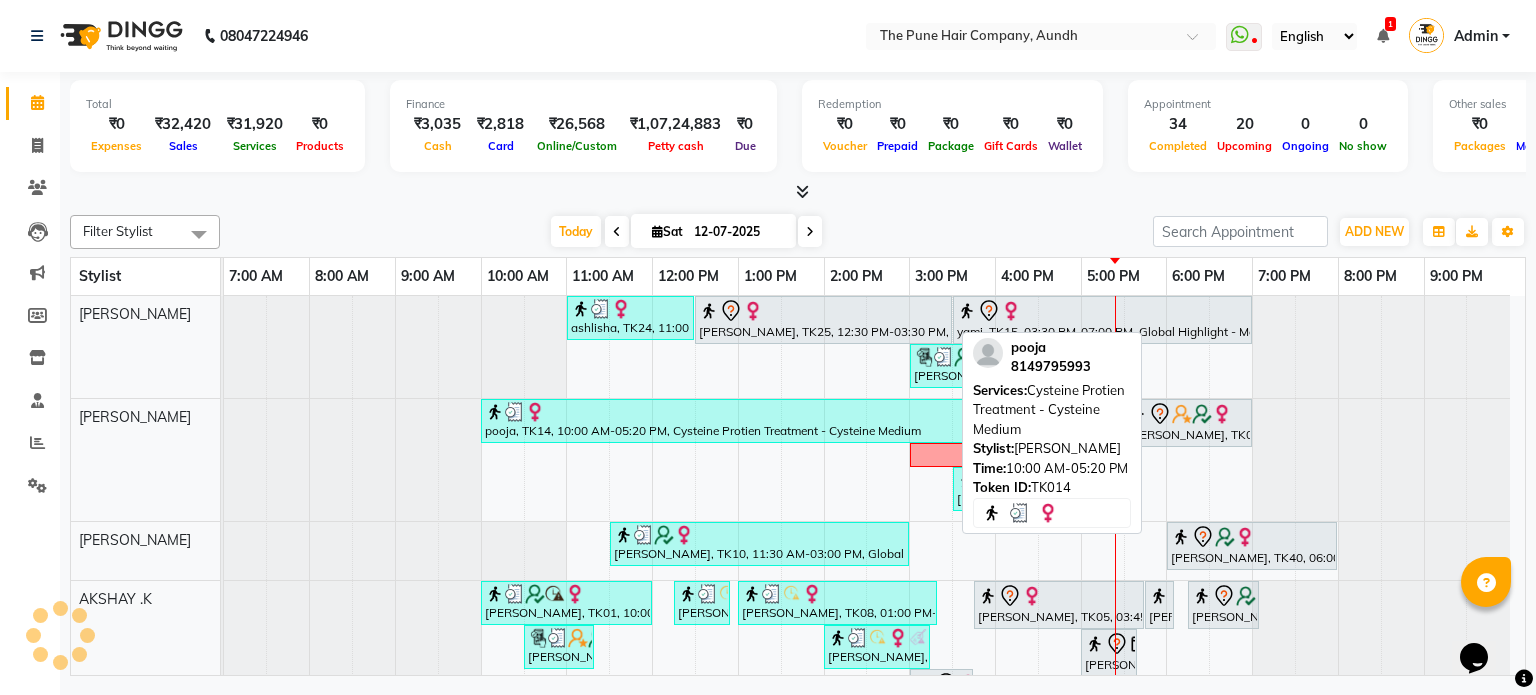 scroll, scrollTop: 88, scrollLeft: 0, axis: vertical 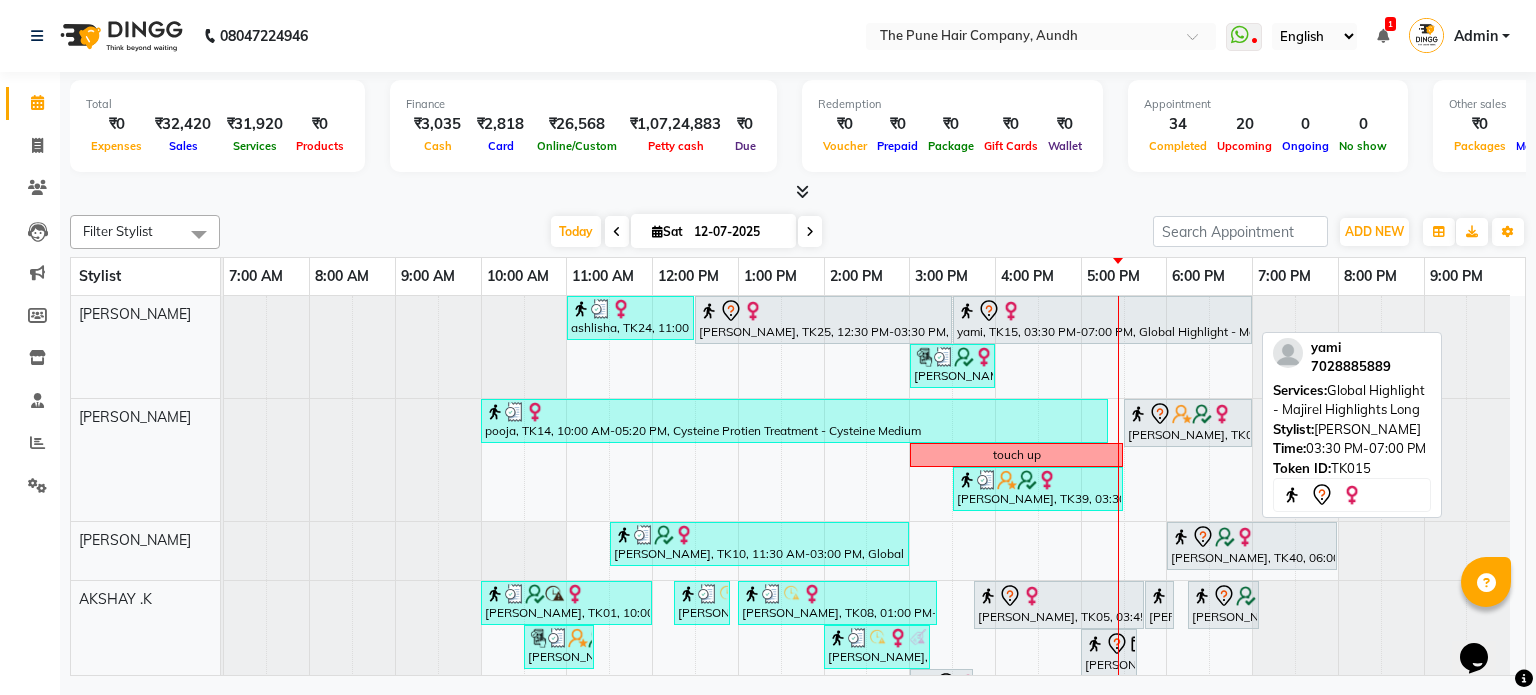 click at bounding box center [1102, 311] 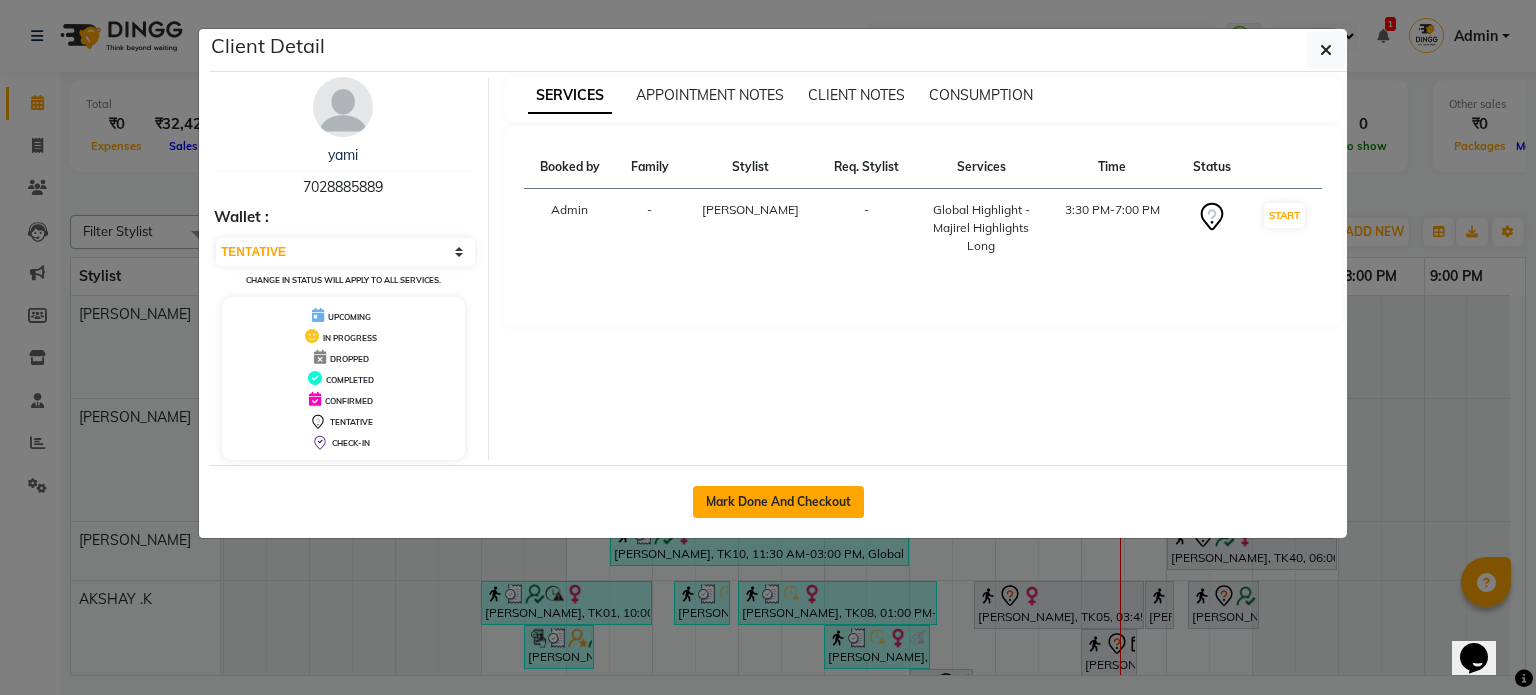 click on "Mark Done And Checkout" 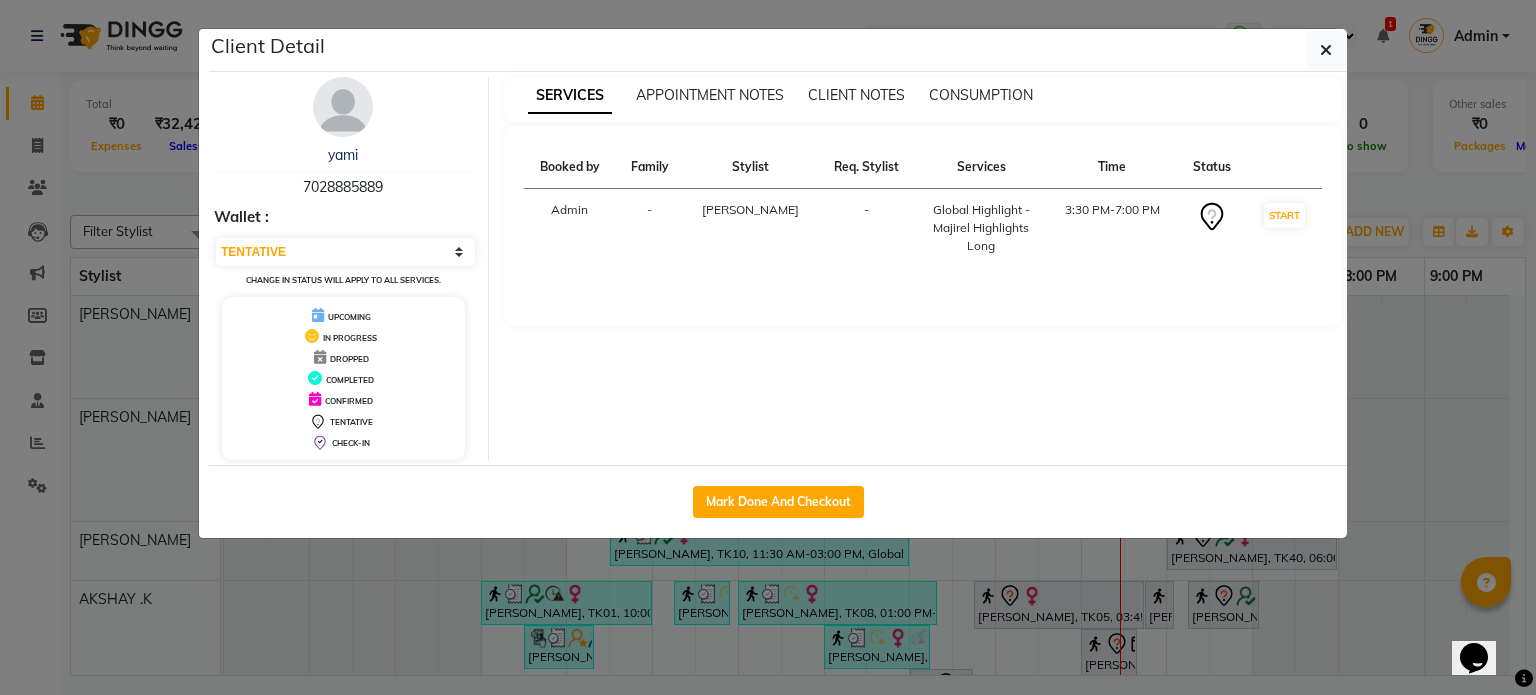 select on "service" 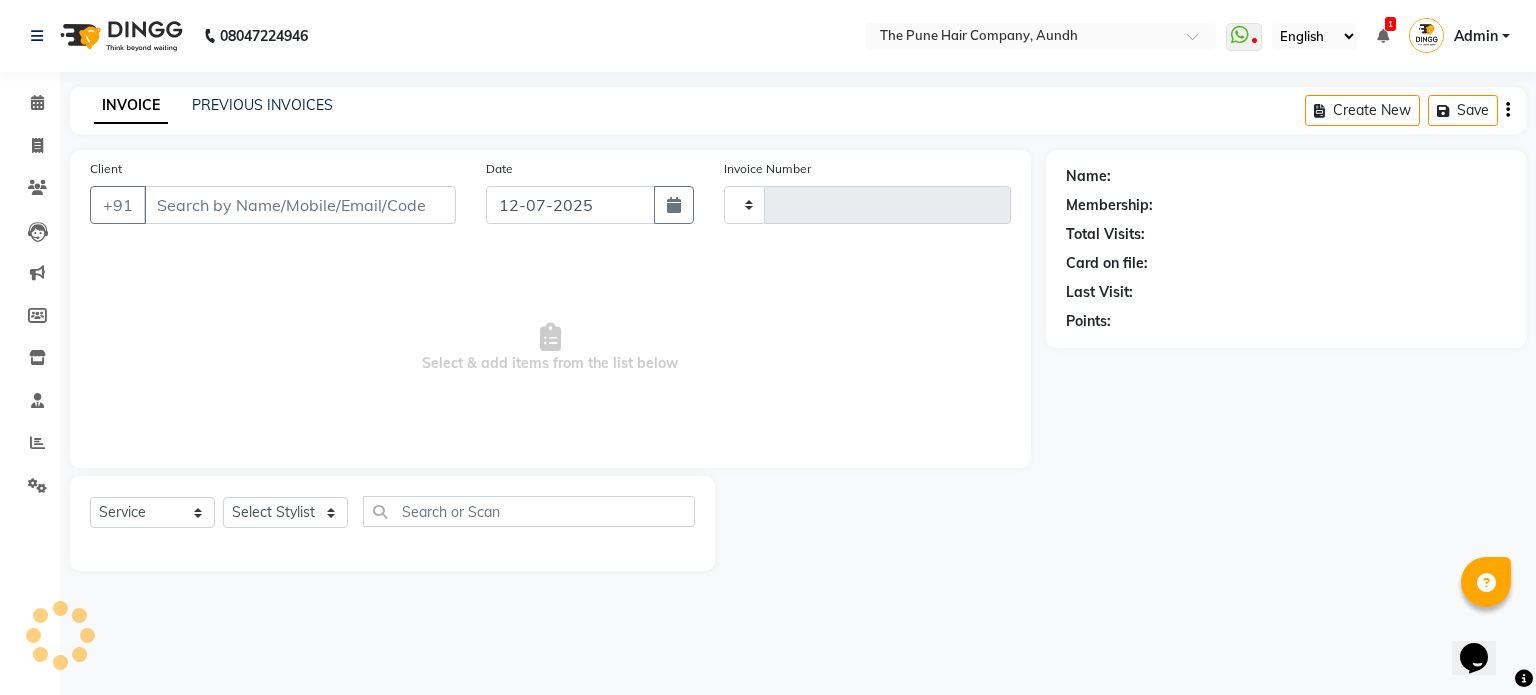 type on "3070" 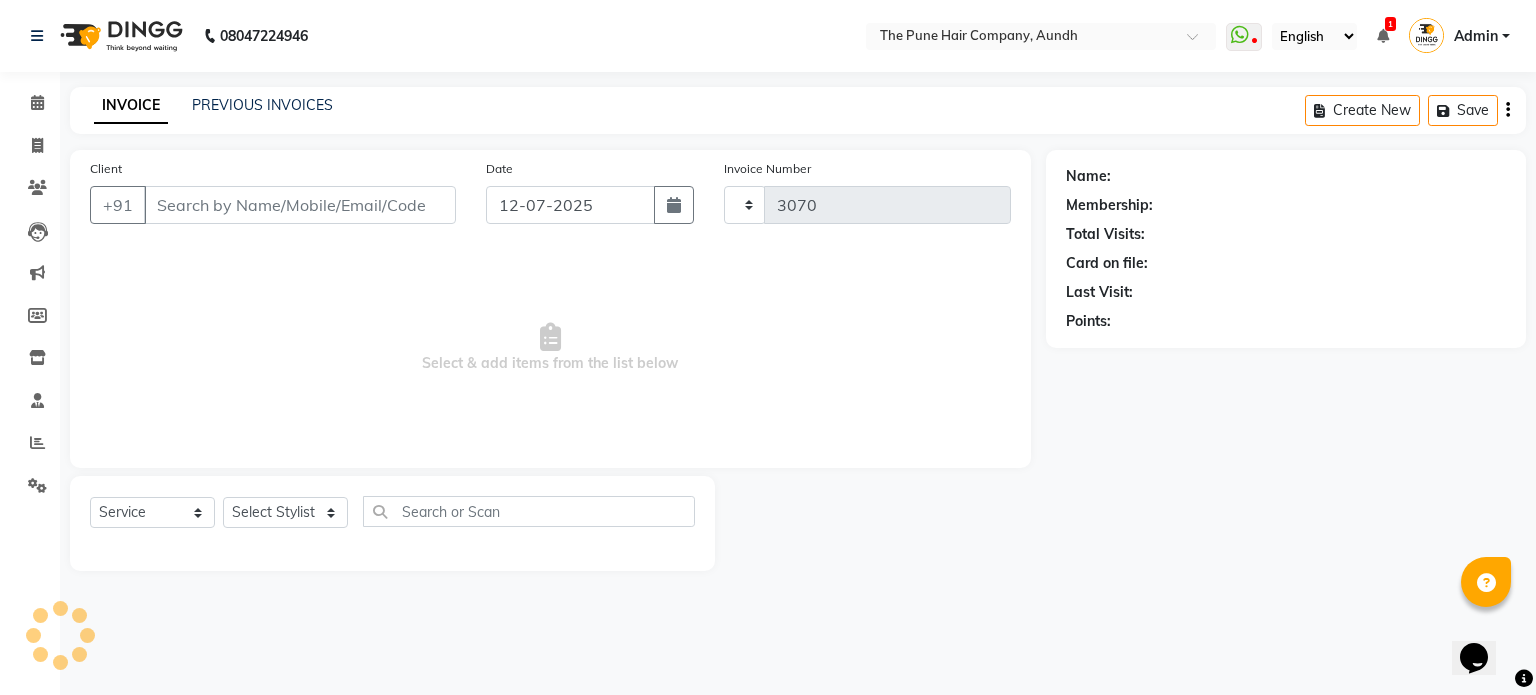select on "3" 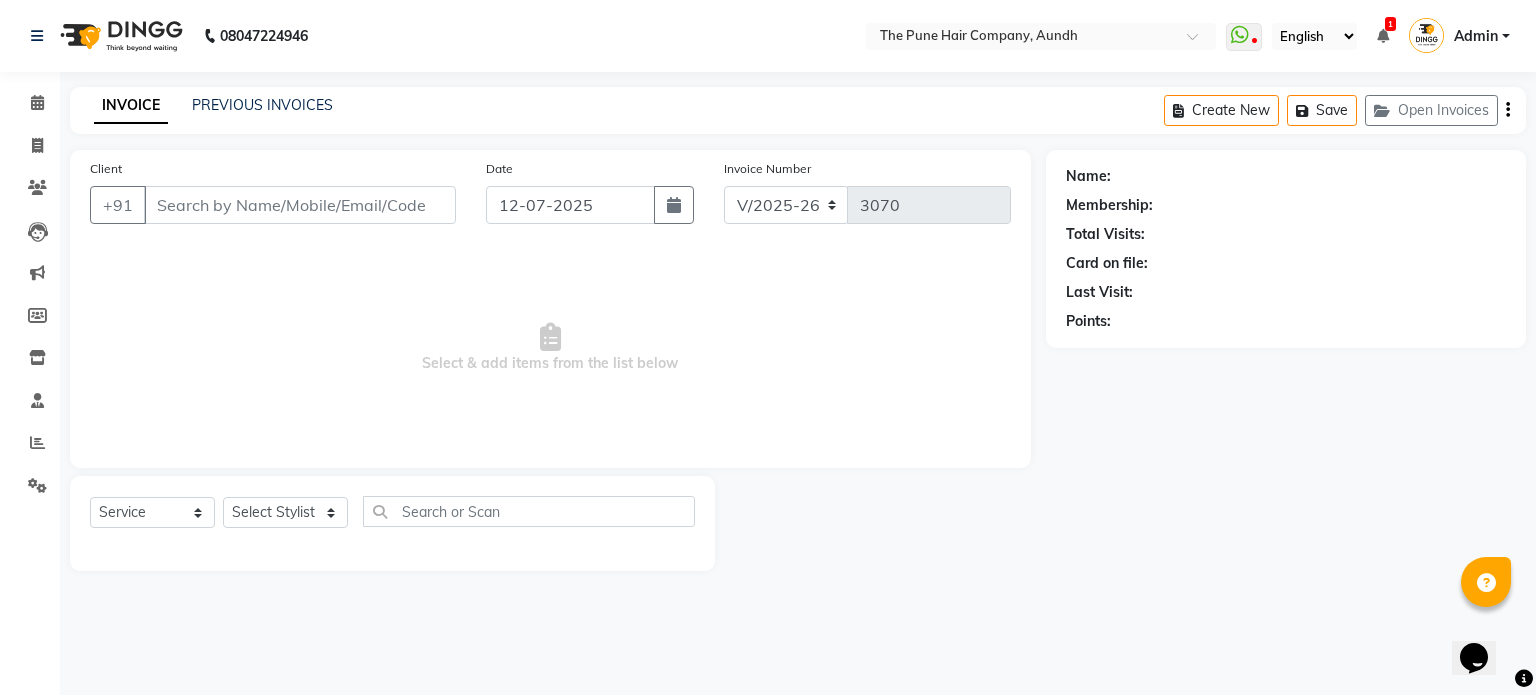type on "7028885889" 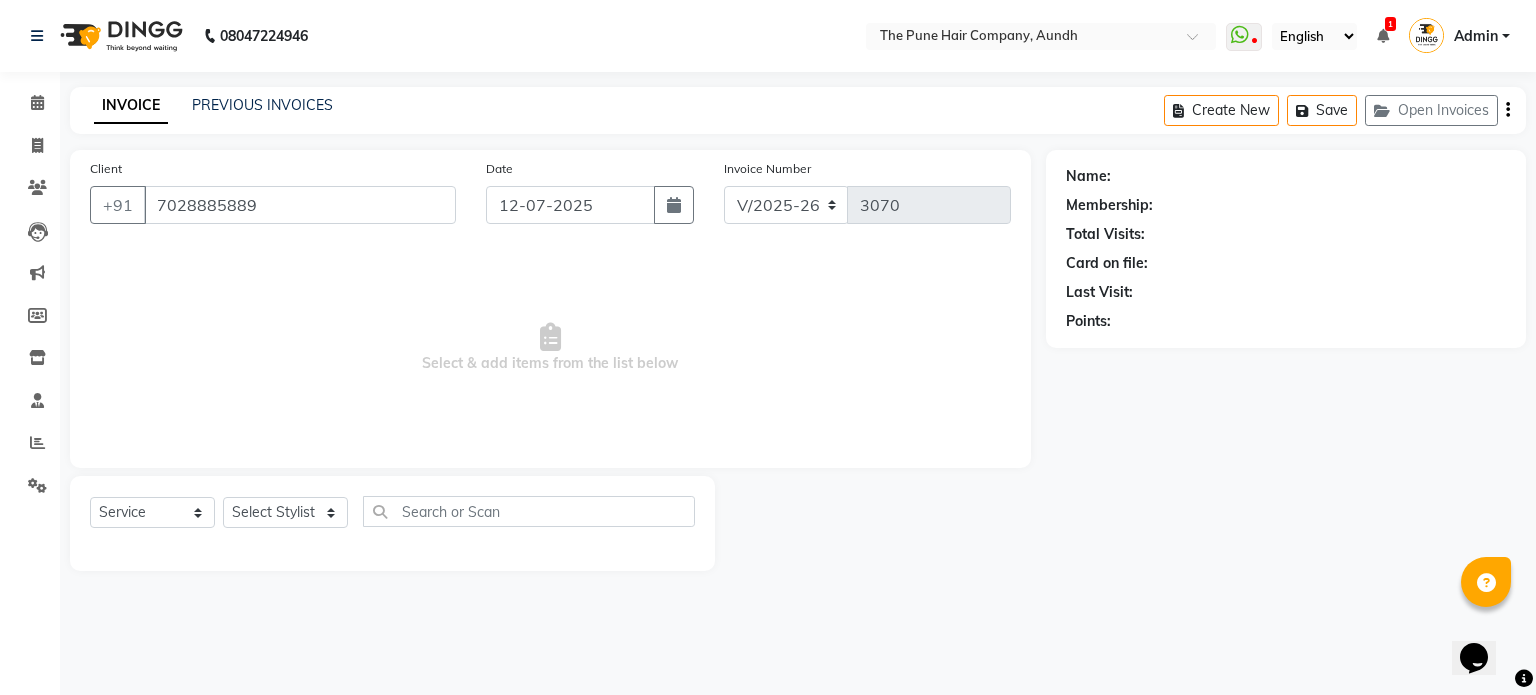 select on "3338" 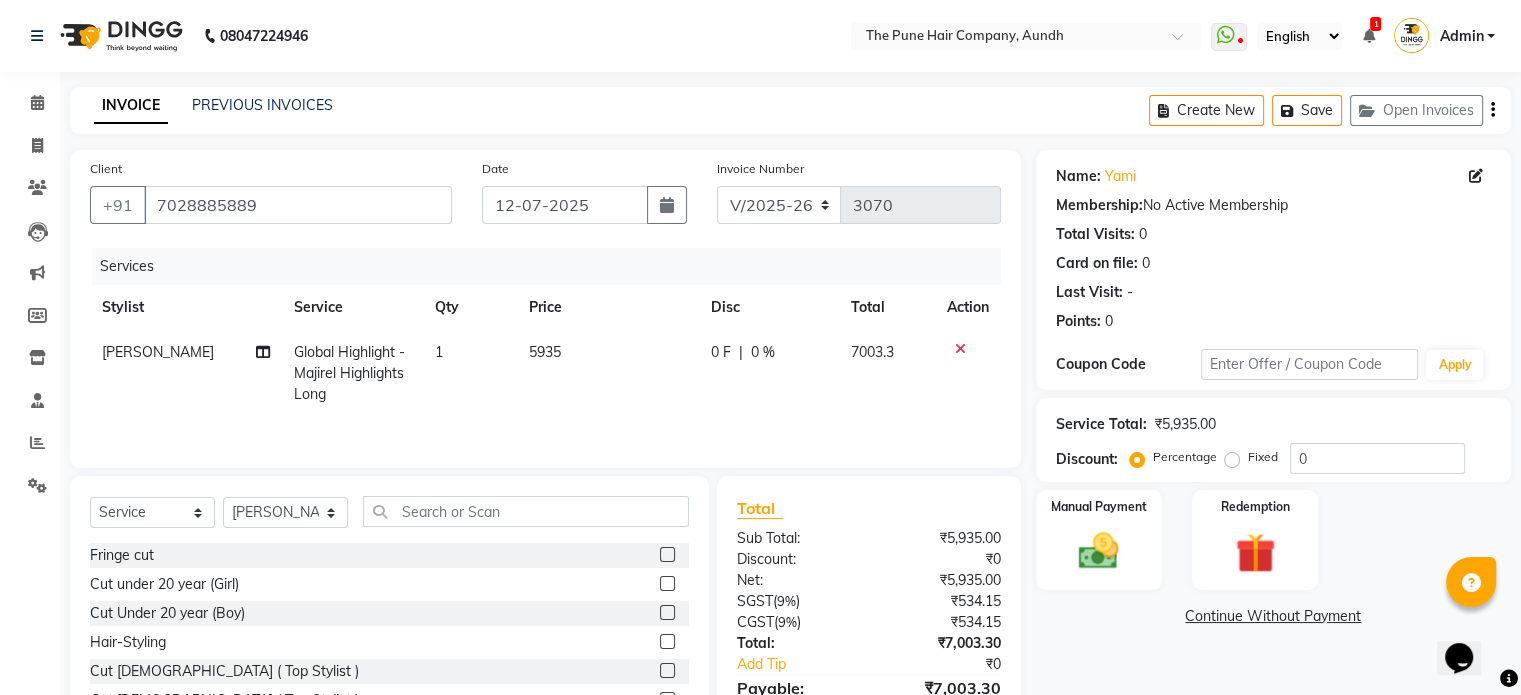 click on "Global Highlight - Majirel Highlights Long" 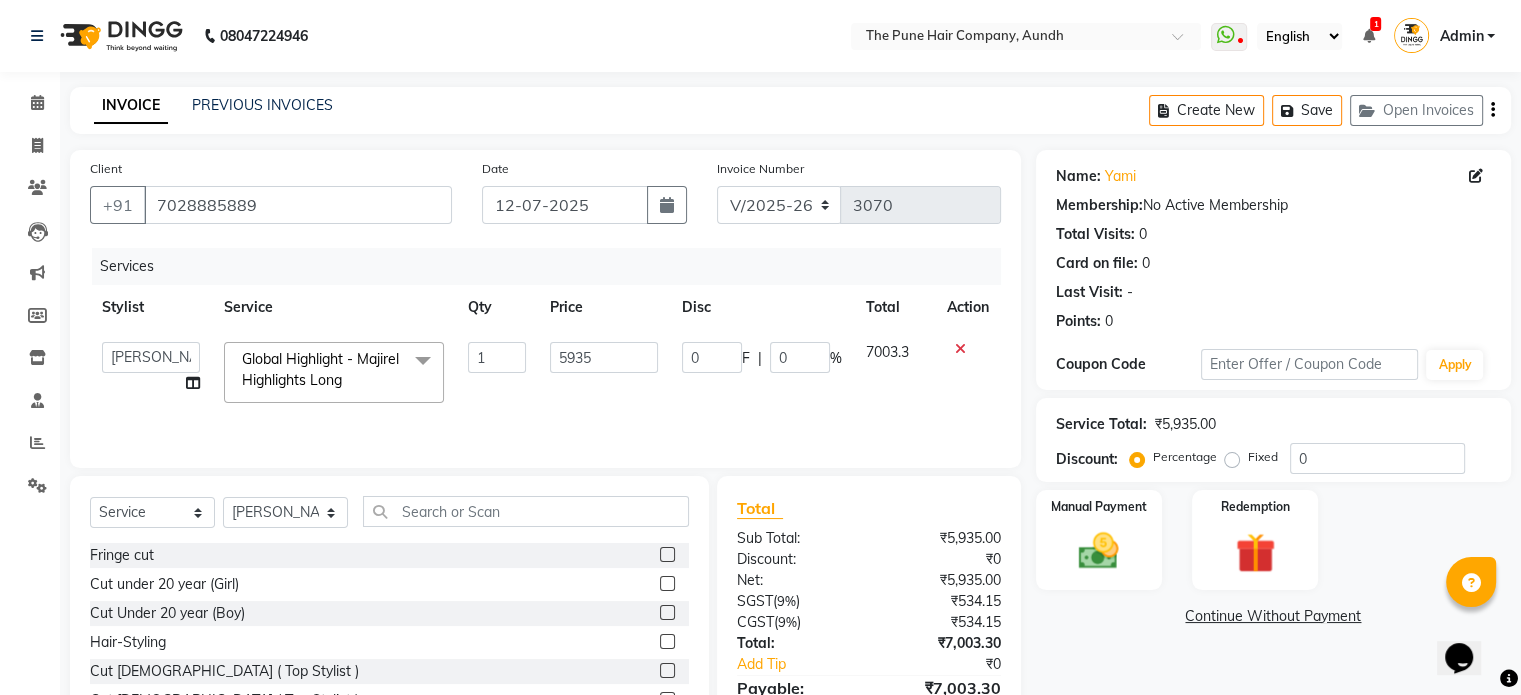 click on "x" 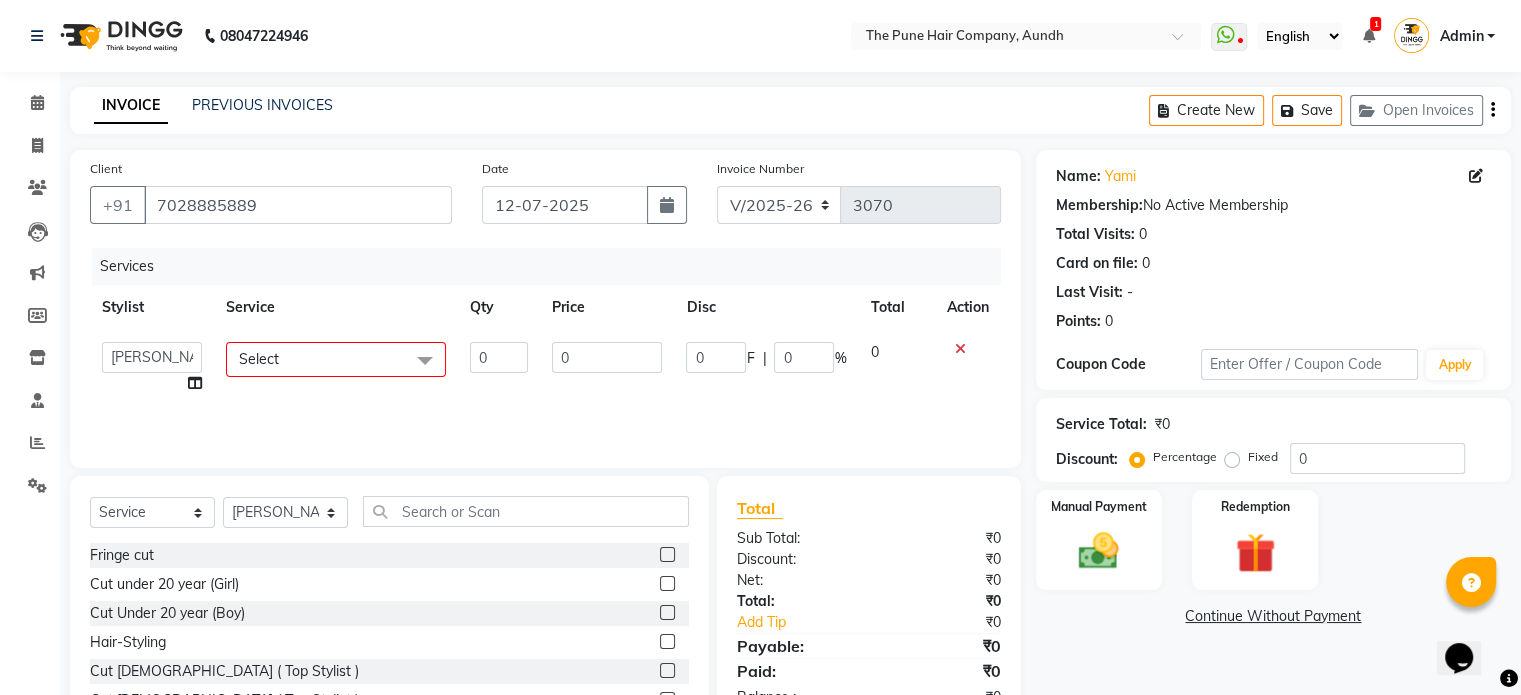 click on "Select" 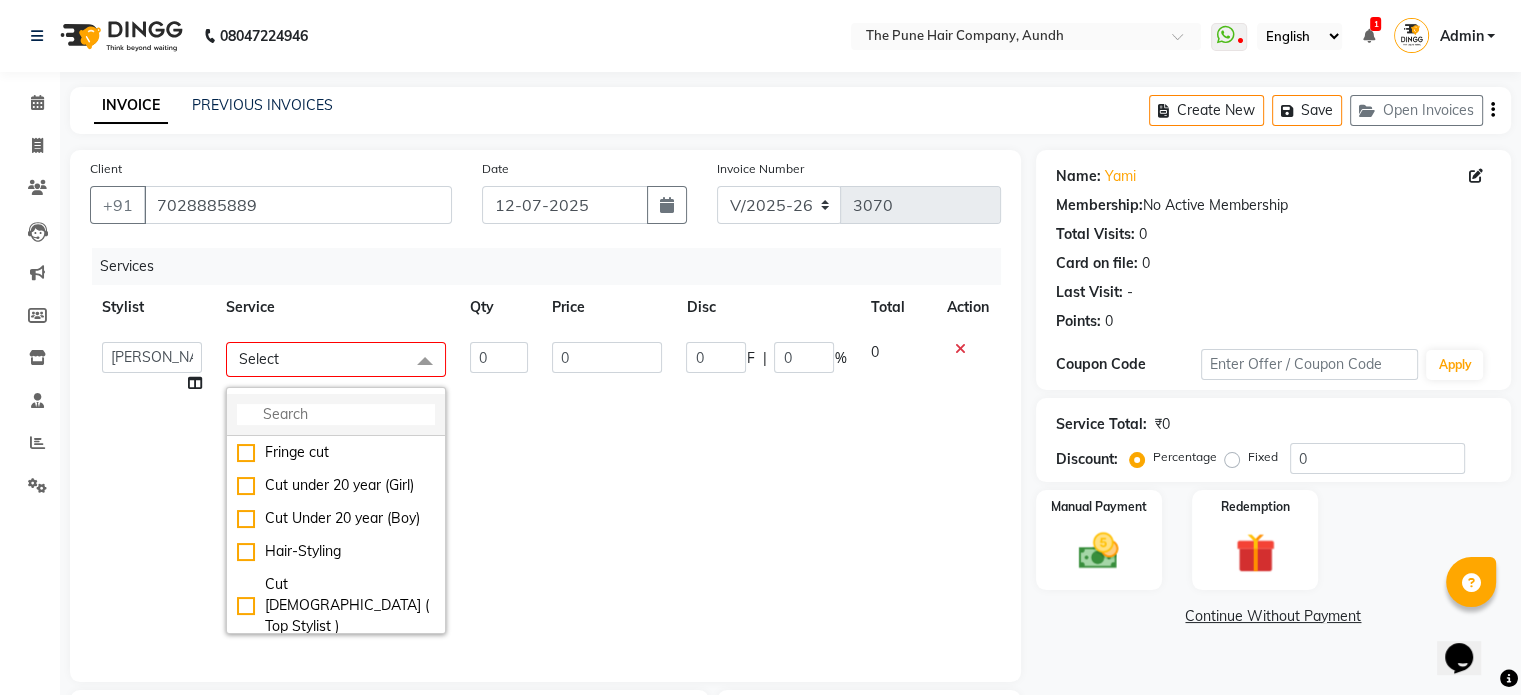 click 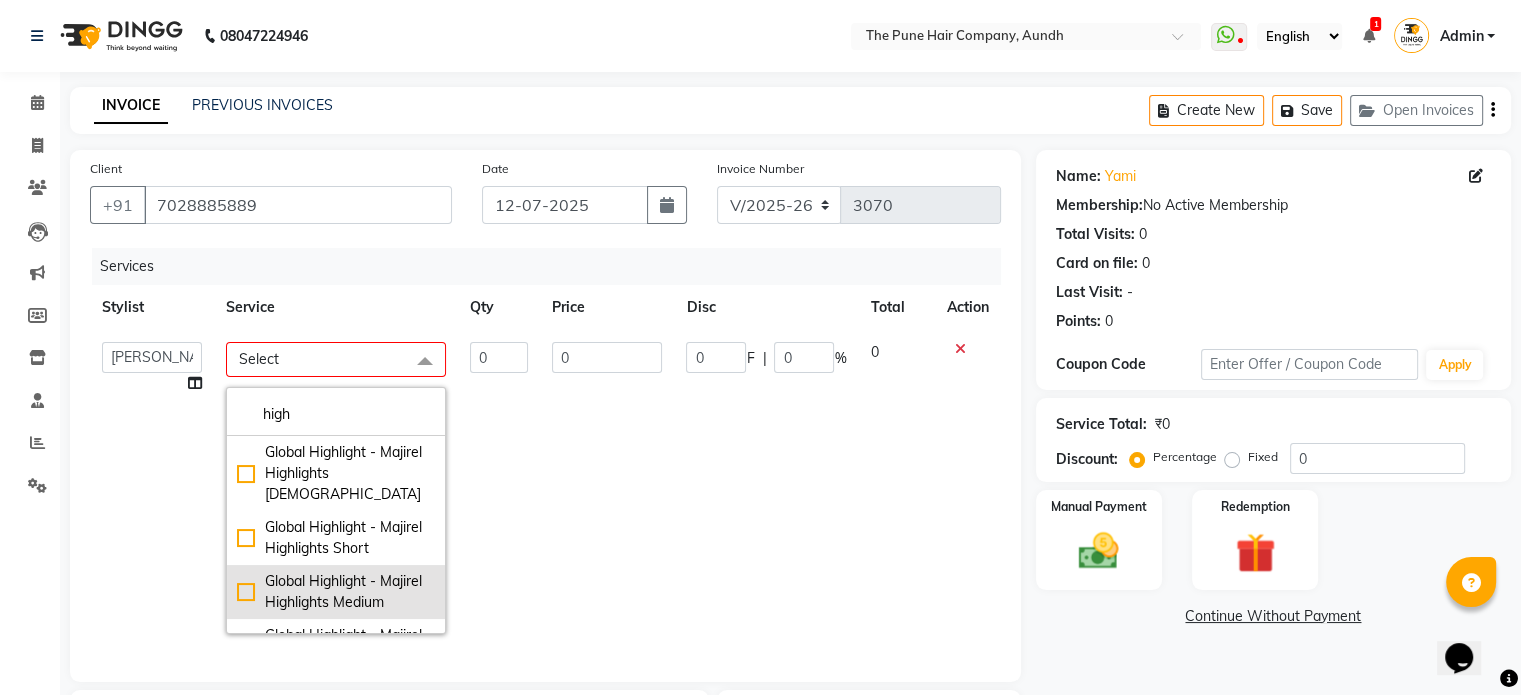 type on "high" 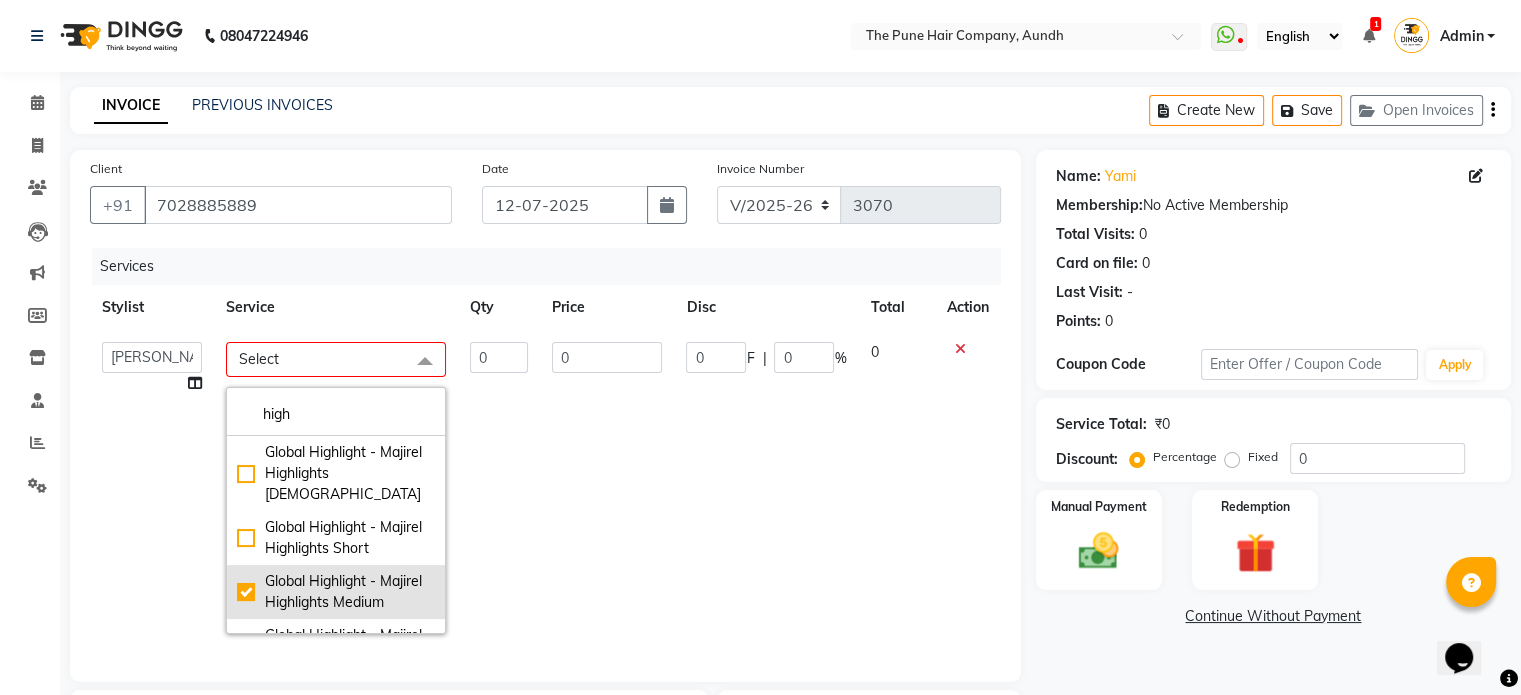 checkbox on "true" 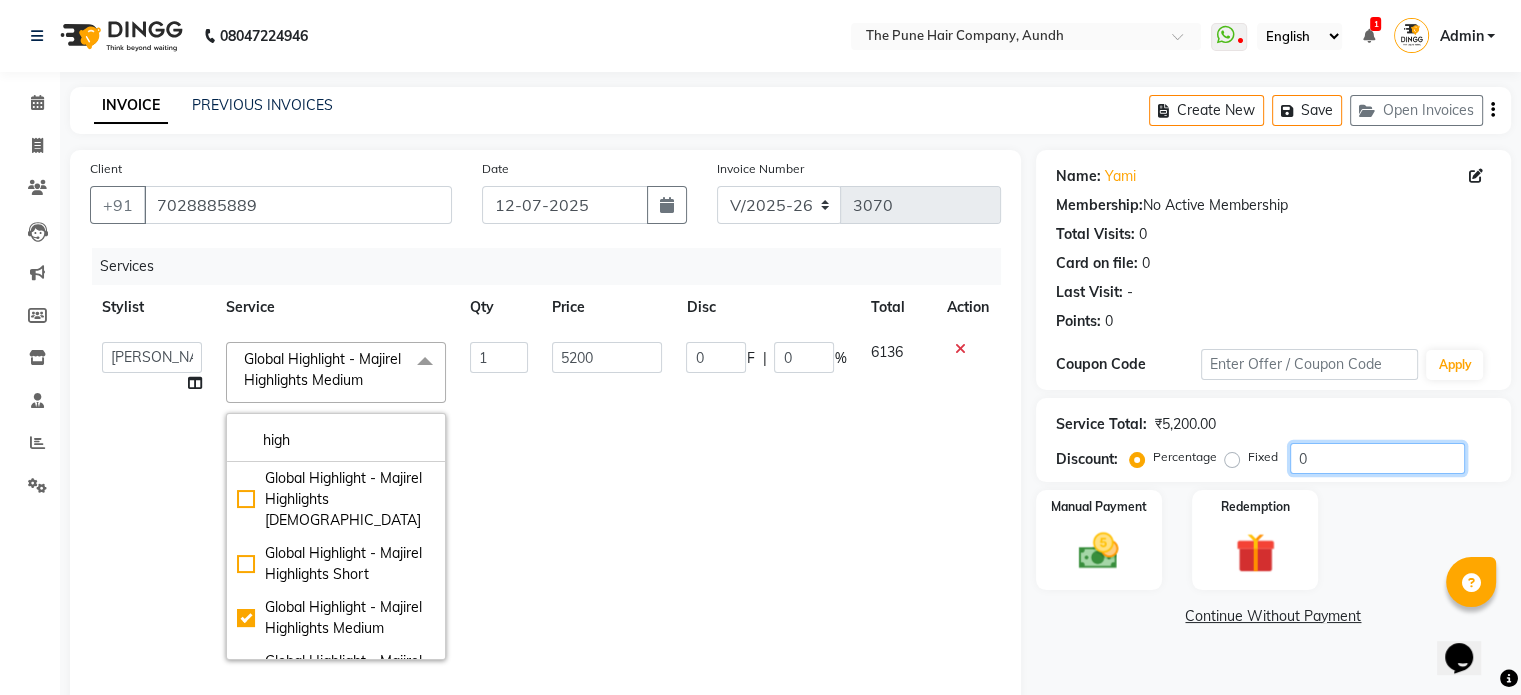 click on "0" 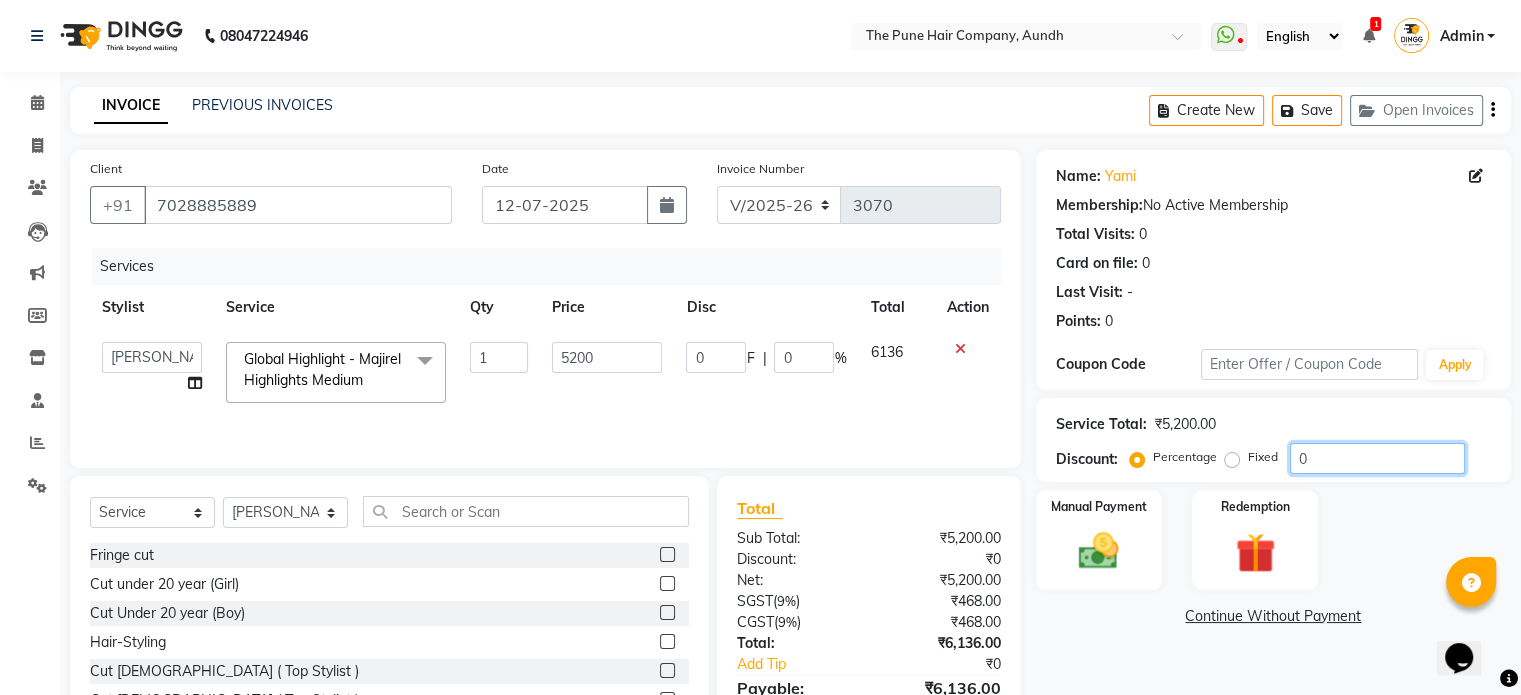 type on "02" 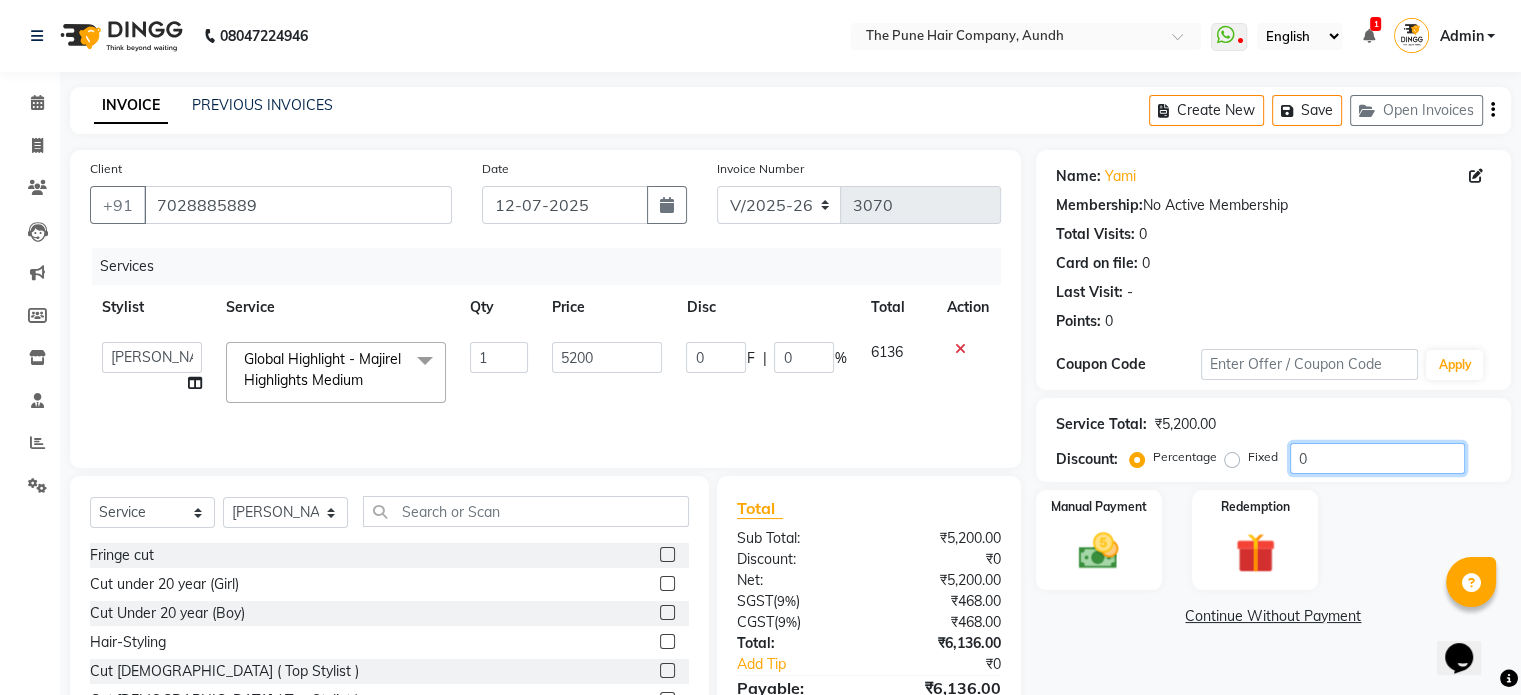 type on "104" 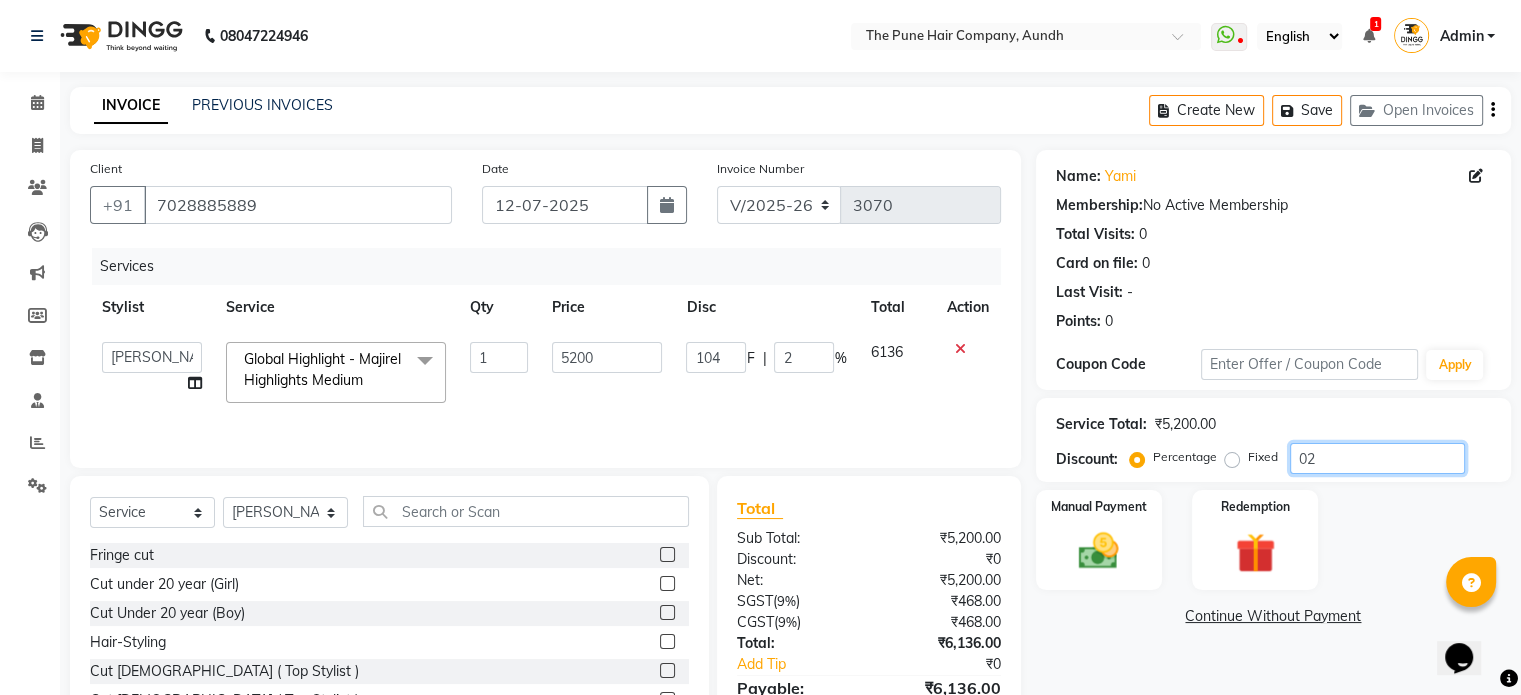 type on "020" 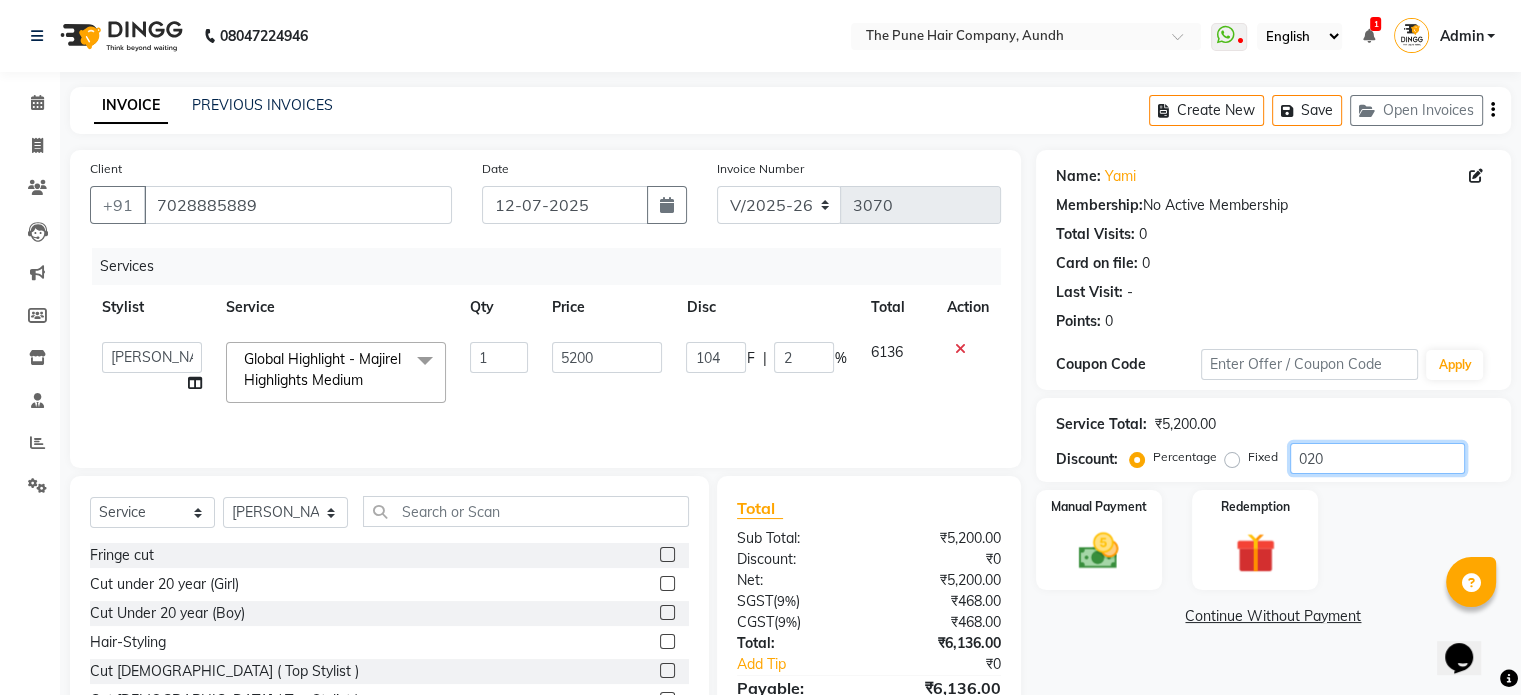 type on "1040" 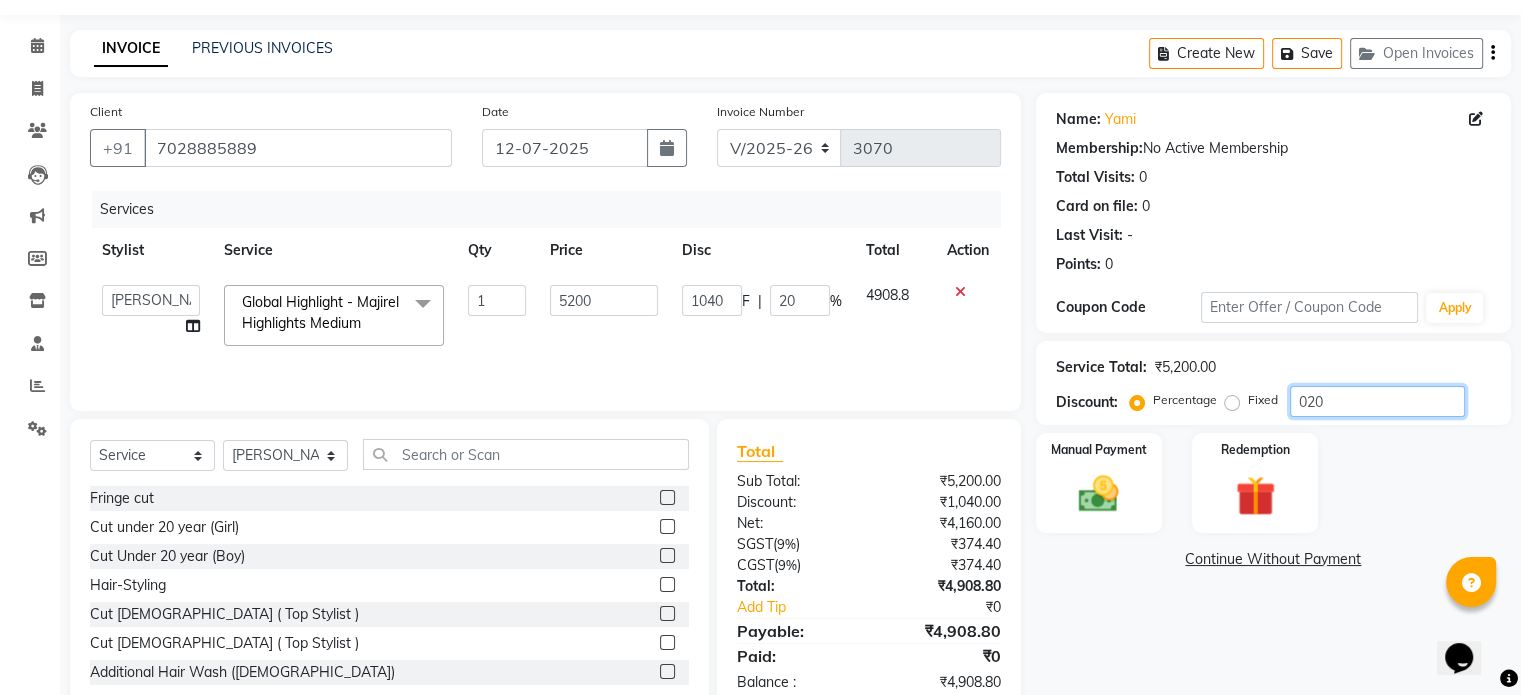 scroll, scrollTop: 106, scrollLeft: 0, axis: vertical 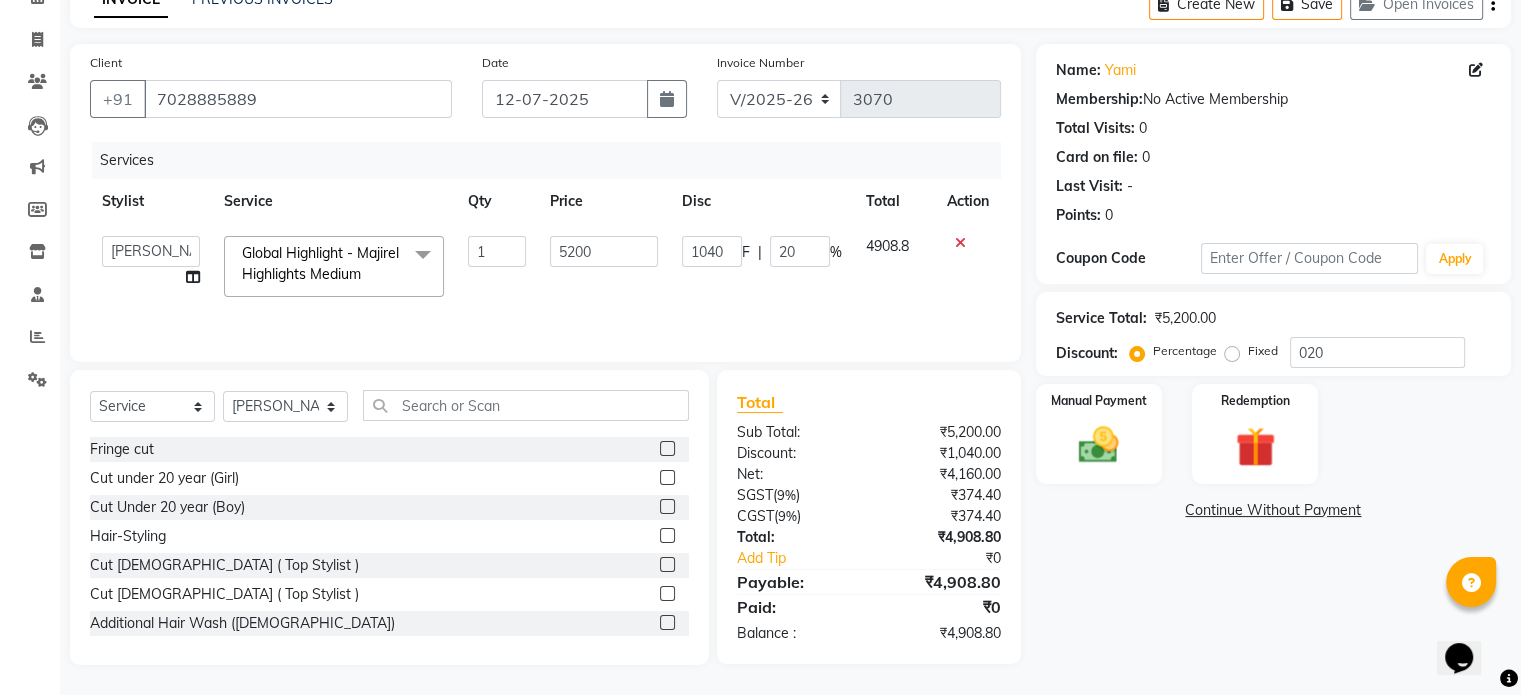 click on "Service Total:  ₹5,200.00  Discount:  Percentage   Fixed  020" 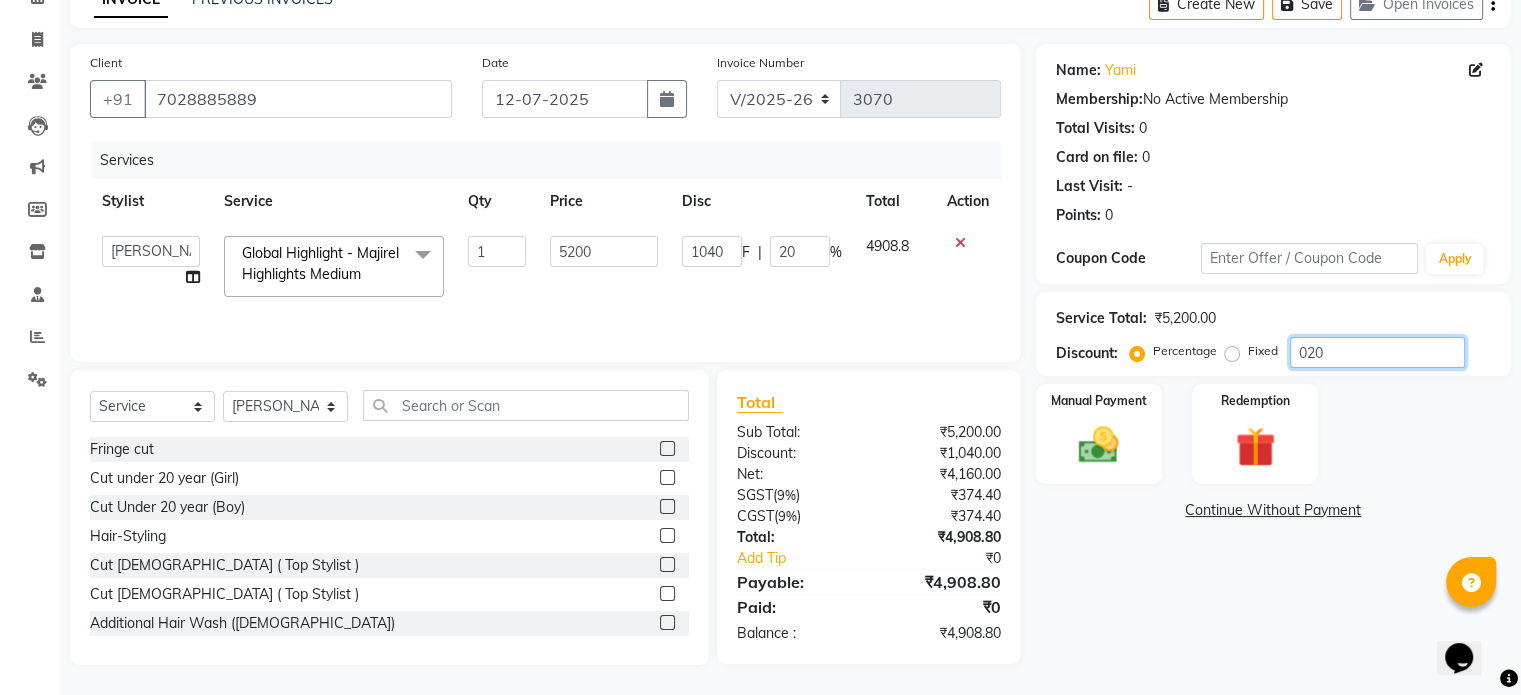 click on "020" 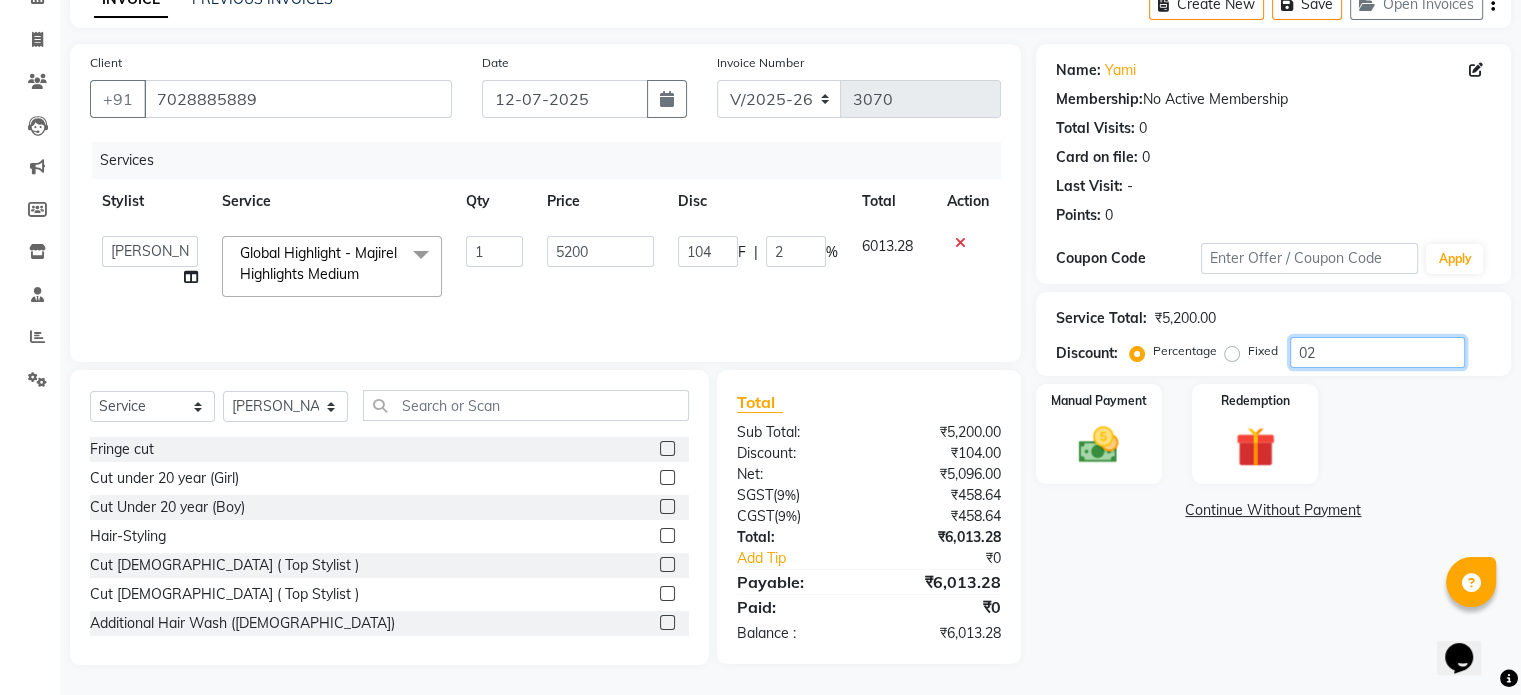type on "0" 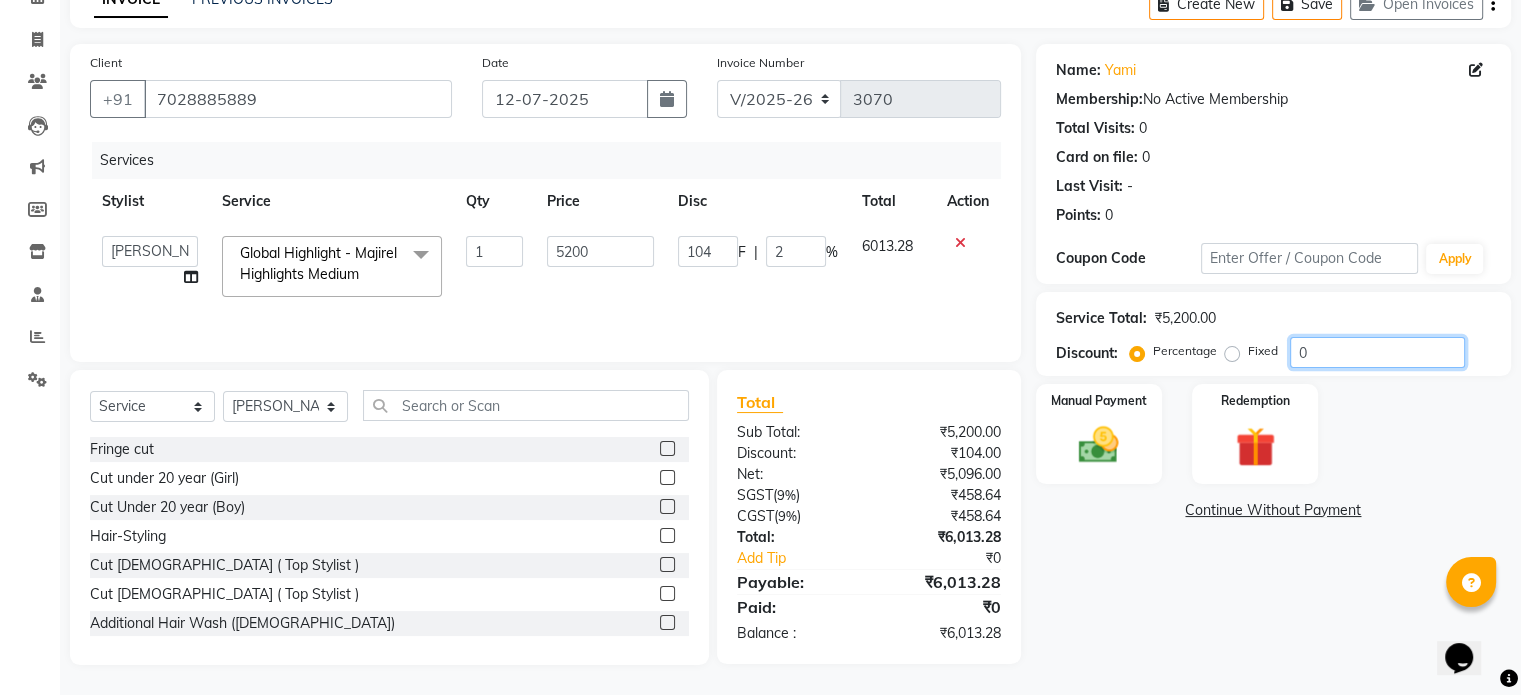 type on "0" 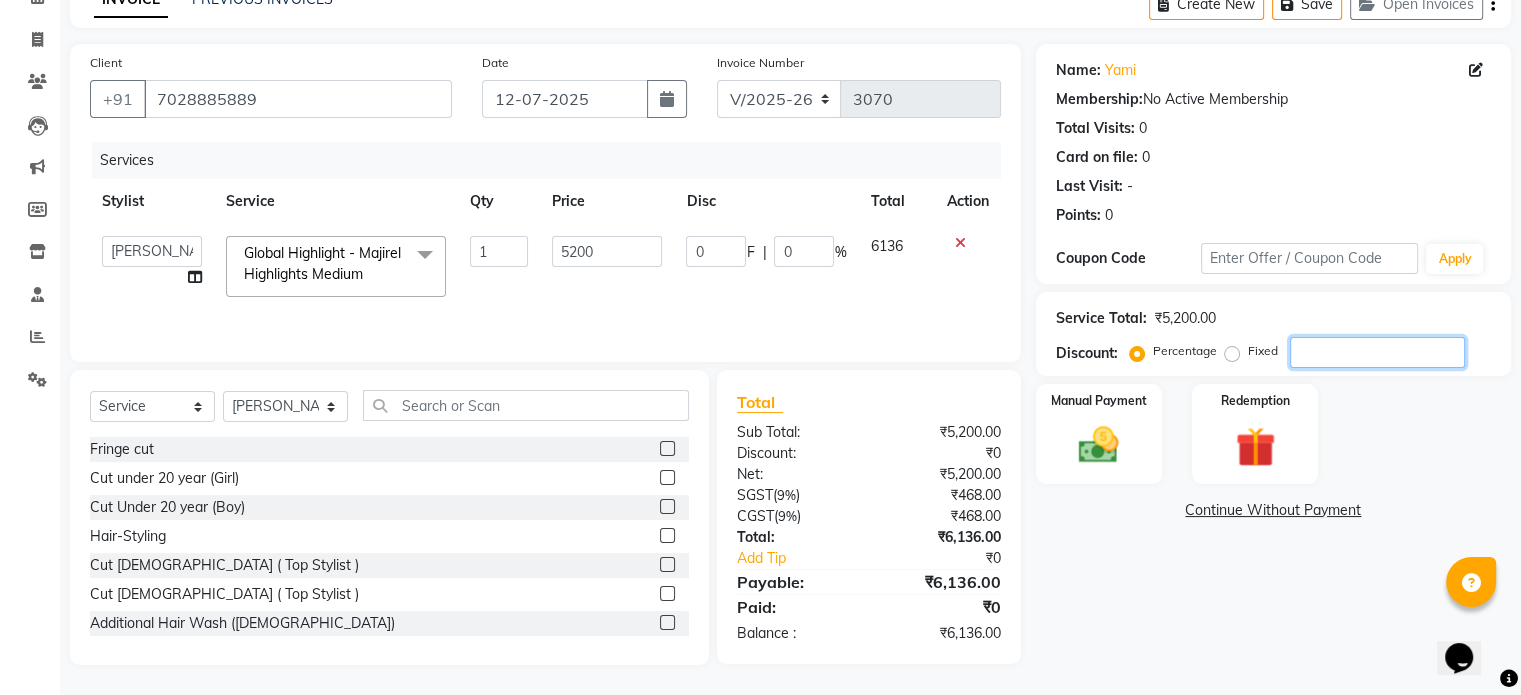type on "3" 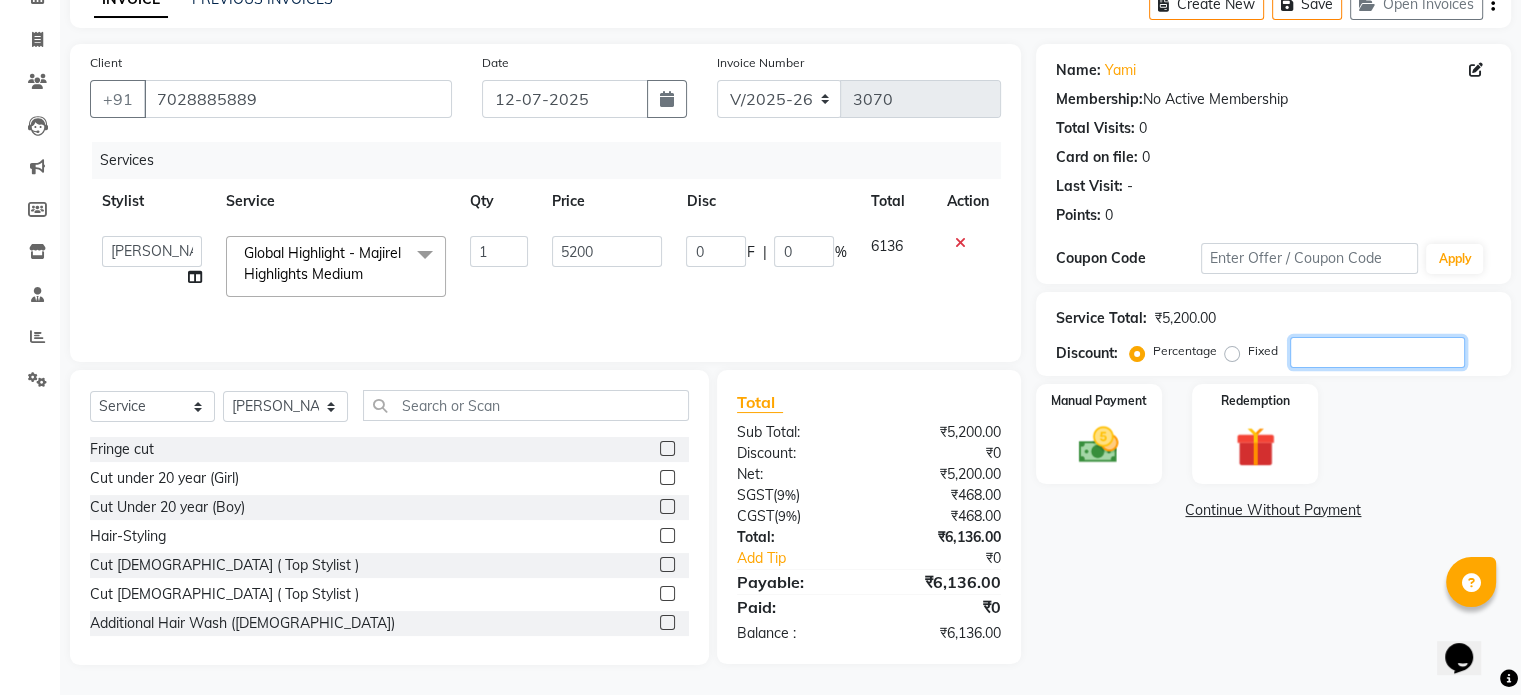 type on "156" 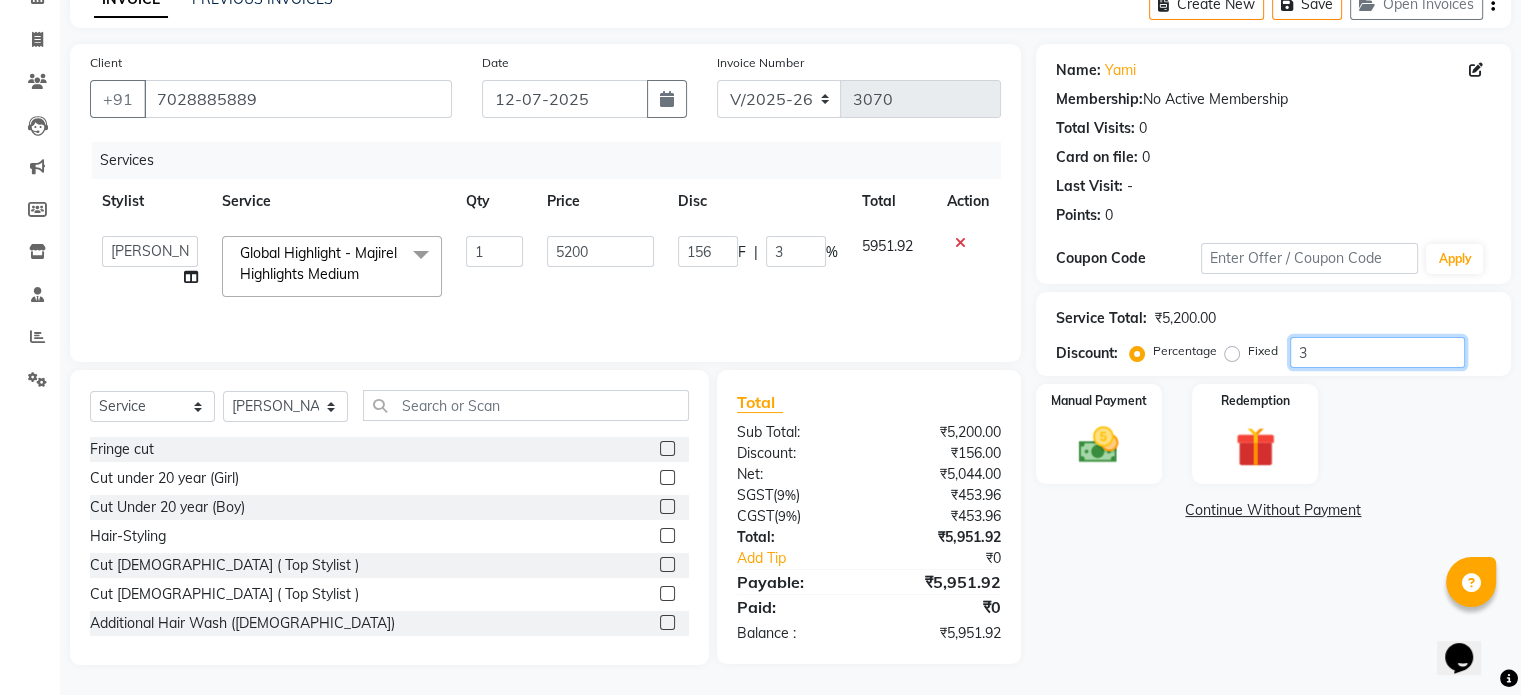 type on "30" 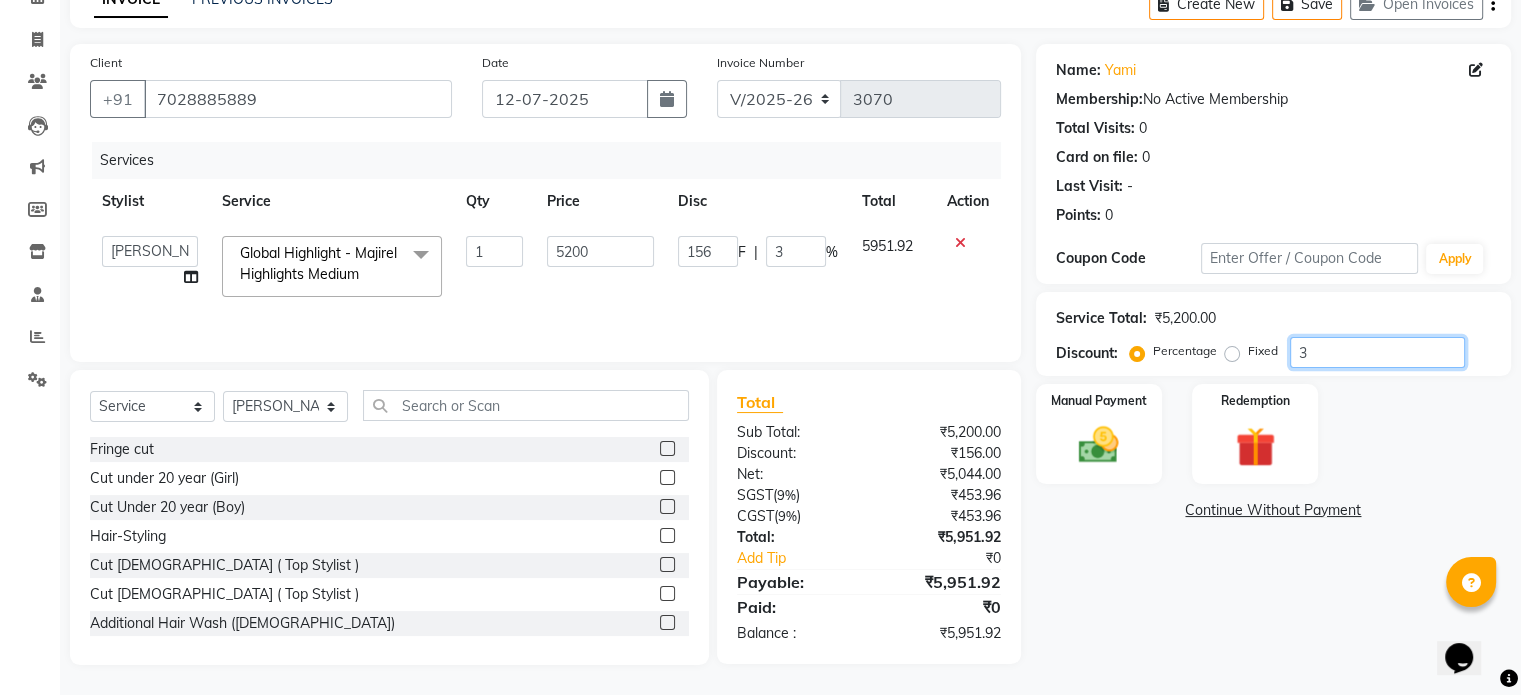 type on "1560" 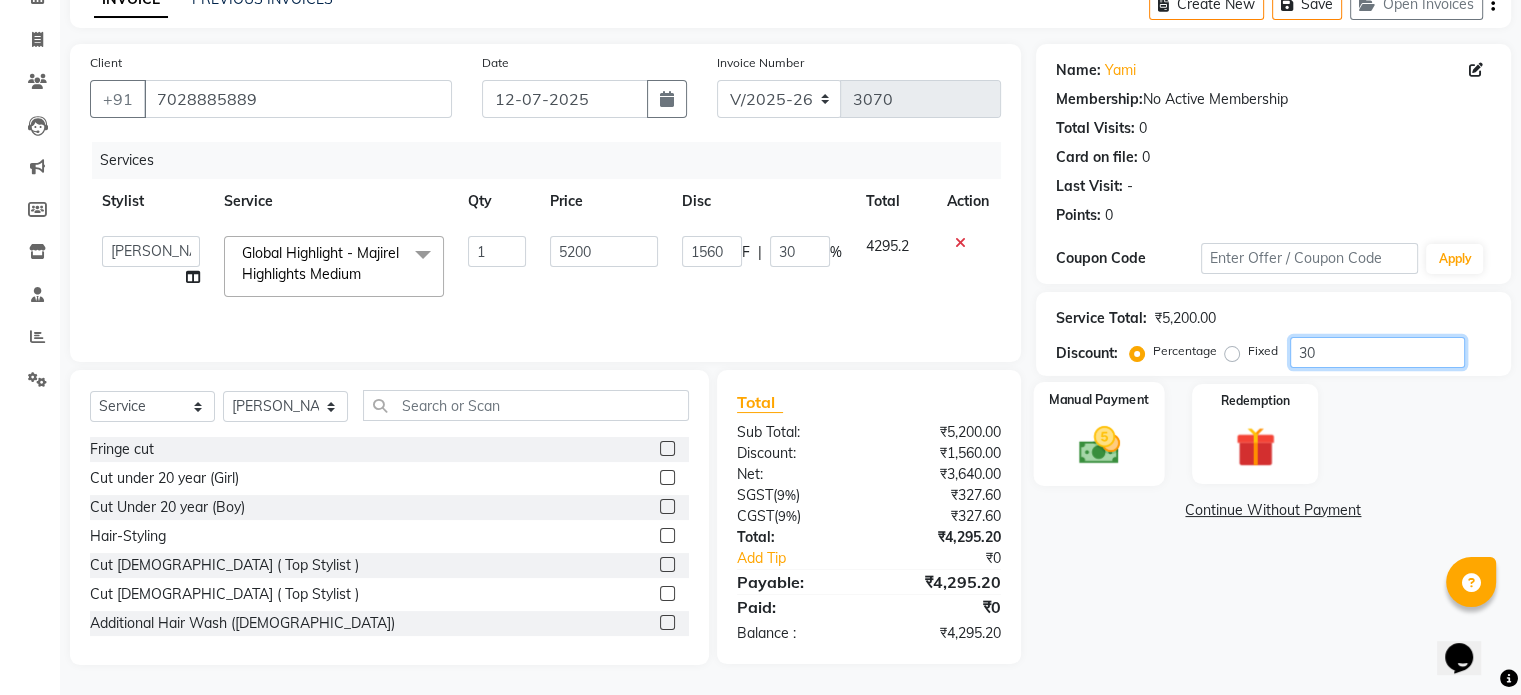 type on "30" 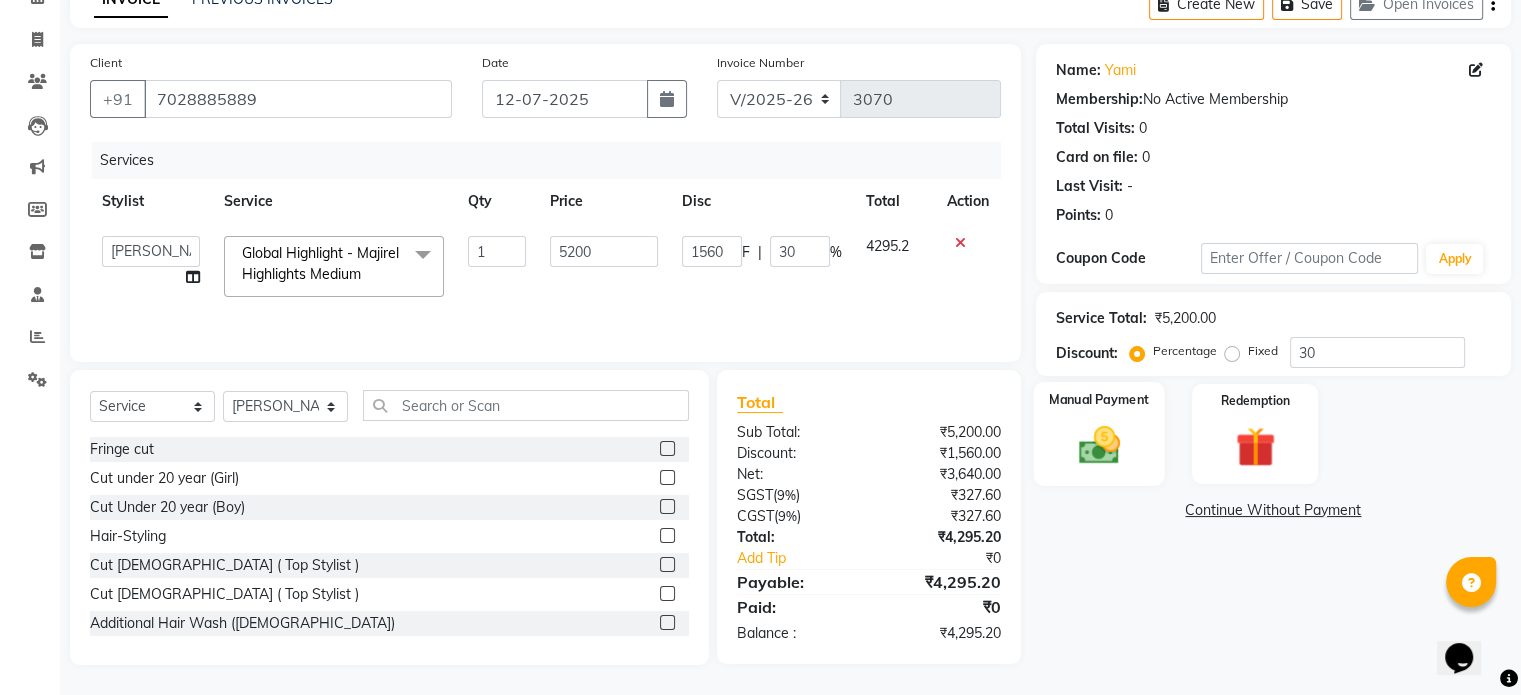 click on "Manual Payment" 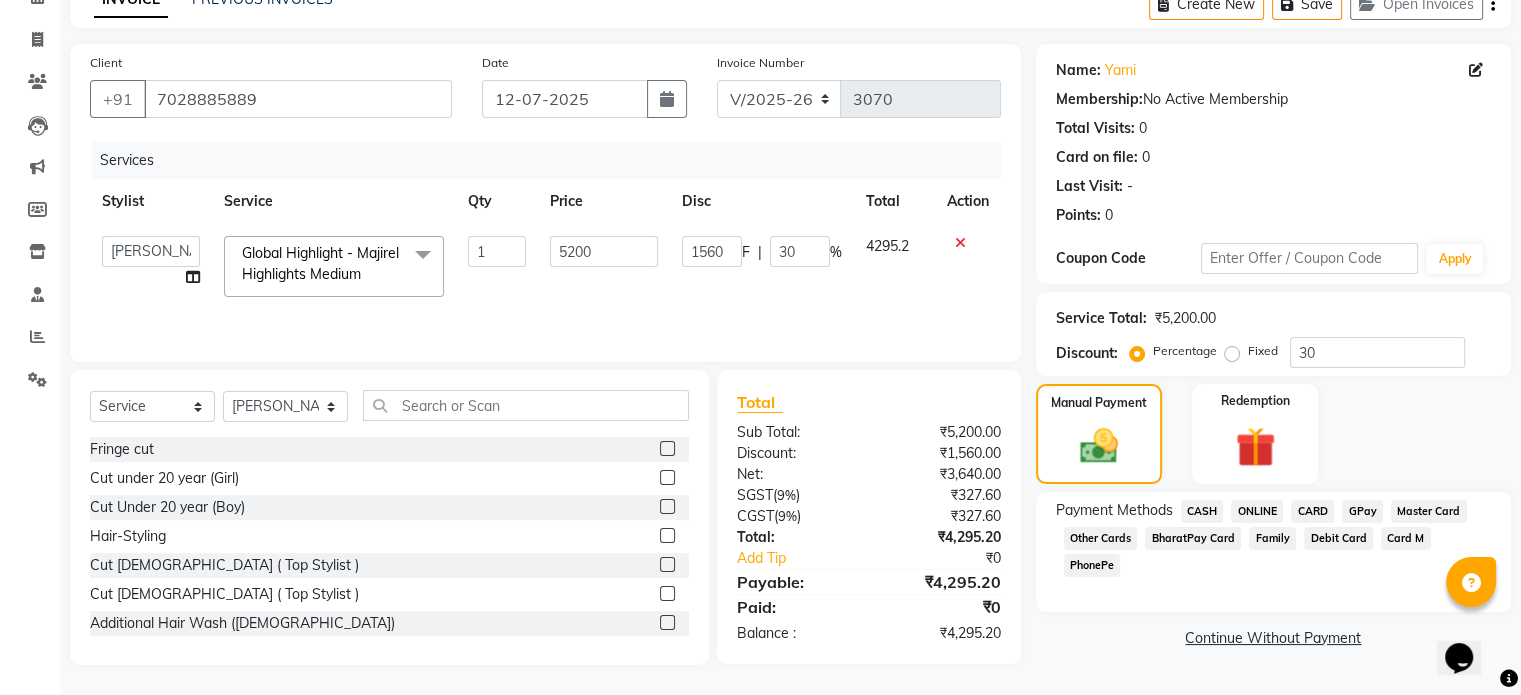 click on "CASH" 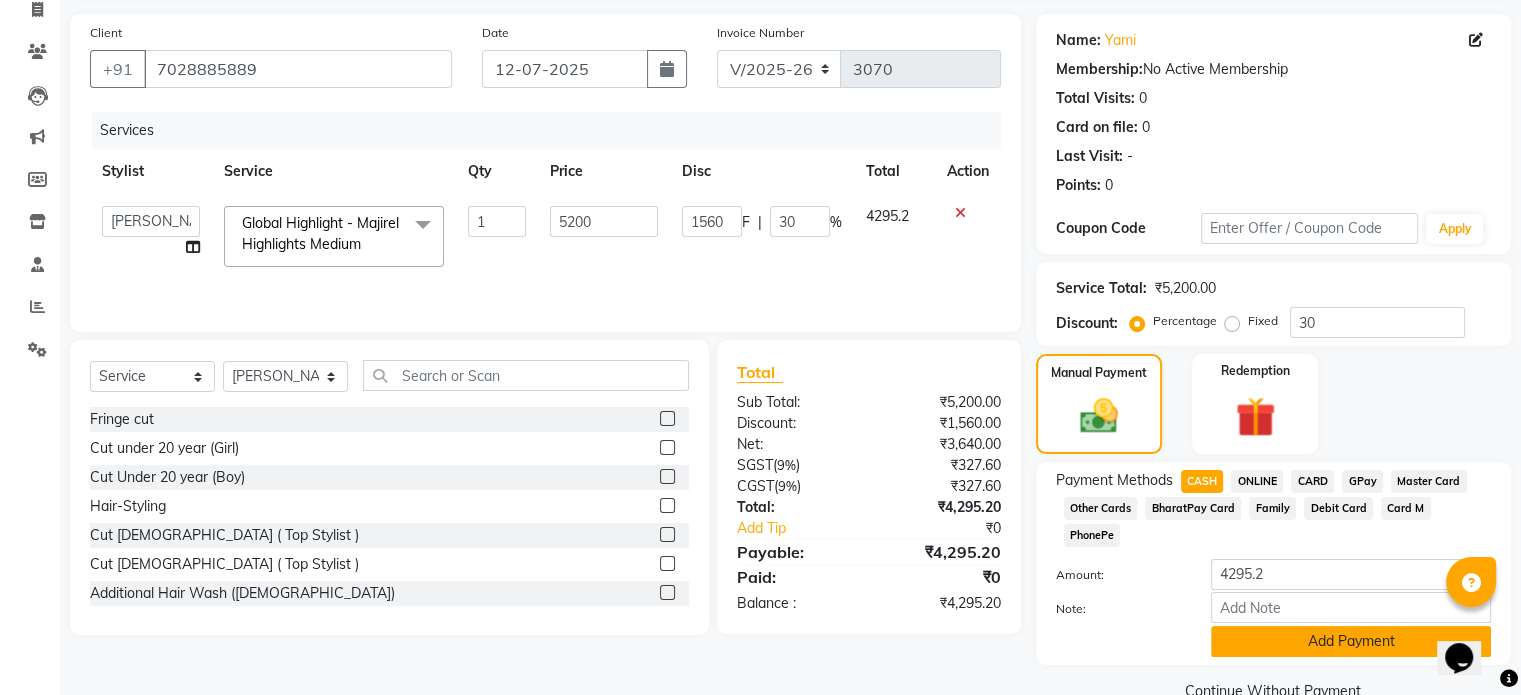 scroll, scrollTop: 152, scrollLeft: 0, axis: vertical 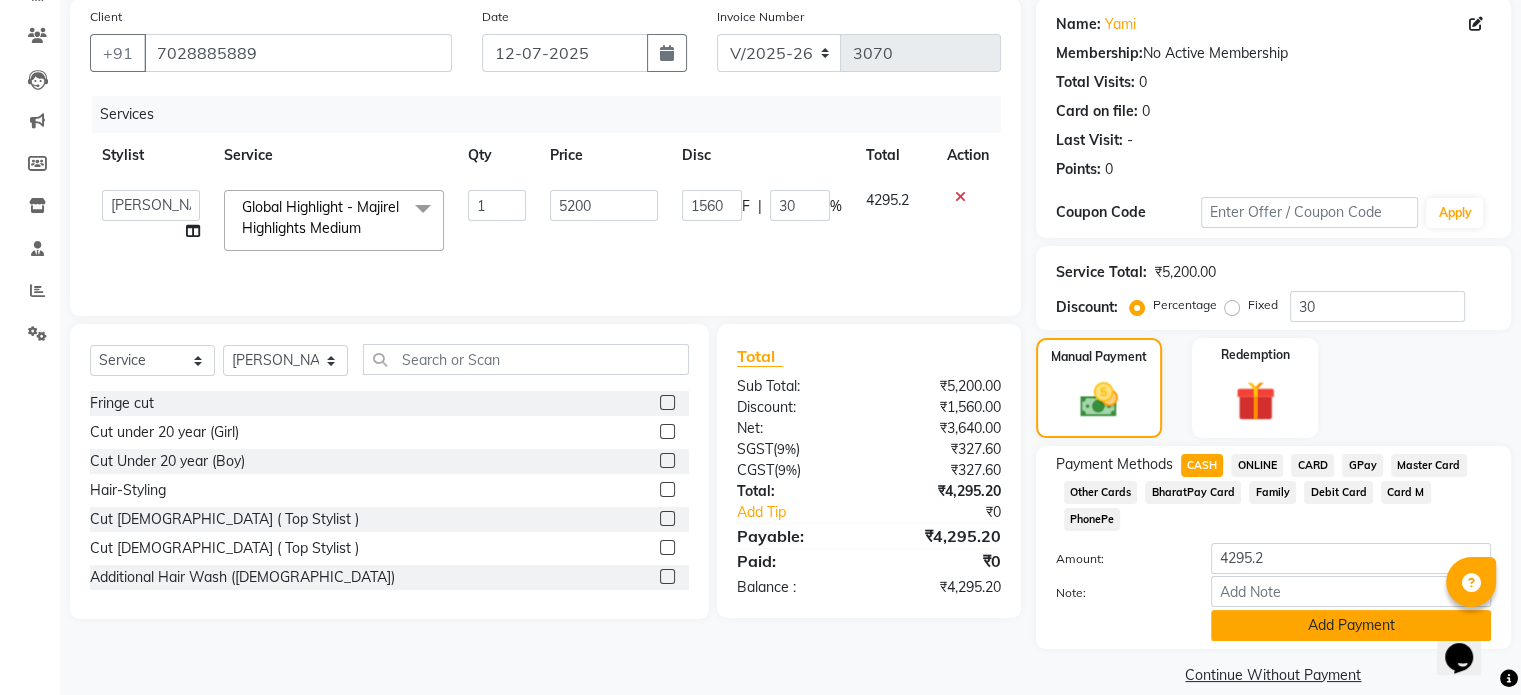 click on "Add Payment" 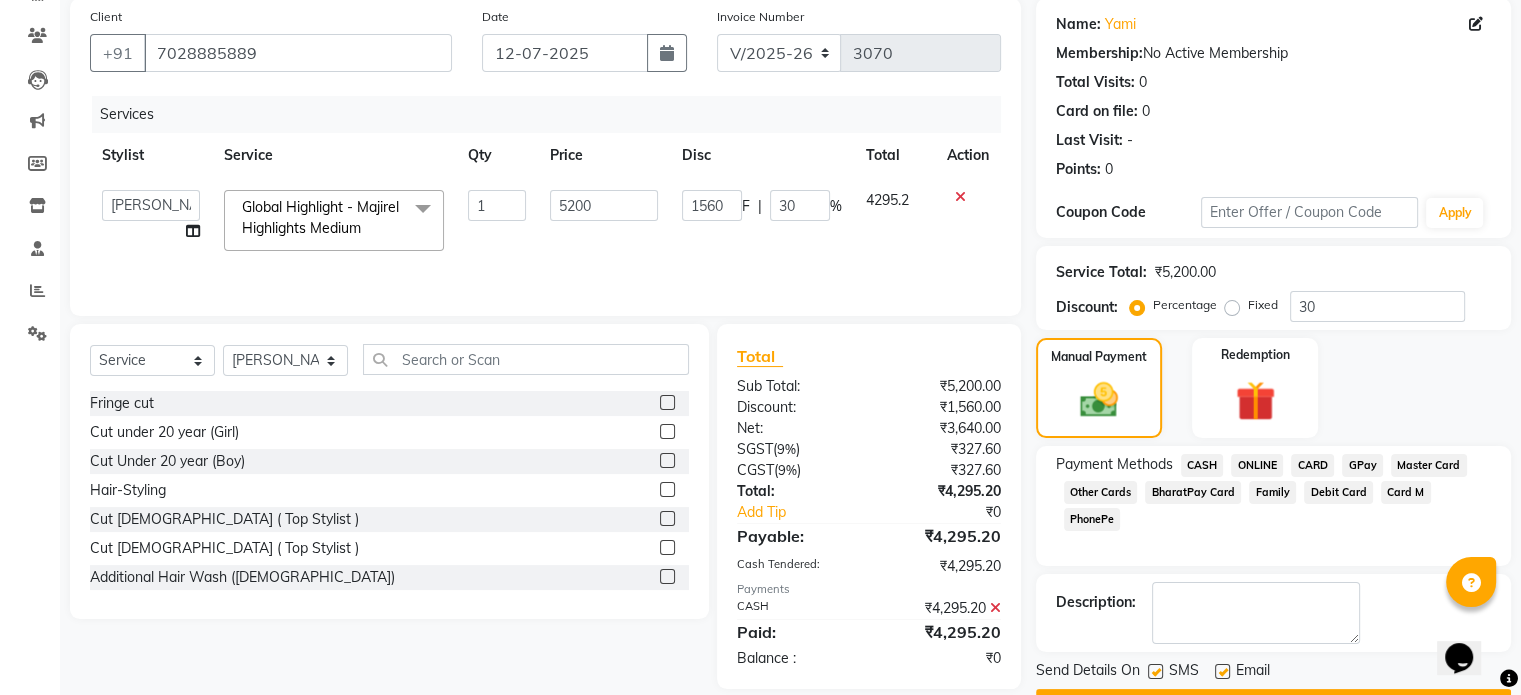 scroll, scrollTop: 205, scrollLeft: 0, axis: vertical 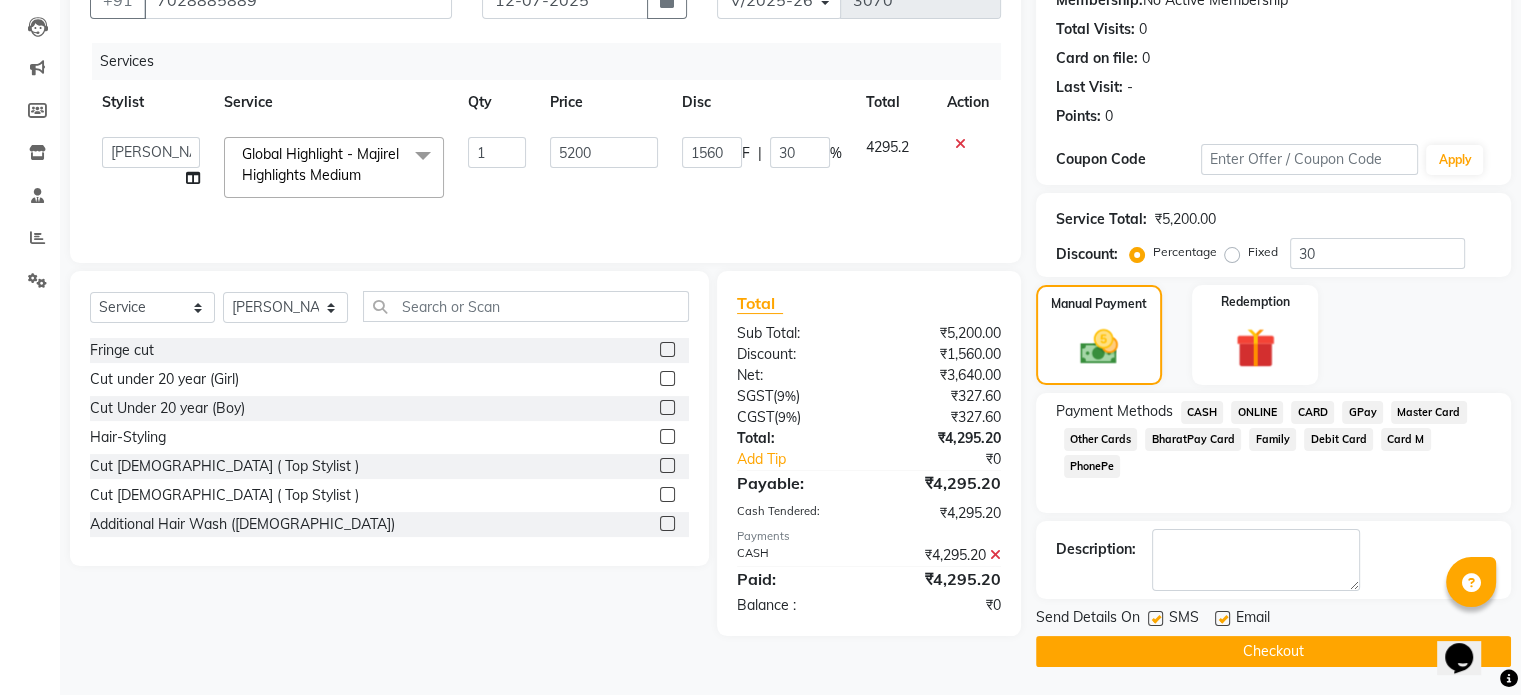 click on "Checkout" 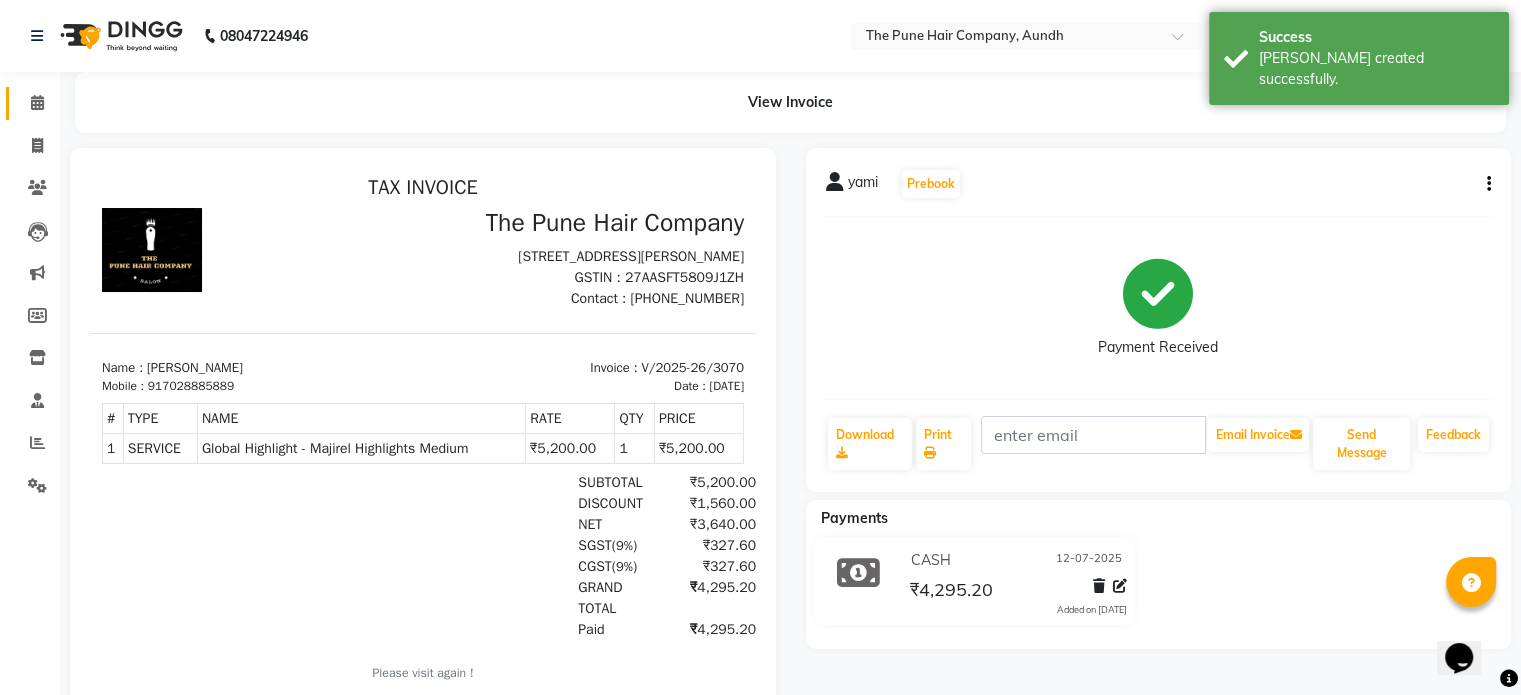 scroll, scrollTop: 0, scrollLeft: 0, axis: both 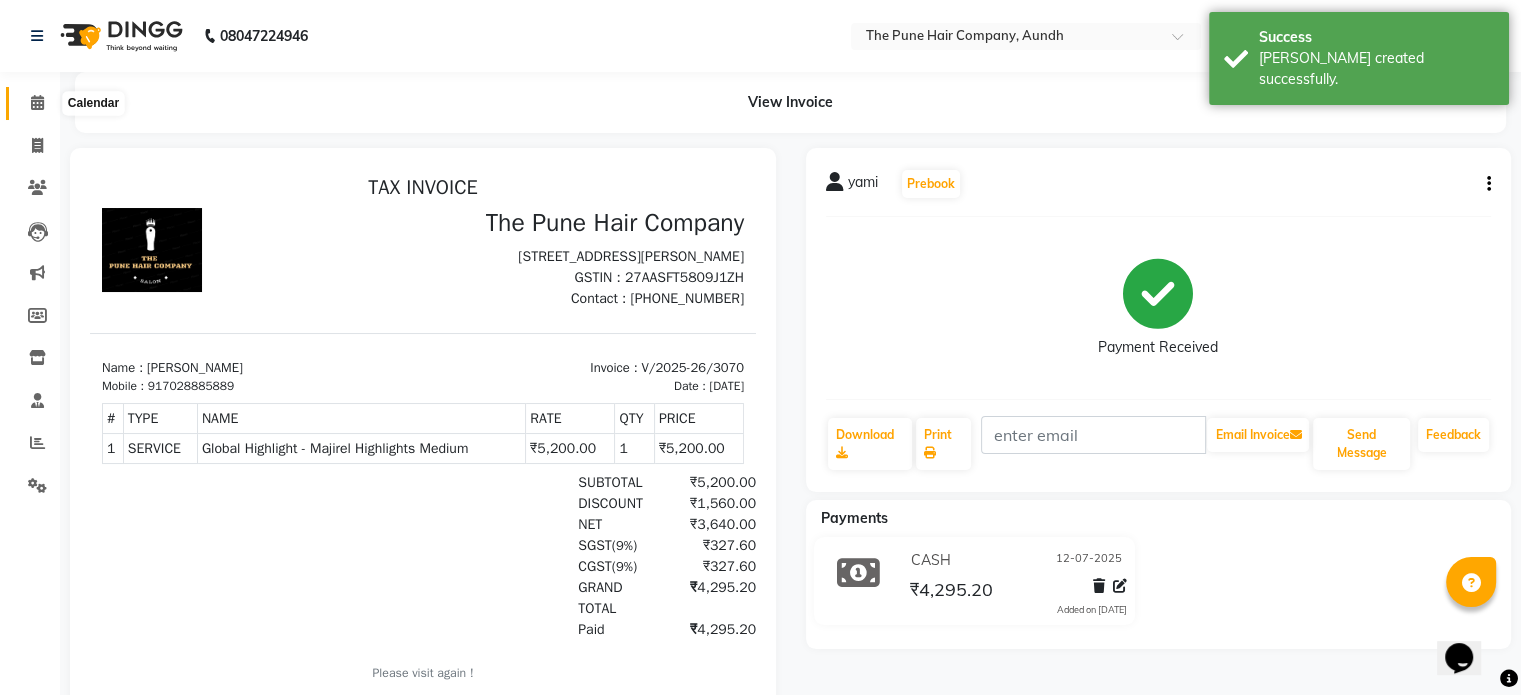 click 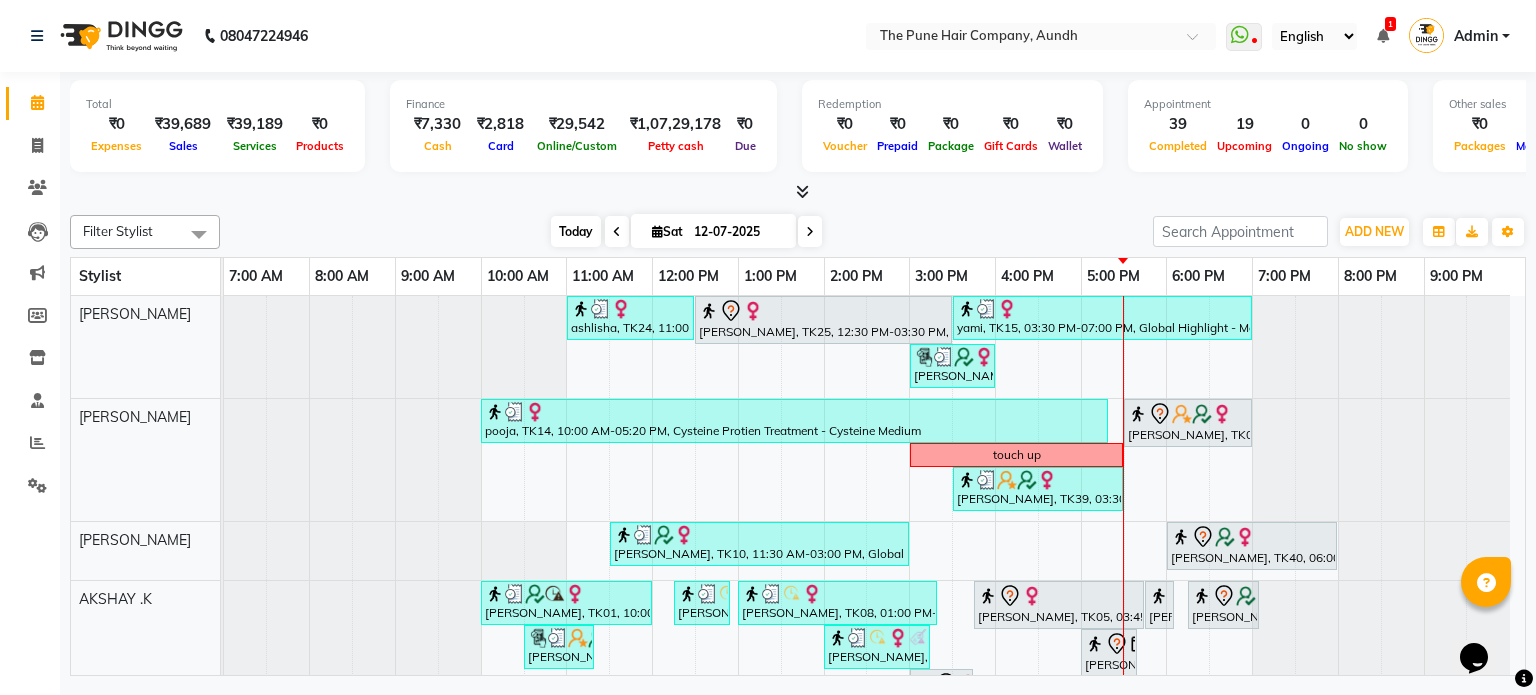 click on "Today" at bounding box center [576, 231] 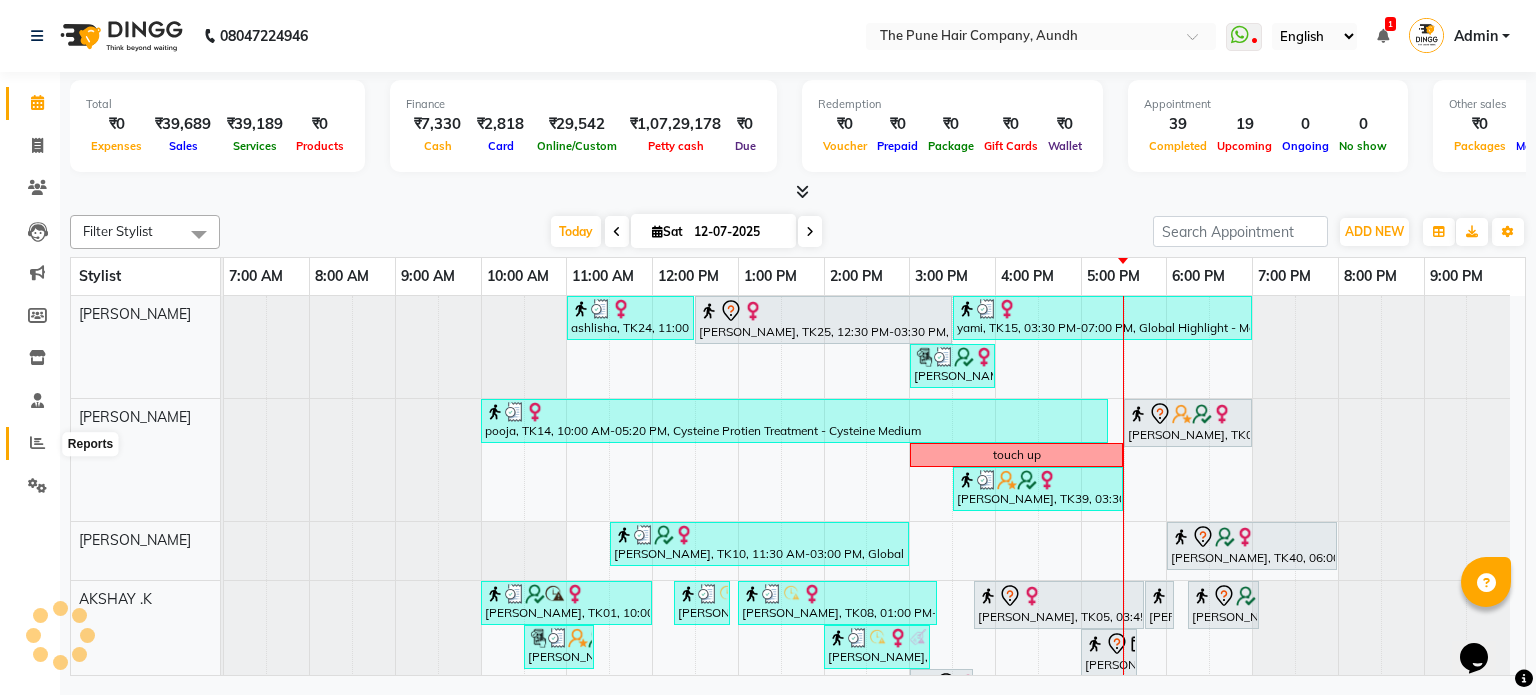 click 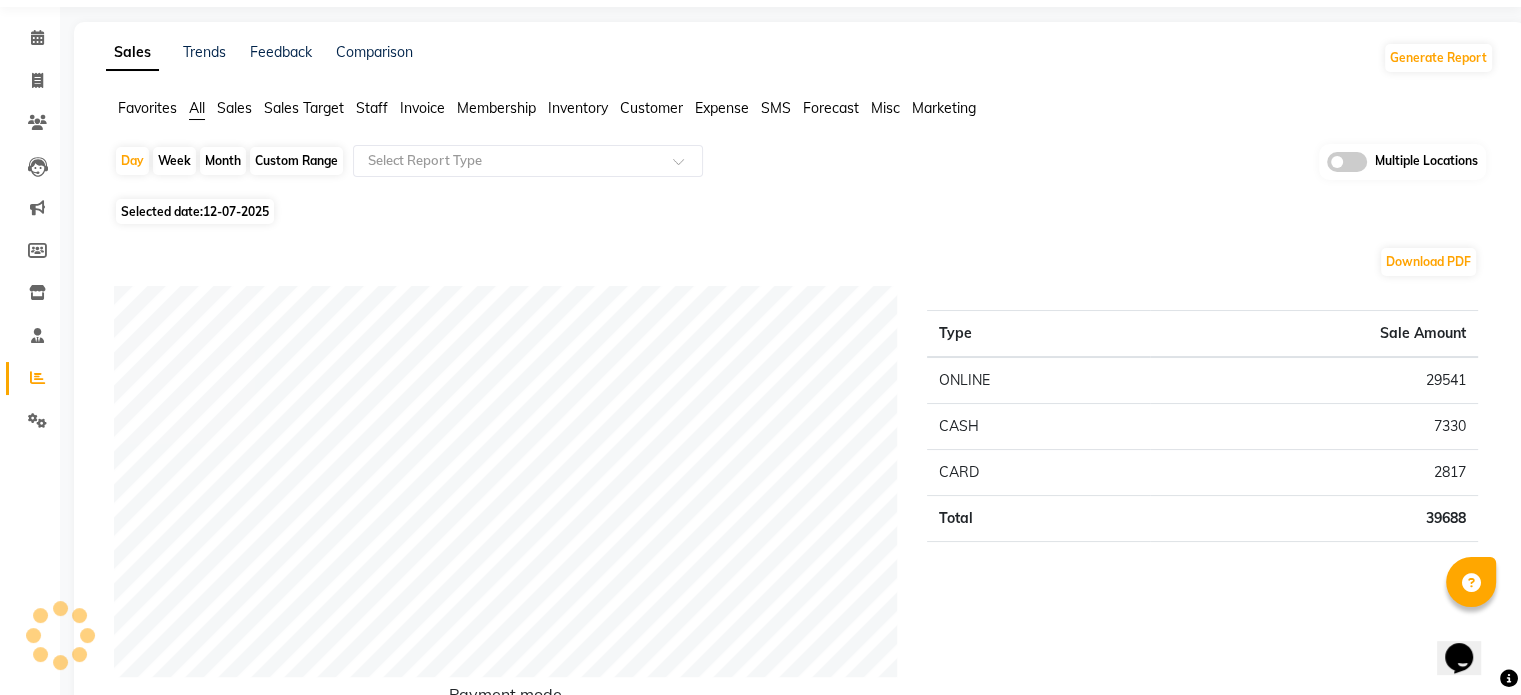scroll, scrollTop: 100, scrollLeft: 0, axis: vertical 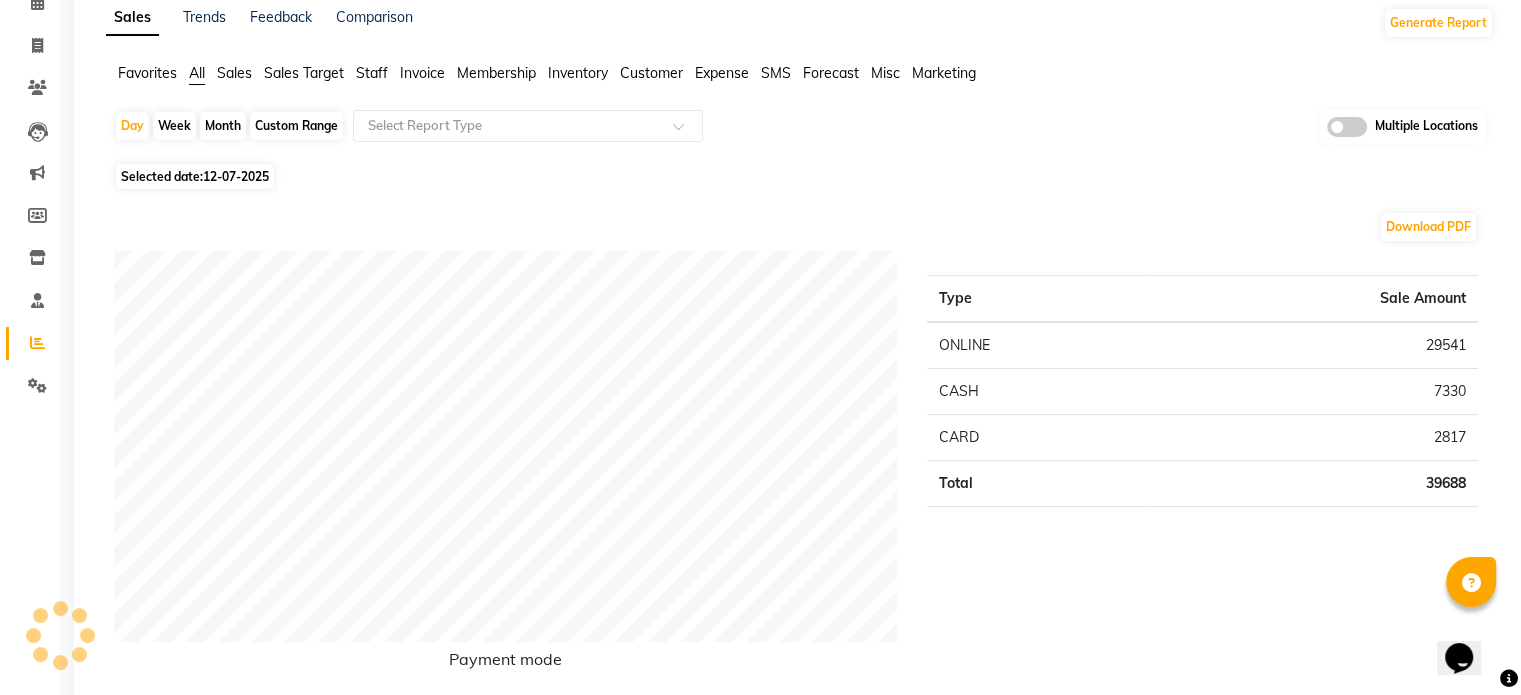 click on "Month" 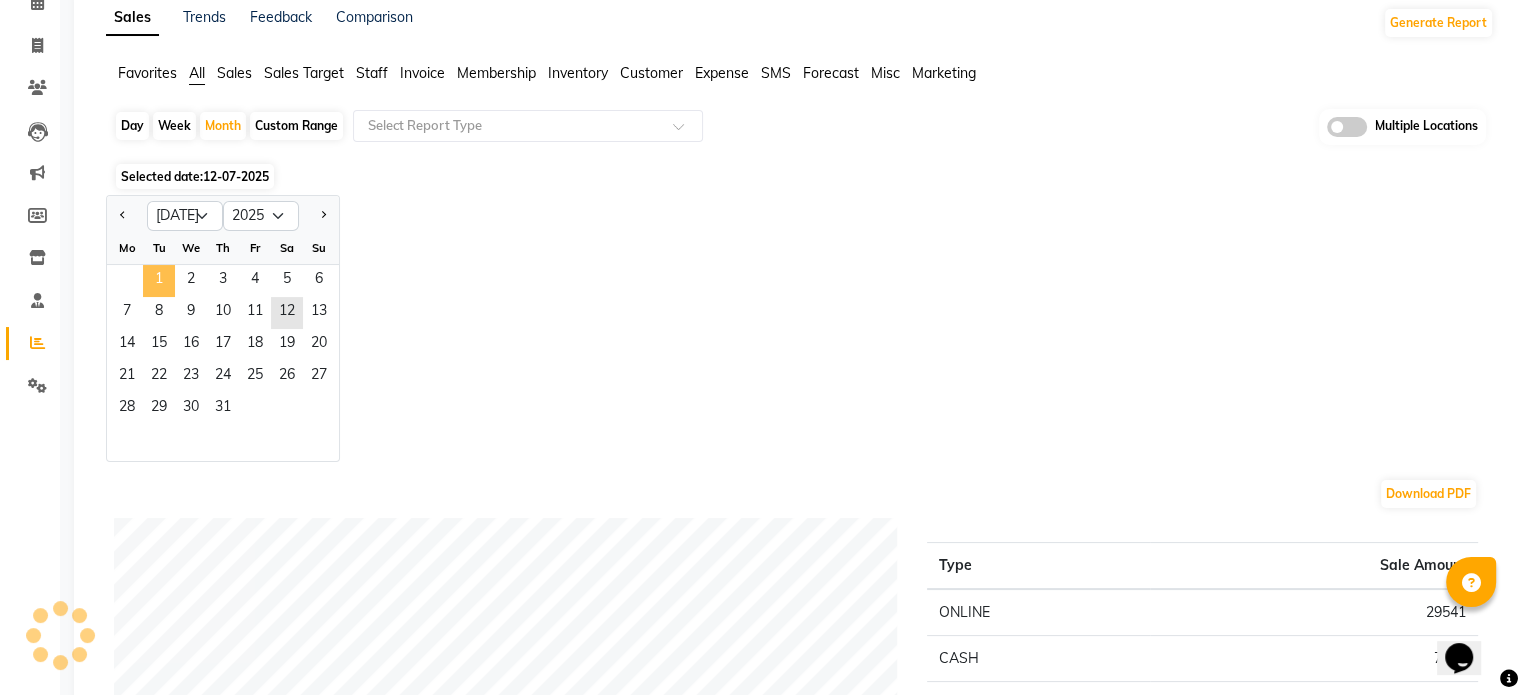 click on "1" 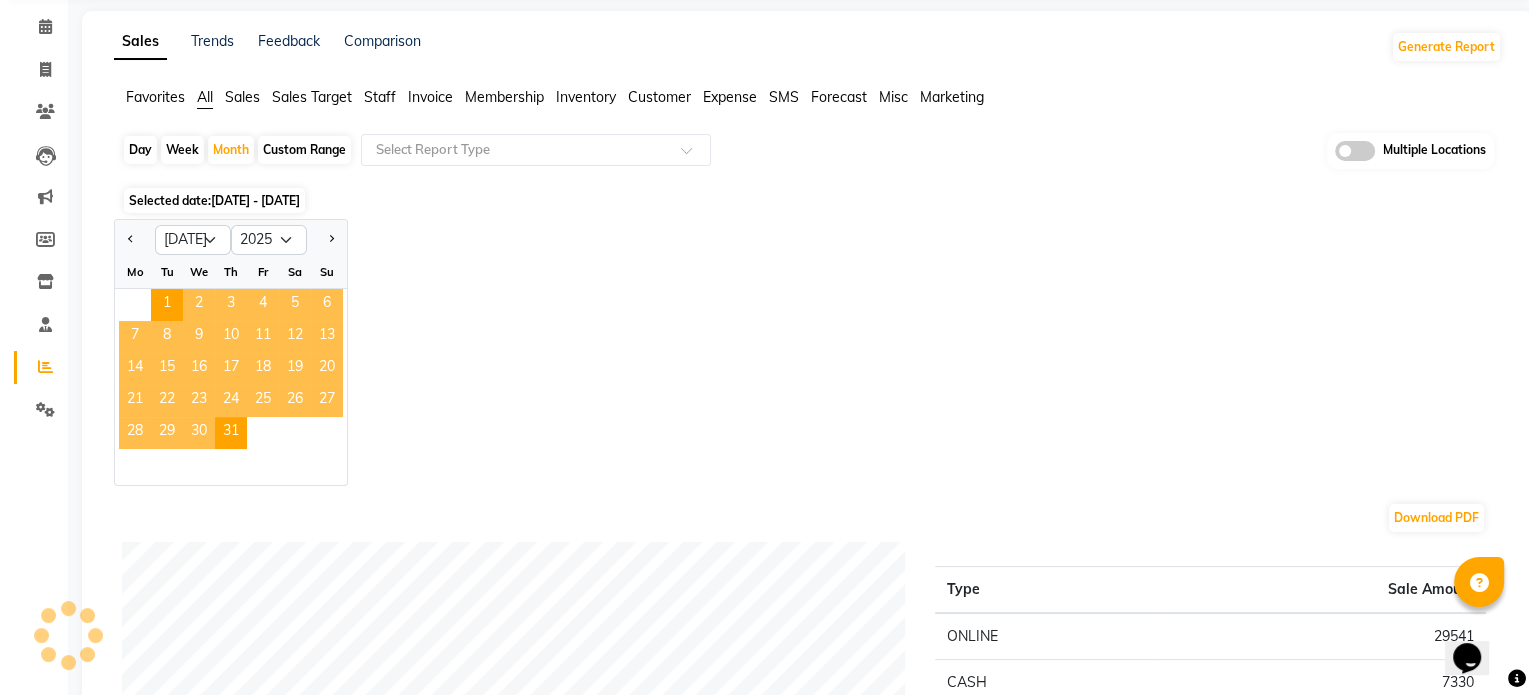 scroll, scrollTop: 0, scrollLeft: 0, axis: both 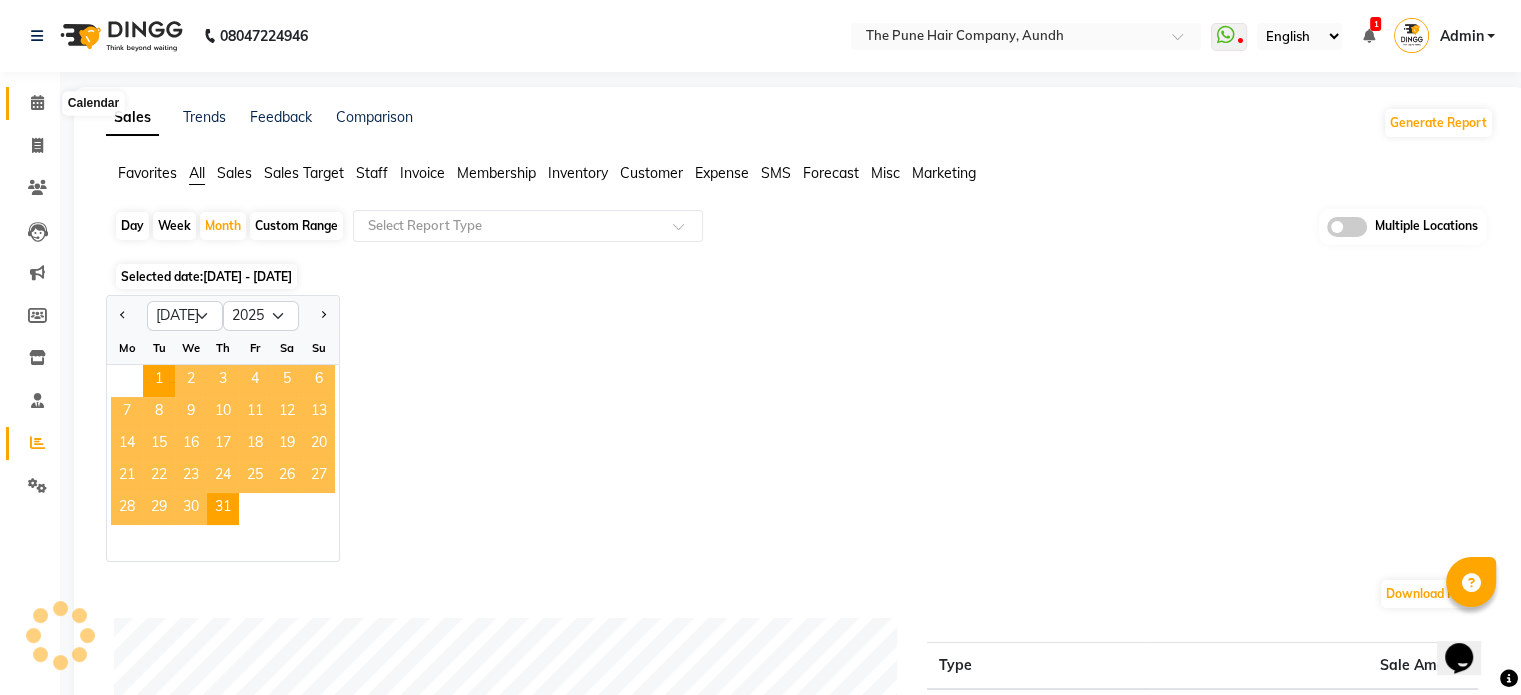 click 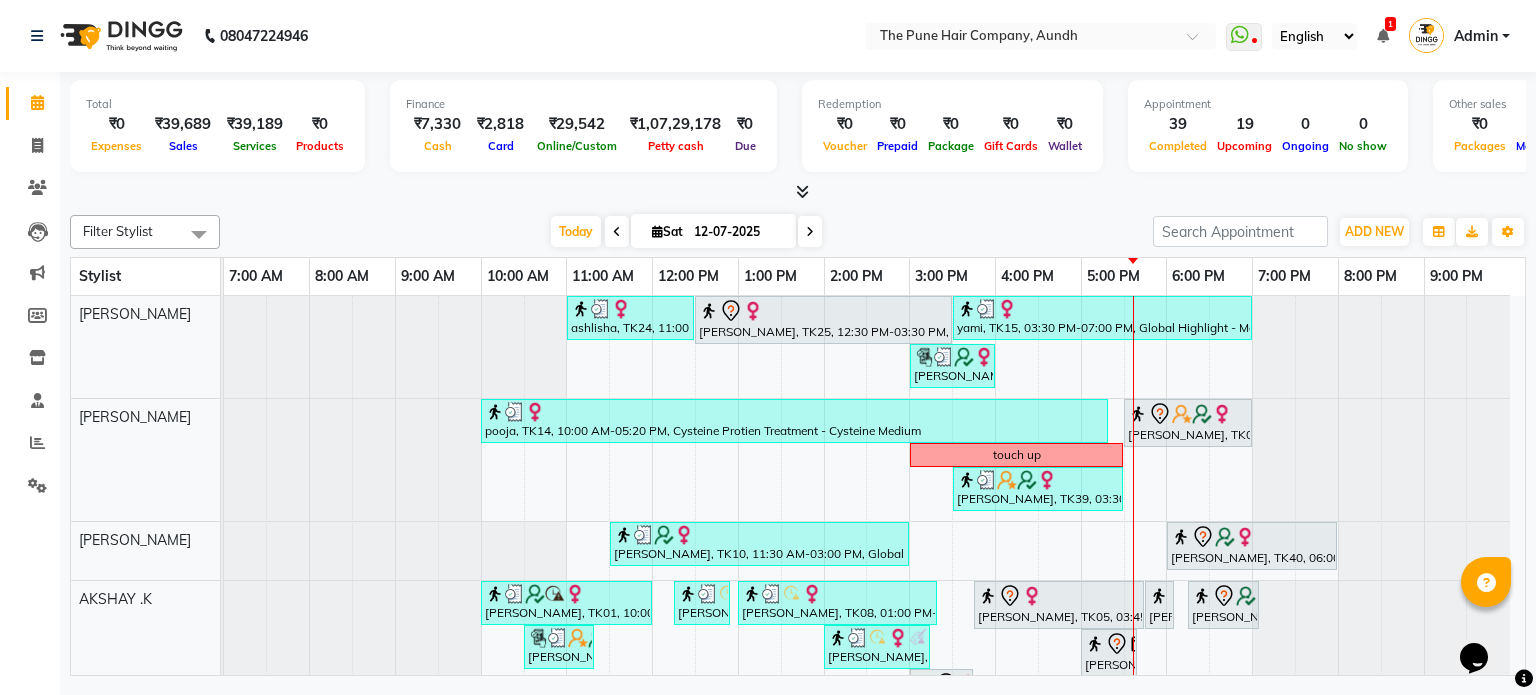 scroll, scrollTop: 158, scrollLeft: 0, axis: vertical 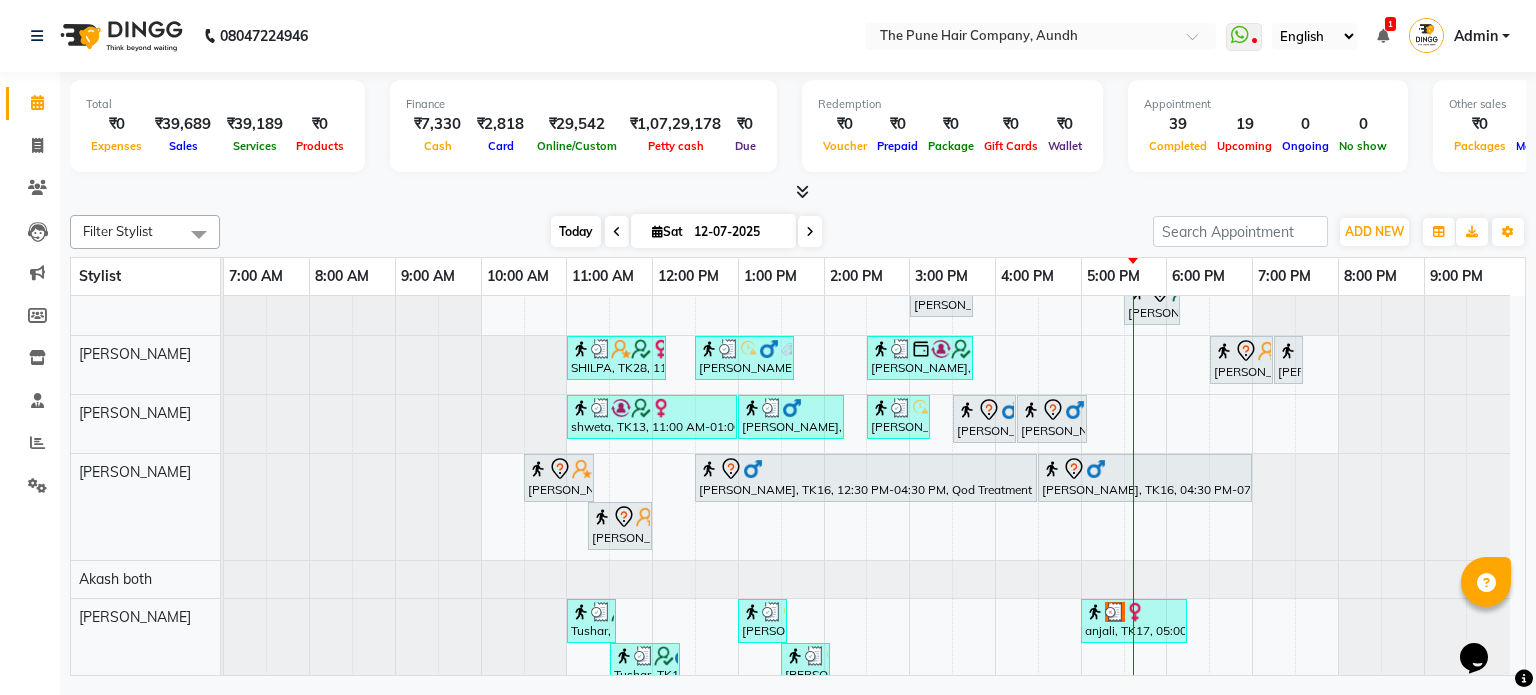 click on "Today" at bounding box center (576, 231) 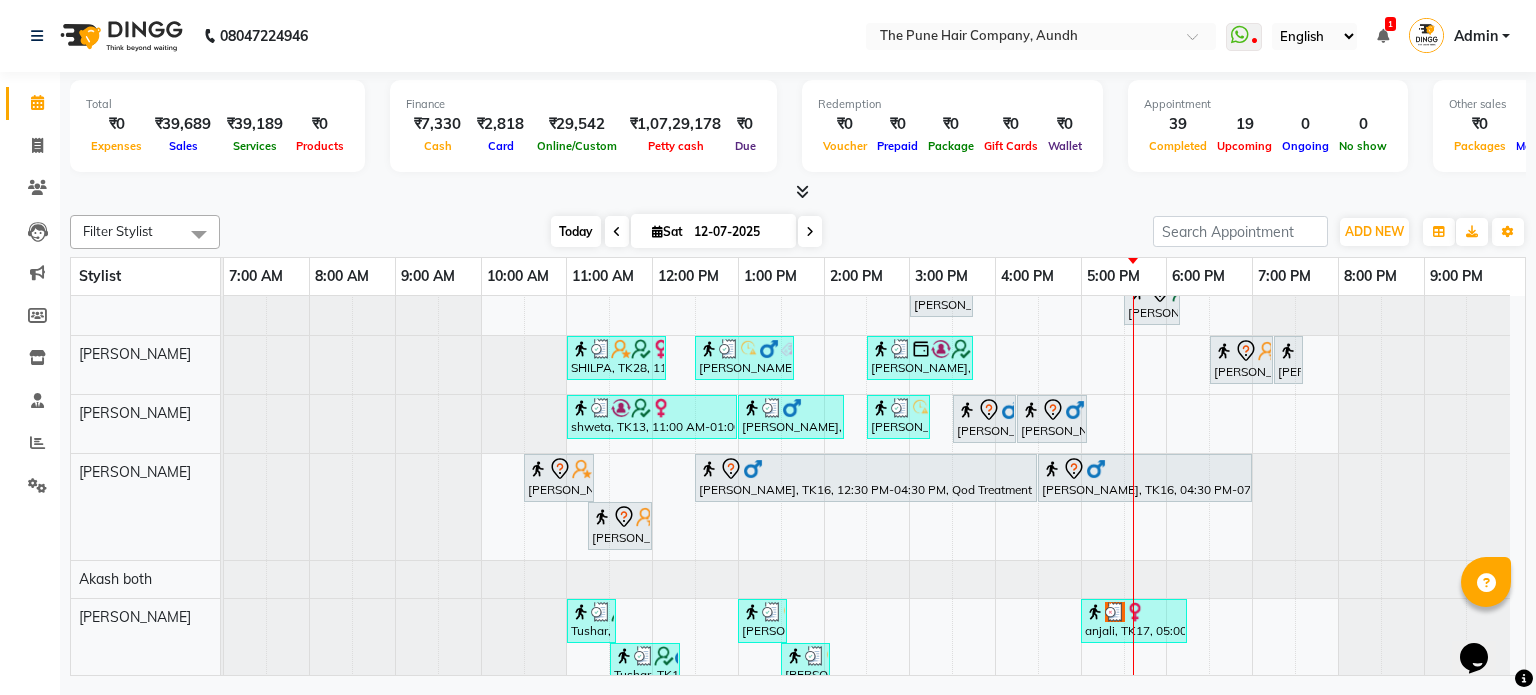 click on "Today" at bounding box center [576, 231] 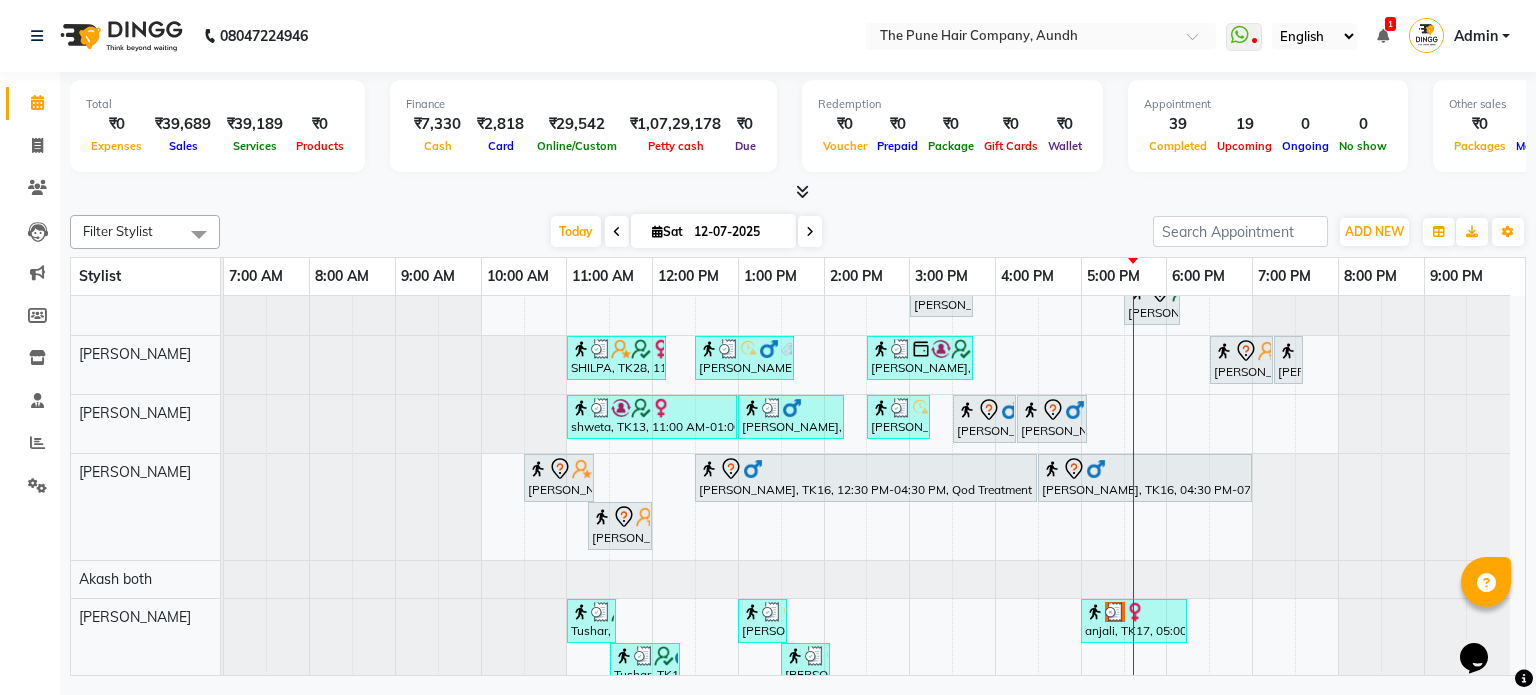 scroll, scrollTop: 657, scrollLeft: 0, axis: vertical 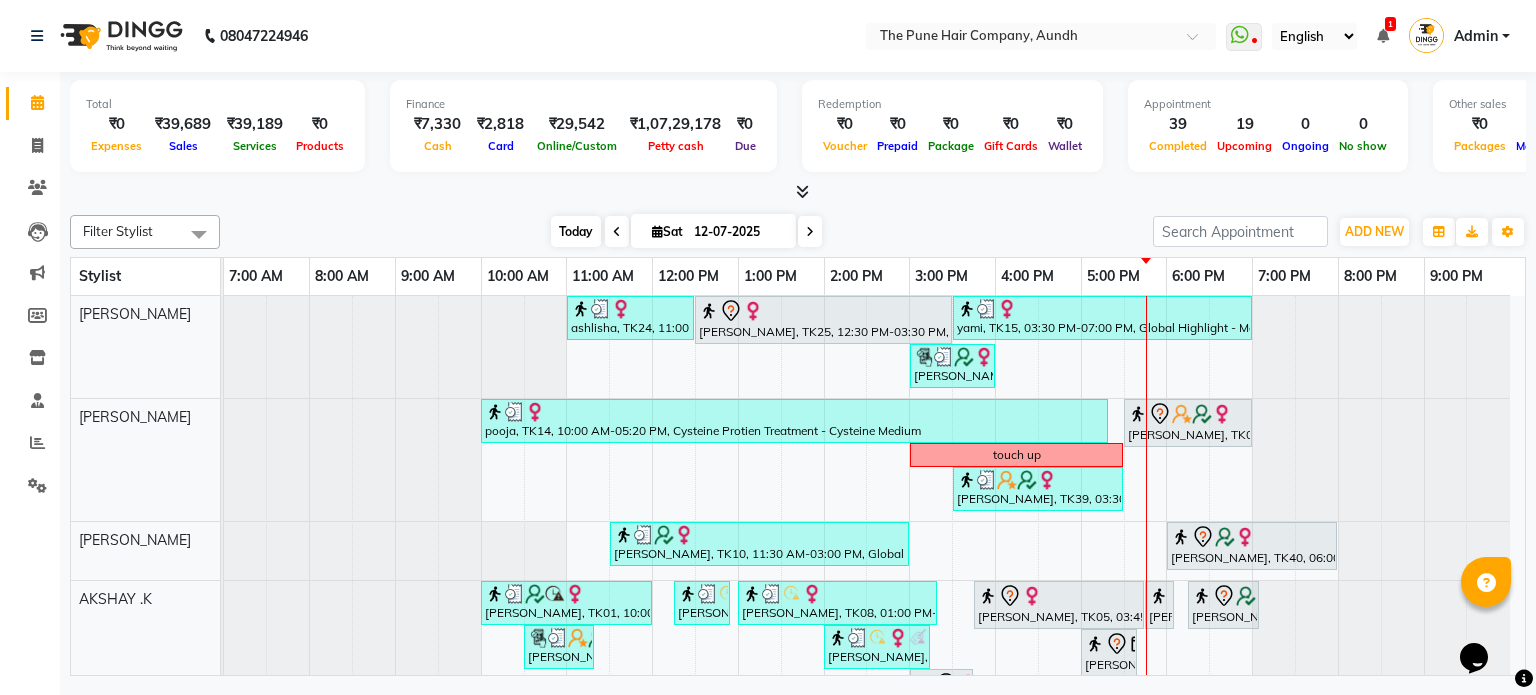 click on "Today" at bounding box center [576, 231] 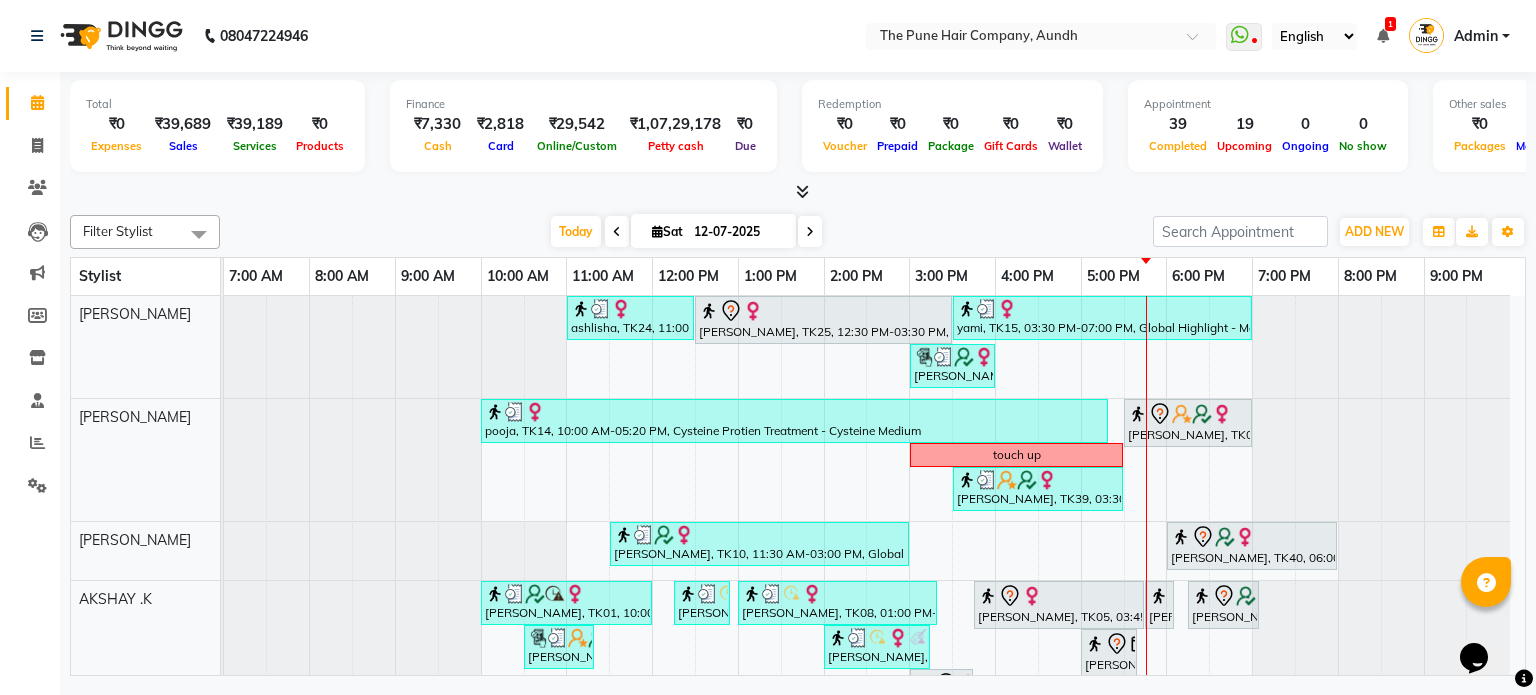 scroll, scrollTop: 165, scrollLeft: 0, axis: vertical 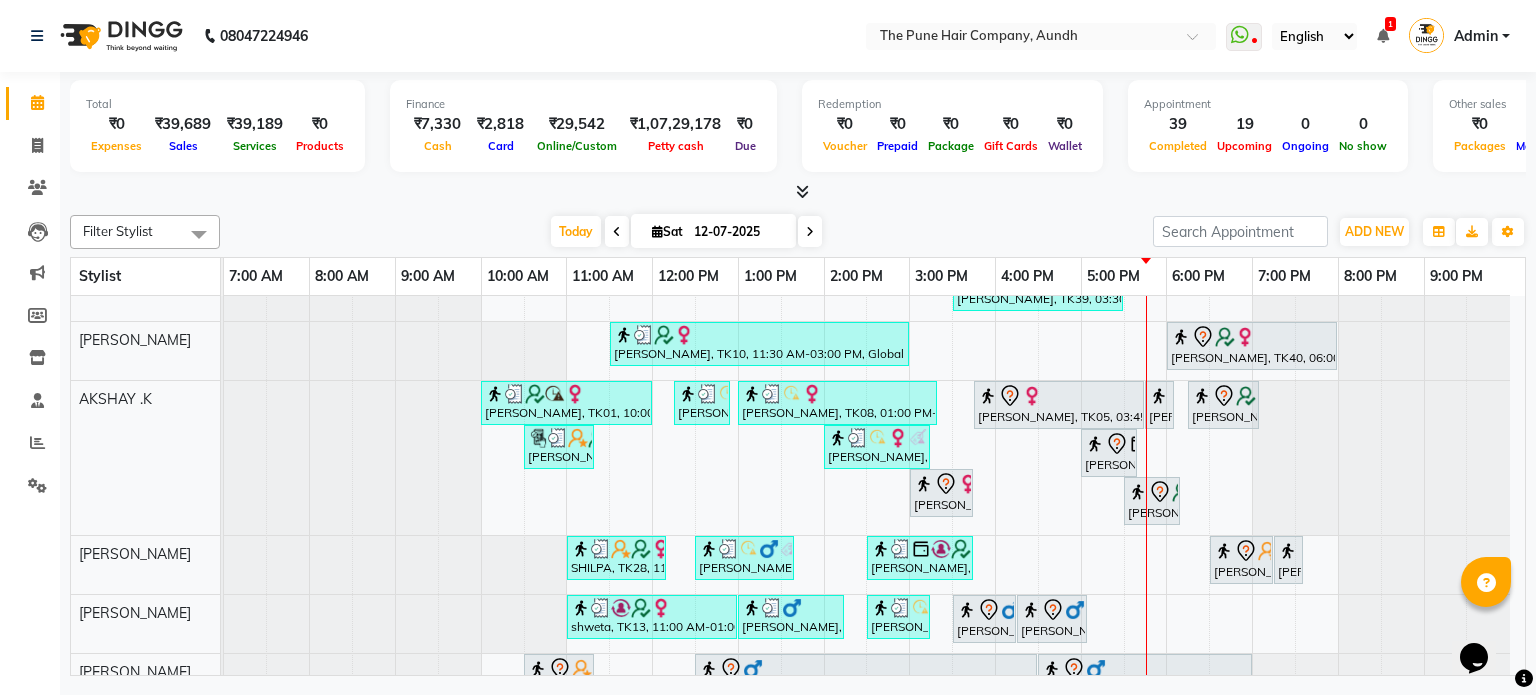 click at bounding box center [810, 231] 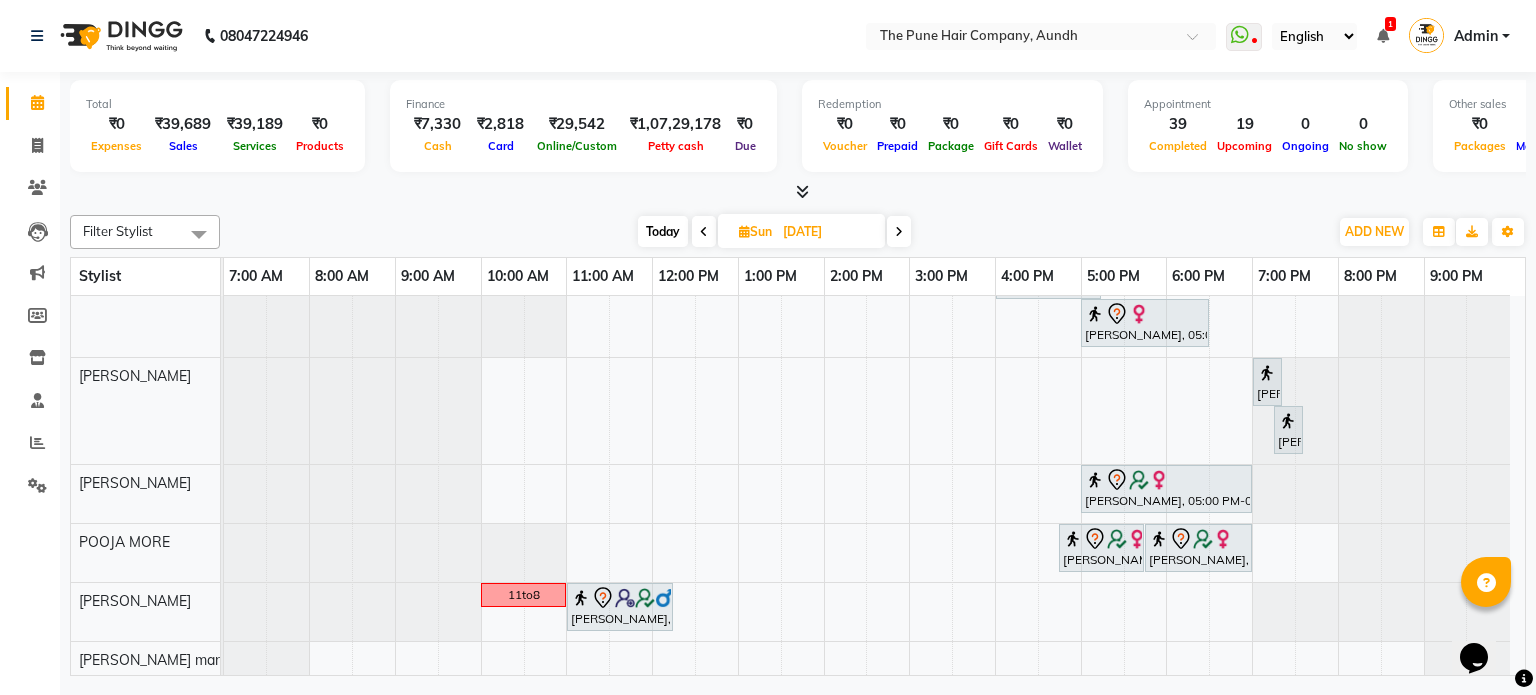 click at bounding box center (899, 231) 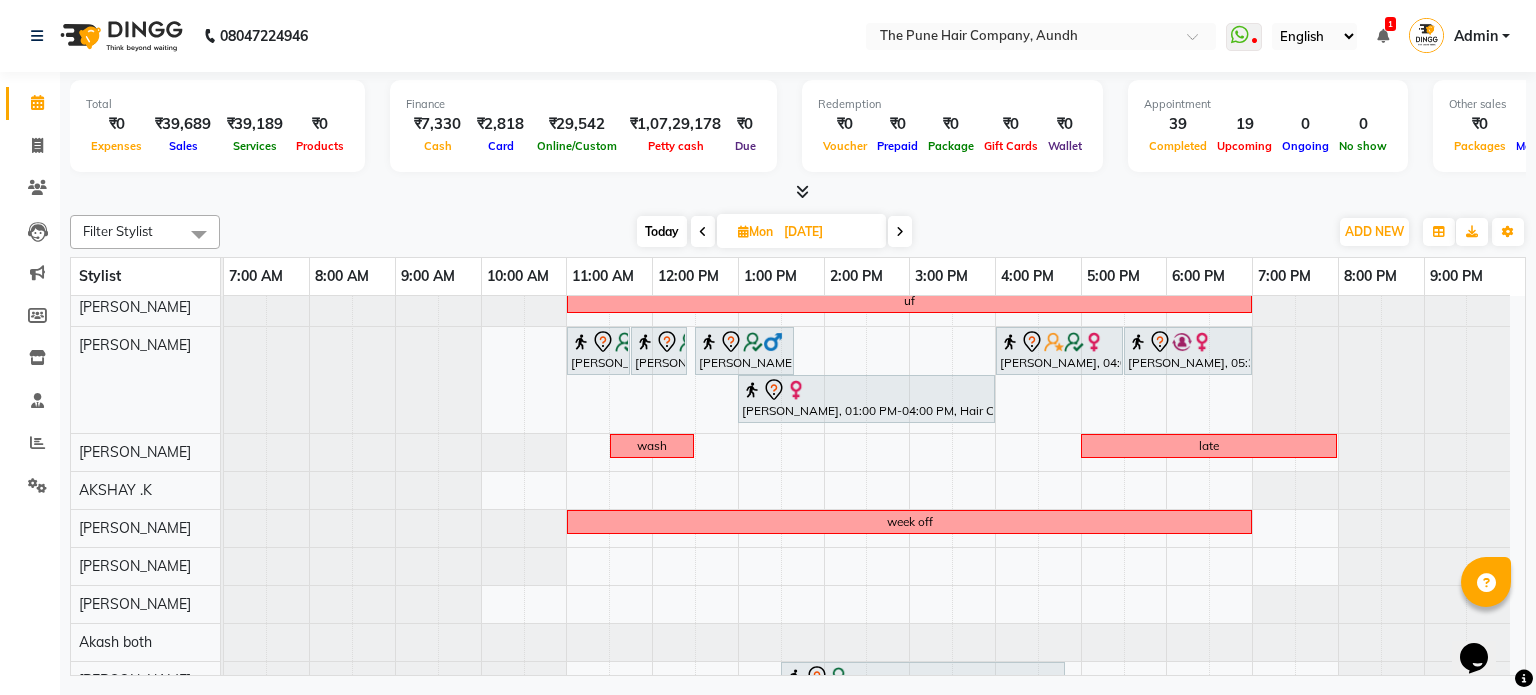 click at bounding box center (900, 231) 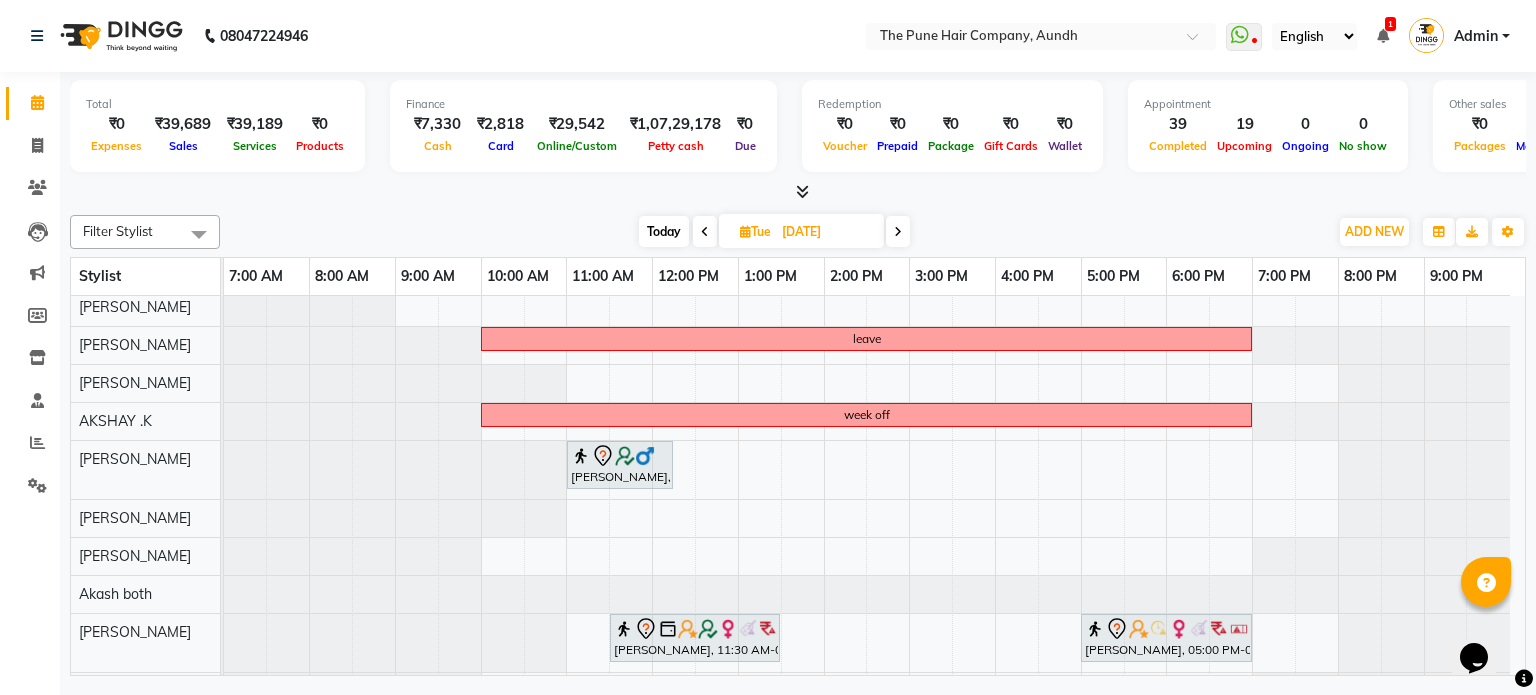 click at bounding box center (898, 232) 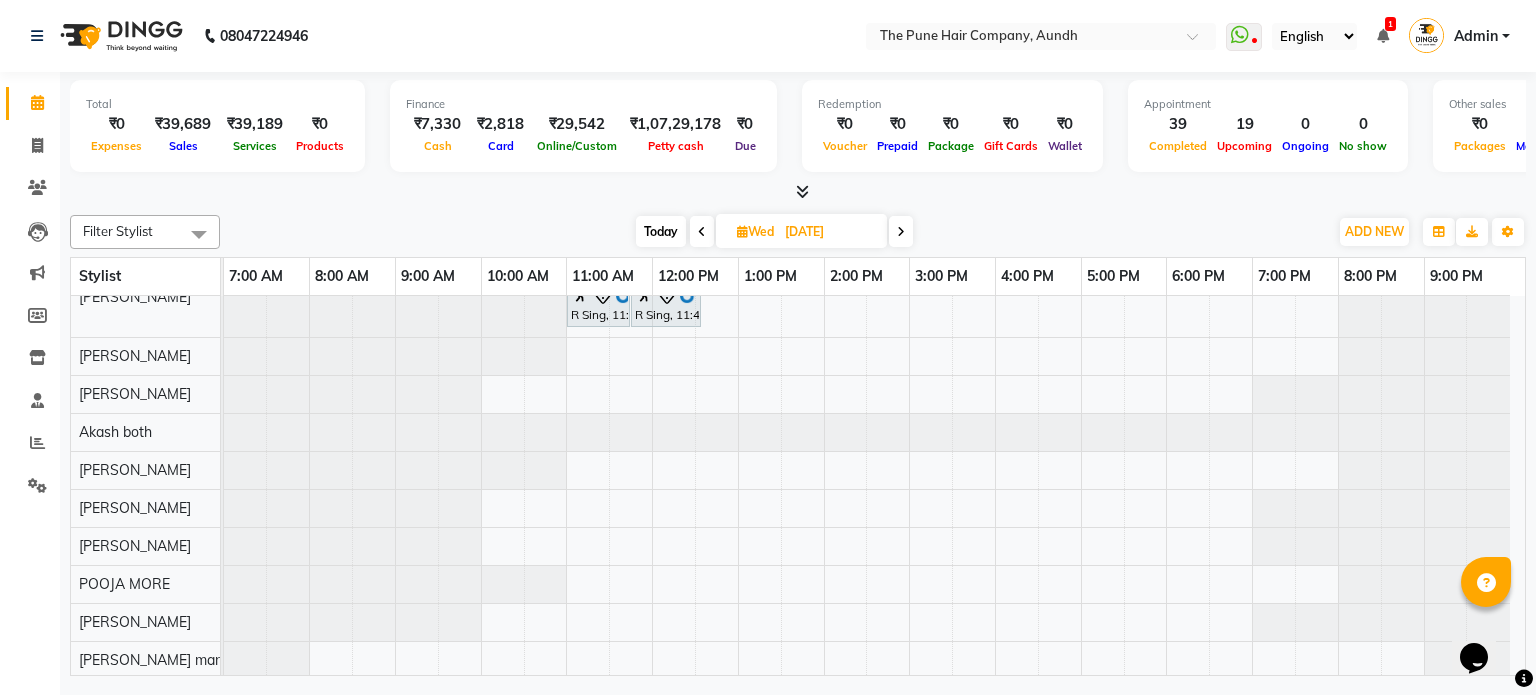 click at bounding box center (702, 231) 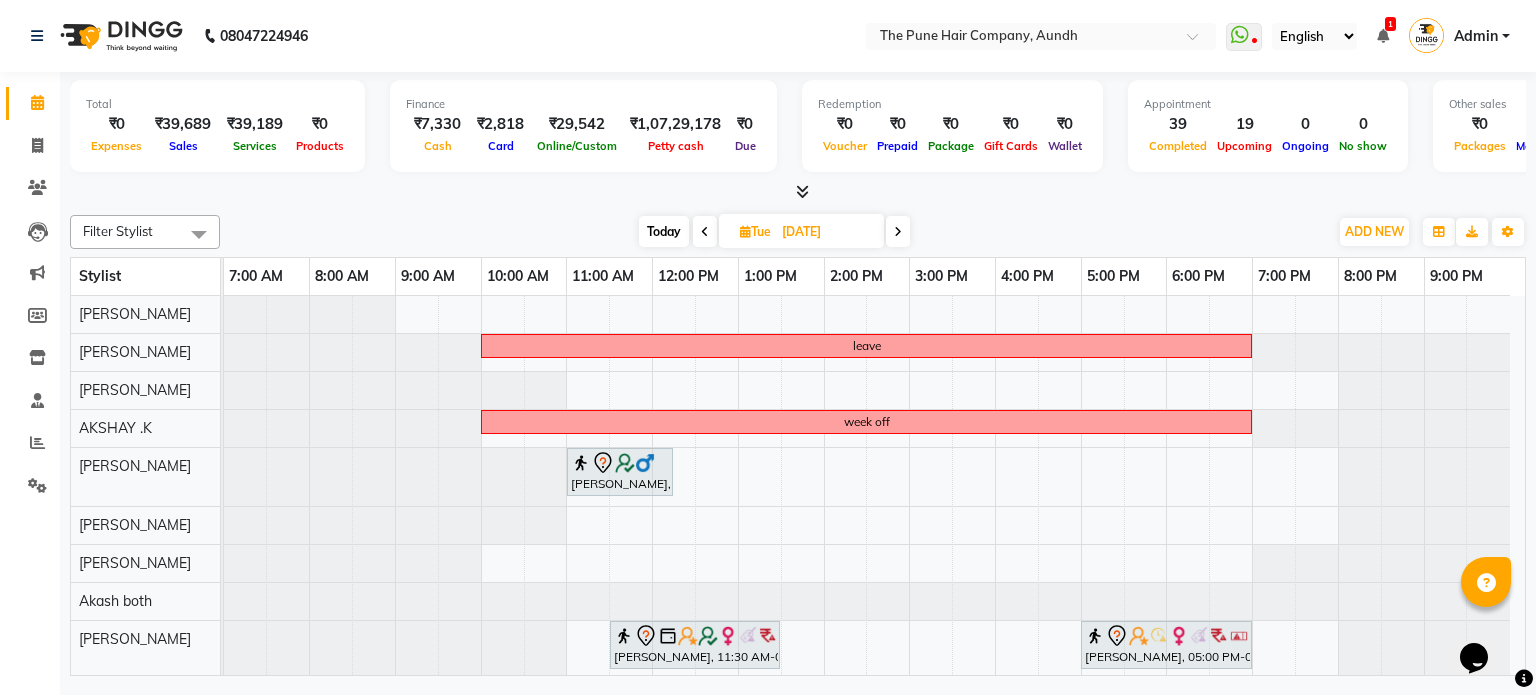 click on "Today" at bounding box center [664, 231] 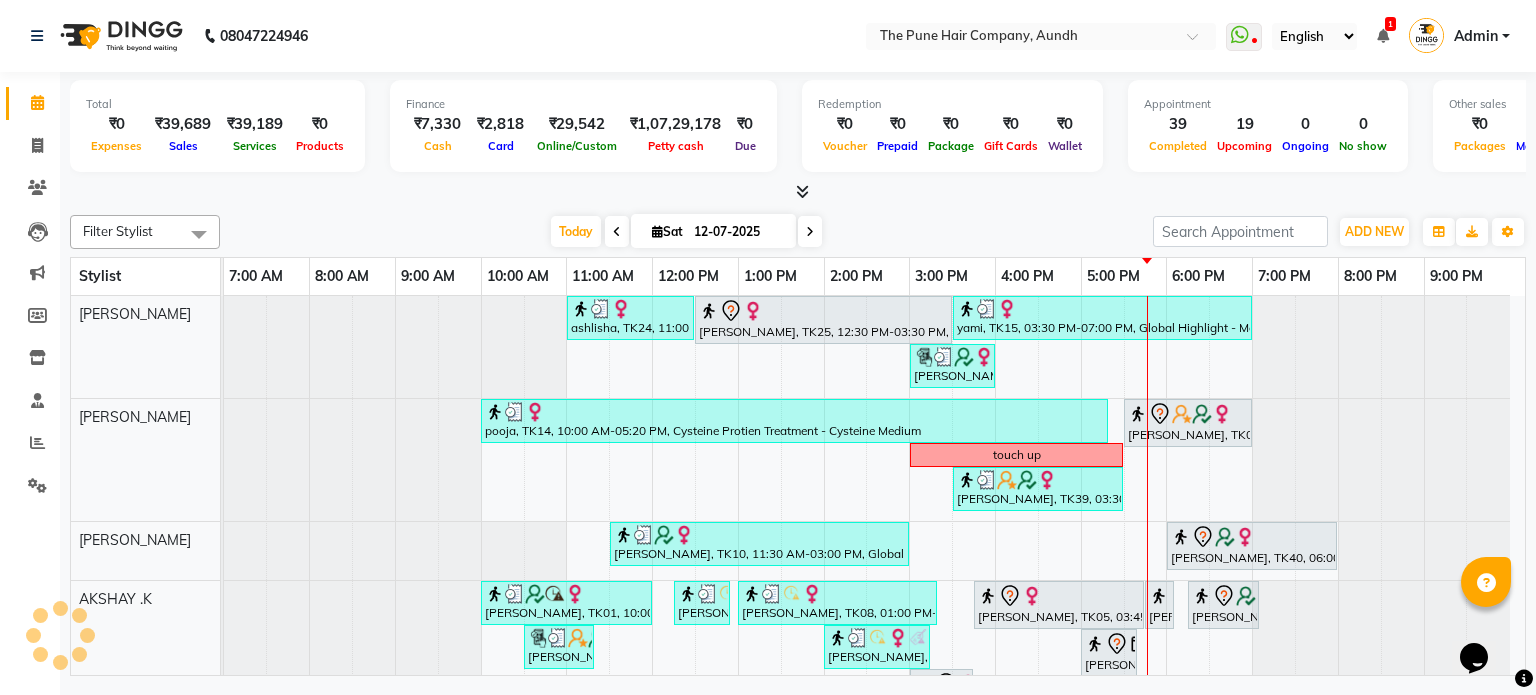 click at bounding box center [810, 231] 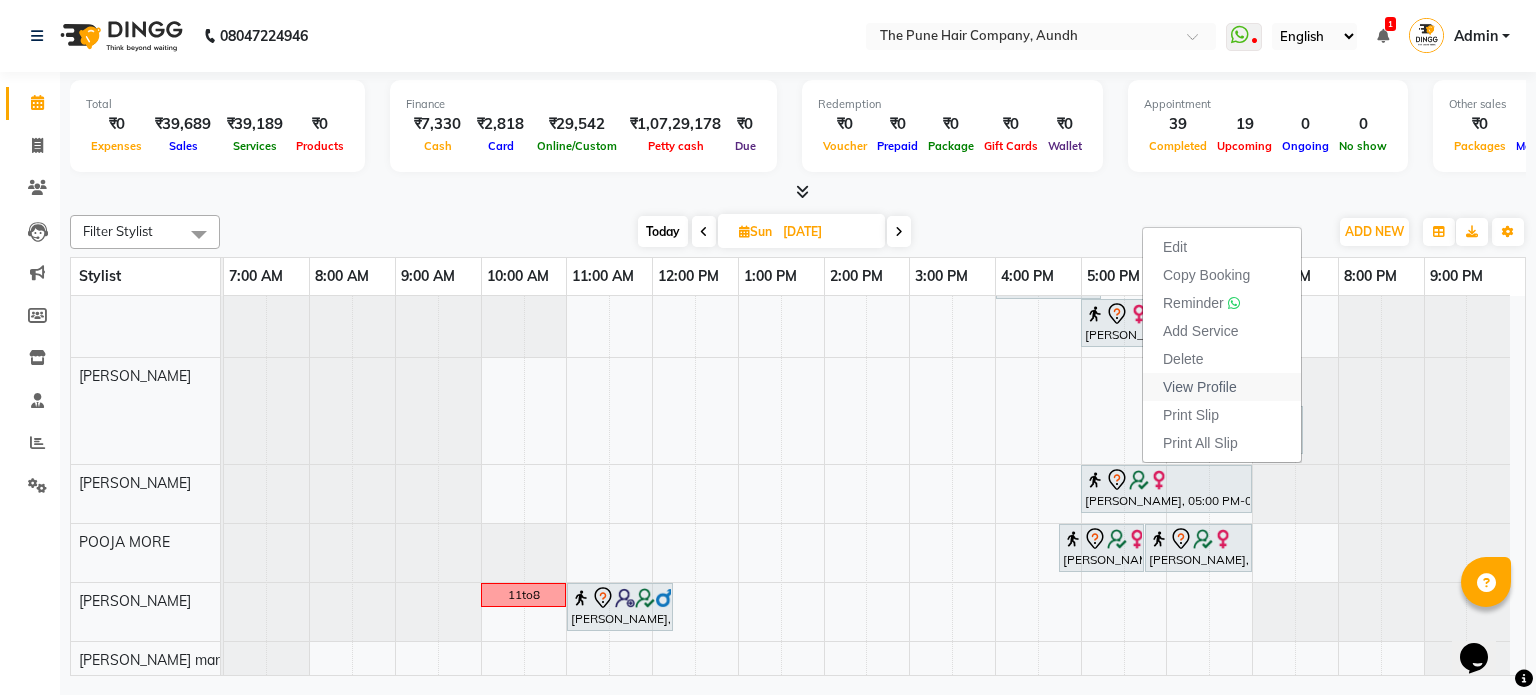 click on "View Profile" at bounding box center (1200, 387) 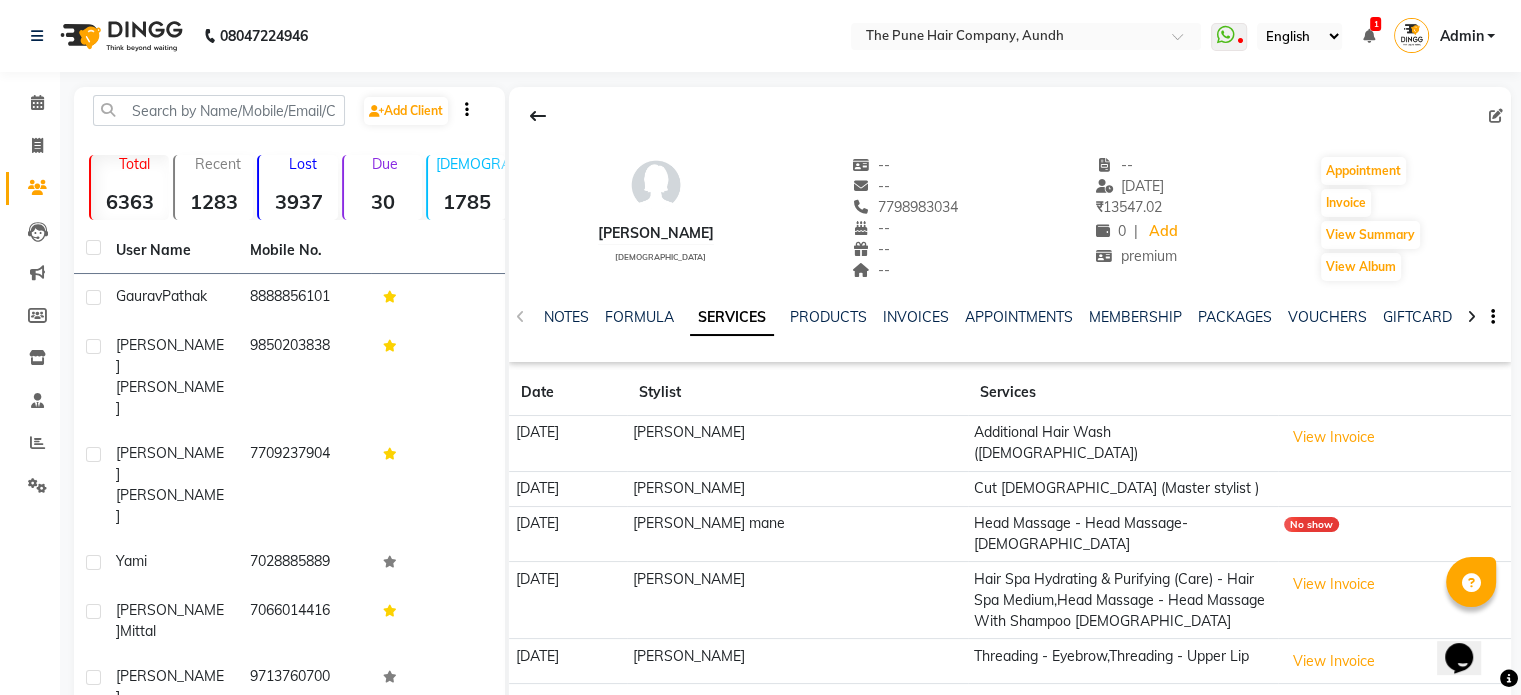 click on "Next" 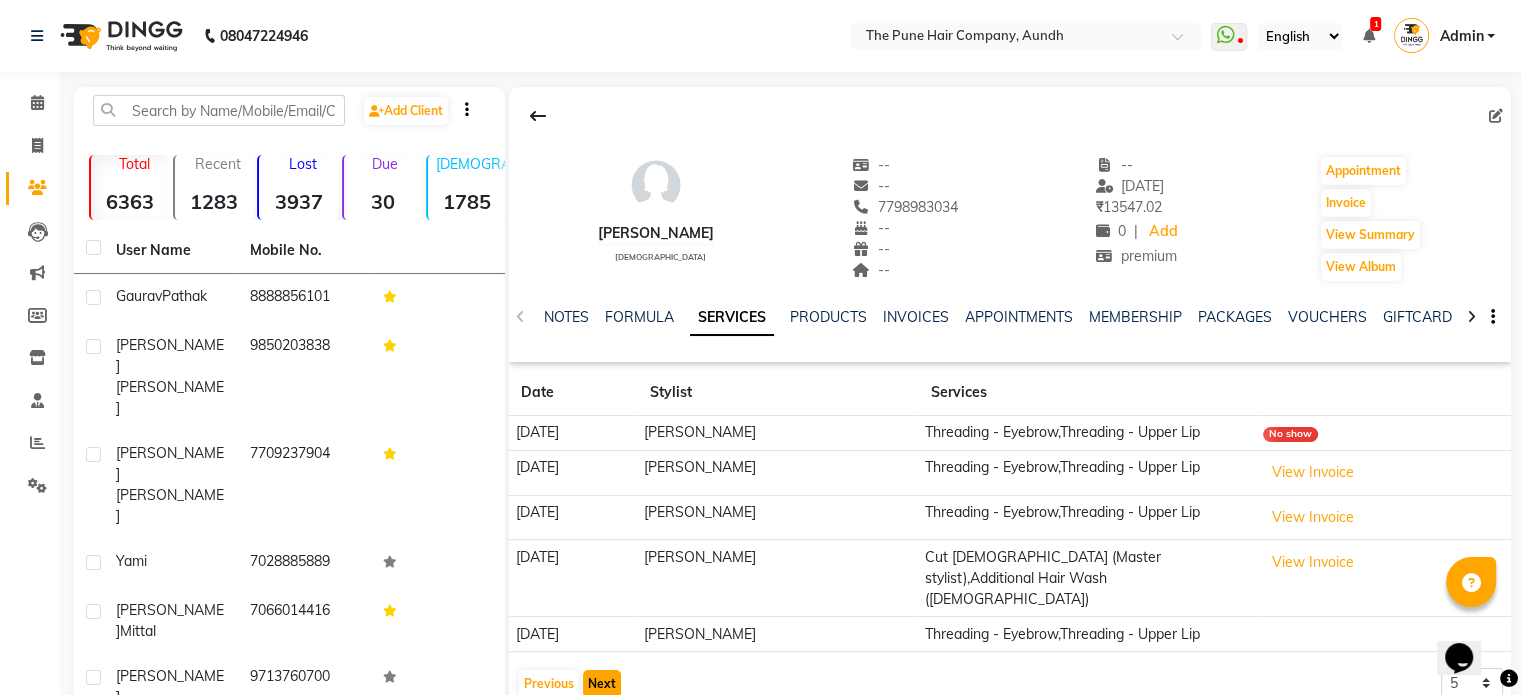 click on "Next" 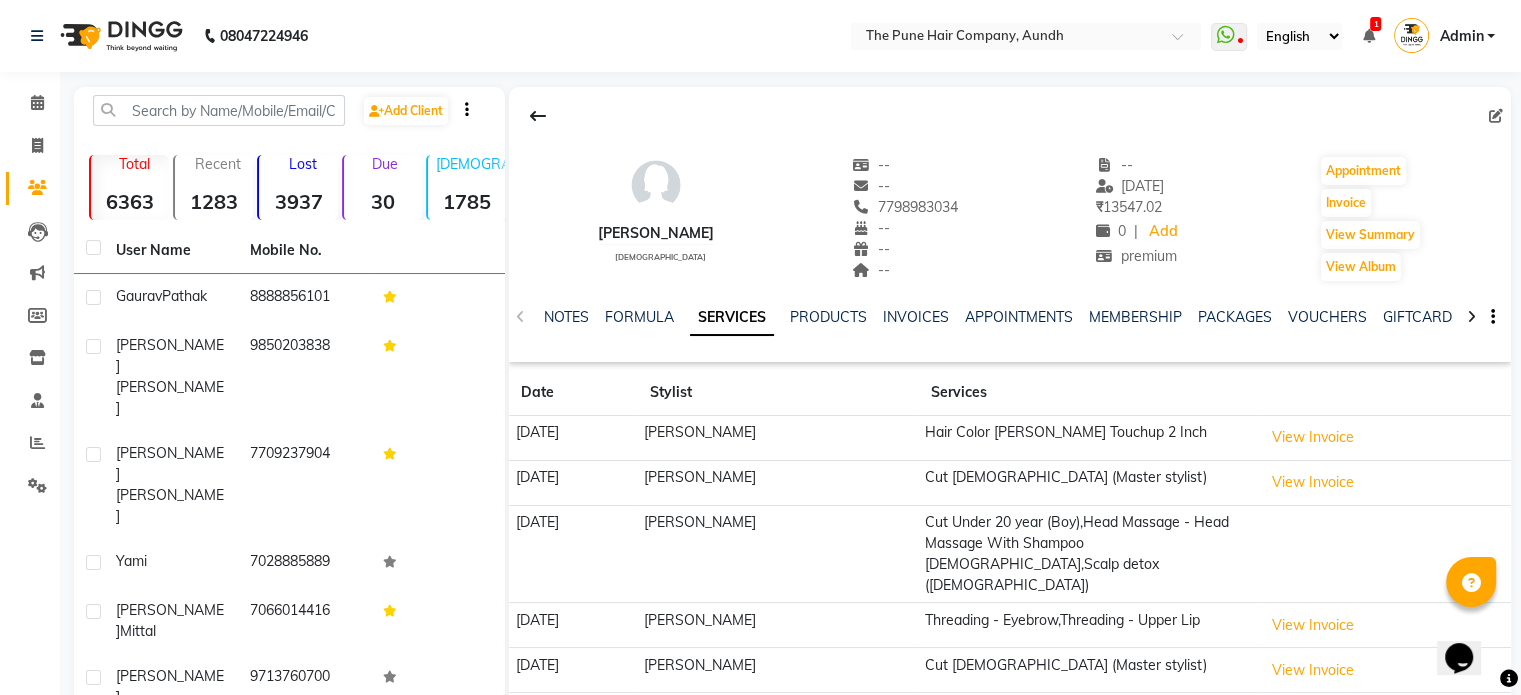 click on "[DATE]" 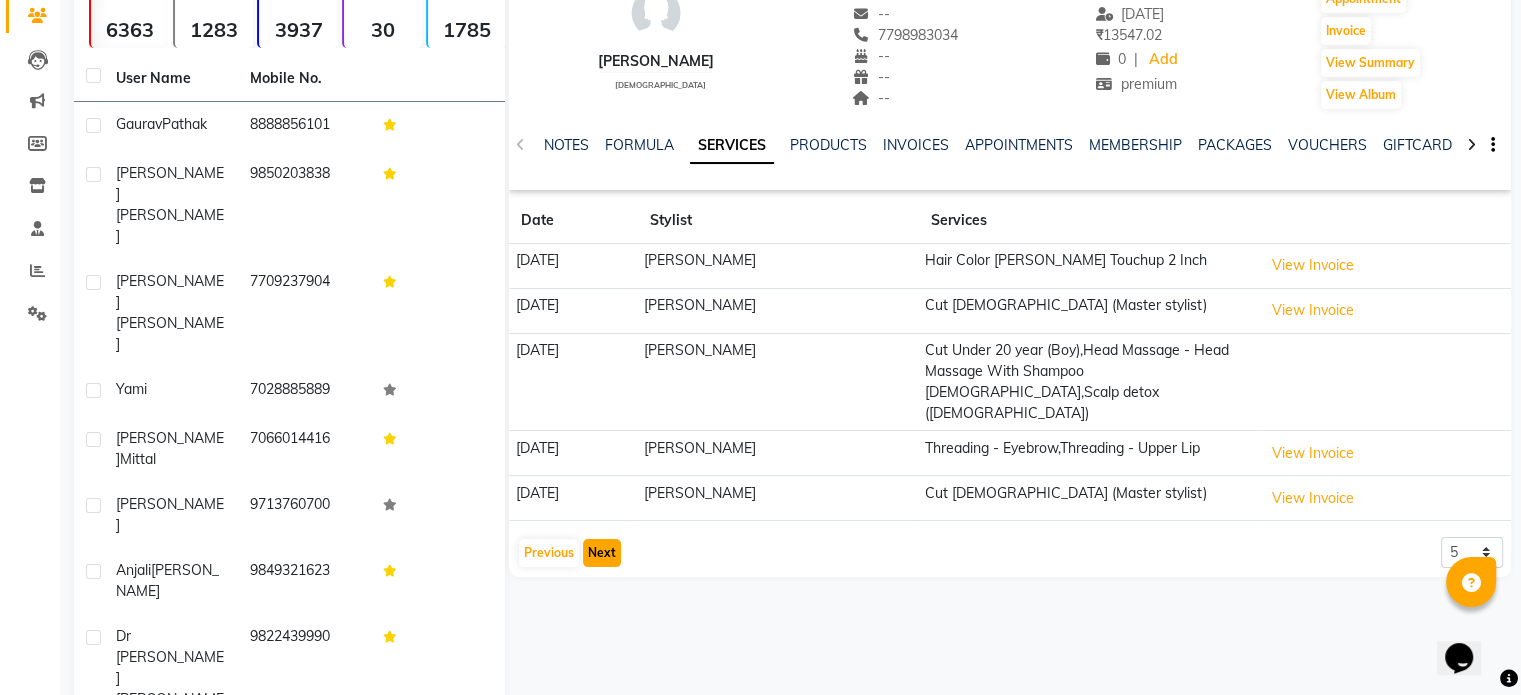 click on "Next" 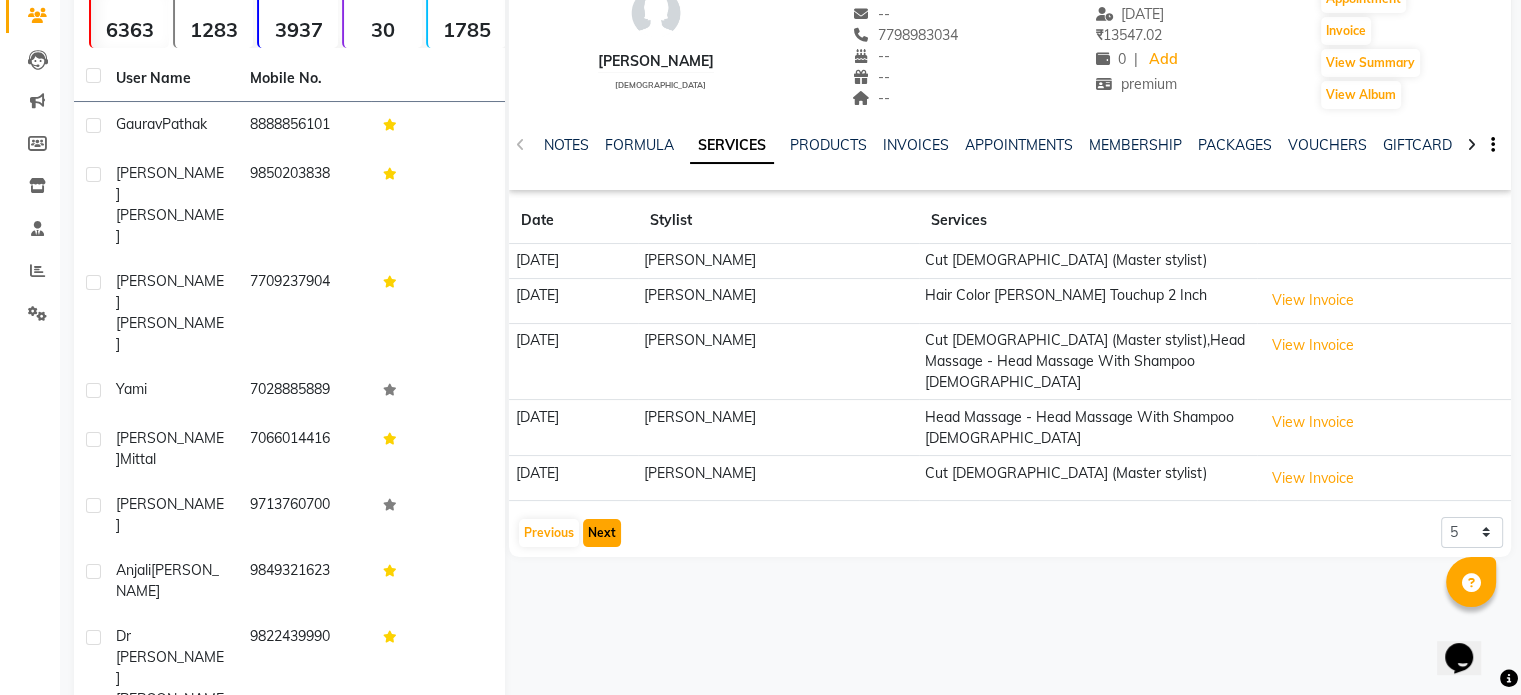 click on "Next" 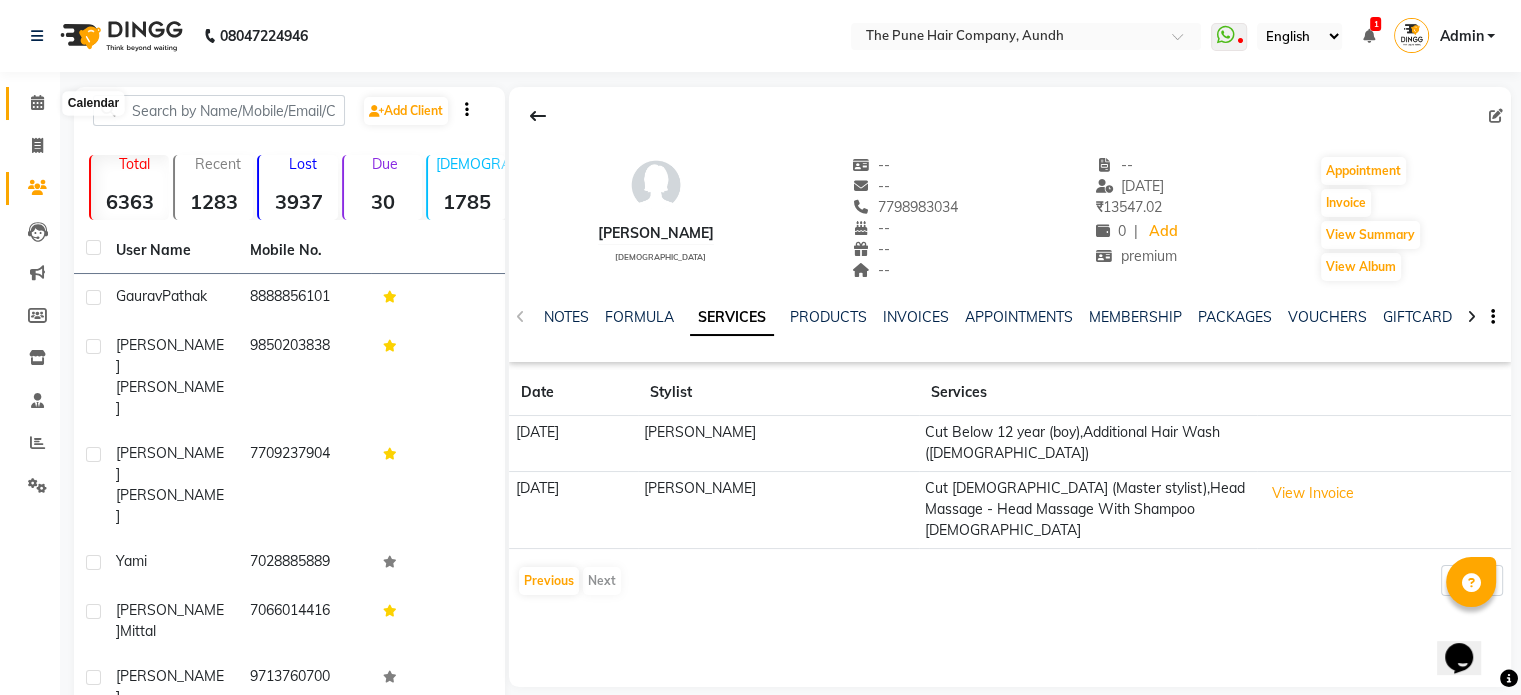 click 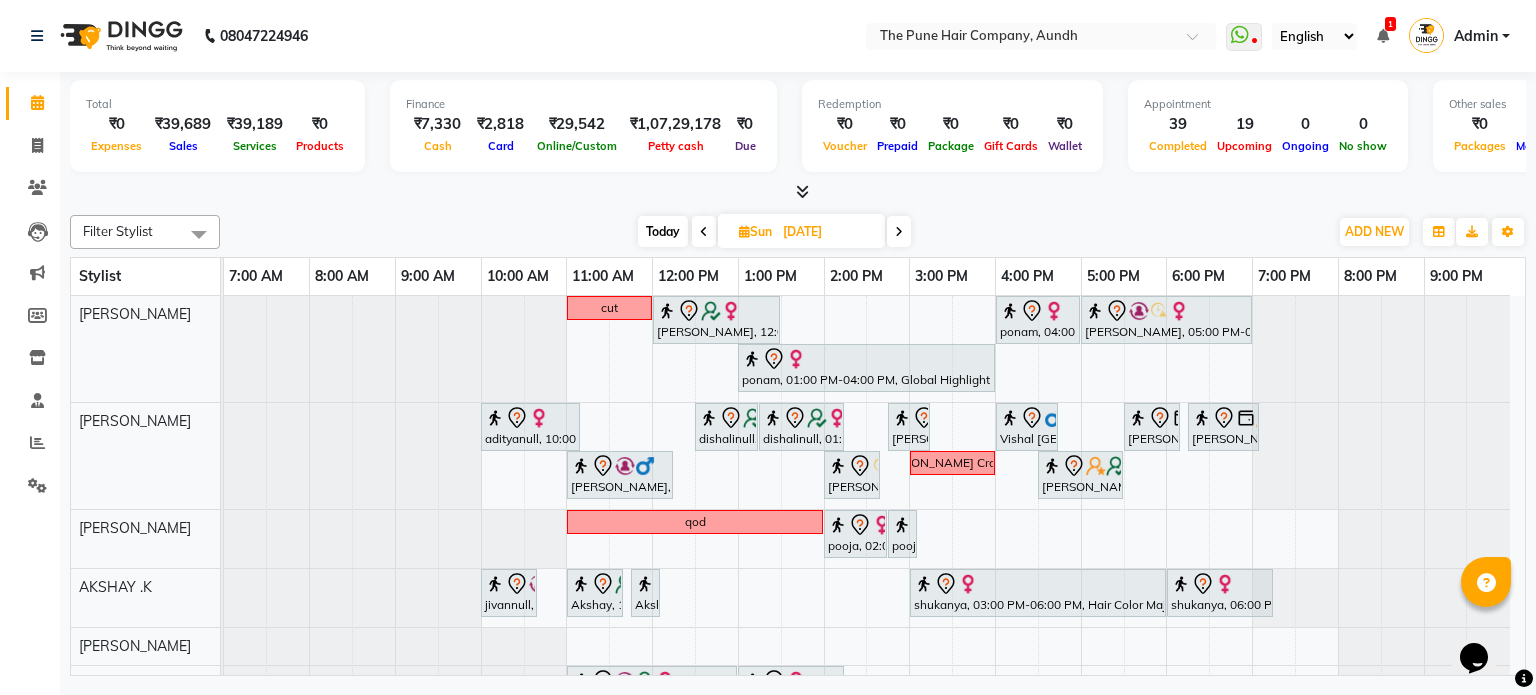 click on "Filter Stylist Select All Akash both [PERSON_NAME] .K [PERSON_NAME] kaif [PERSON_NAME] [PERSON_NAME] [PERSON_NAME] [PERSON_NAME] mane POOJA MORE [PERSON_NAME]  [PERSON_NAME] Shweta gotur [PERSON_NAME] [PERSON_NAME] [DATE]  [DATE] Toggle Dropdown Add Appointment Add Invoice Add Expense Add Attendance Add Client Add Transaction Toggle Dropdown Add Appointment Add Invoice Add Expense Add Attendance Add Client ADD NEW Toggle Dropdown Add Appointment Add Invoice Add Expense Add Attendance Add Client Add Transaction Filter Stylist Select All Akash both AKSHAY .K [PERSON_NAME] kaif [PERSON_NAME] [PERSON_NAME] [PERSON_NAME] [PERSON_NAME] mane POOJA MORE [PERSON_NAME]  [PERSON_NAME] Shweta gotur [PERSON_NAME] [PERSON_NAME] Group By  Staff View   Room View  View as Vertical  Vertical - Week View  Horizontal  Horizontal - Week View  List  Toggle Dropdown Calendar Settings Manage Tags   Arrange Stylists   Reset Stylists  Full Screen Appointment Form Zoom 50% Stylist 7:00 AM 8:00 AM 9:00 AM 10:00 AM 11:00 AM" 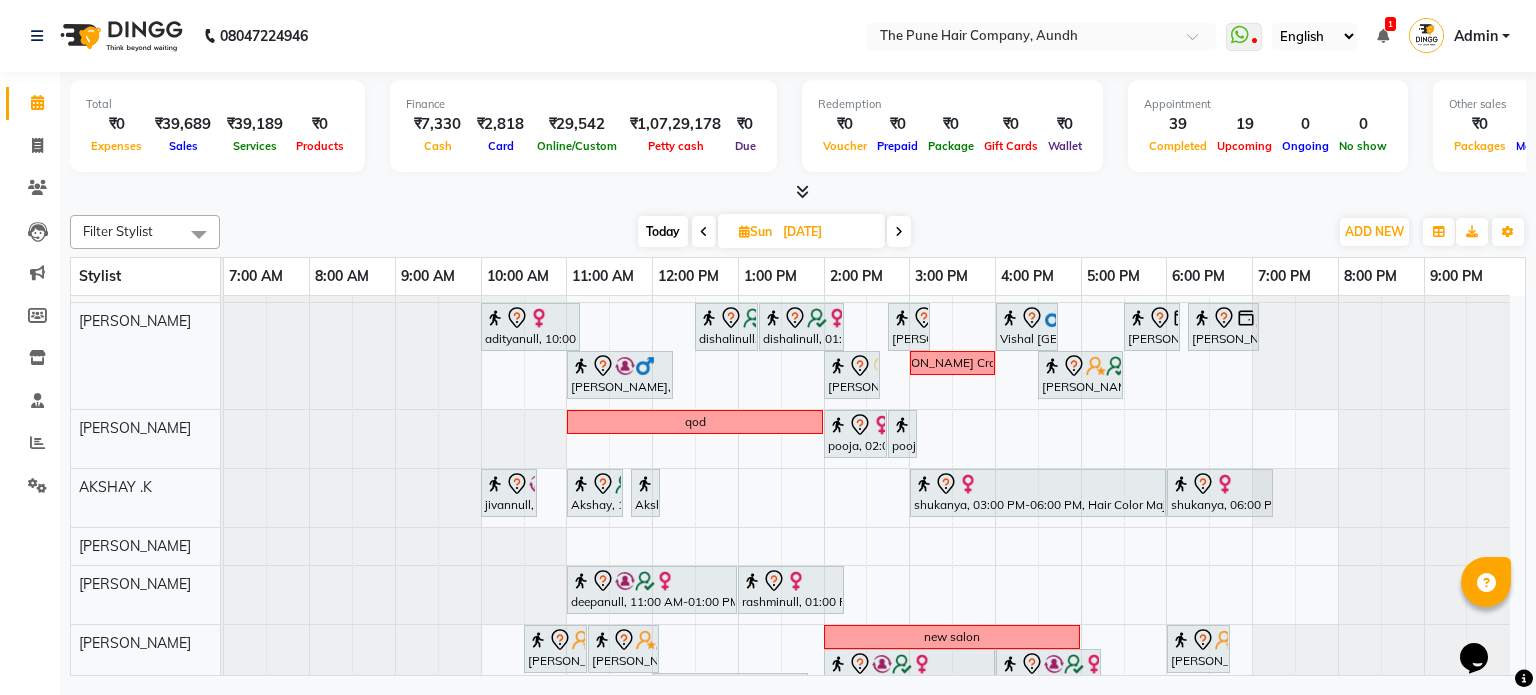 click on "Today" at bounding box center (663, 231) 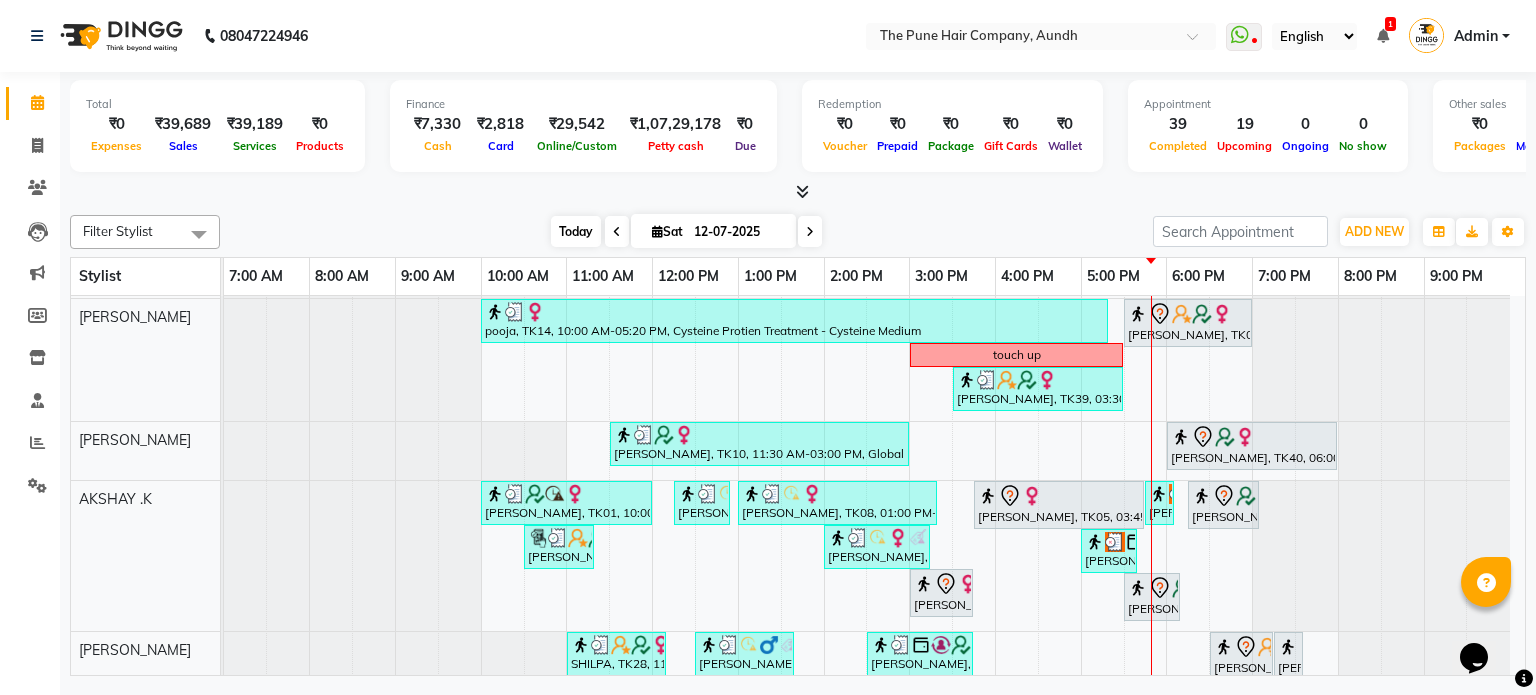 click on "Today" at bounding box center (576, 231) 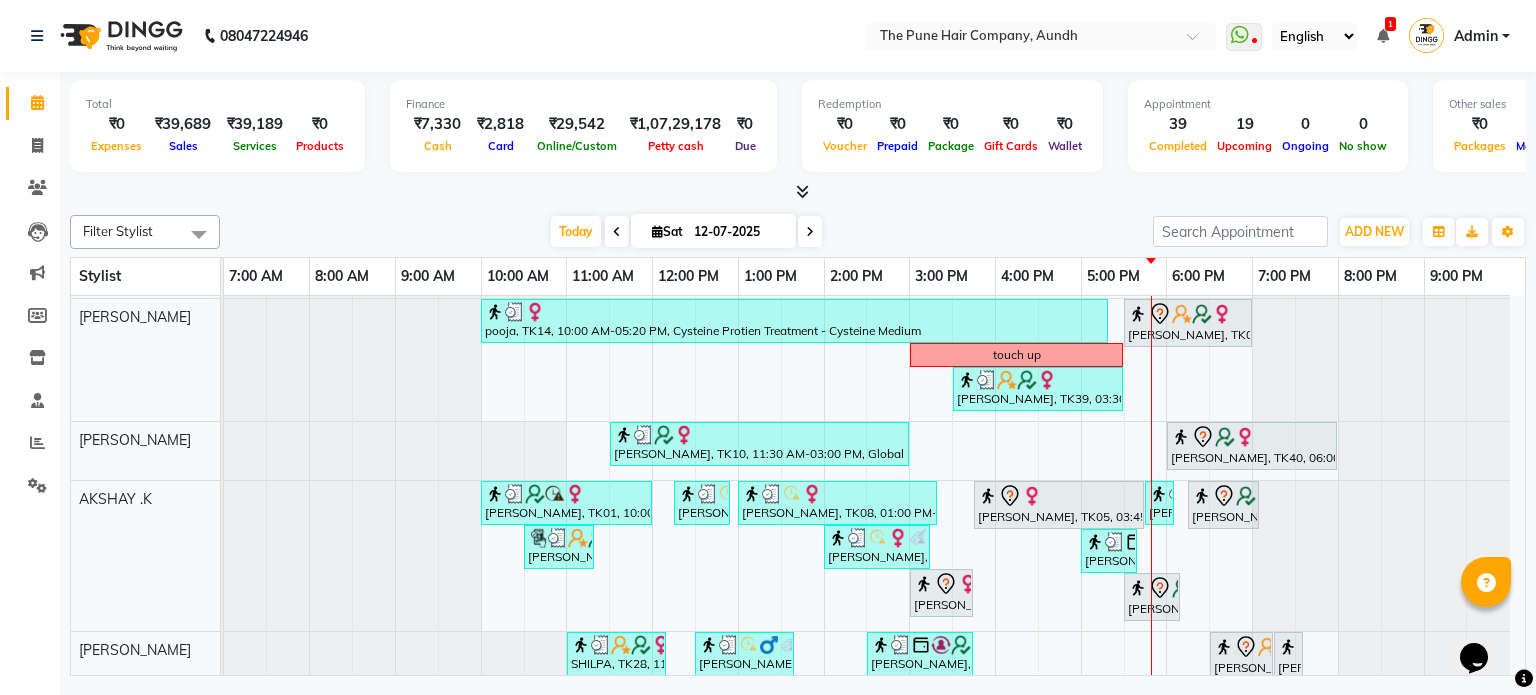 scroll, scrollTop: 194, scrollLeft: 0, axis: vertical 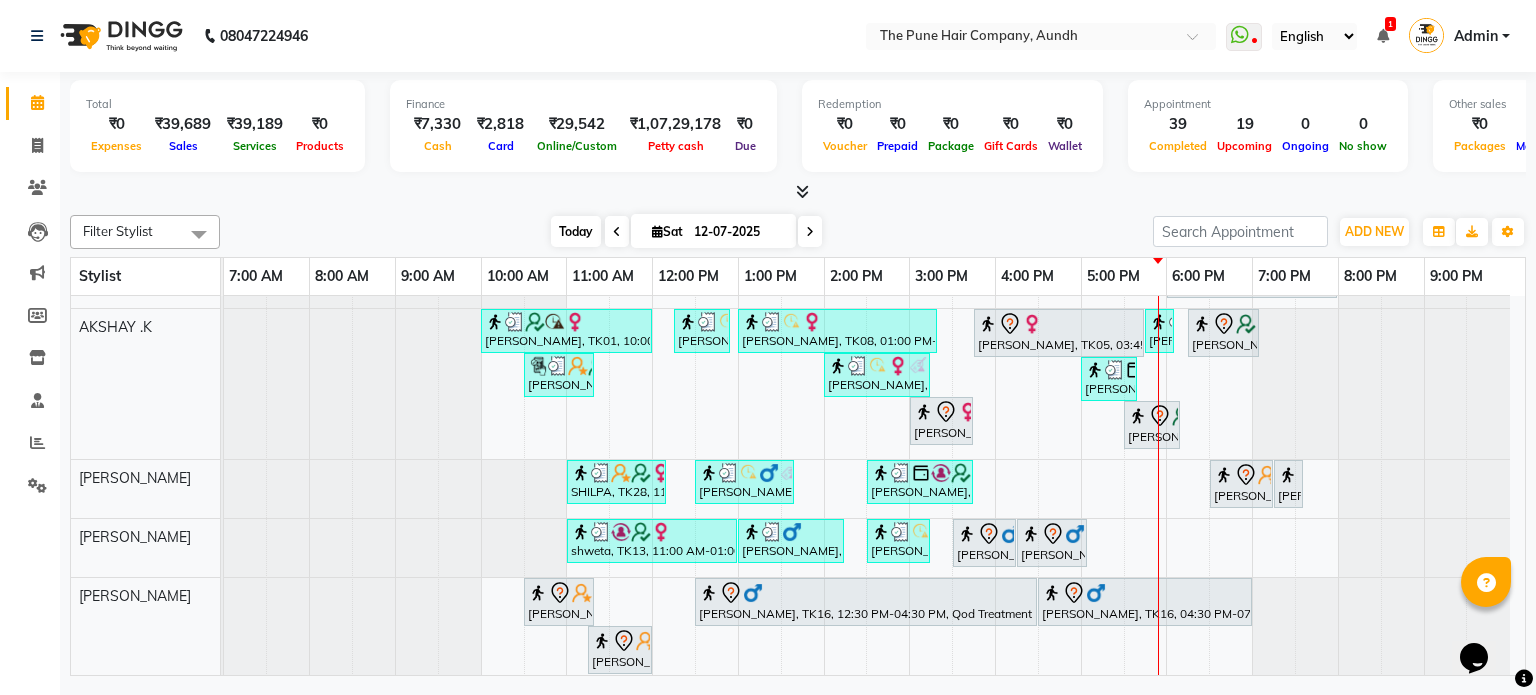 click on "Today" at bounding box center (576, 231) 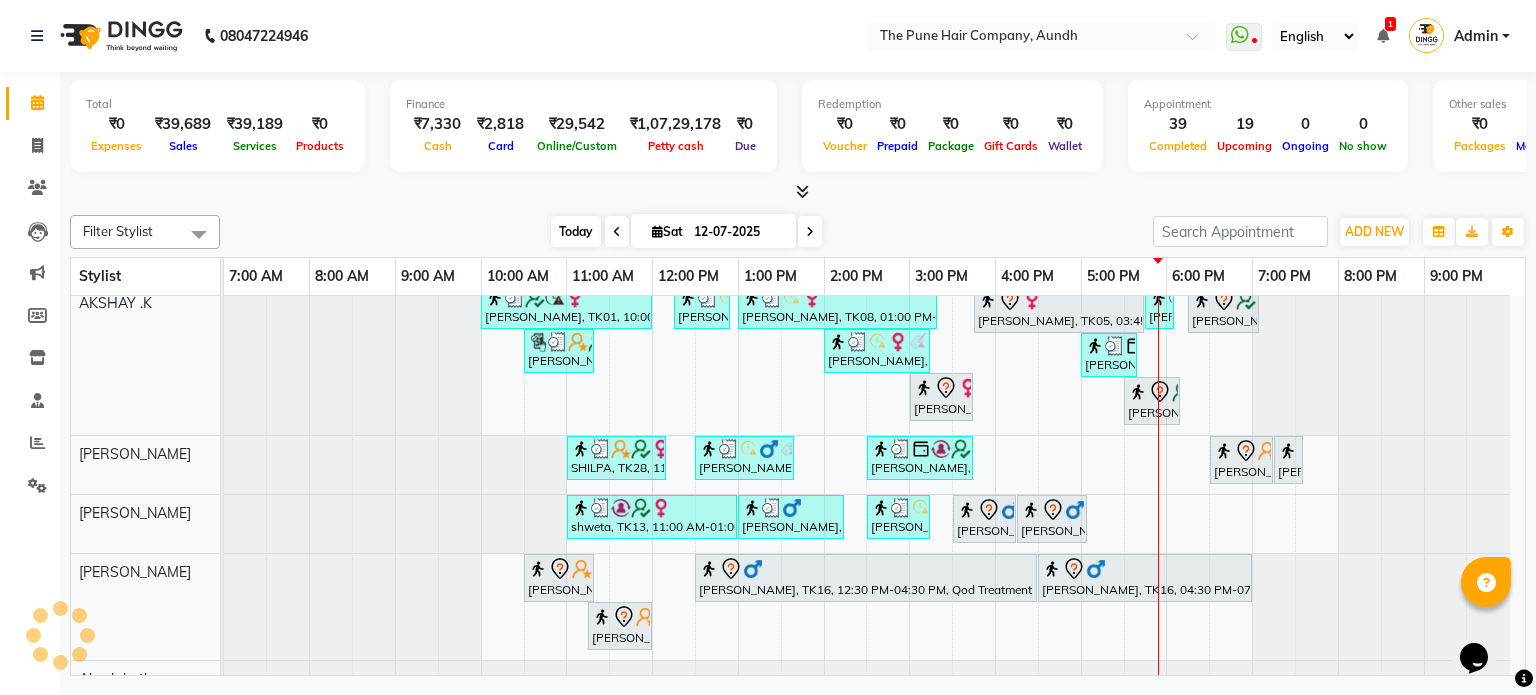 click on "Today" at bounding box center [576, 231] 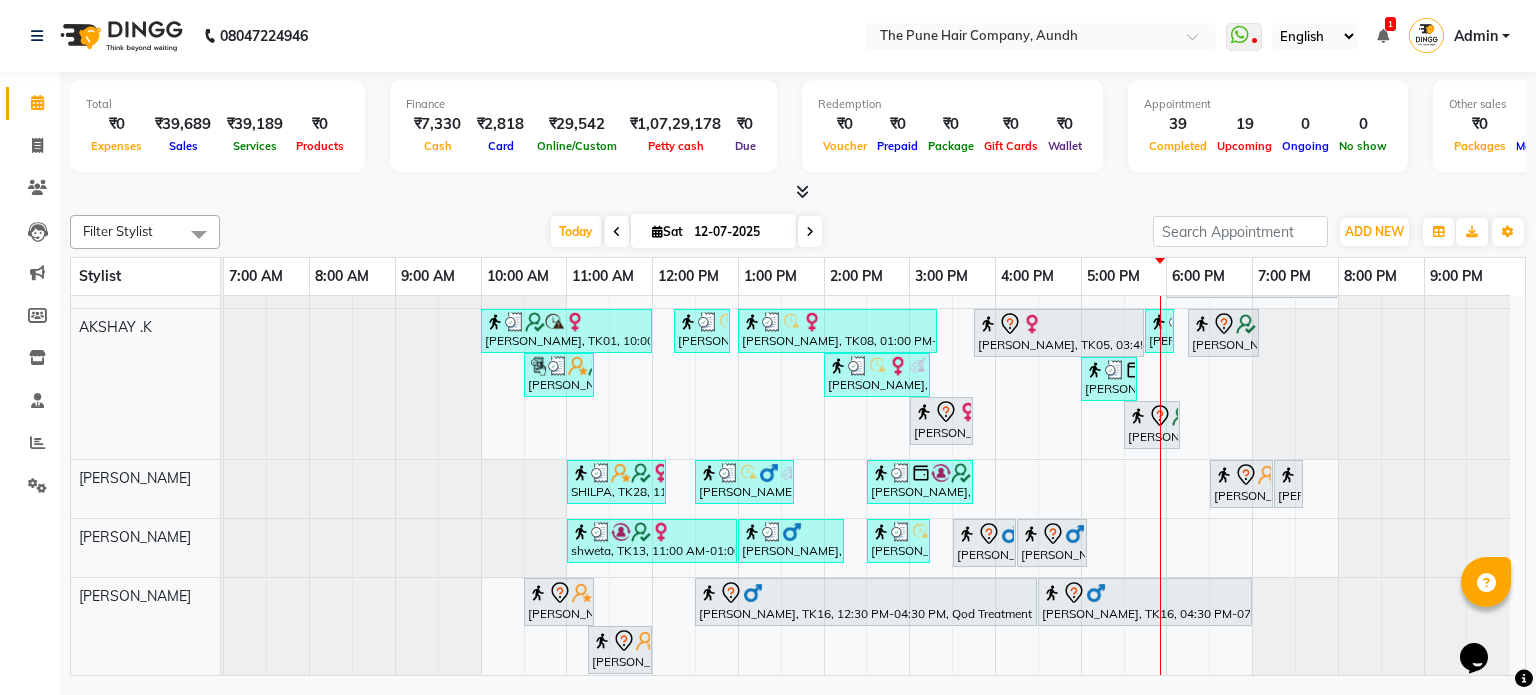 scroll, scrollTop: 361, scrollLeft: 0, axis: vertical 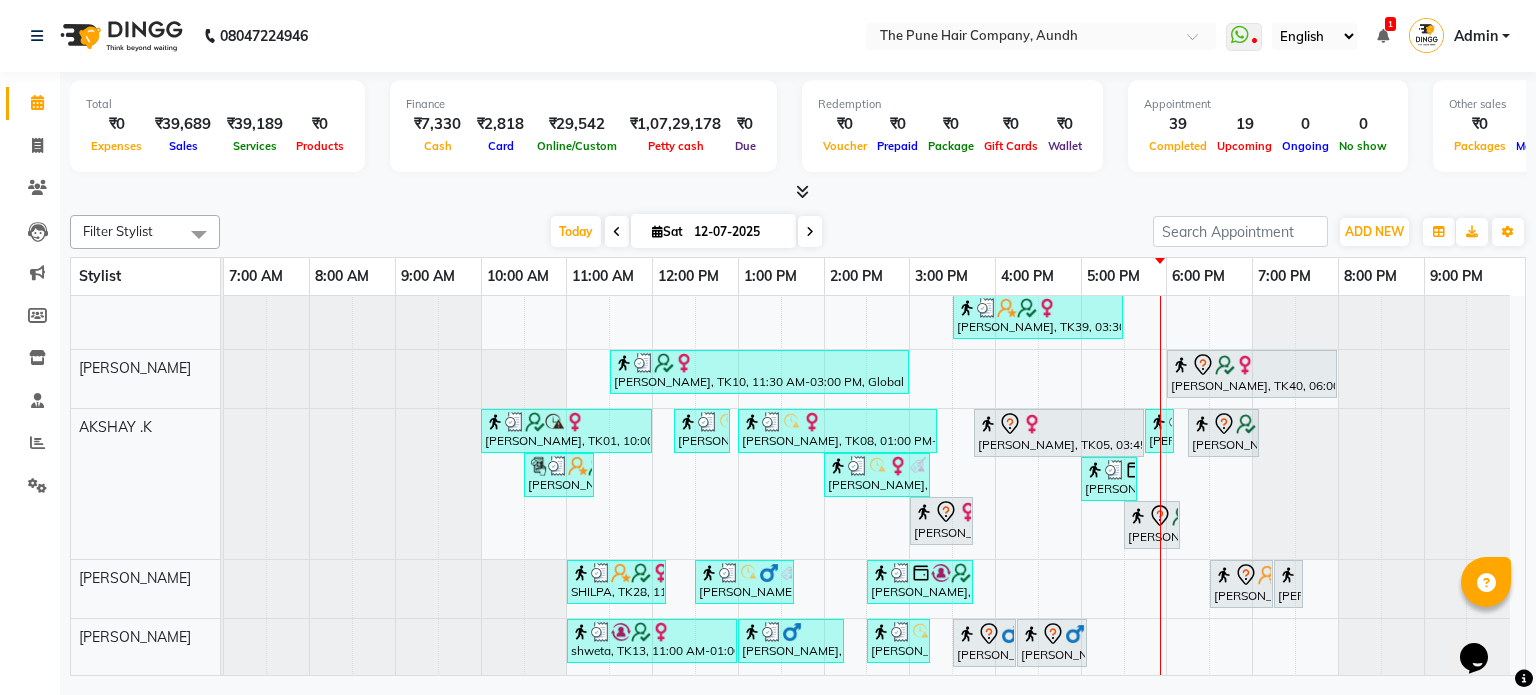 click at bounding box center [810, 231] 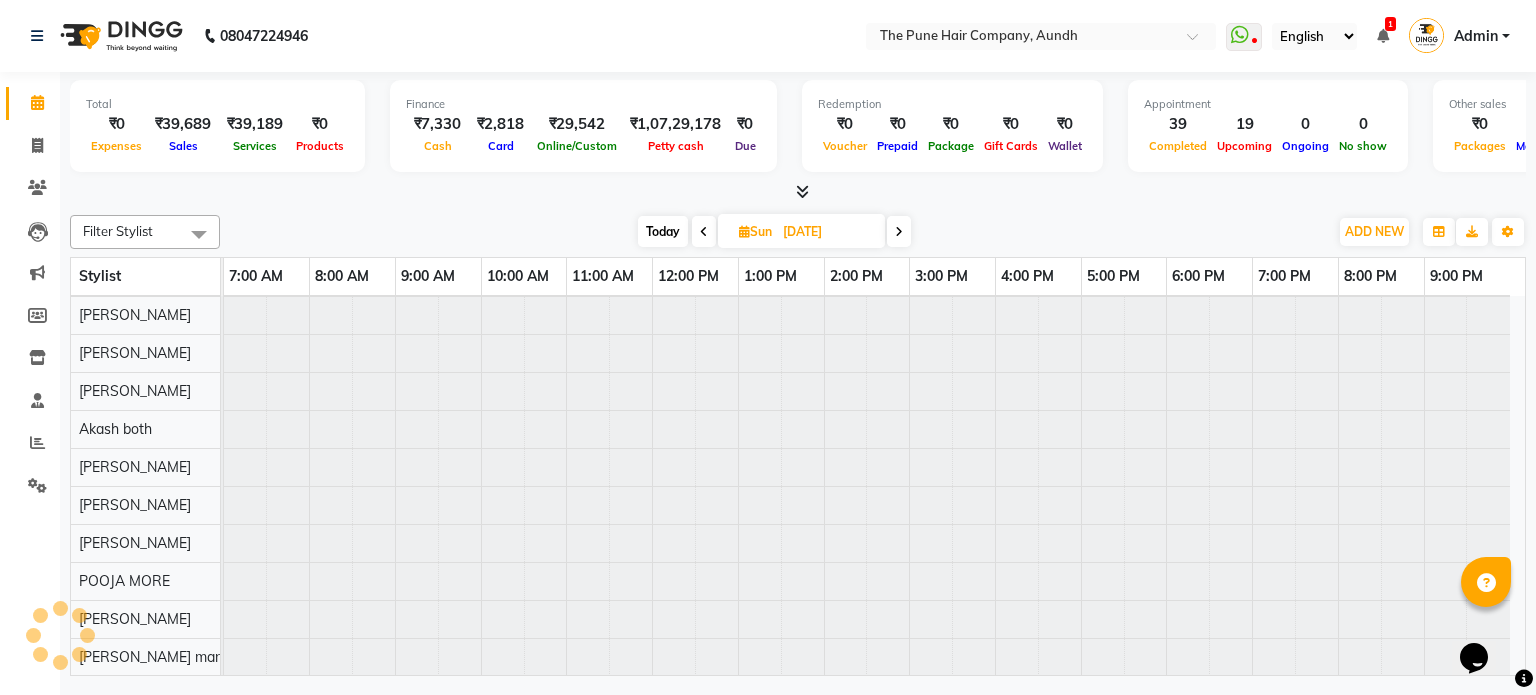 scroll, scrollTop: 148, scrollLeft: 0, axis: vertical 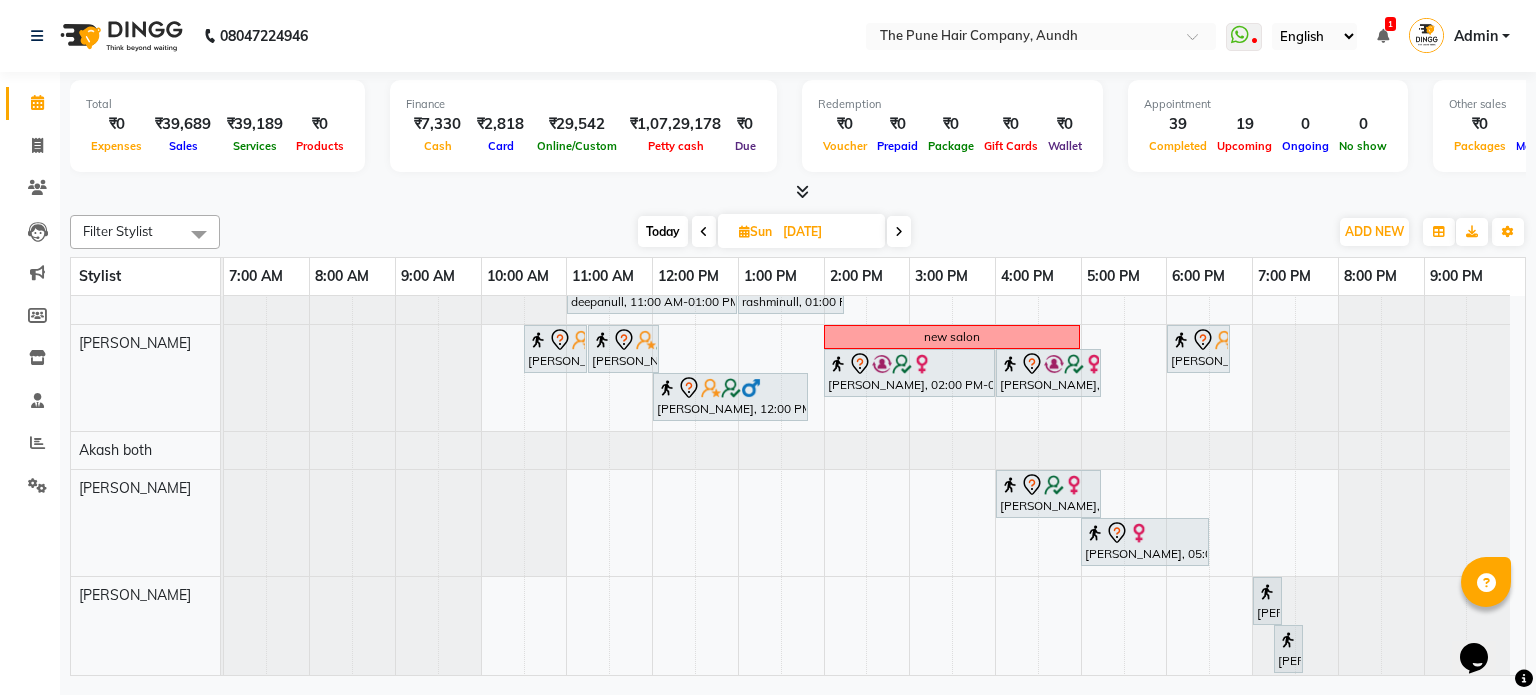 click on "Today" at bounding box center (663, 231) 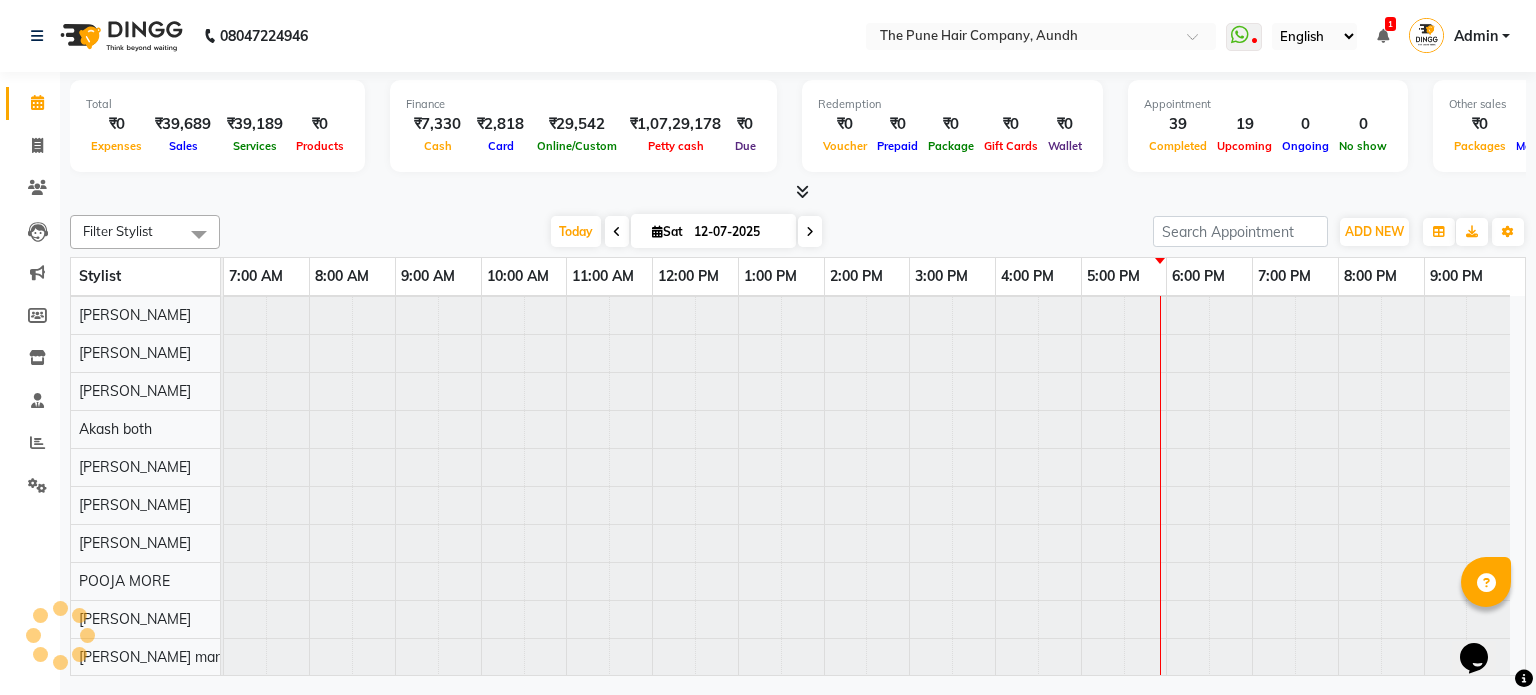 scroll, scrollTop: 148, scrollLeft: 0, axis: vertical 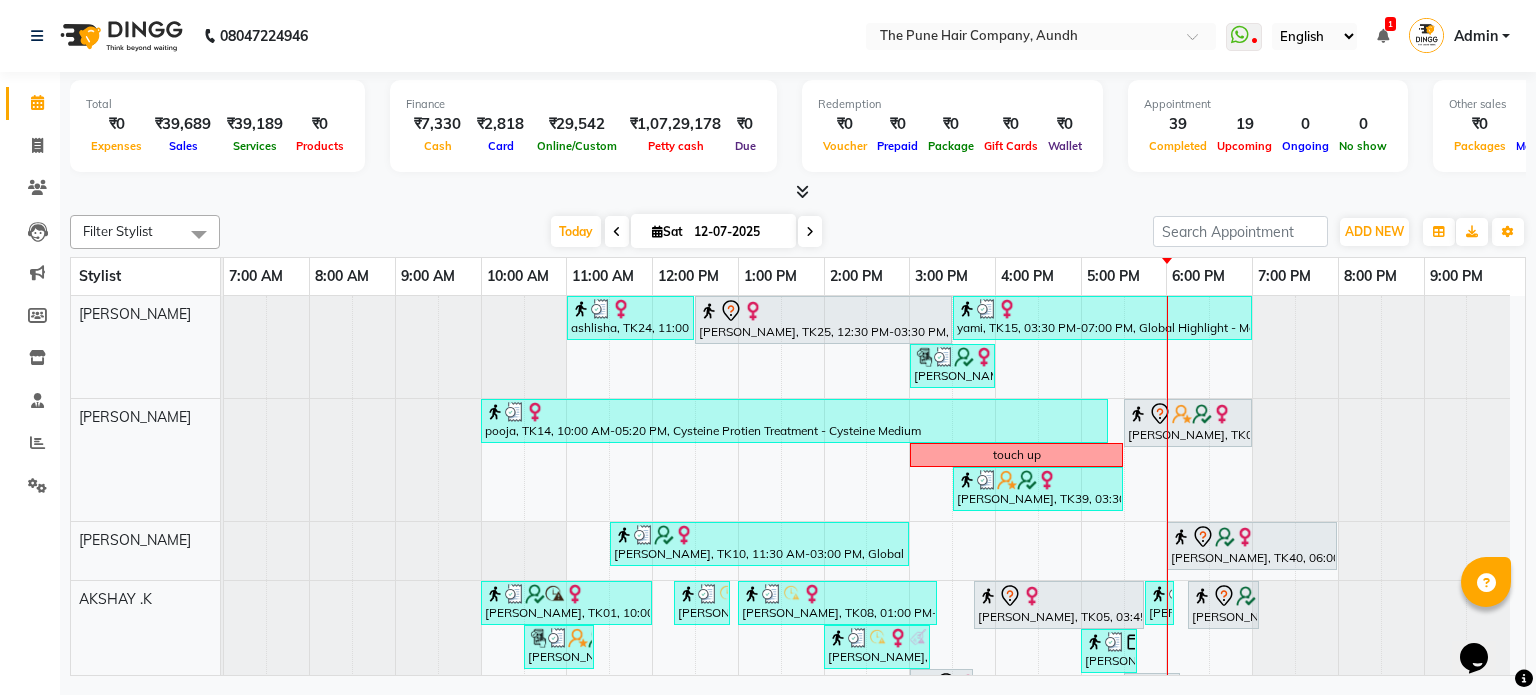 click at bounding box center [810, 232] 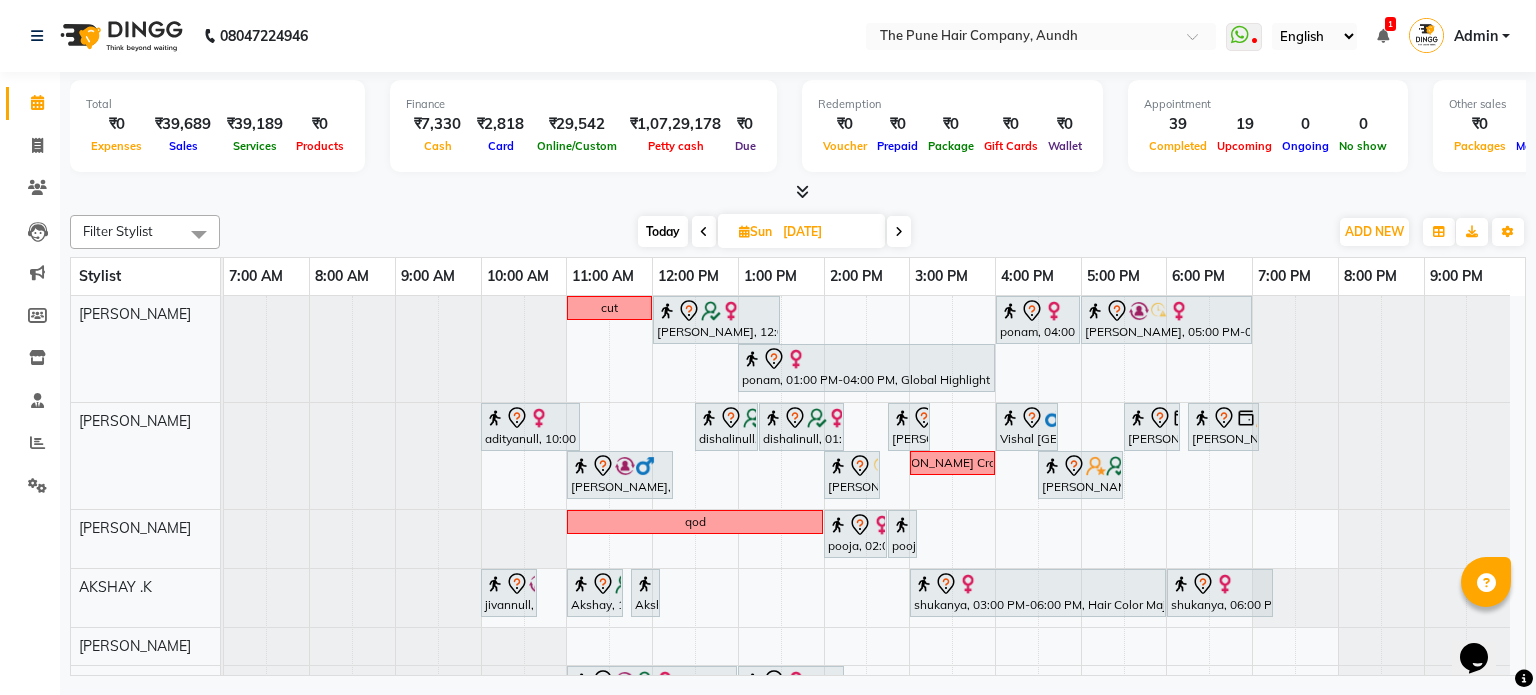 click at bounding box center (899, 232) 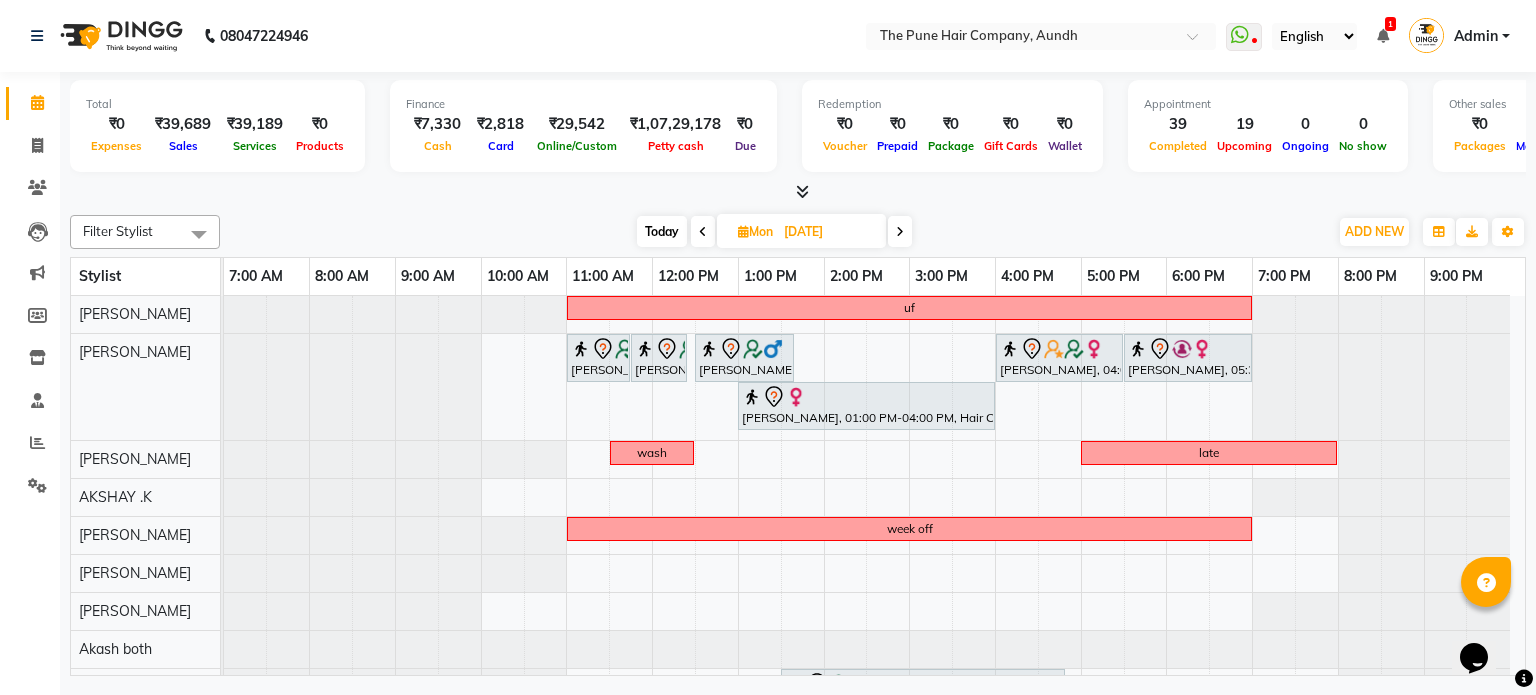 click at bounding box center (703, 232) 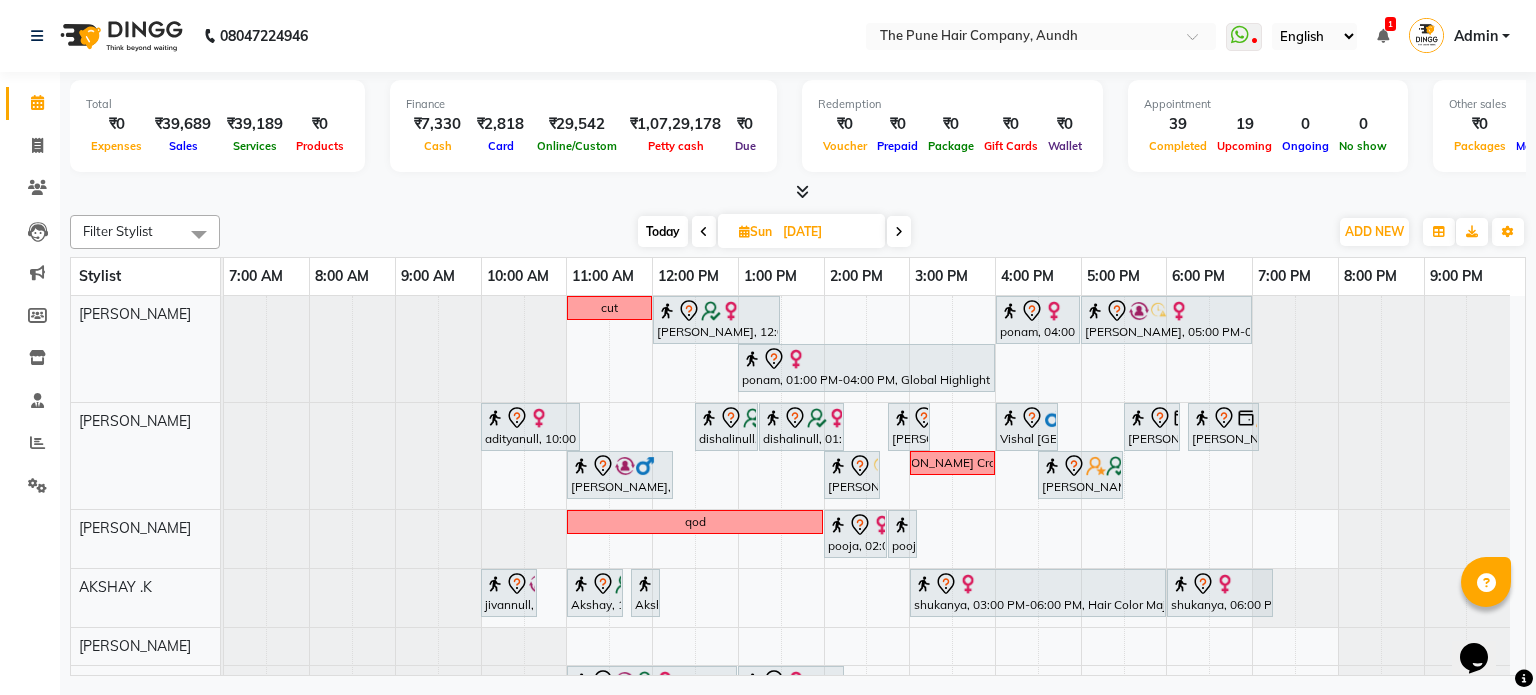click on "Today" at bounding box center (663, 231) 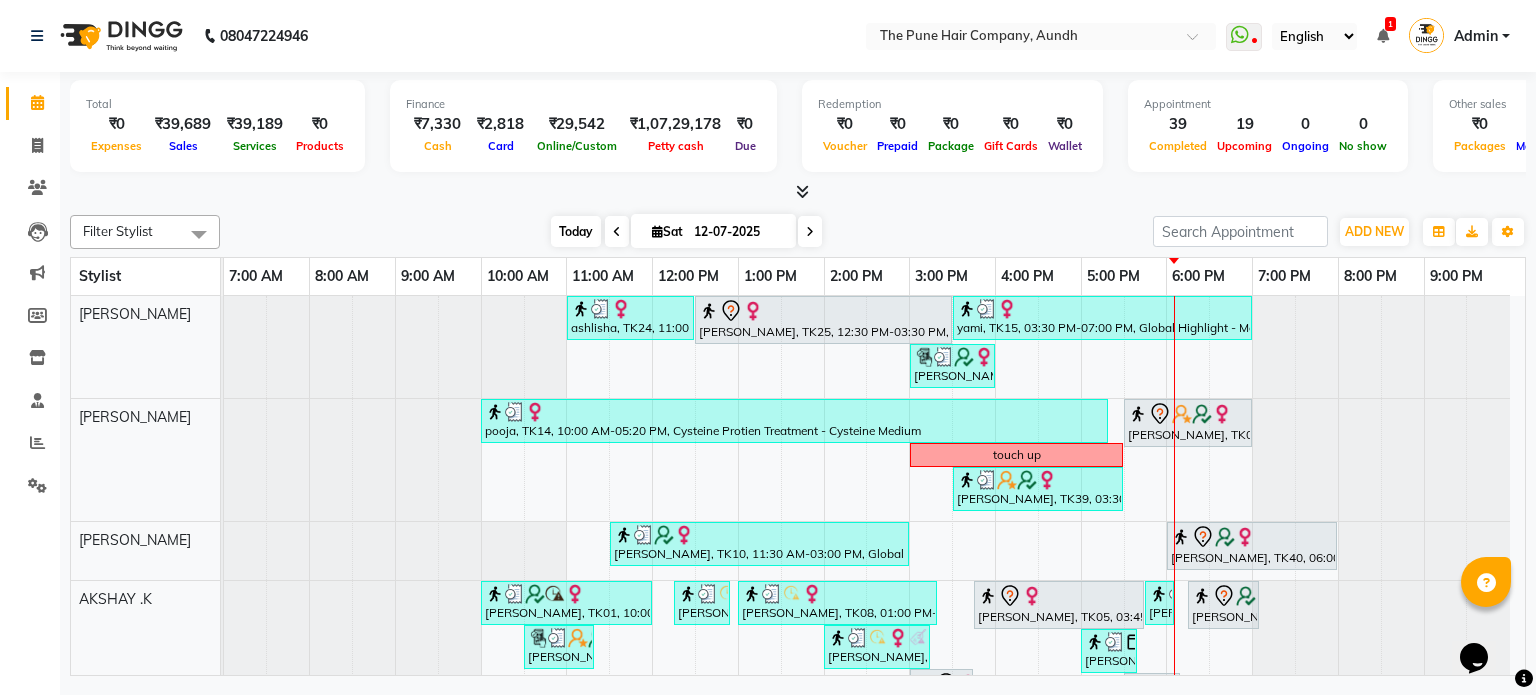 click on "Today" at bounding box center (576, 231) 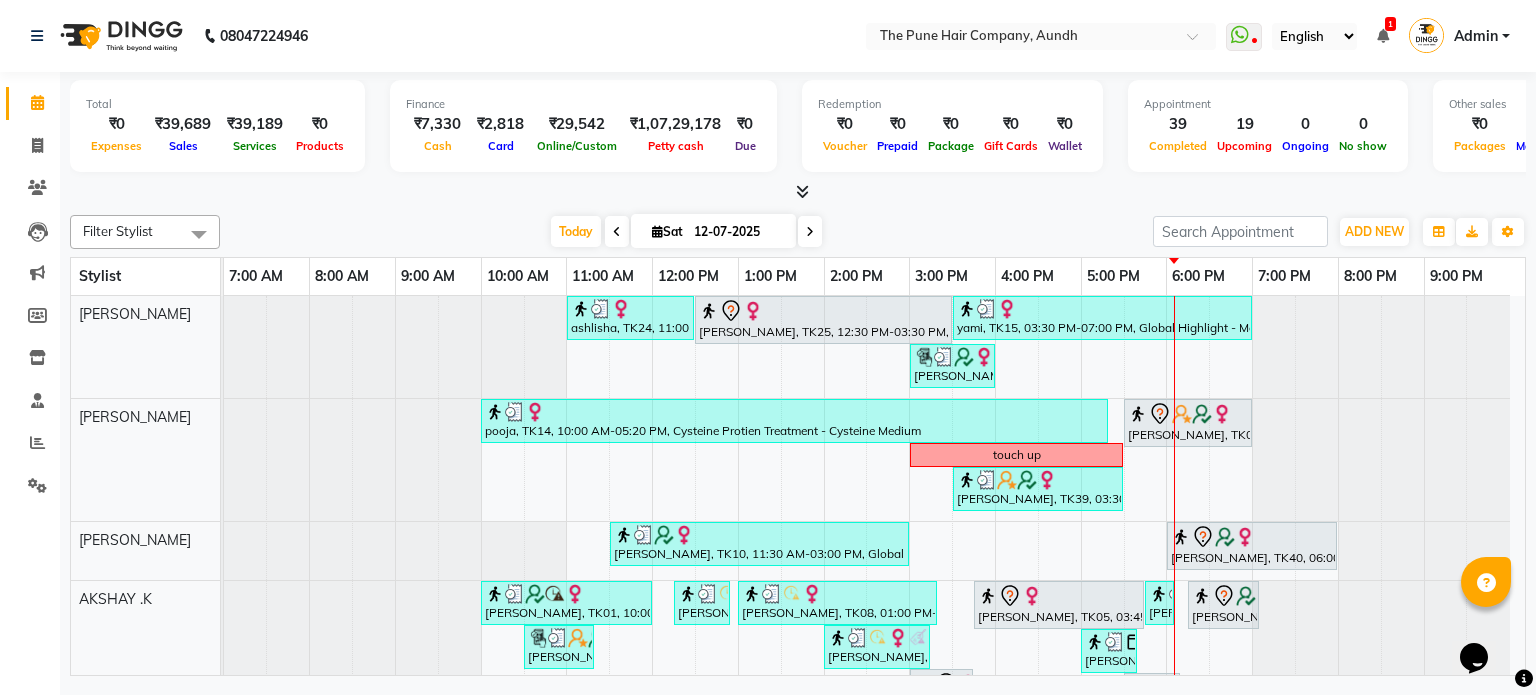 scroll, scrollTop: 71, scrollLeft: 0, axis: vertical 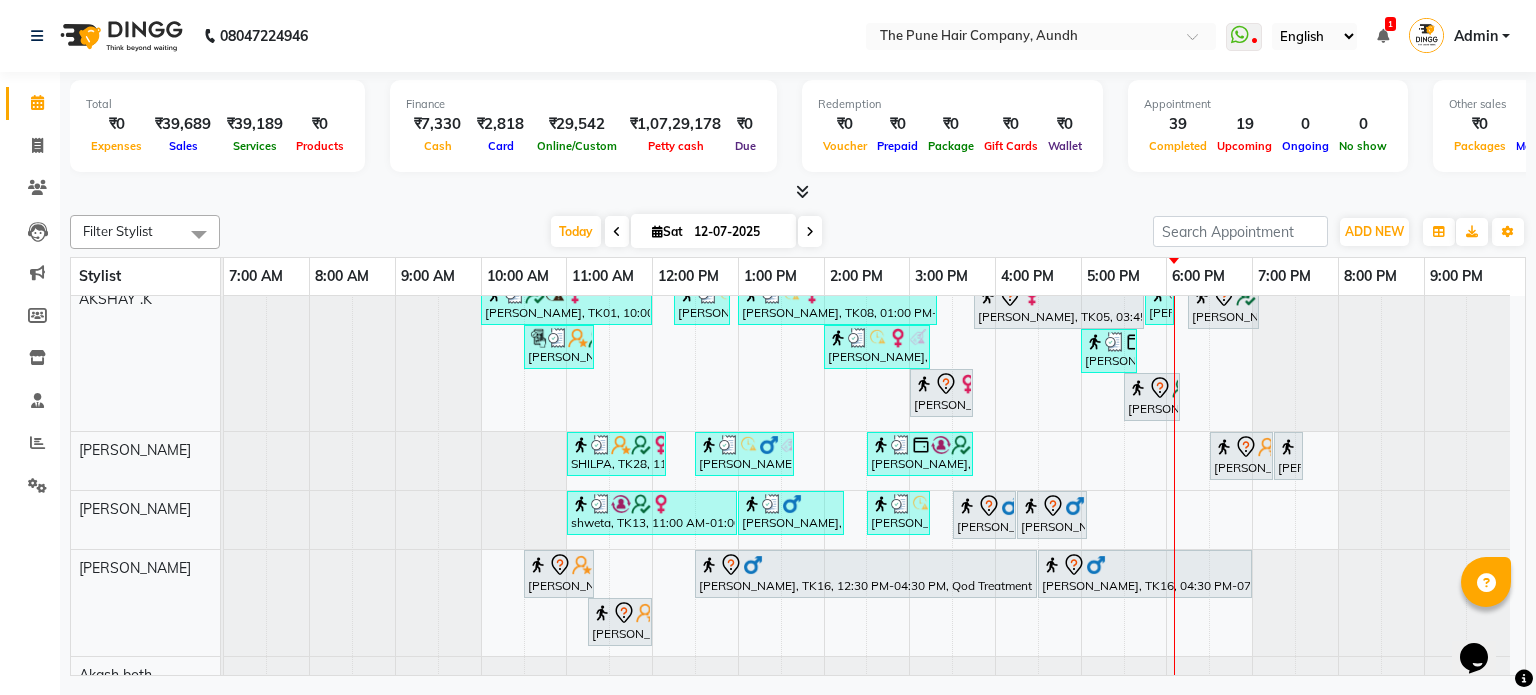 click at bounding box center (810, 232) 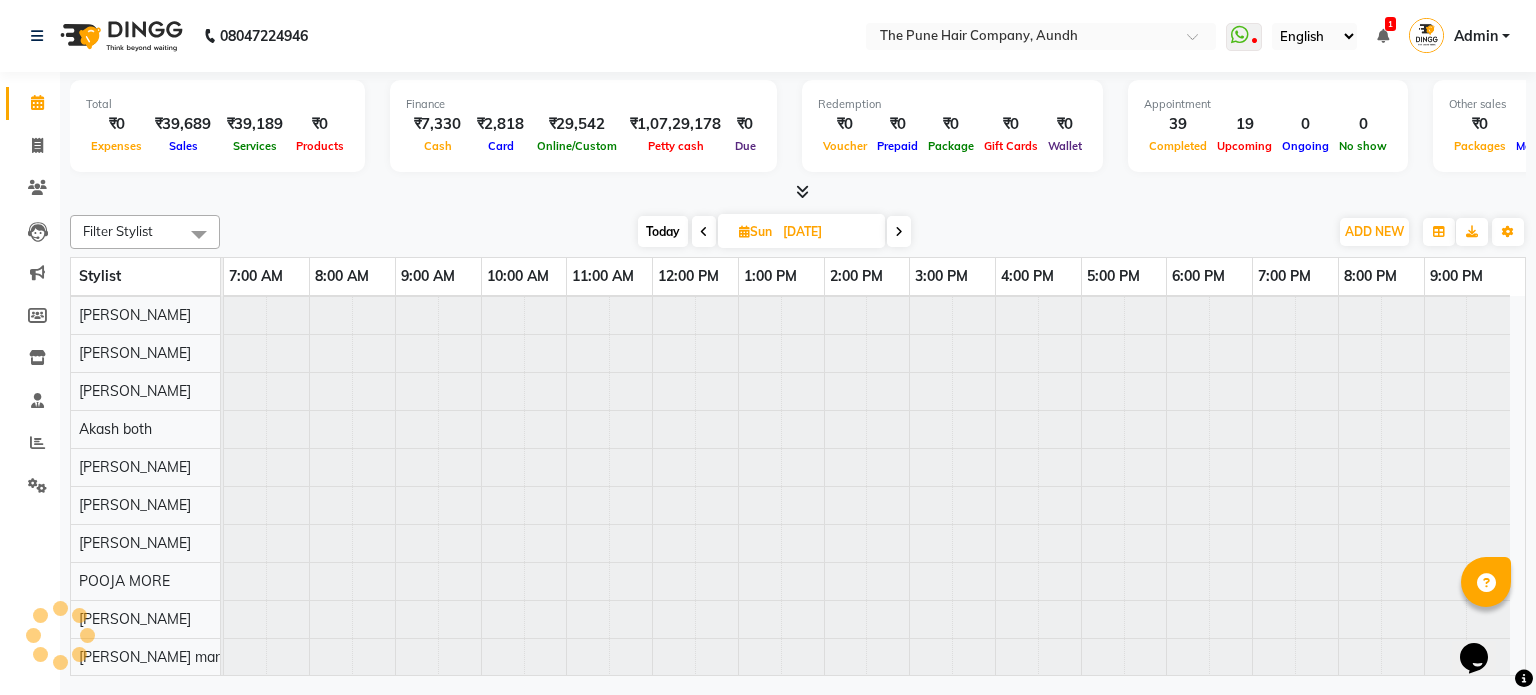scroll, scrollTop: 148, scrollLeft: 0, axis: vertical 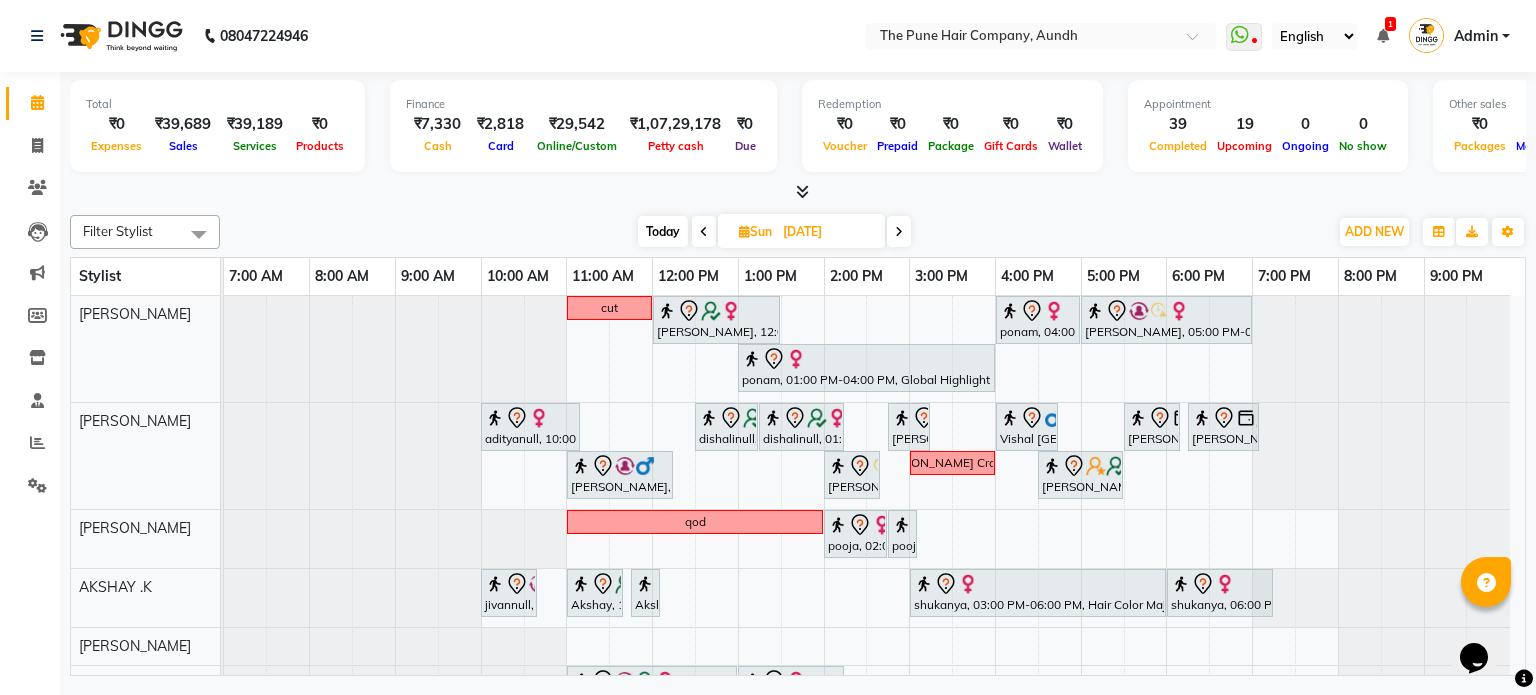click on "Today" at bounding box center [663, 231] 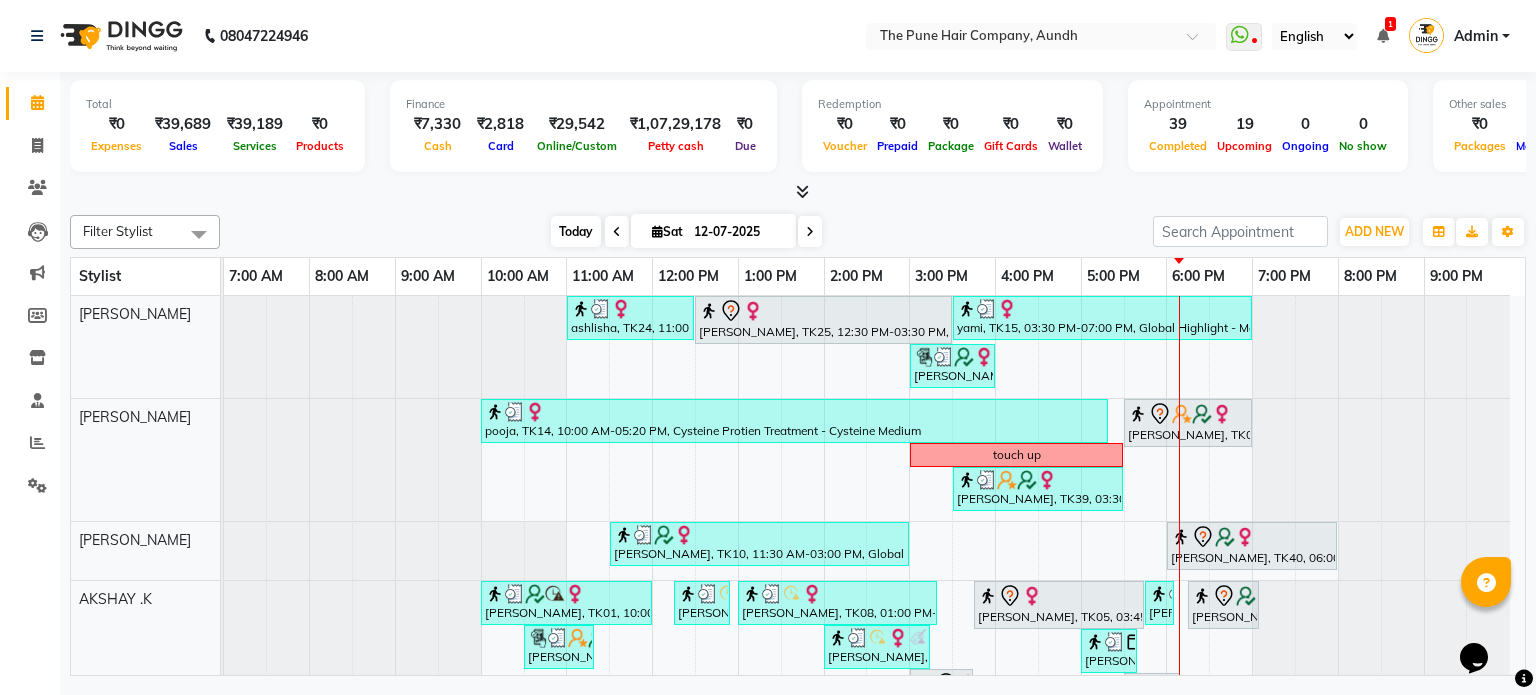 click on "Today" at bounding box center [576, 231] 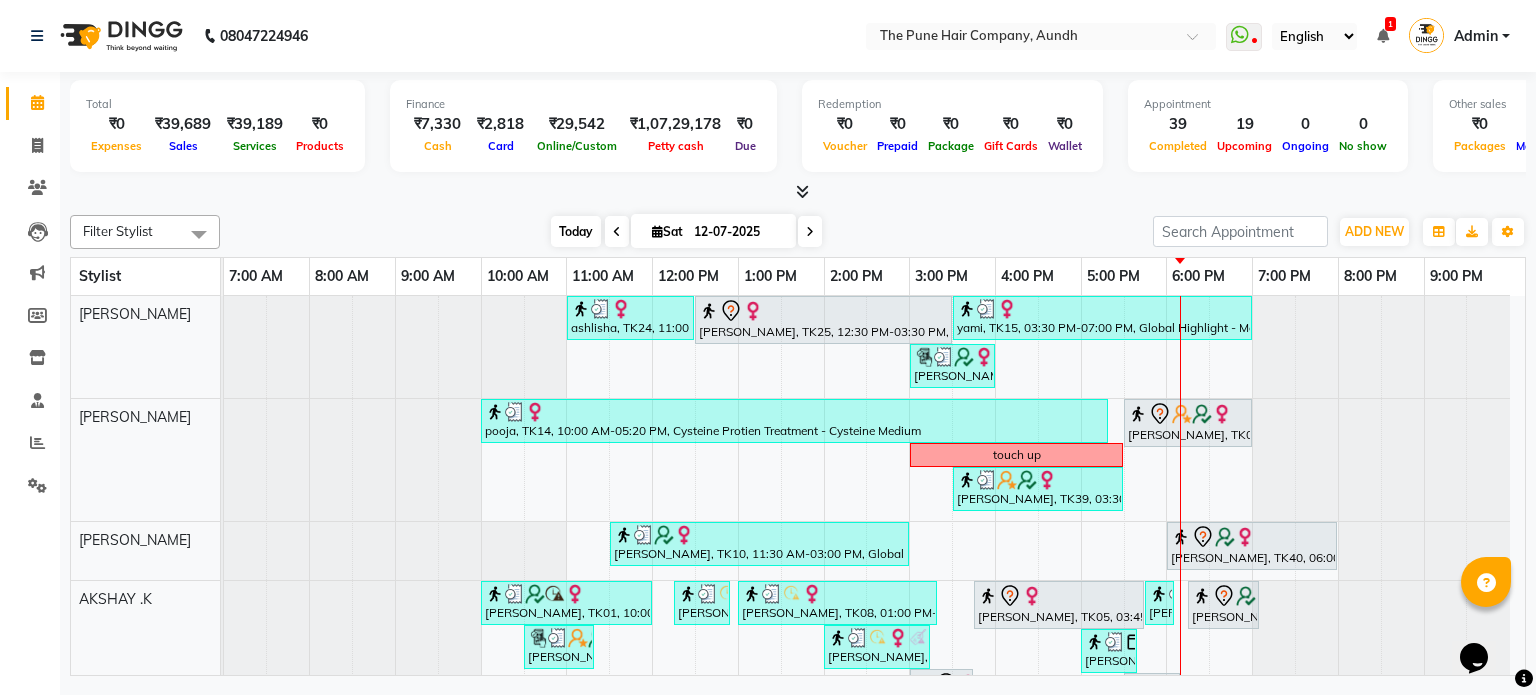 click on "Today" at bounding box center (576, 231) 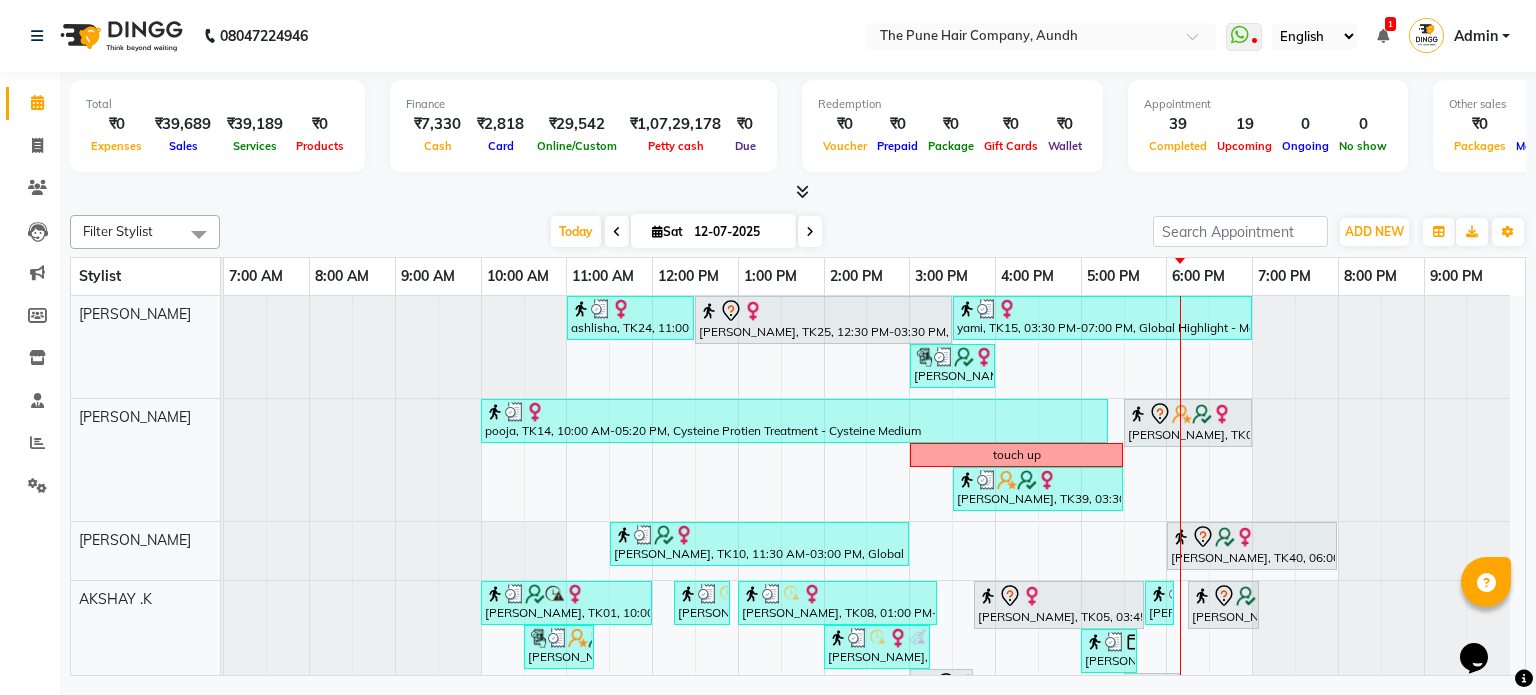 scroll, scrollTop: 80, scrollLeft: 0, axis: vertical 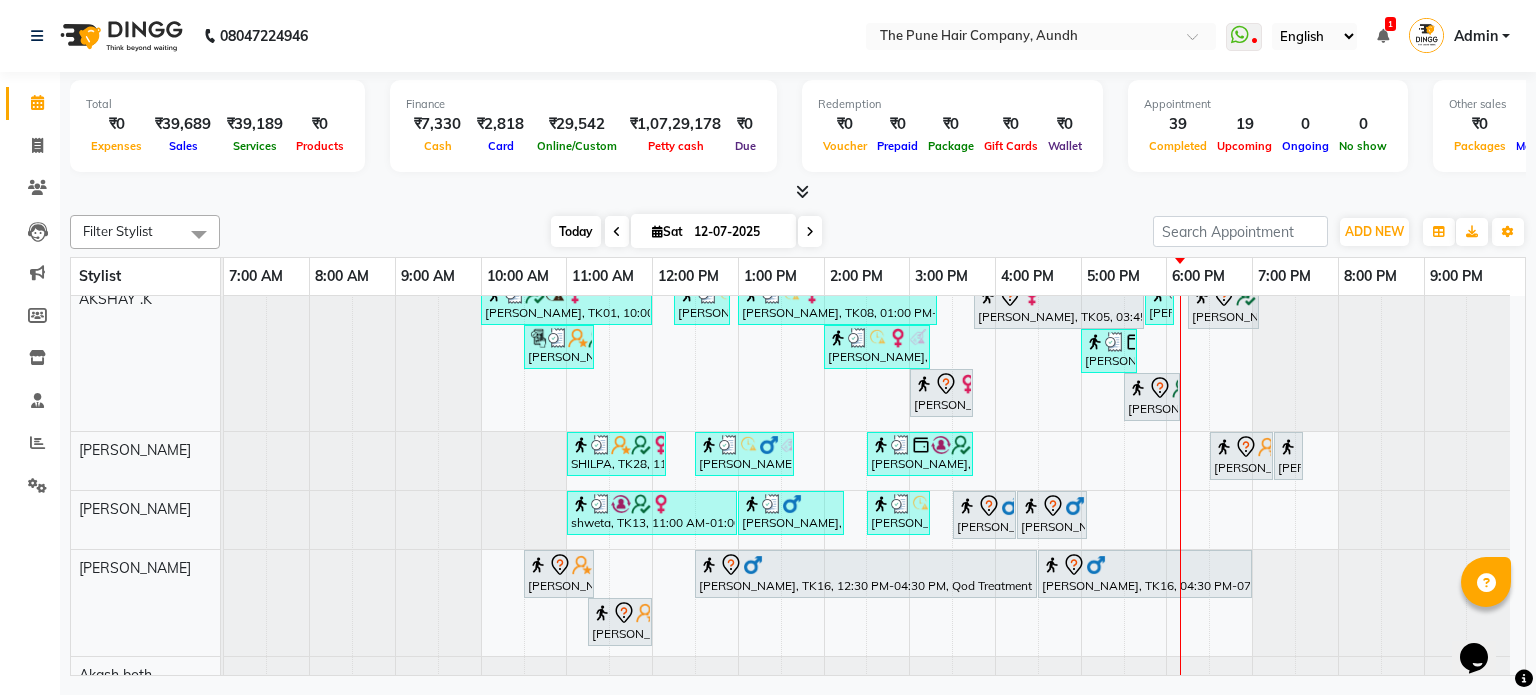 click on "Today" at bounding box center [576, 231] 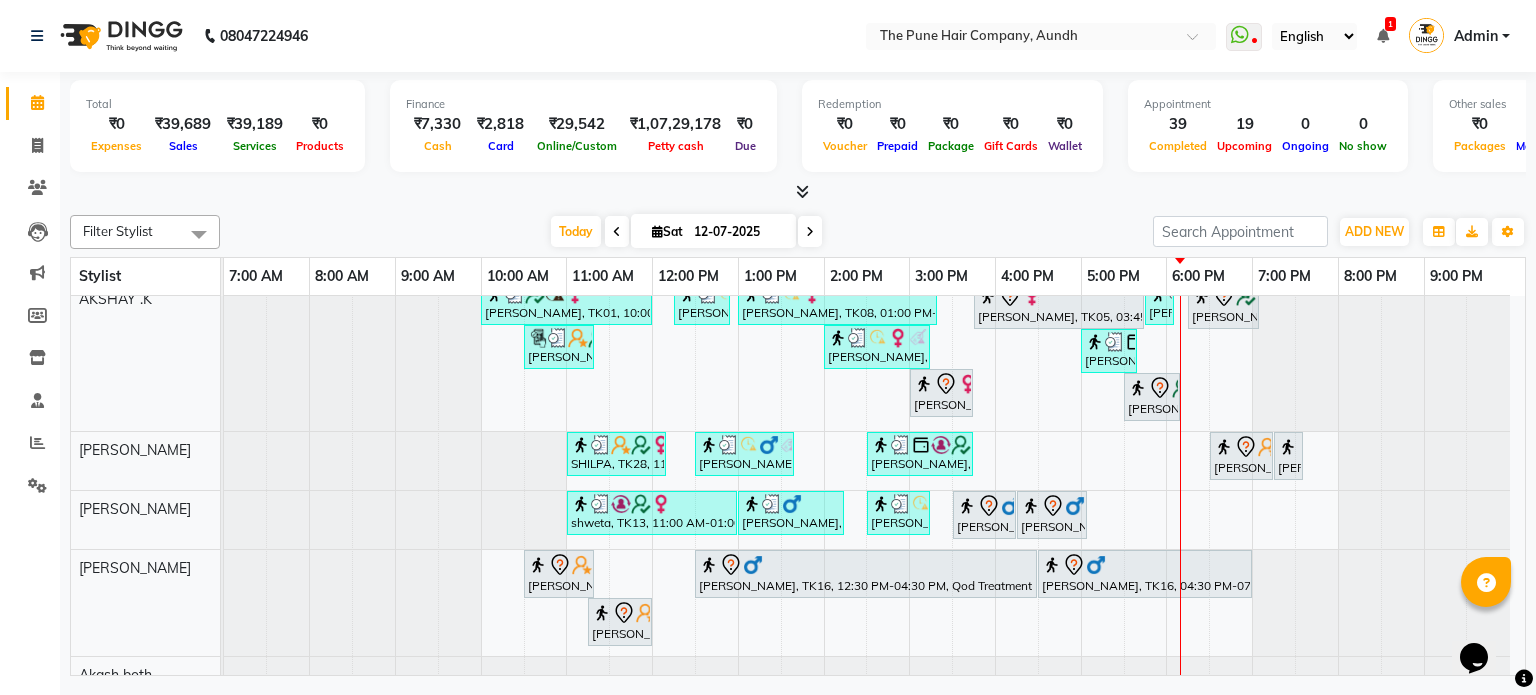 scroll, scrollTop: 0, scrollLeft: 0, axis: both 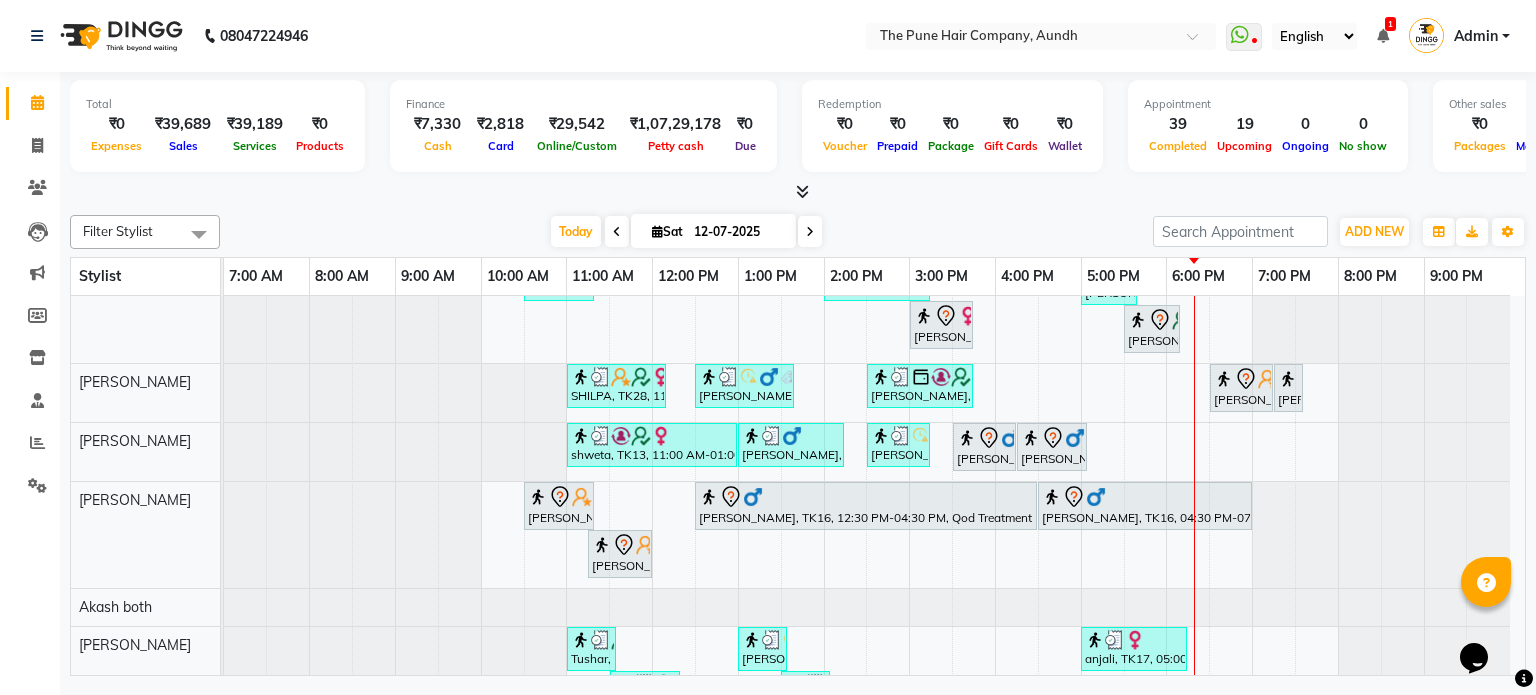 click at bounding box center (810, 231) 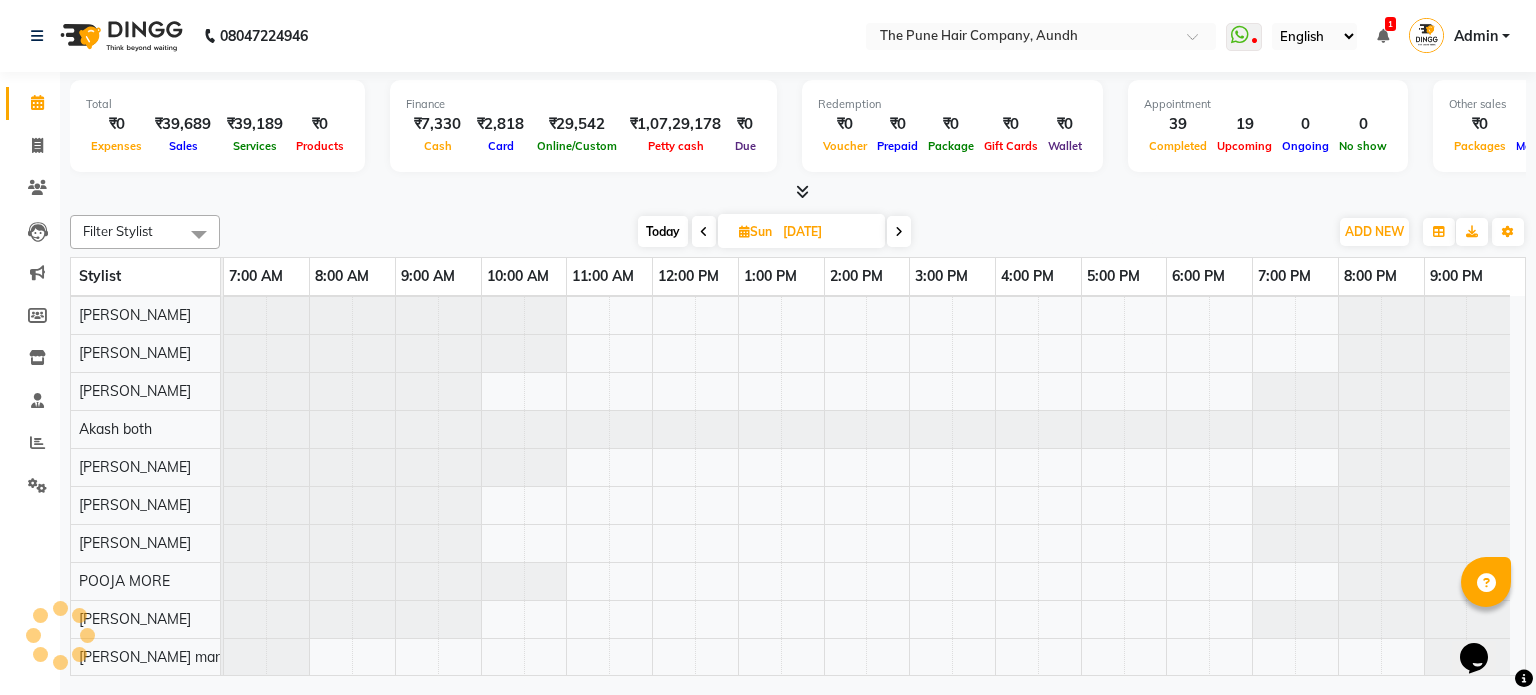 scroll, scrollTop: 148, scrollLeft: 0, axis: vertical 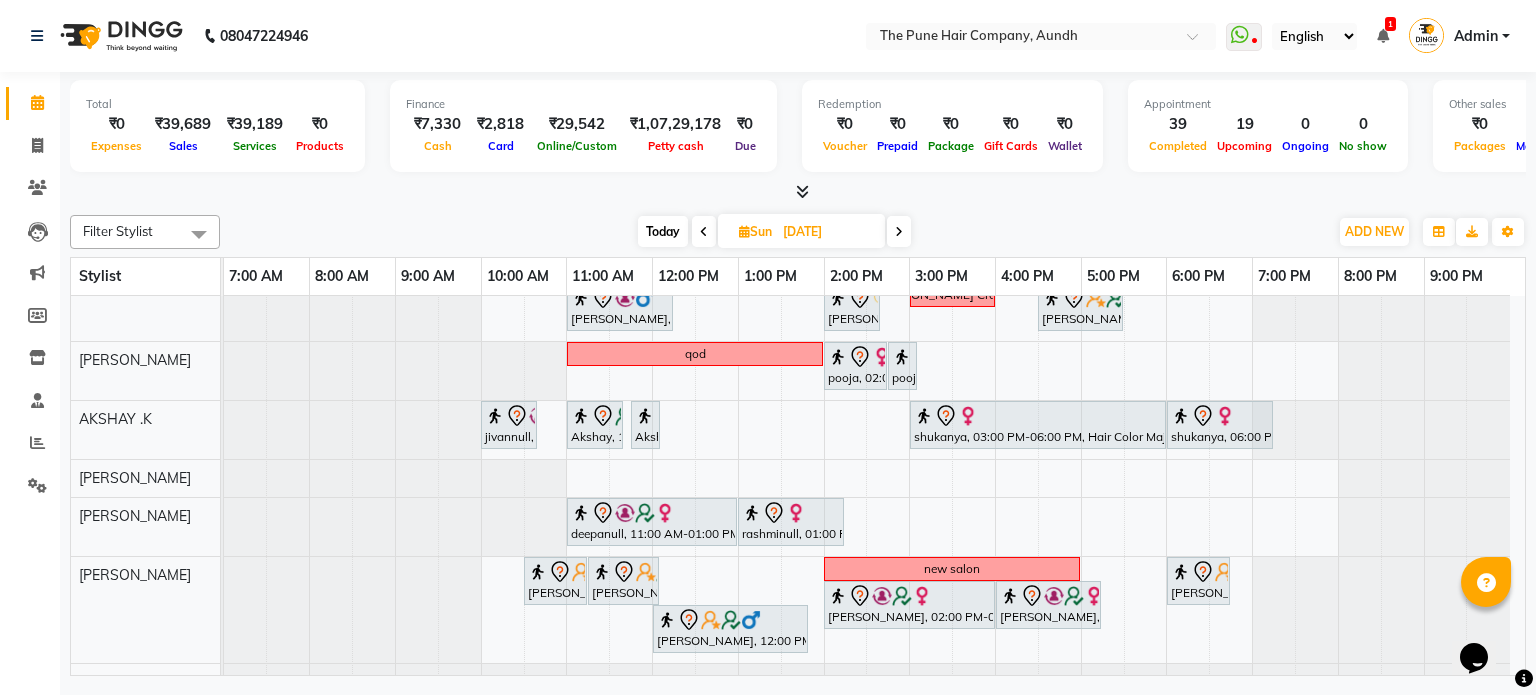 click at bounding box center (899, 231) 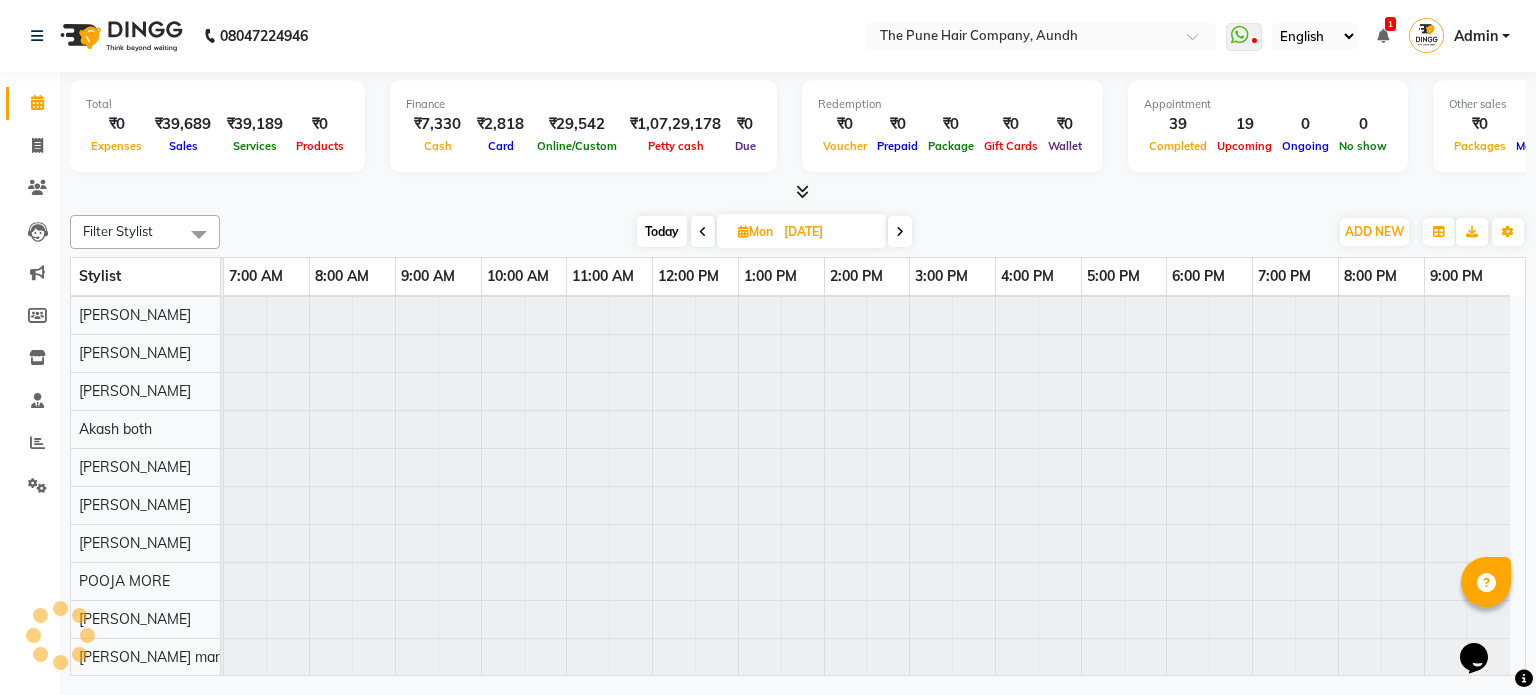scroll, scrollTop: 148, scrollLeft: 0, axis: vertical 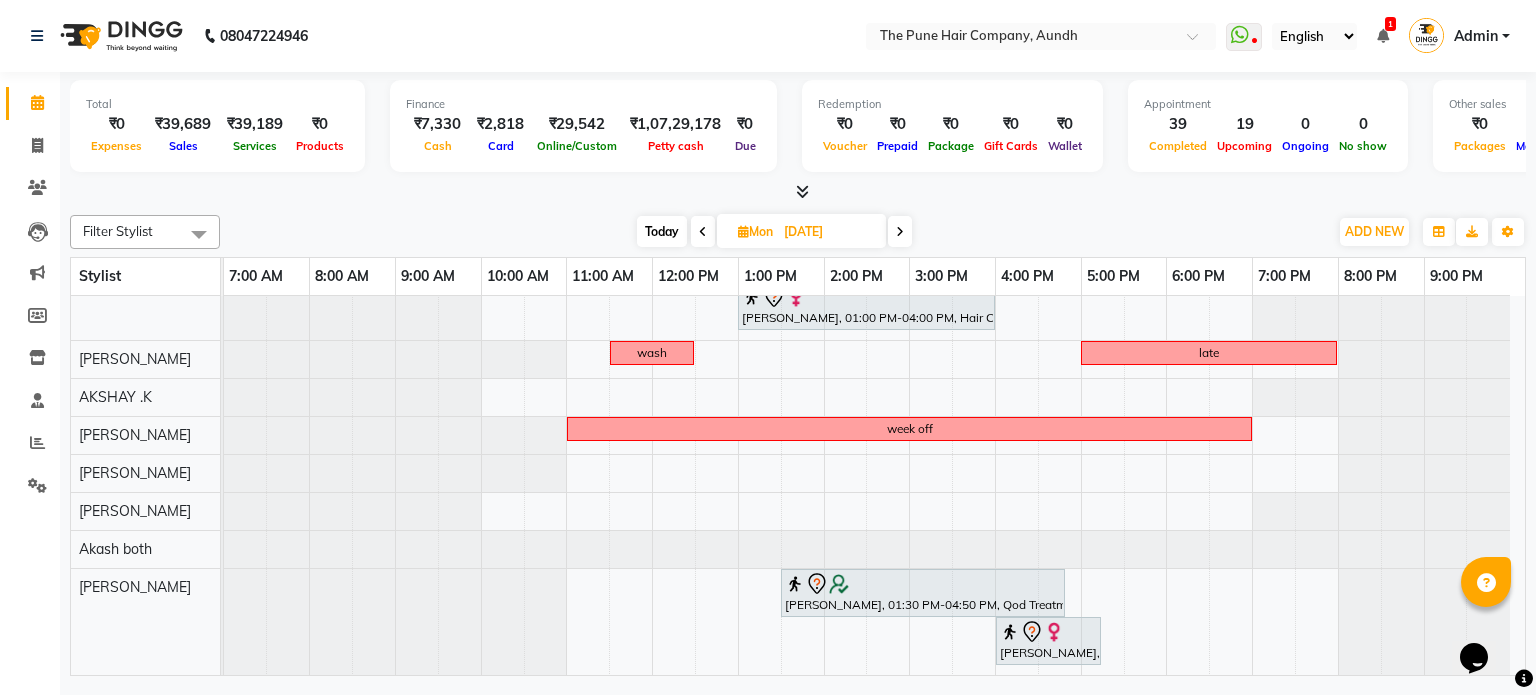 click at bounding box center [900, 232] 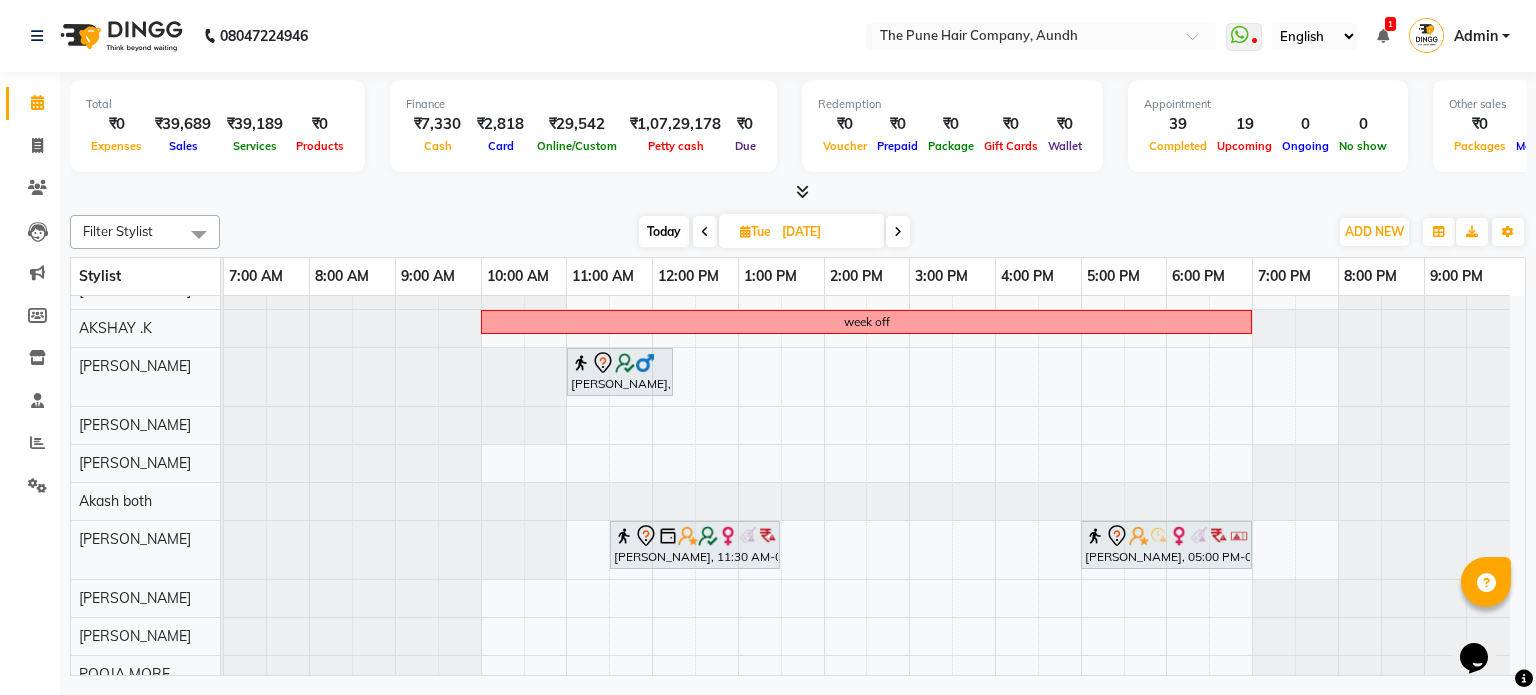click at bounding box center [898, 232] 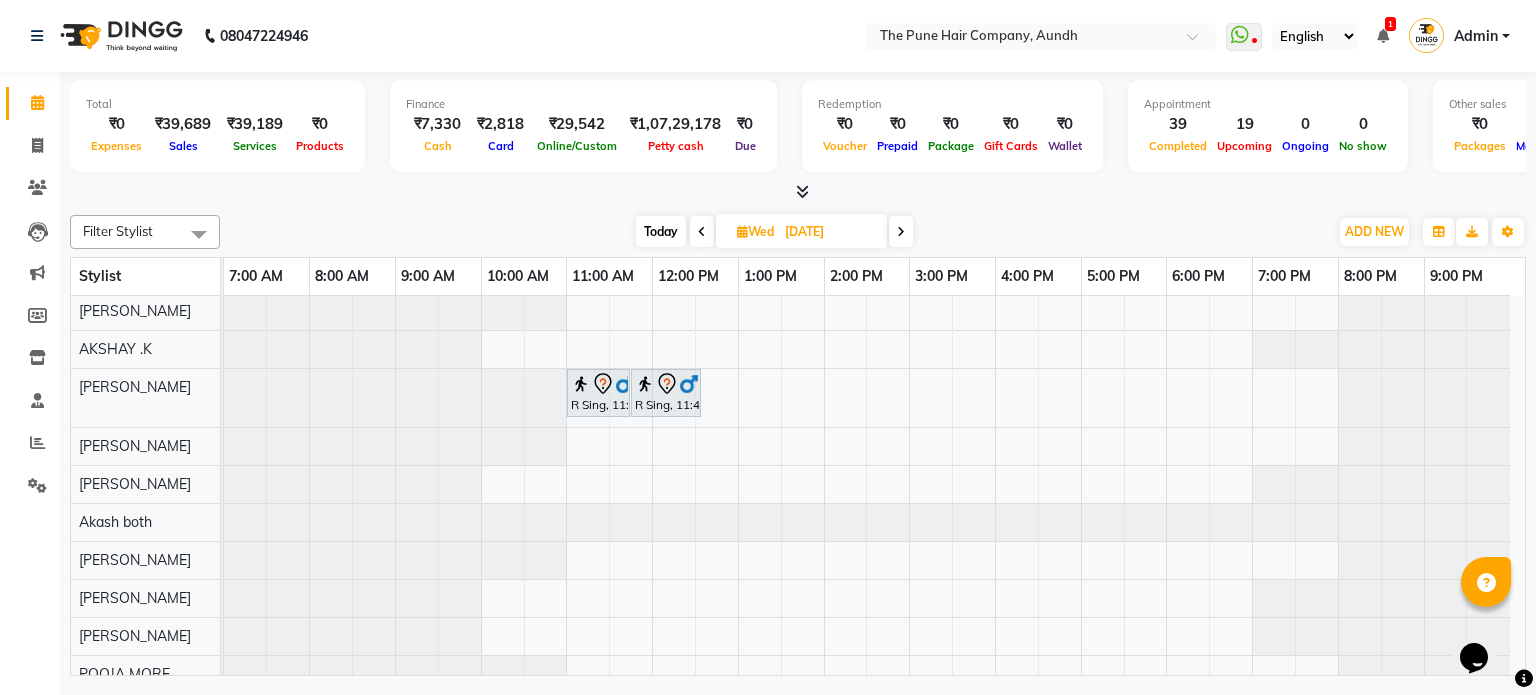 click at bounding box center (901, 232) 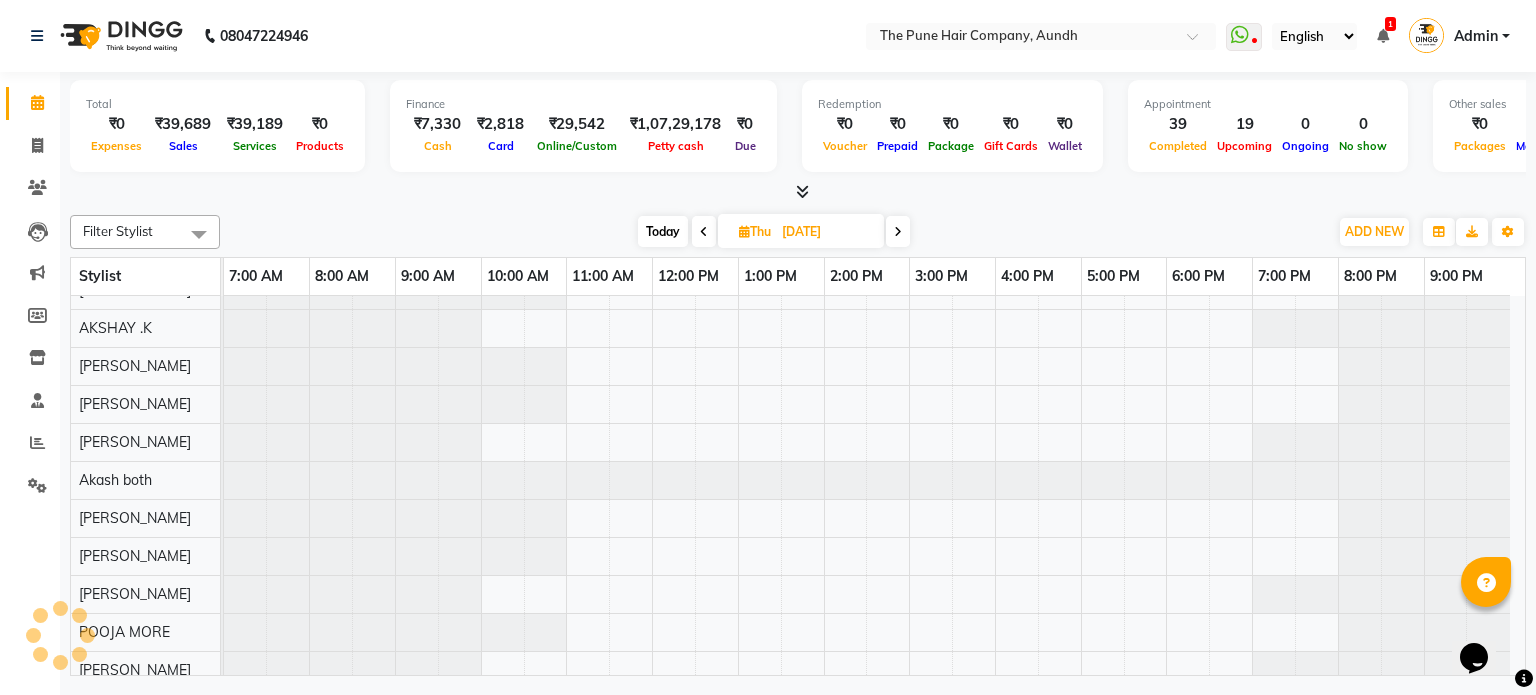click at bounding box center (898, 232) 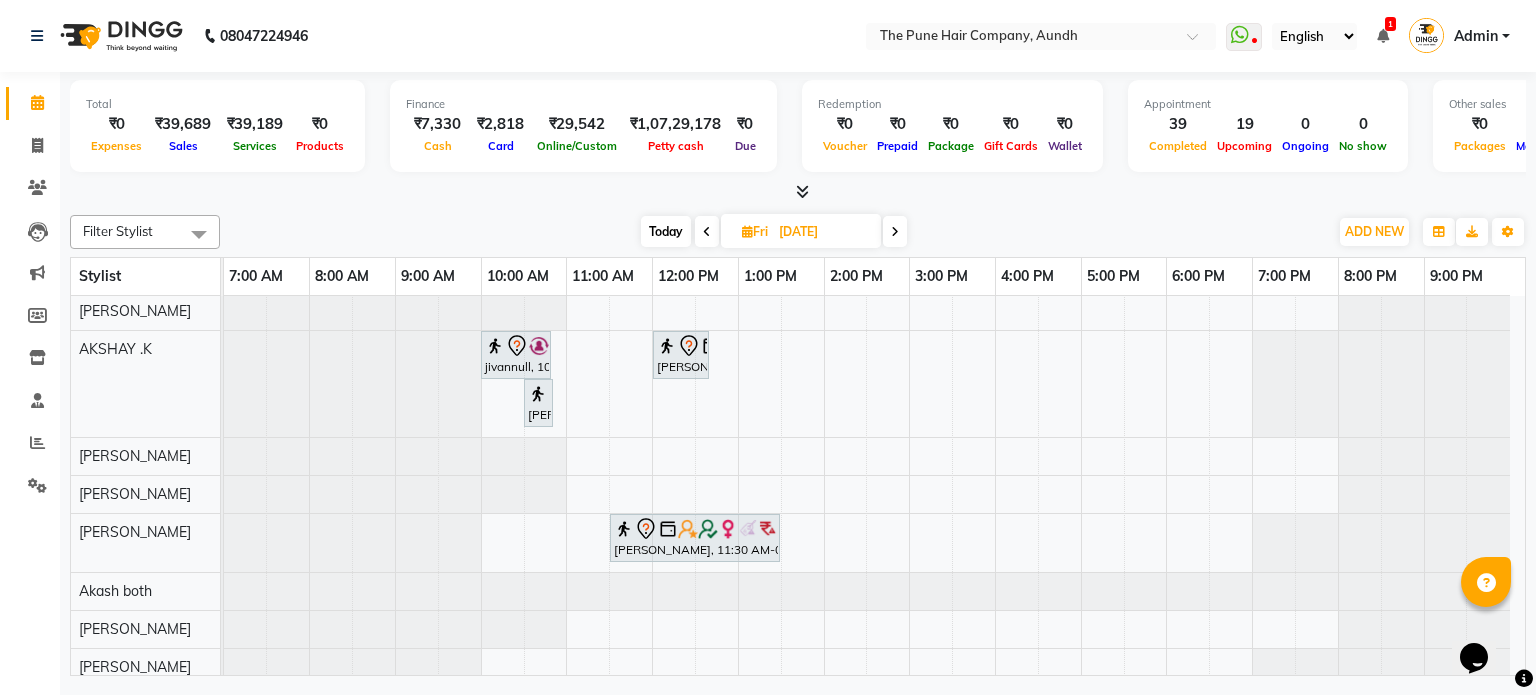 click on "Today" at bounding box center [666, 231] 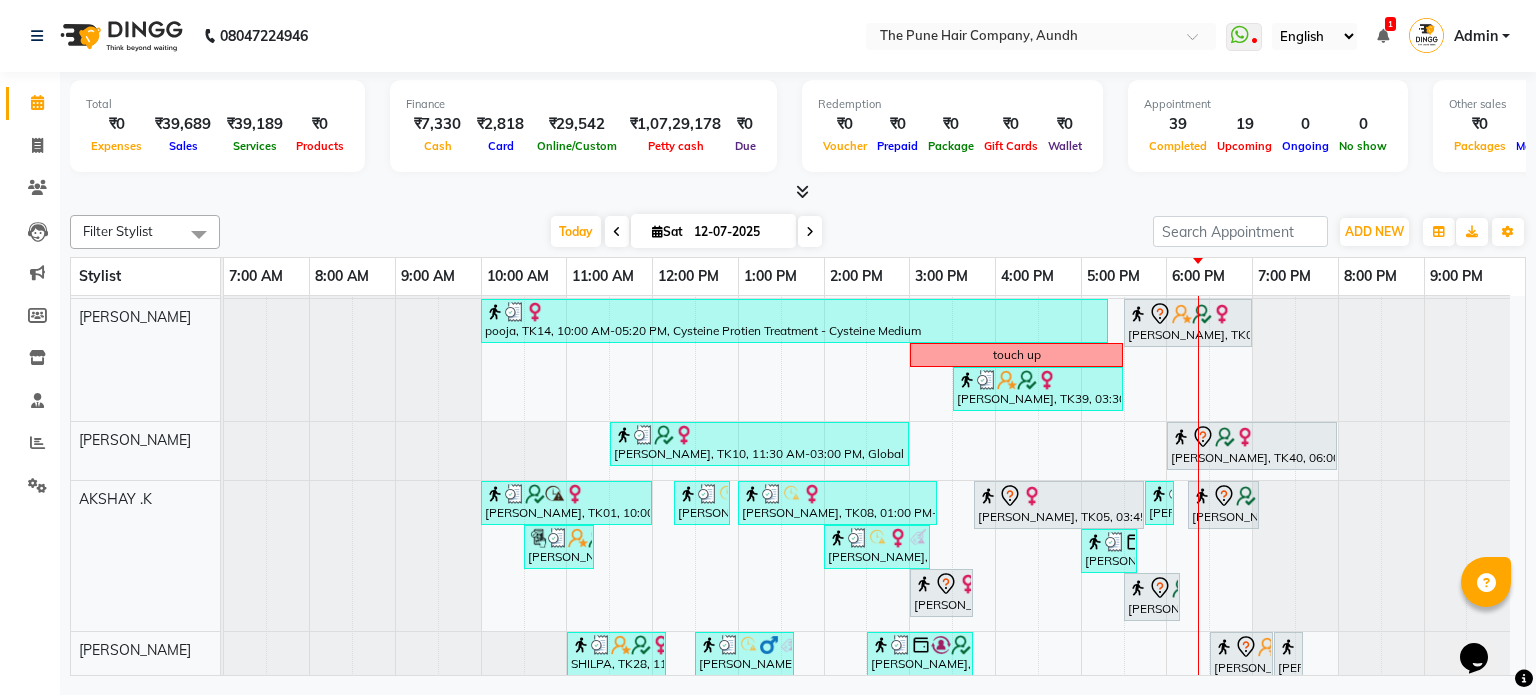 click at bounding box center (810, 231) 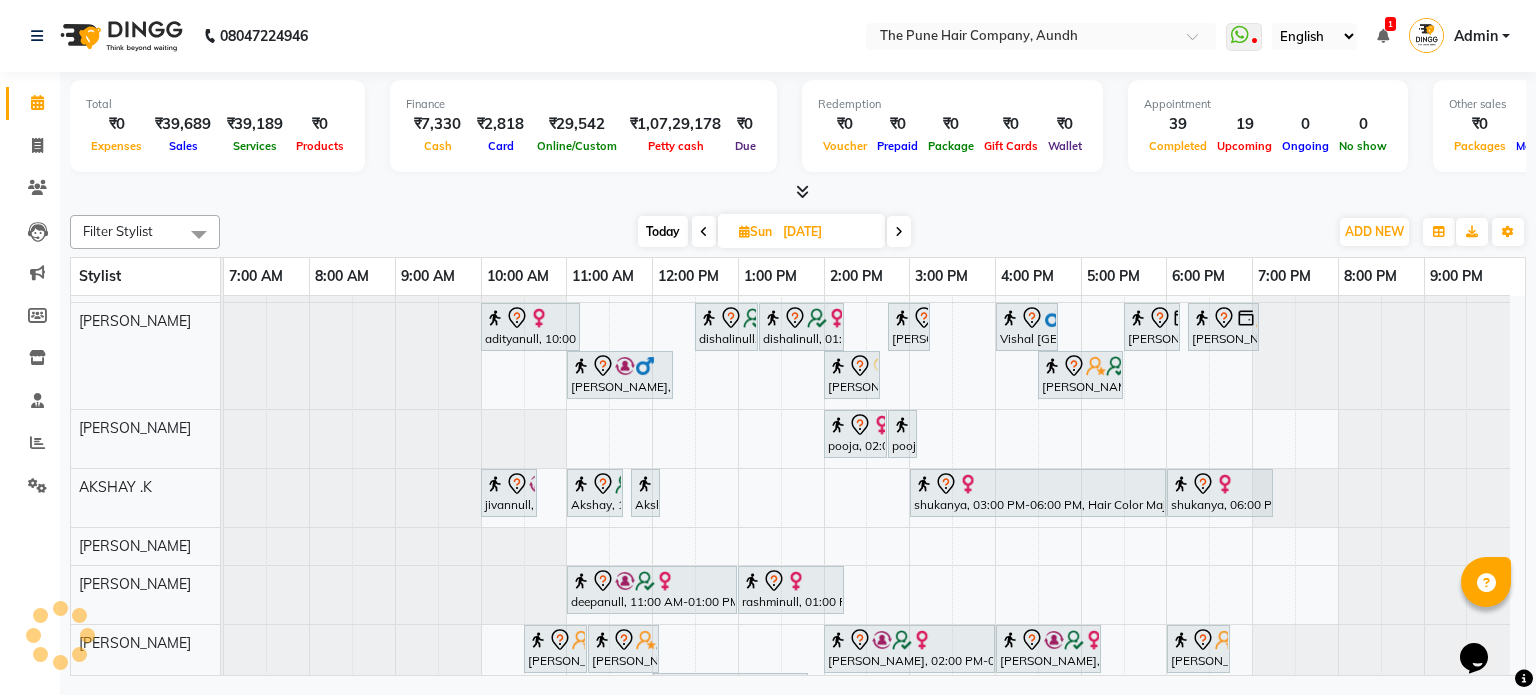 scroll, scrollTop: 15, scrollLeft: 0, axis: vertical 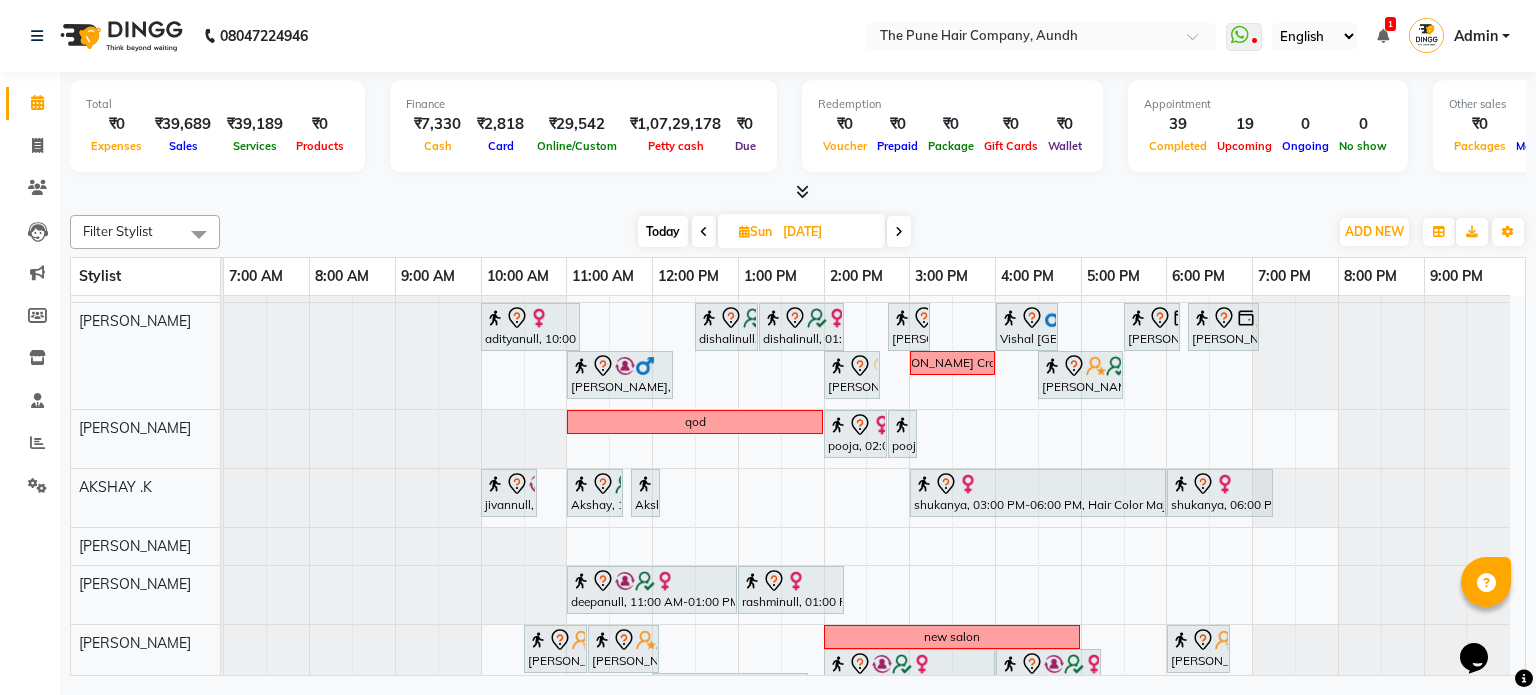click at bounding box center (704, 232) 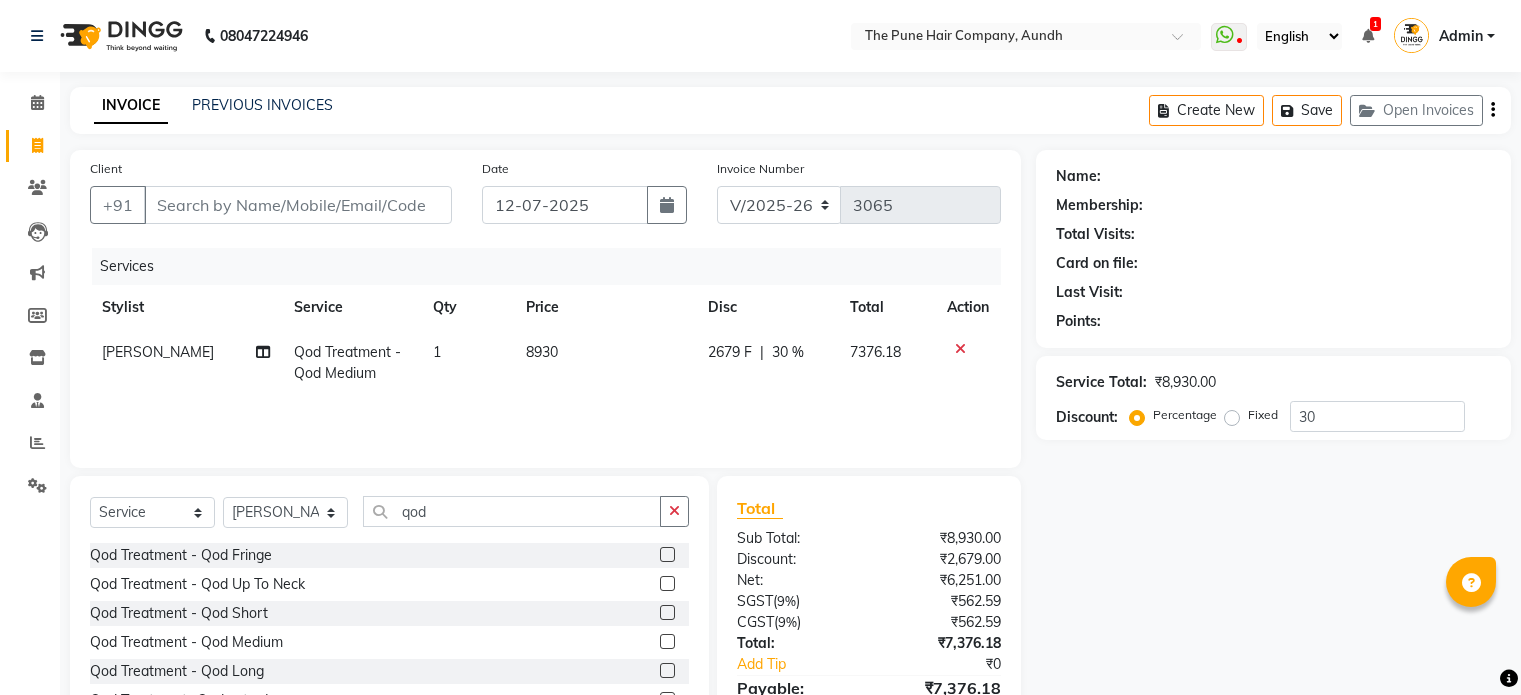 select on "106" 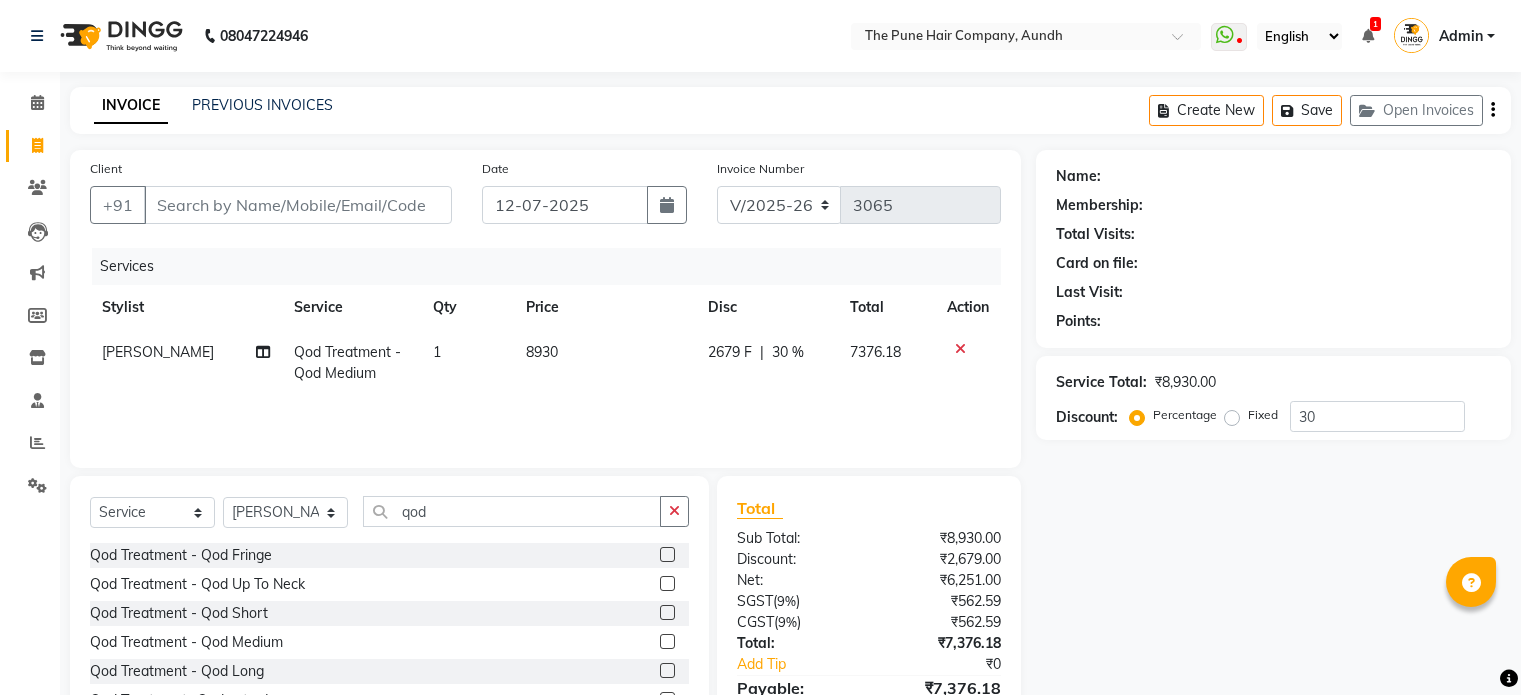 scroll, scrollTop: 100, scrollLeft: 0, axis: vertical 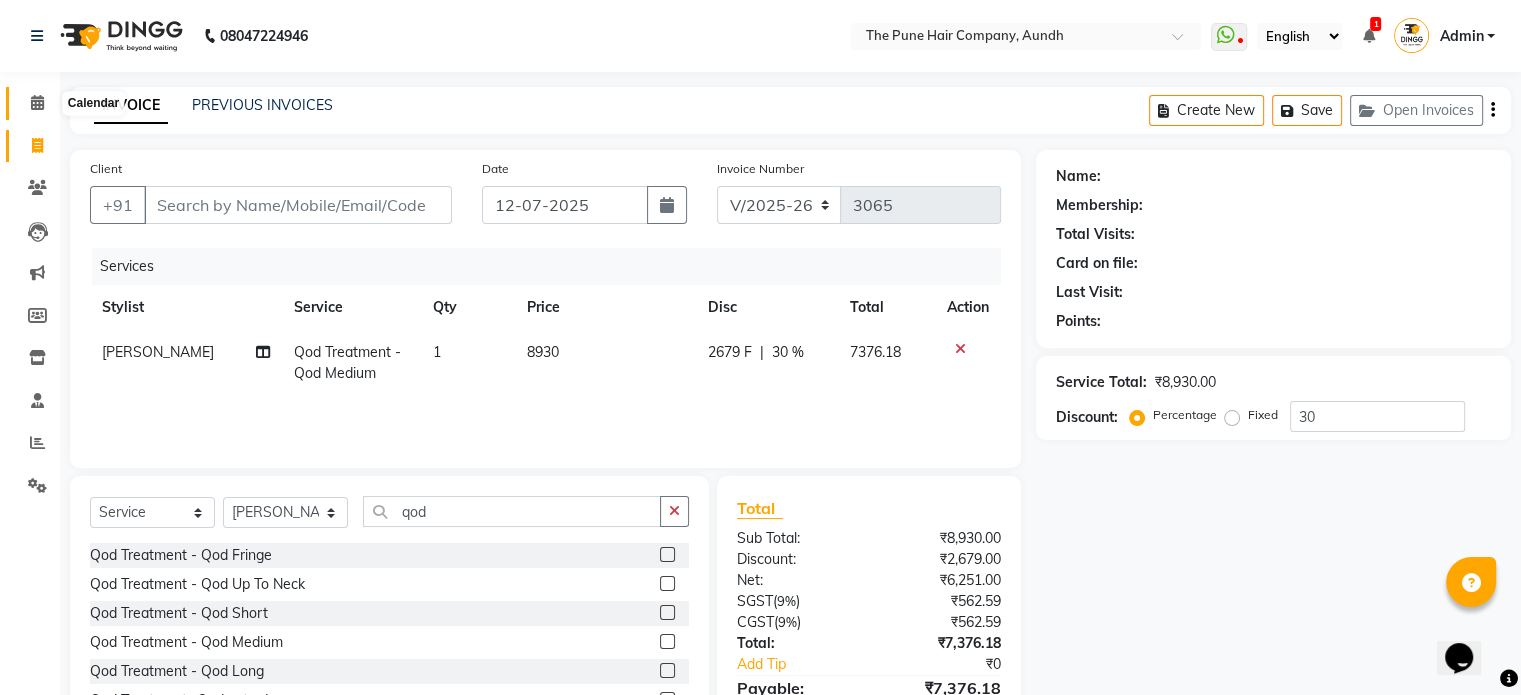 click 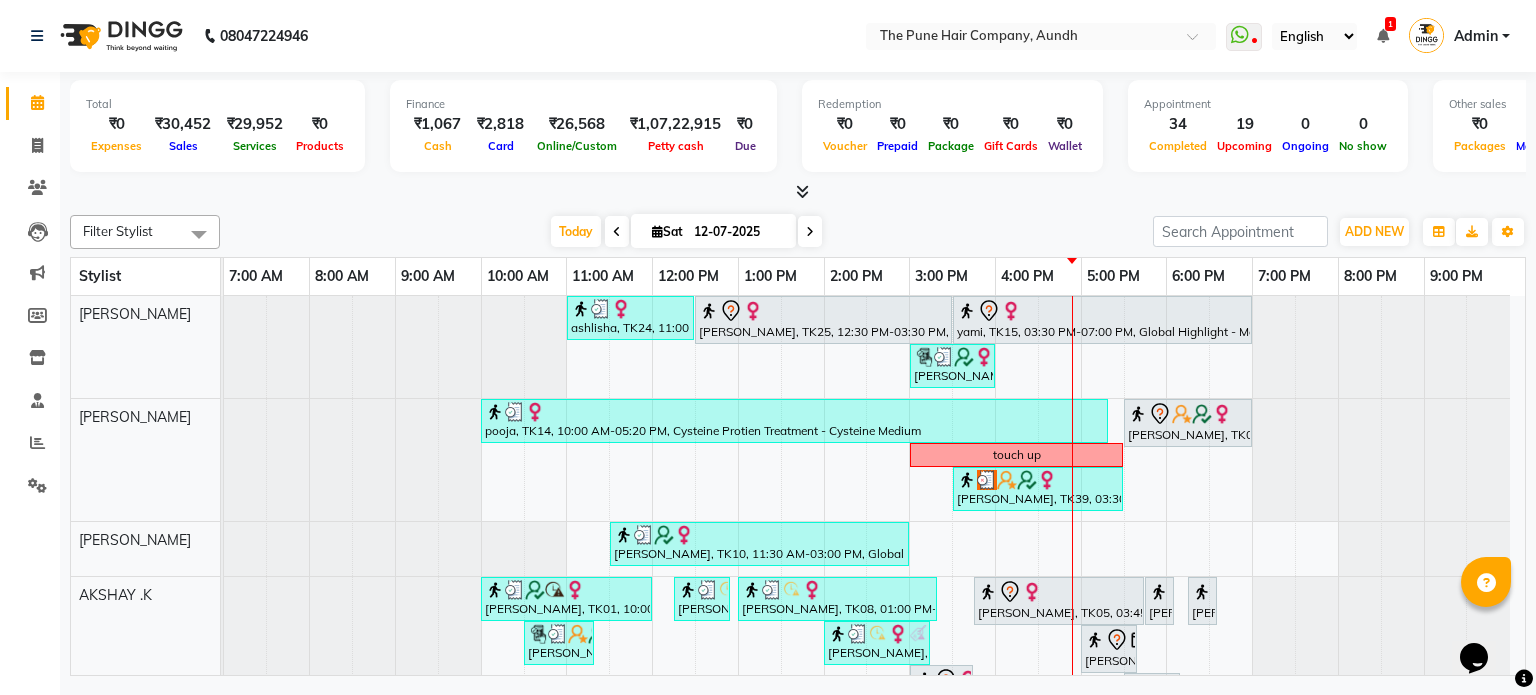 click on "ashlisha, TK24, 11:00 AM-12:30 PM, Cut Female ( Top Stylist )             juli jetha, TK25, 12:30 PM-03:30 PM, Global Highlight - Majirel Highlights Medium             yami, TK15, 03:30 PM-07:00 PM, Global Highlight - Majirel Highlights Long     DIPTI, TK10, 03:00 PM-04:00 PM, Cut Female ( Top Stylist )     pooja, TK14, 10:00 AM-05:20 PM, Cysteine Protien Treatment - Cysteine Medium             Anu Shewani, TK04, 05:30 PM-07:00 PM, Hair wash & blow dry - long  touch up      Dr Swati Apte, TK39, 03:30 PM-05:30 PM, Hair Color Inoa - Inoa Touchup 2 Inch     DIPTI, TK10, 11:30 AM-03:00 PM, Global Color - Inoa Global Long     samiksha, TK01, 10:00 AM-12:00 PM, Hair Color Inoa - Inoa Touchup 2 Inch     Nancy, TK08, 12:15 PM-12:55 PM, Cut male (Expert)     Nancy, TK08, 01:00 PM-03:20 PM,  Beard Crafting,Global Color - Inoa Global Male ,Cut male (Expert),Global Color - Beard Color Male             vanita, TK05, 03:45 PM-05:45 PM, Global Color - Inoa Global Medium" at bounding box center [874, 900] 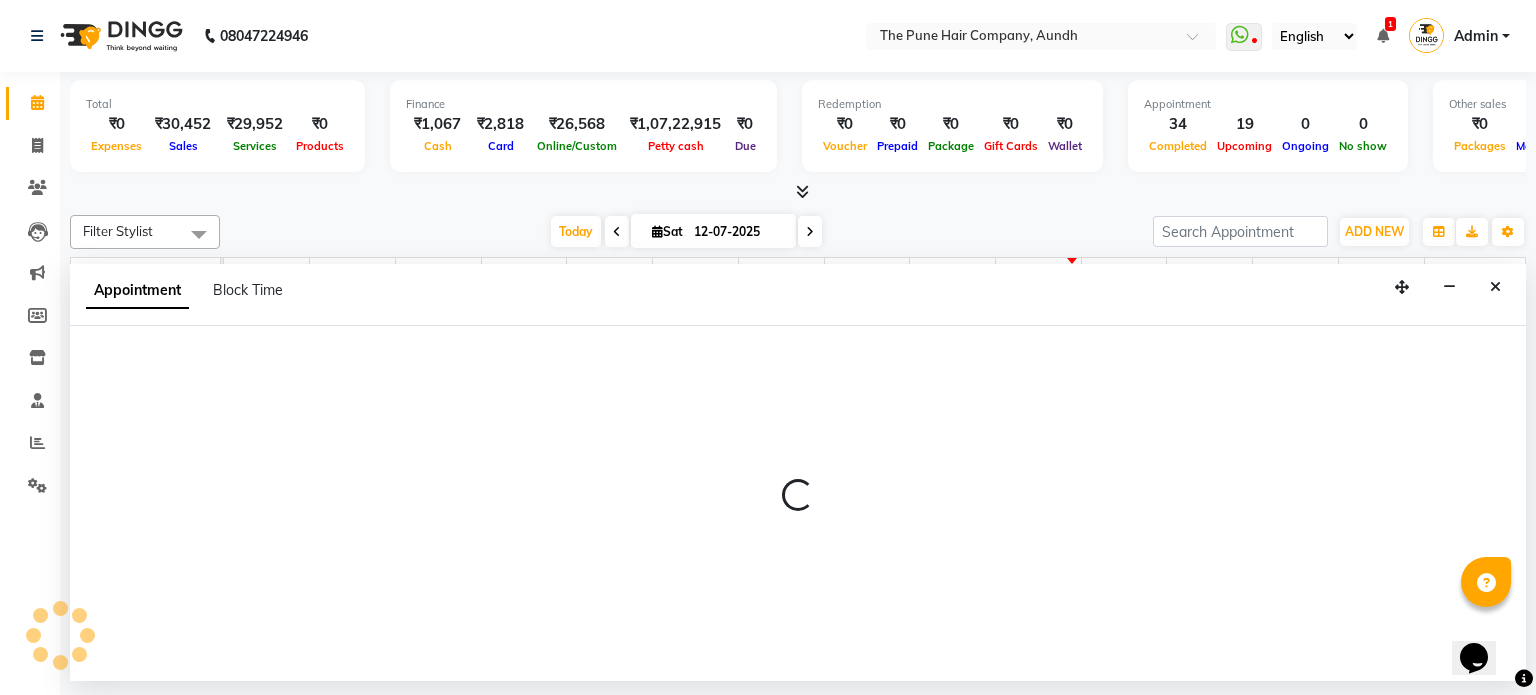 select on "3340" 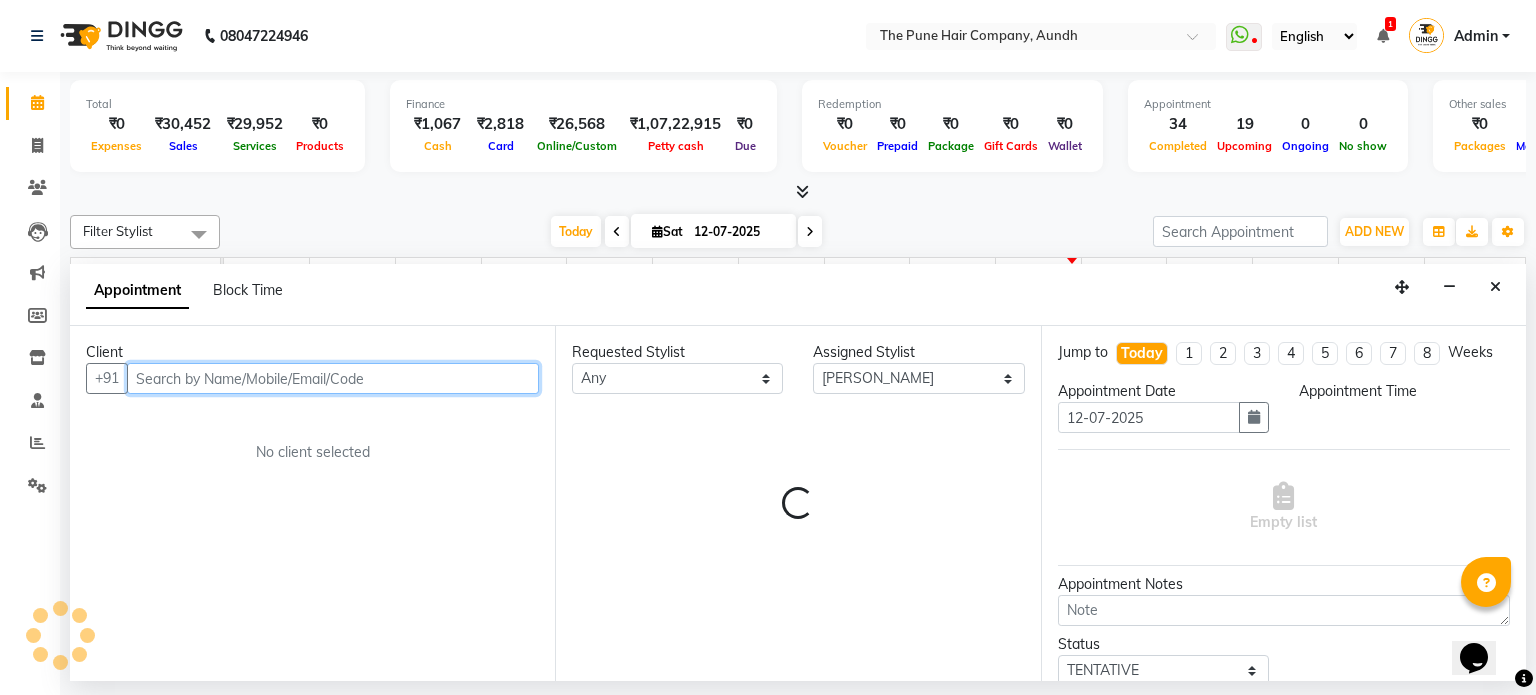 select on "1080" 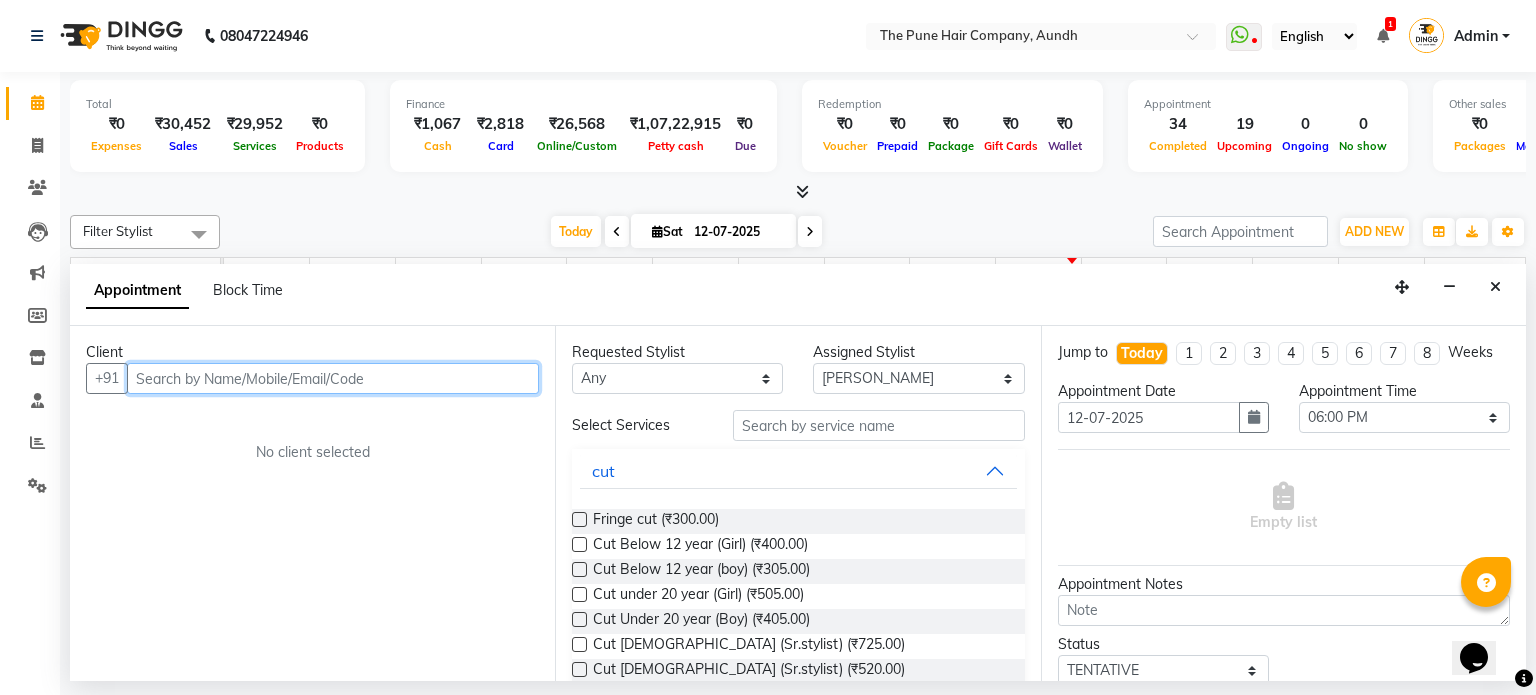 click at bounding box center (333, 378) 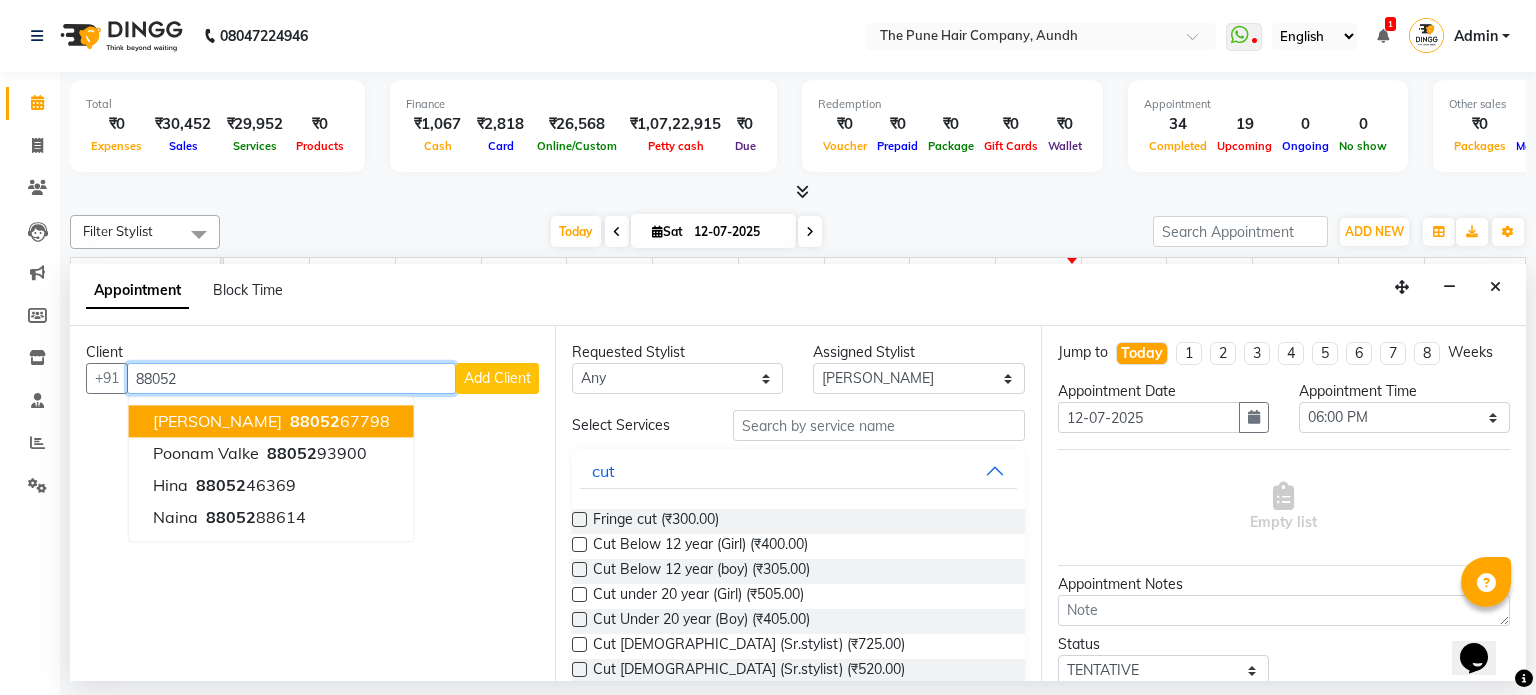 drag, startPoint x: 296, startPoint y: 420, endPoint x: 378, endPoint y: 535, distance: 141.24094 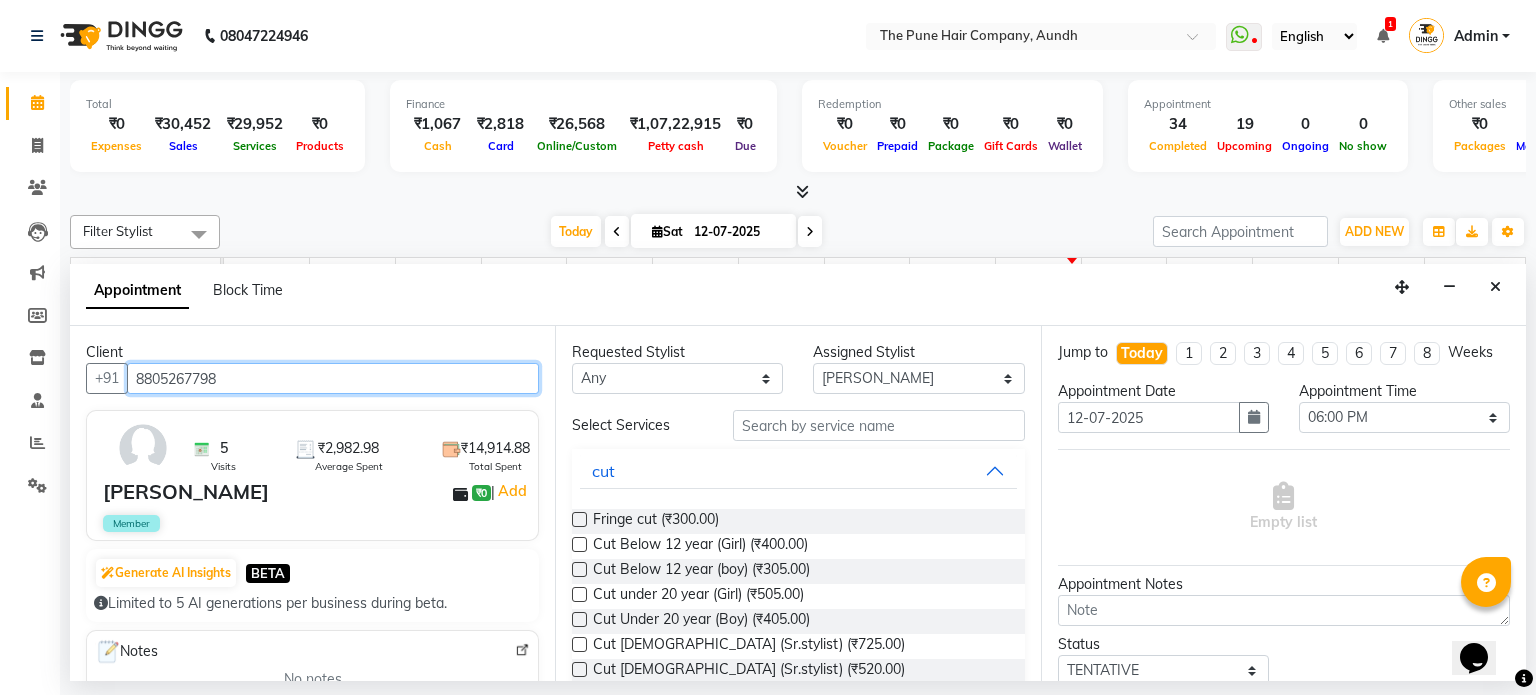 type on "8805267798" 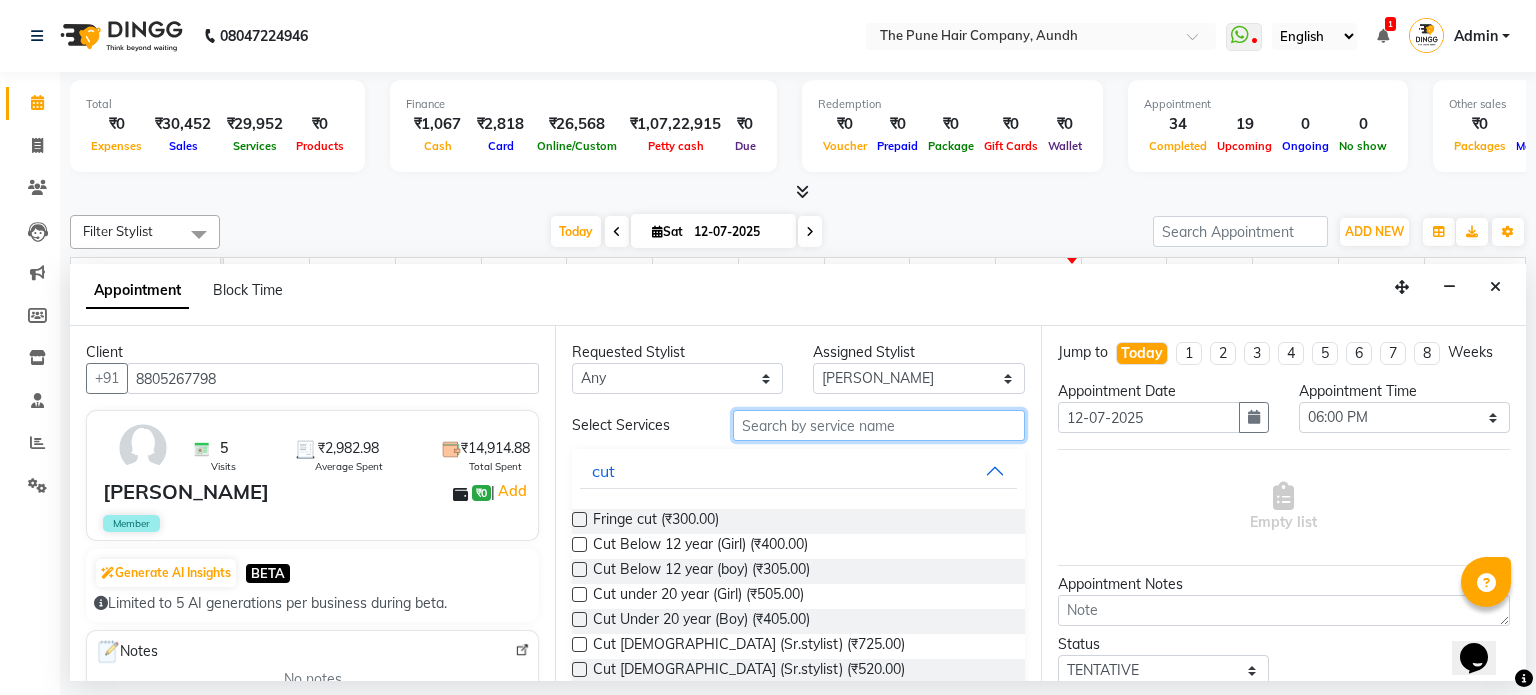 click at bounding box center [879, 425] 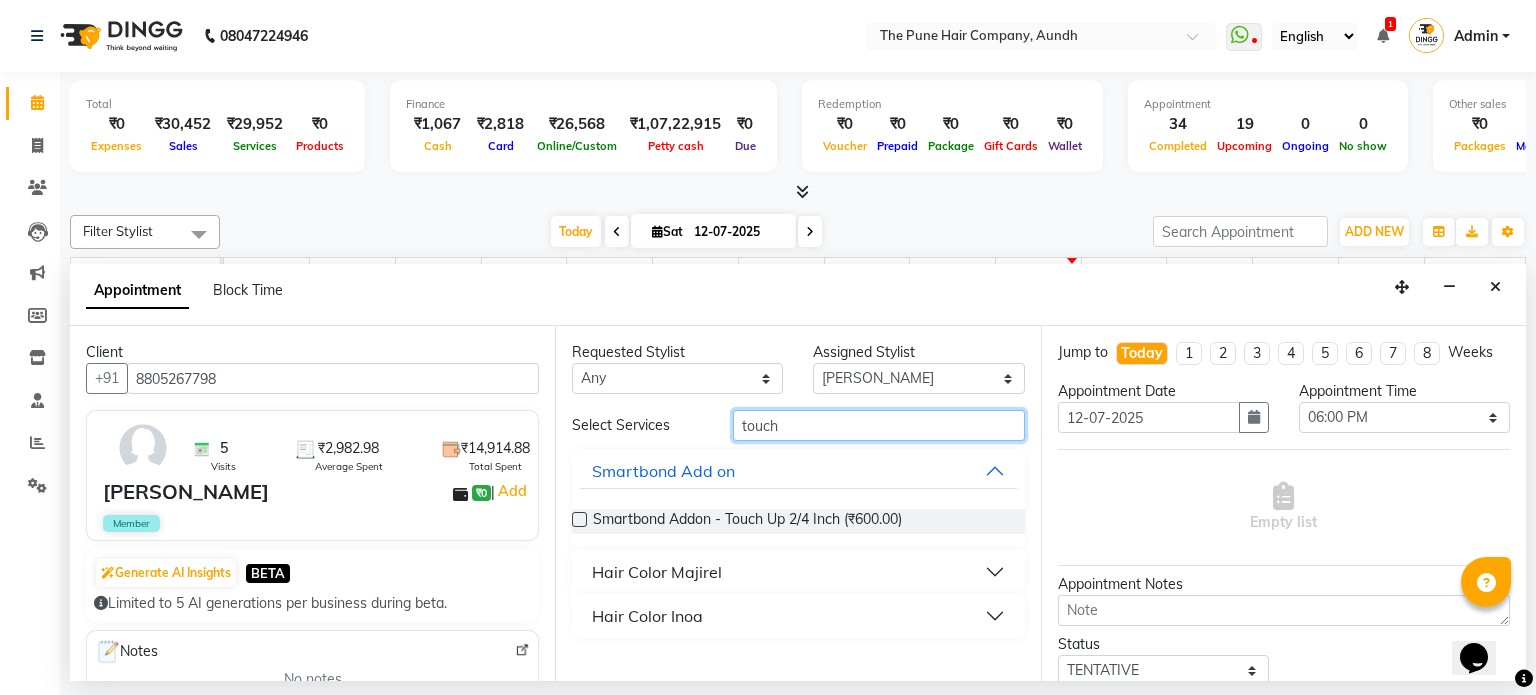 type on "touch" 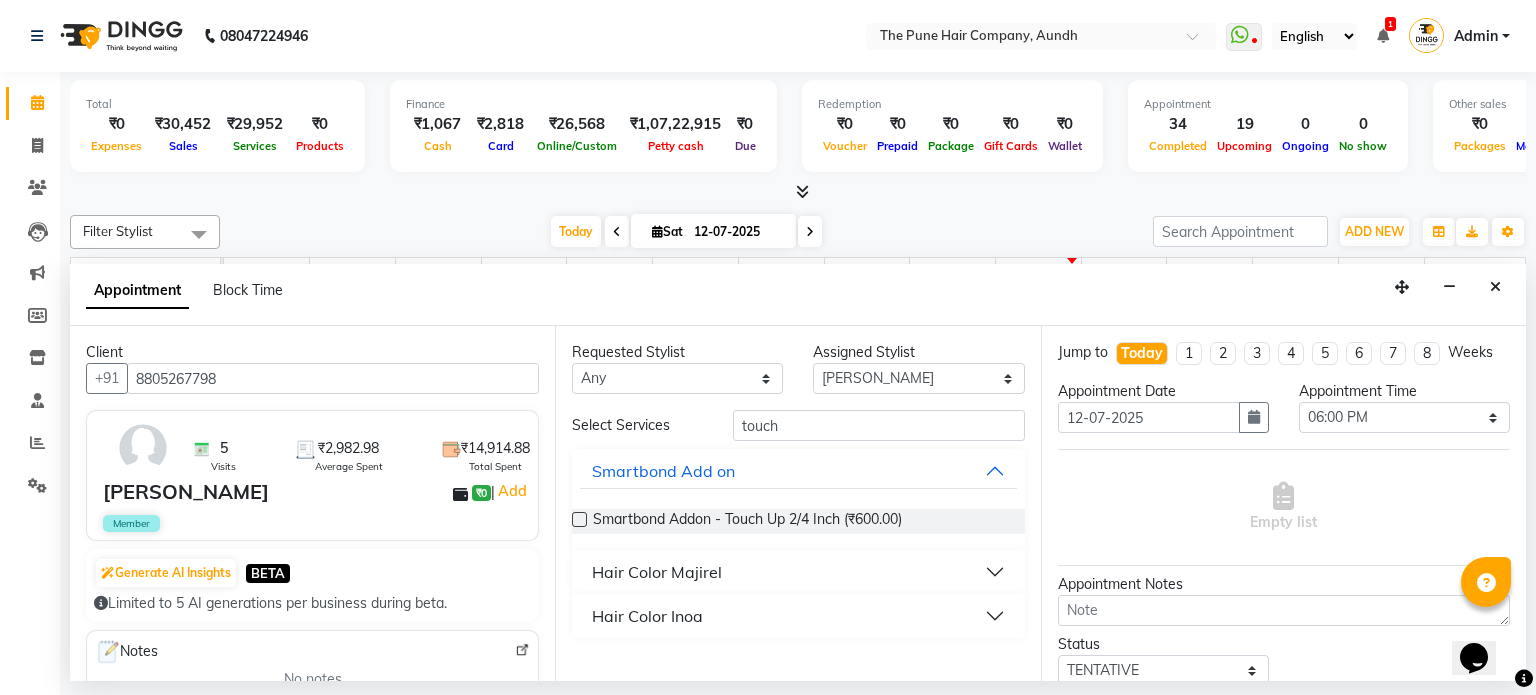 click on "Hair Color Inoa" at bounding box center (798, 616) 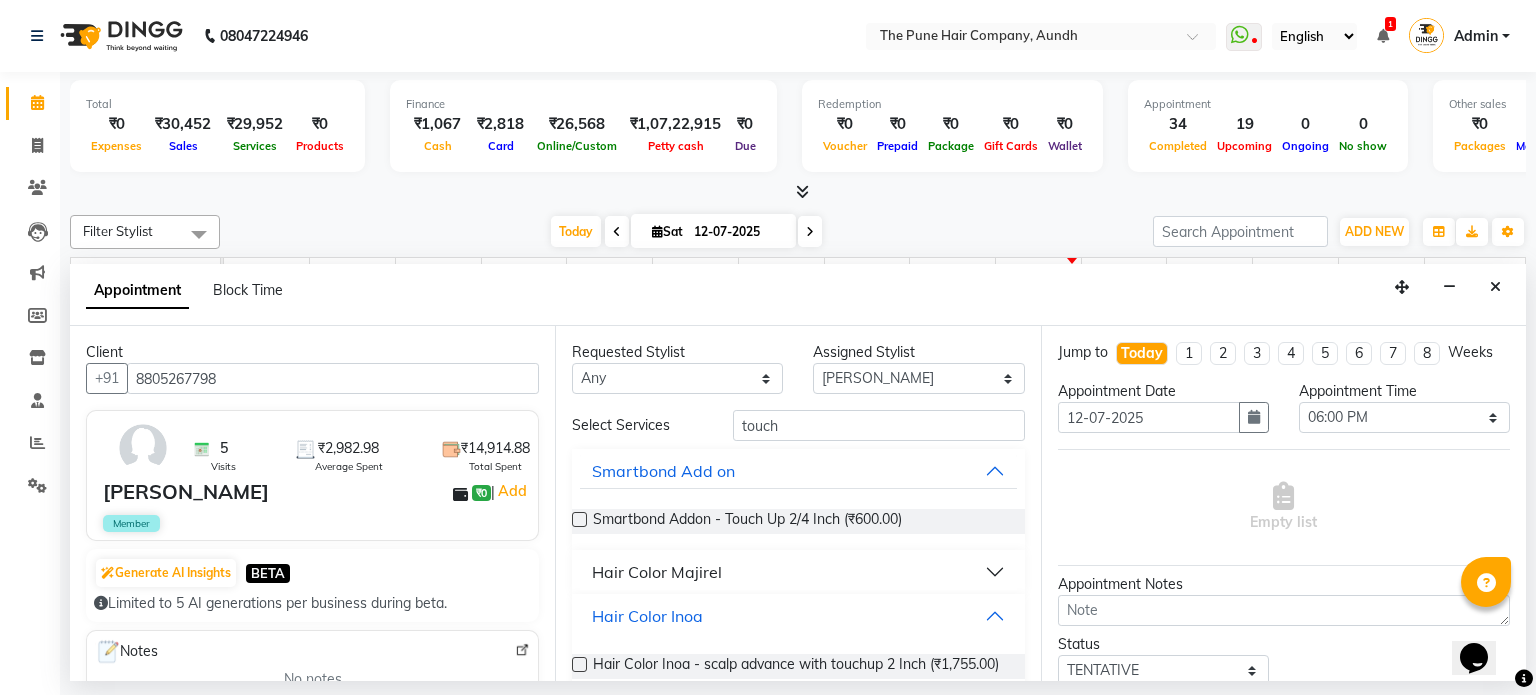 scroll, scrollTop: 136, scrollLeft: 0, axis: vertical 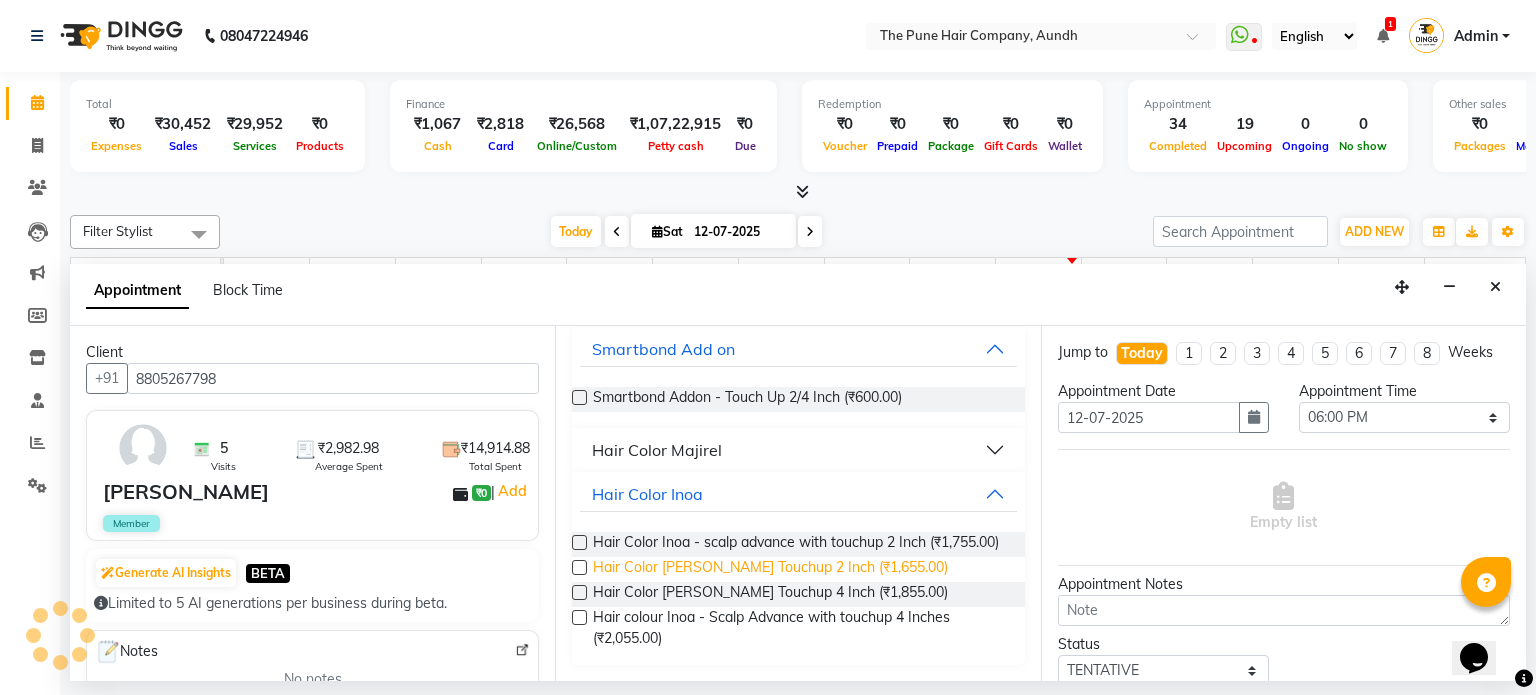 click on "Hair Color Inoa - Inoa Touchup 2 Inch (₹1,655.00)" at bounding box center [770, 569] 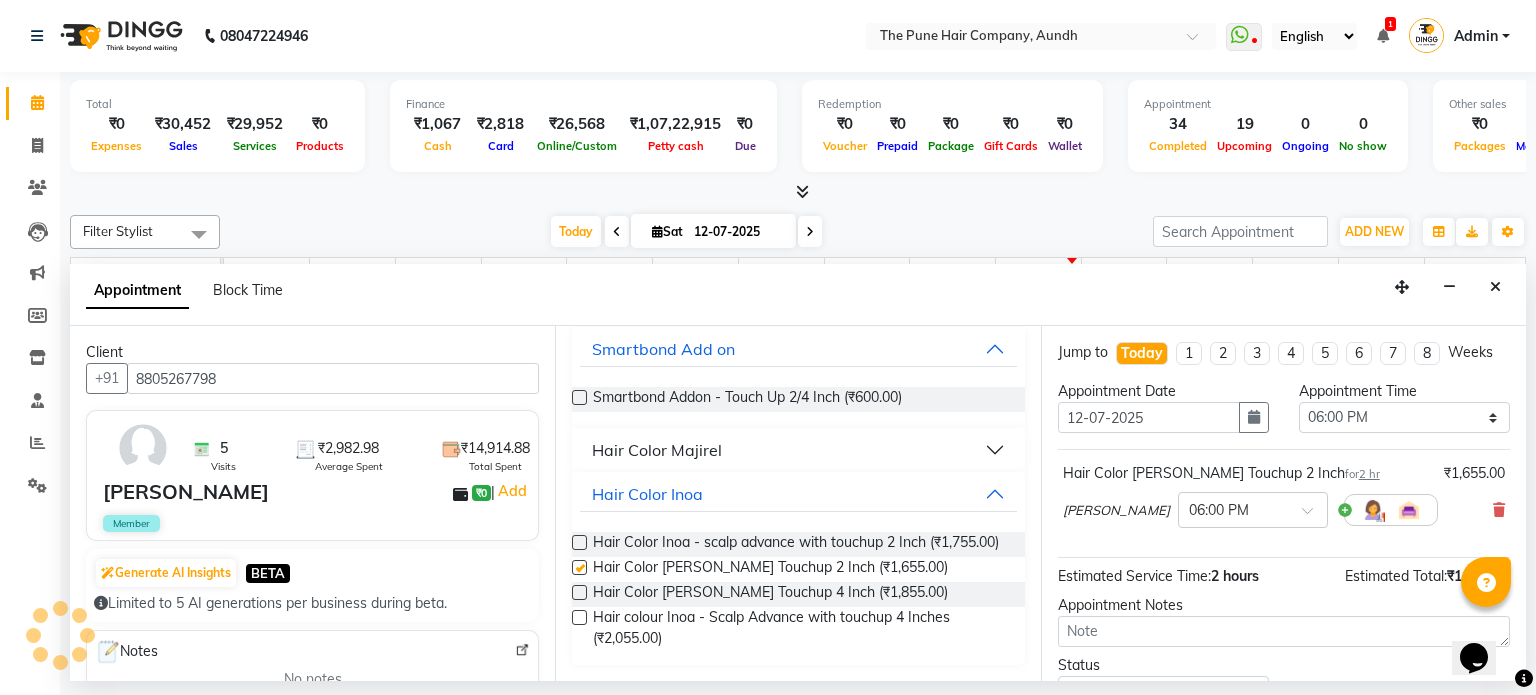 checkbox on "false" 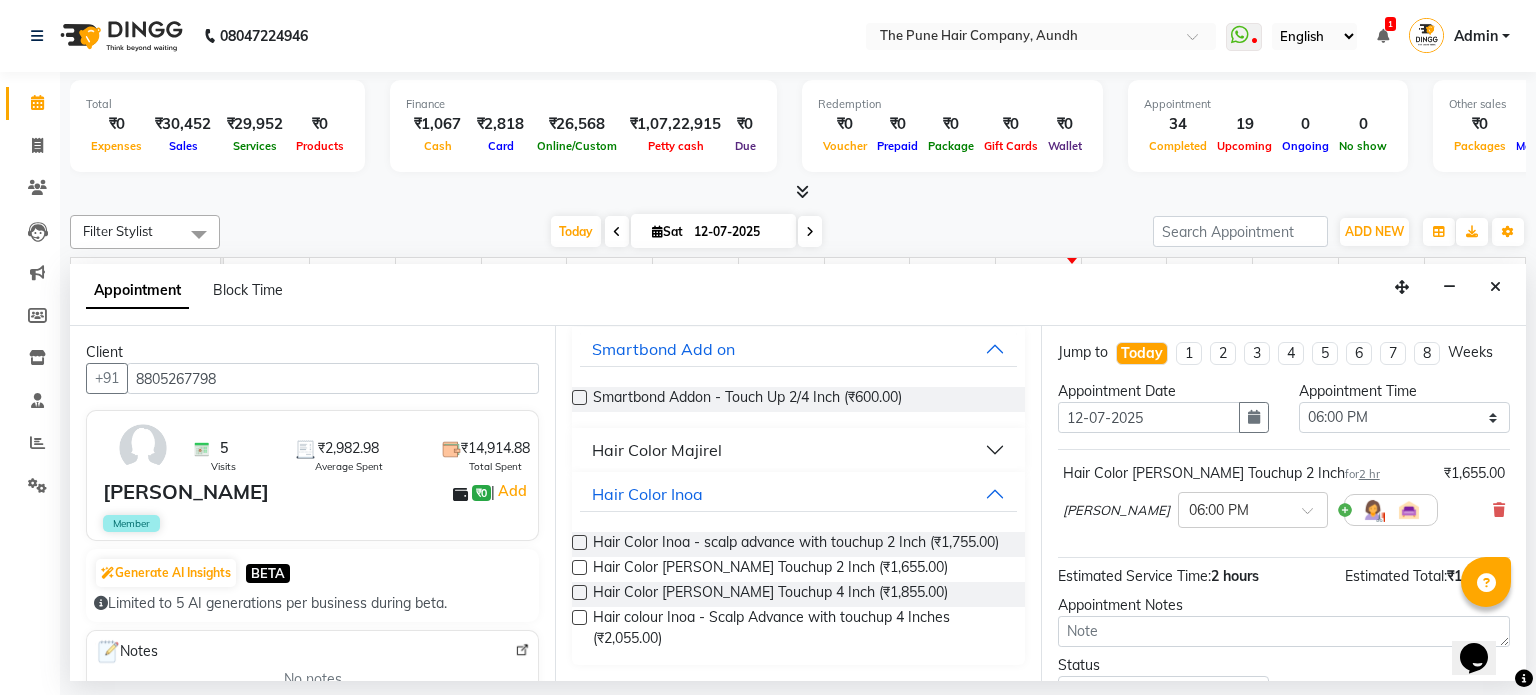 scroll, scrollTop: 151, scrollLeft: 0, axis: vertical 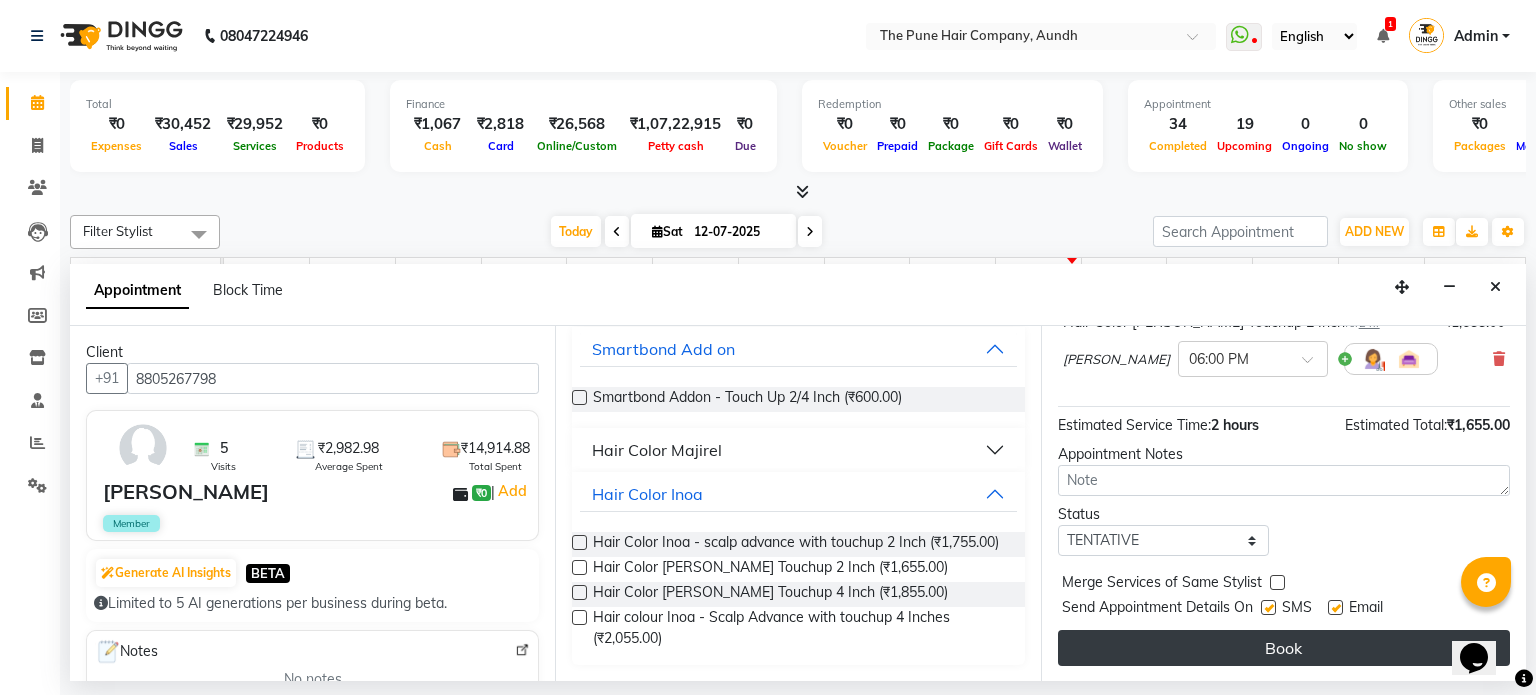 click on "Book" at bounding box center [1284, 648] 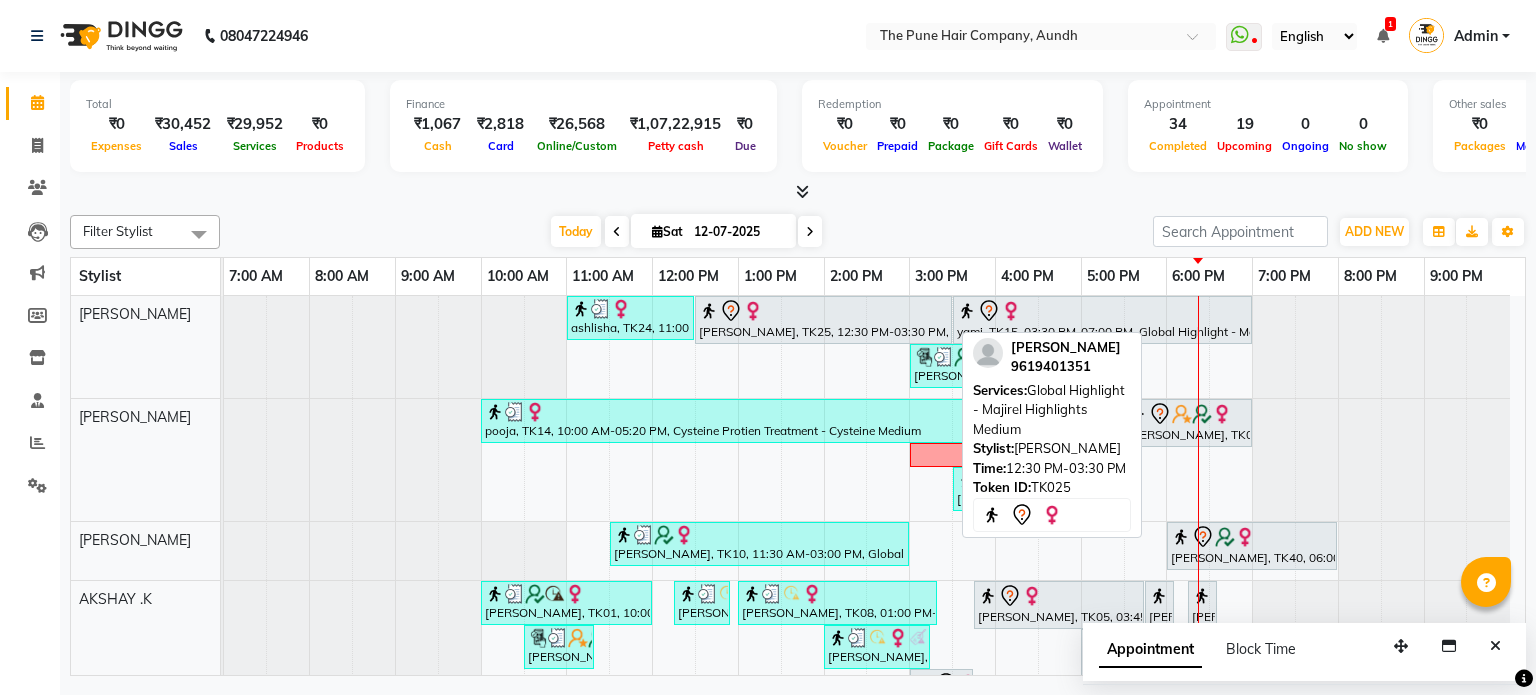 scroll, scrollTop: 0, scrollLeft: 0, axis: both 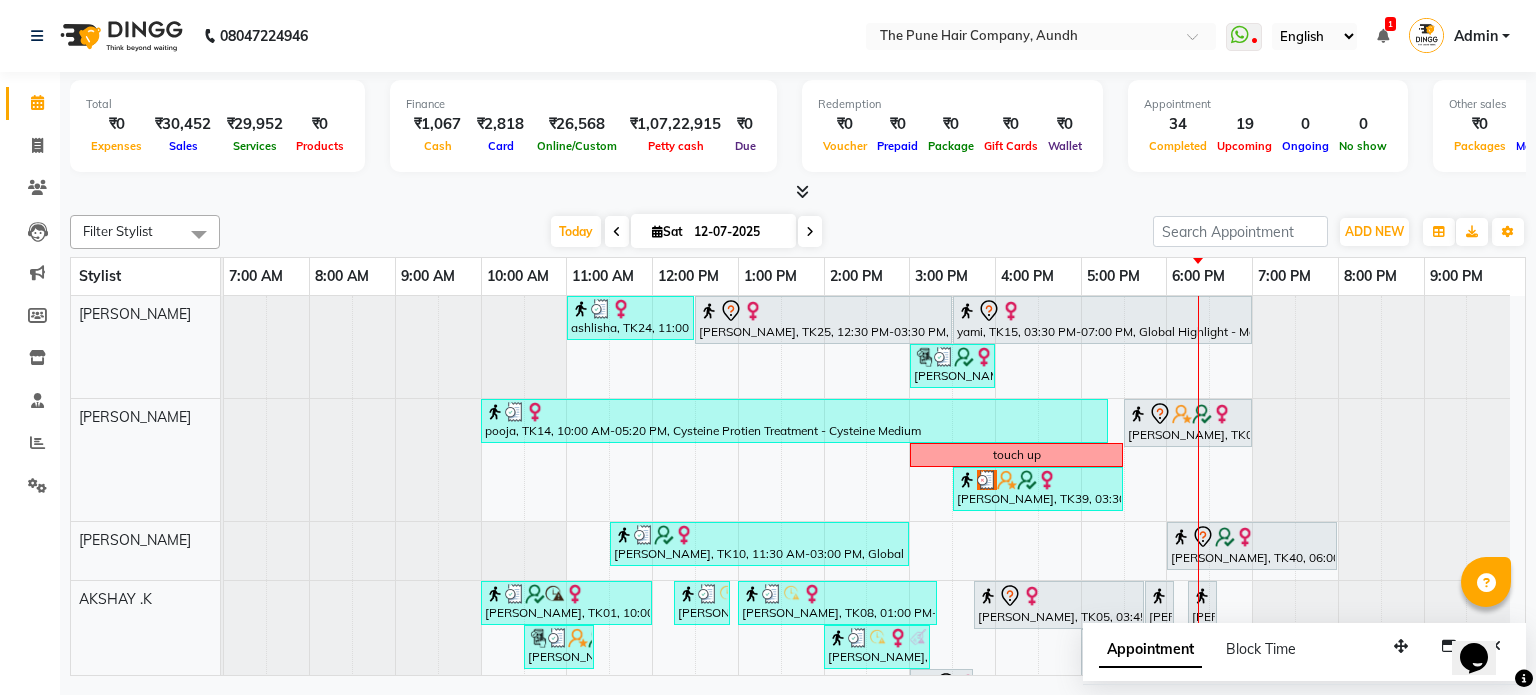 click at bounding box center (810, 232) 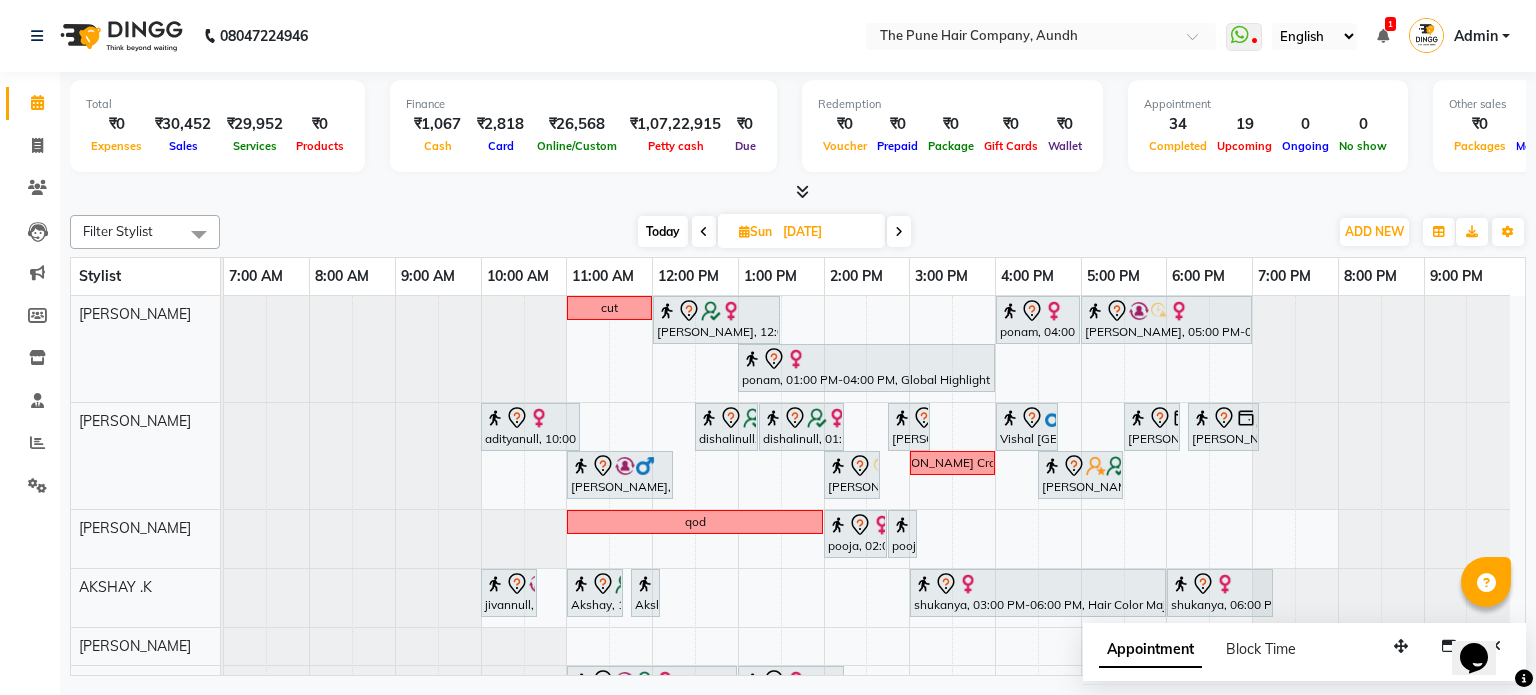 click on "Today" at bounding box center (663, 231) 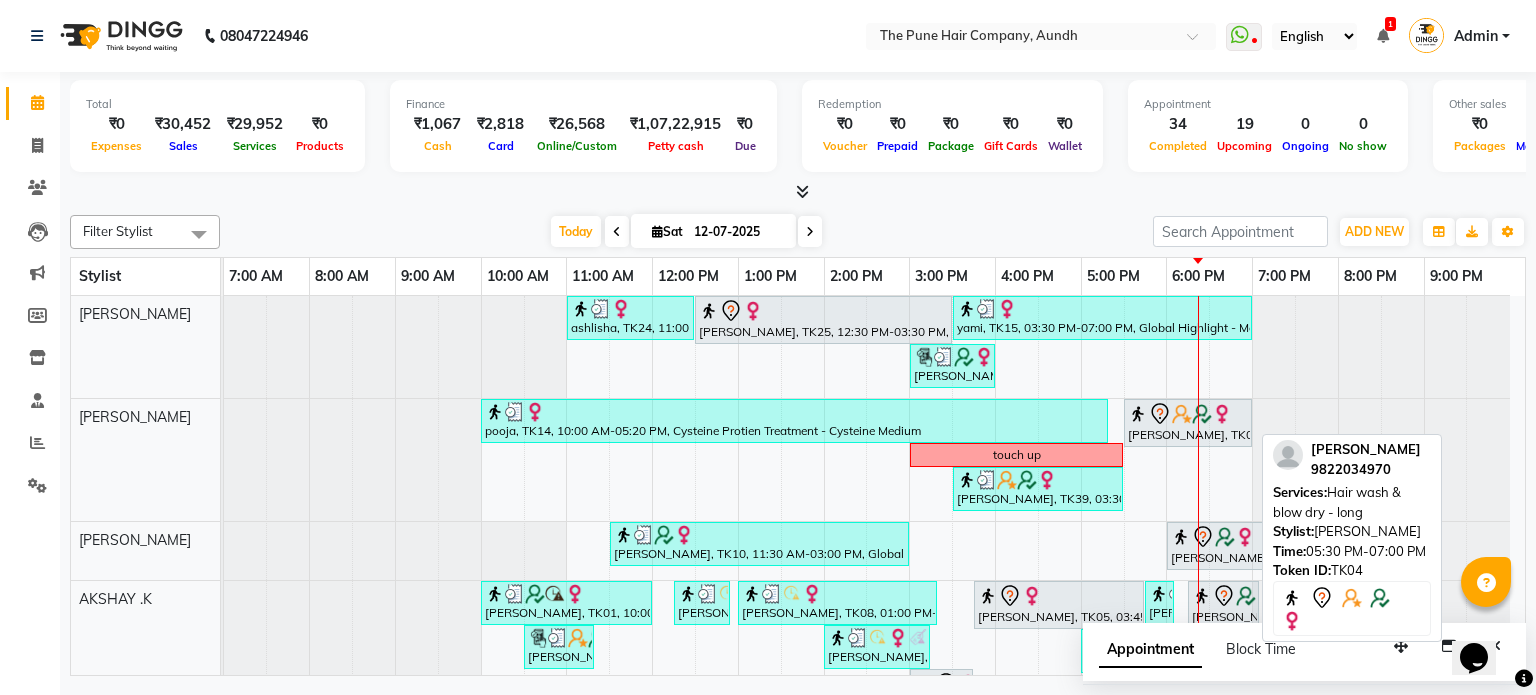 click on "pooja, TK14, 10:00 AM-05:20 PM, Cysteine Protien Treatment - Cysteine Medium             Anu Shewani, TK04, 05:30 PM-07:00 PM, Hair wash & blow dry - long  touch up      Dr Swati Apte, TK39, 03:30 PM-05:30 PM, Hair Color Inoa - Inoa Touchup 2 Inch" at bounding box center [224, 460] 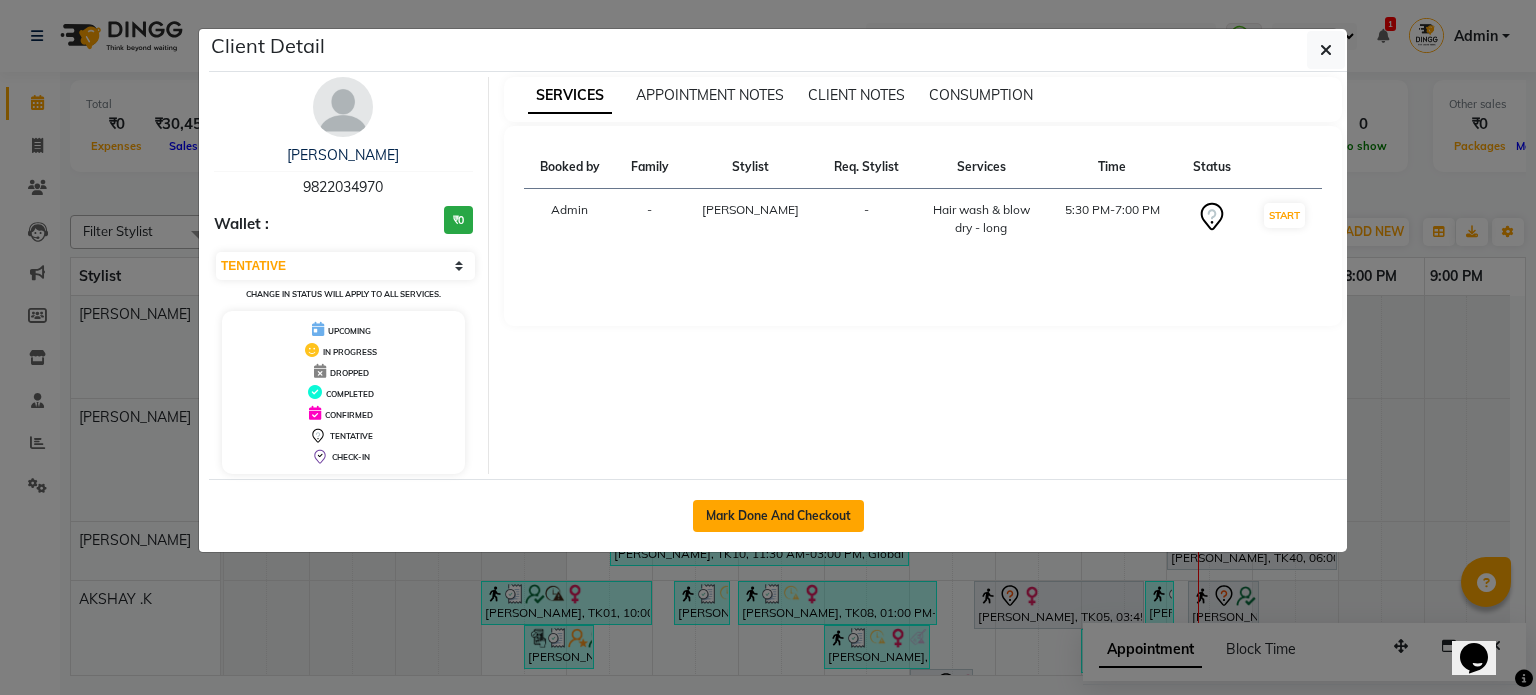 click on "Mark Done And Checkout" 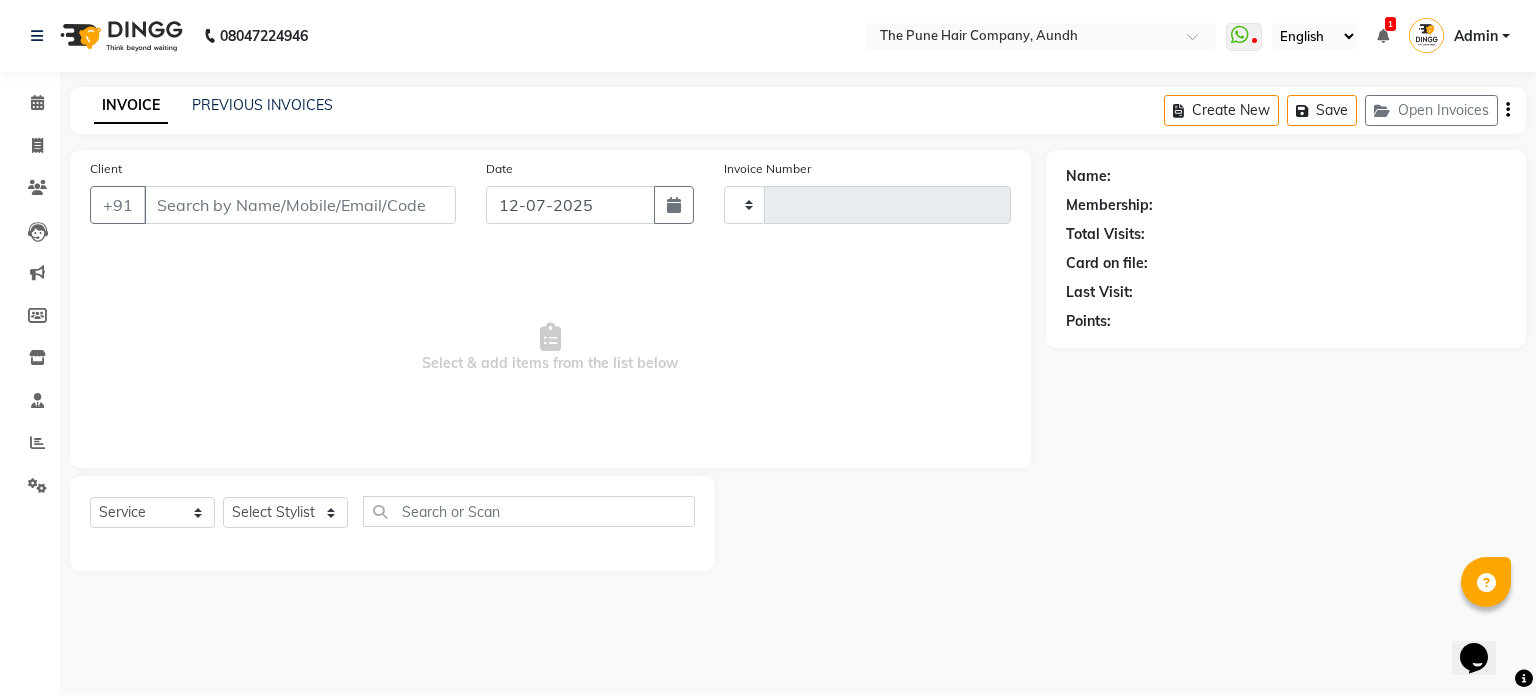 type on "3075" 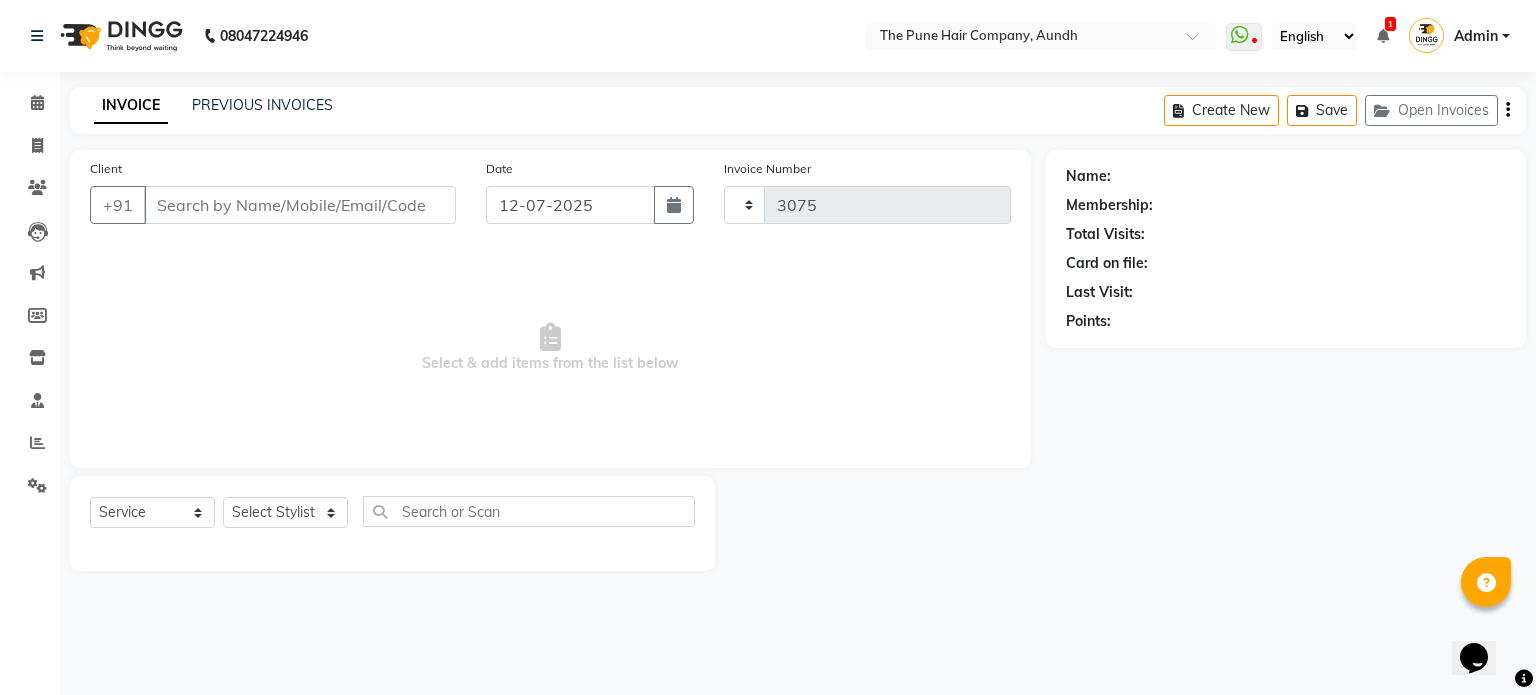 select on "106" 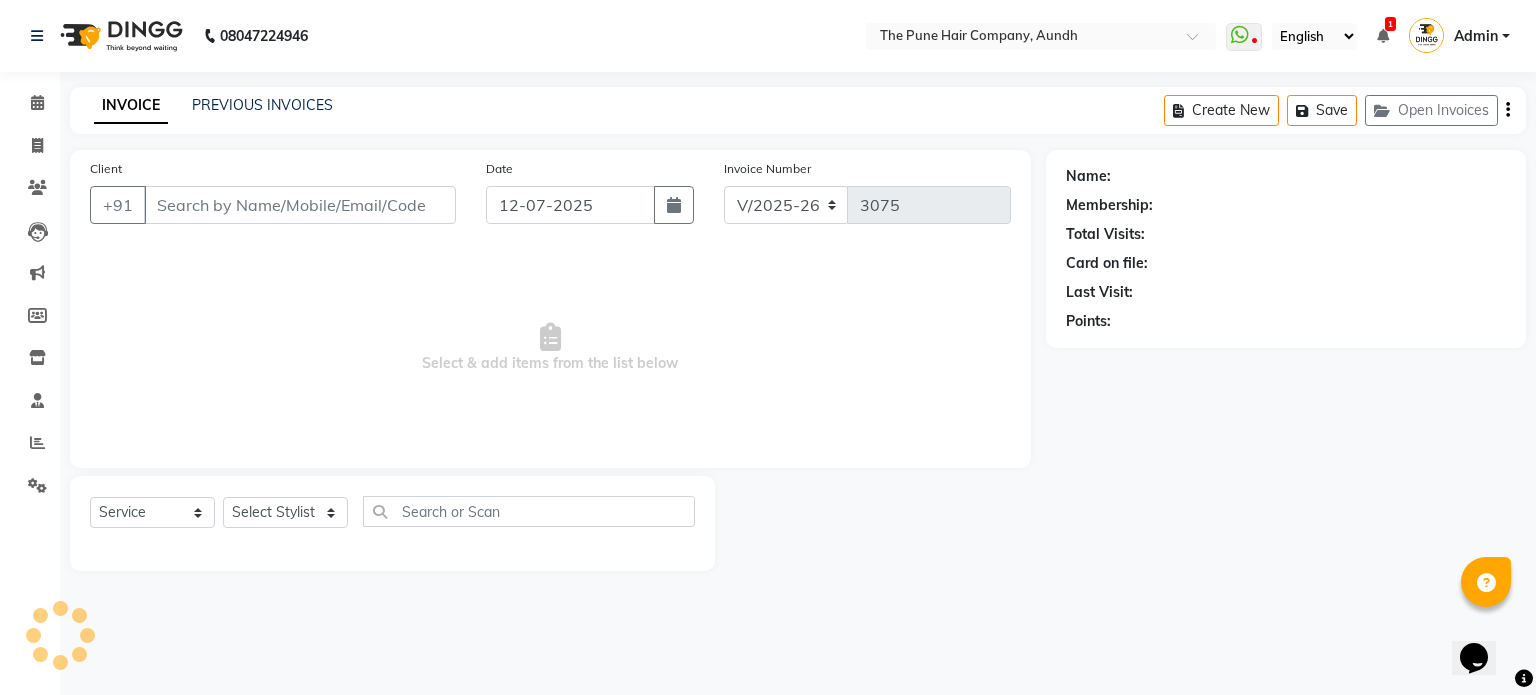 type on "9822034970" 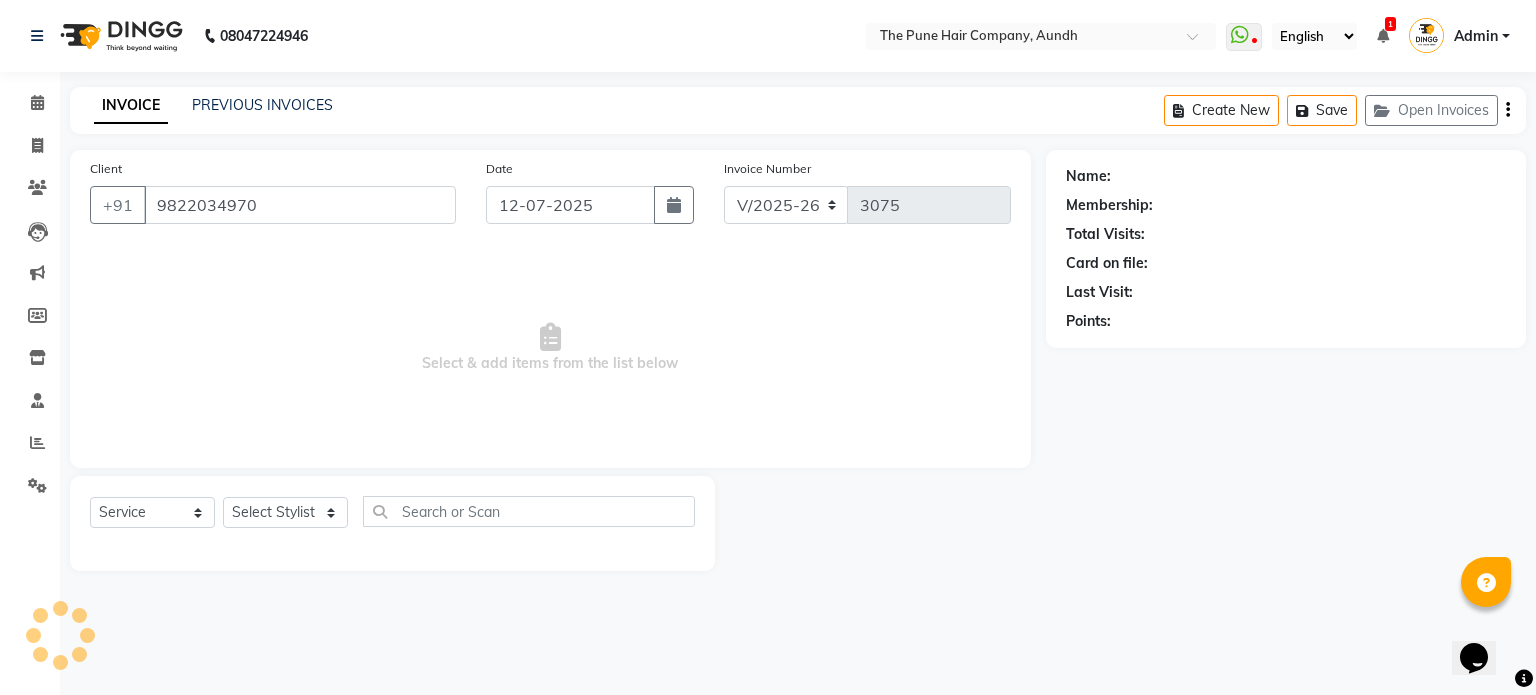 select on "3339" 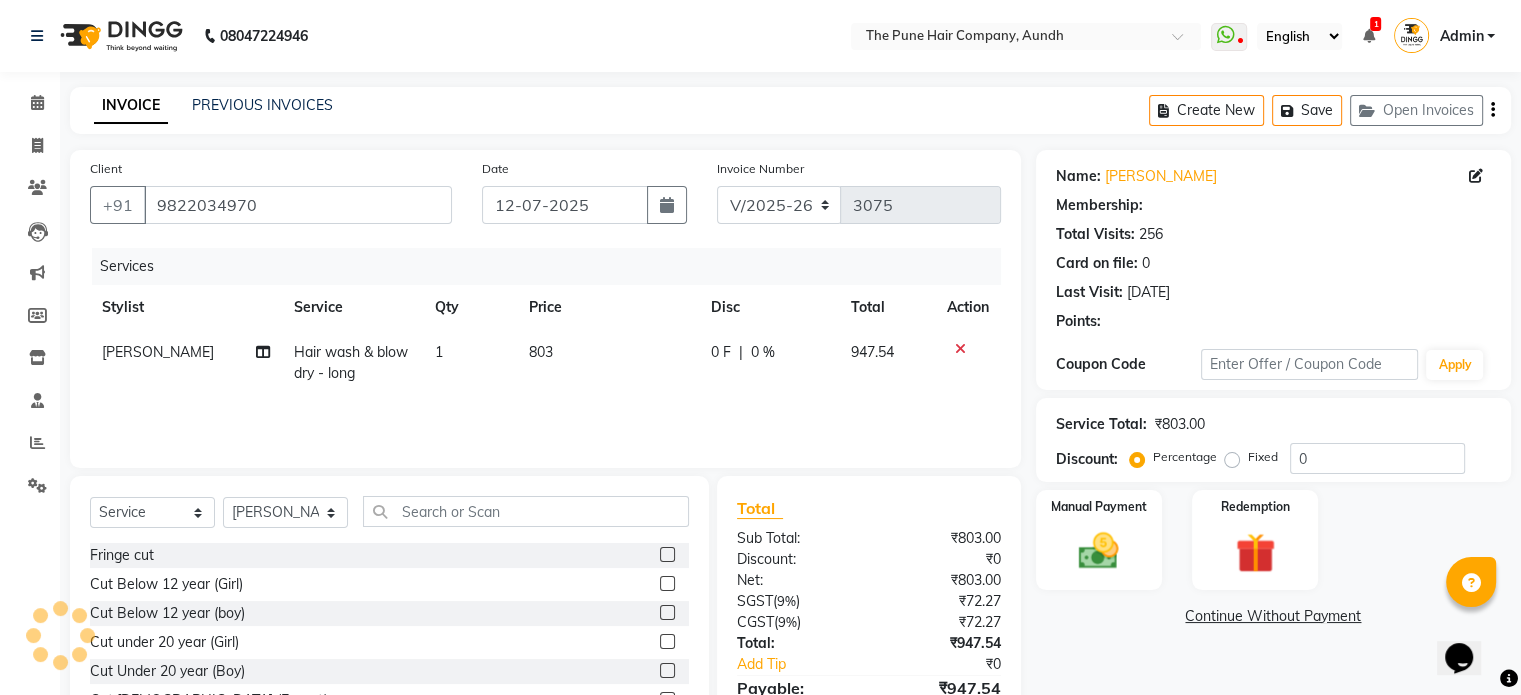 type on "20" 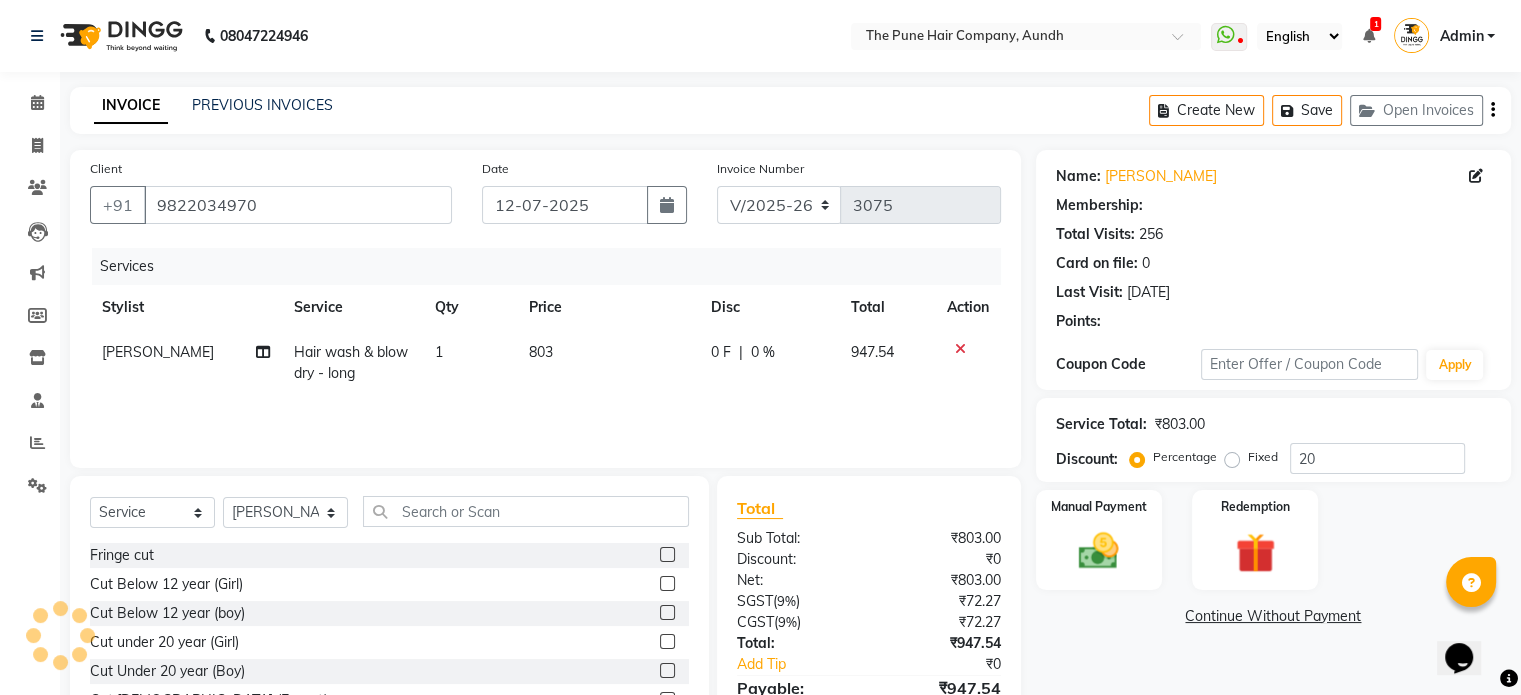 select on "1: Object" 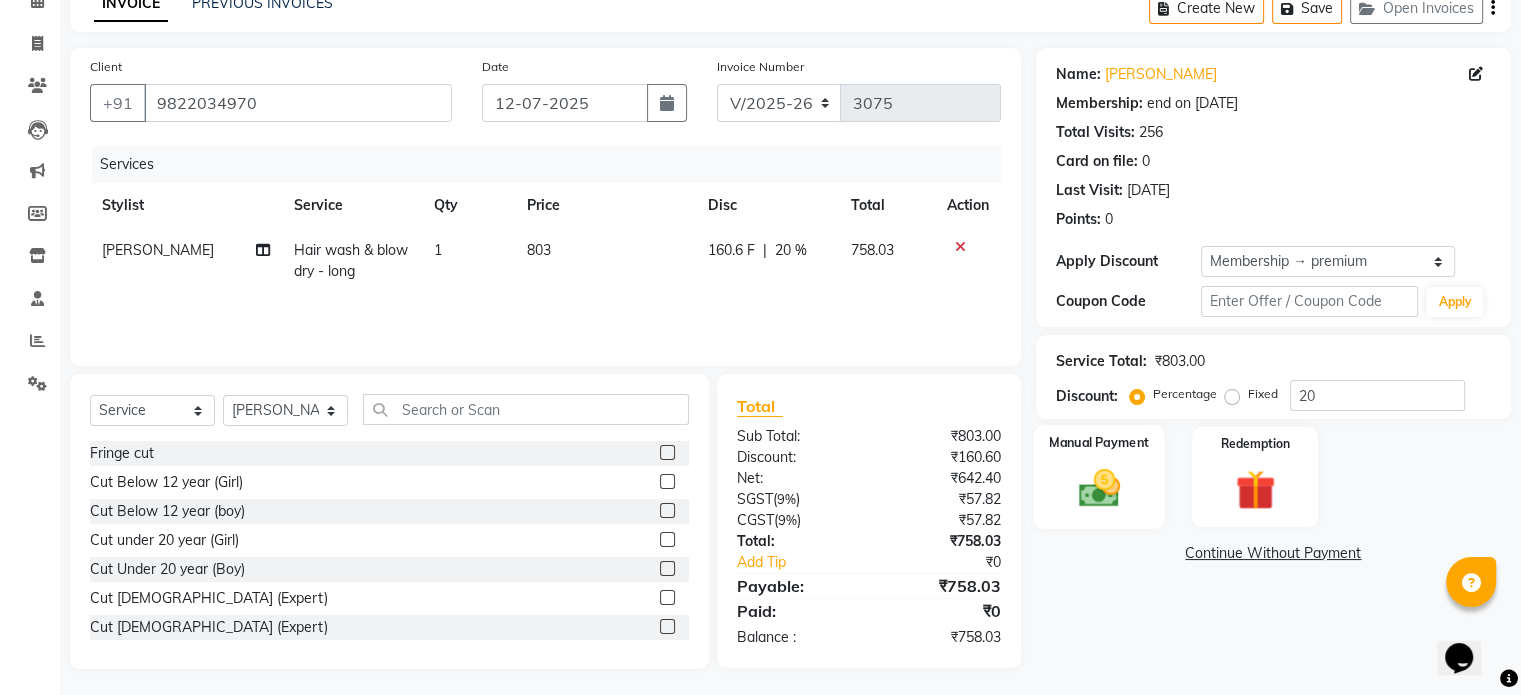 scroll, scrollTop: 106, scrollLeft: 0, axis: vertical 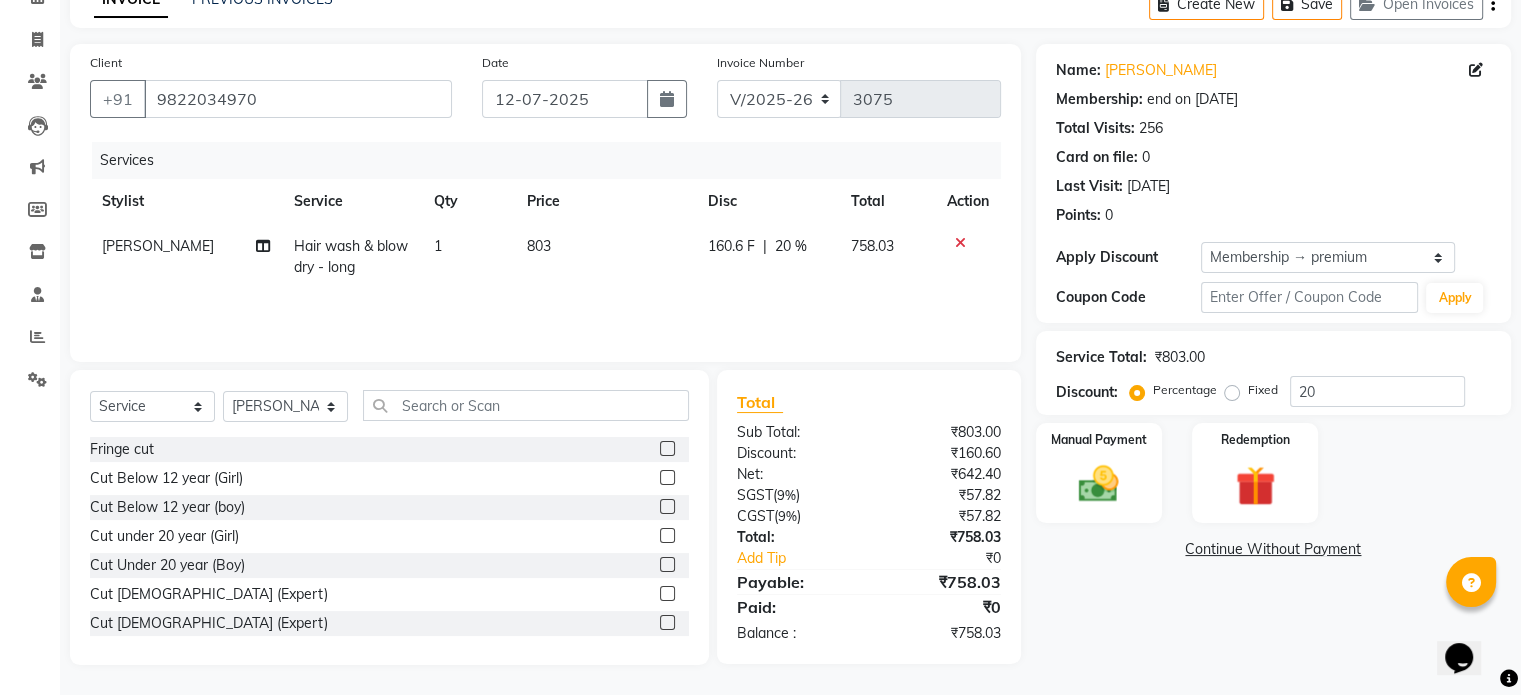 click on "Hair wash & blow dry - long" 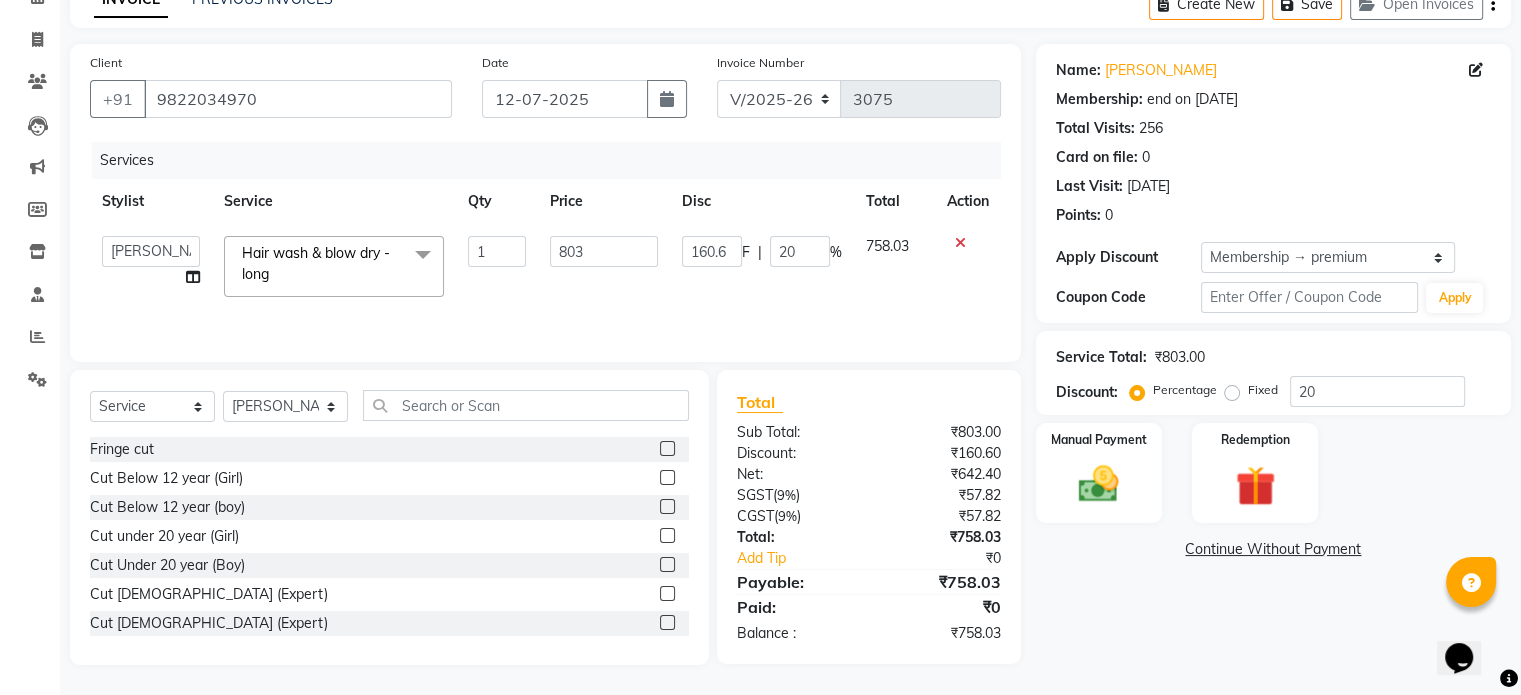 click on "Hair wash & blow dry - long" 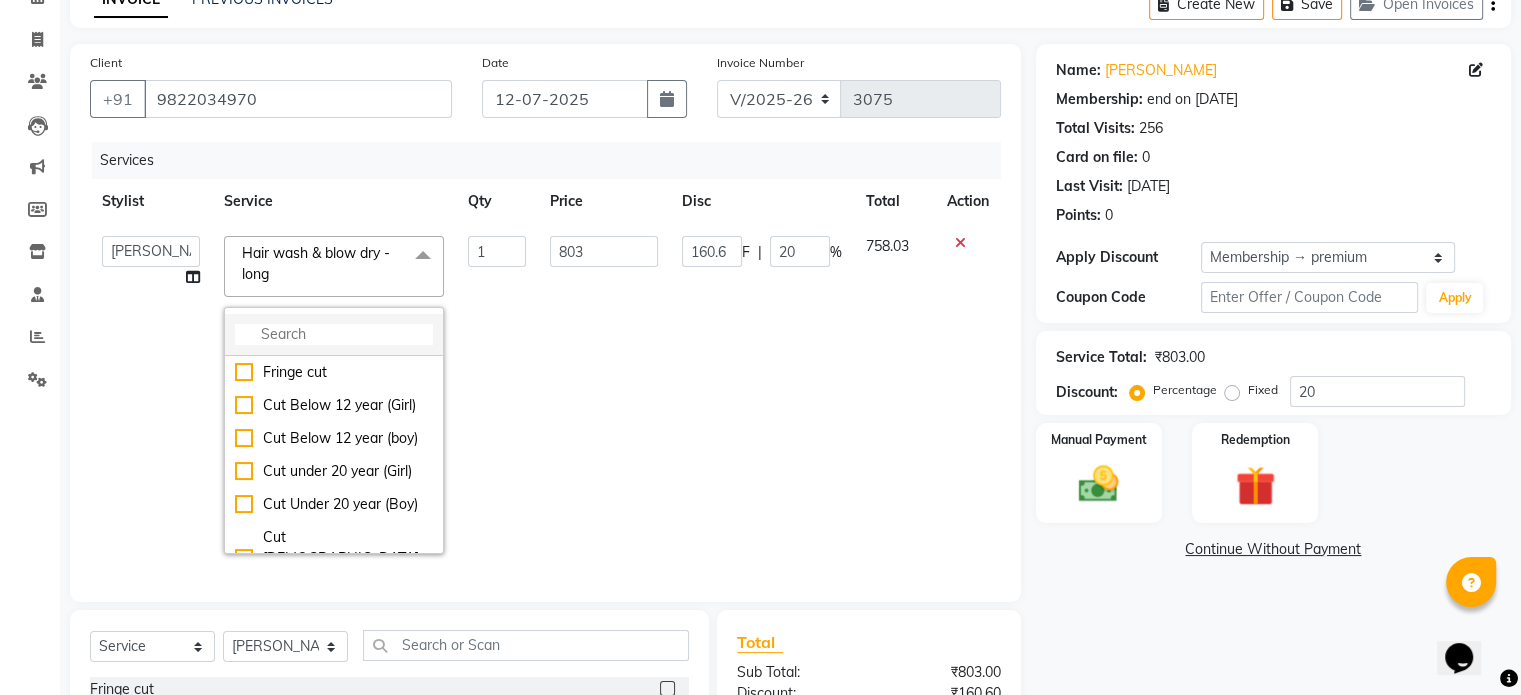 click 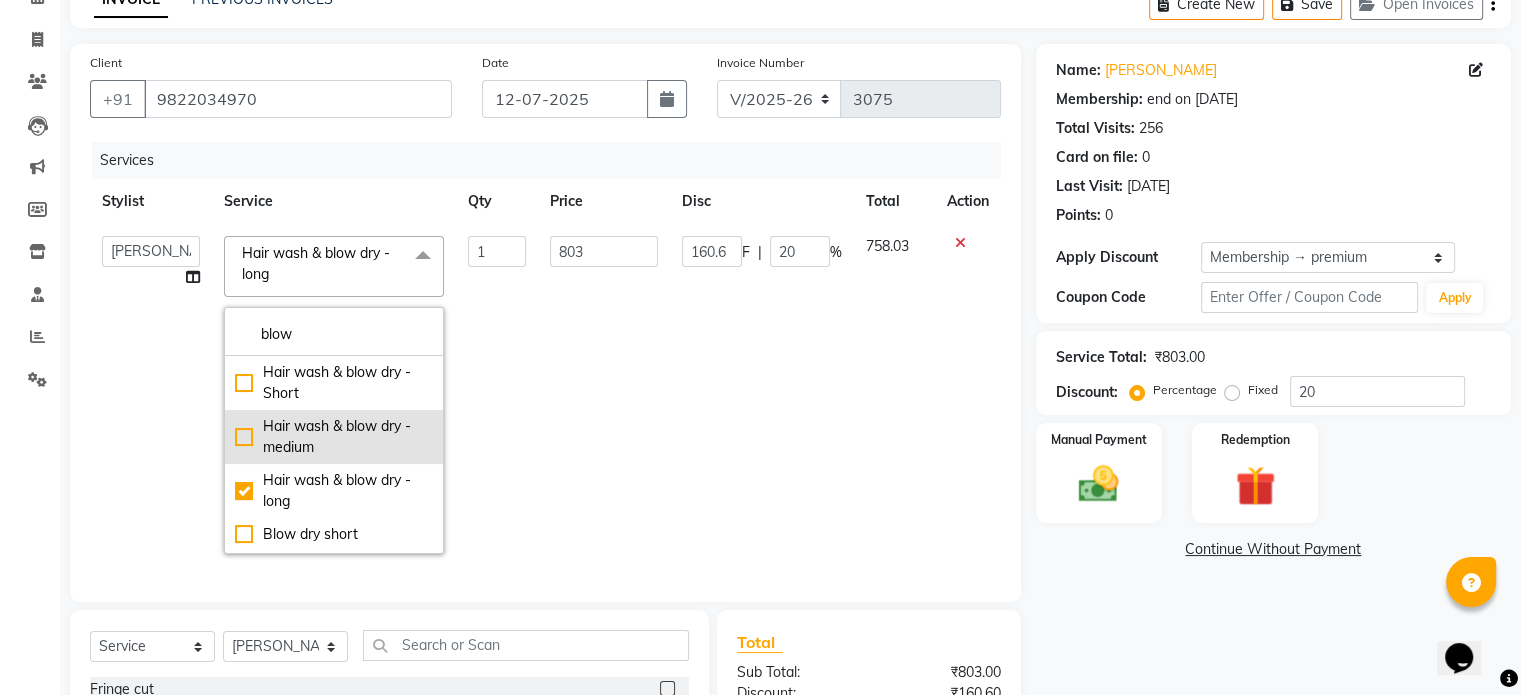 scroll, scrollTop: 100, scrollLeft: 0, axis: vertical 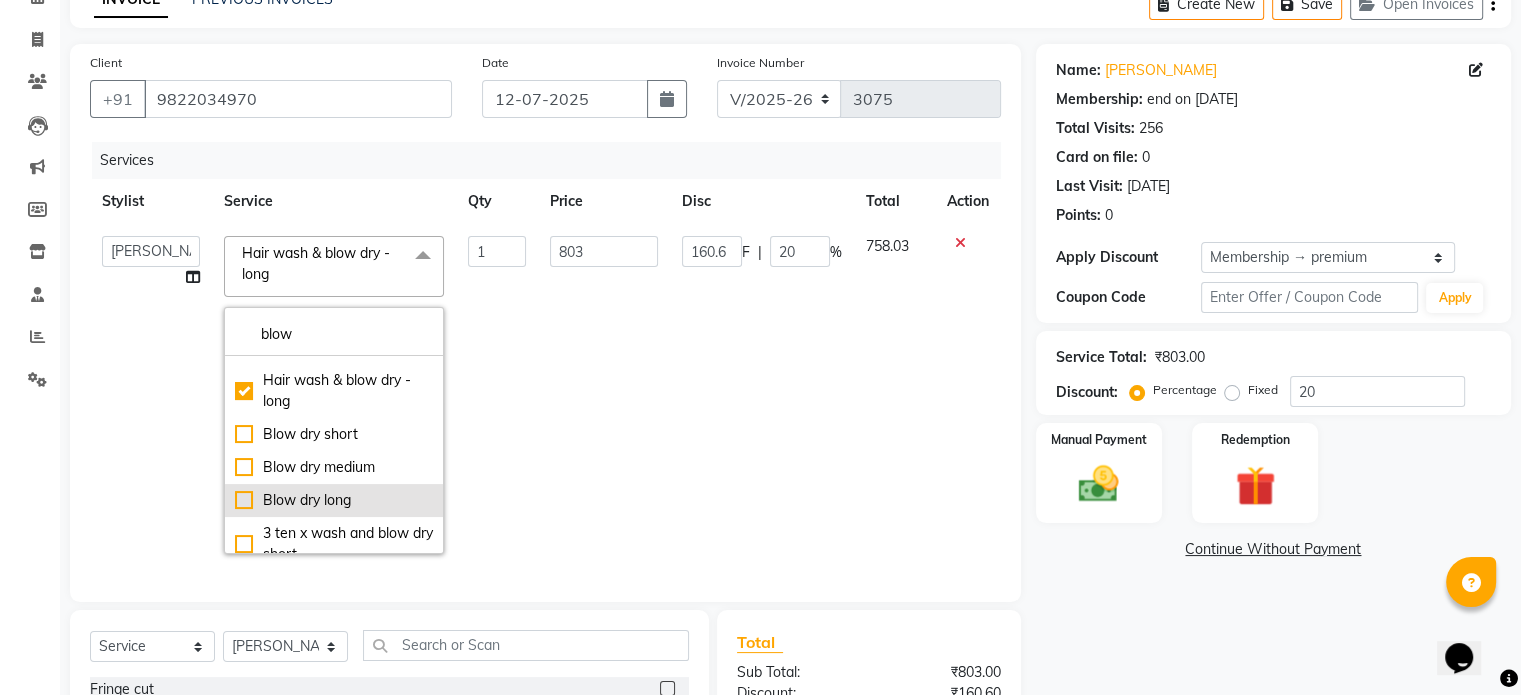 type on "blow" 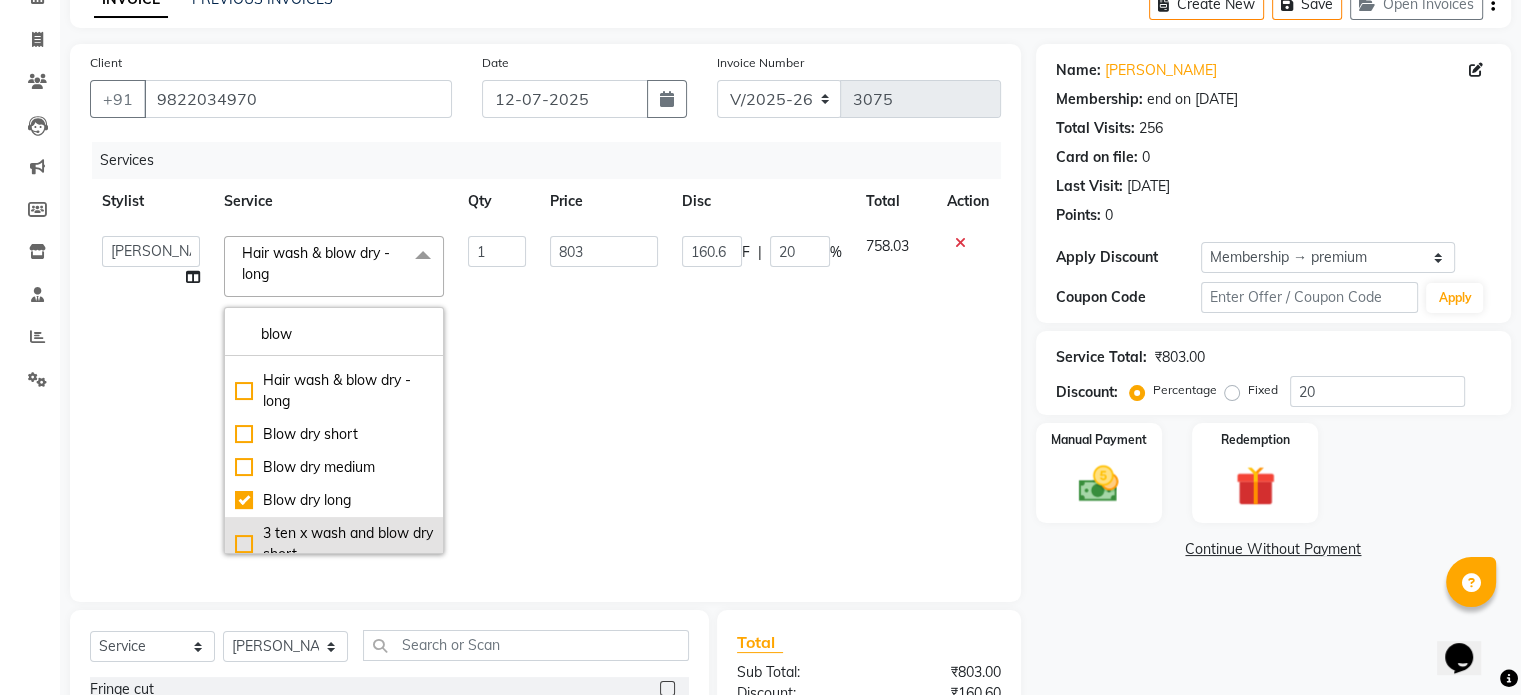 type on "553" 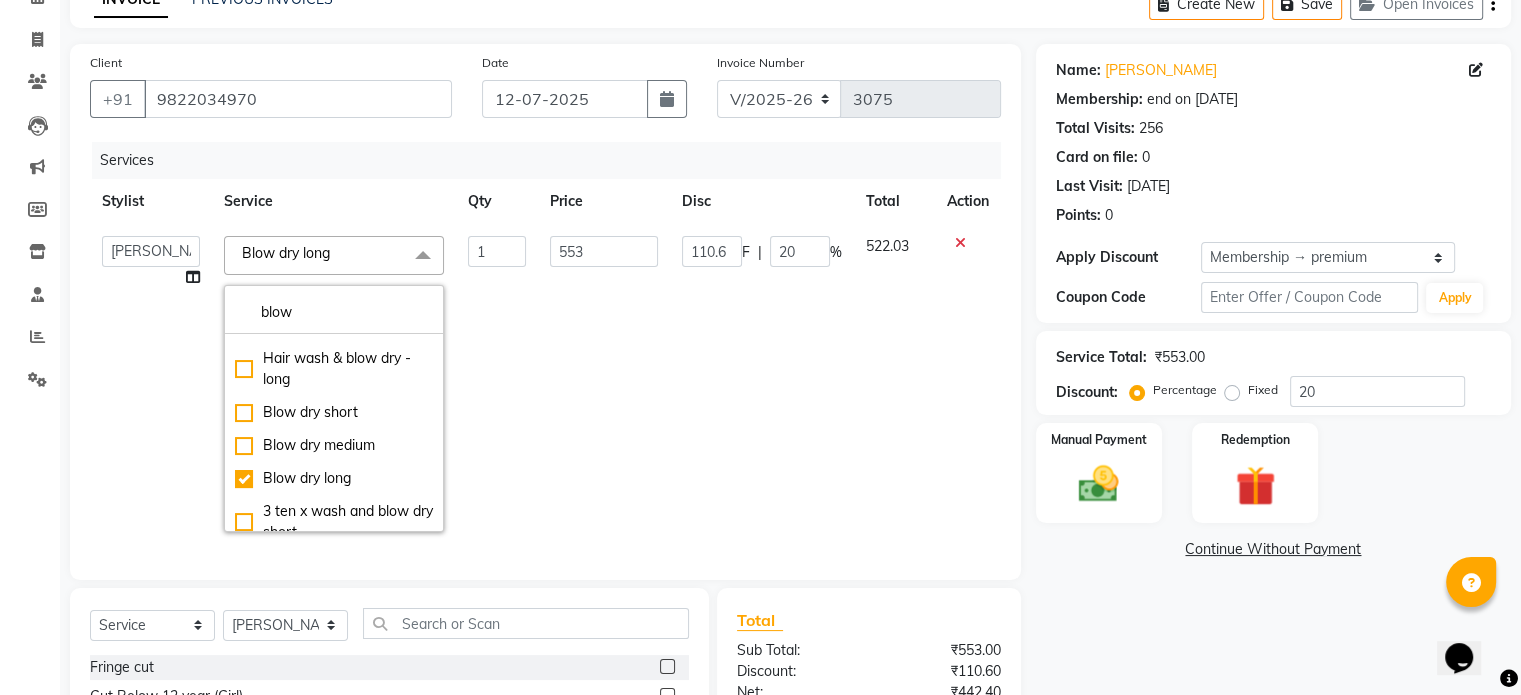 click on "110.6 F | 20 %" 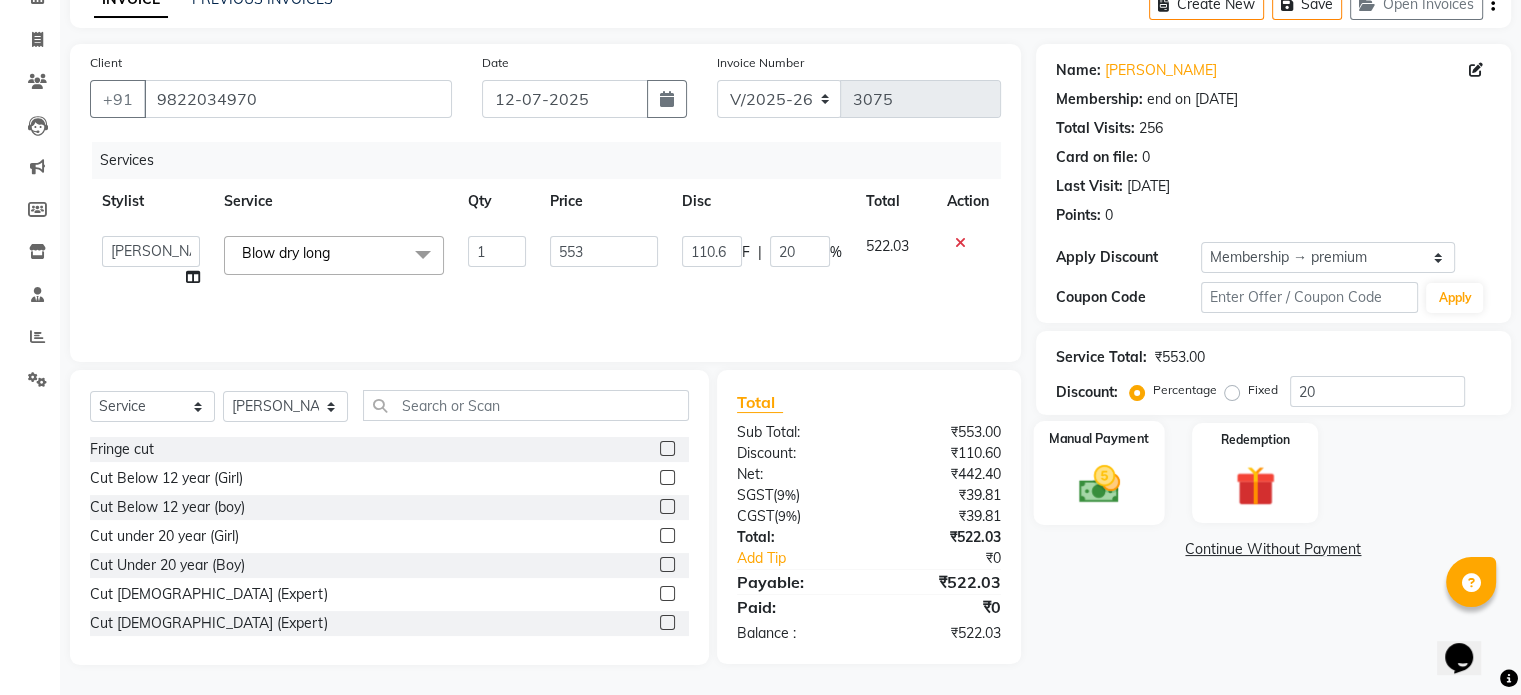 click 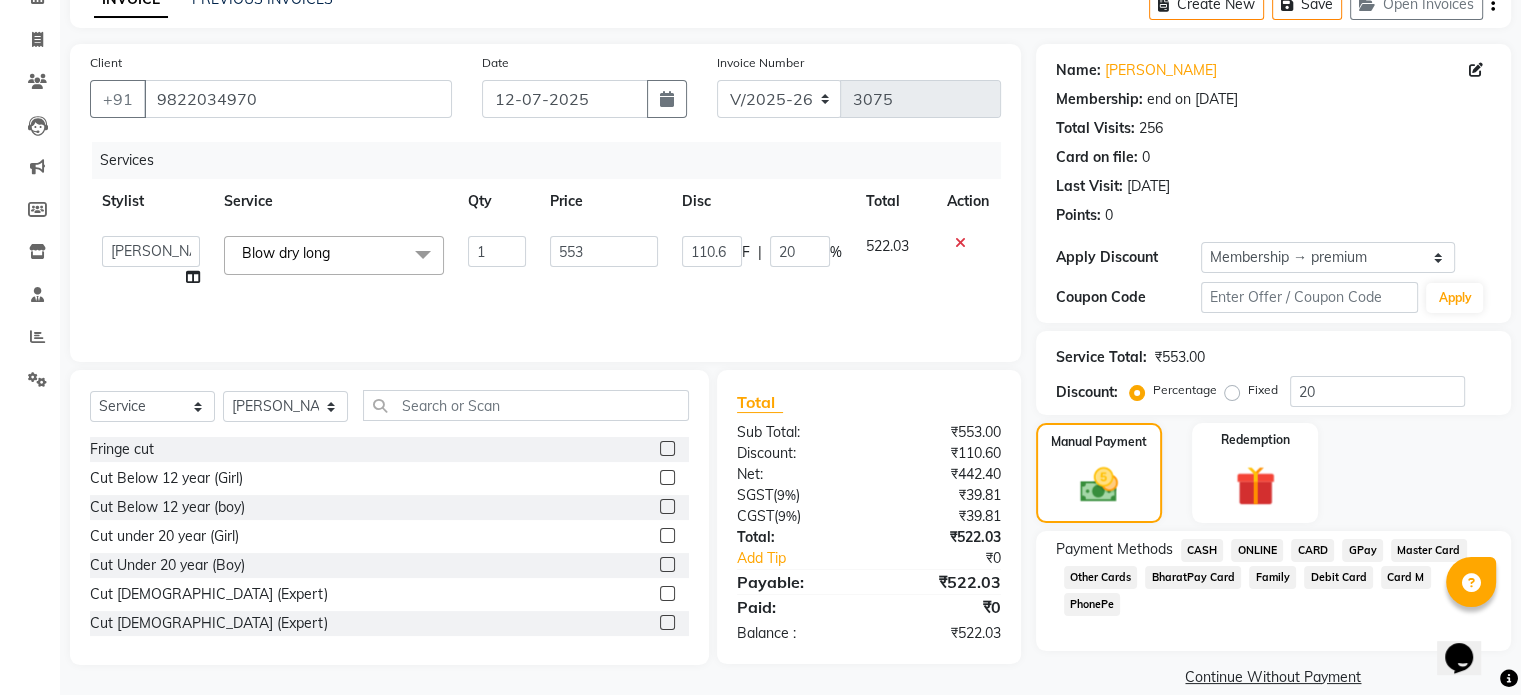 click on "ONLINE" 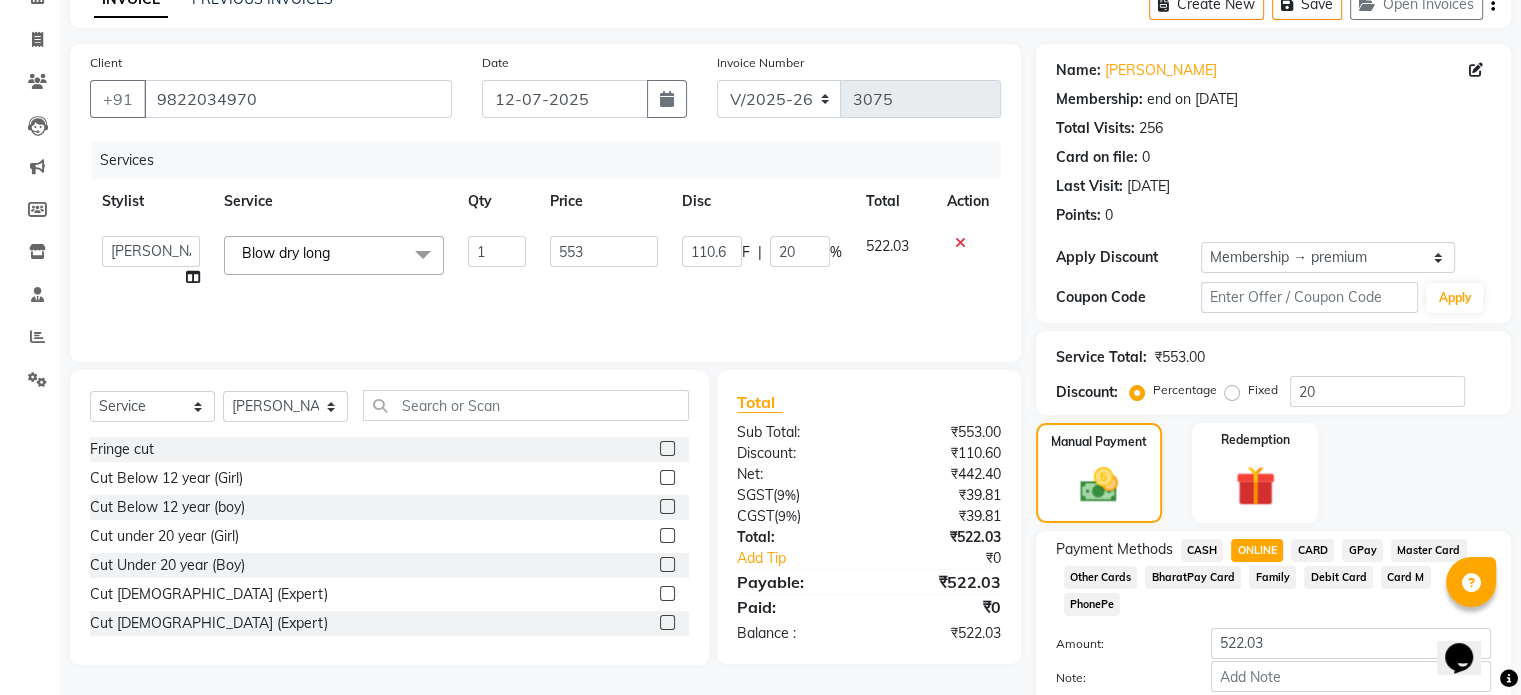 click on "Add Payment" 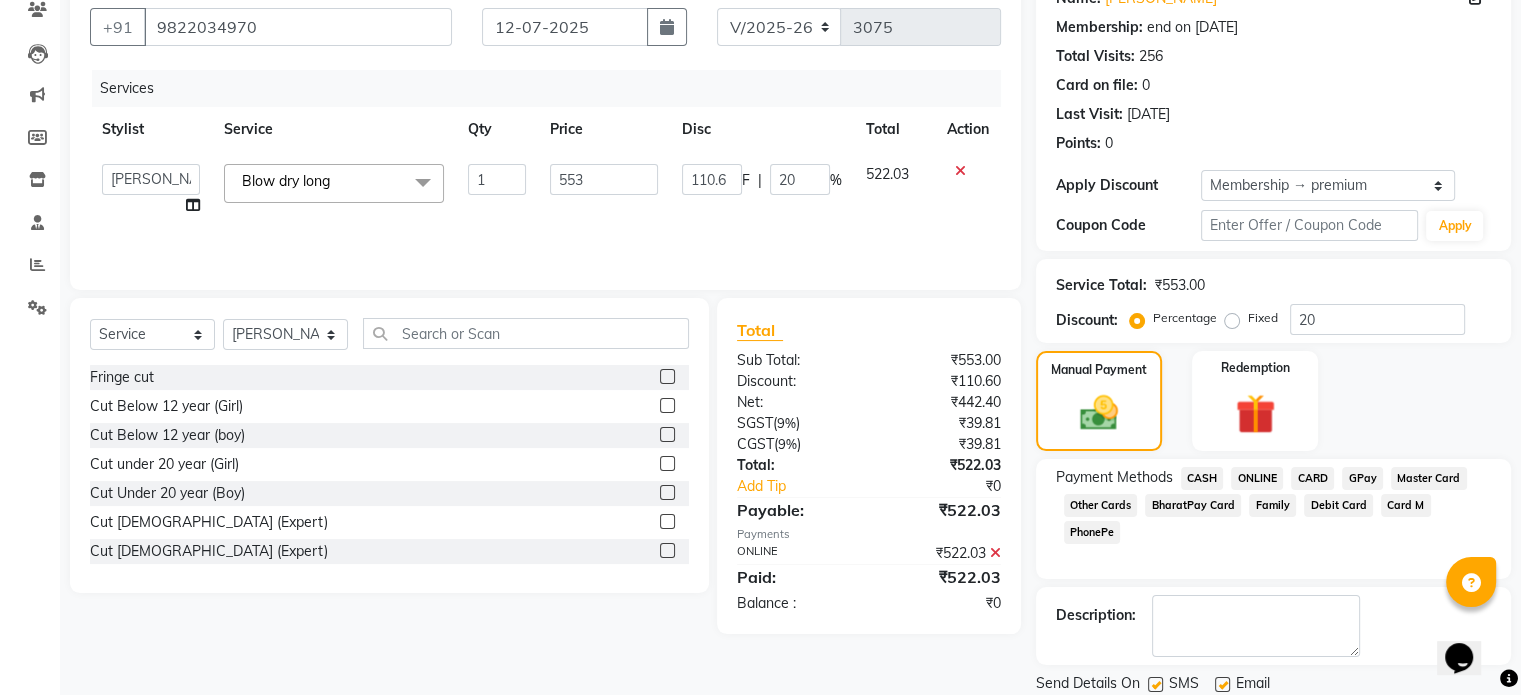 scroll, scrollTop: 244, scrollLeft: 0, axis: vertical 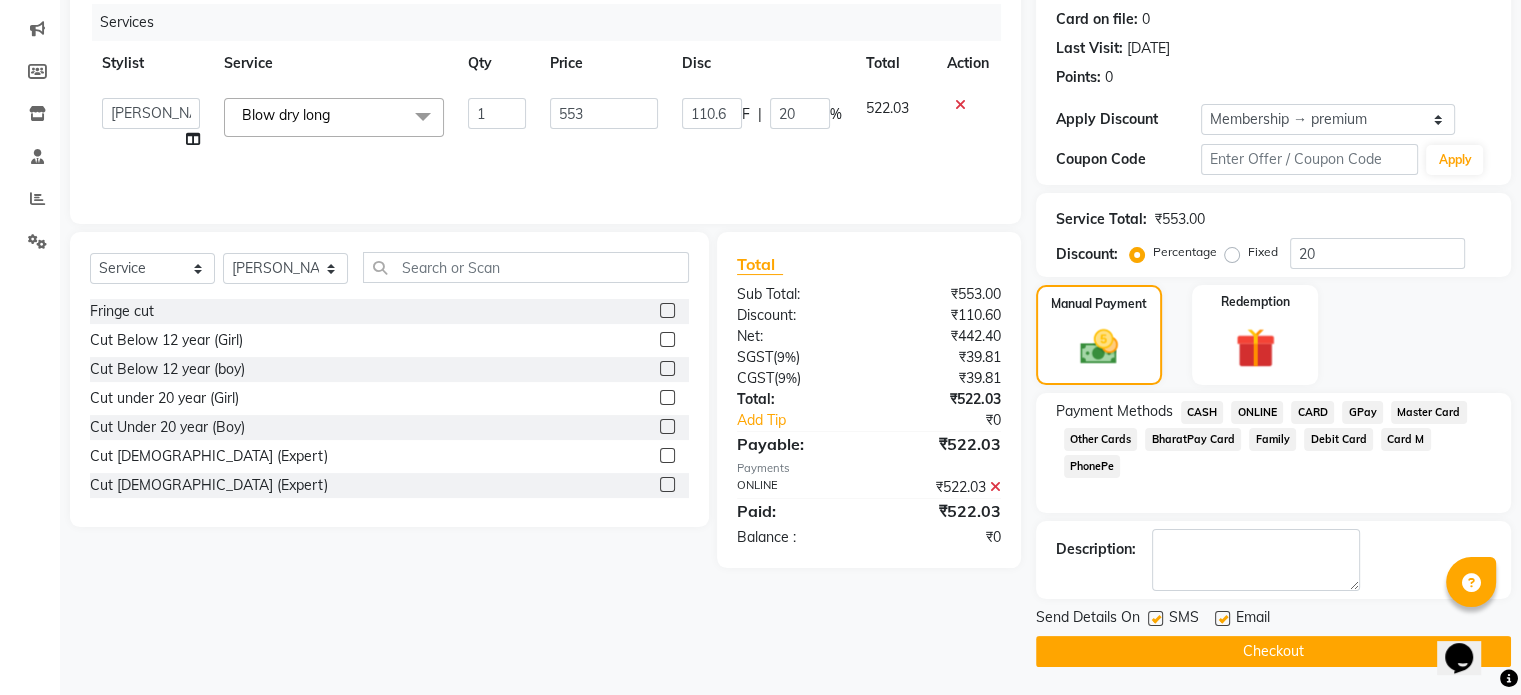 click on "Checkout" 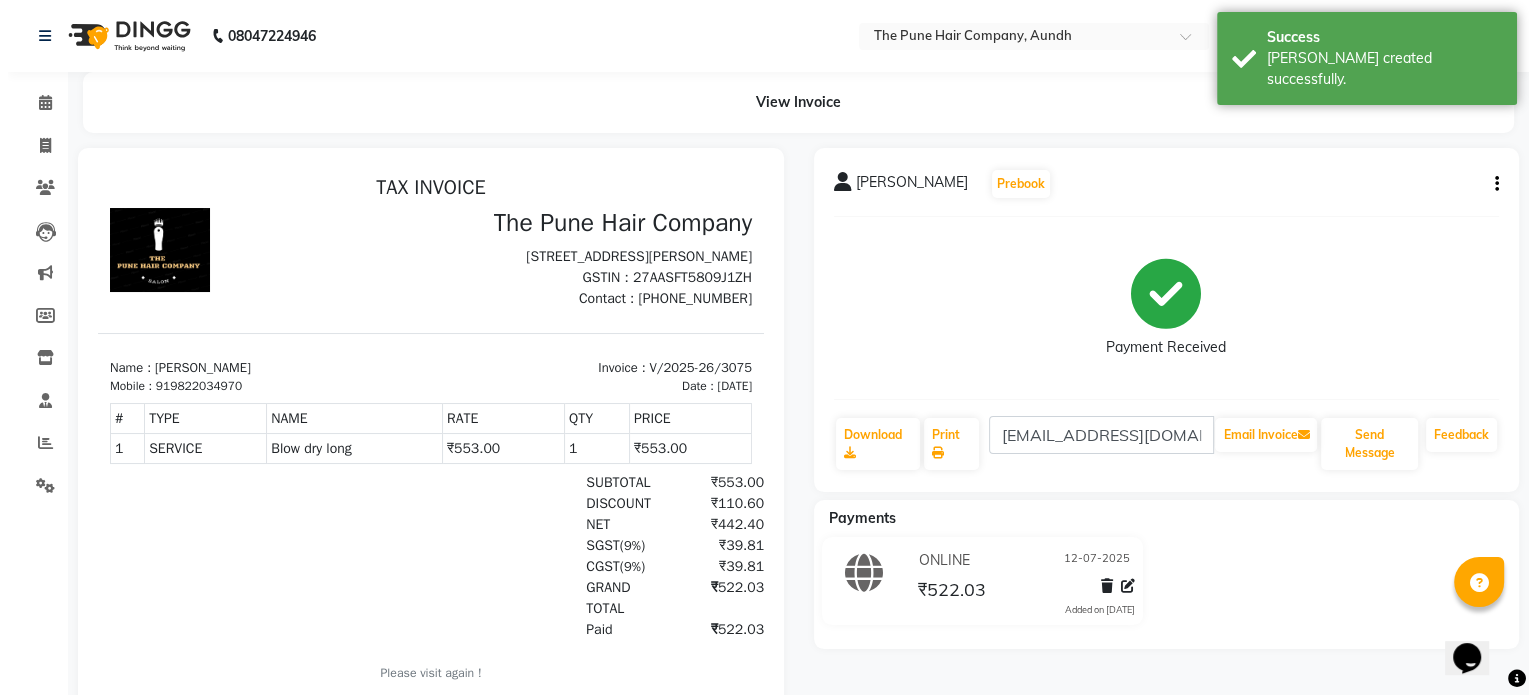 scroll, scrollTop: 0, scrollLeft: 0, axis: both 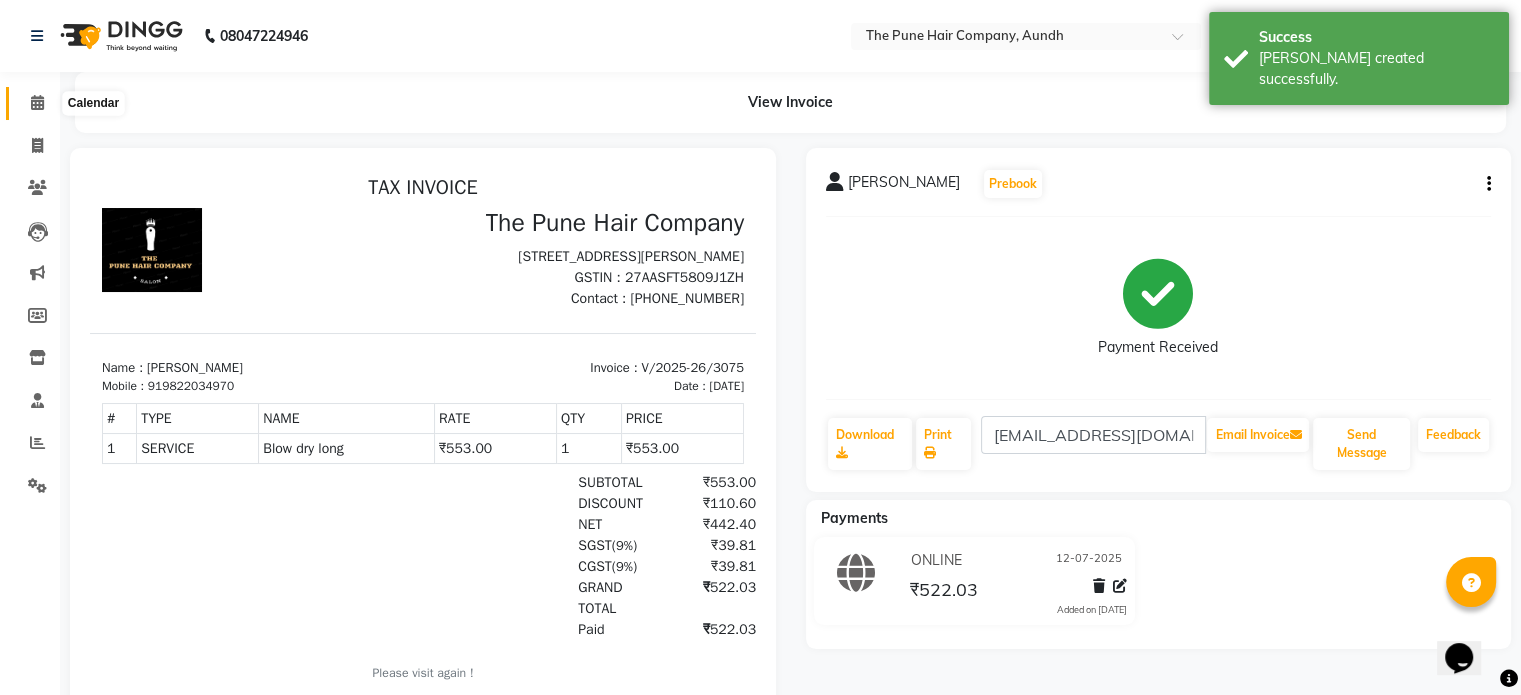 click 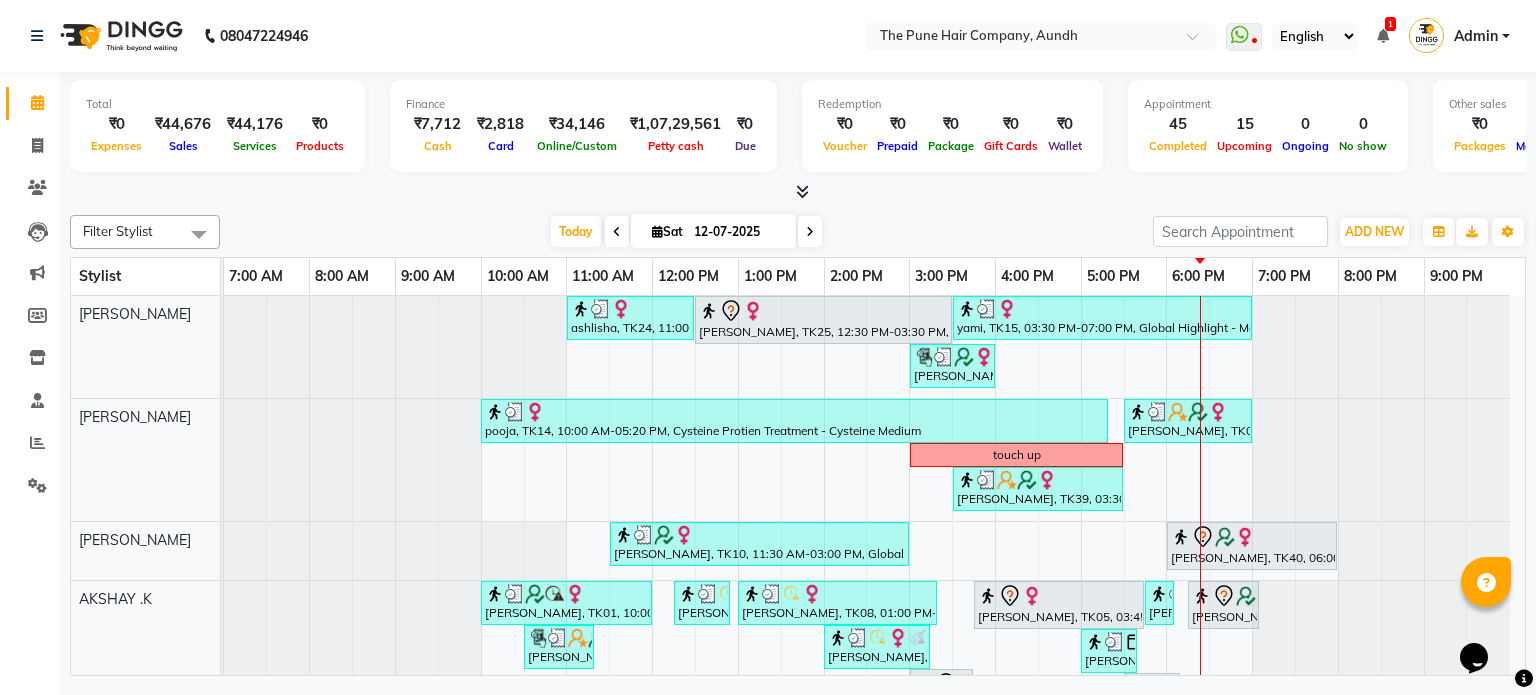 click on "12-07-2025" at bounding box center (738, 232) 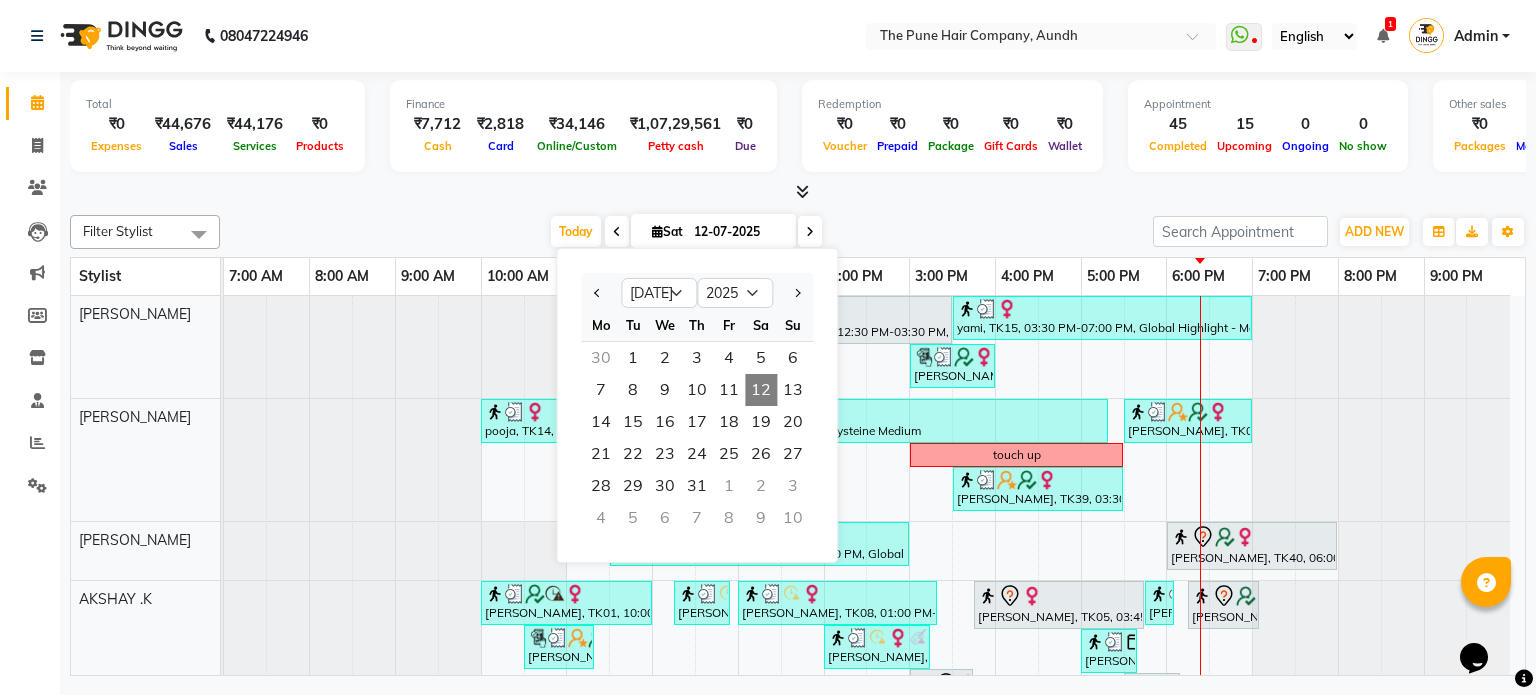 click on "Today  Sat 12-07-2025 Jan Feb Mar Apr May Jun Jul Aug Sep Oct Nov Dec 2015 2016 2017 2018 2019 2020 2021 2022 2023 2024 2025 2026 2027 2028 2029 2030 2031 2032 2033 2034 2035 Mo Tu We Th Fr Sa Su  30   1   2   3   4   5   6   7   8   9   10   11   12   13   14   15   16   17   18   19   20   21   22   23   24   25   26   27   28   29   30   31   1   2   3   4   5   6   7   8   9   10" at bounding box center [686, 232] 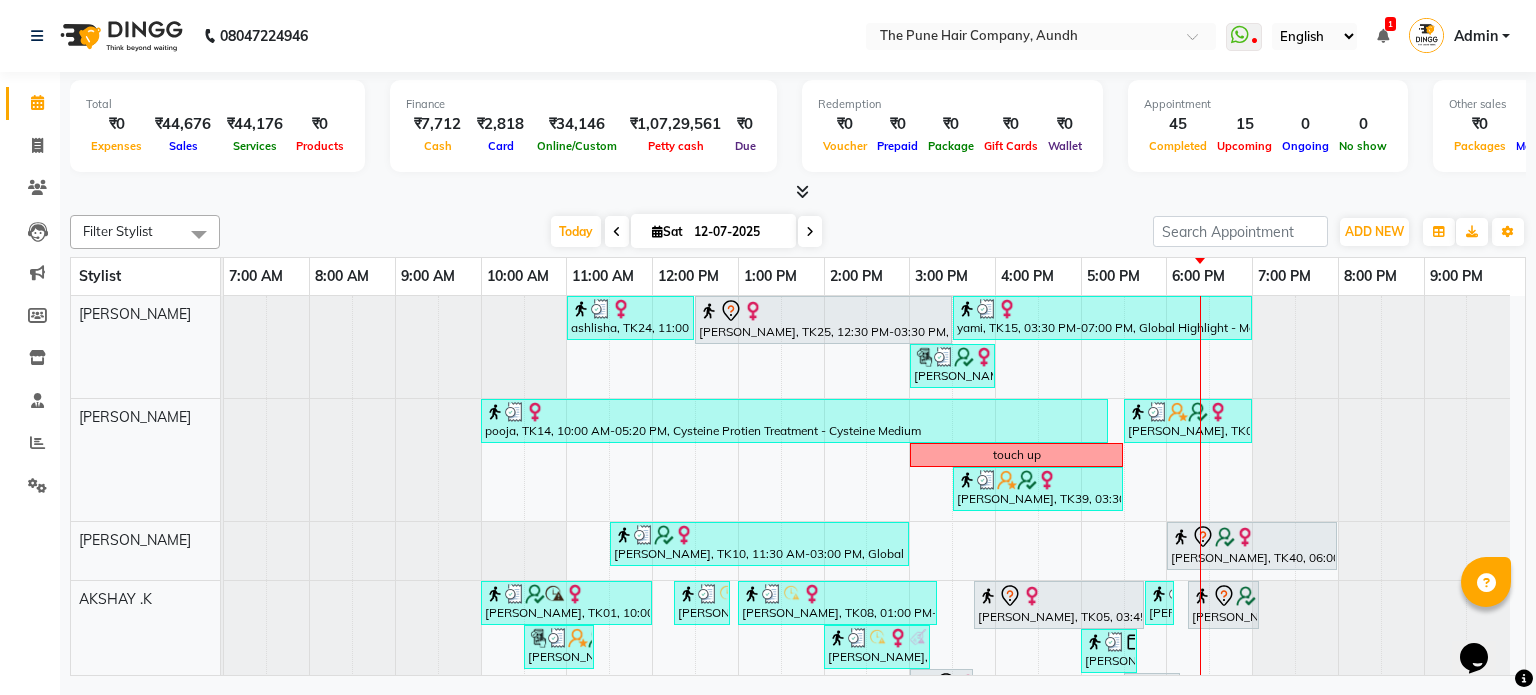click on "12-07-2025" at bounding box center [738, 232] 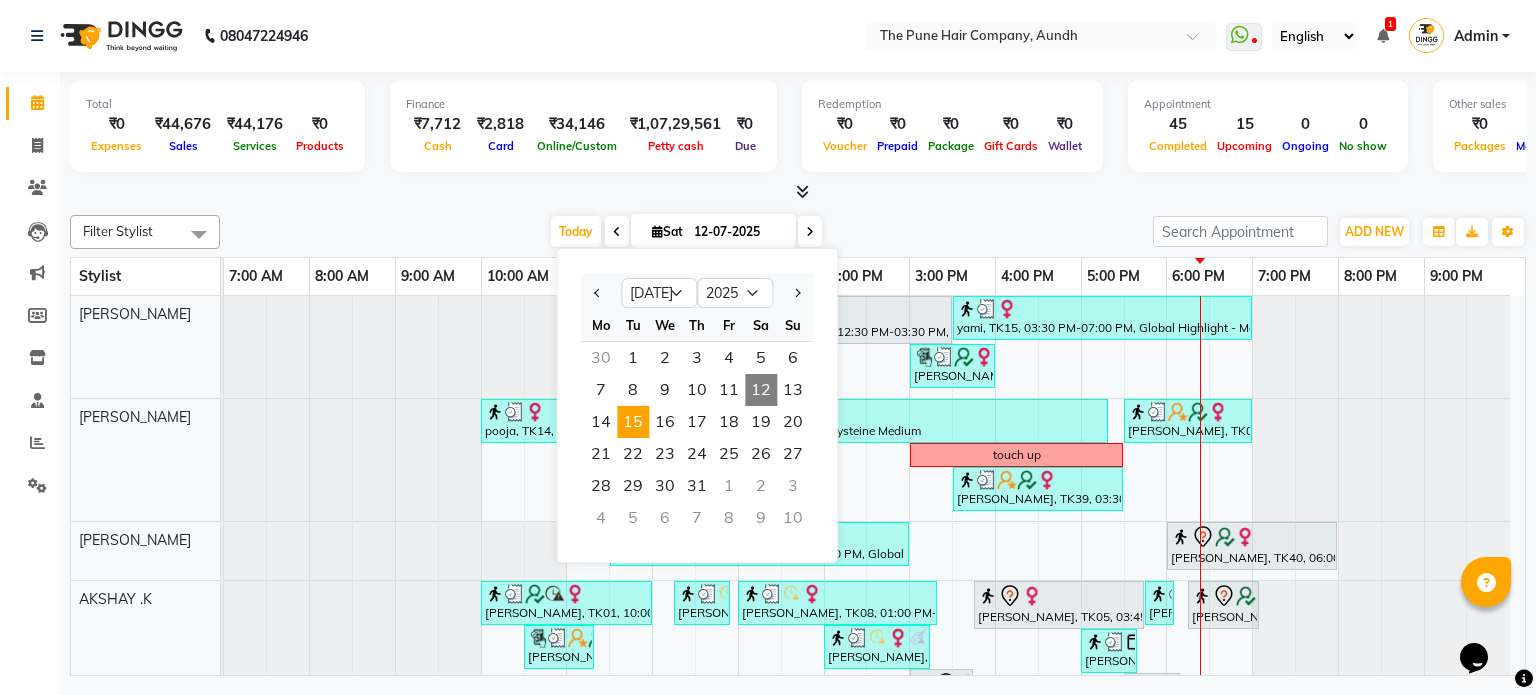 click on "15" at bounding box center (633, 422) 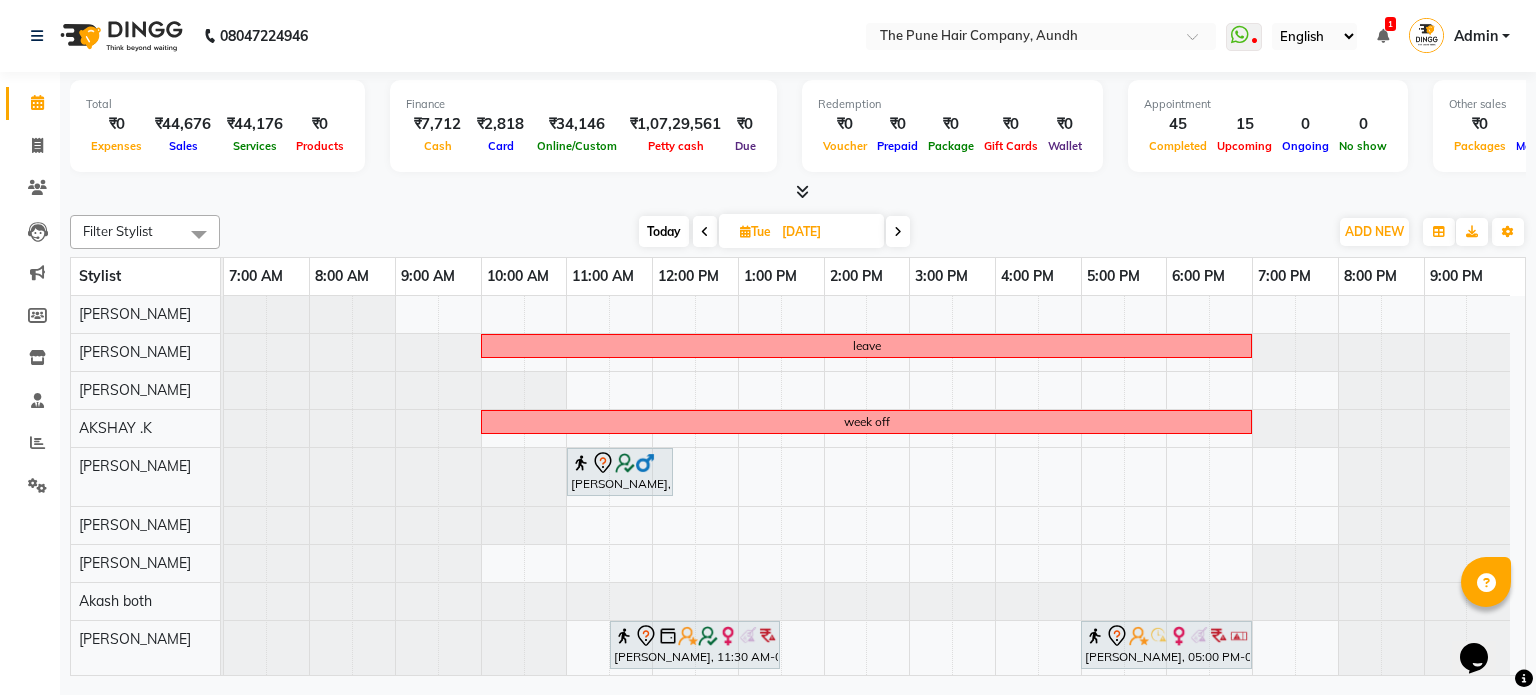 click at bounding box center [898, 231] 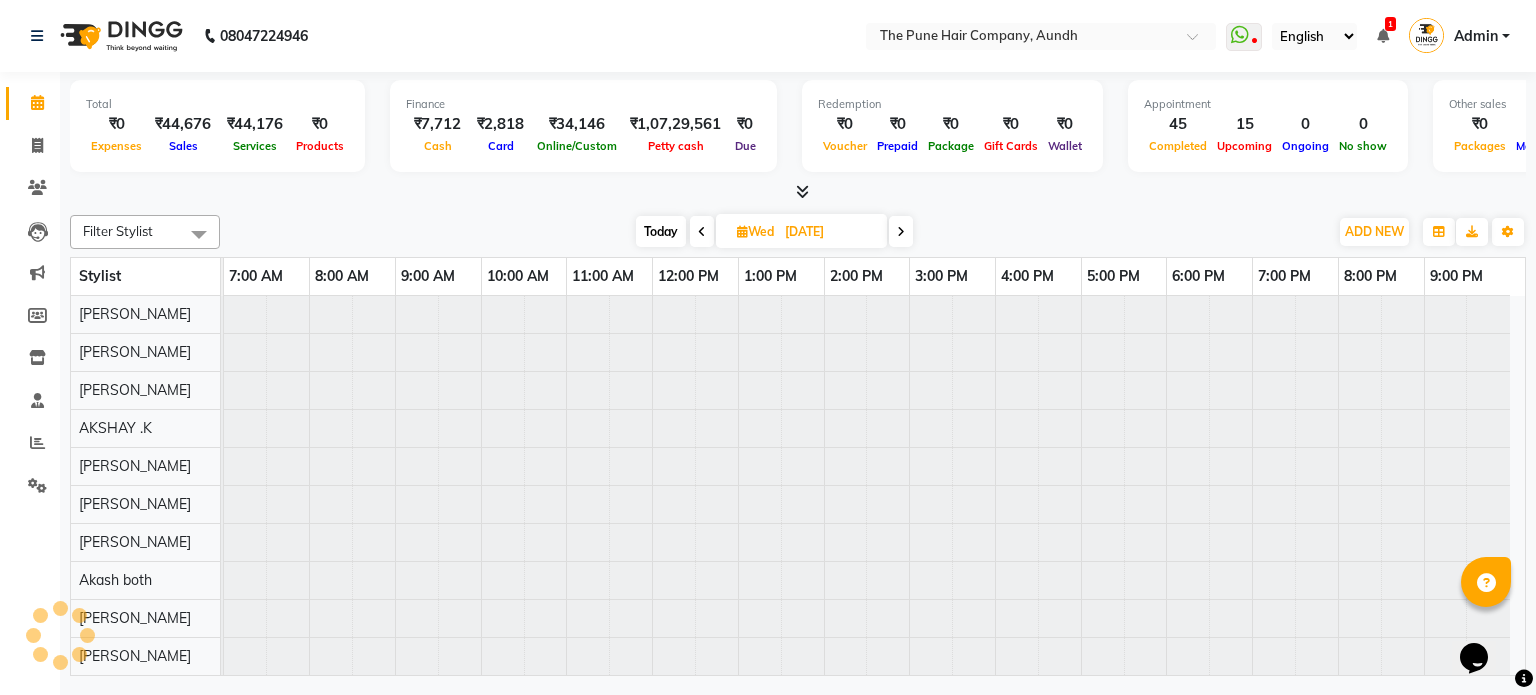 click at bounding box center (901, 231) 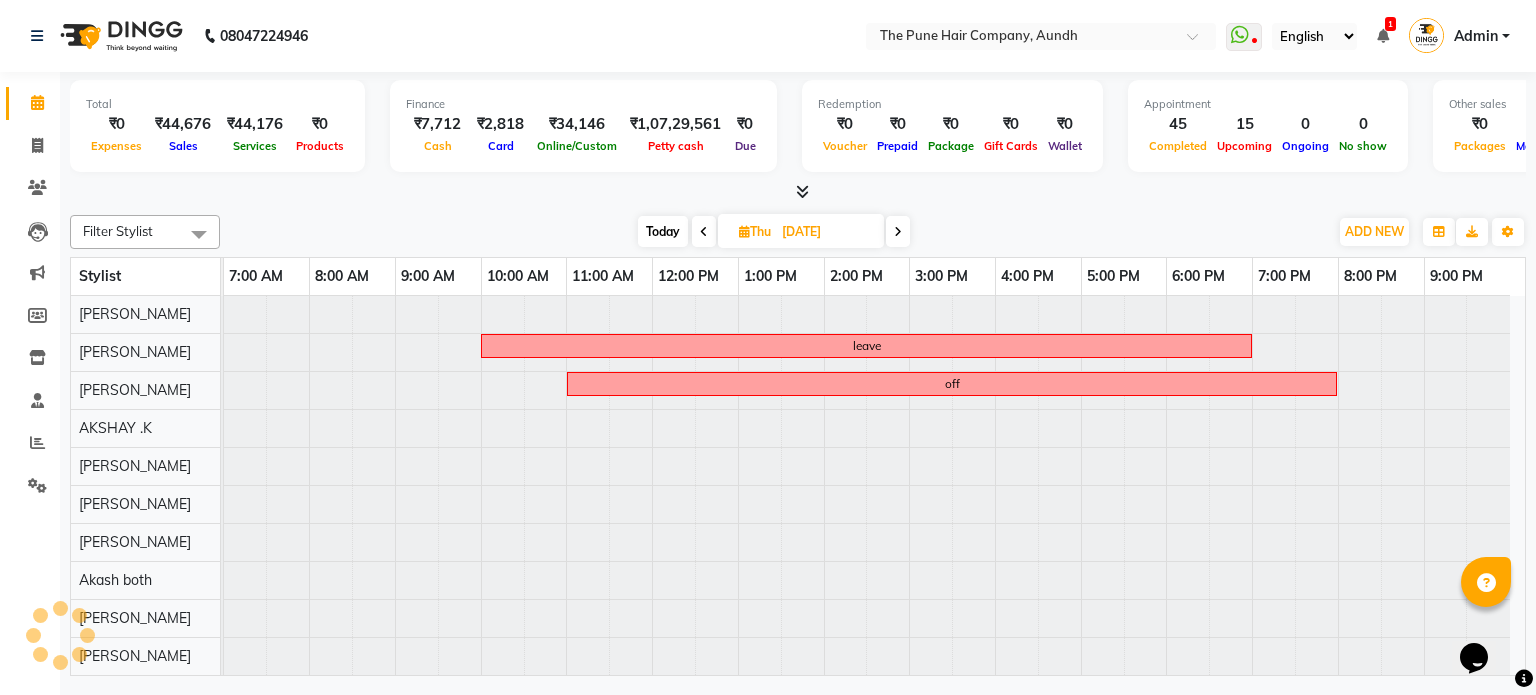 click at bounding box center (898, 232) 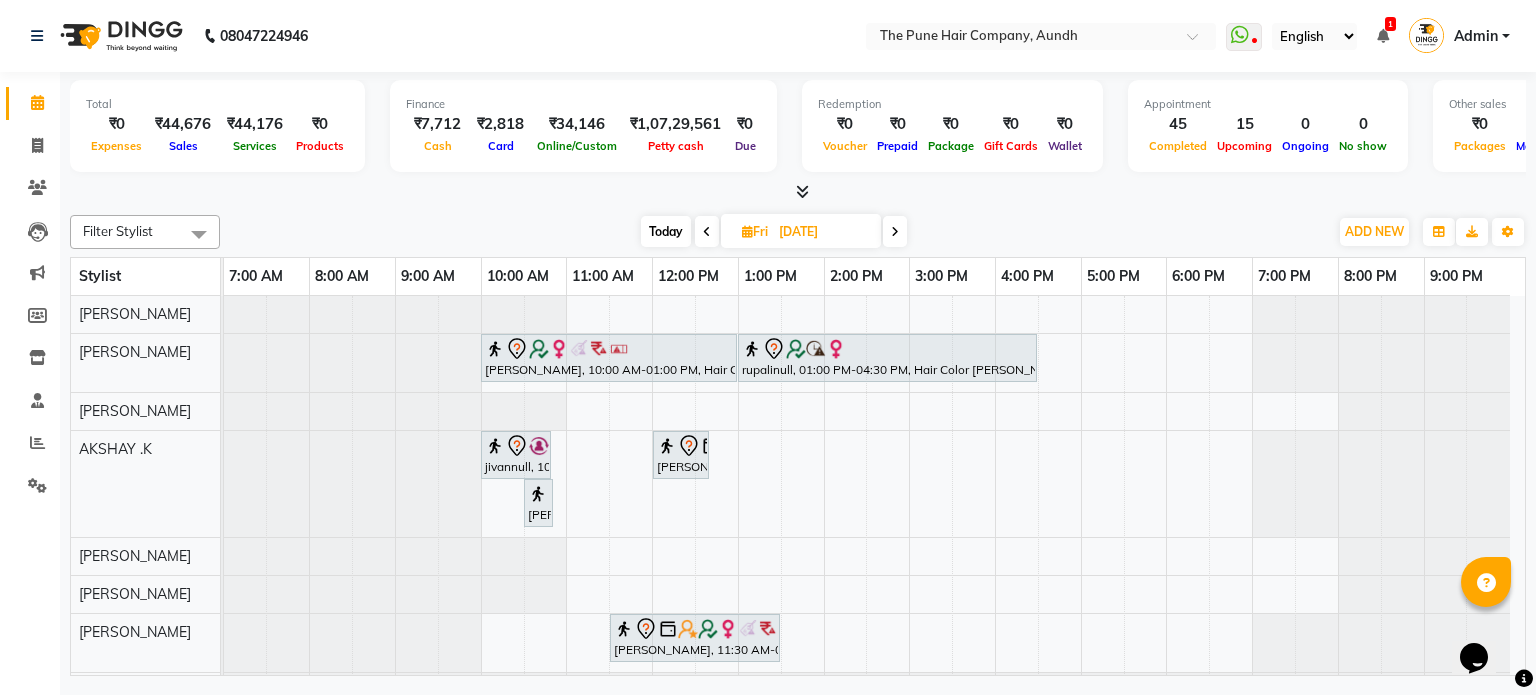 click at bounding box center [895, 231] 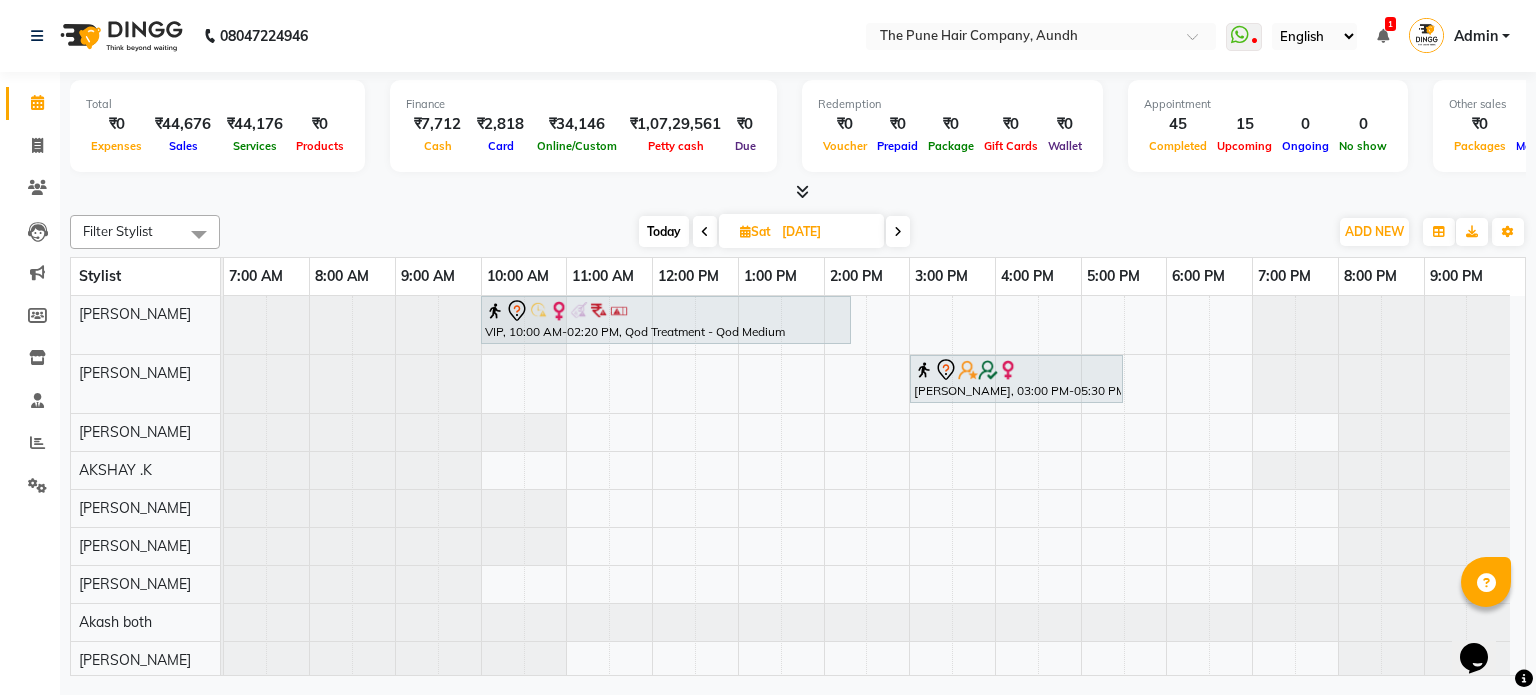 click at bounding box center [705, 231] 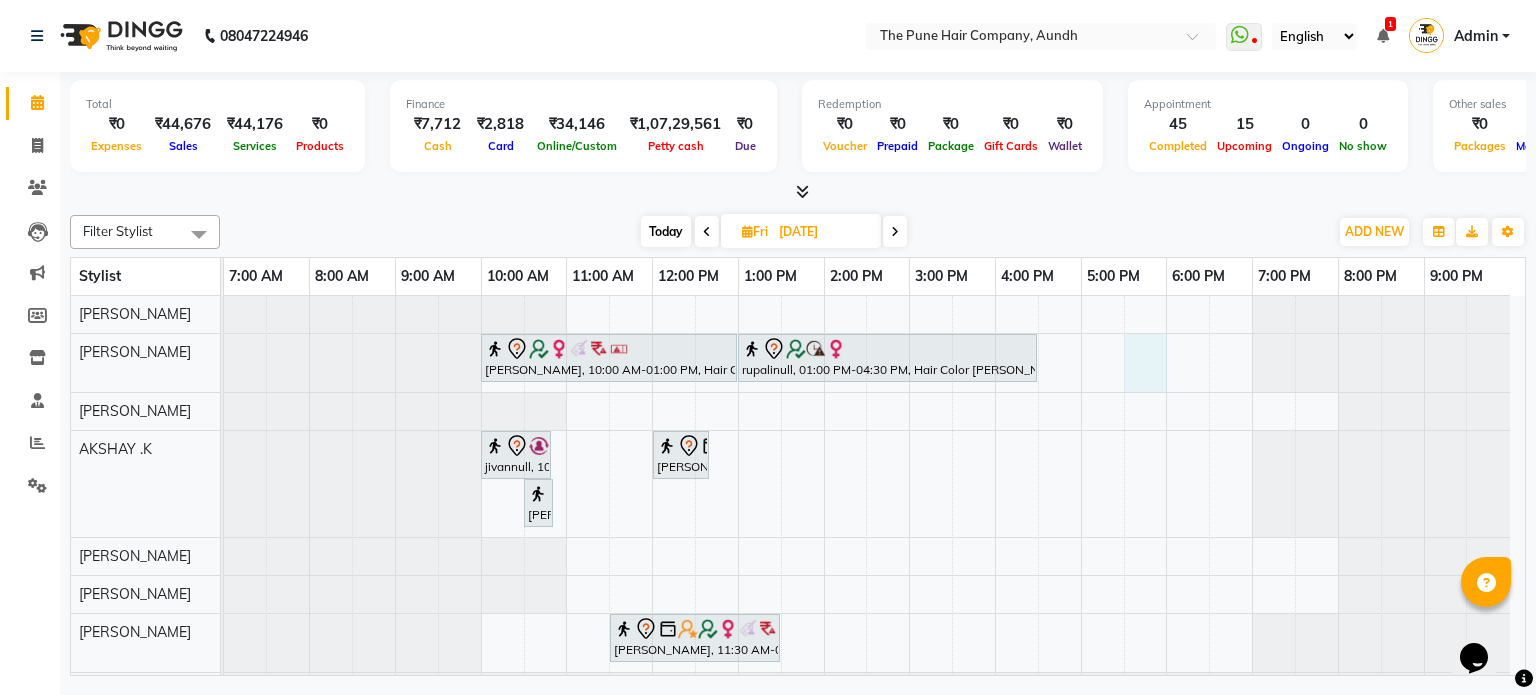 click on "Priya Dhere, 10:00 AM-01:00 PM, Hair Color Inoa - Inoa Touchup 2 Inch             rupalinull, 01:00 PM-04:30 PM, Hair Color Inoa - Inoa Touchup 2 Inch             jivannull, 10:00 AM-10:50 AM,  Beard Crafting             Gaurav Pathak, 12:00 PM-12:40 PM, Cut male (Expert)             nikhil inamdar, 10:30 AM-10:50 AM,  Beard Crafting             deena lakhani, 11:30 AM-01:30 PM, Hair Color Inoa - Inoa Touchup 2 Inch" at bounding box center (874, 617) 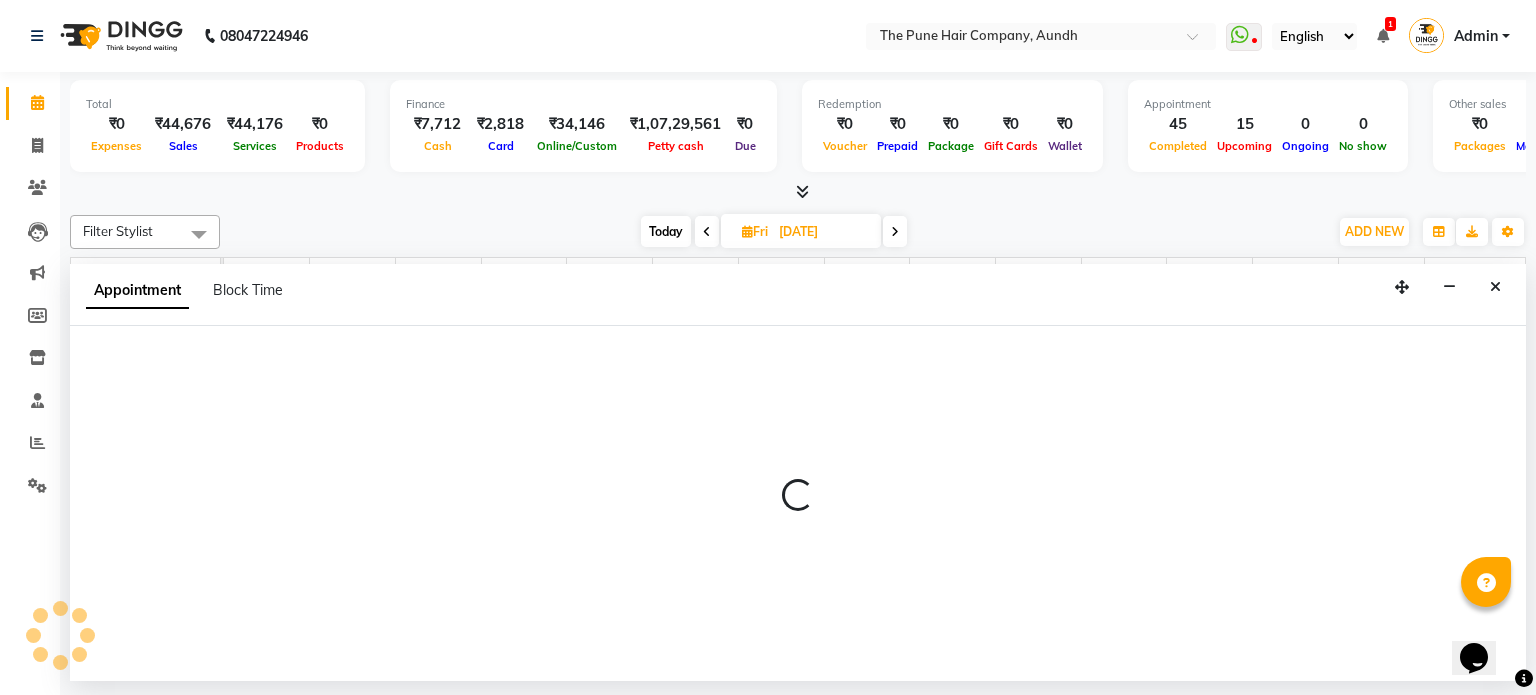 select on "3339" 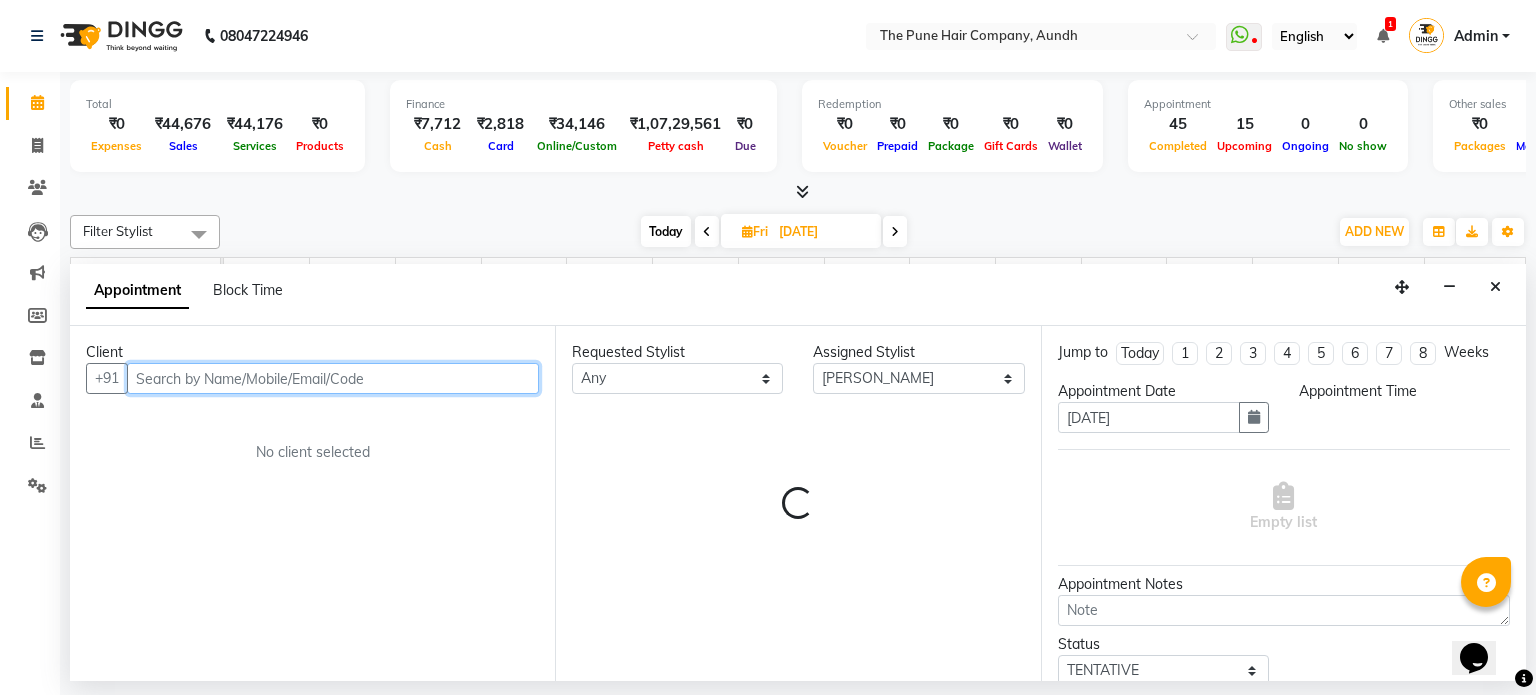 select on "1050" 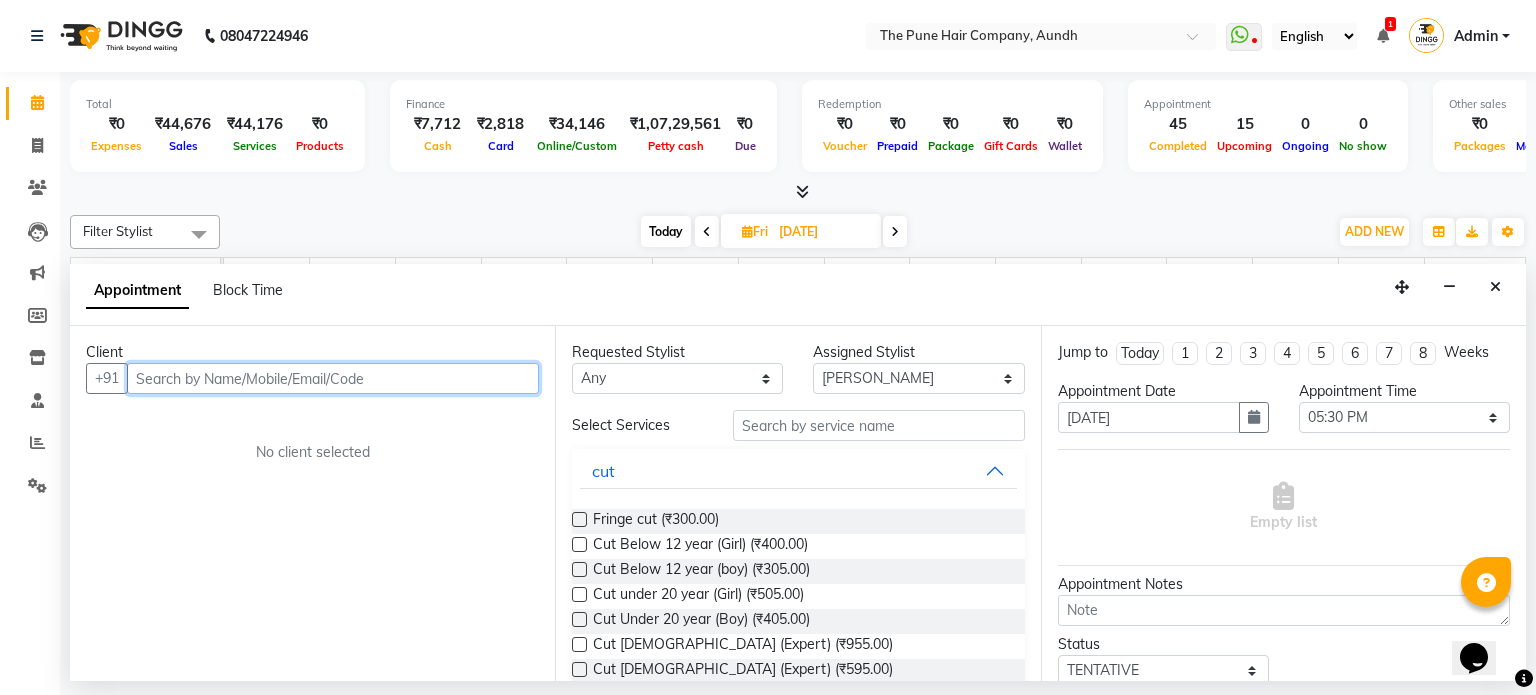 click at bounding box center [333, 378] 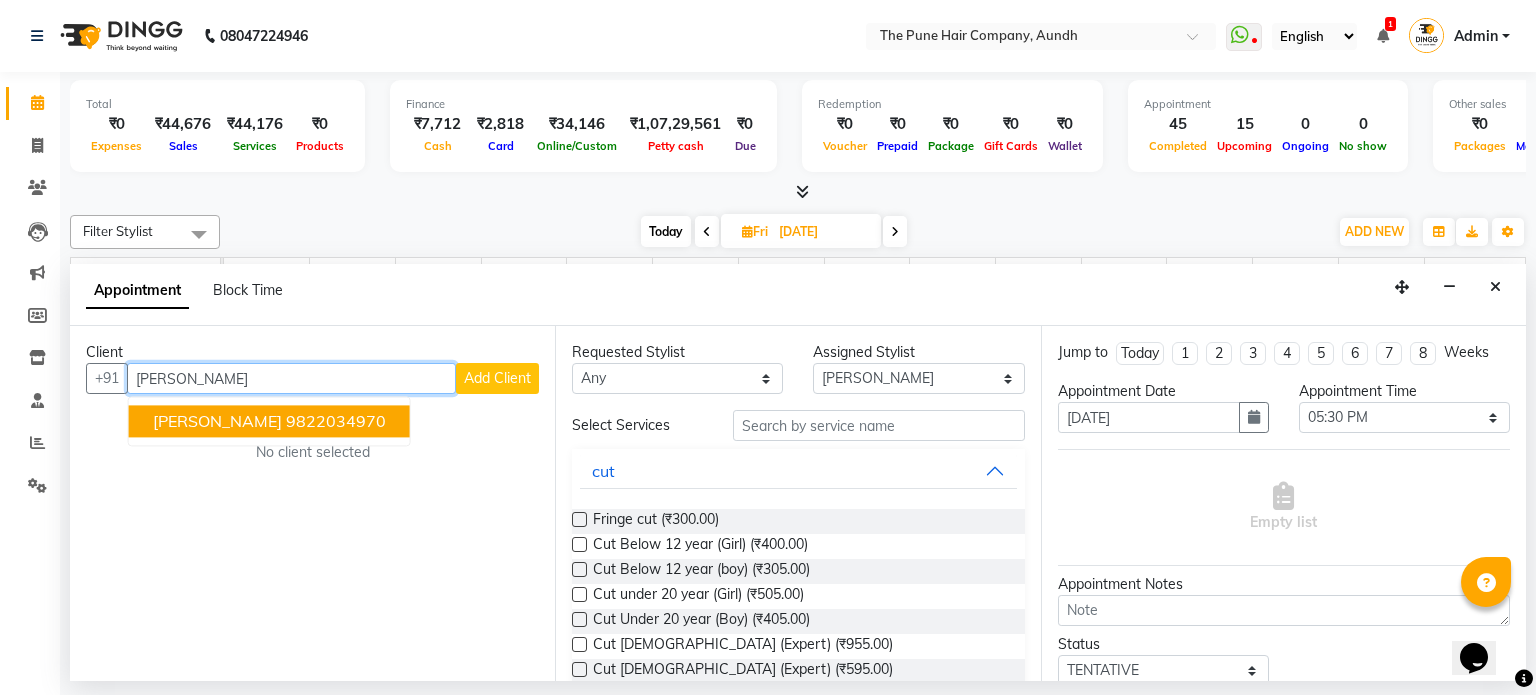 click on "9822034970" at bounding box center [336, 422] 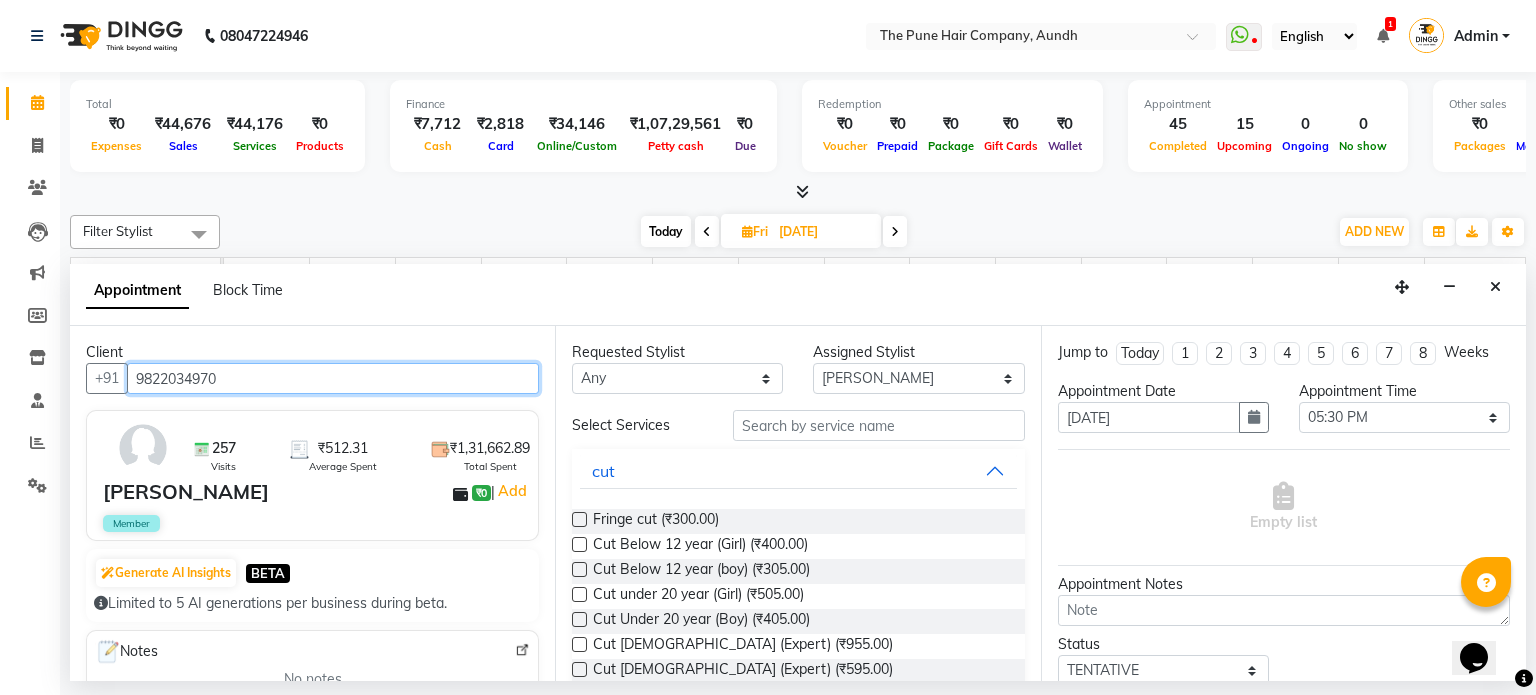 type on "9822034970" 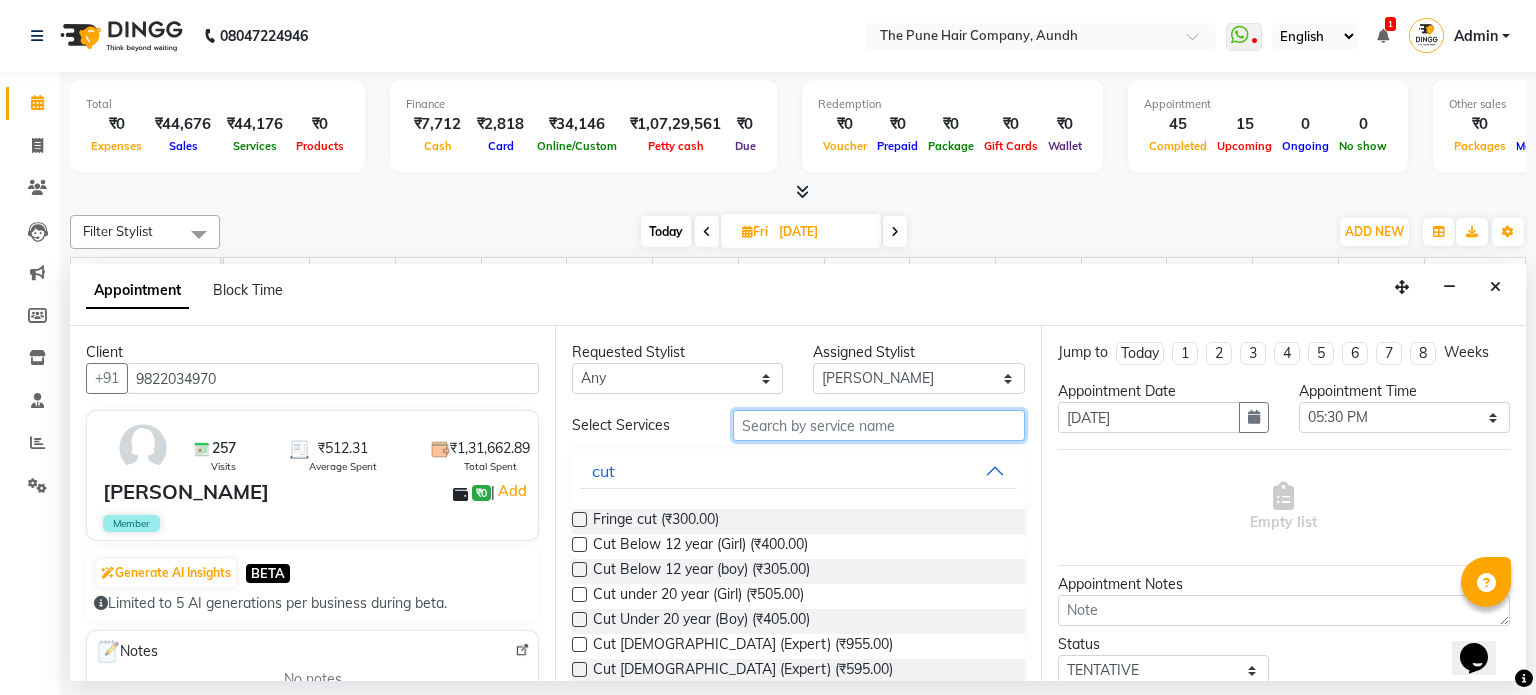 click at bounding box center (879, 425) 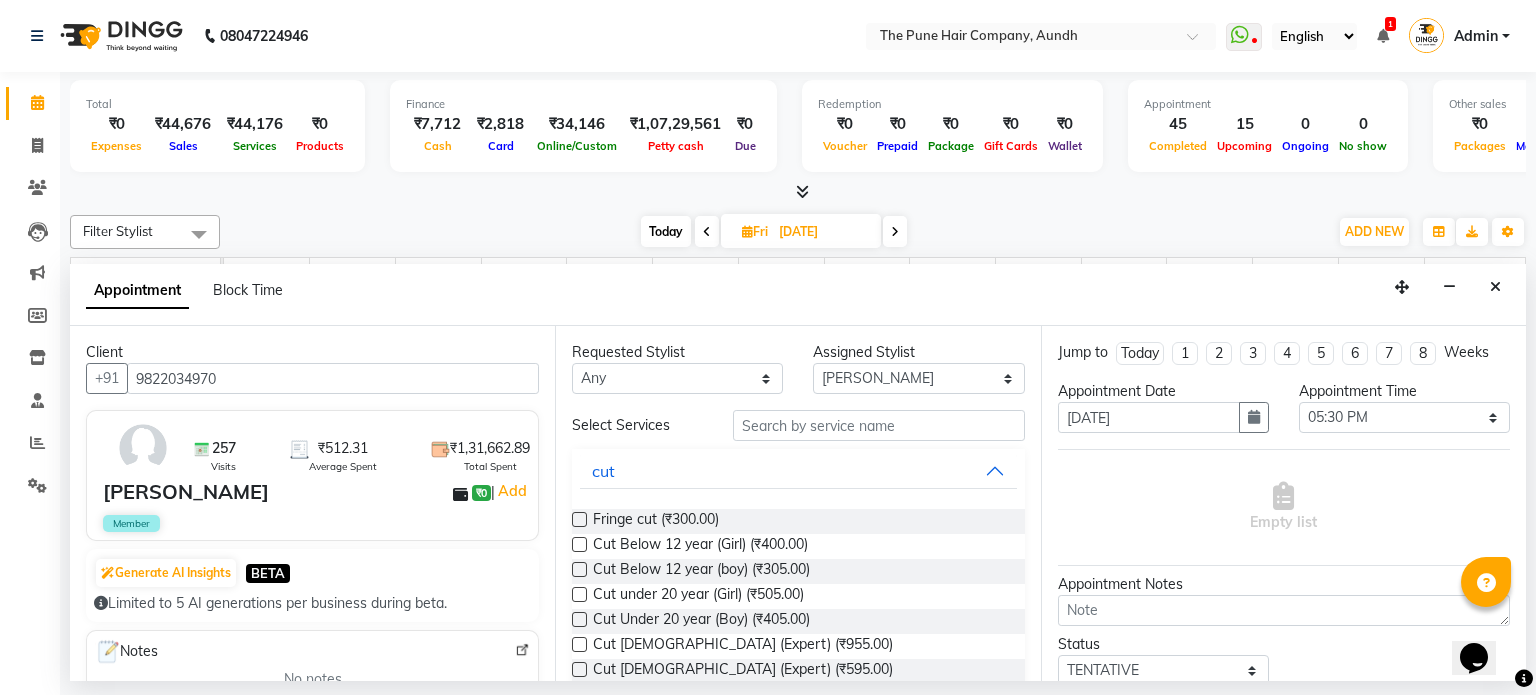 click at bounding box center (1495, 287) 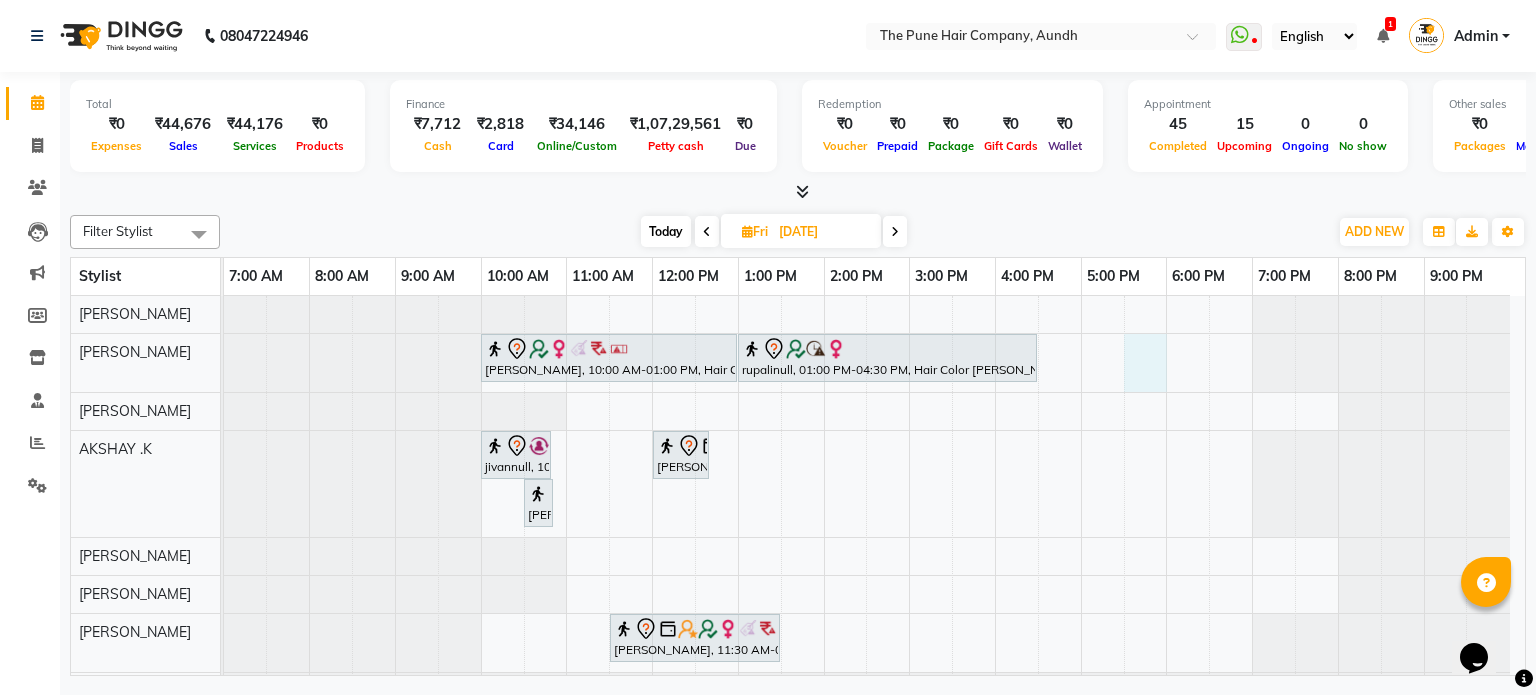 click on "Priya Dhere, 10:00 AM-01:00 PM, Hair Color Inoa - Inoa Touchup 2 Inch             rupalinull, 01:00 PM-04:30 PM, Hair Color Inoa - Inoa Touchup 2 Inch             jivannull, 10:00 AM-10:50 AM,  Beard Crafting             Gaurav Pathak, 12:00 PM-12:40 PM, Cut male (Expert)             nikhil inamdar, 10:30 AM-10:50 AM,  Beard Crafting             deena lakhani, 11:30 AM-01:30 PM, Hair Color Inoa - Inoa Touchup 2 Inch" at bounding box center (874, 617) 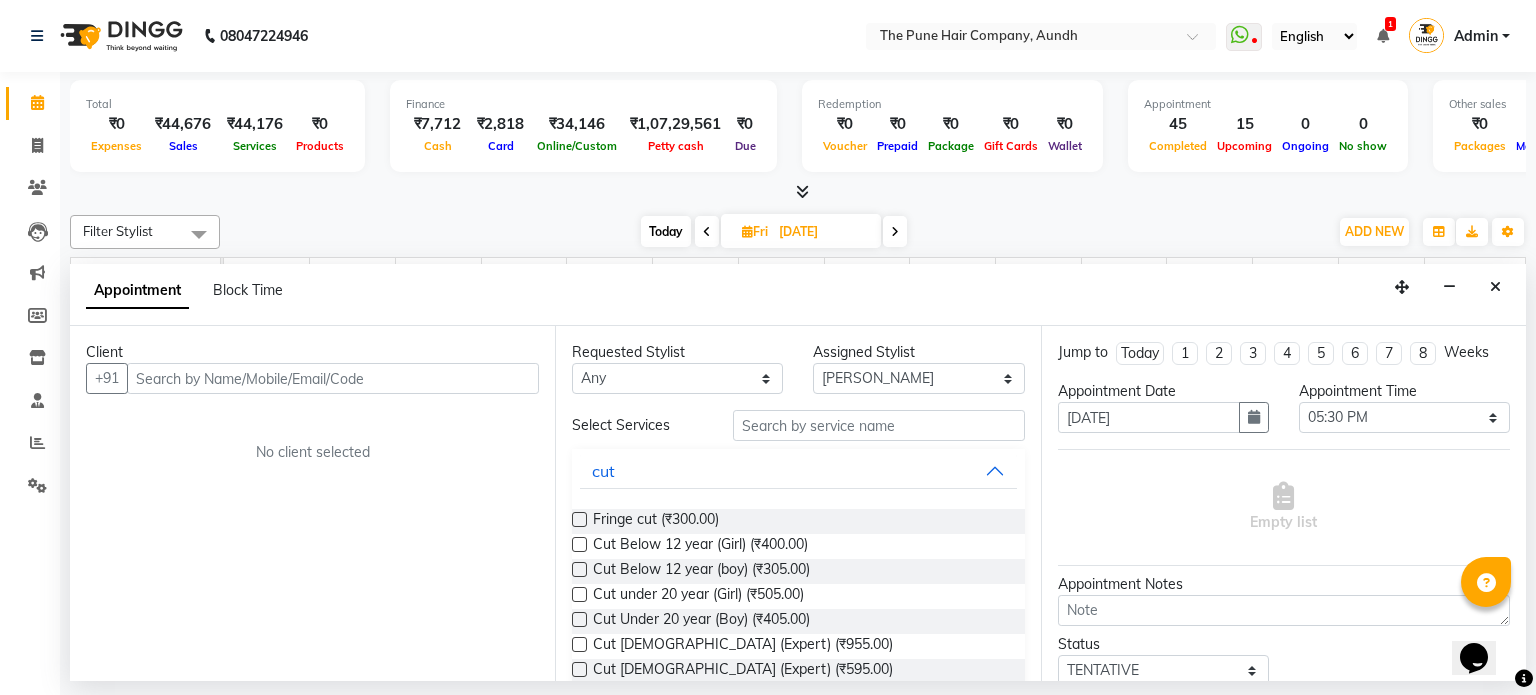click at bounding box center [333, 378] 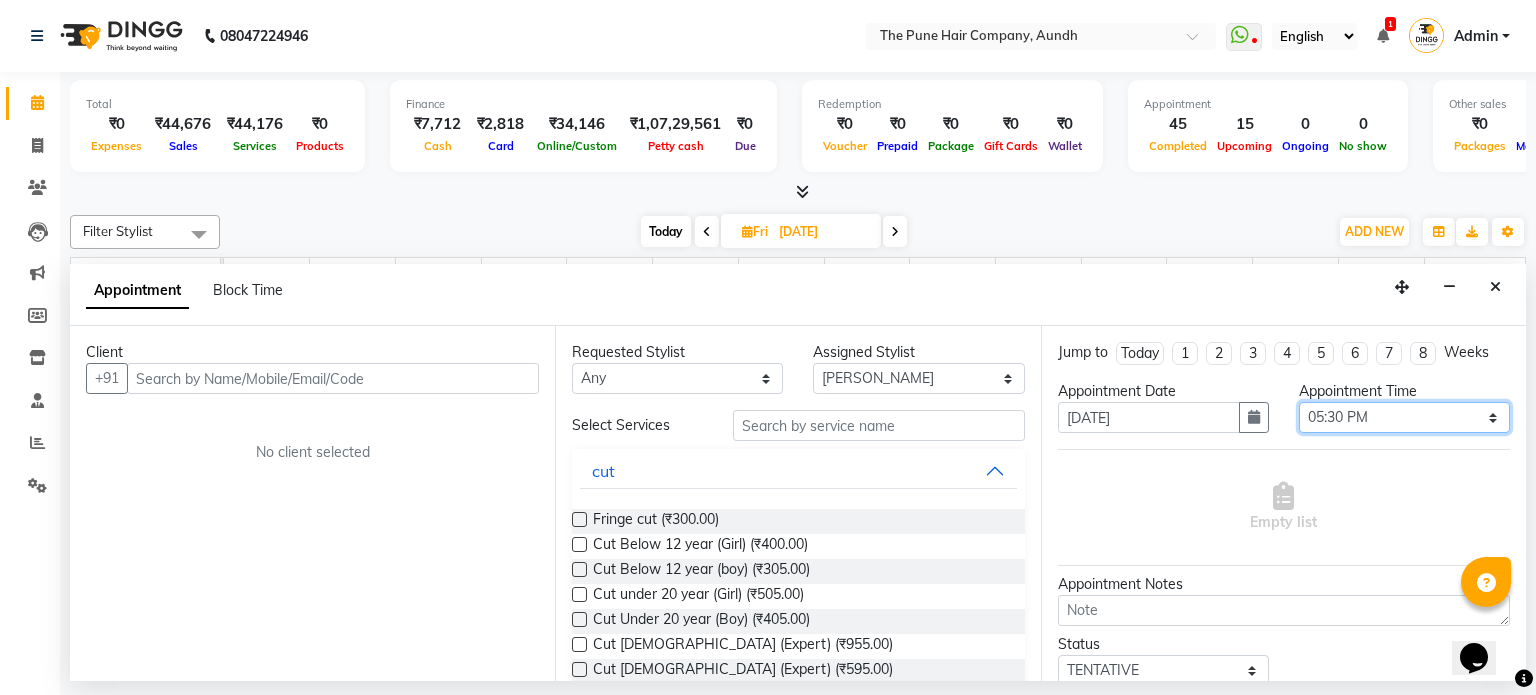 click on "Select 08:00 AM 08:15 AM 08:30 AM 08:45 AM 09:00 AM 09:15 AM 09:30 AM 09:45 AM 10:00 AM 10:15 AM 10:30 AM 10:45 AM 11:00 AM 11:15 AM 11:30 AM 11:45 AM 12:00 PM 12:15 PM 12:30 PM 12:45 PM 01:00 PM 01:15 PM 01:30 PM 01:45 PM 02:00 PM 02:15 PM 02:30 PM 02:45 PM 03:00 PM 03:15 PM 03:30 PM 03:45 PM 04:00 PM 04:15 PM 04:30 PM 04:45 PM 05:00 PM 05:15 PM 05:30 PM 05:45 PM 06:00 PM 06:15 PM 06:30 PM 06:45 PM 07:00 PM 07:15 PM 07:30 PM 07:45 PM 08:00 PM 08:15 PM 08:30 PM 08:45 PM 09:00 PM" at bounding box center [1404, 417] 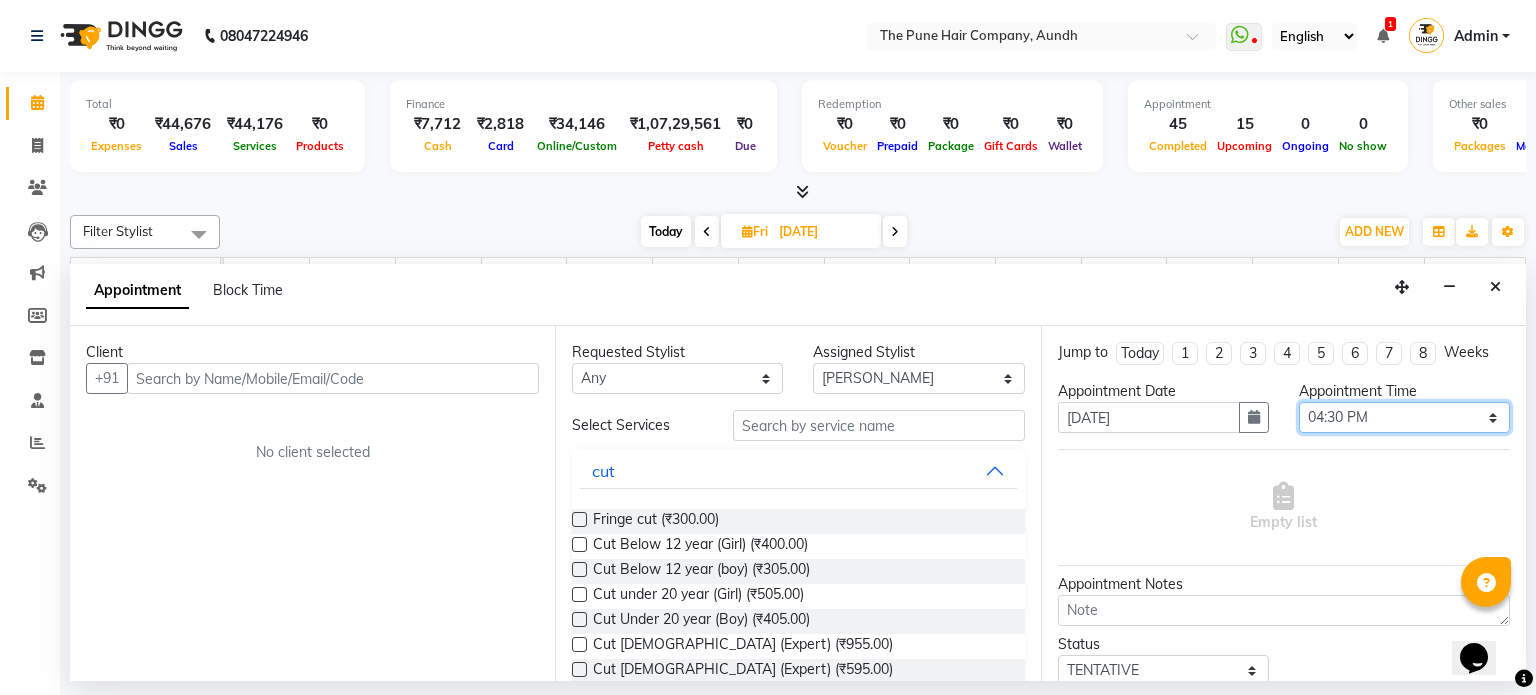 click on "Select 08:00 AM 08:15 AM 08:30 AM 08:45 AM 09:00 AM 09:15 AM 09:30 AM 09:45 AM 10:00 AM 10:15 AM 10:30 AM 10:45 AM 11:00 AM 11:15 AM 11:30 AM 11:45 AM 12:00 PM 12:15 PM 12:30 PM 12:45 PM 01:00 PM 01:15 PM 01:30 PM 01:45 PM 02:00 PM 02:15 PM 02:30 PM 02:45 PM 03:00 PM 03:15 PM 03:30 PM 03:45 PM 04:00 PM 04:15 PM 04:30 PM 04:45 PM 05:00 PM 05:15 PM 05:30 PM 05:45 PM 06:00 PM 06:15 PM 06:30 PM 06:45 PM 07:00 PM 07:15 PM 07:30 PM 07:45 PM 08:00 PM 08:15 PM 08:30 PM 08:45 PM 09:00 PM" at bounding box center (1404, 417) 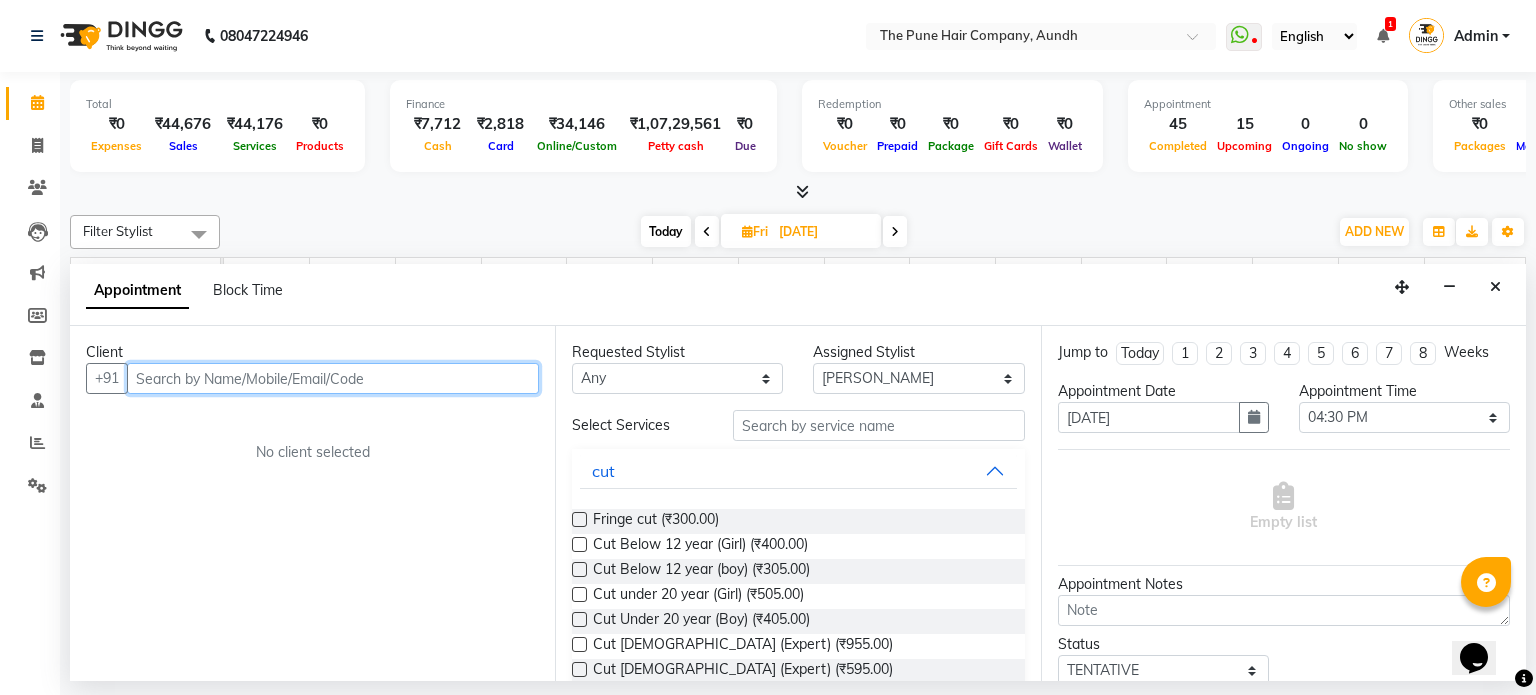 click at bounding box center (333, 378) 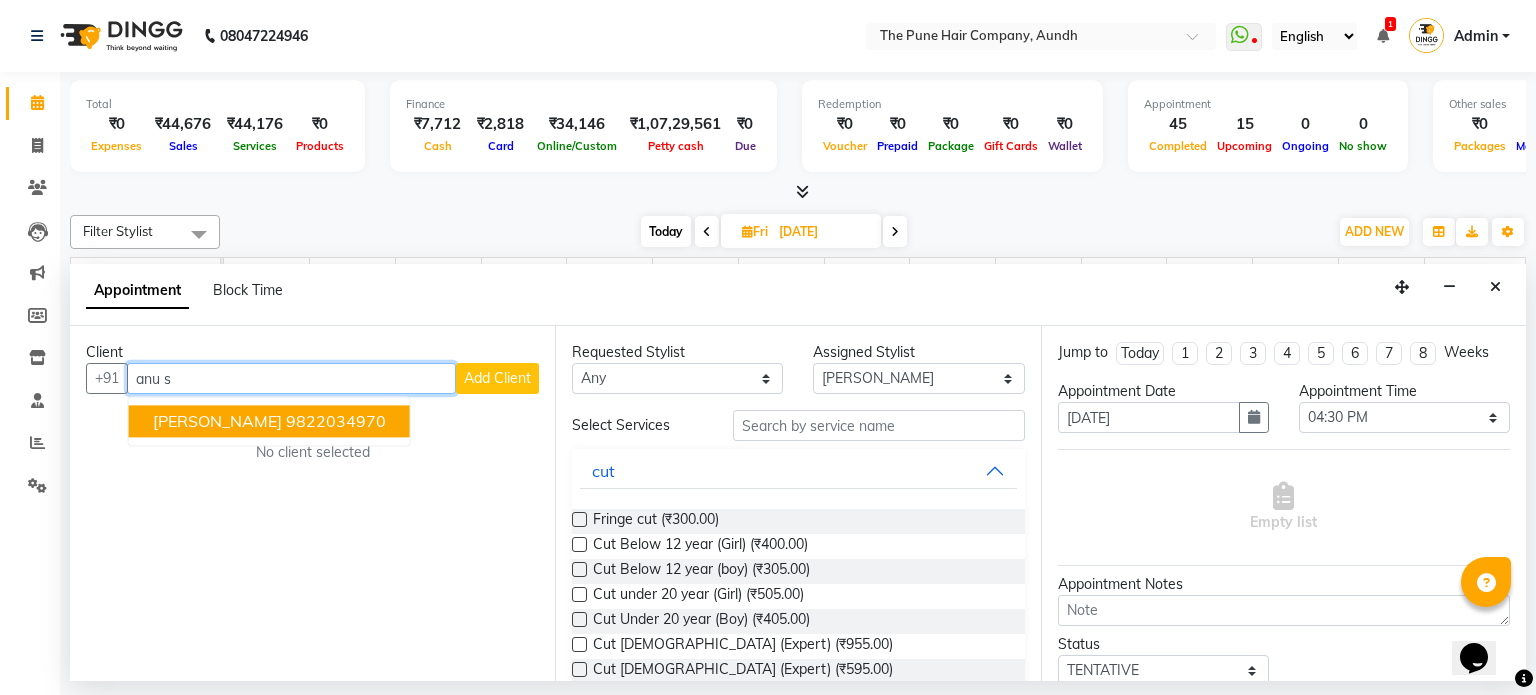 click on "Anu Shewani  9822034970" at bounding box center [269, 422] 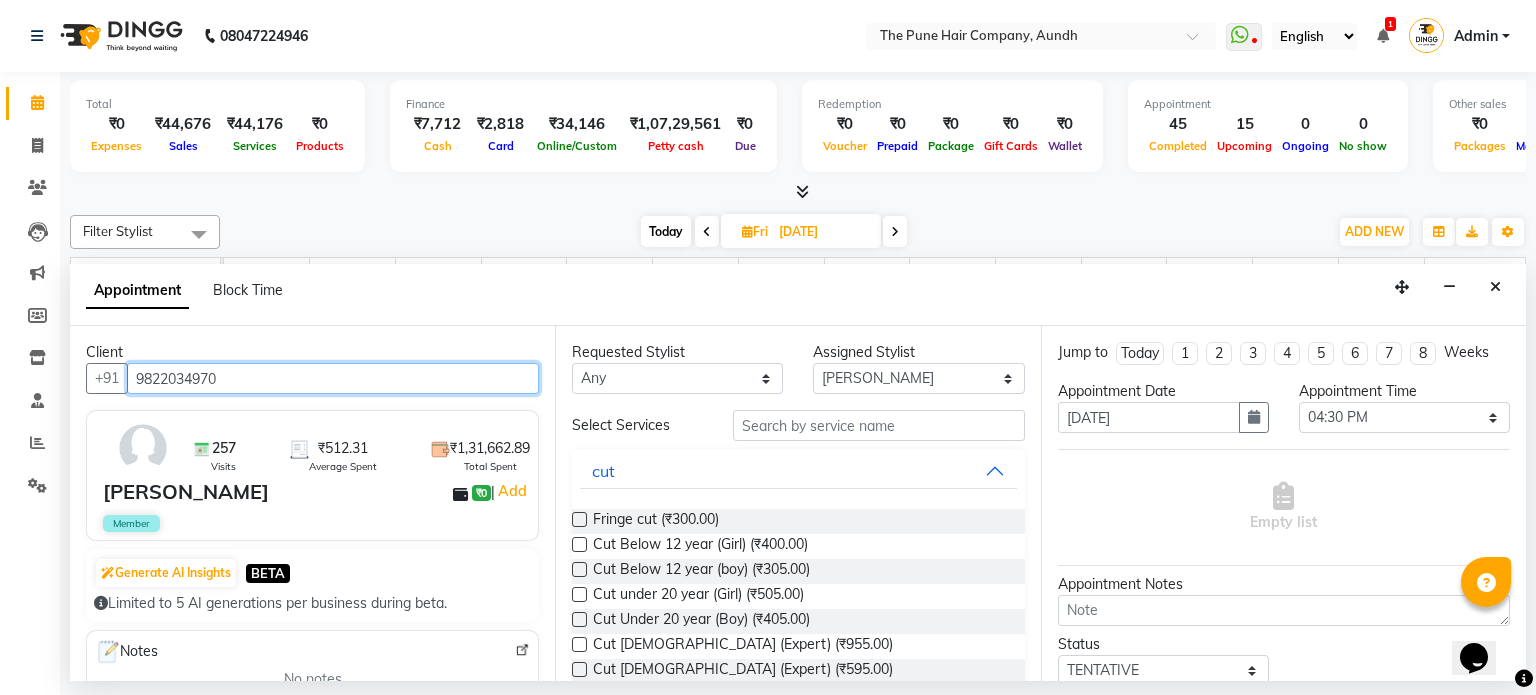type on "9822034970" 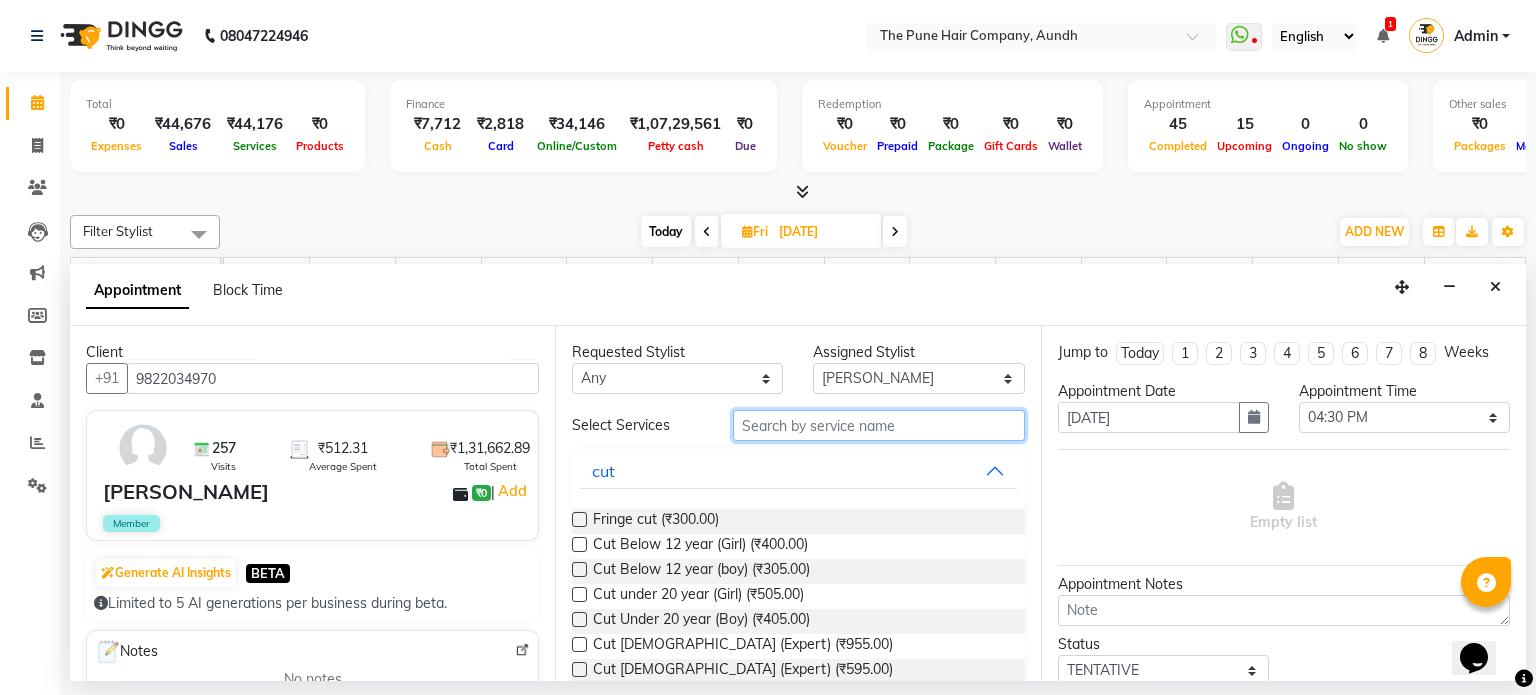 click at bounding box center (879, 425) 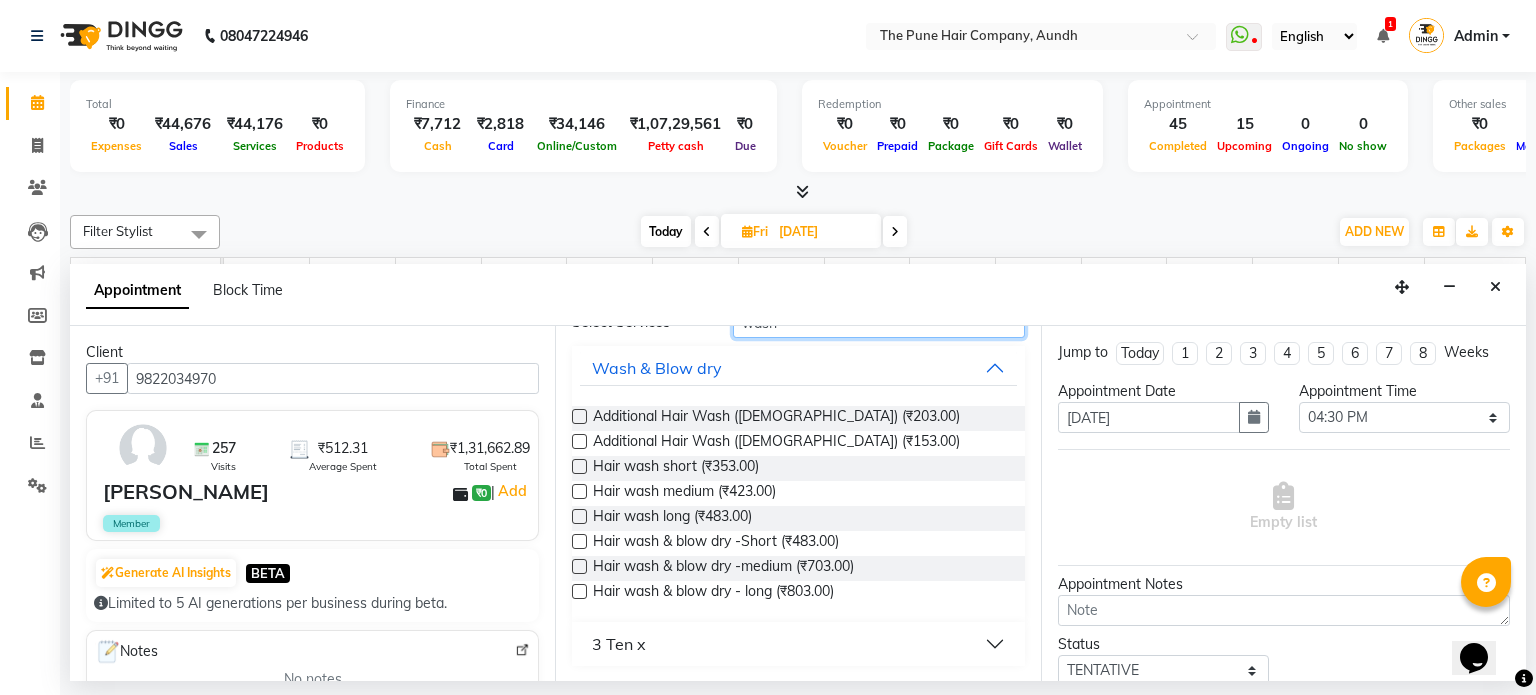 scroll, scrollTop: 104, scrollLeft: 0, axis: vertical 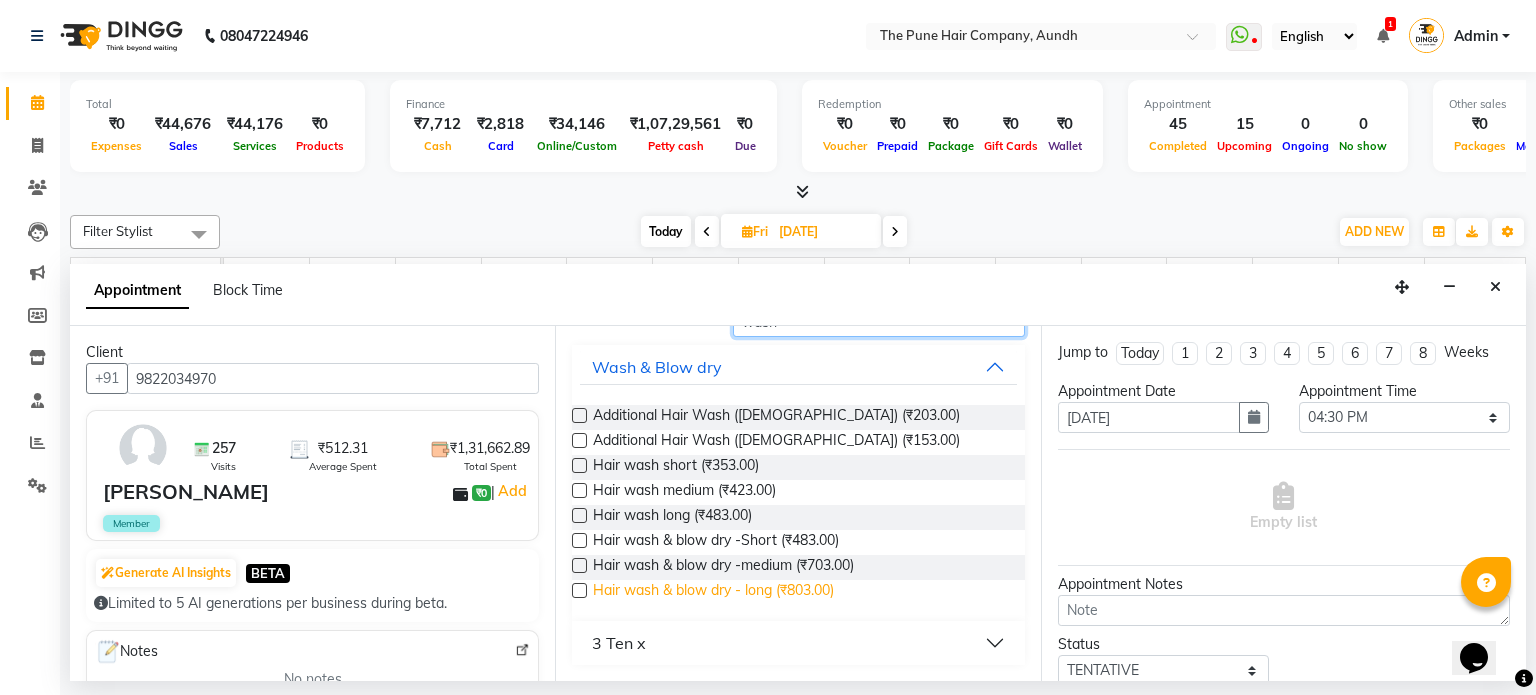 type on "wash" 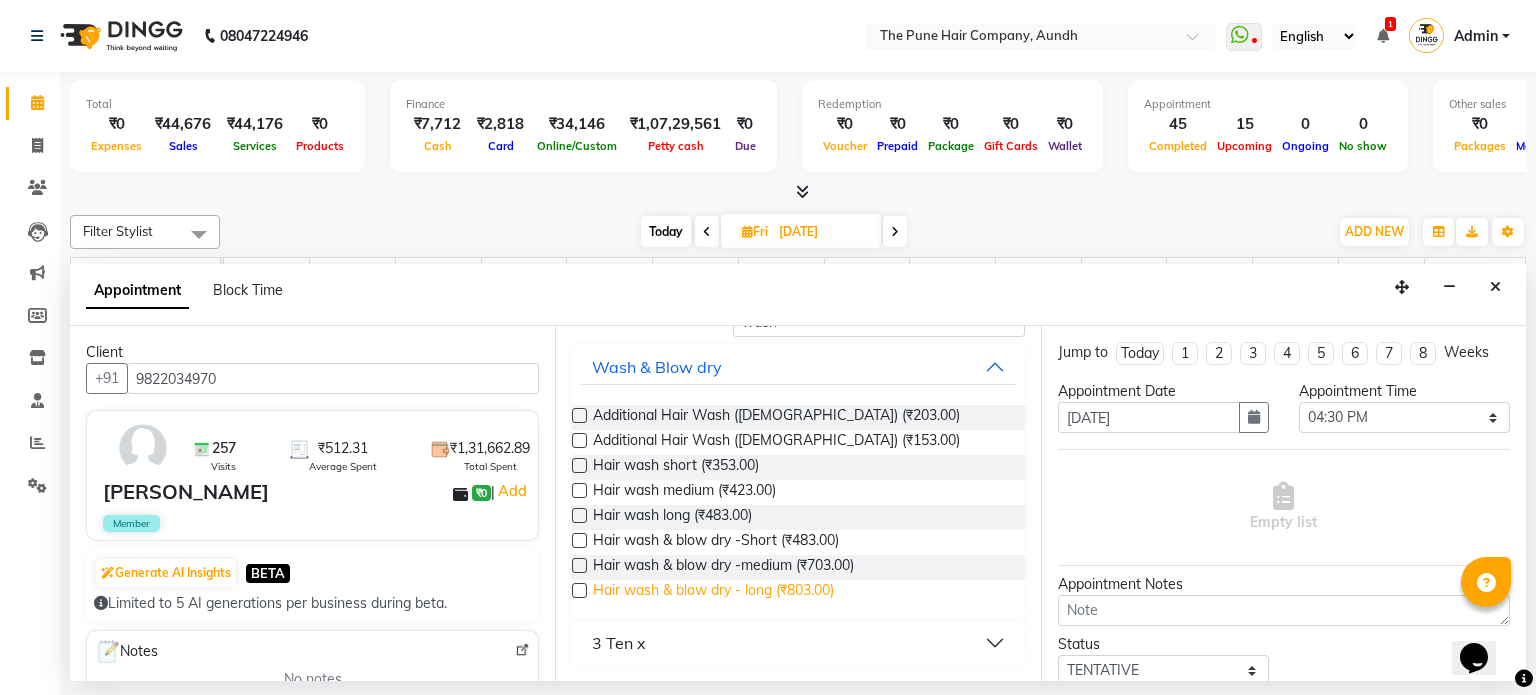 click on "Hair wash & blow dry - long (₹803.00)" at bounding box center [713, 592] 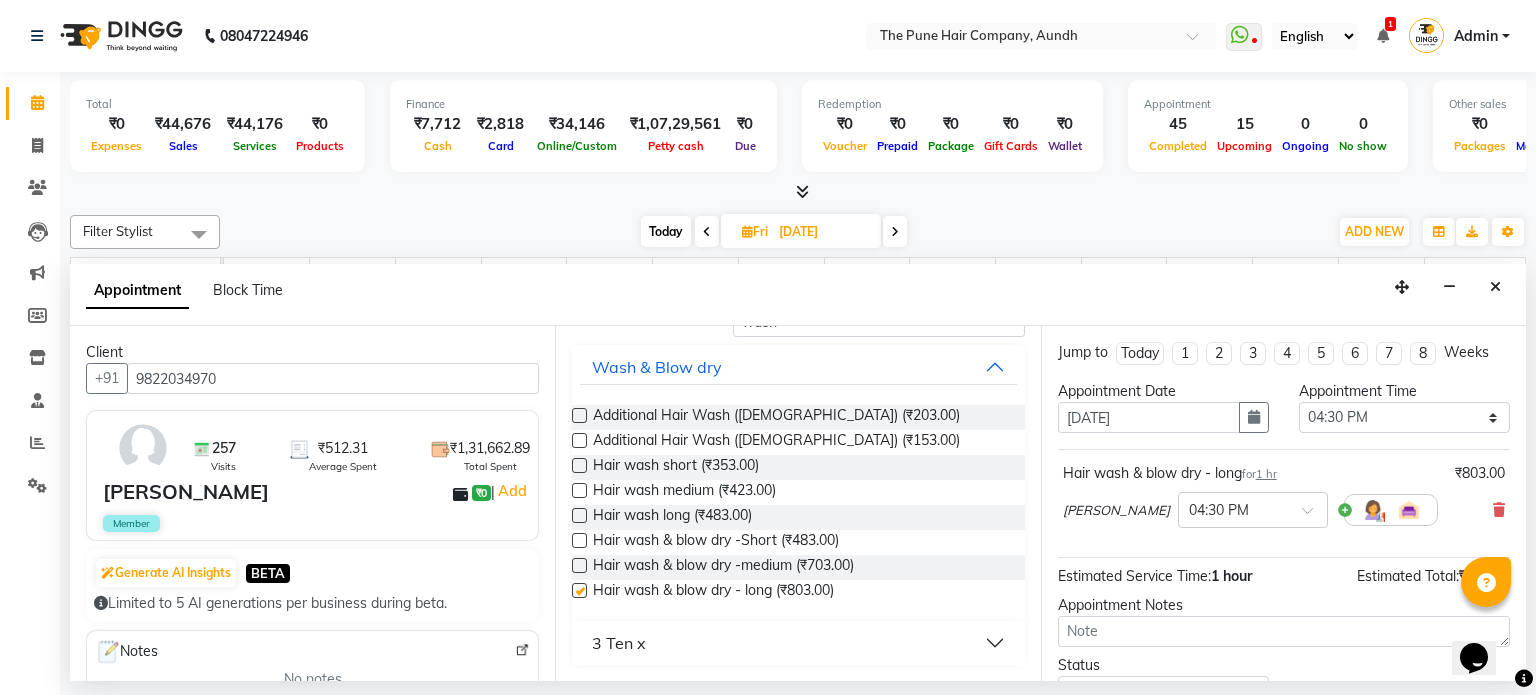 checkbox on "false" 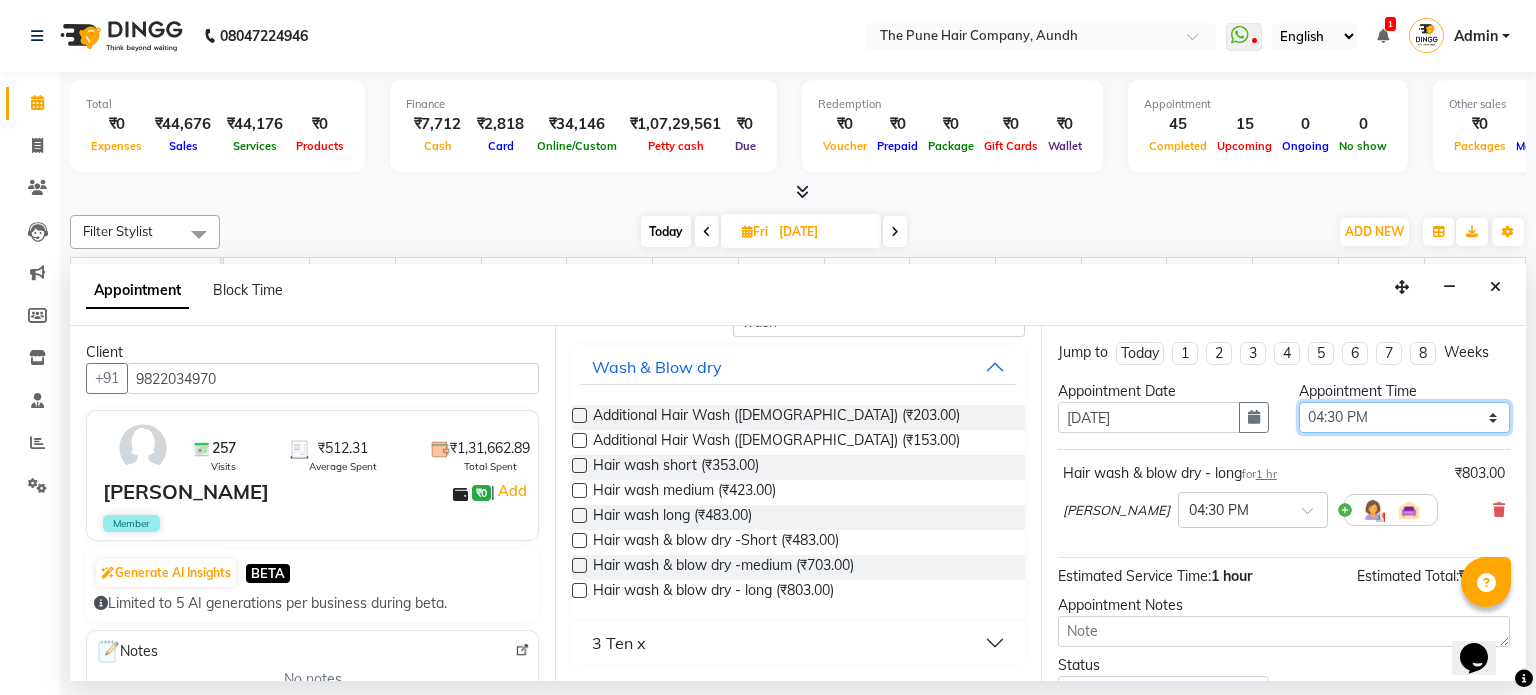 click on "Select 08:00 AM 08:15 AM 08:30 AM 08:45 AM 09:00 AM 09:15 AM 09:30 AM 09:45 AM 10:00 AM 10:15 AM 10:30 AM 10:45 AM 11:00 AM 11:15 AM 11:30 AM 11:45 AM 12:00 PM 12:15 PM 12:30 PM 12:45 PM 01:00 PM 01:15 PM 01:30 PM 01:45 PM 02:00 PM 02:15 PM 02:30 PM 02:45 PM 03:00 PM 03:15 PM 03:30 PM 03:45 PM 04:00 PM 04:15 PM 04:30 PM 04:45 PM 05:00 PM 05:15 PM 05:30 PM 05:45 PM 06:00 PM 06:15 PM 06:30 PM 06:45 PM 07:00 PM 07:15 PM 07:30 PM 07:45 PM 08:00 PM 08:15 PM 08:30 PM 08:45 PM 09:00 PM" at bounding box center [1404, 417] 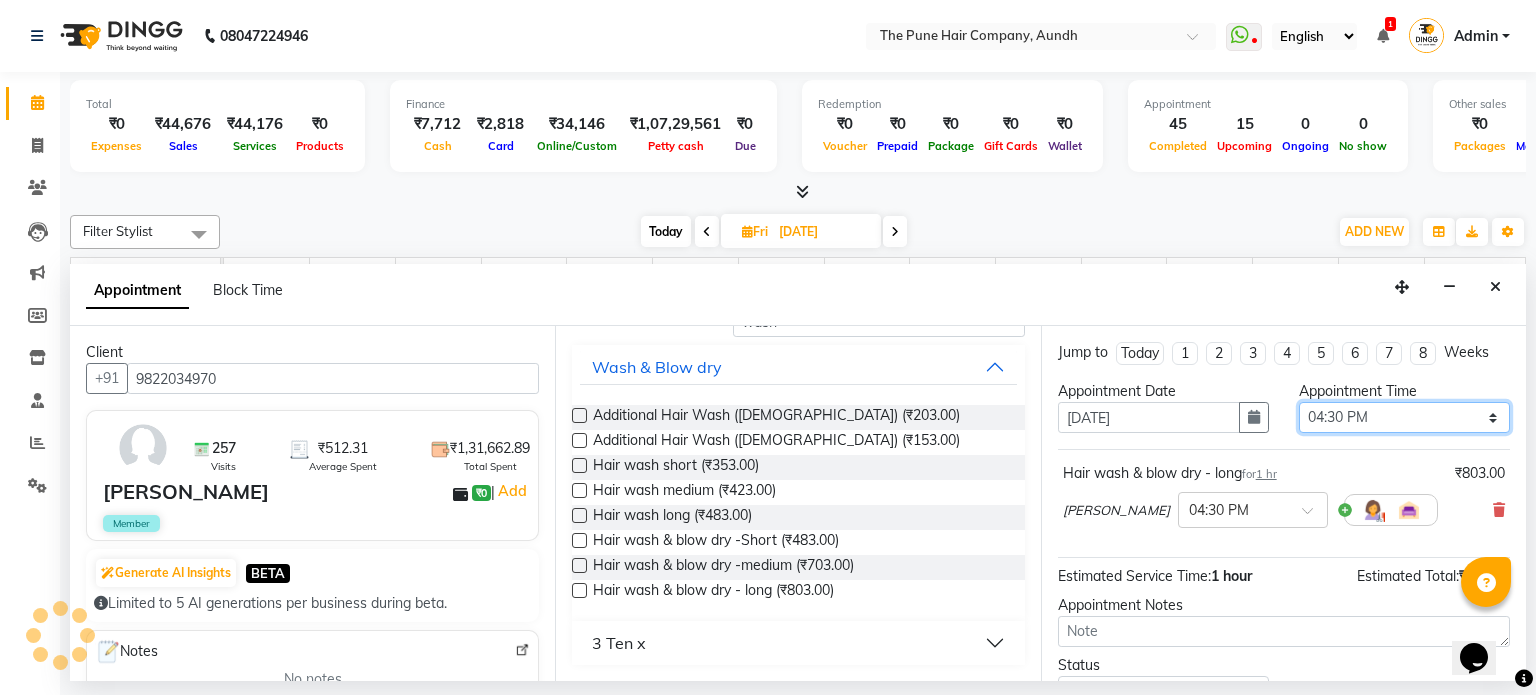 select on "975" 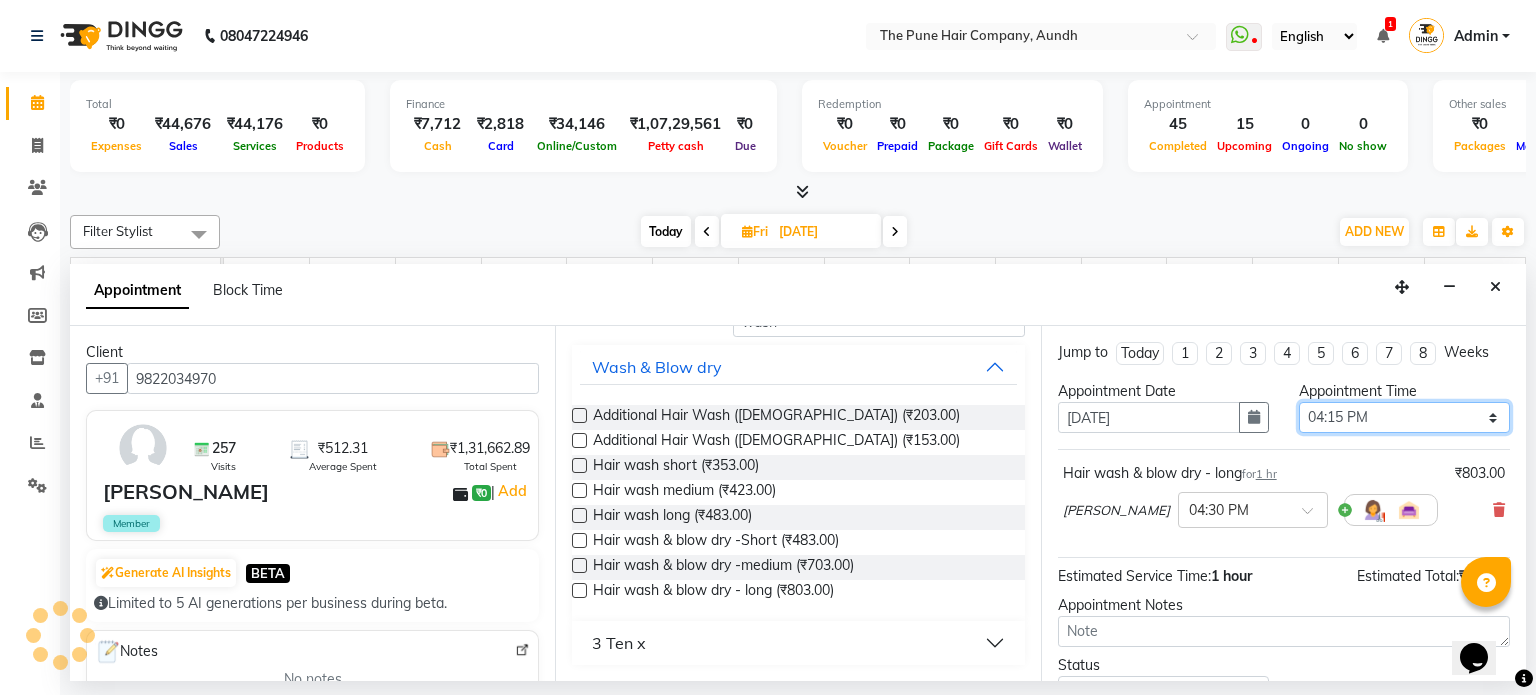 click on "Select 08:00 AM 08:15 AM 08:30 AM 08:45 AM 09:00 AM 09:15 AM 09:30 AM 09:45 AM 10:00 AM 10:15 AM 10:30 AM 10:45 AM 11:00 AM 11:15 AM 11:30 AM 11:45 AM 12:00 PM 12:15 PM 12:30 PM 12:45 PM 01:00 PM 01:15 PM 01:30 PM 01:45 PM 02:00 PM 02:15 PM 02:30 PM 02:45 PM 03:00 PM 03:15 PM 03:30 PM 03:45 PM 04:00 PM 04:15 PM 04:30 PM 04:45 PM 05:00 PM 05:15 PM 05:30 PM 05:45 PM 06:00 PM 06:15 PM 06:30 PM 06:45 PM 07:00 PM 07:15 PM 07:30 PM 07:45 PM 08:00 PM 08:15 PM 08:30 PM 08:45 PM 09:00 PM" at bounding box center [1404, 417] 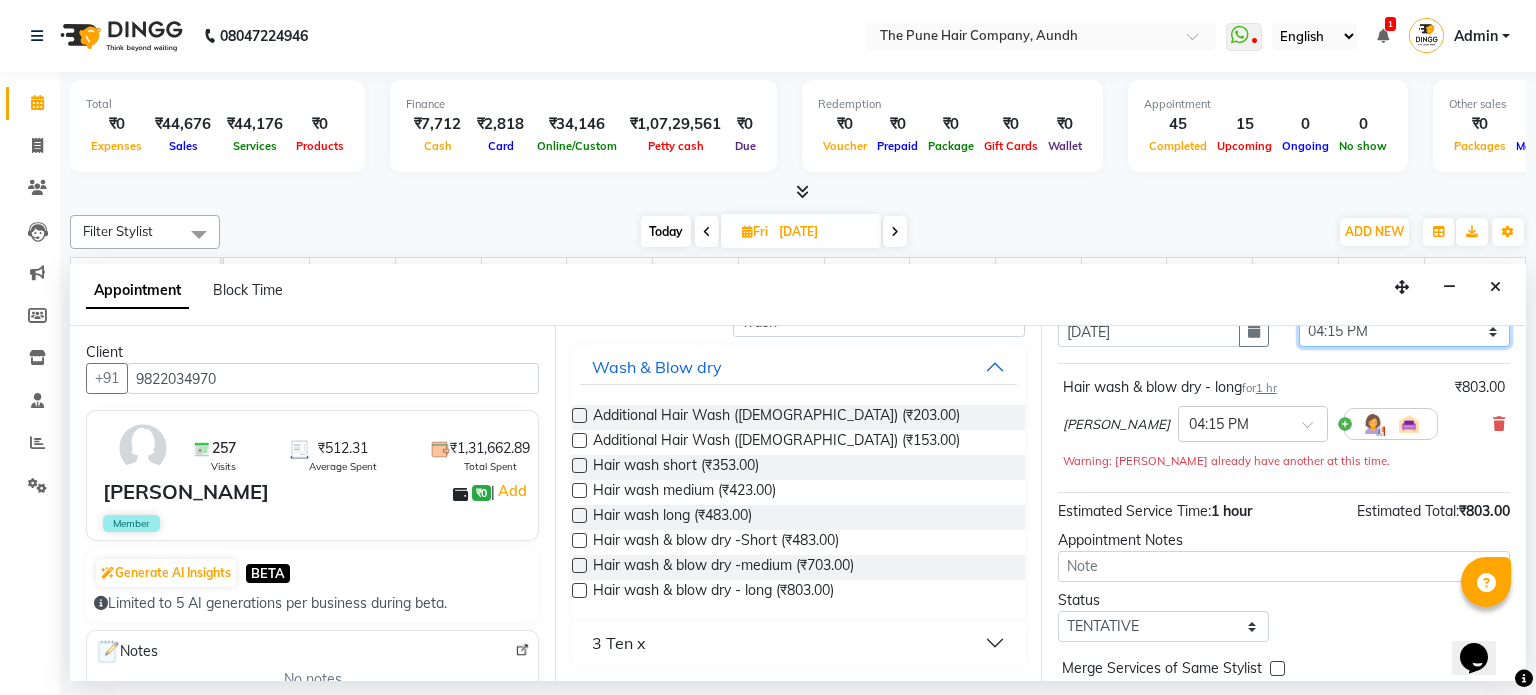 scroll, scrollTop: 172, scrollLeft: 0, axis: vertical 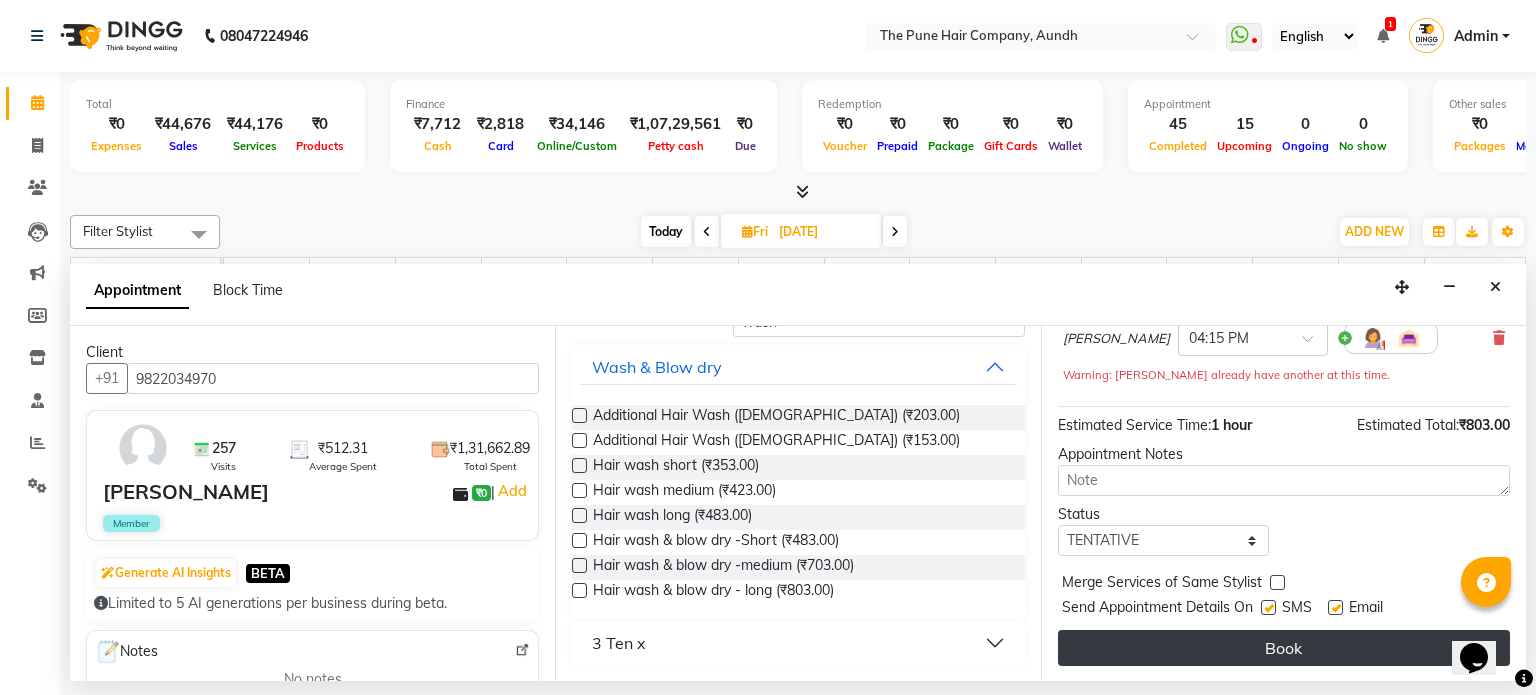 click on "Book" at bounding box center [1284, 648] 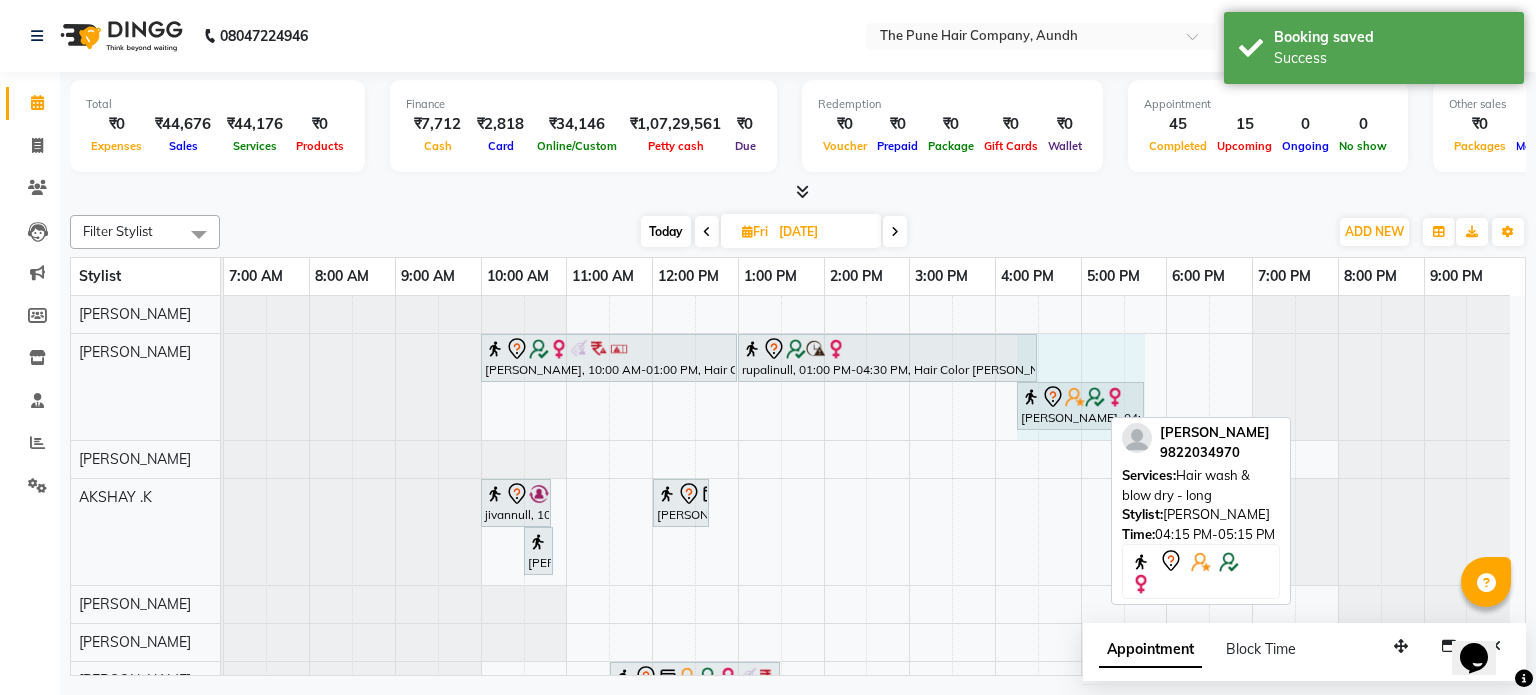 drag, startPoint x: 1096, startPoint y: 411, endPoint x: 1112, endPoint y: 429, distance: 24.083189 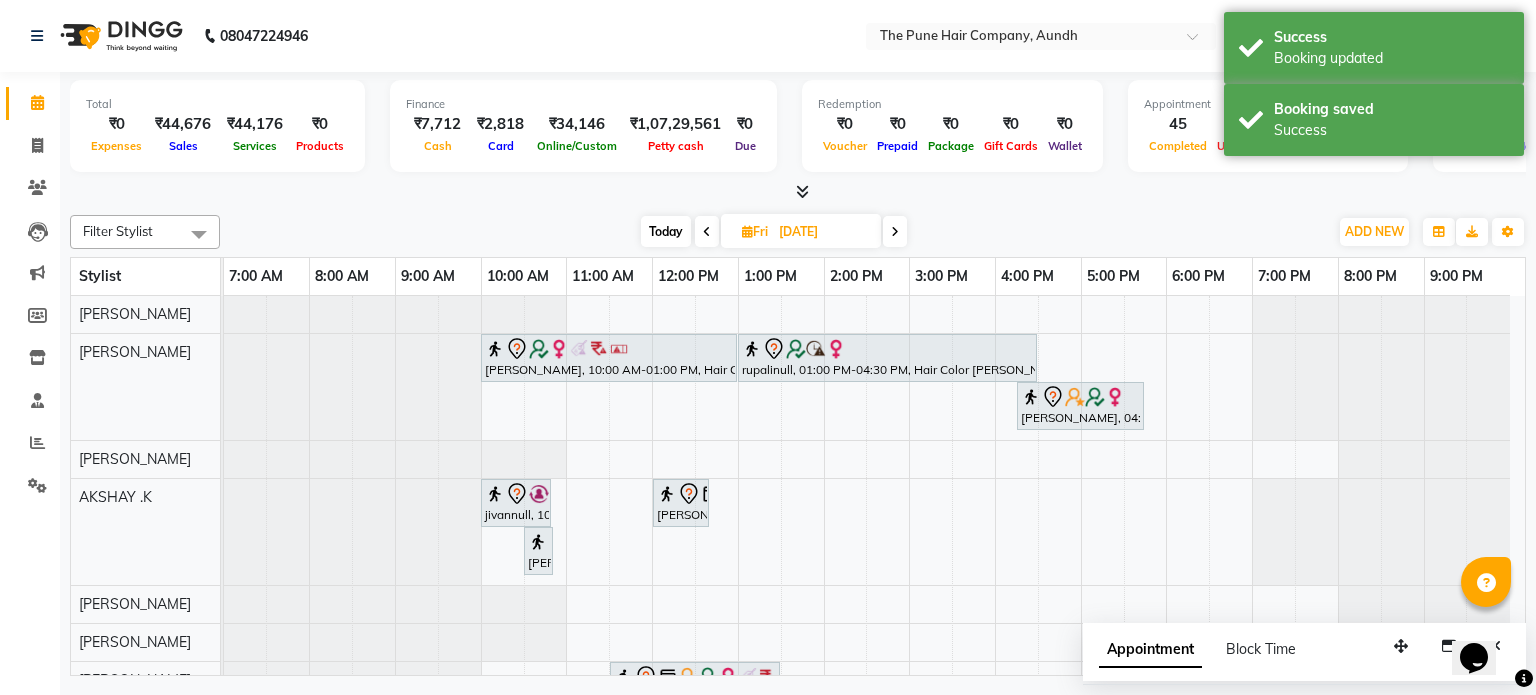 click at bounding box center [895, 231] 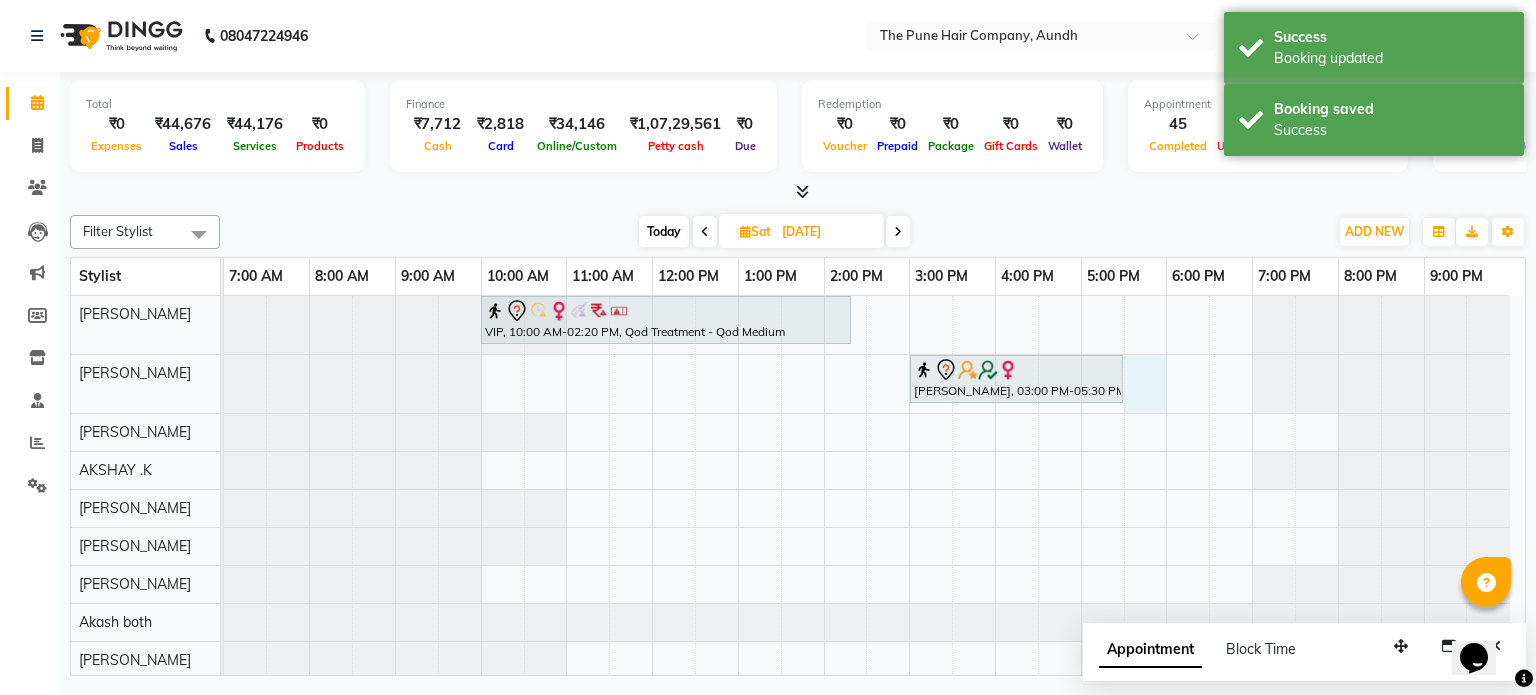 click on "VIP, 10:00 AM-02:20 PM, Qod Treatment - Qod Medium             Dr Swati Apte, 03:00 PM-05:30 PM, Hair Color Inoa - Inoa Touchup 2 Inch             savita watje, 11:00 AM-04:50 PM, Qod Treatment - Qod Medium" at bounding box center (874, 593) 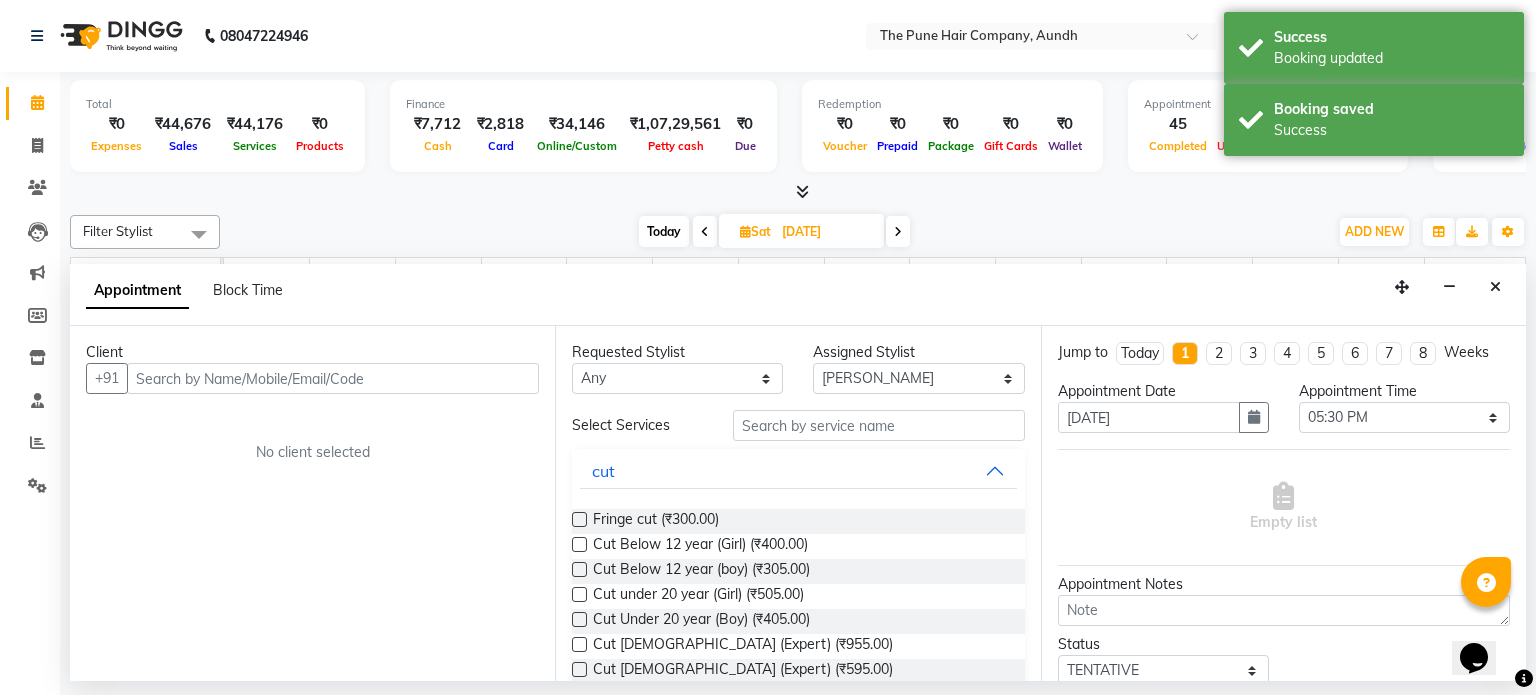 click at bounding box center (333, 378) 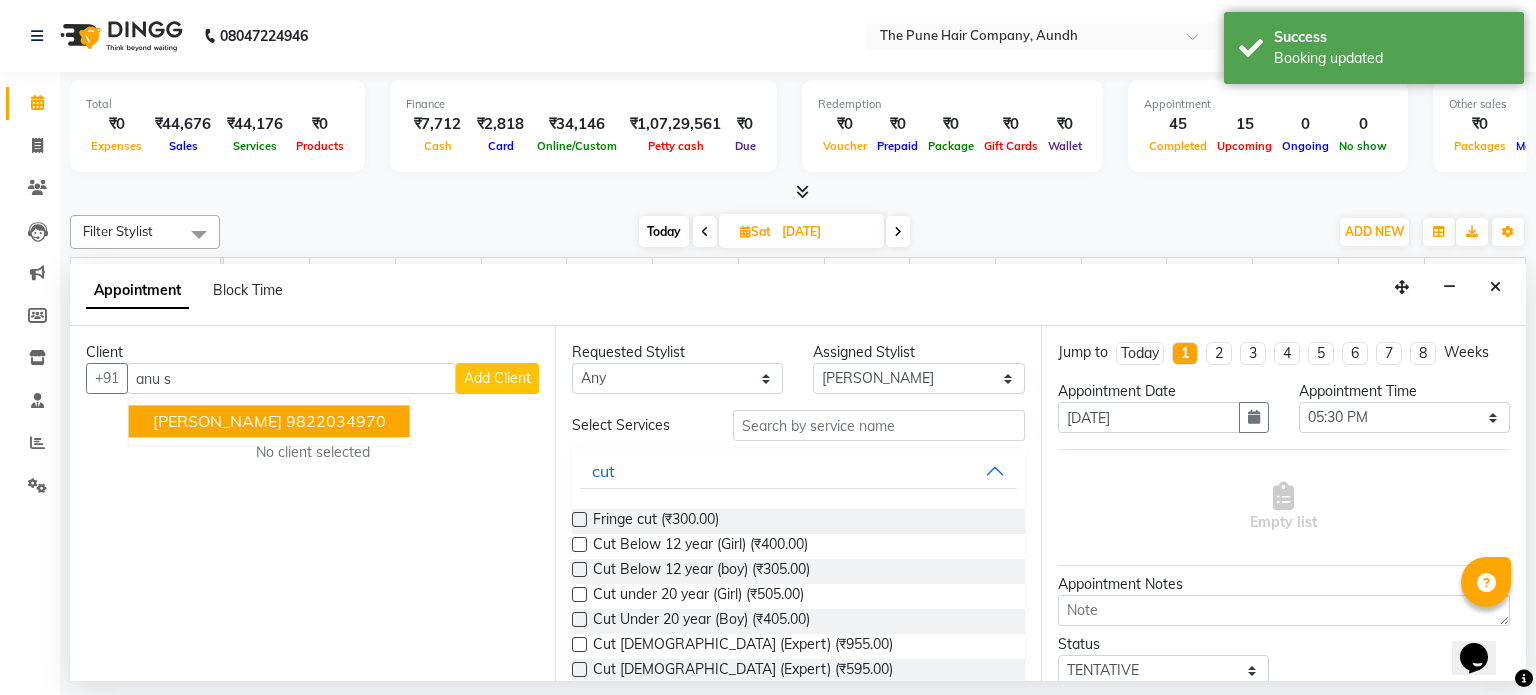 click on "[PERSON_NAME]" at bounding box center [217, 422] 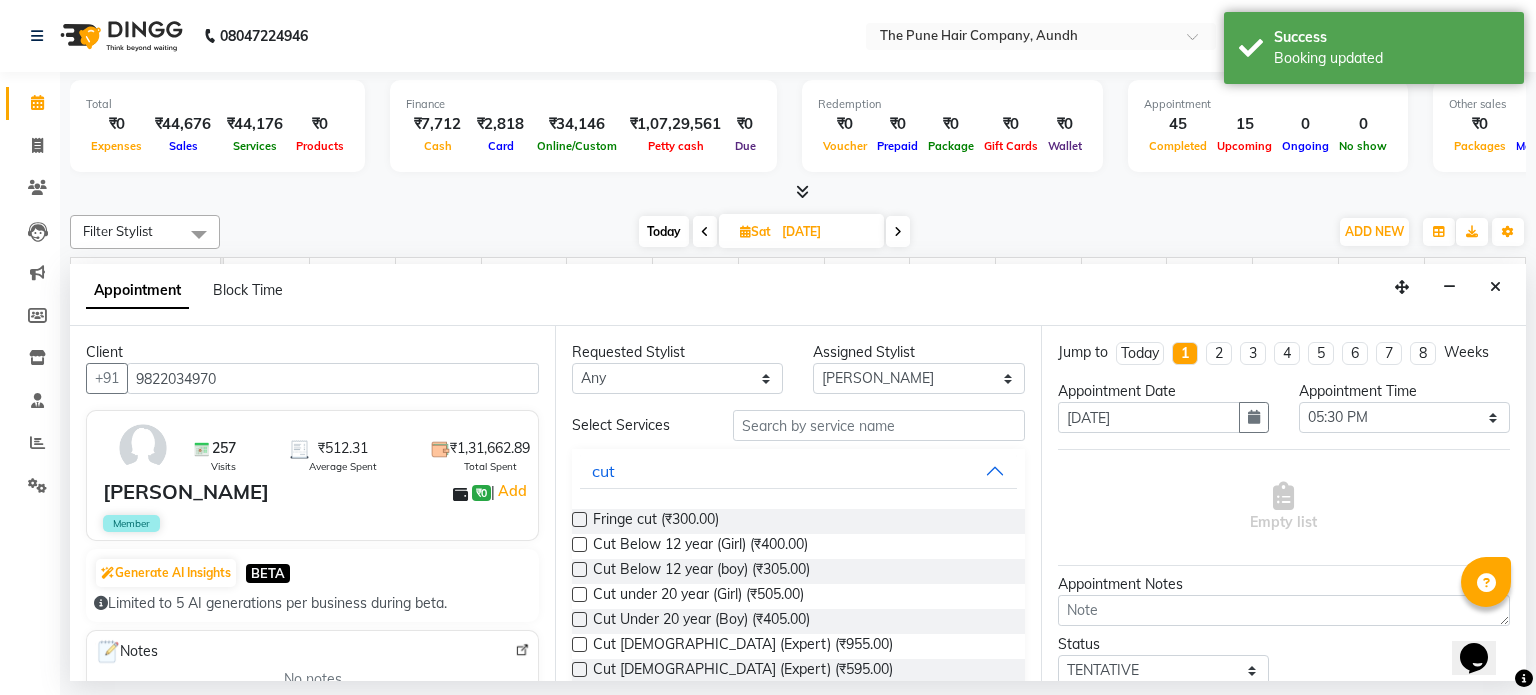 type on "9822034970" 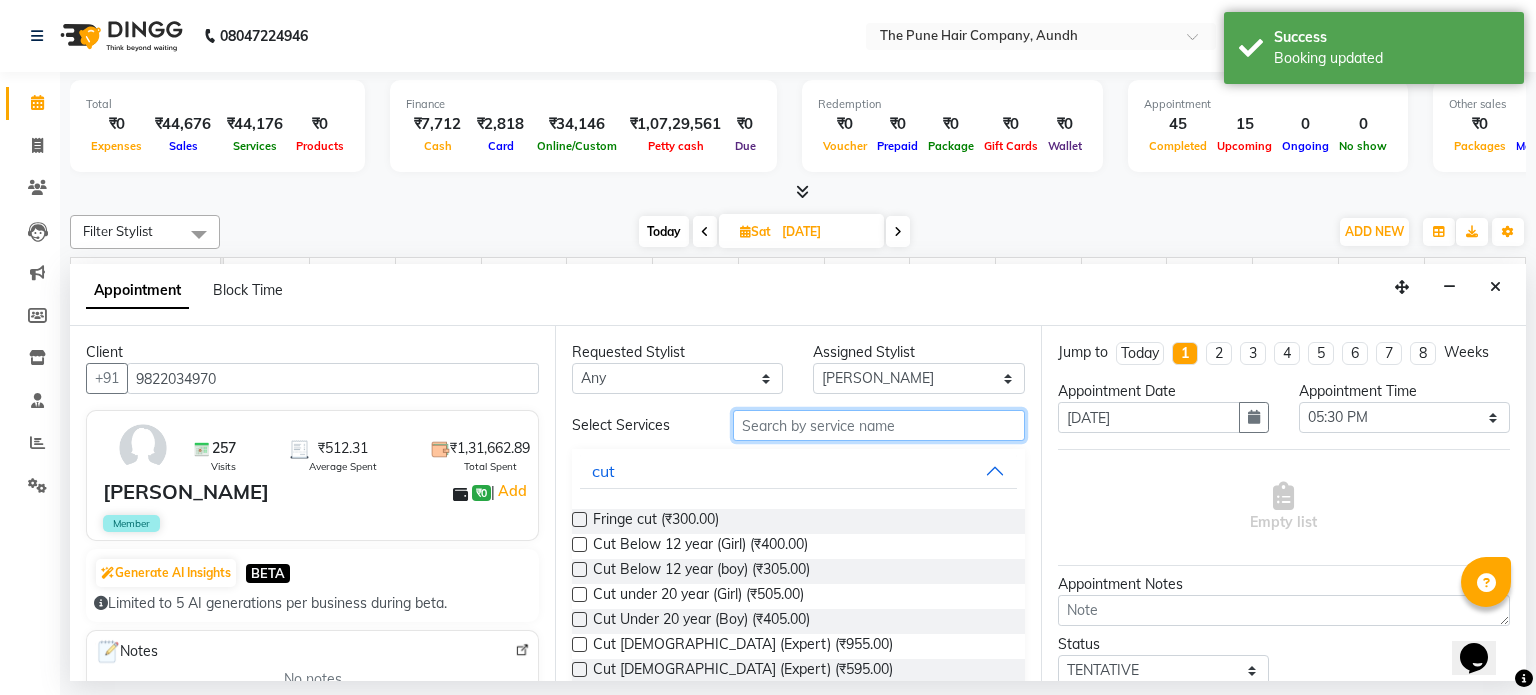 click at bounding box center [879, 425] 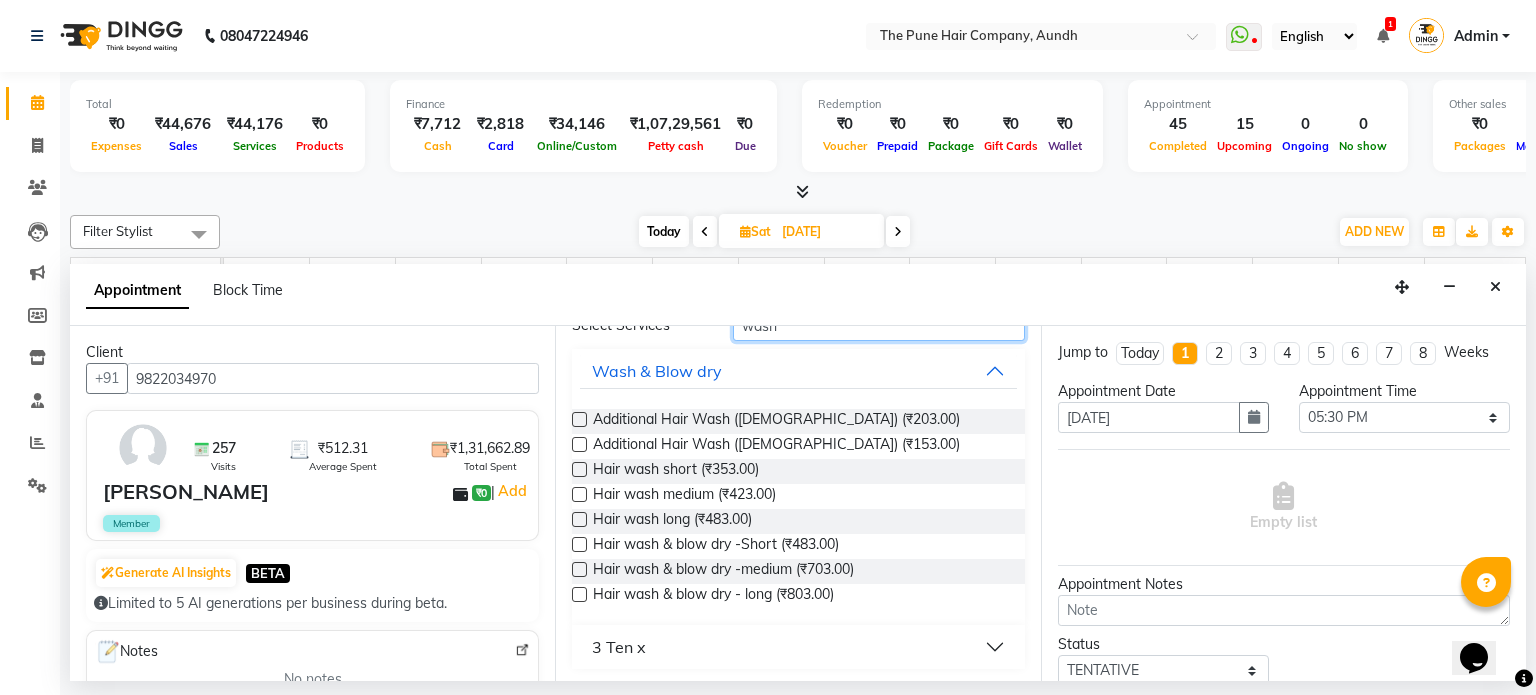 scroll, scrollTop: 104, scrollLeft: 0, axis: vertical 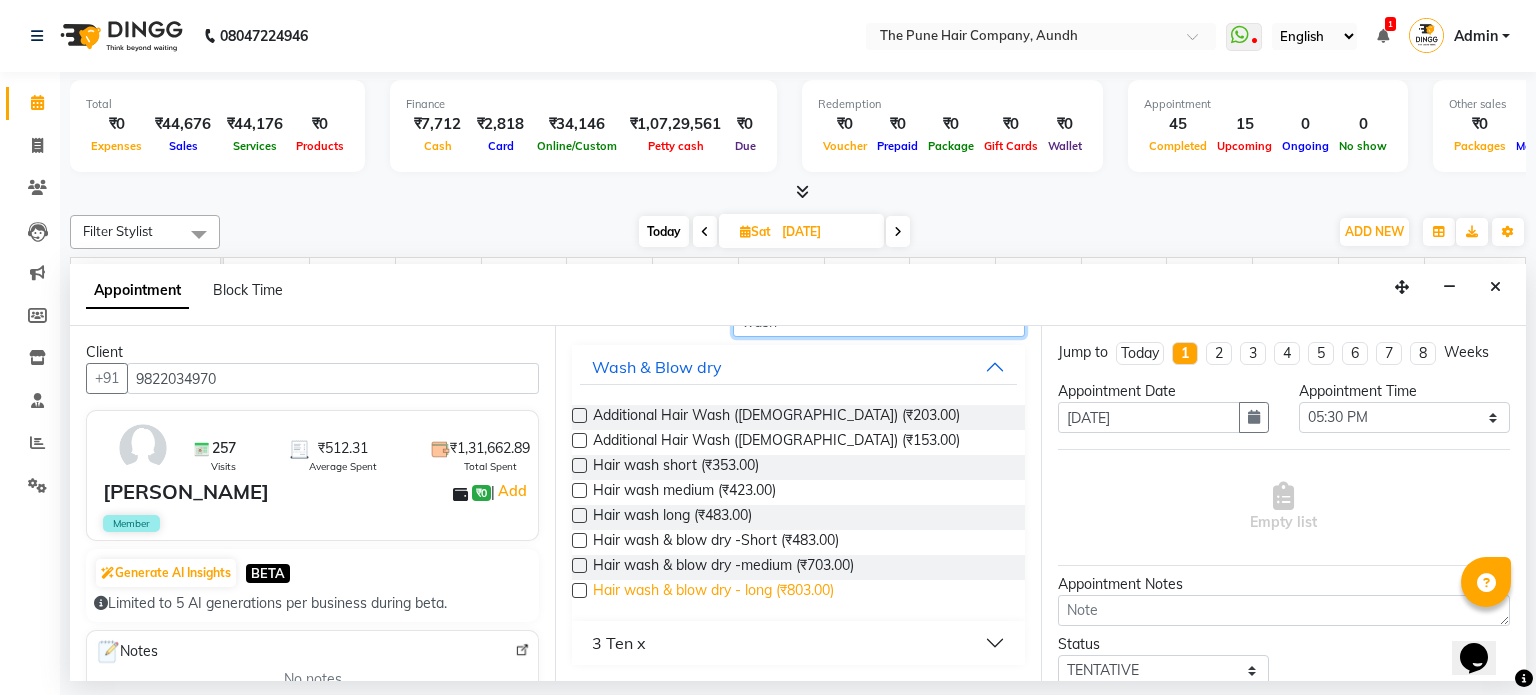 type on "wash" 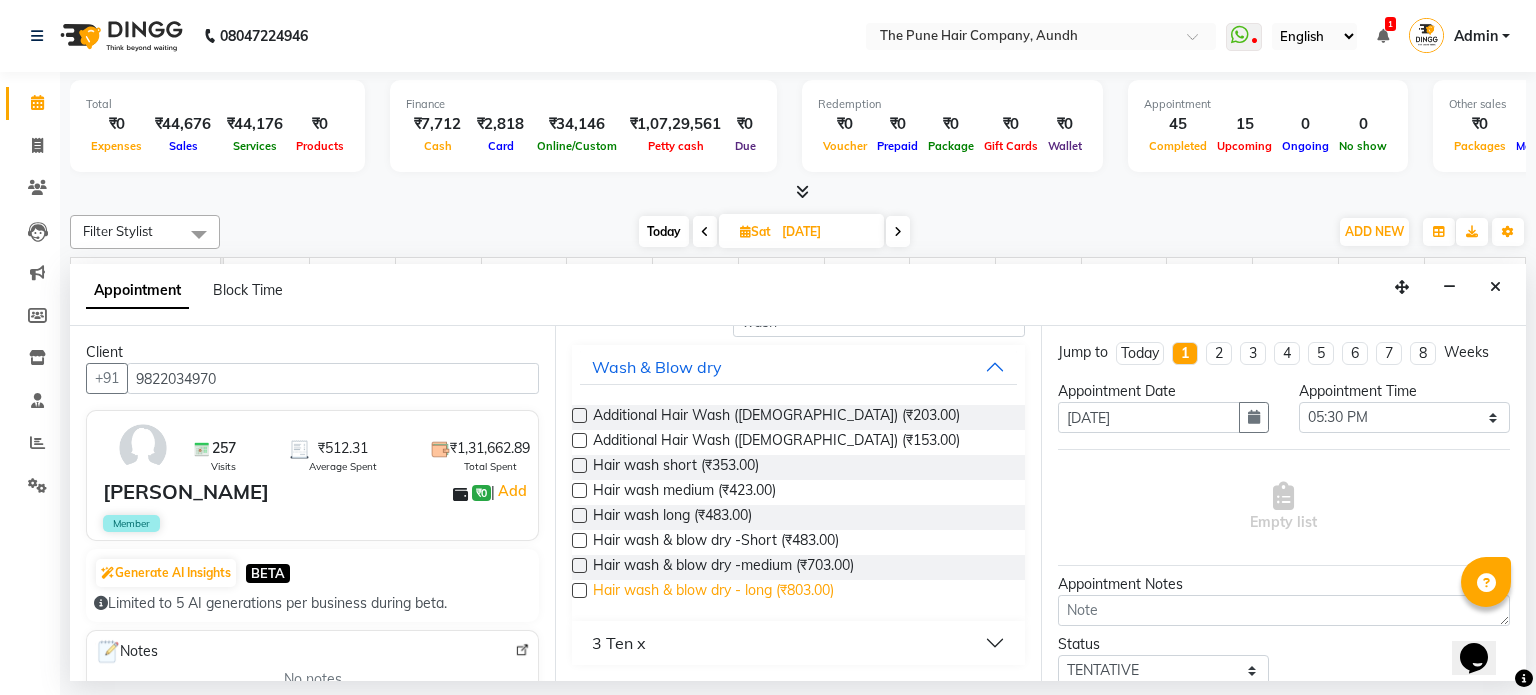 click on "Hair wash & blow dry - long (₹803.00)" at bounding box center [713, 592] 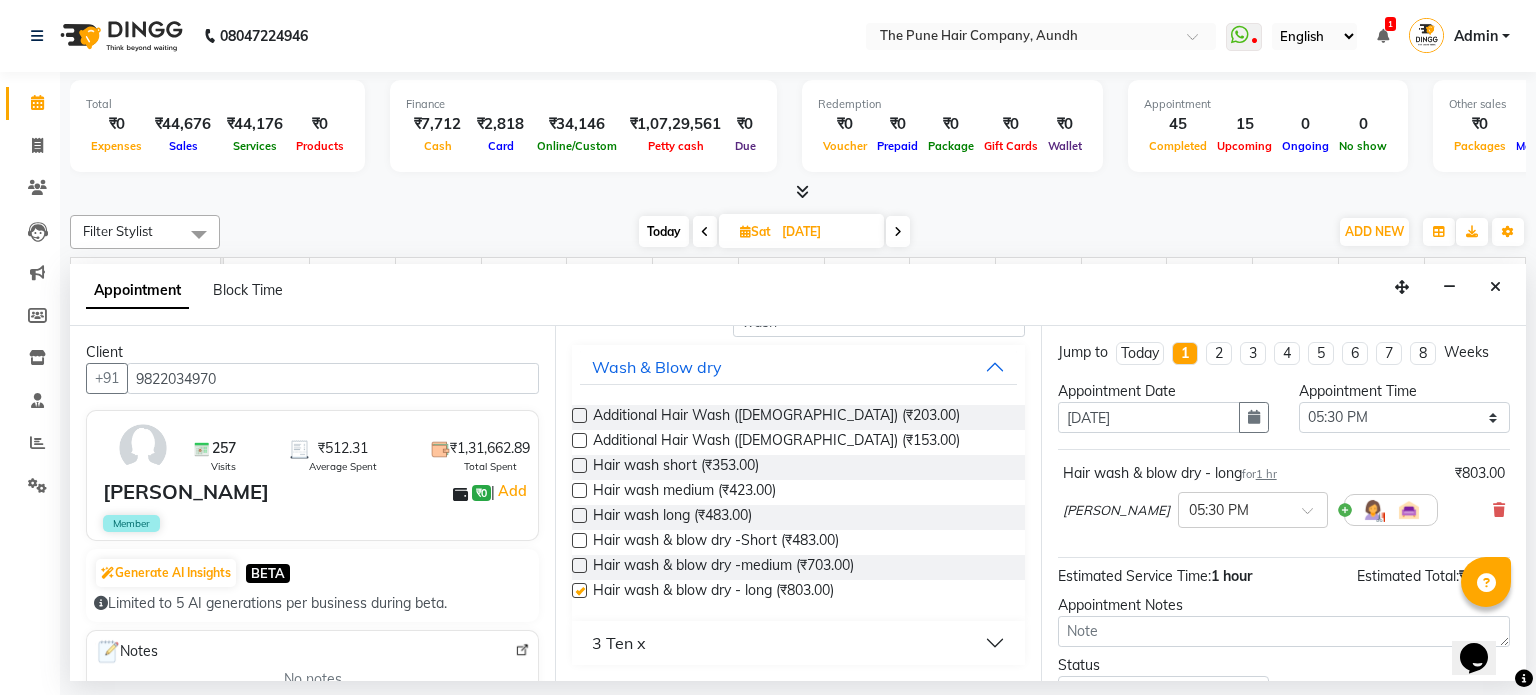 checkbox on "false" 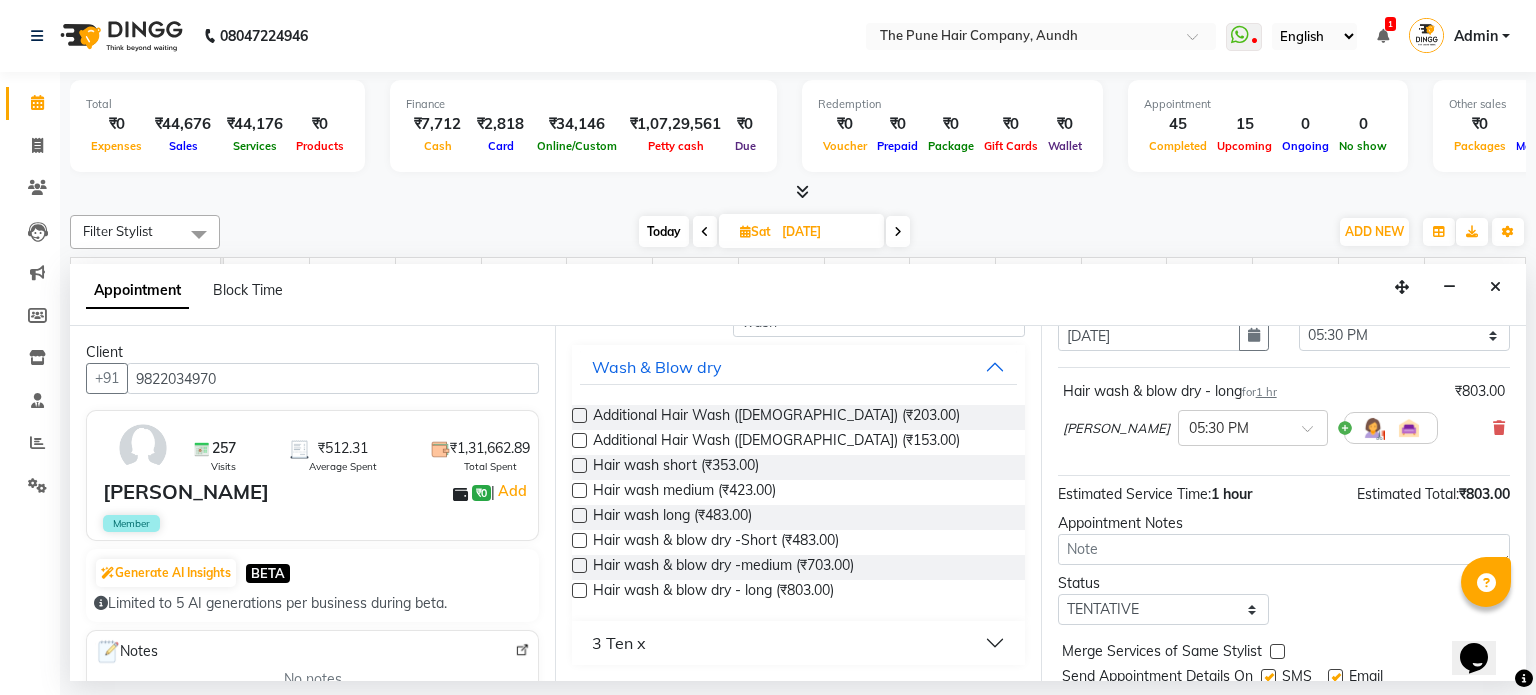 scroll, scrollTop: 151, scrollLeft: 0, axis: vertical 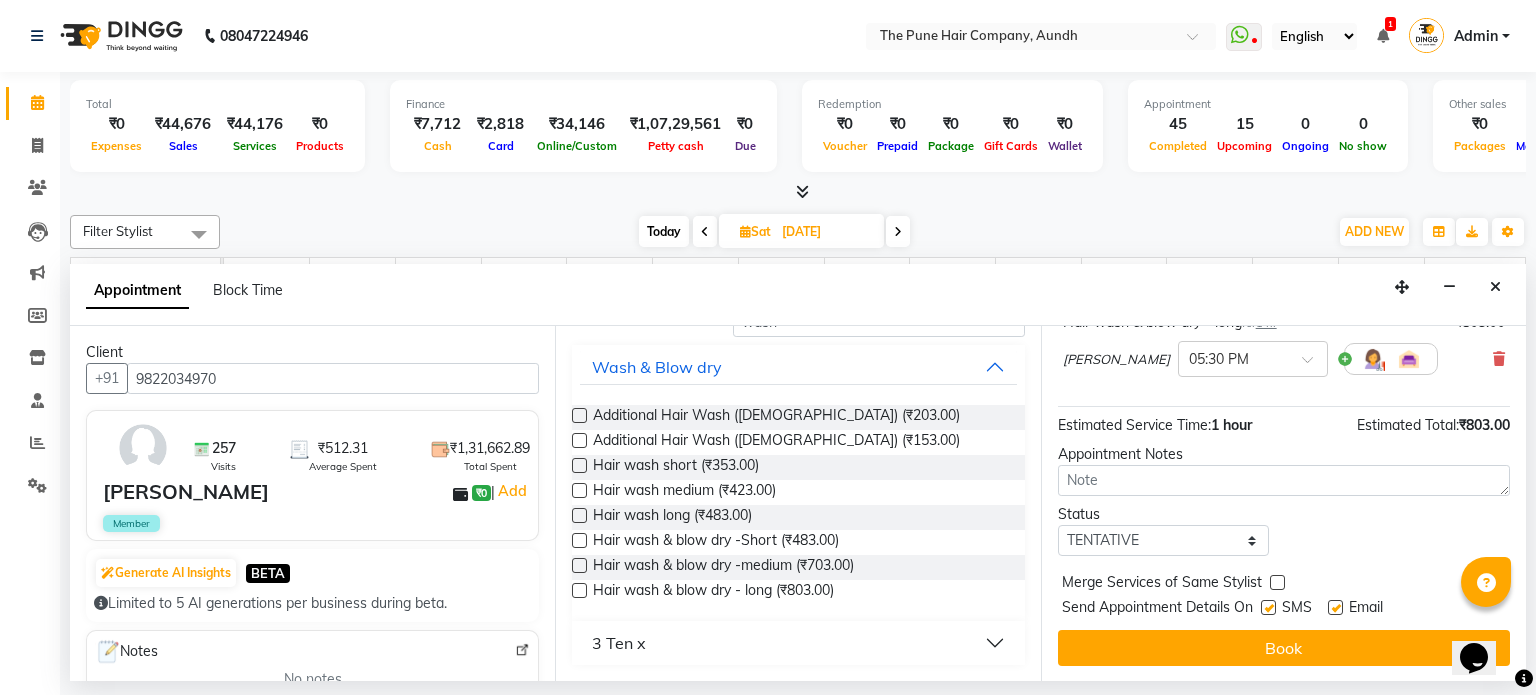 click on "Book" at bounding box center (1284, 648) 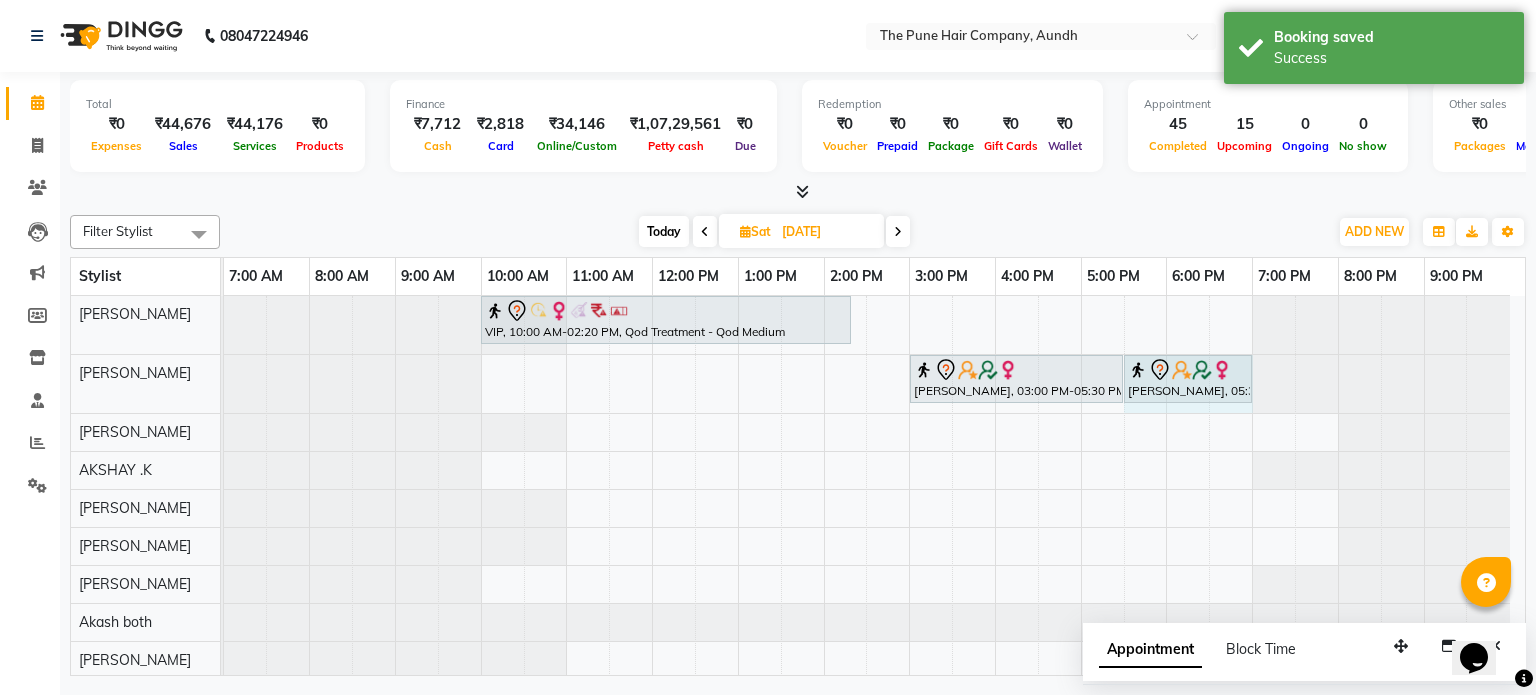 drag, startPoint x: 1208, startPoint y: 366, endPoint x: 1236, endPoint y: 371, distance: 28.442924 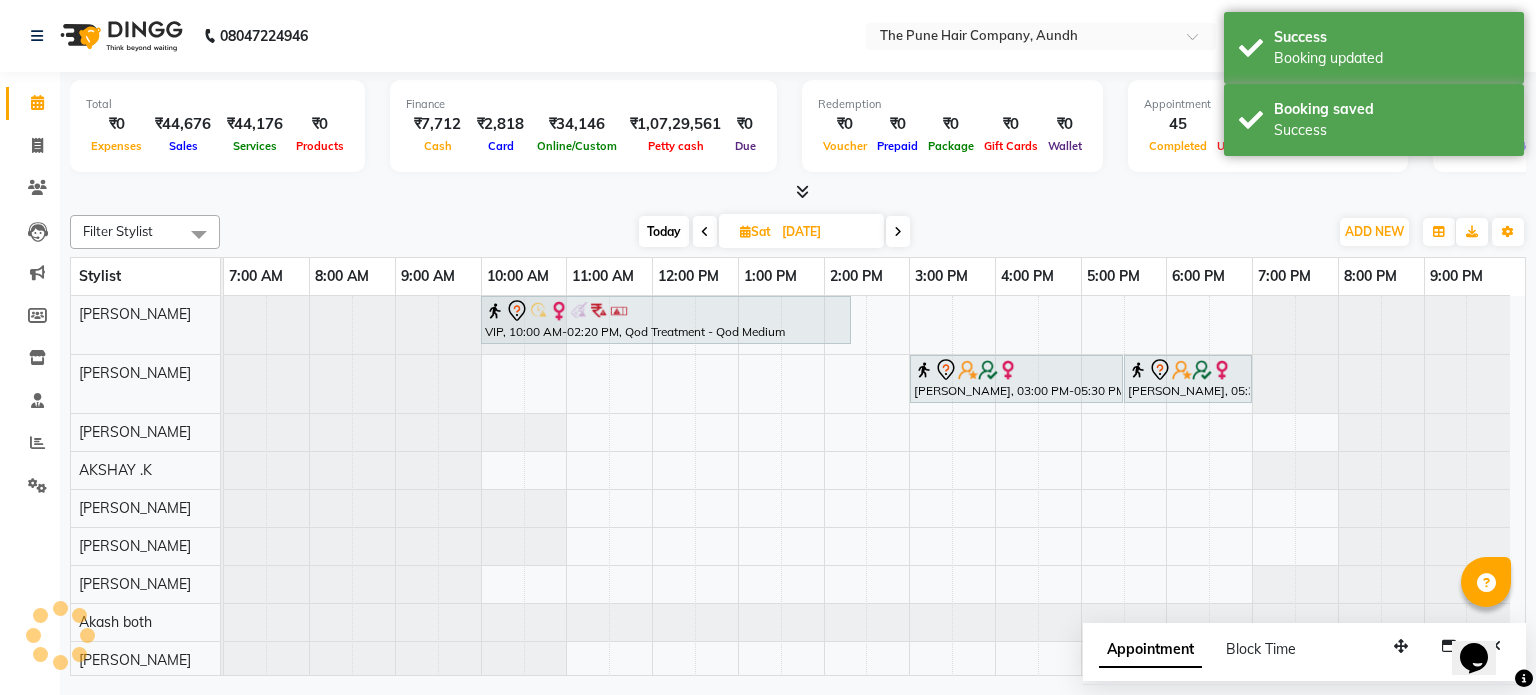 click at bounding box center (705, 231) 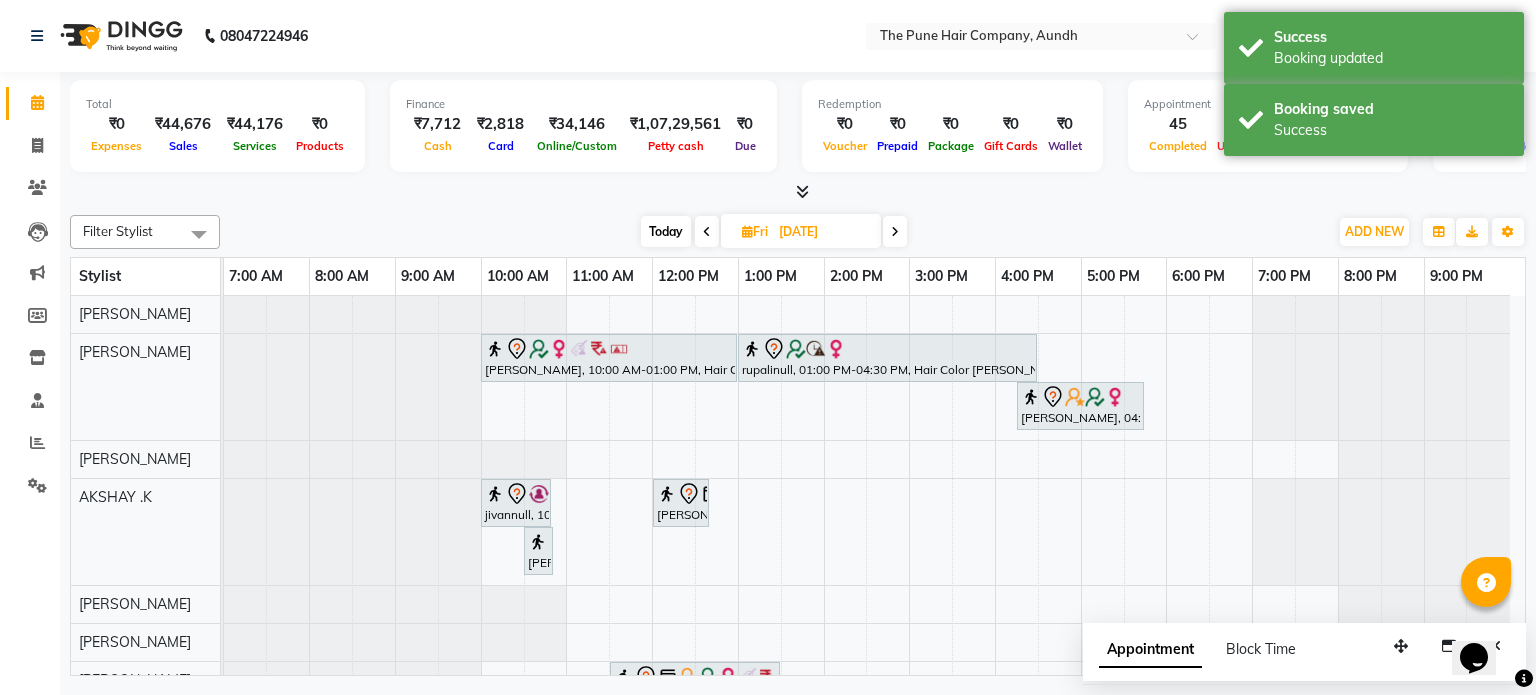 click at bounding box center (707, 231) 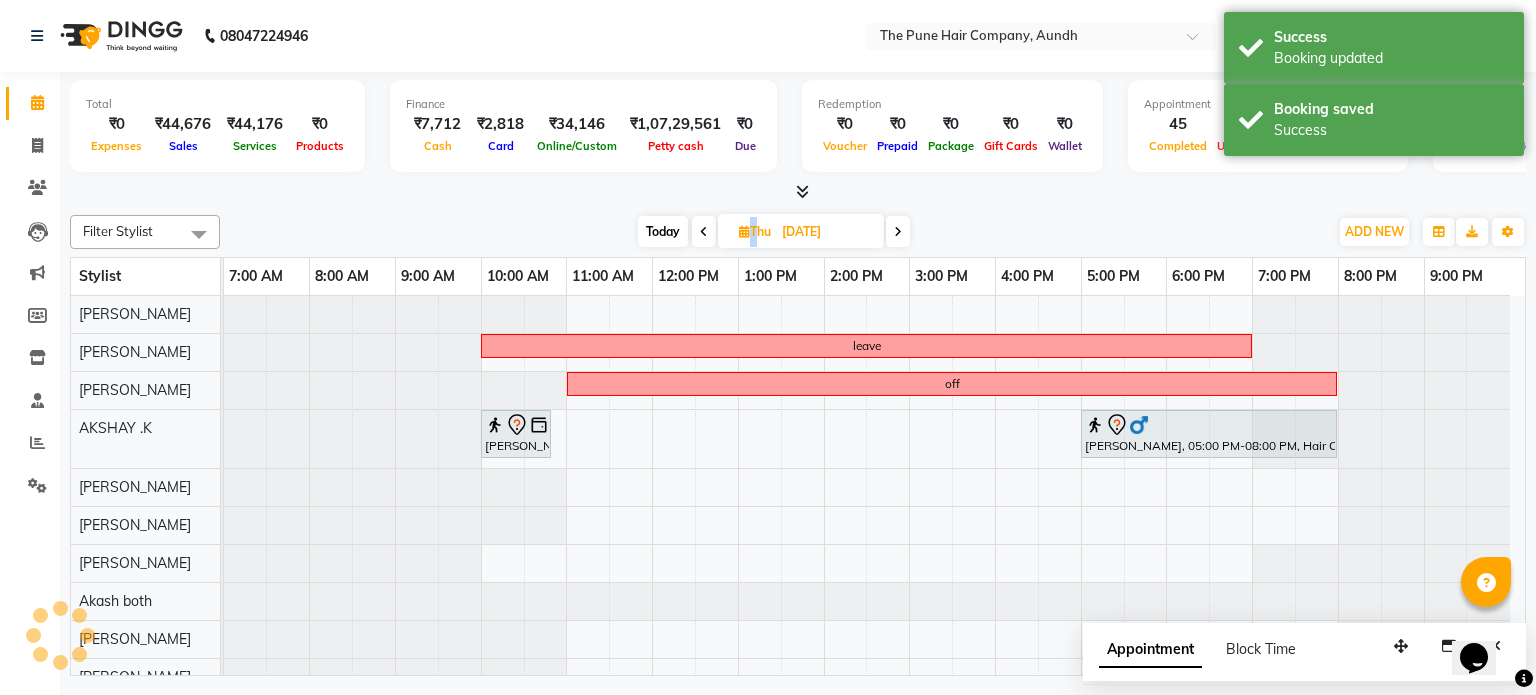 click at bounding box center [704, 231] 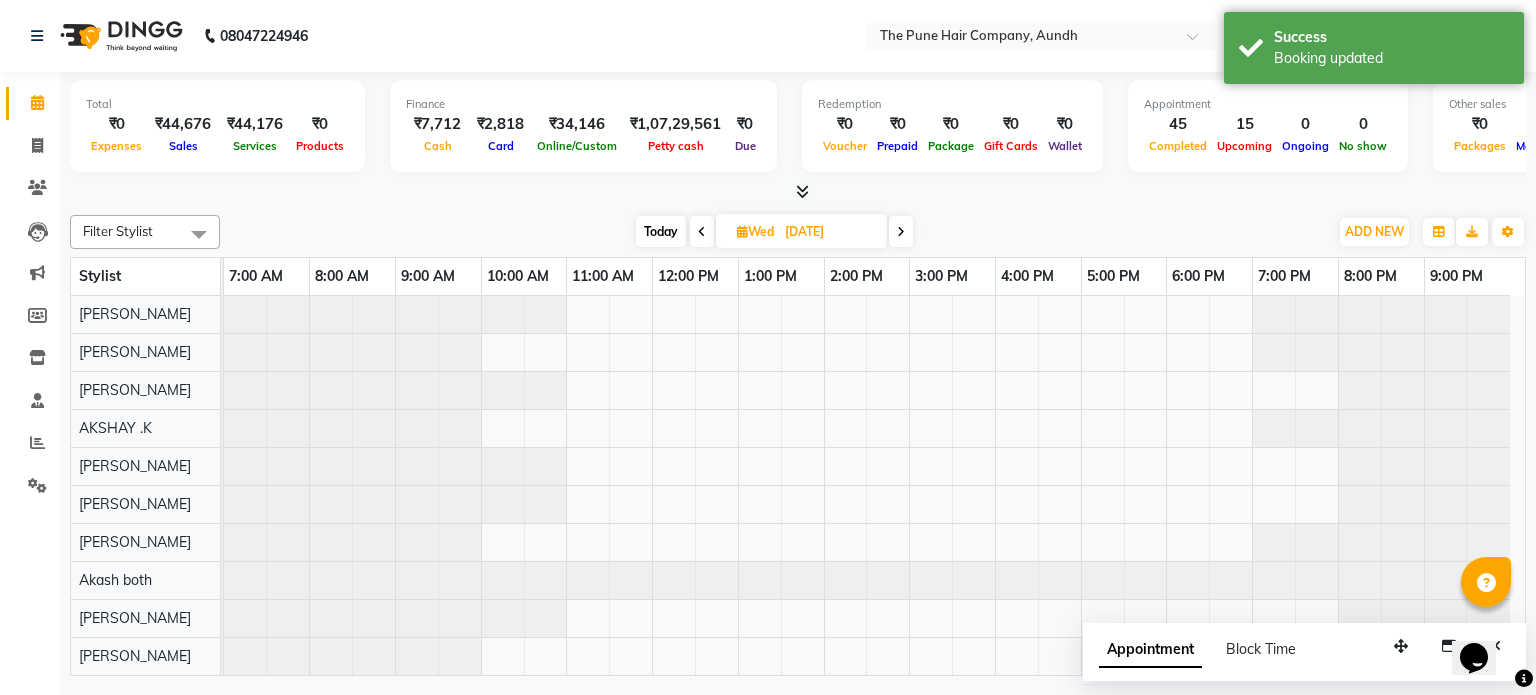 click at bounding box center [702, 232] 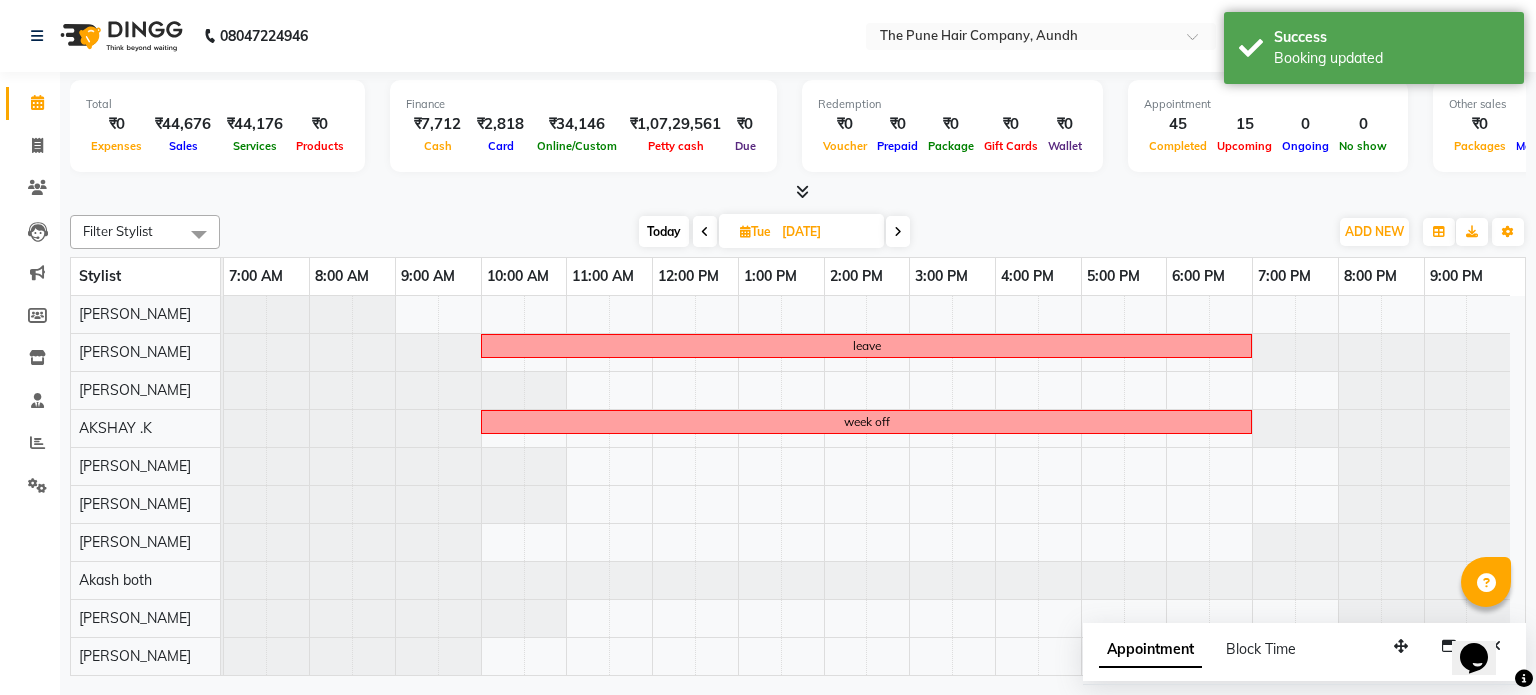 scroll, scrollTop: 70, scrollLeft: 0, axis: vertical 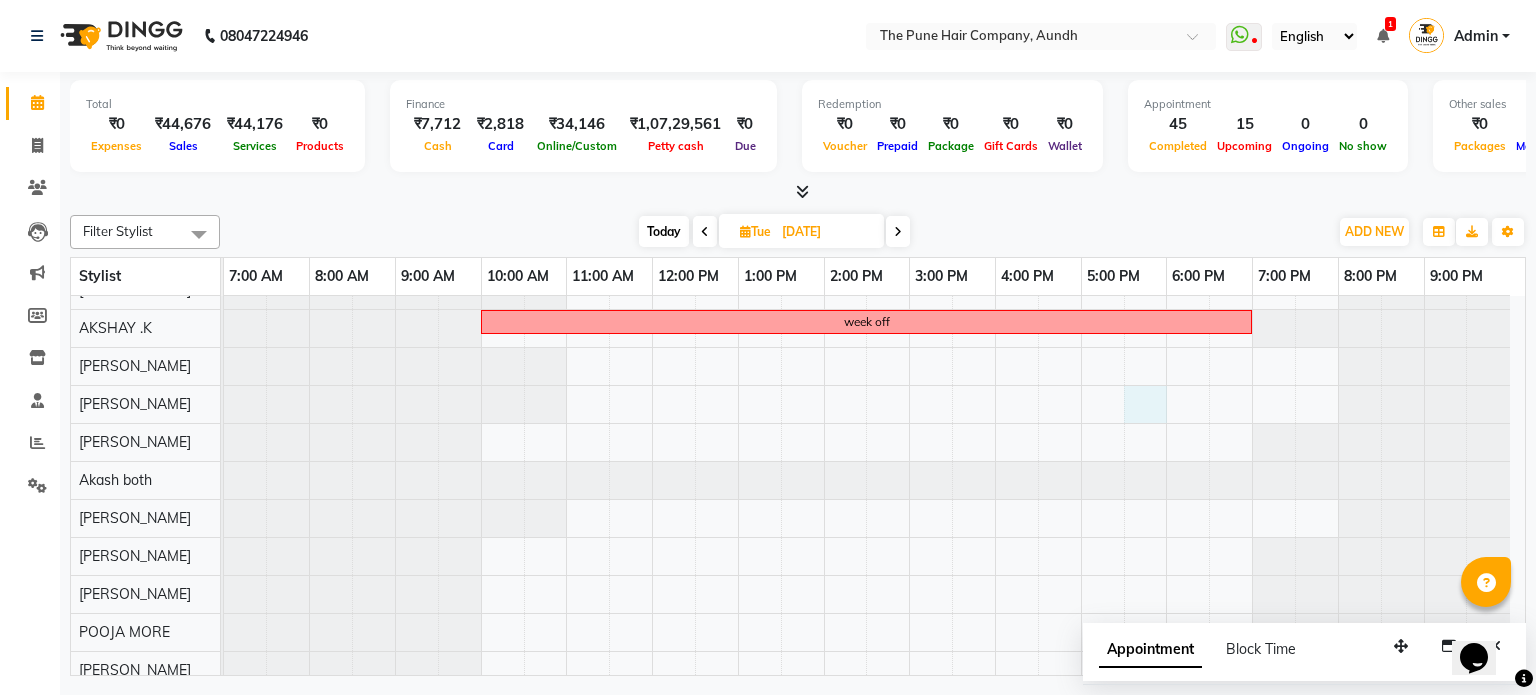 click on "leave   week off" at bounding box center [874, 461] 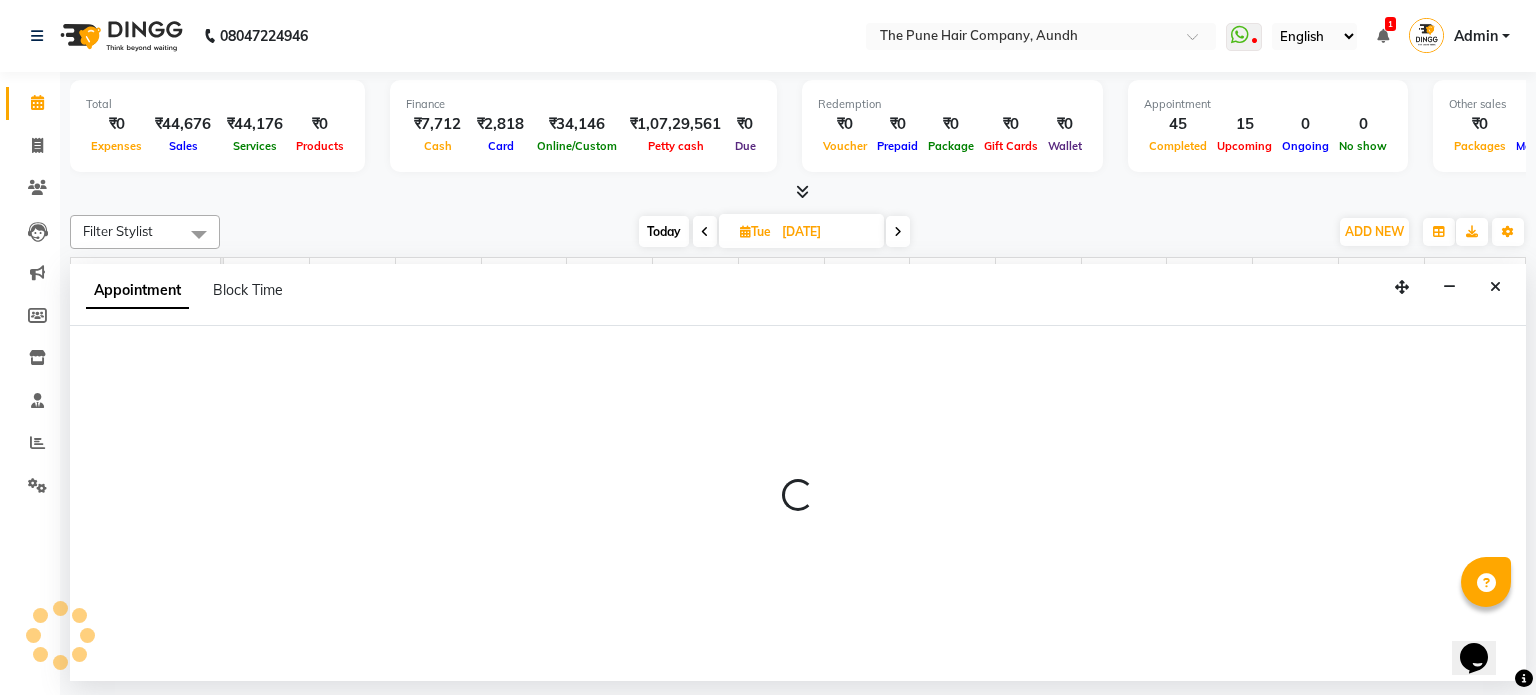select on "18078" 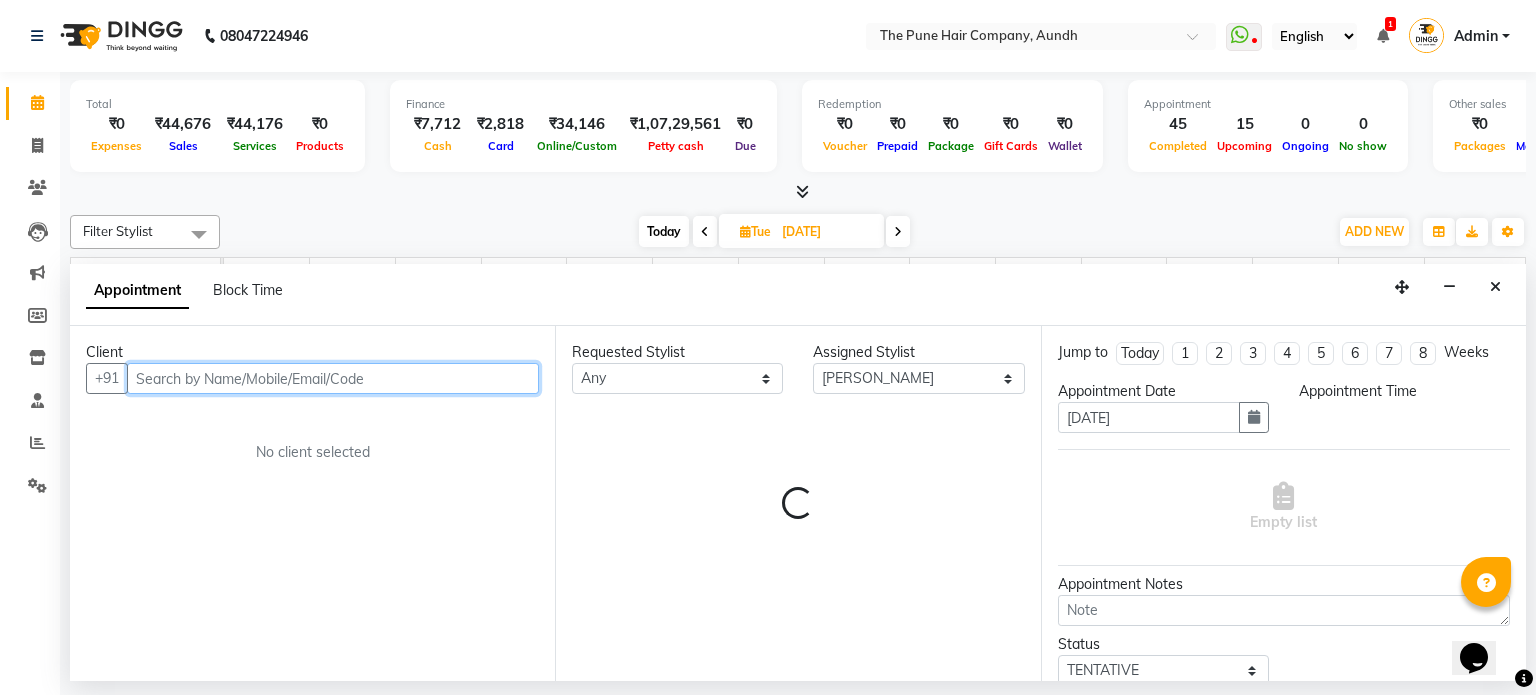 select on "1050" 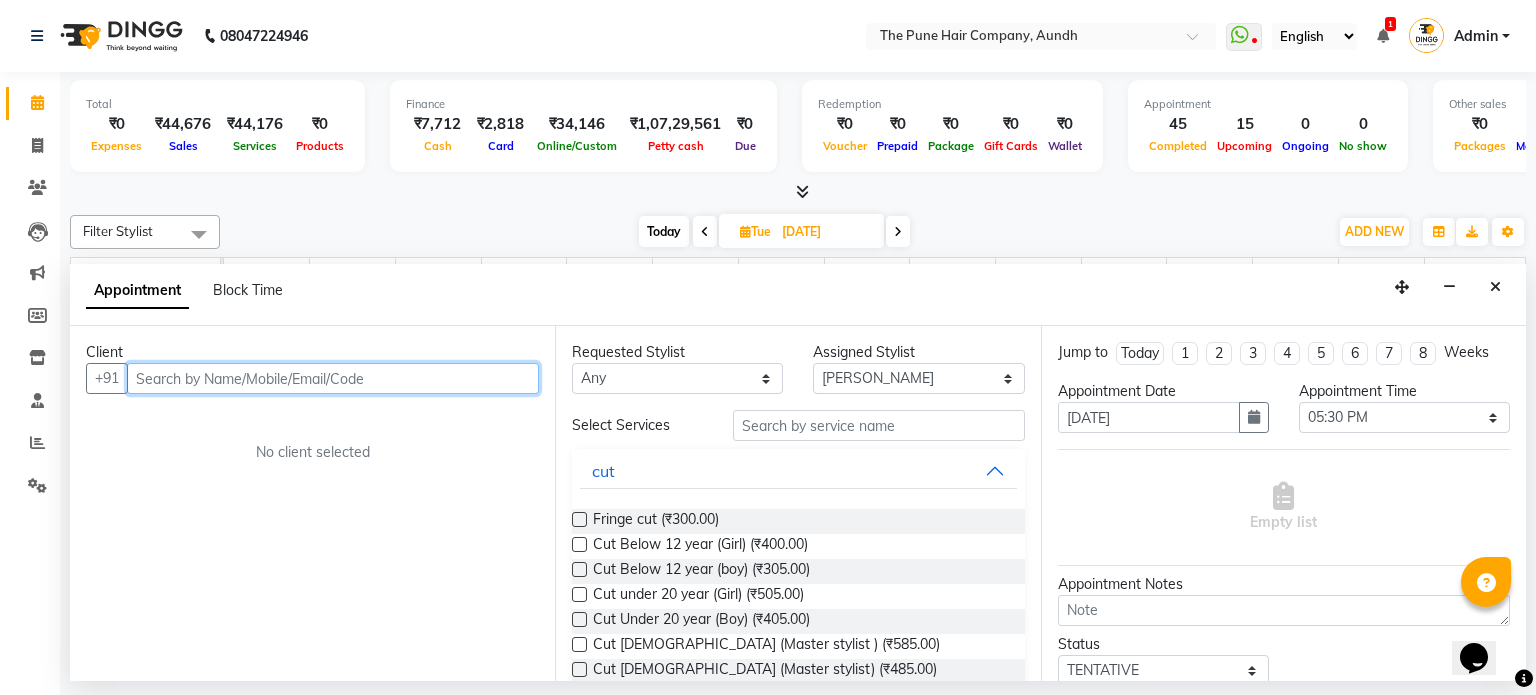 click at bounding box center (333, 378) 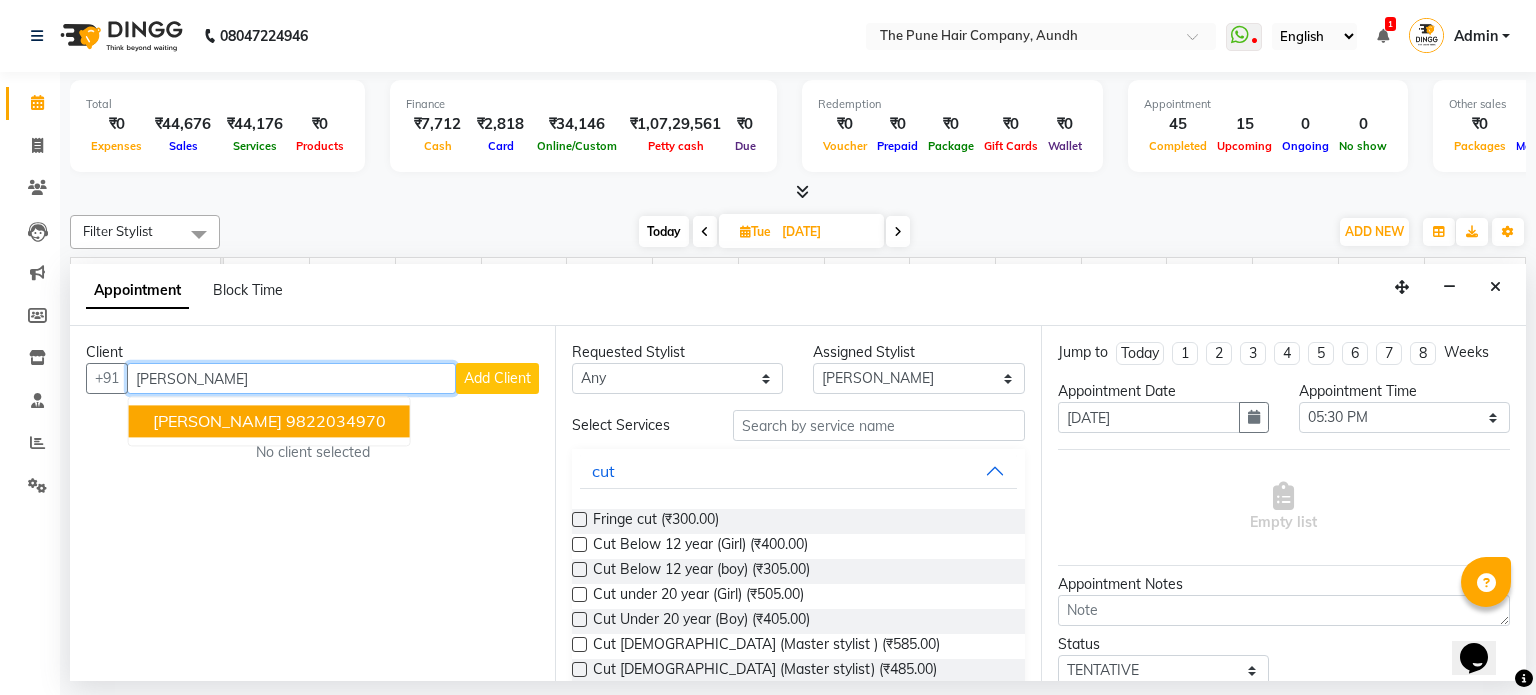 click on "9822034970" at bounding box center [336, 422] 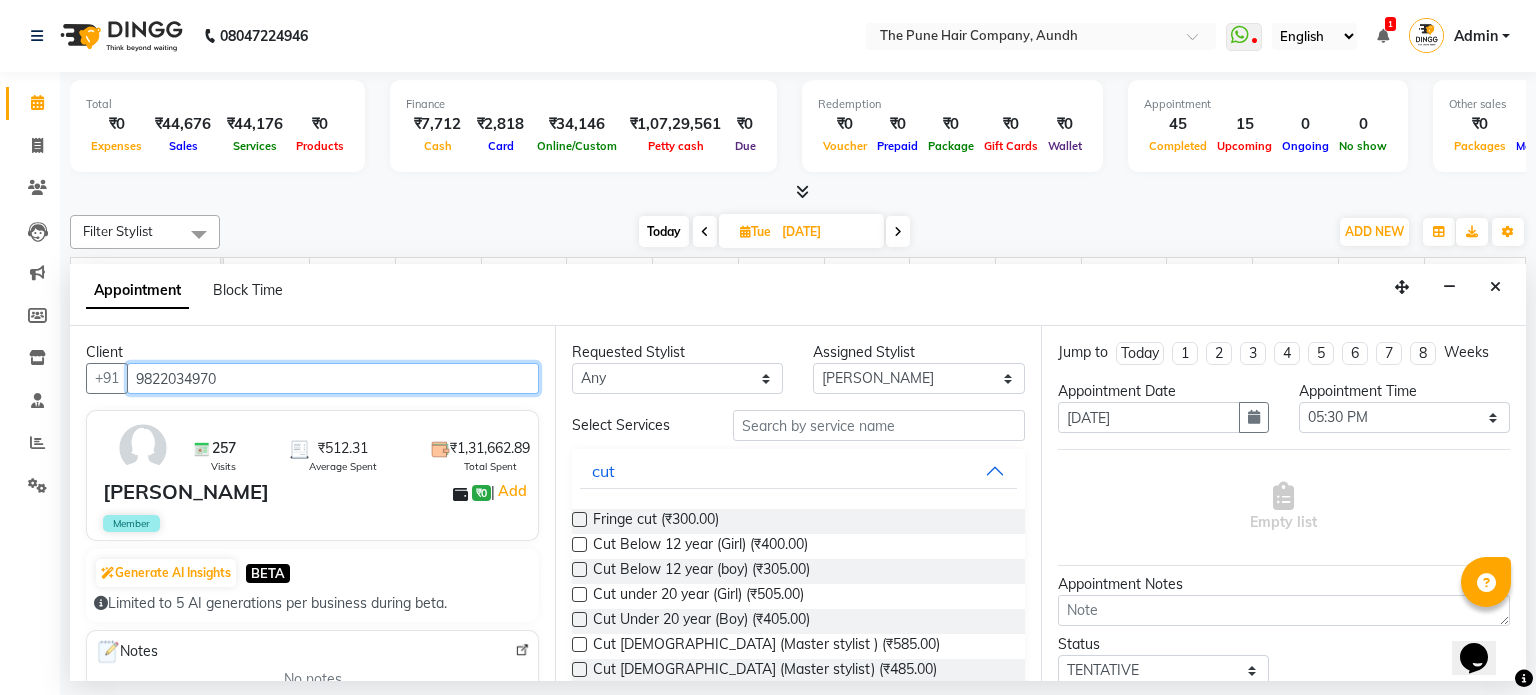 type on "9822034970" 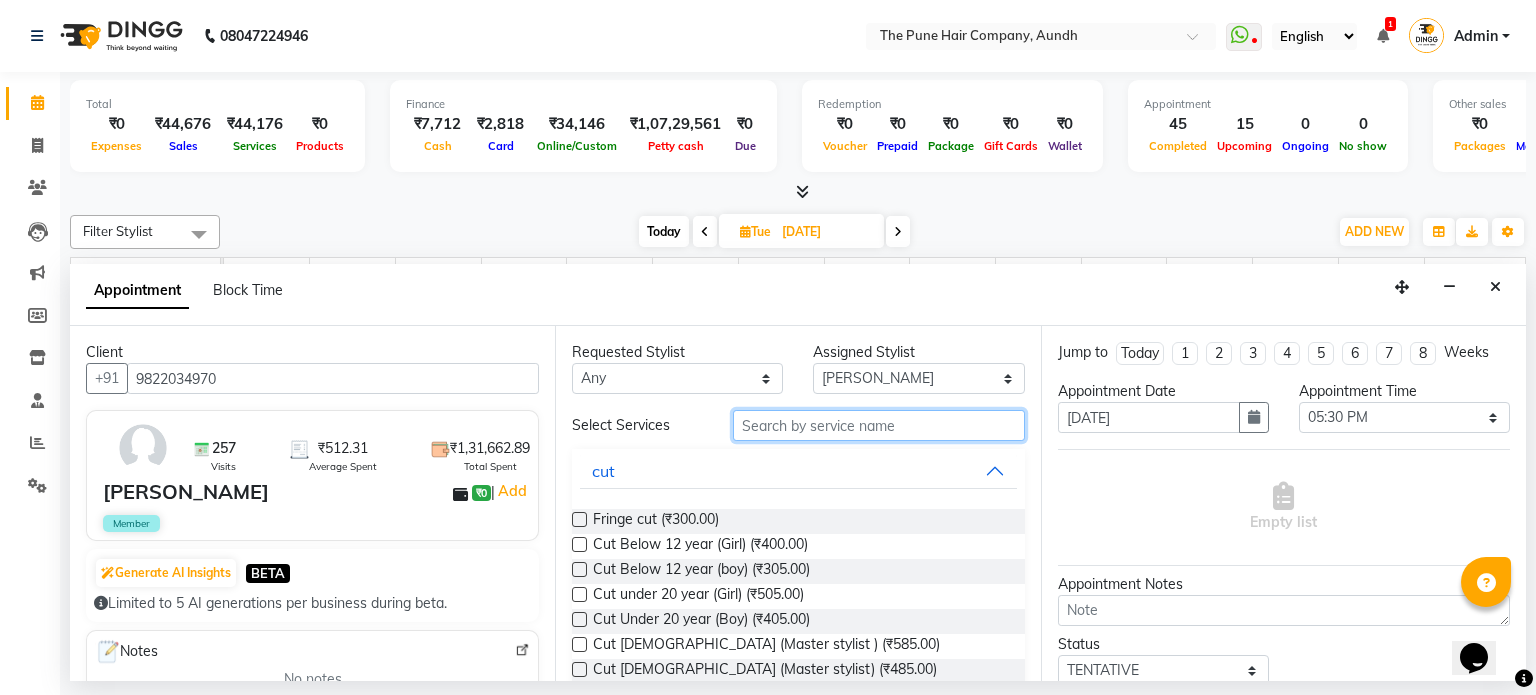 click at bounding box center [879, 425] 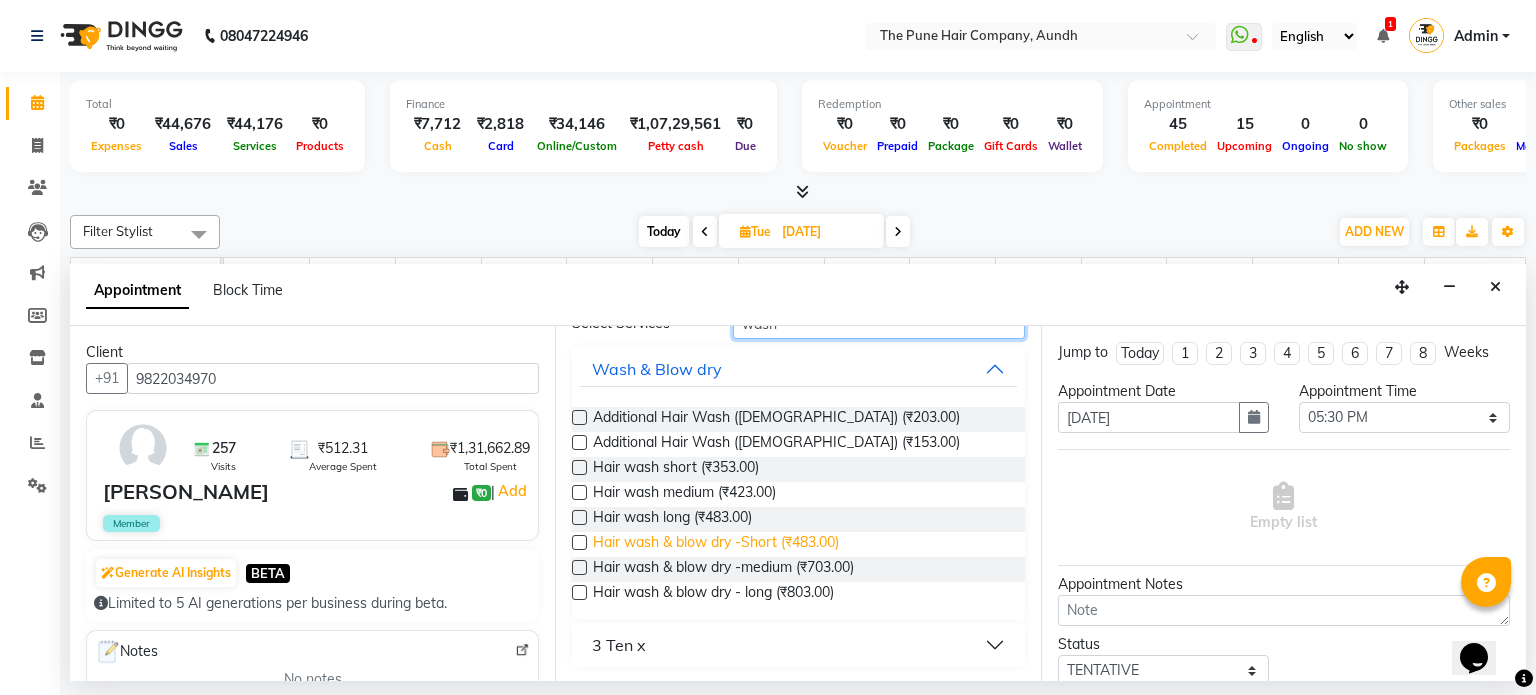 scroll, scrollTop: 104, scrollLeft: 0, axis: vertical 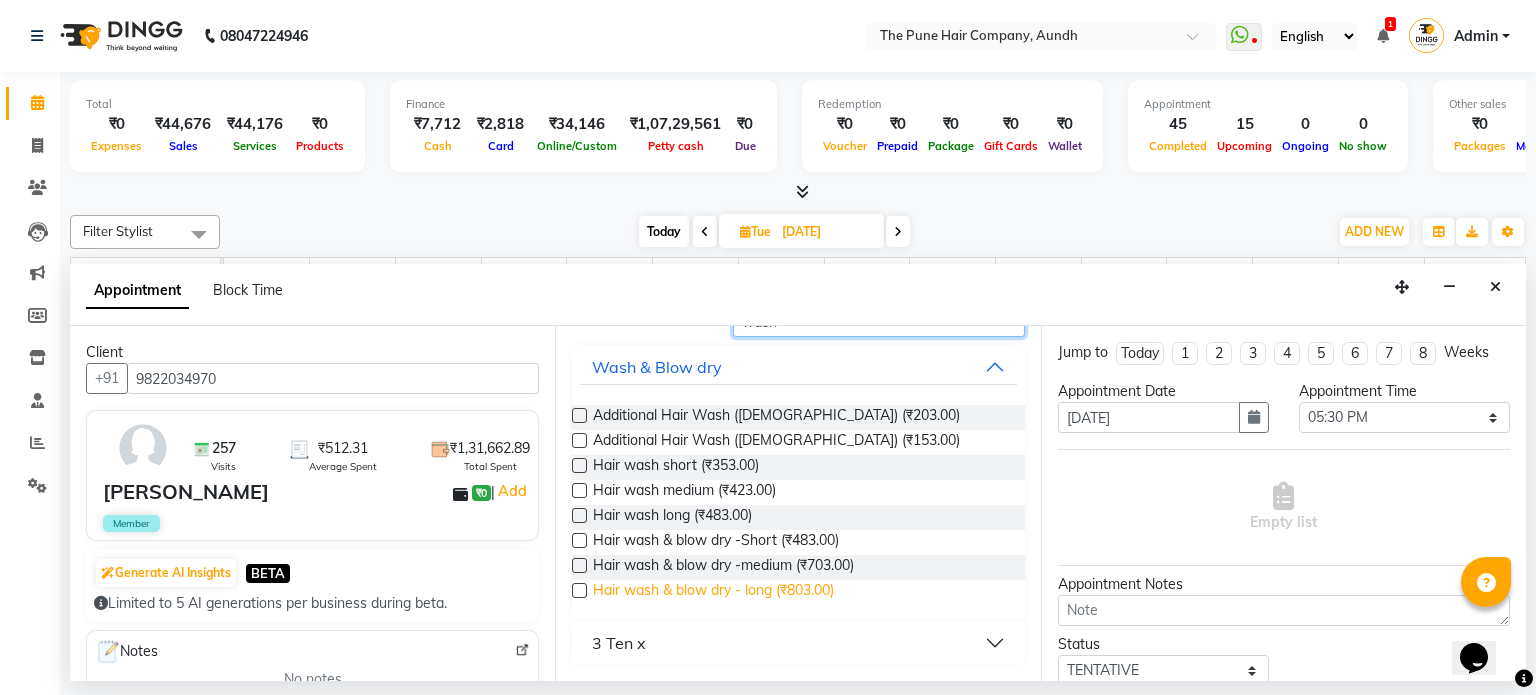 type on "wash" 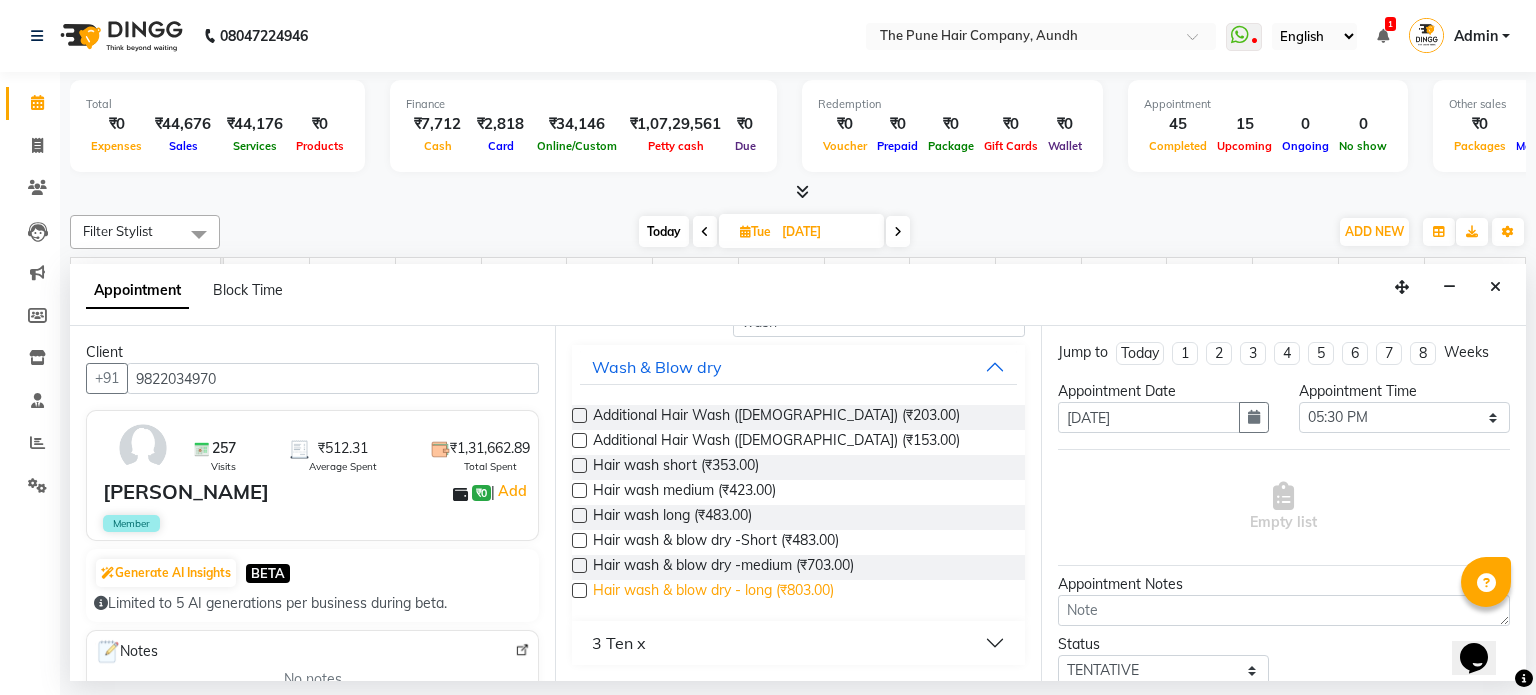 click on "Hair wash & blow dry - long (₹803.00)" at bounding box center [713, 592] 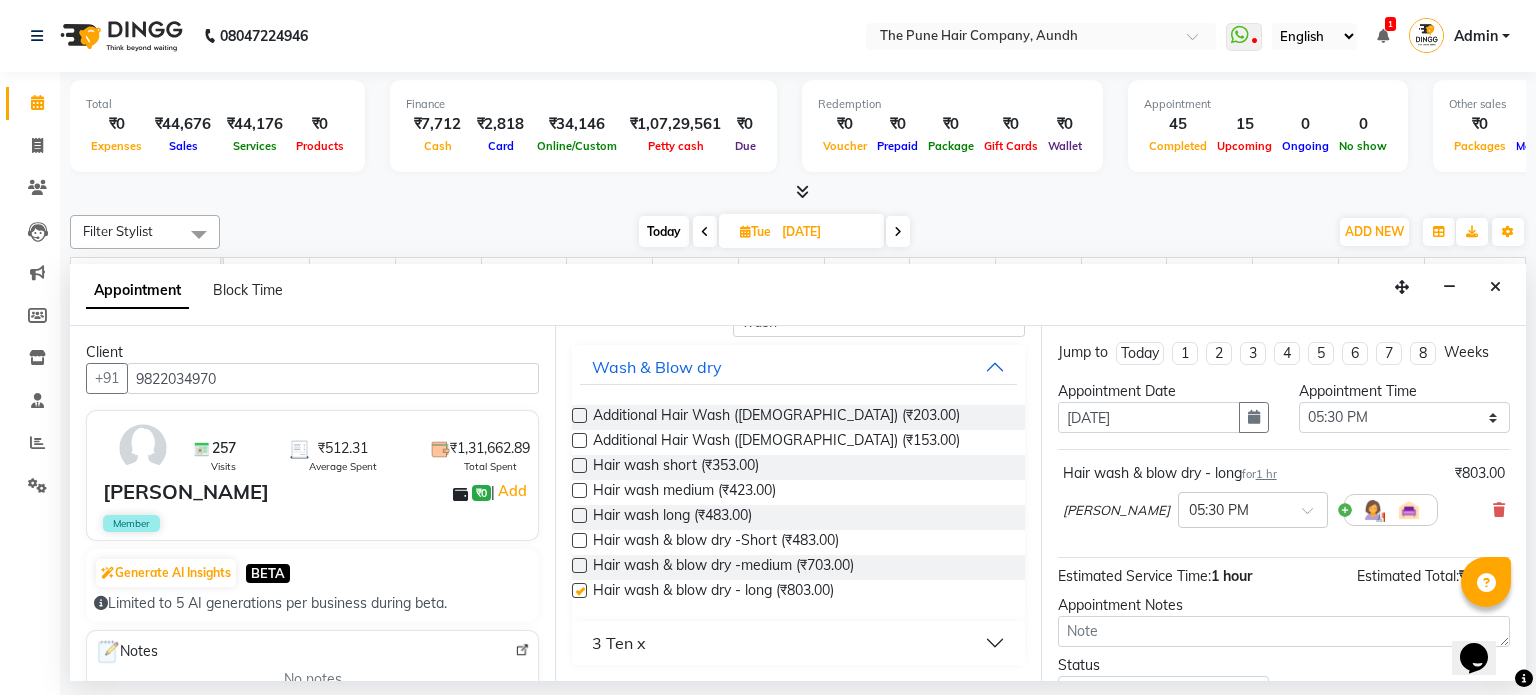 checkbox on "false" 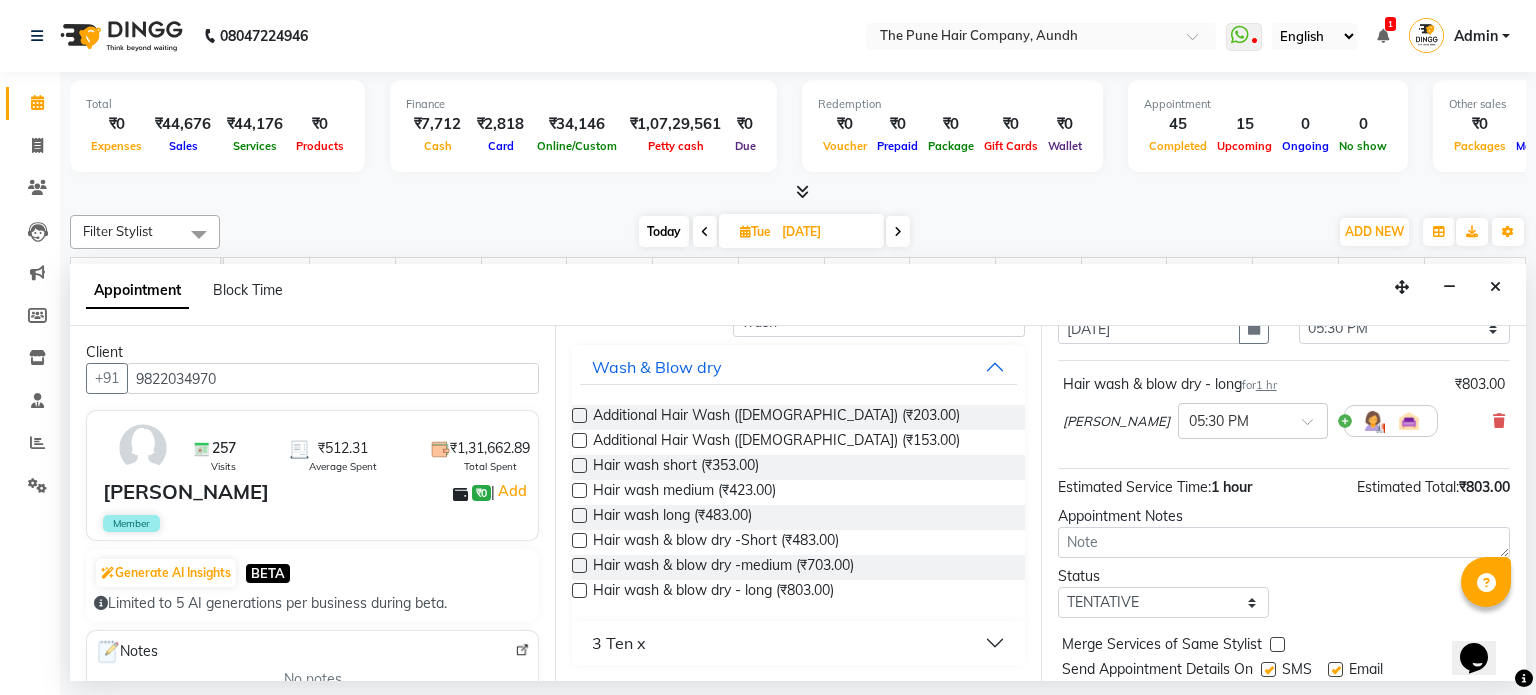 scroll, scrollTop: 151, scrollLeft: 0, axis: vertical 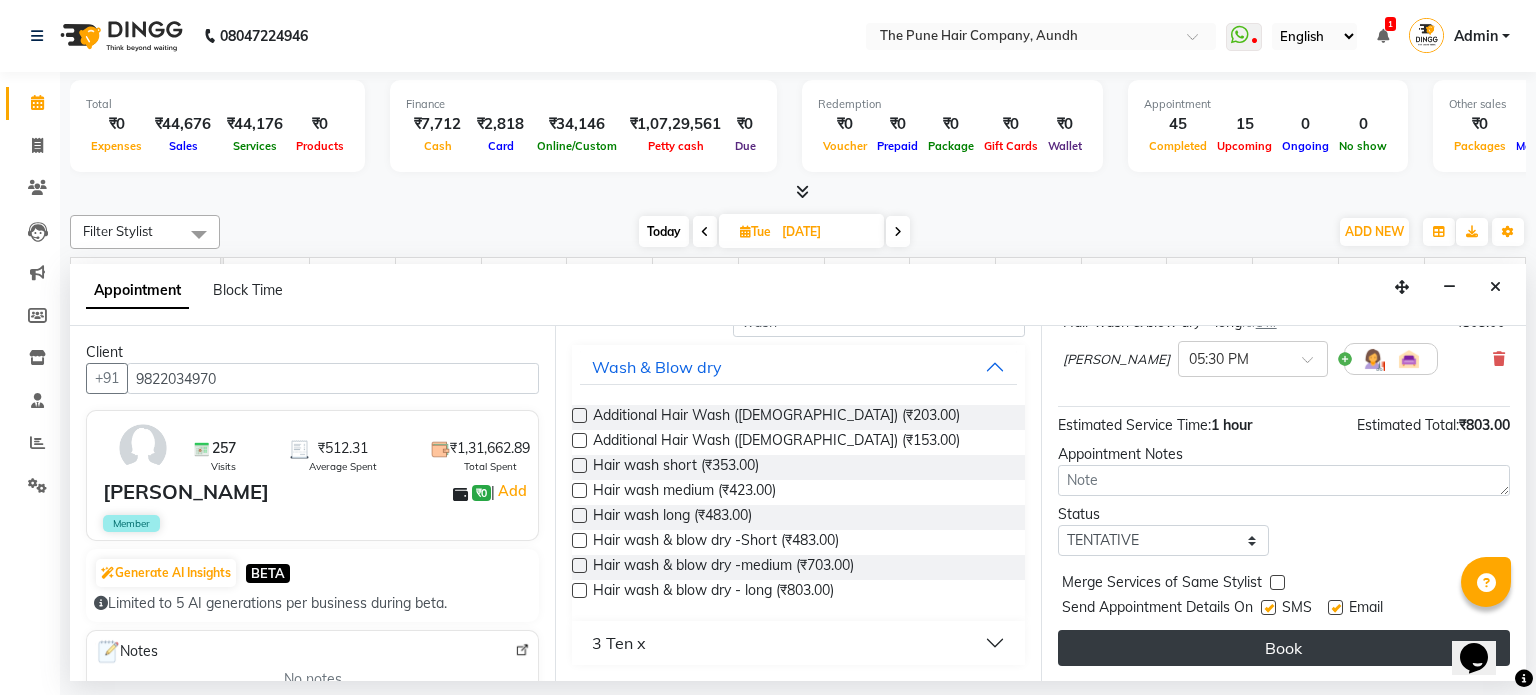 click on "Book" at bounding box center [1284, 648] 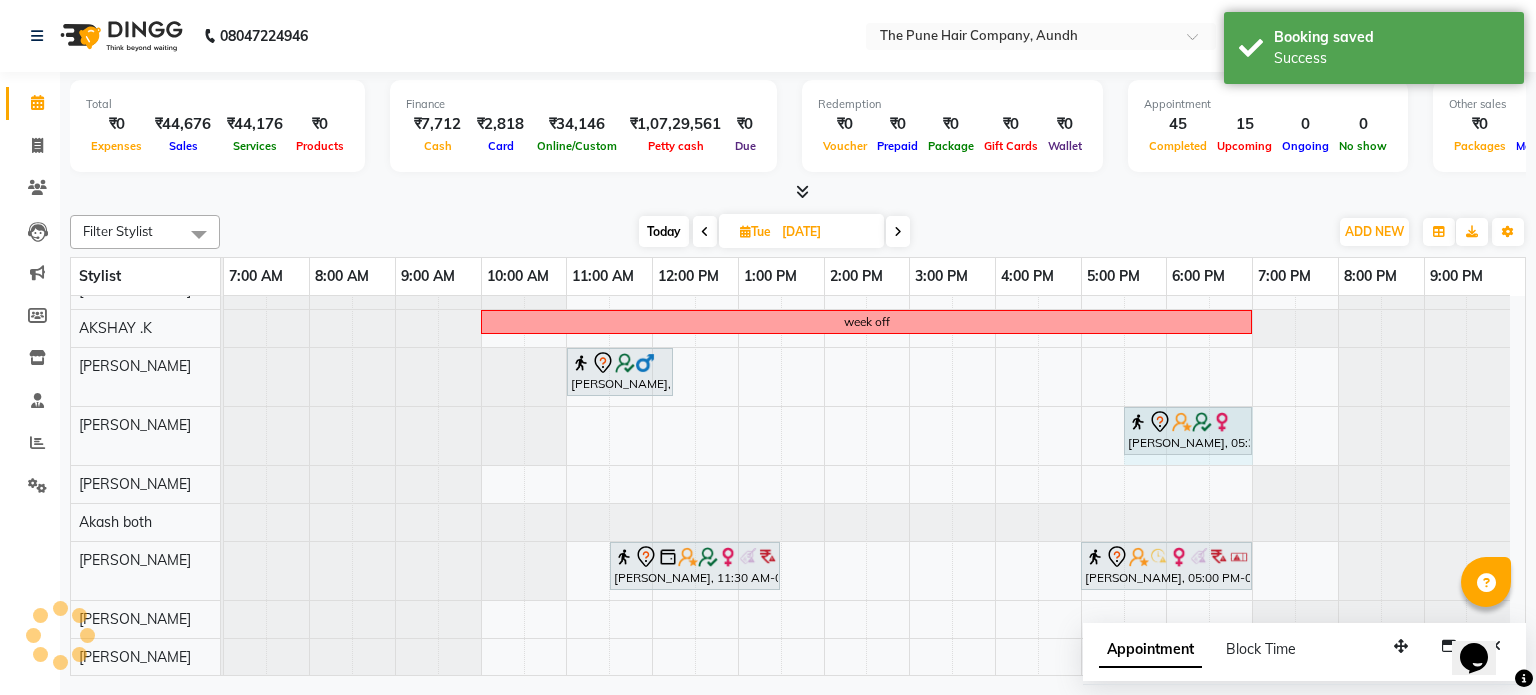 click on "Anu Shewani, 05:30 PM-06:30 PM, Hair wash & blow dry - long             Anu Shewani, 05:30 PM-06:30 PM, Hair wash & blow dry - long" at bounding box center (224, 436) 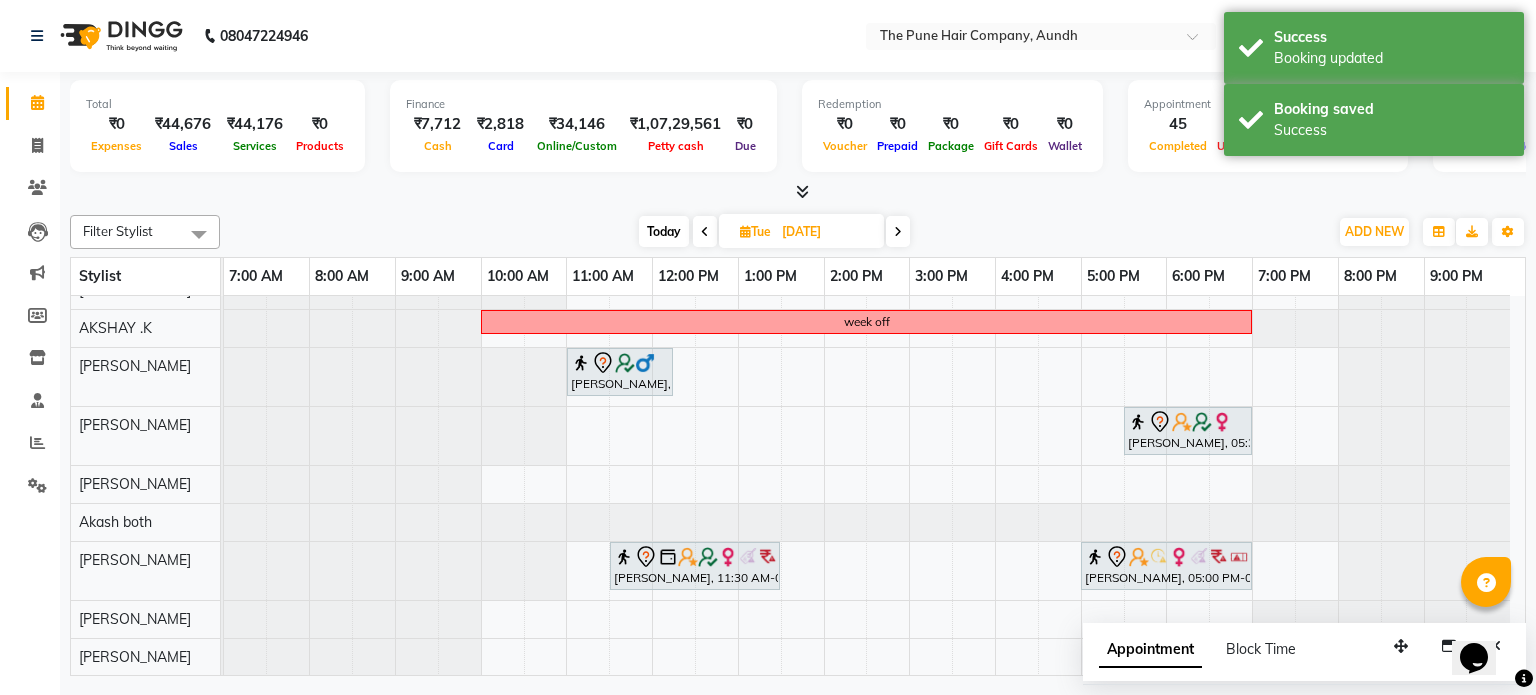 click on "[DATE]" at bounding box center [826, 232] 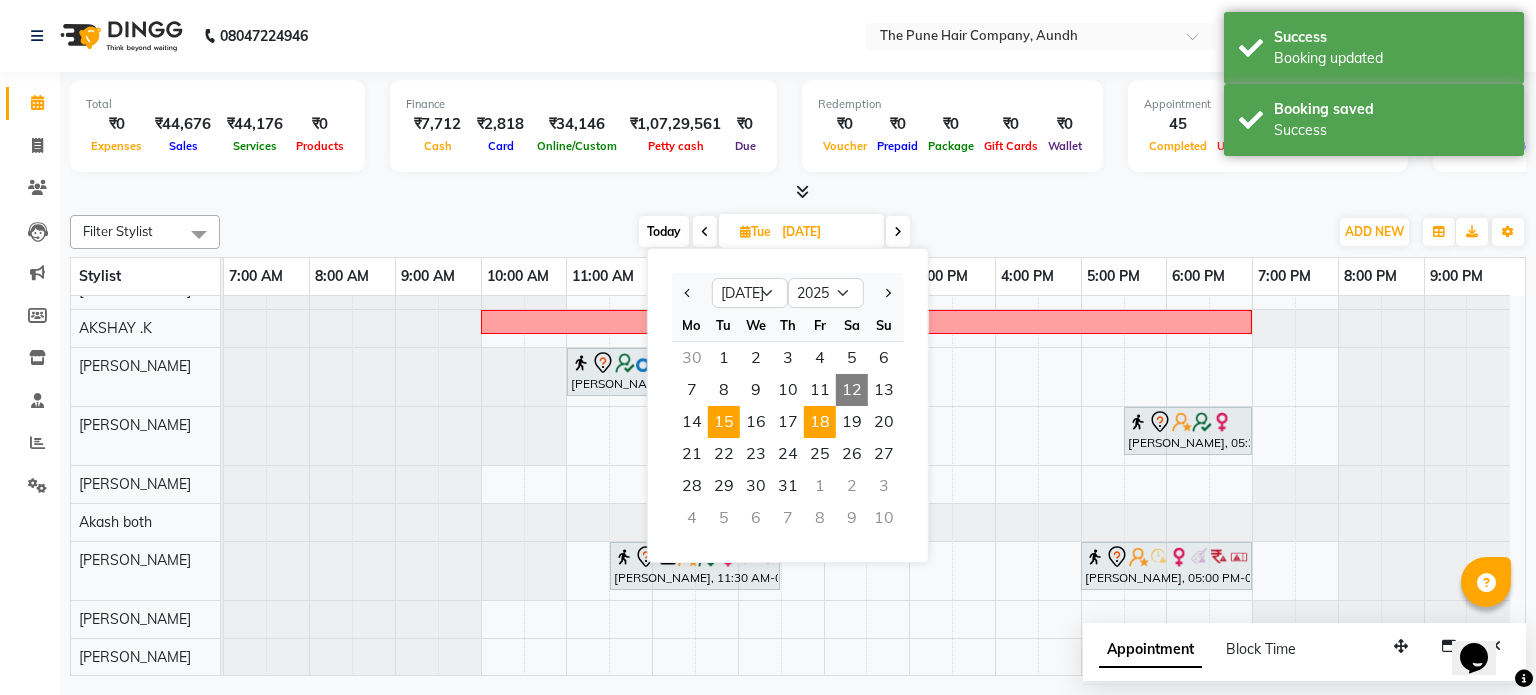 click on "18" at bounding box center (820, 422) 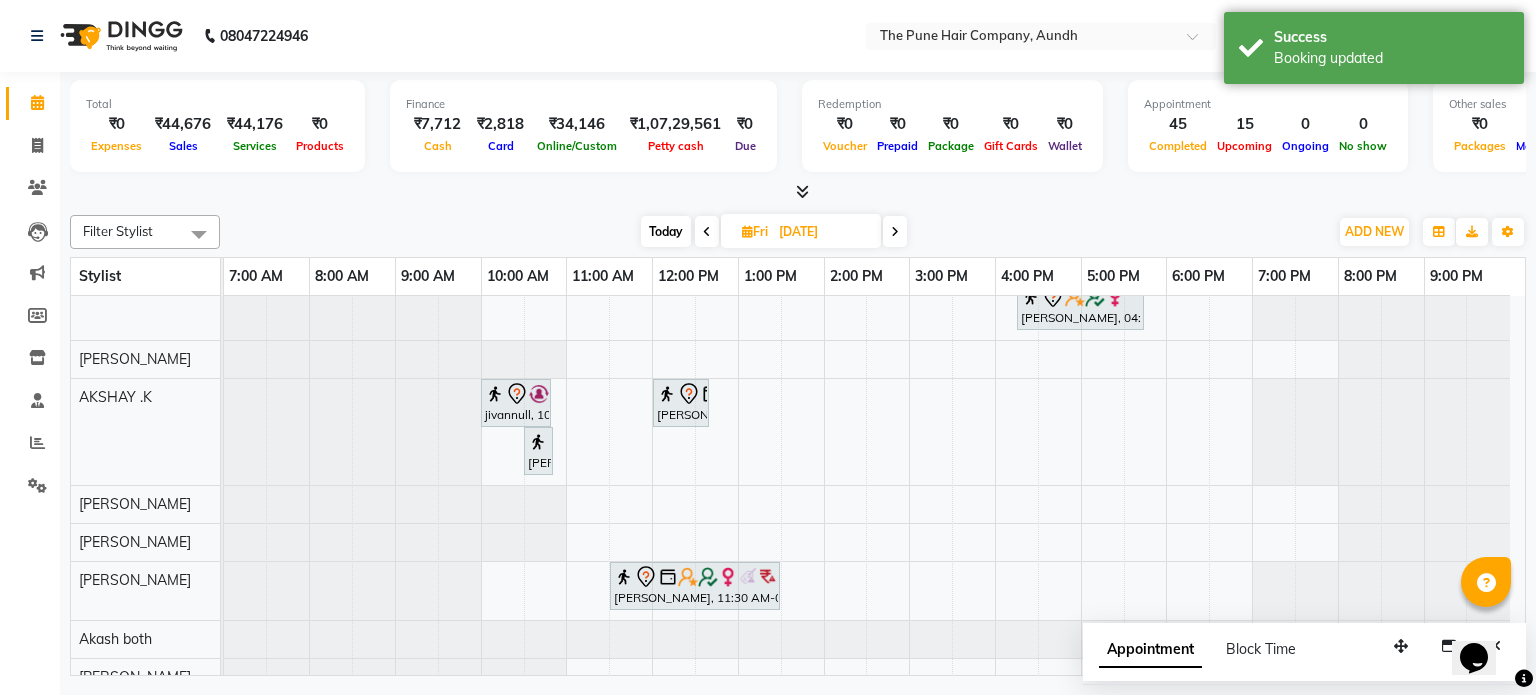 scroll, scrollTop: 43, scrollLeft: 0, axis: vertical 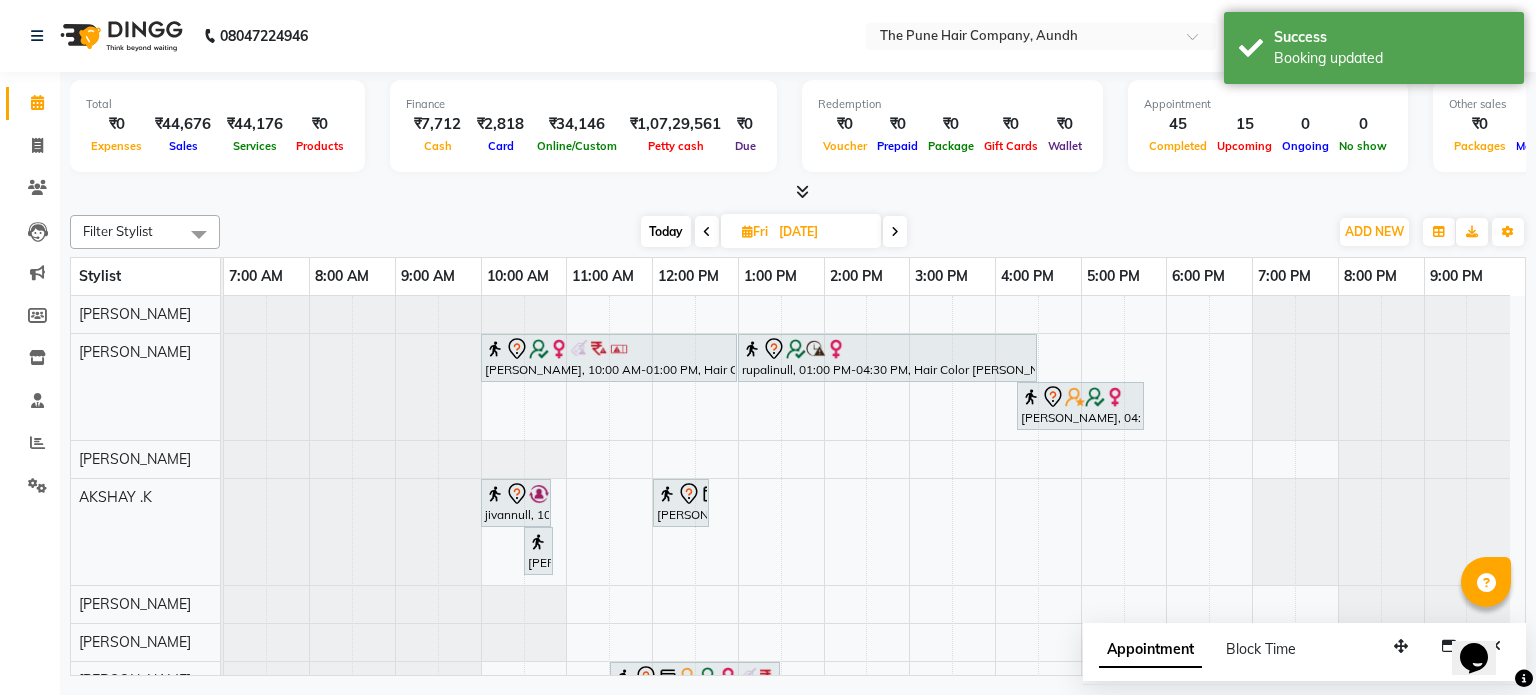 click at bounding box center [895, 231] 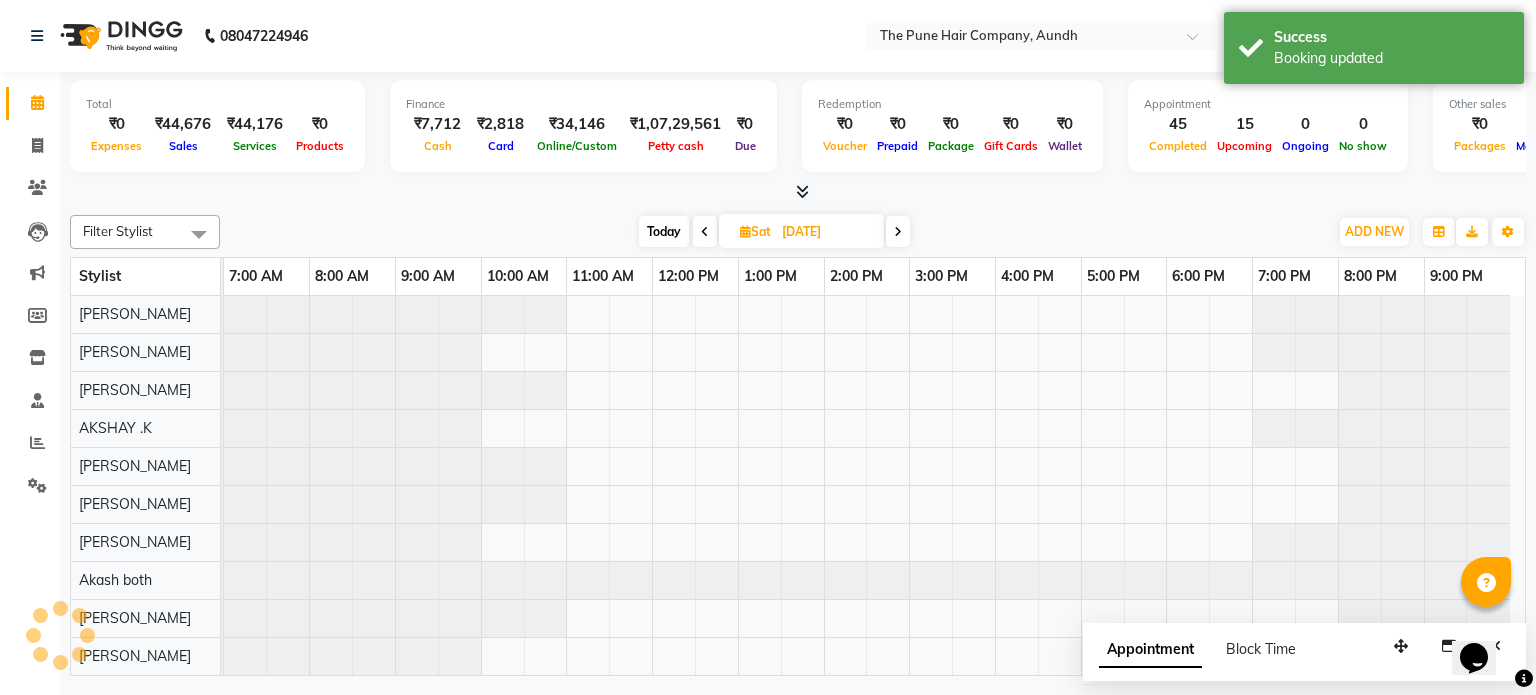 click at bounding box center [898, 232] 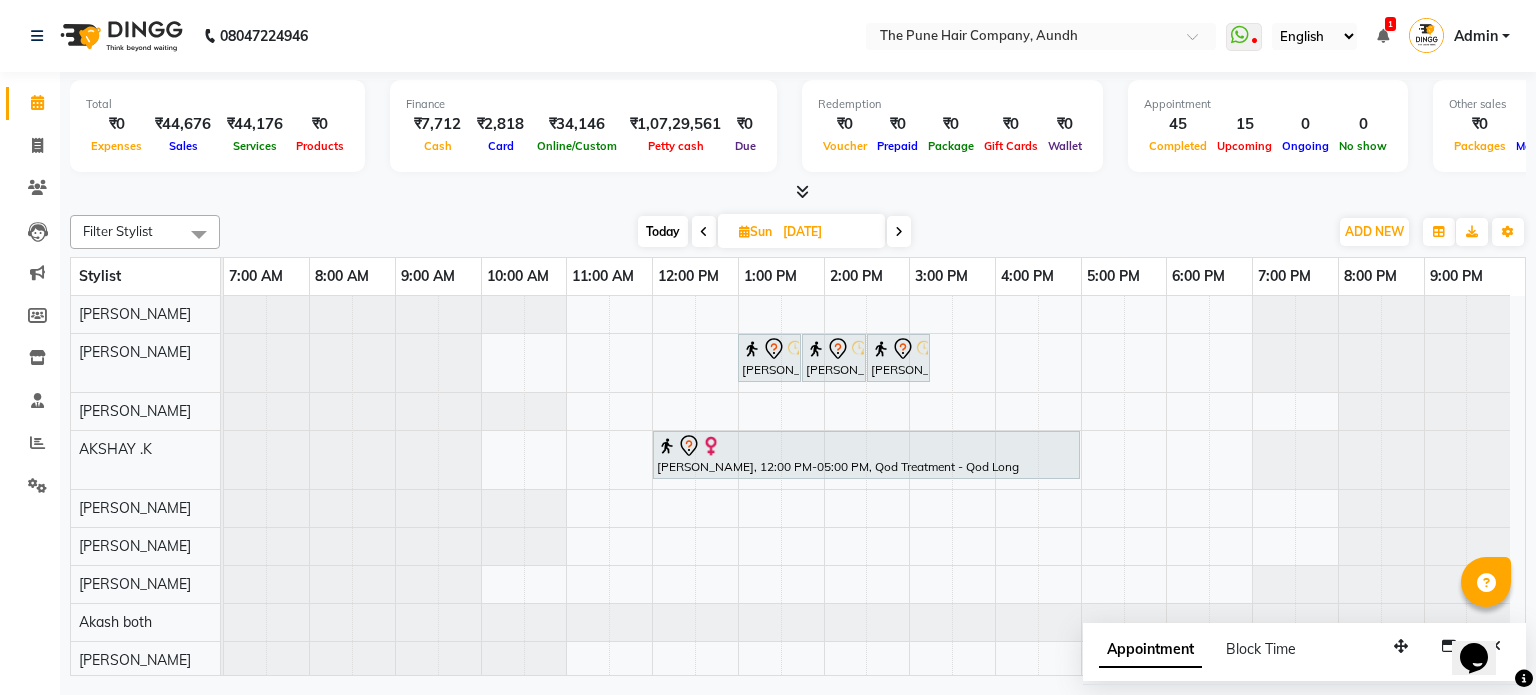 click on "Today" at bounding box center [663, 231] 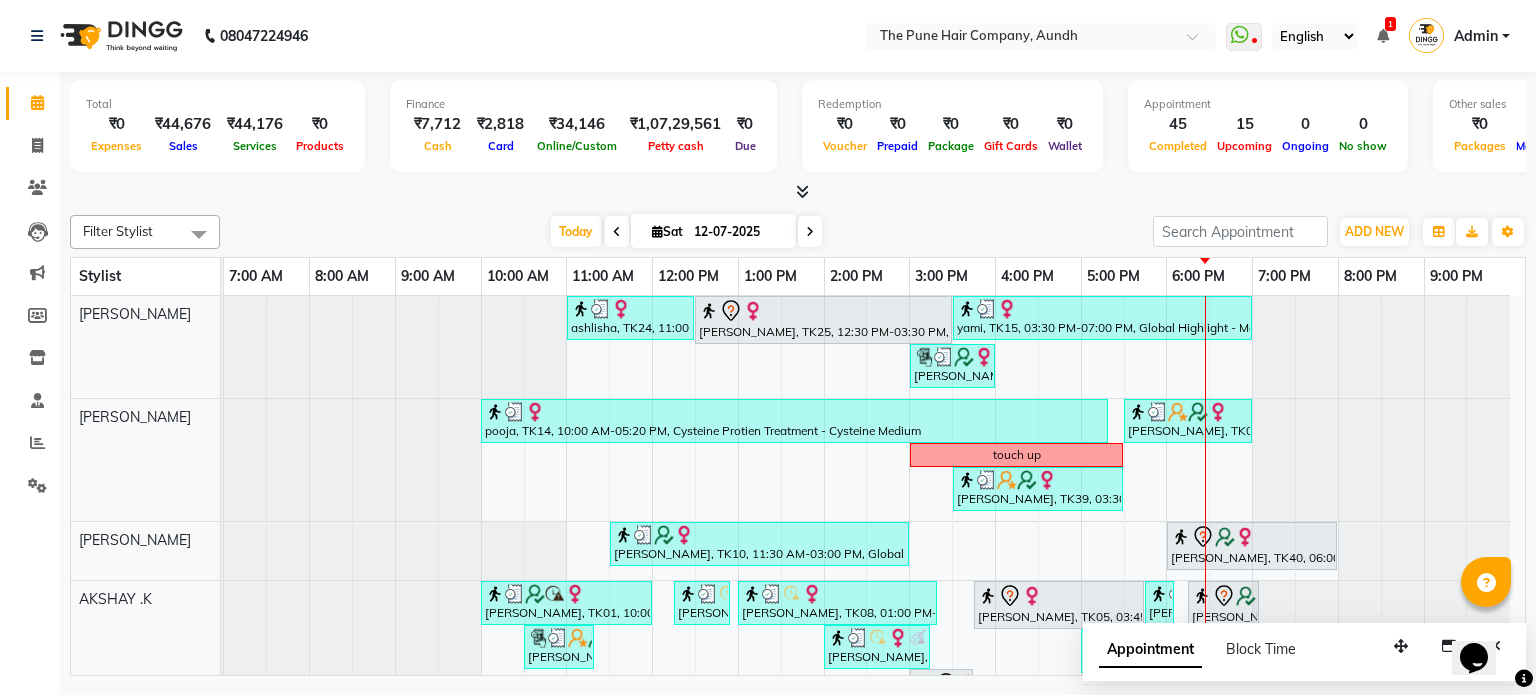 click at bounding box center [810, 231] 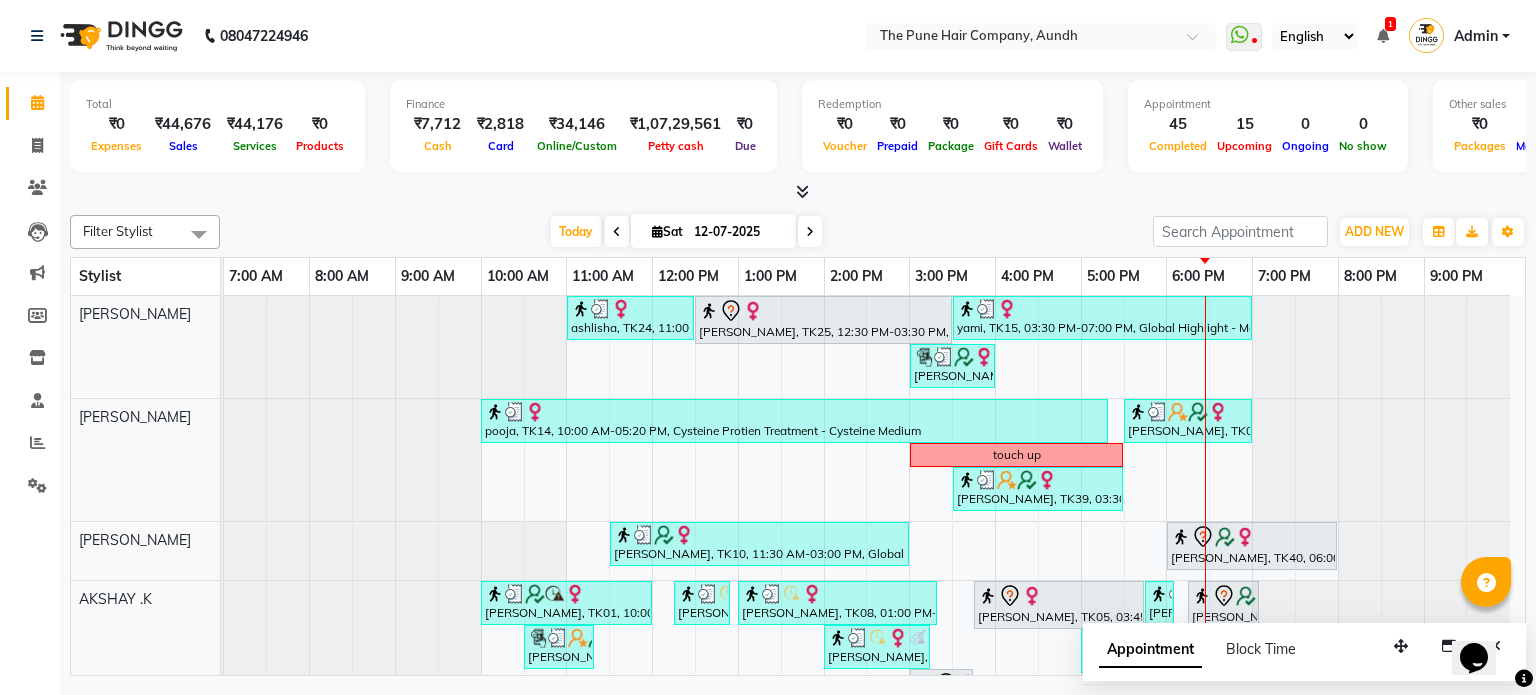 type on "[DATE]" 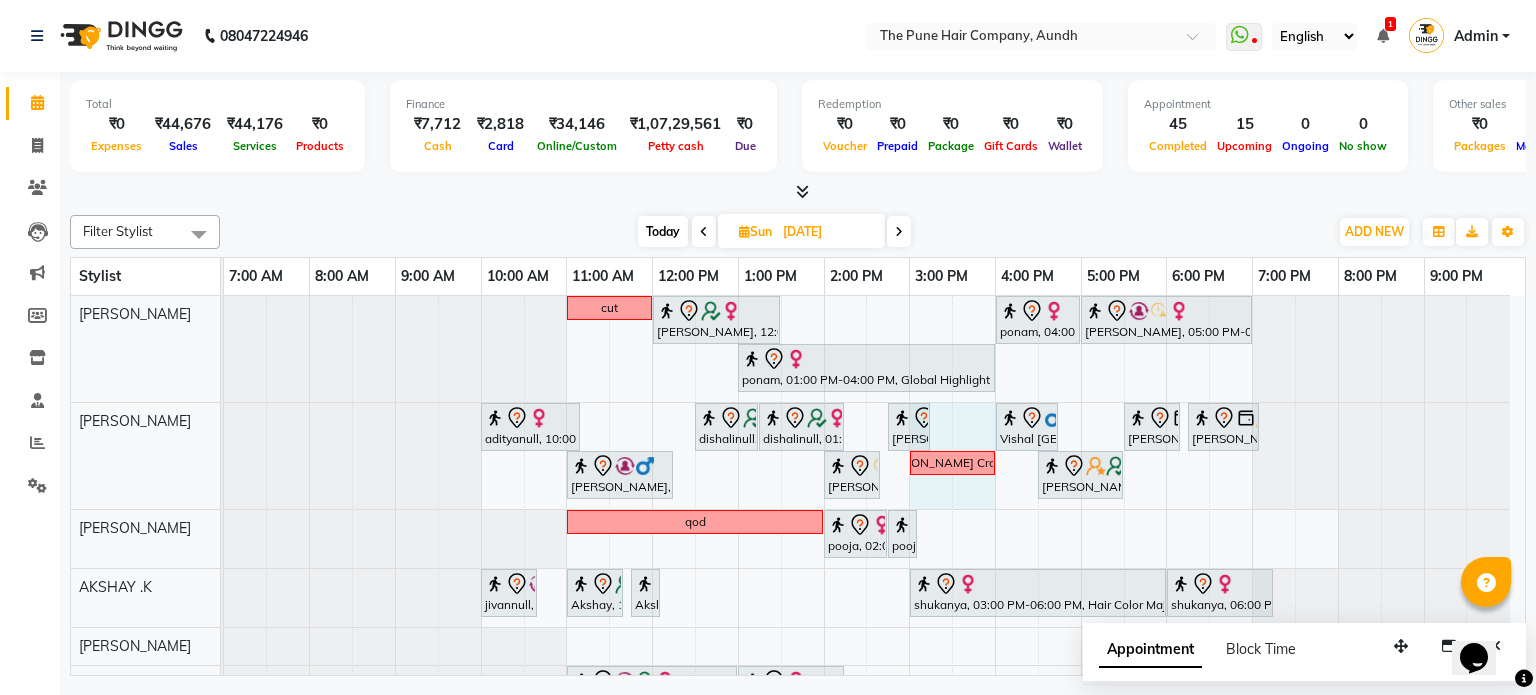 drag, startPoint x: 920, startPoint y: 486, endPoint x: 976, endPoint y: 507, distance: 59.808025 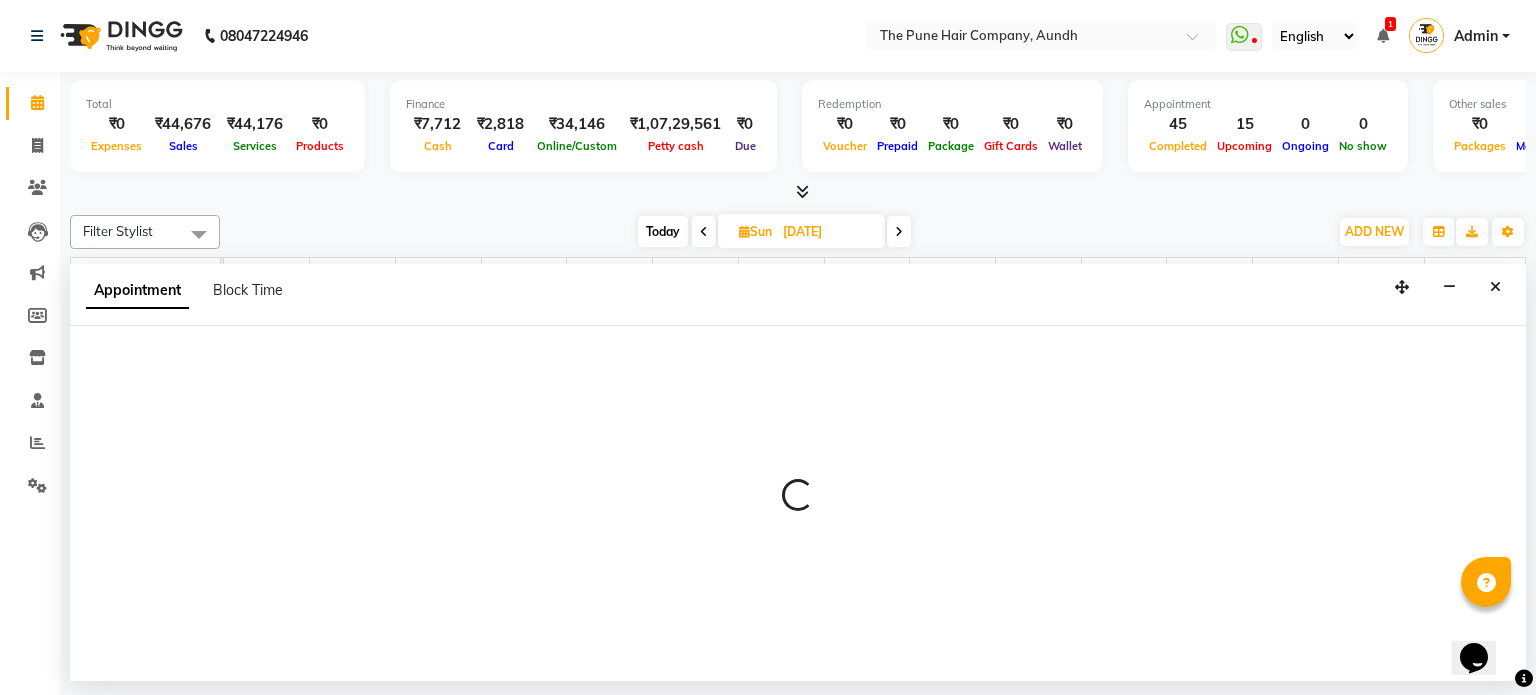 select on "3339" 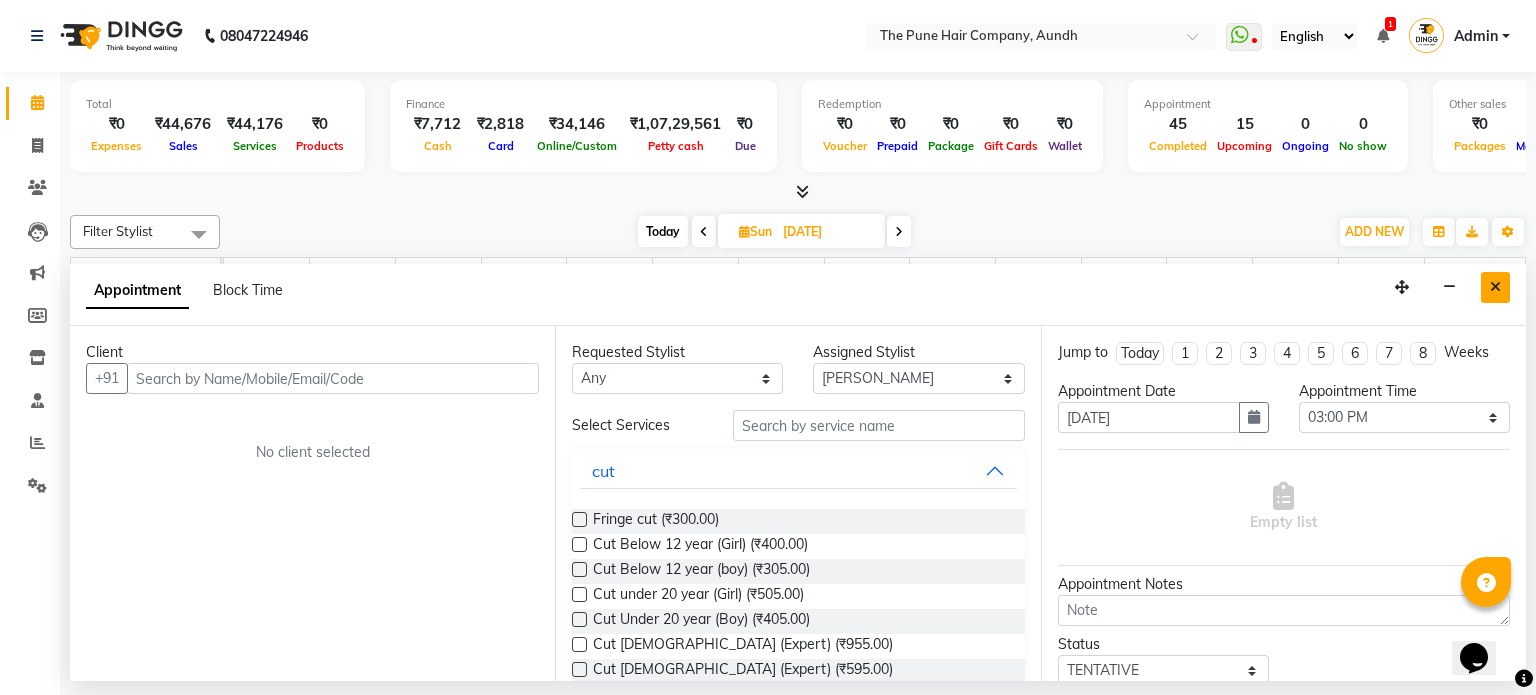 click at bounding box center (1495, 287) 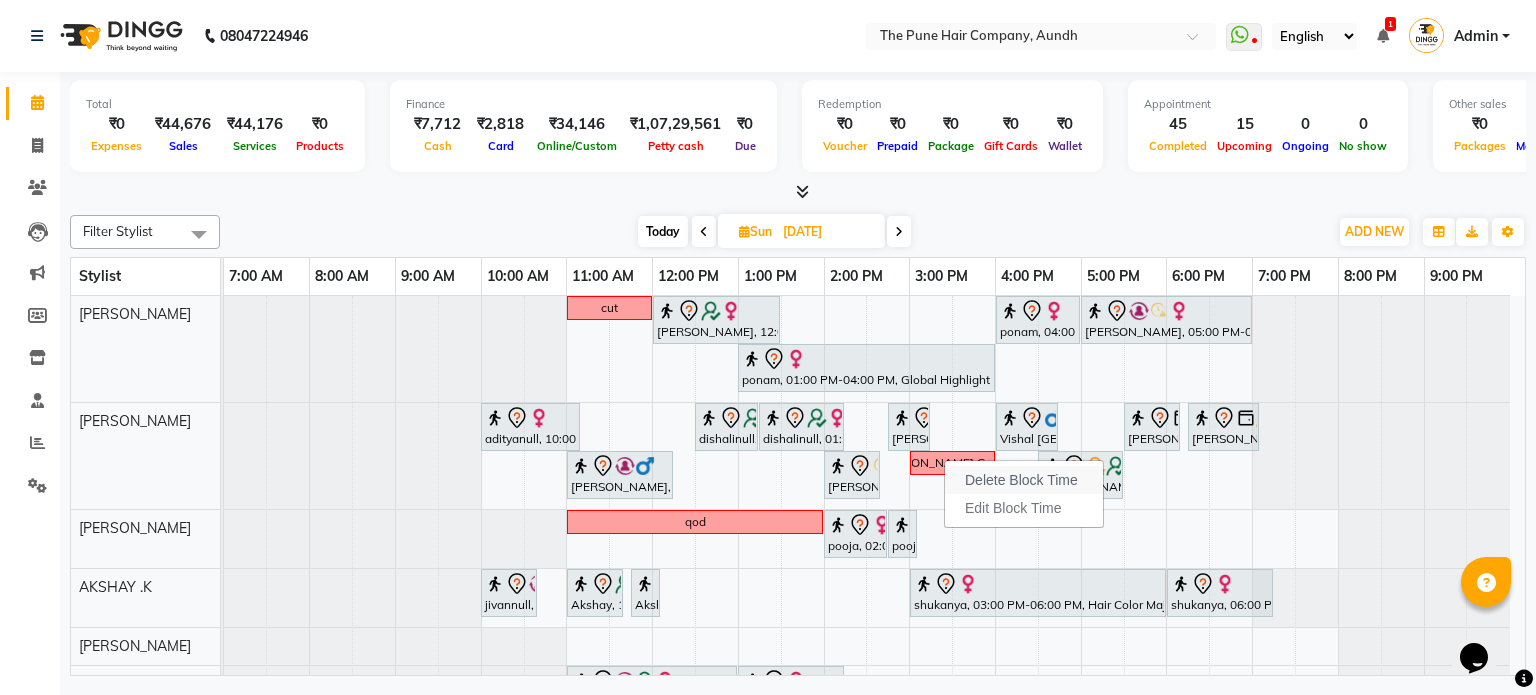 click on "Delete Block Time" at bounding box center [1021, 480] 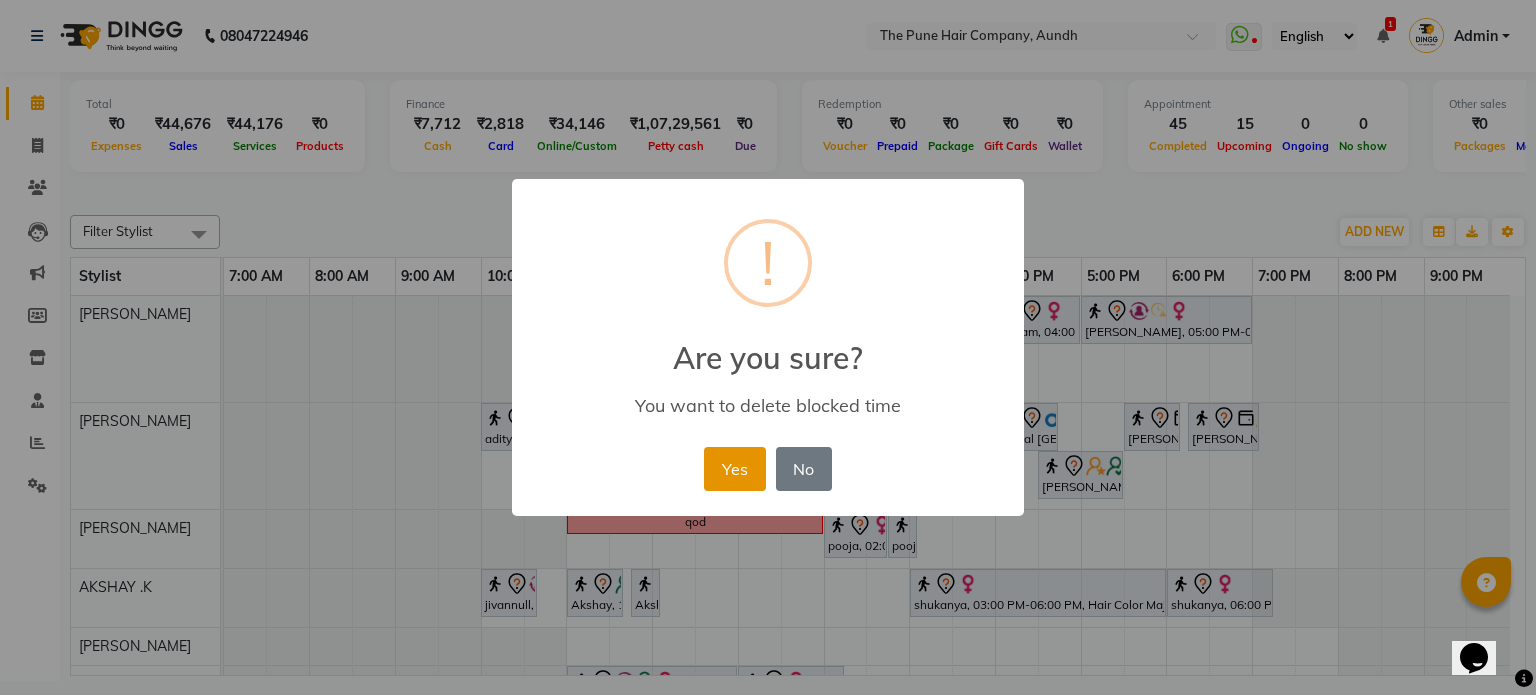 click on "Yes" at bounding box center (734, 469) 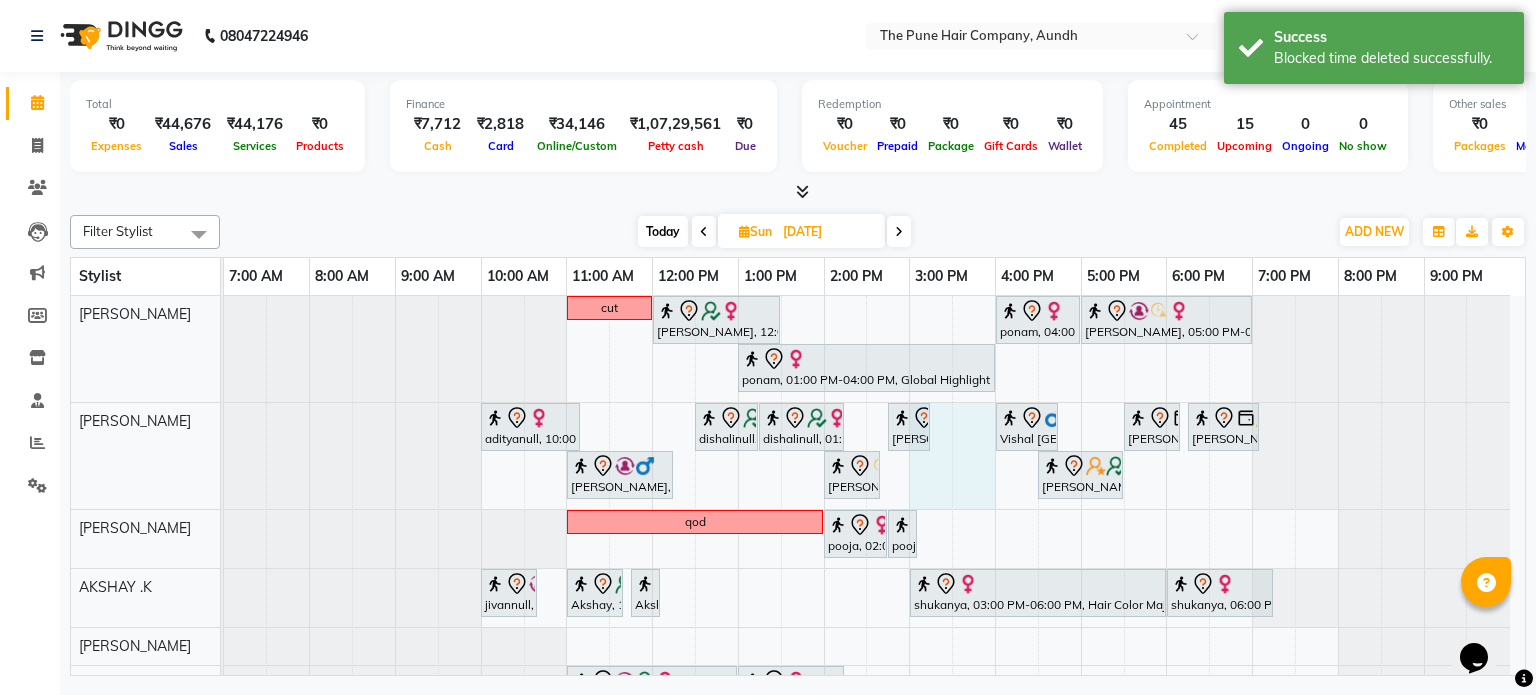 drag, startPoint x: 916, startPoint y: 486, endPoint x: 961, endPoint y: 491, distance: 45.276924 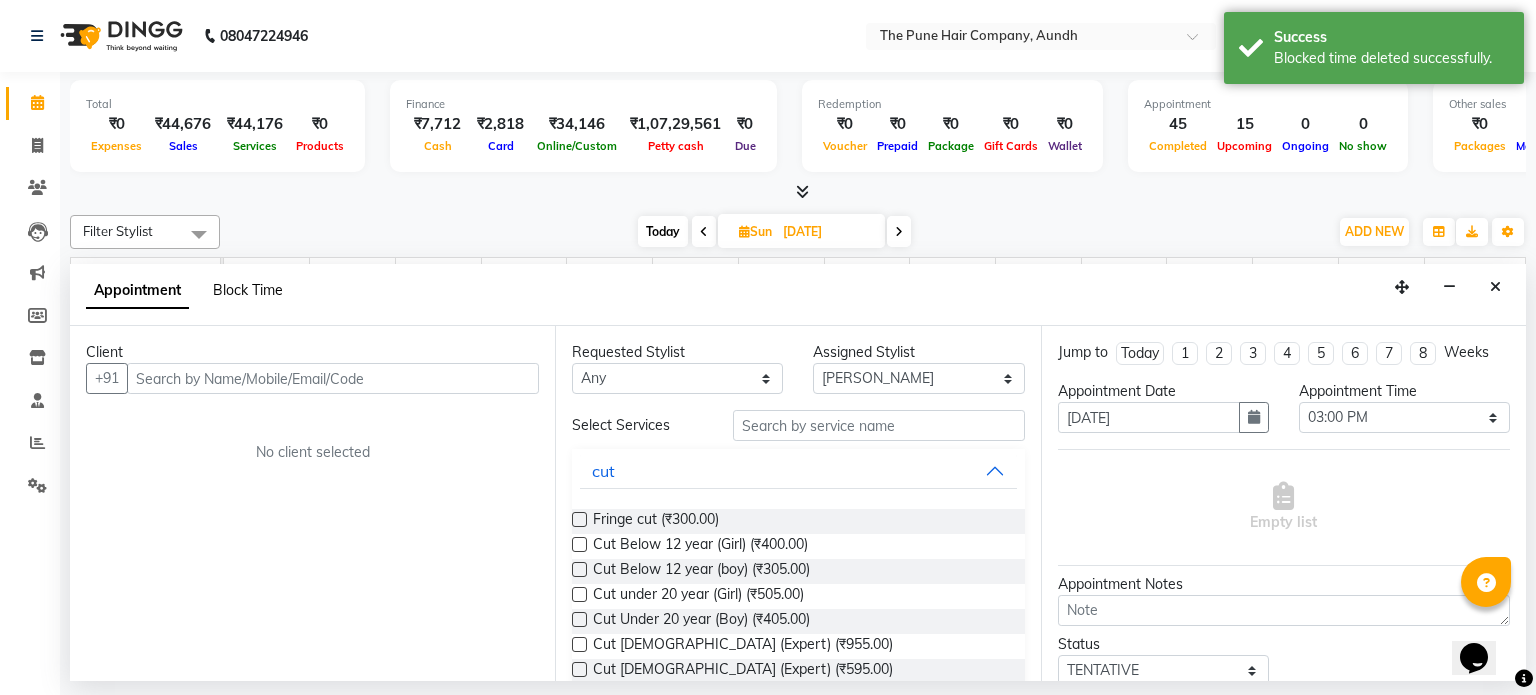 click on "Block Time" at bounding box center (248, 290) 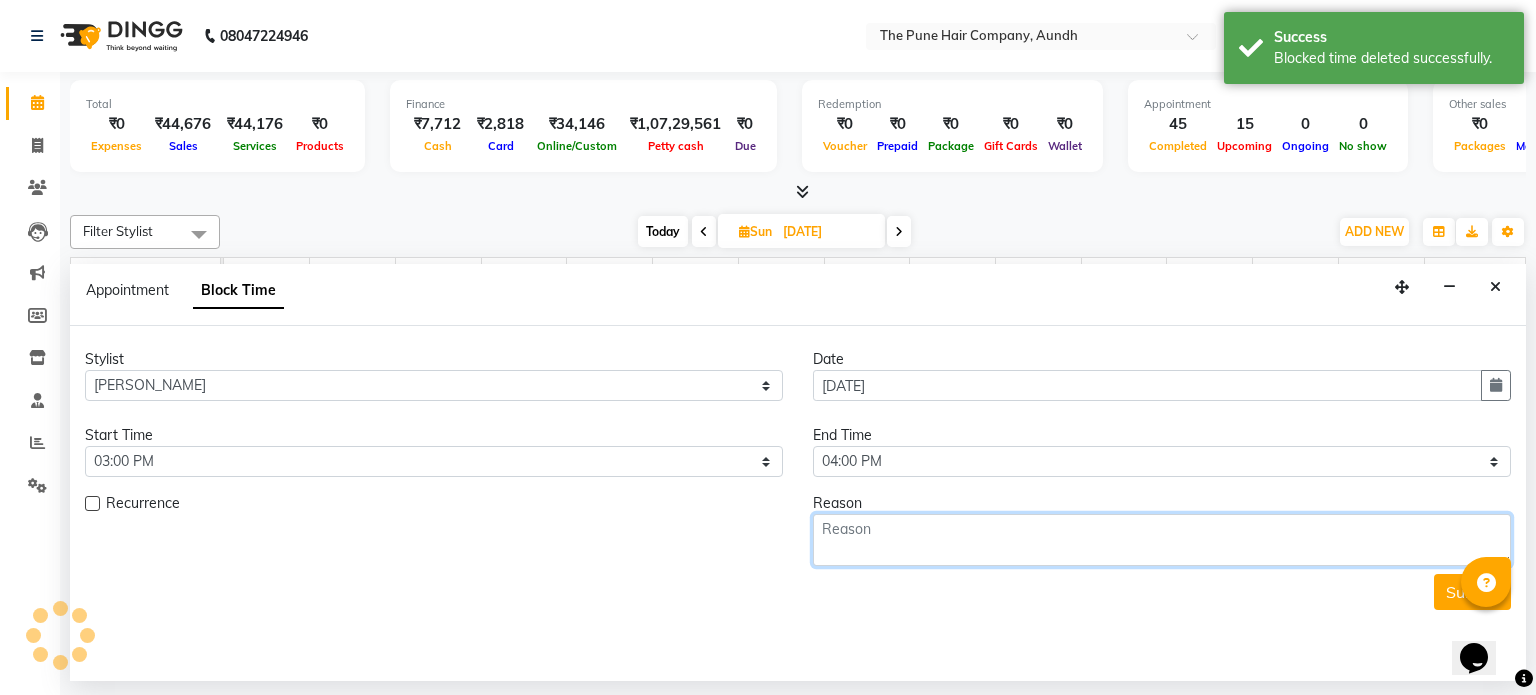 click at bounding box center (1162, 540) 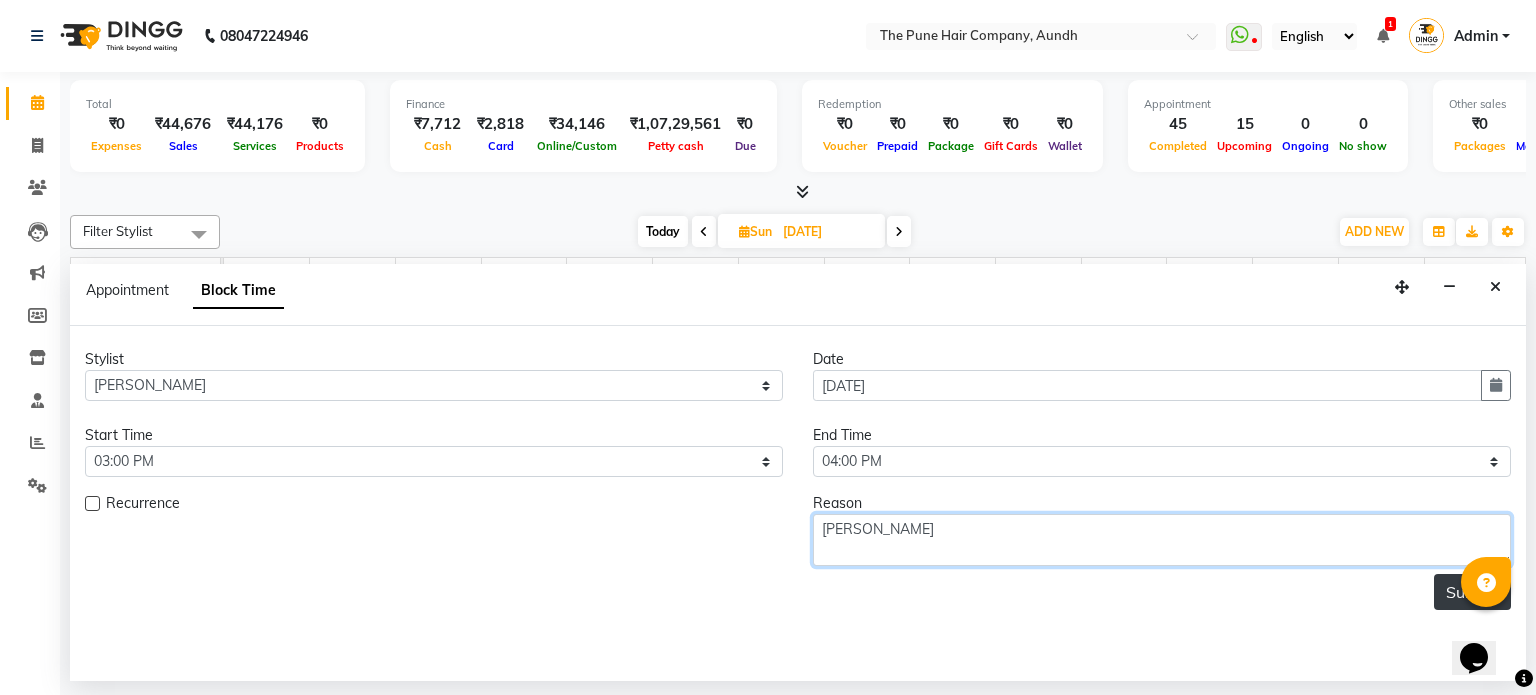 type on "sanketa" 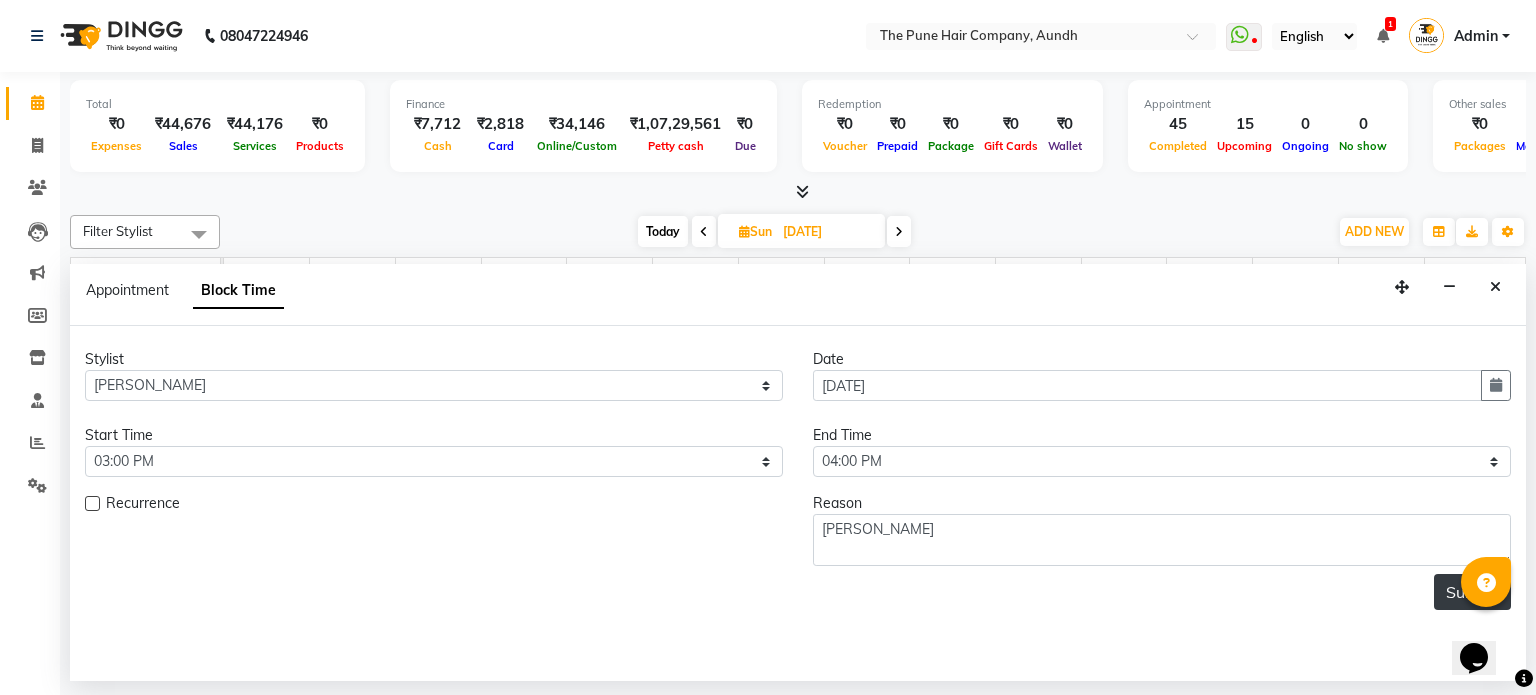 click on "Submit" at bounding box center (1472, 592) 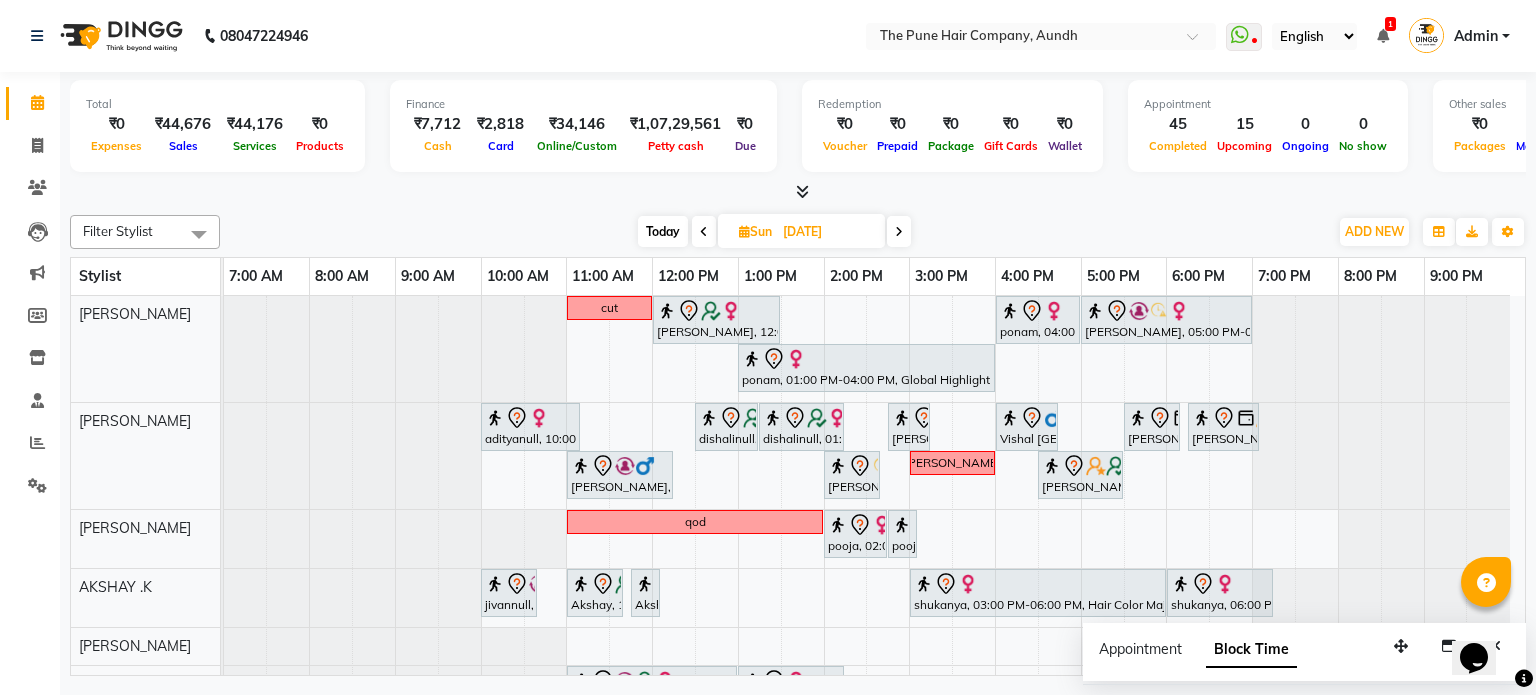 scroll, scrollTop: 70, scrollLeft: 0, axis: vertical 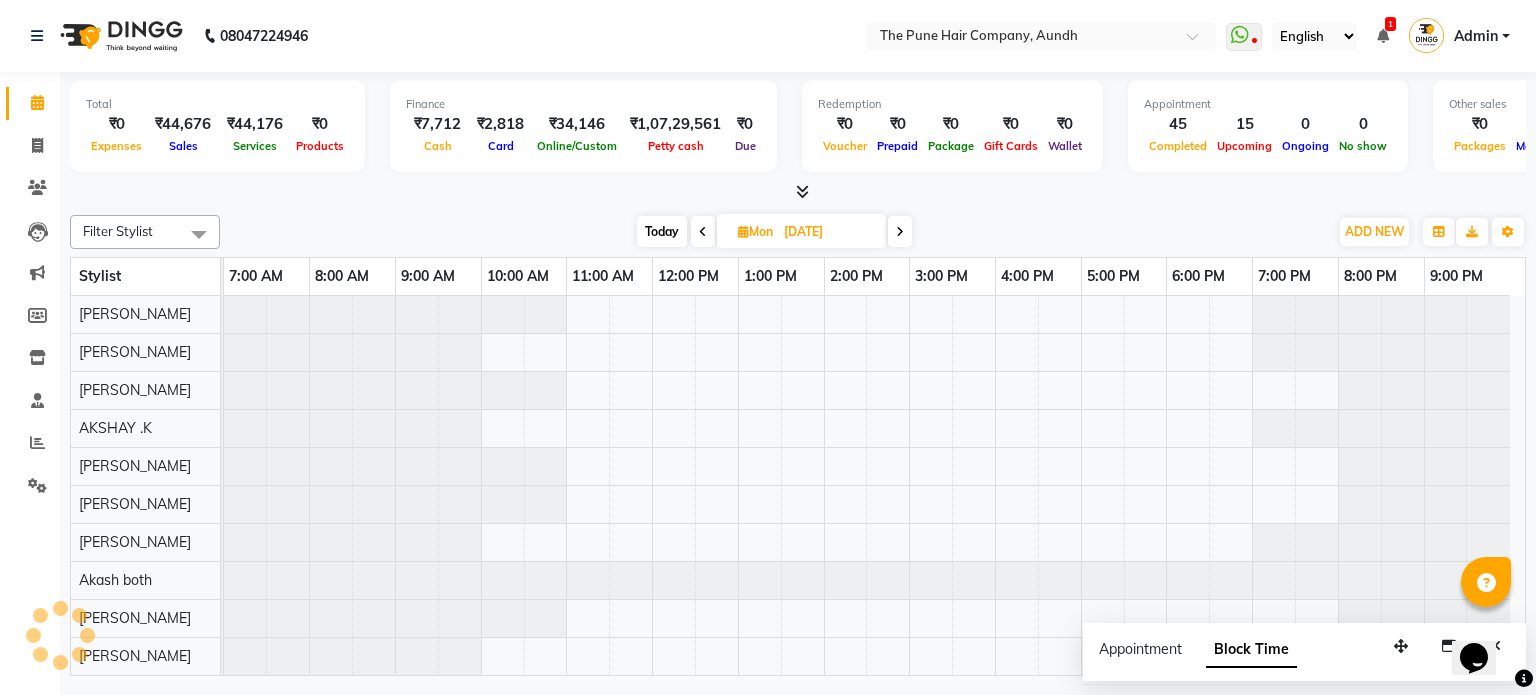click at bounding box center [703, 232] 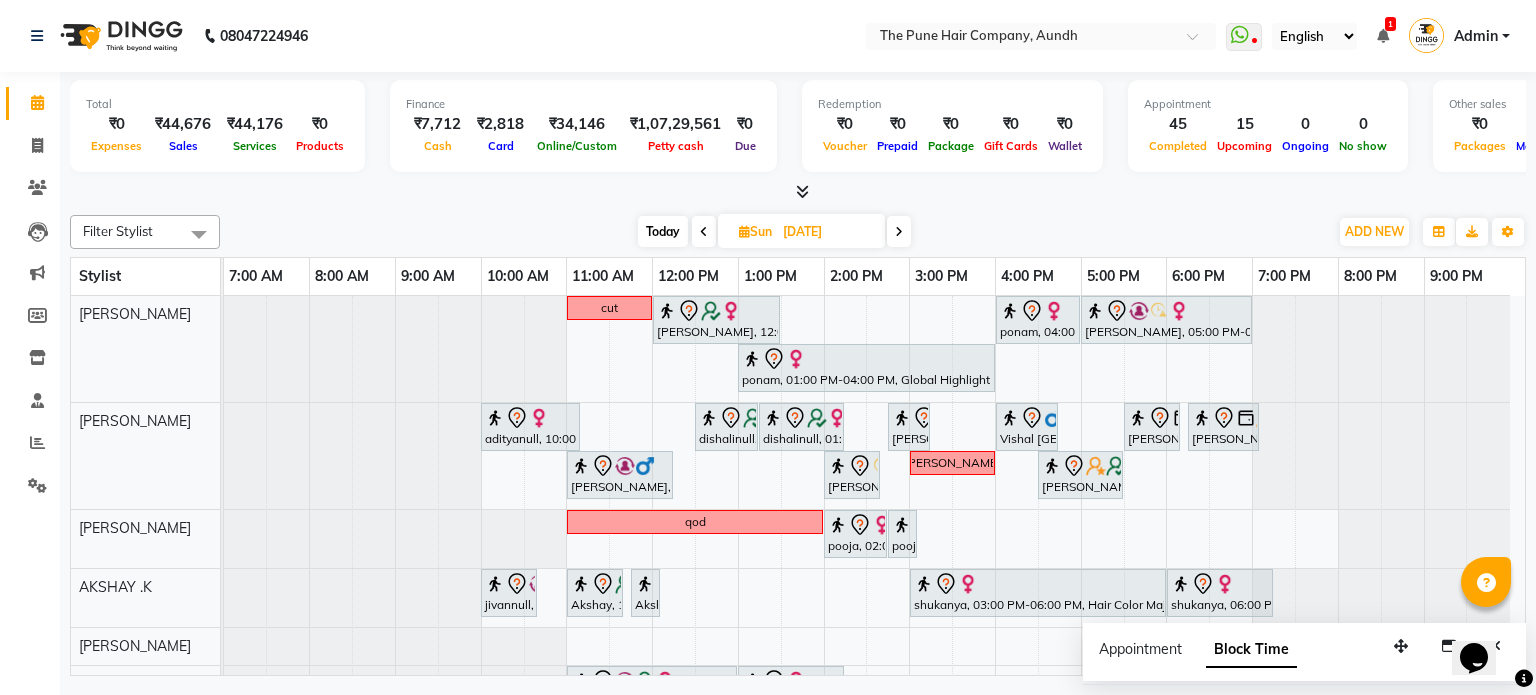 scroll, scrollTop: 54, scrollLeft: 0, axis: vertical 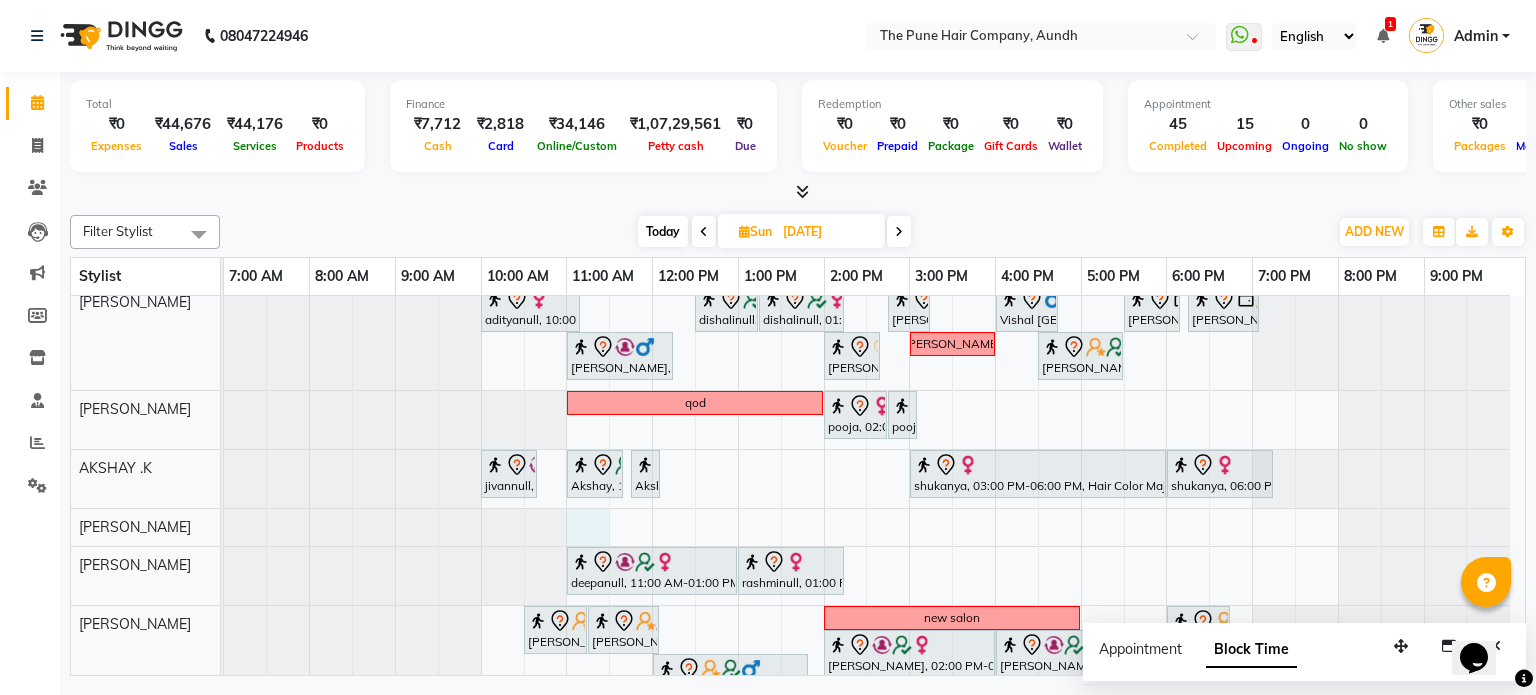 click on "cut              Gunjan Aror, 12:00 PM-01:30 PM, Cut Female ( Top Stylist )             ponam, 04:00 PM-05:00 PM, Cut Female ( Top Stylist )             Anubha Gupta, 05:00 PM-07:00 PM, Hair Color Inoa - Inoa Touchup 2 Inch             ponam, 01:00 PM-04:00 PM, Global Highlight - Majirel Highlights Long             adityanull, 10:00 AM-11:10 AM, Cut male (Expert)             dishalinull, 12:30 PM-01:15 PM, Cut Female (Expert)             dishalinull, 01:15 PM-02:15 PM, Hair Spa Hydrating & Purifying (Care) - Hair Spa Medium             Namrata, 02:45 PM-03:15 PM,  Beard Trim             Vishal Mali, 04:00 PM-04:45 PM, Cut Under 20 year (Boy)             sudeep sawant, 05:30 PM-06:10 PM, Cut male (Expert)             sudeep sawant, 06:15 PM-07:05 PM,  Beard Crafting             Siddhant Unkule, 11:00 AM-12:15 PM, Cut Female (Expert)             Namrata, 02:00 PM-02:40 PM, Cut male (Expert)  sanketa              Anu Shewani, 04:30 PM-05:30 PM, Hair wash & blow dry - long  qod" at bounding box center [874, 678] 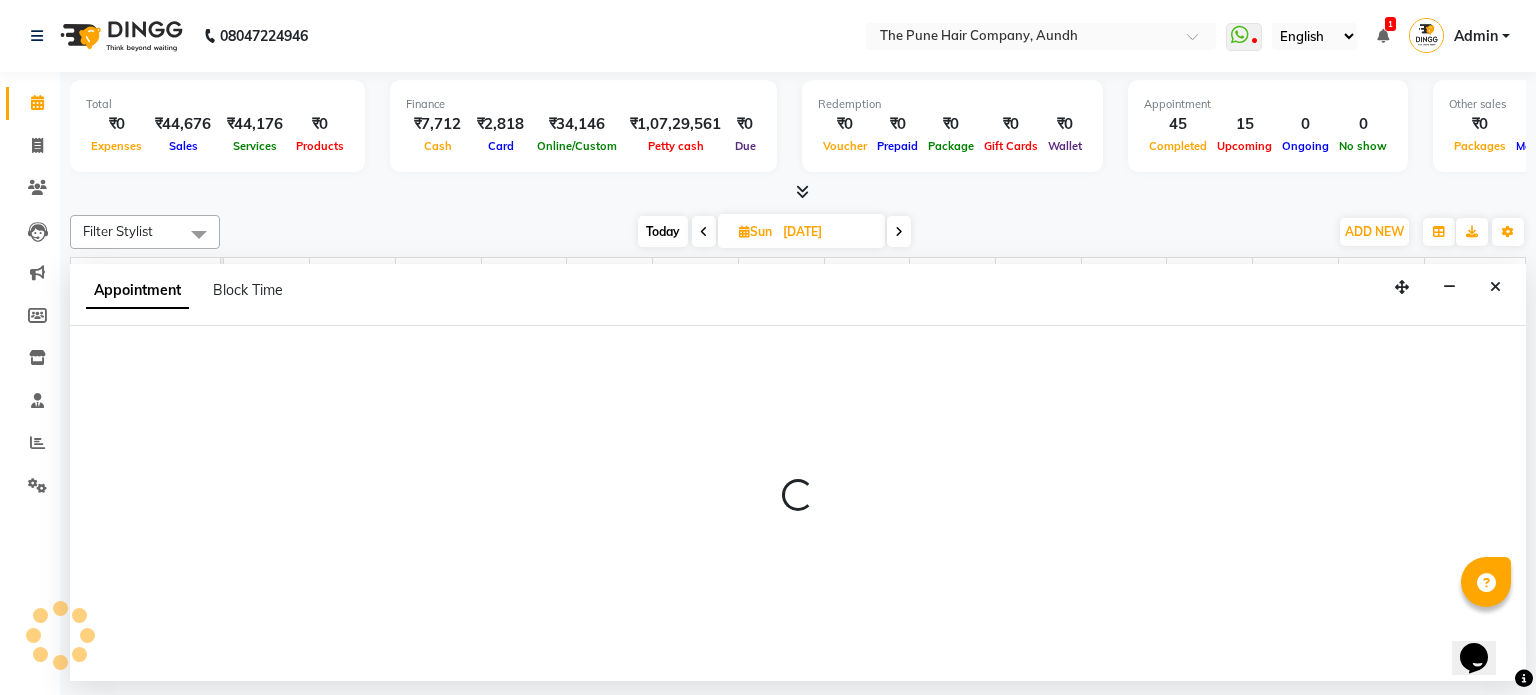 select on "12769" 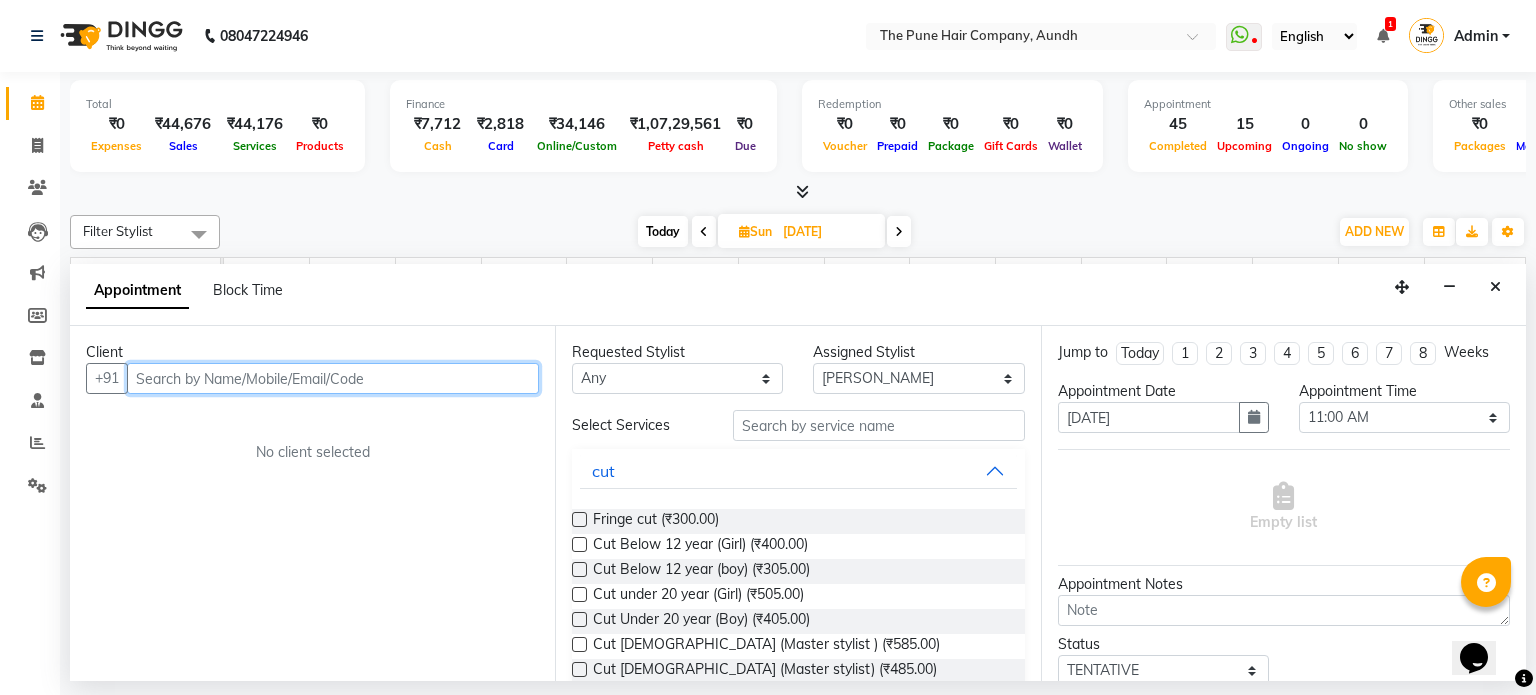 click at bounding box center [333, 378] 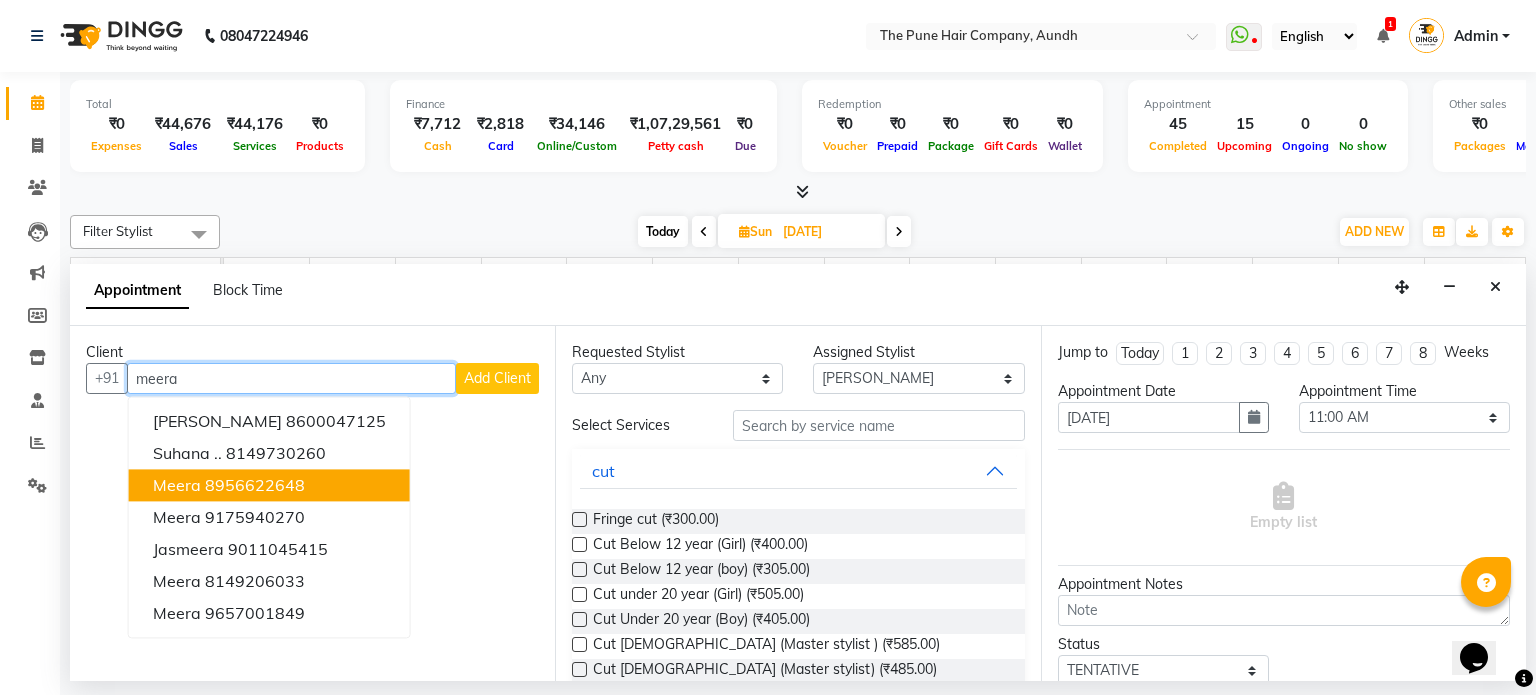 click on "8956622648" at bounding box center [255, 486] 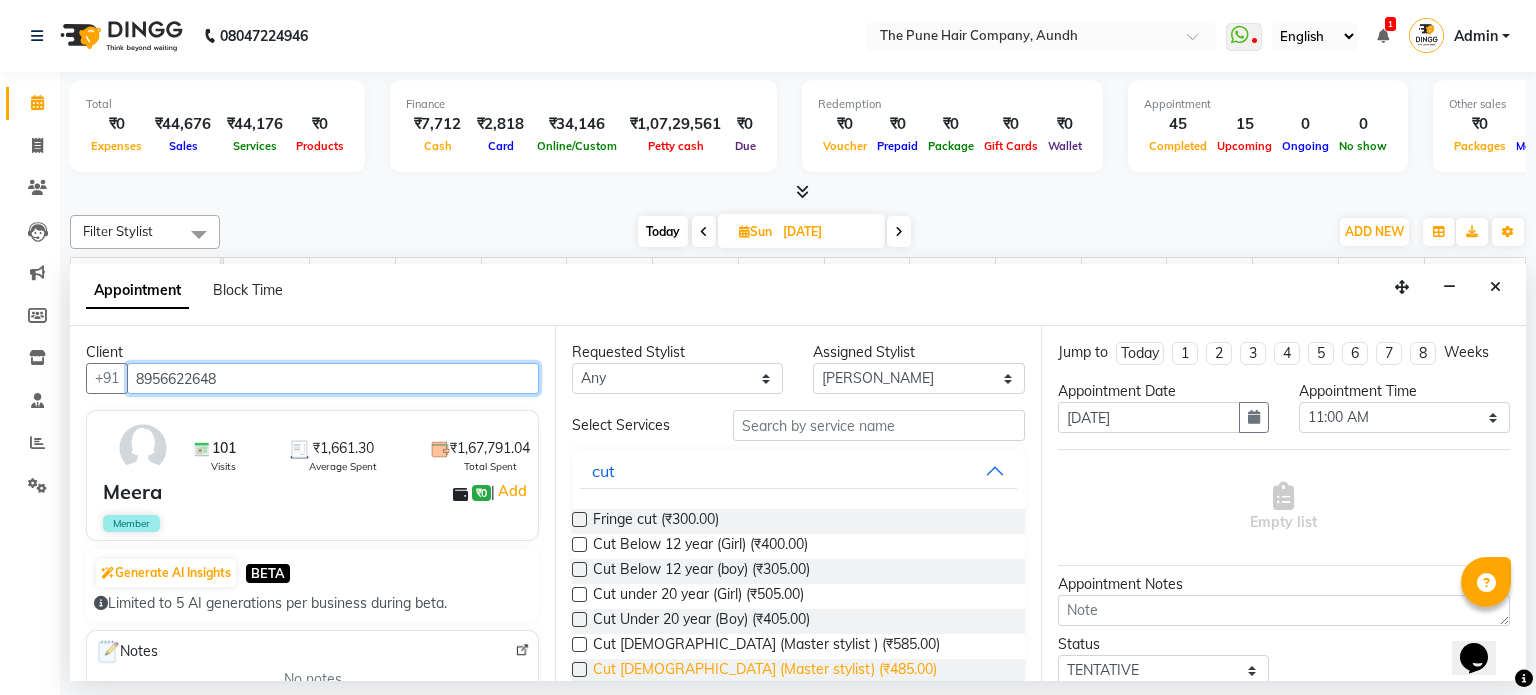 type on "8956622648" 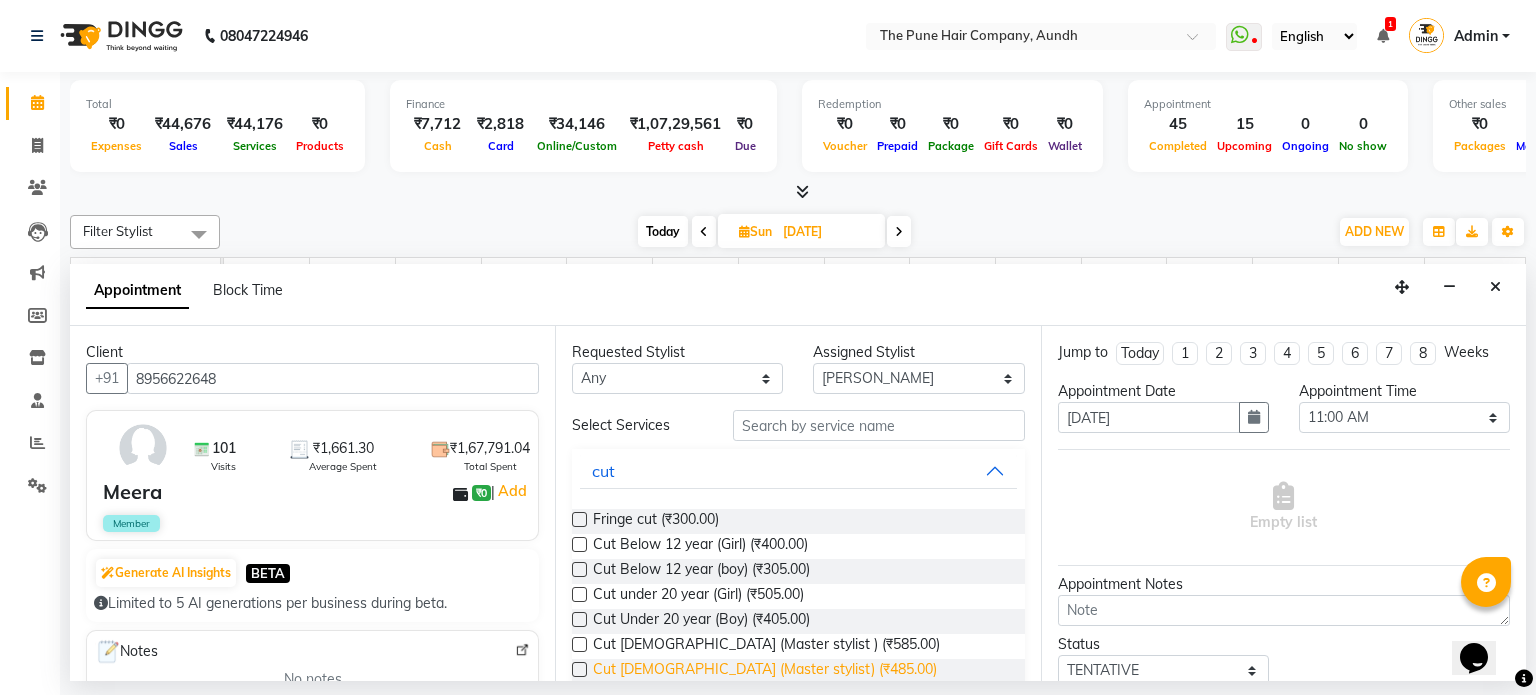 click on "Cut Male (Master stylist) (₹485.00)" at bounding box center [765, 671] 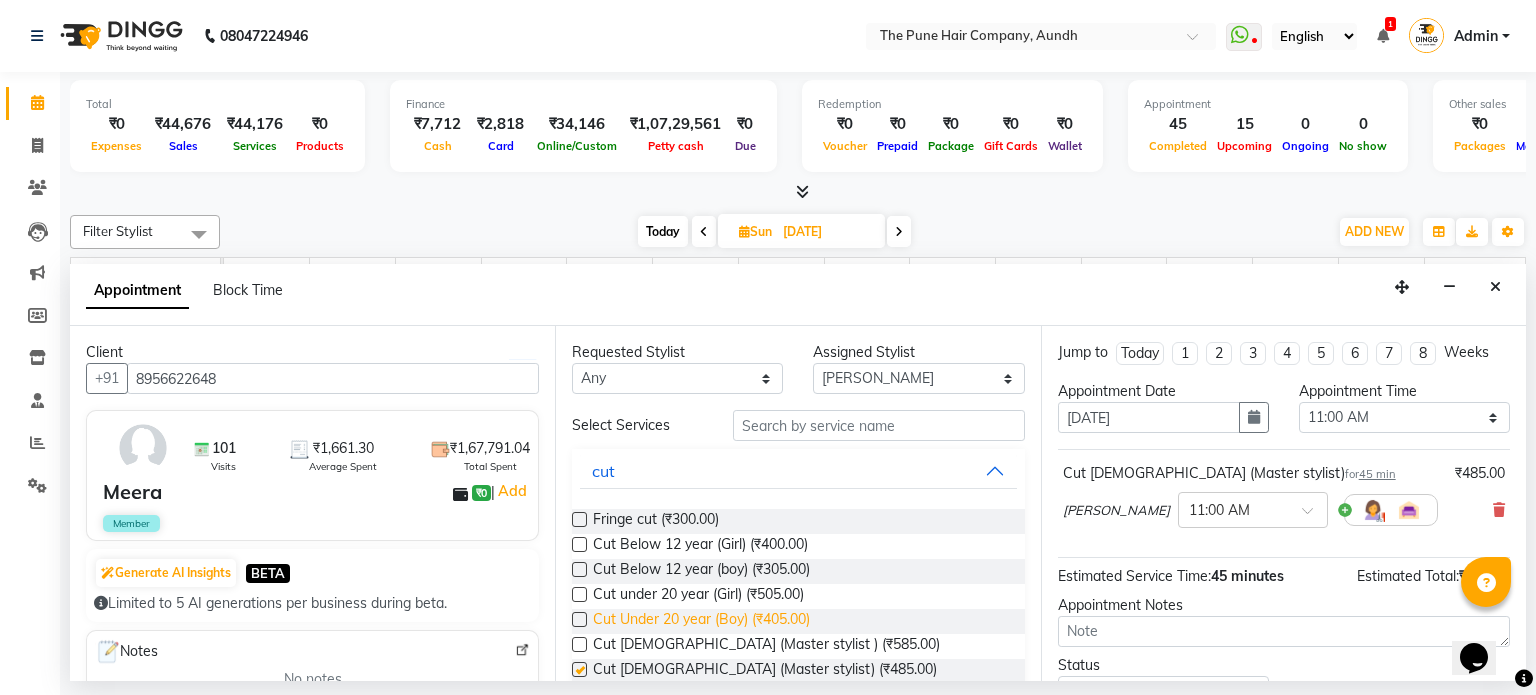checkbox on "false" 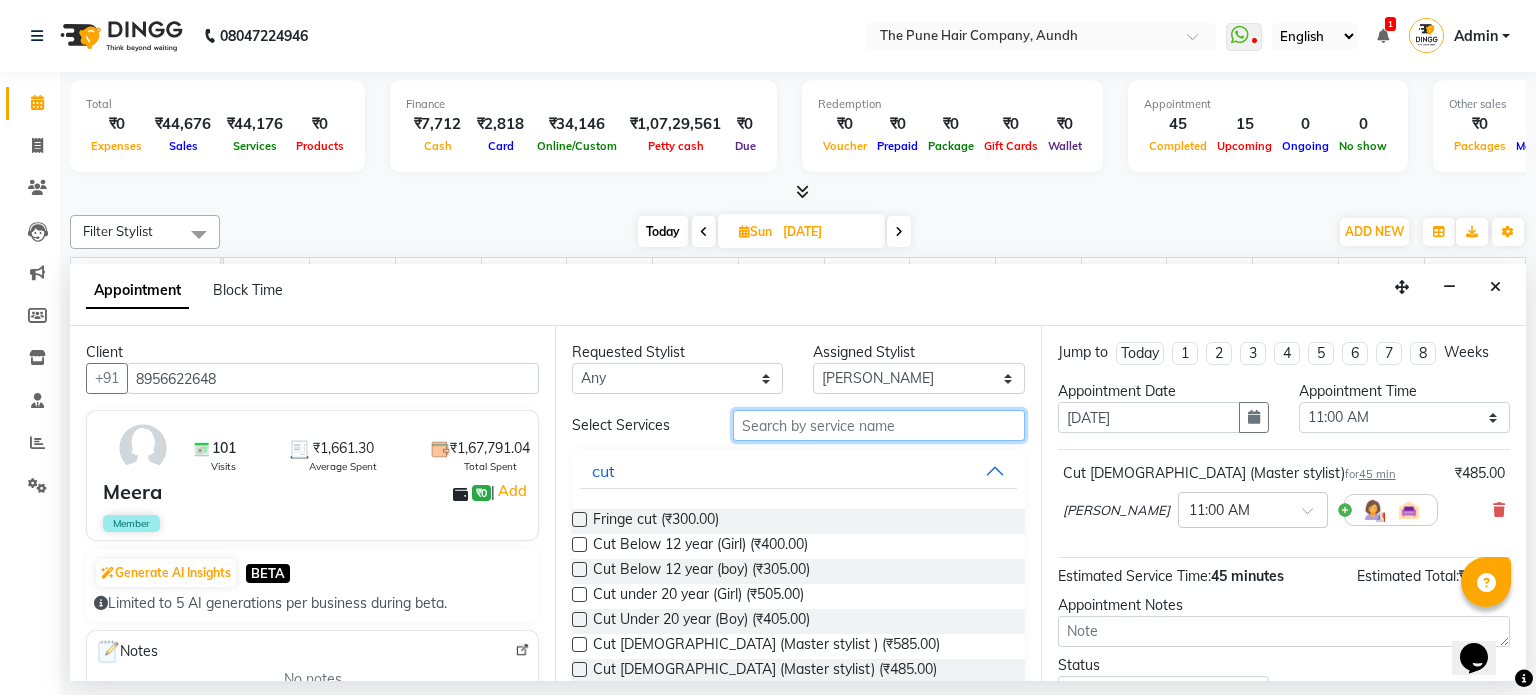 click at bounding box center [879, 425] 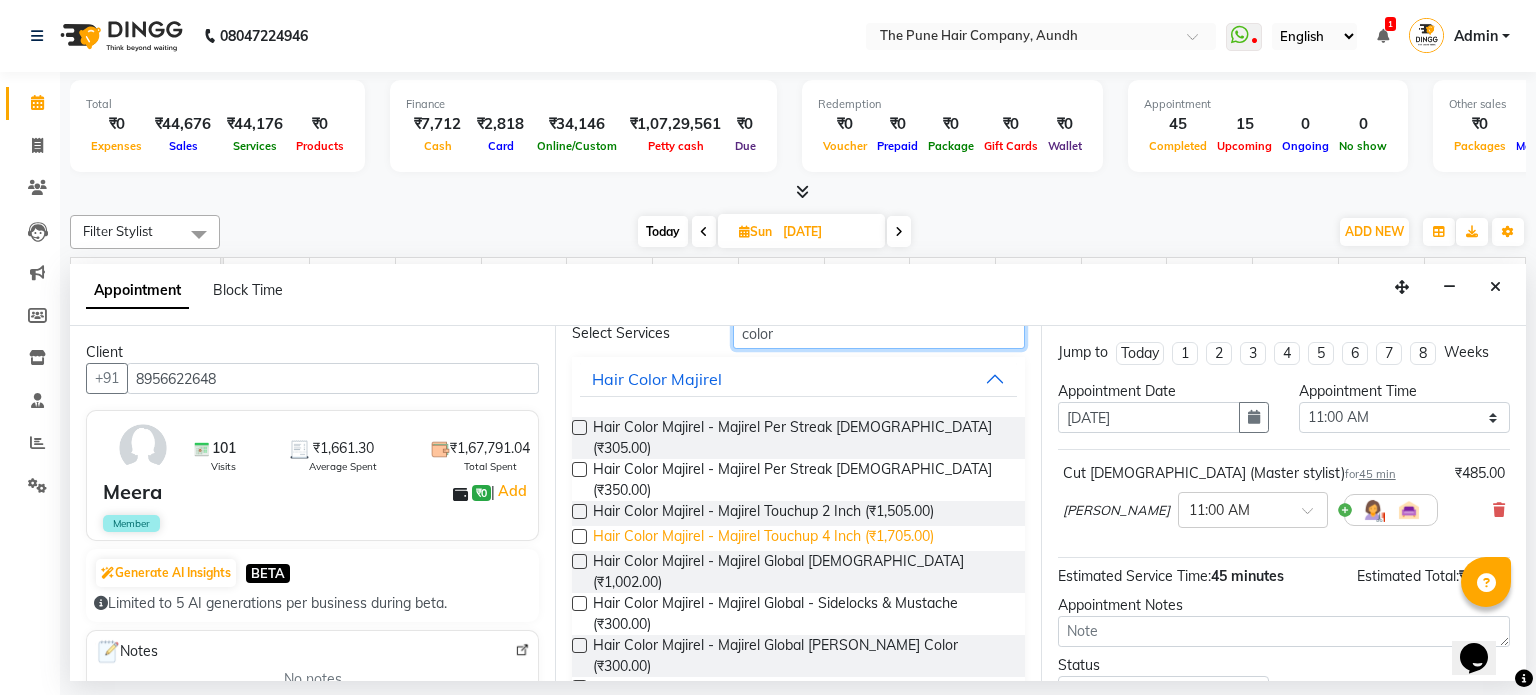 scroll, scrollTop: 200, scrollLeft: 0, axis: vertical 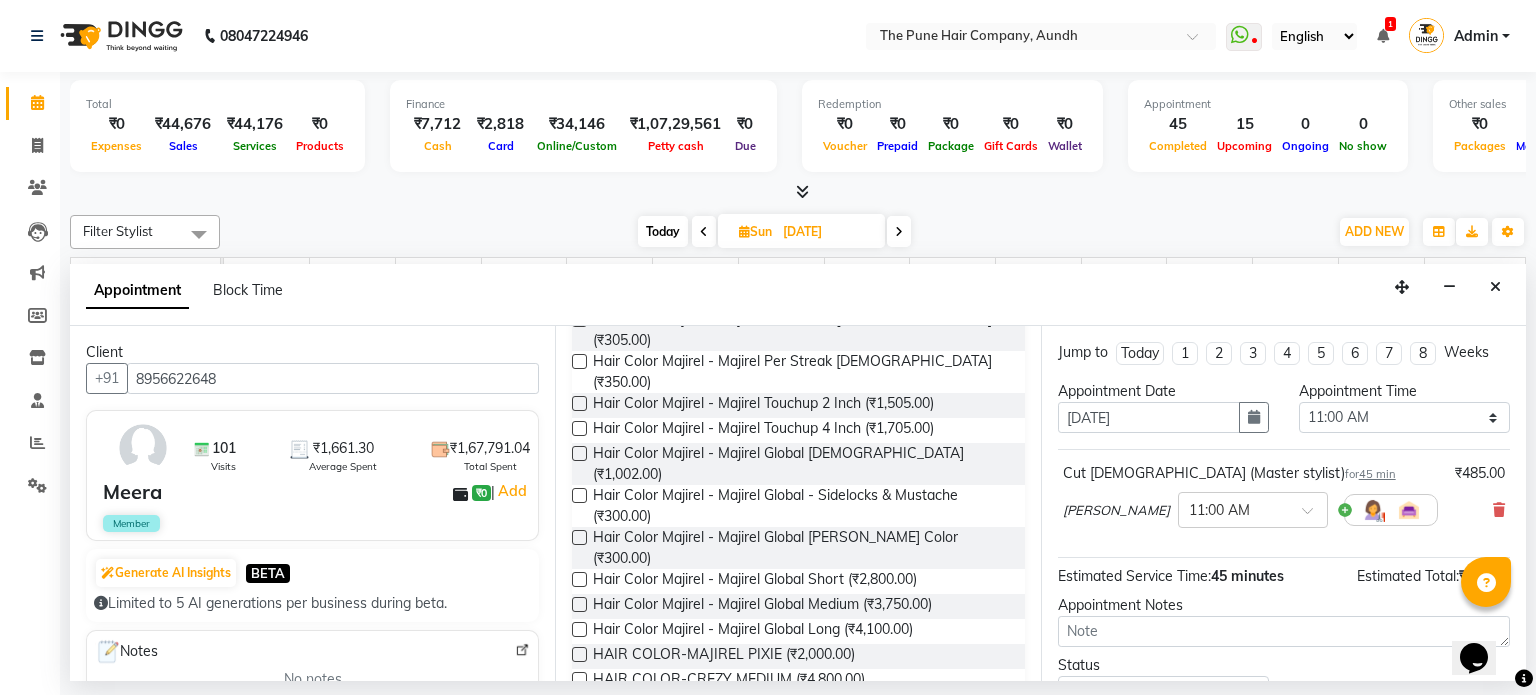 type on "color" 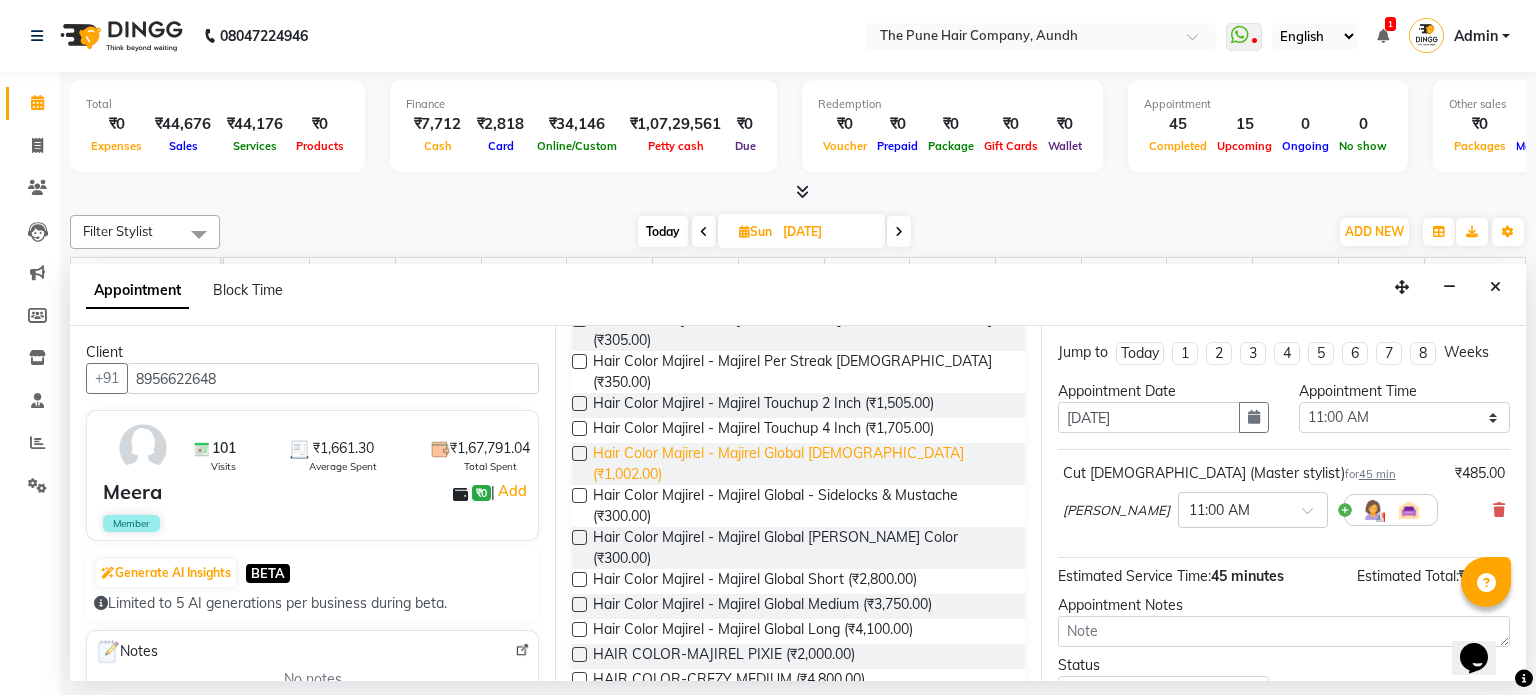 drag, startPoint x: 584, startPoint y: 419, endPoint x: 619, endPoint y: 431, distance: 37 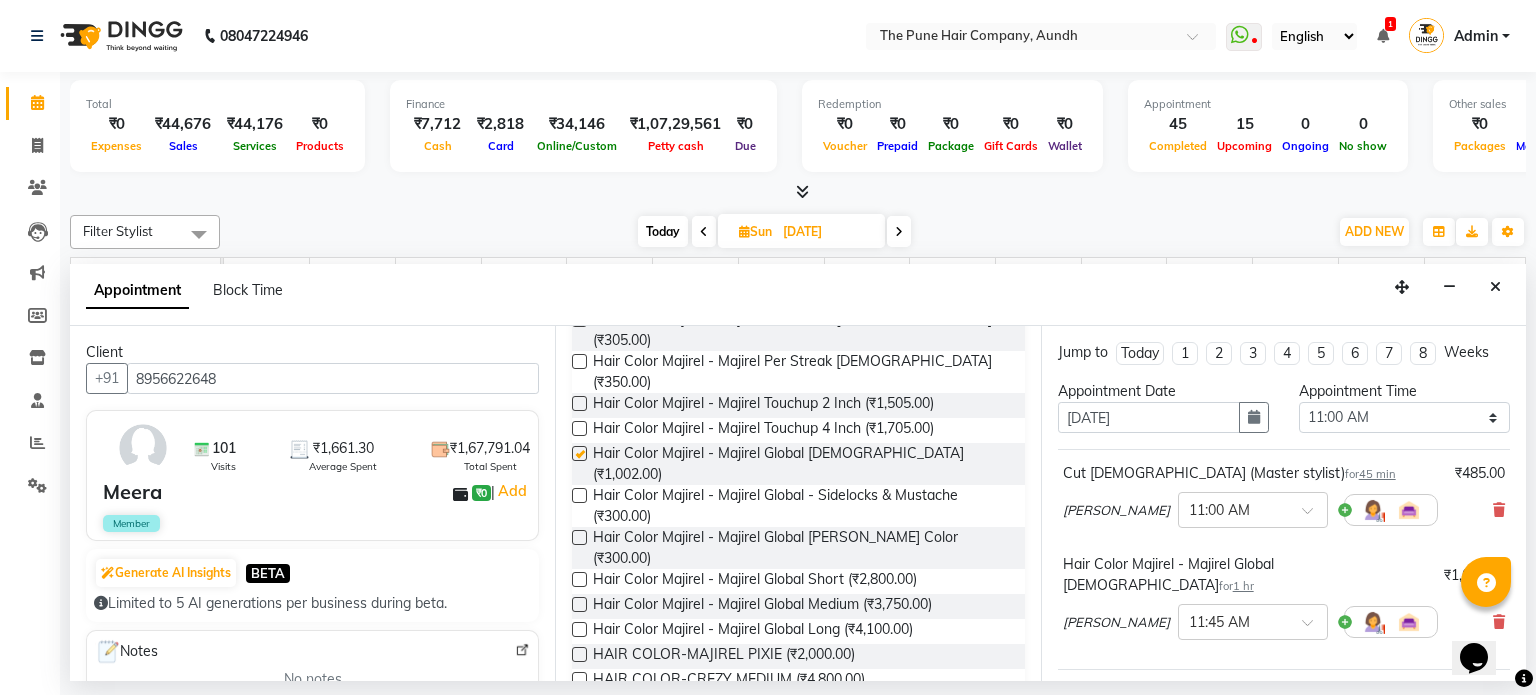 checkbox on "false" 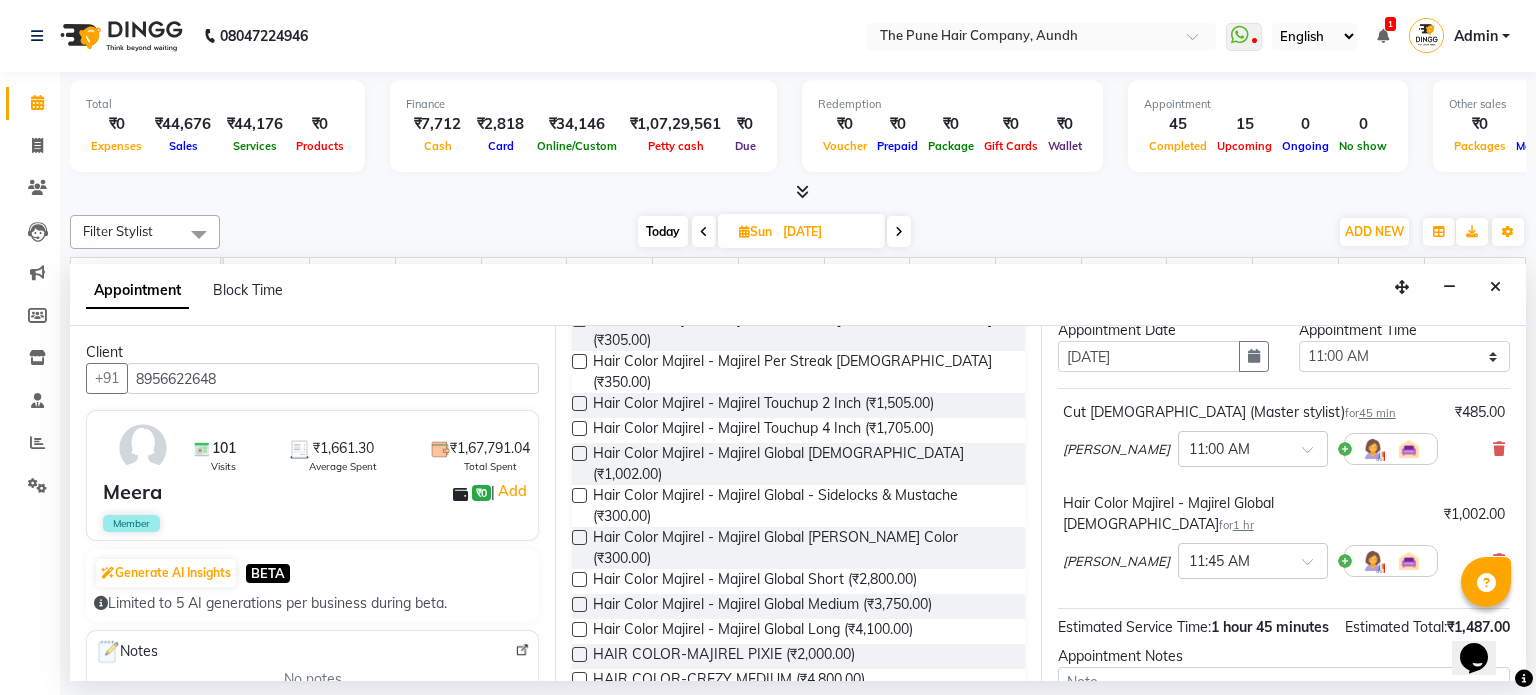 scroll, scrollTop: 263, scrollLeft: 0, axis: vertical 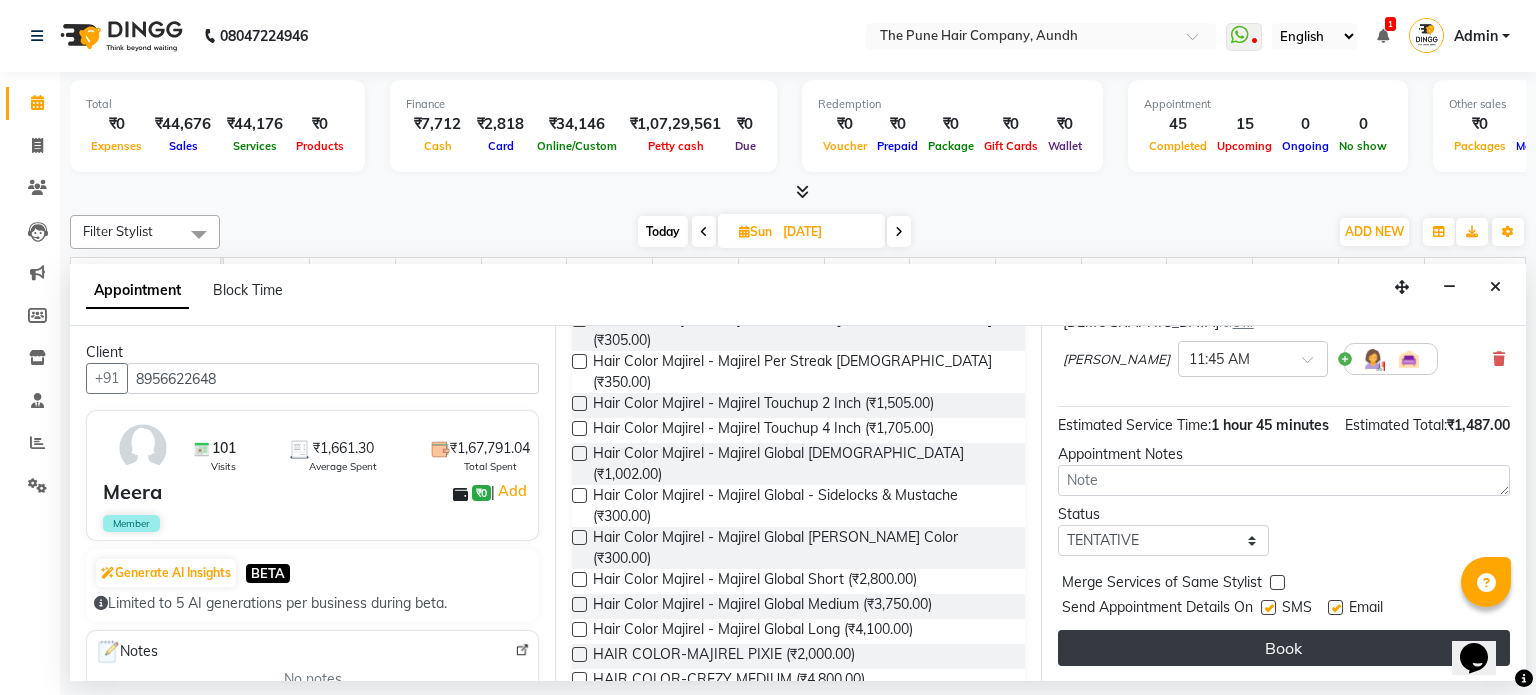 click on "Book" at bounding box center [1284, 648] 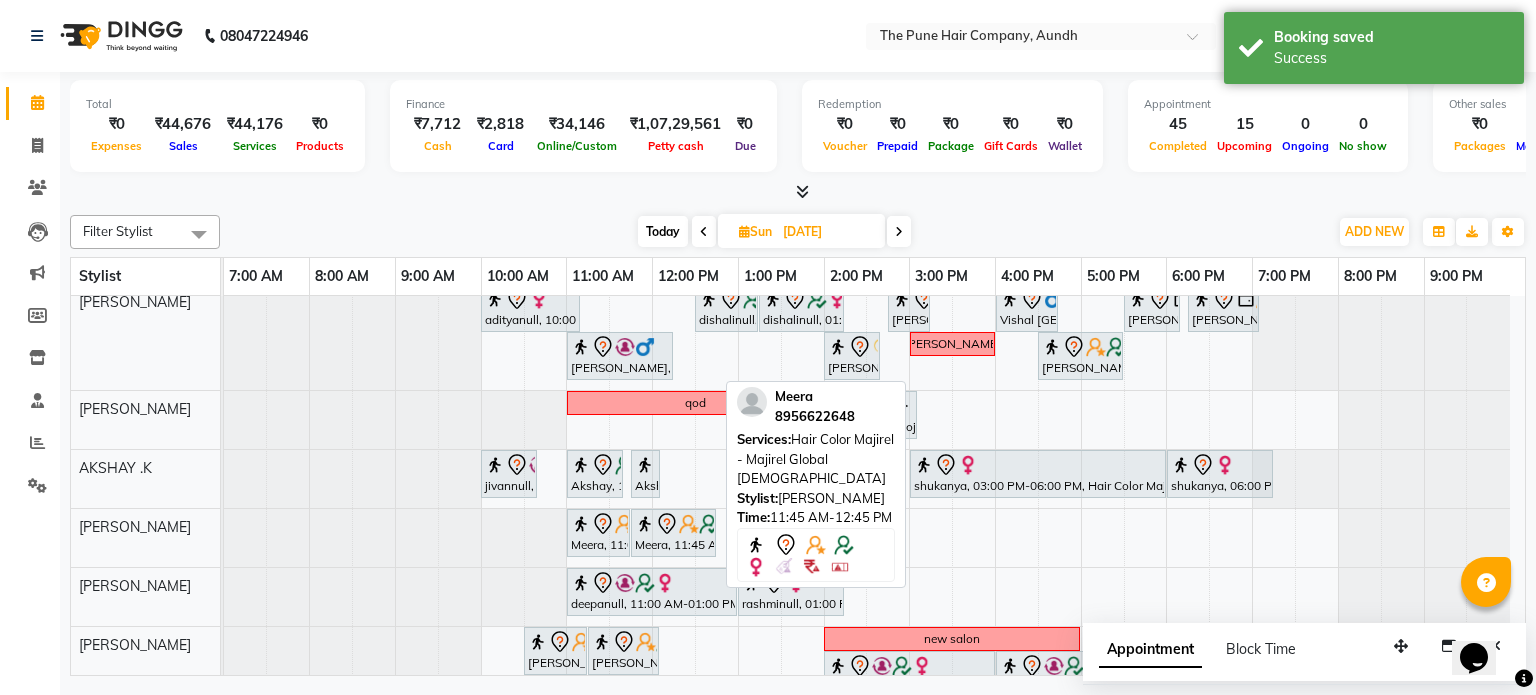 click at bounding box center [709, 524] 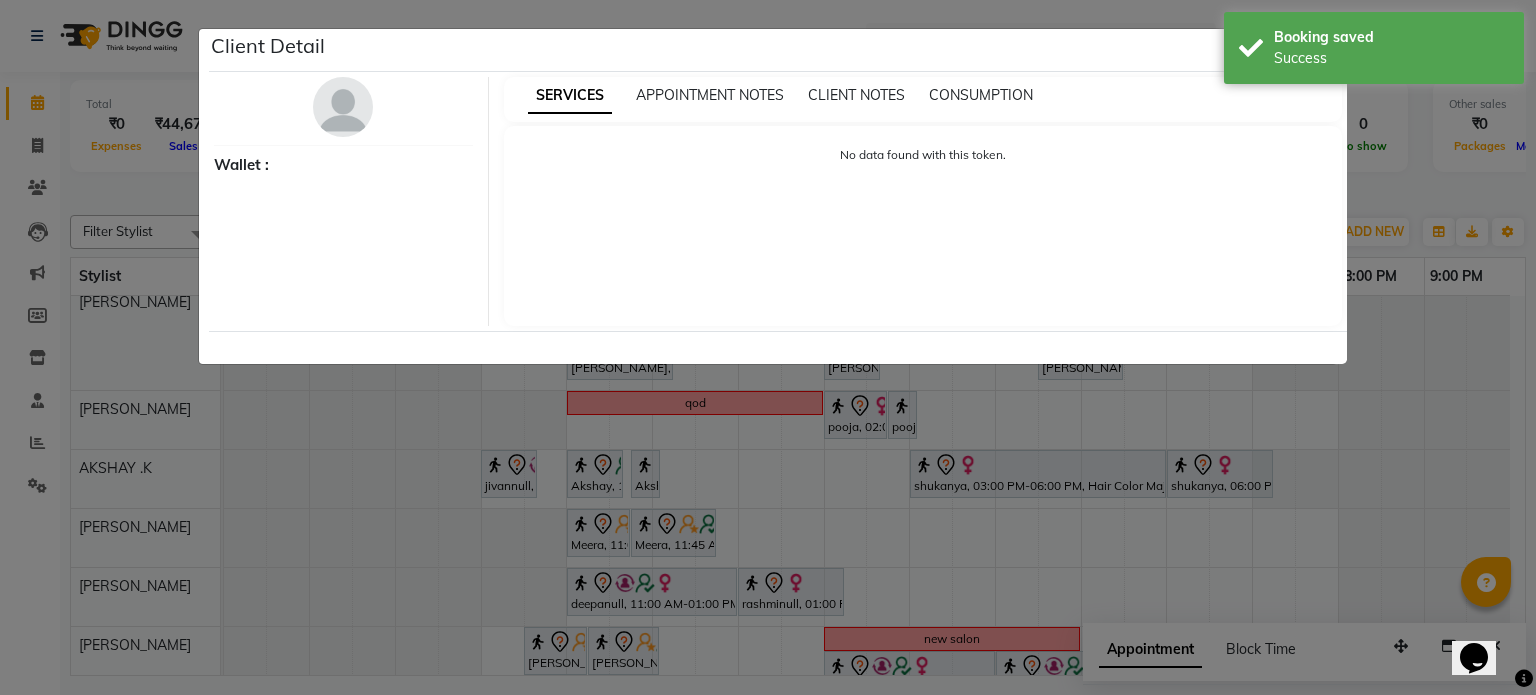 select on "7" 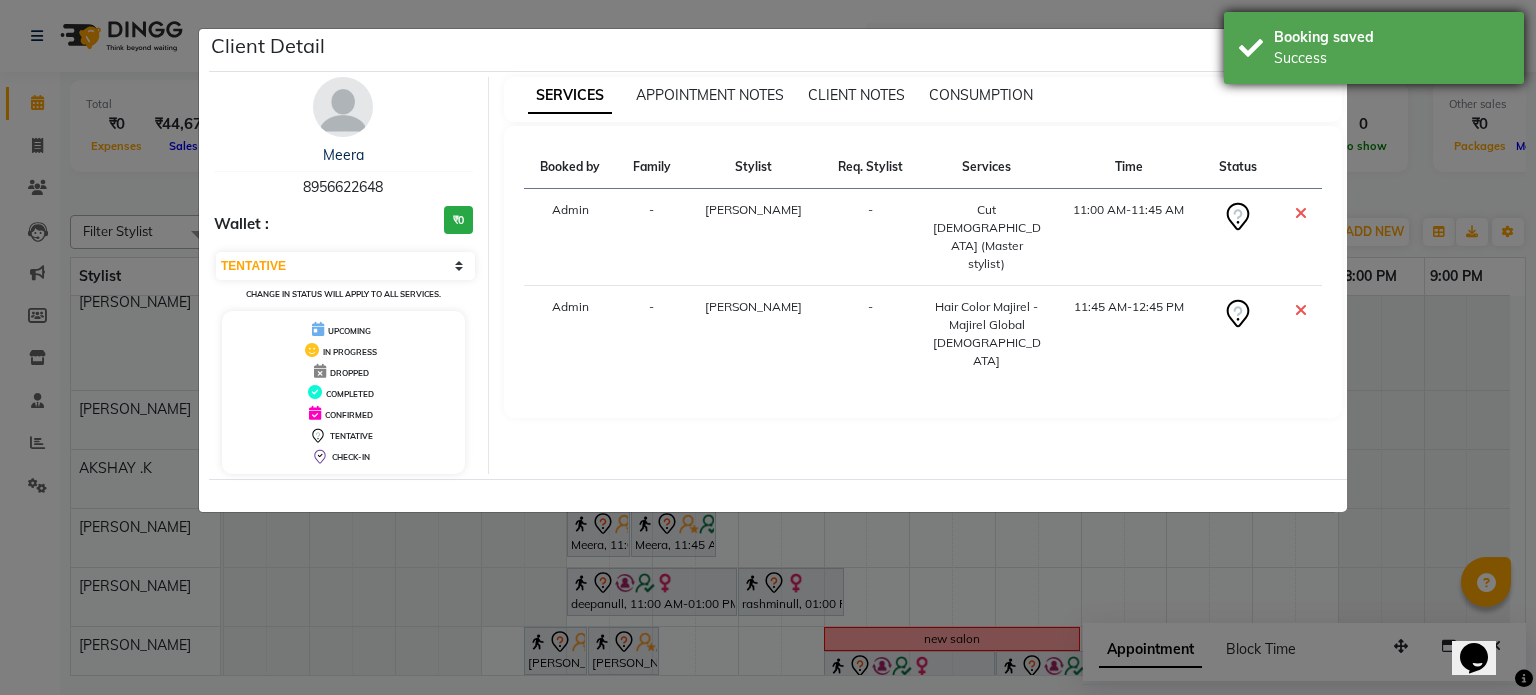 drag, startPoint x: 1288, startPoint y: 27, endPoint x: 1284, endPoint y: 43, distance: 16.492422 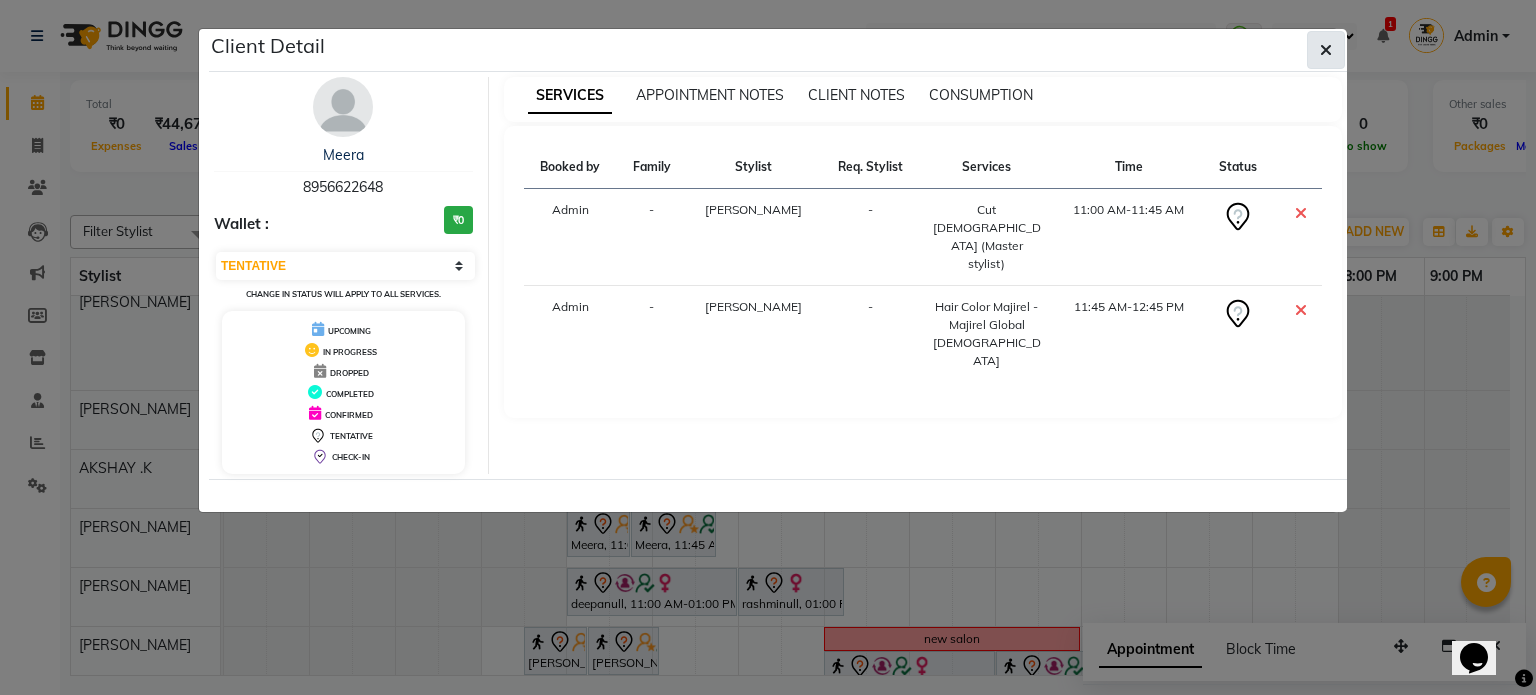 click 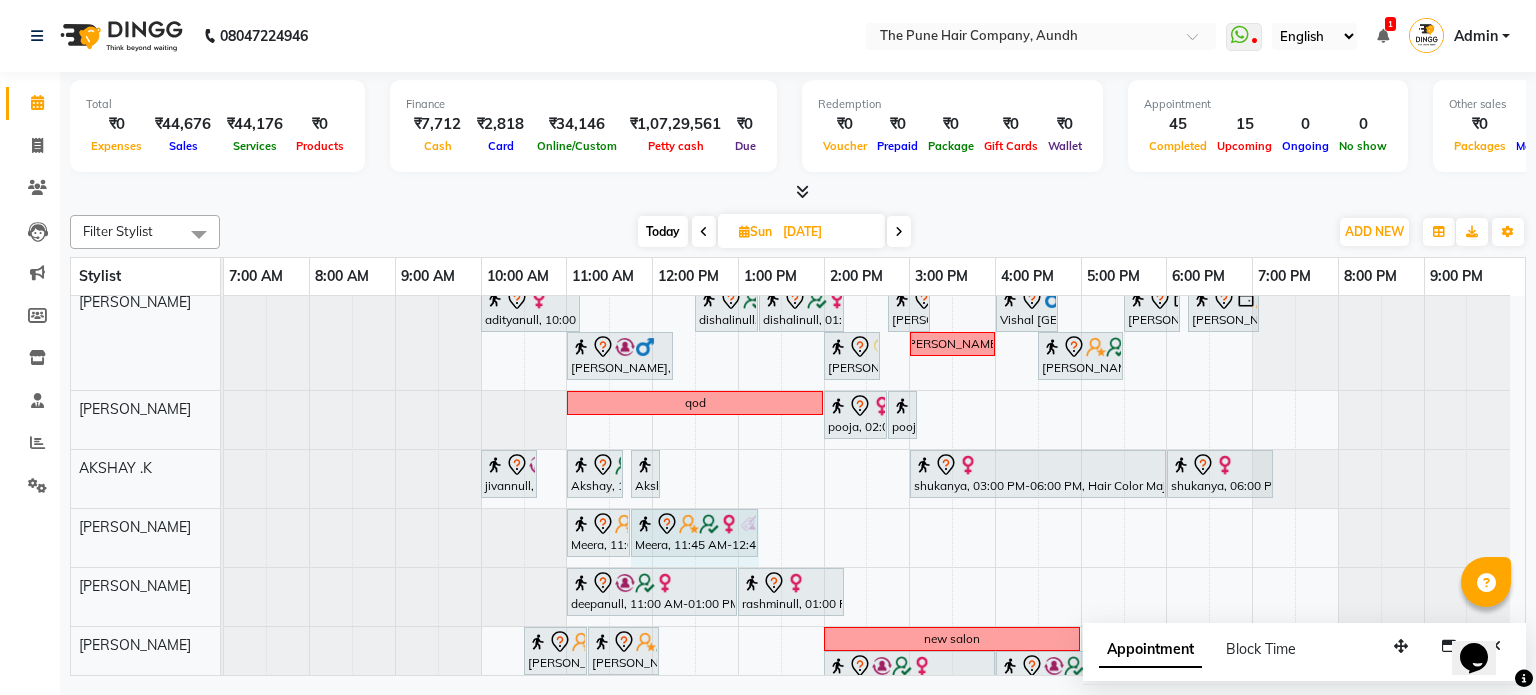 drag, startPoint x: 713, startPoint y: 527, endPoint x: 753, endPoint y: 523, distance: 40.1995 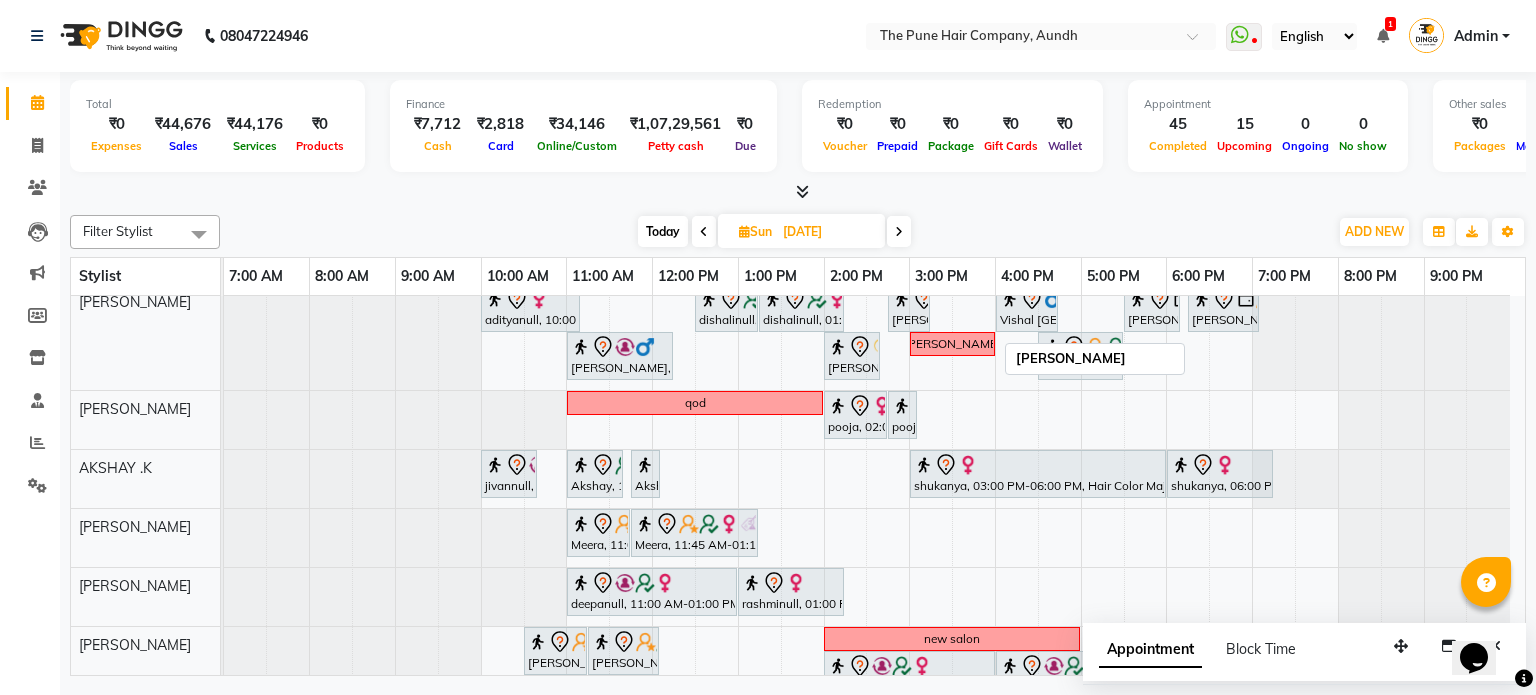 scroll, scrollTop: 19, scrollLeft: 0, axis: vertical 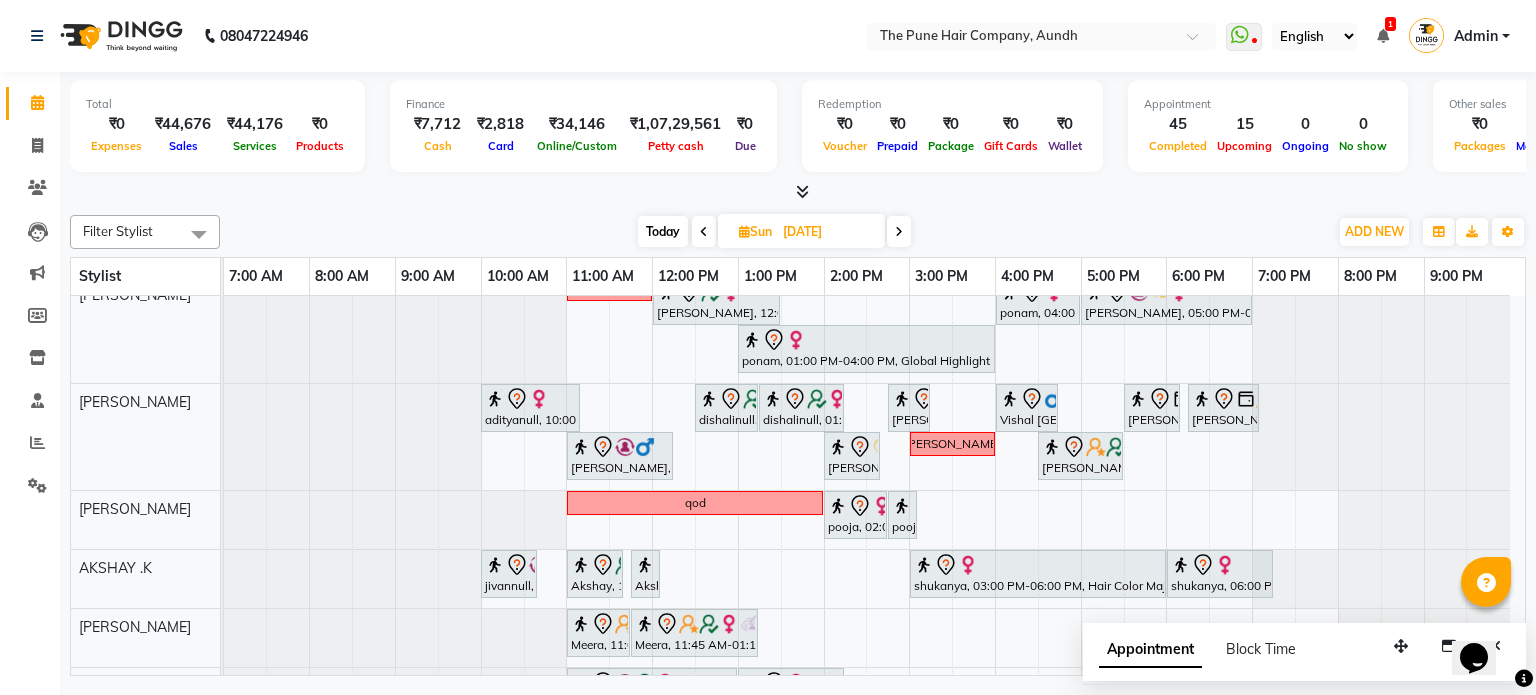 click on "cut              Gunjan Aror, 12:00 PM-01:30 PM, Cut Female ( Top Stylist )             ponam, 04:00 PM-05:00 PM, Cut Female ( Top Stylist )             Anubha Gupta, 05:00 PM-07:00 PM, Hair Color Inoa - Inoa Touchup 2 Inch             ponam, 01:00 PM-04:00 PM, Global Highlight - Majirel Highlights Long             adityanull, 10:00 AM-11:10 AM, Cut male (Expert)             dishalinull, 12:30 PM-01:15 PM, Cut Female (Expert)             dishalinull, 01:15 PM-02:15 PM, Hair Spa Hydrating & Purifying (Care) - Hair Spa Medium             Namrata, 02:45 PM-03:15 PM,  Beard Trim             Vishal Mali, 04:00 PM-04:45 PM, Cut Under 20 year (Boy)             sudeep sawant, 05:30 PM-06:10 PM, Cut male (Expert)             sudeep sawant, 06:15 PM-07:05 PM,  Beard Crafting             Siddhant Unkule, 11:00 AM-12:15 PM, Cut Female (Expert)             Namrata, 02:00 PM-02:40 PM, Cut male (Expert)  sanketa              Anu Shewani, 04:30 PM-05:30 PM, Hair wash & blow dry - long  qod" at bounding box center (874, 788) 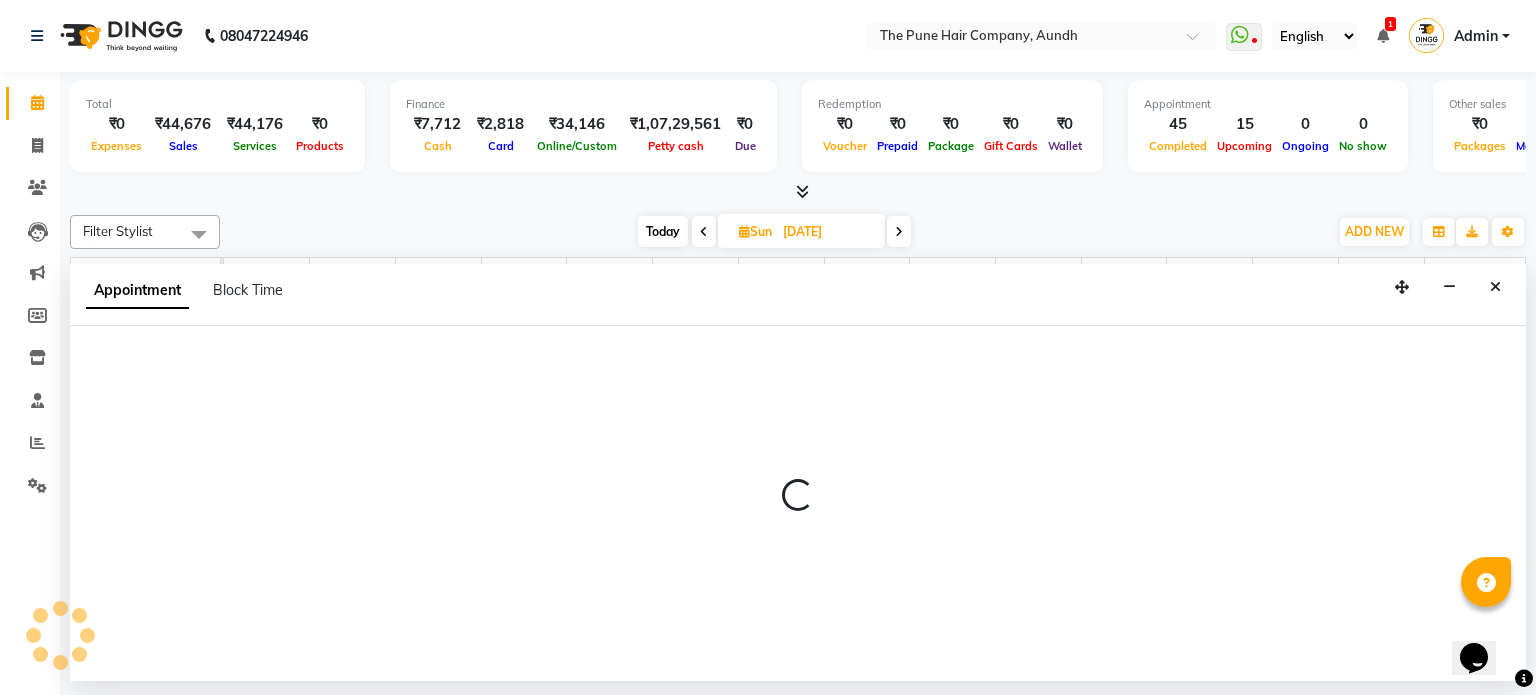 select on "3339" 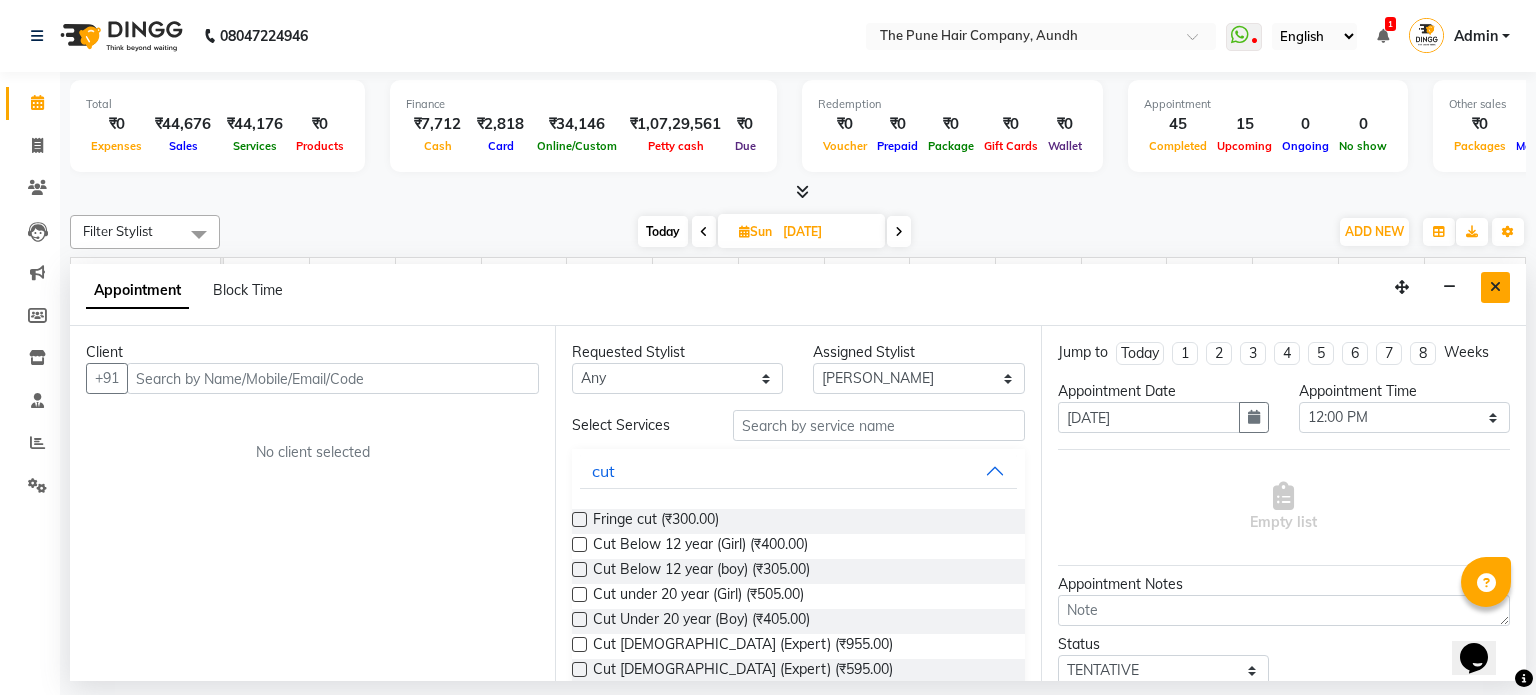 click at bounding box center (1495, 287) 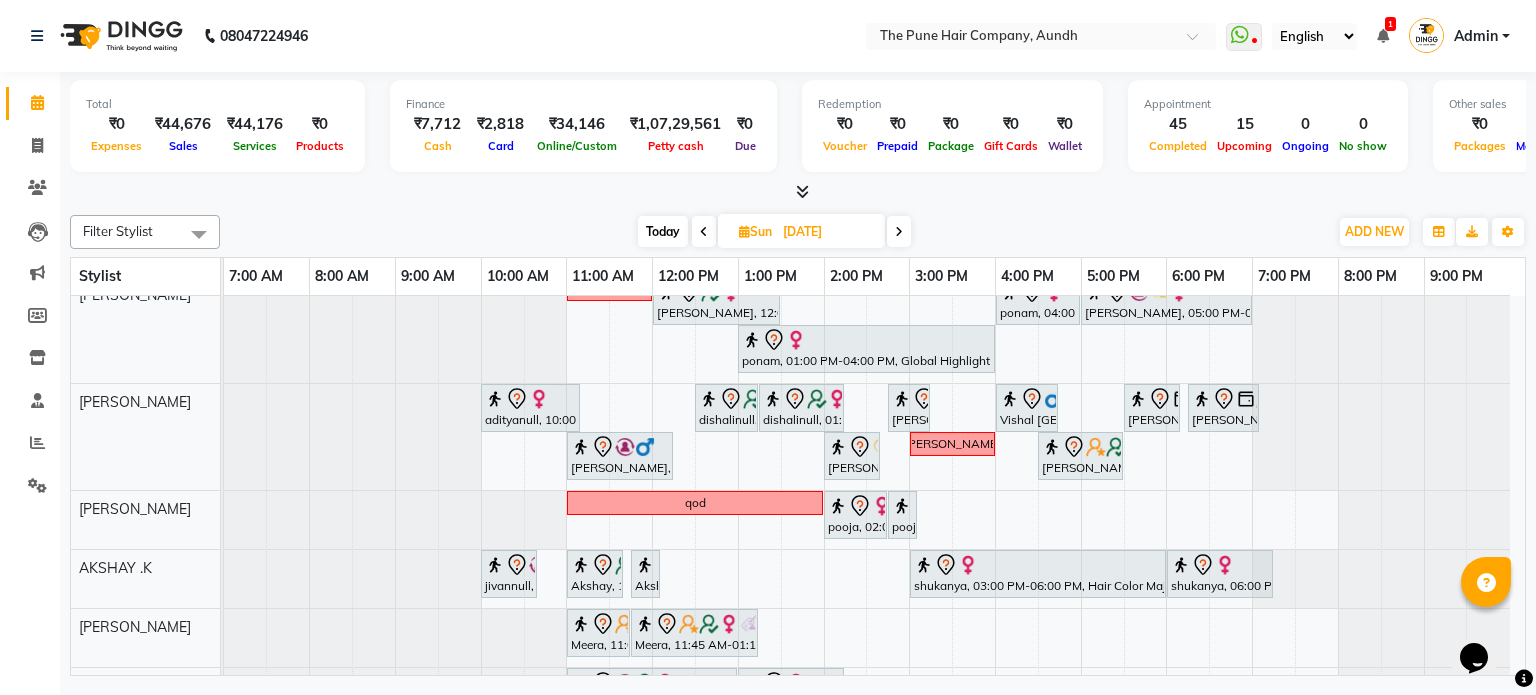 click on "Today" at bounding box center [663, 231] 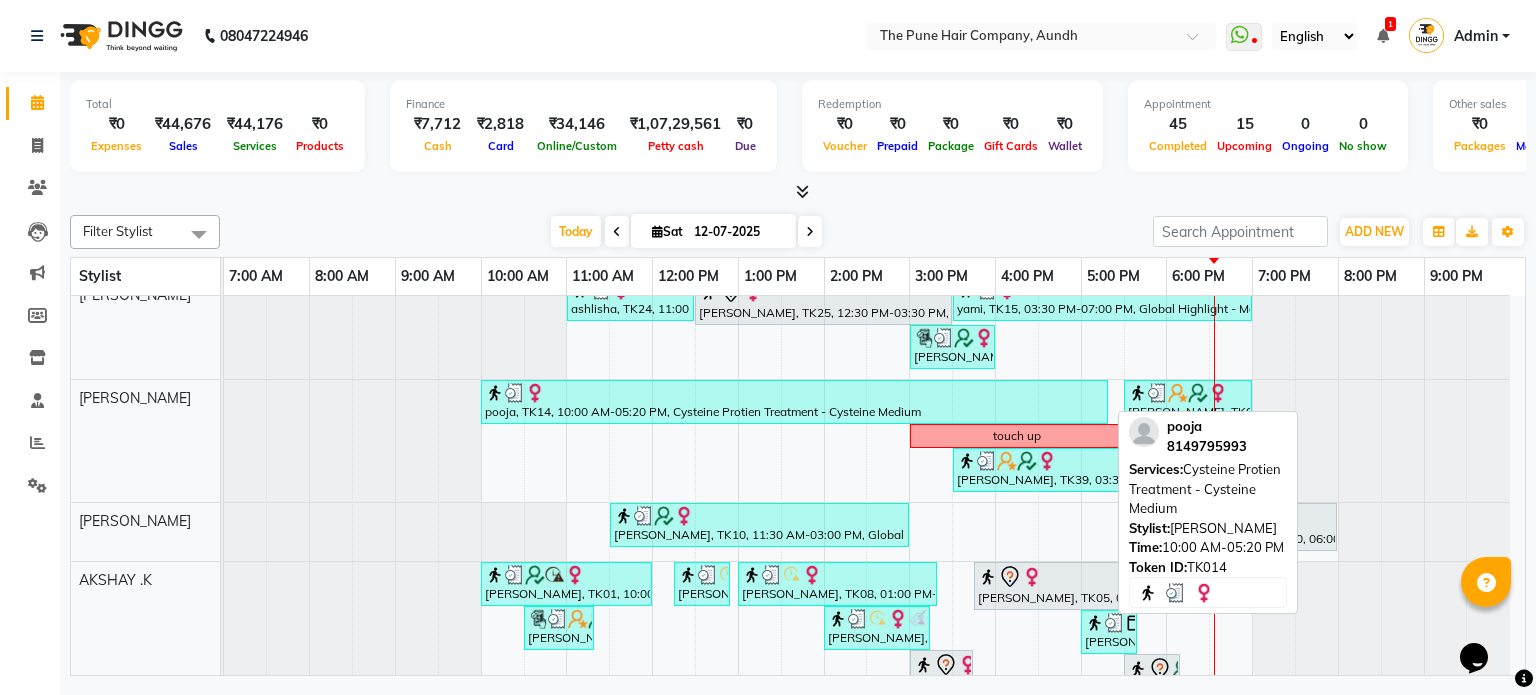 scroll, scrollTop: 107, scrollLeft: 0, axis: vertical 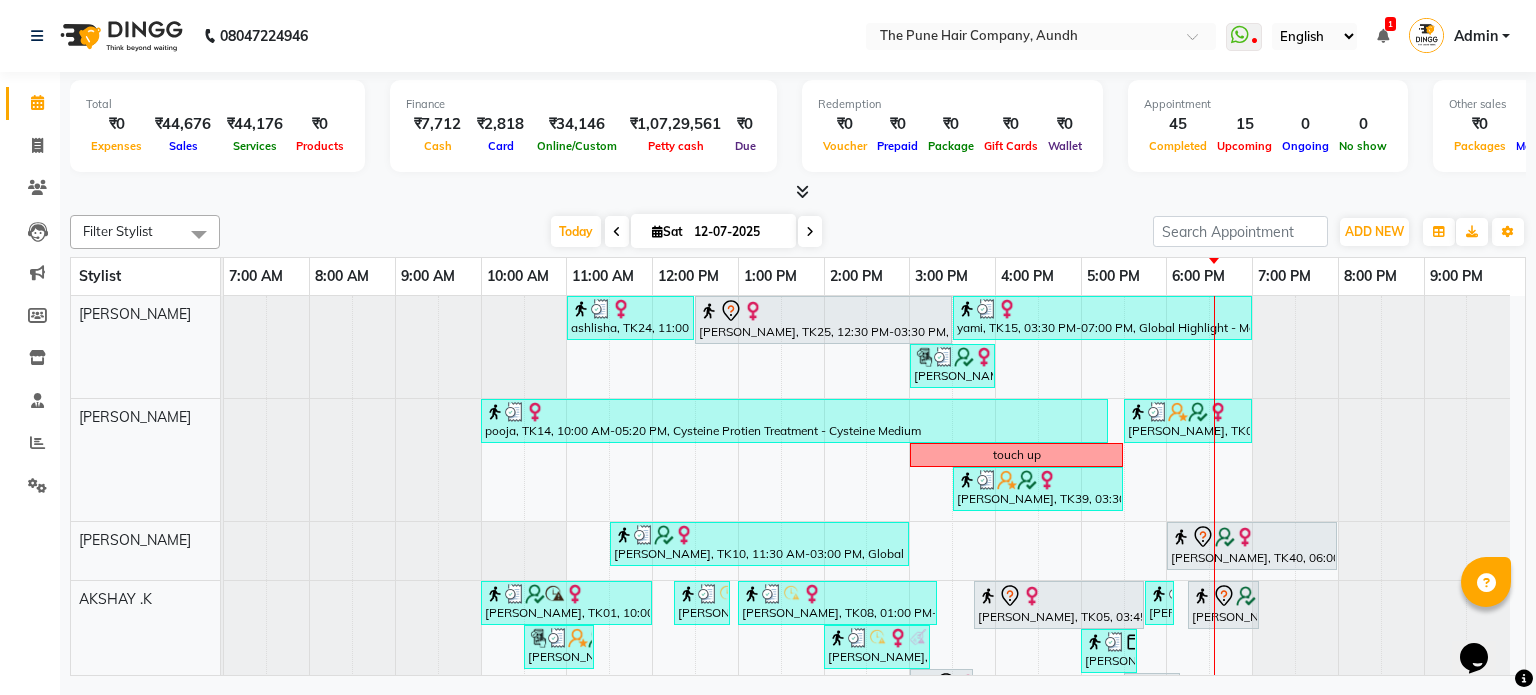 click at bounding box center [810, 231] 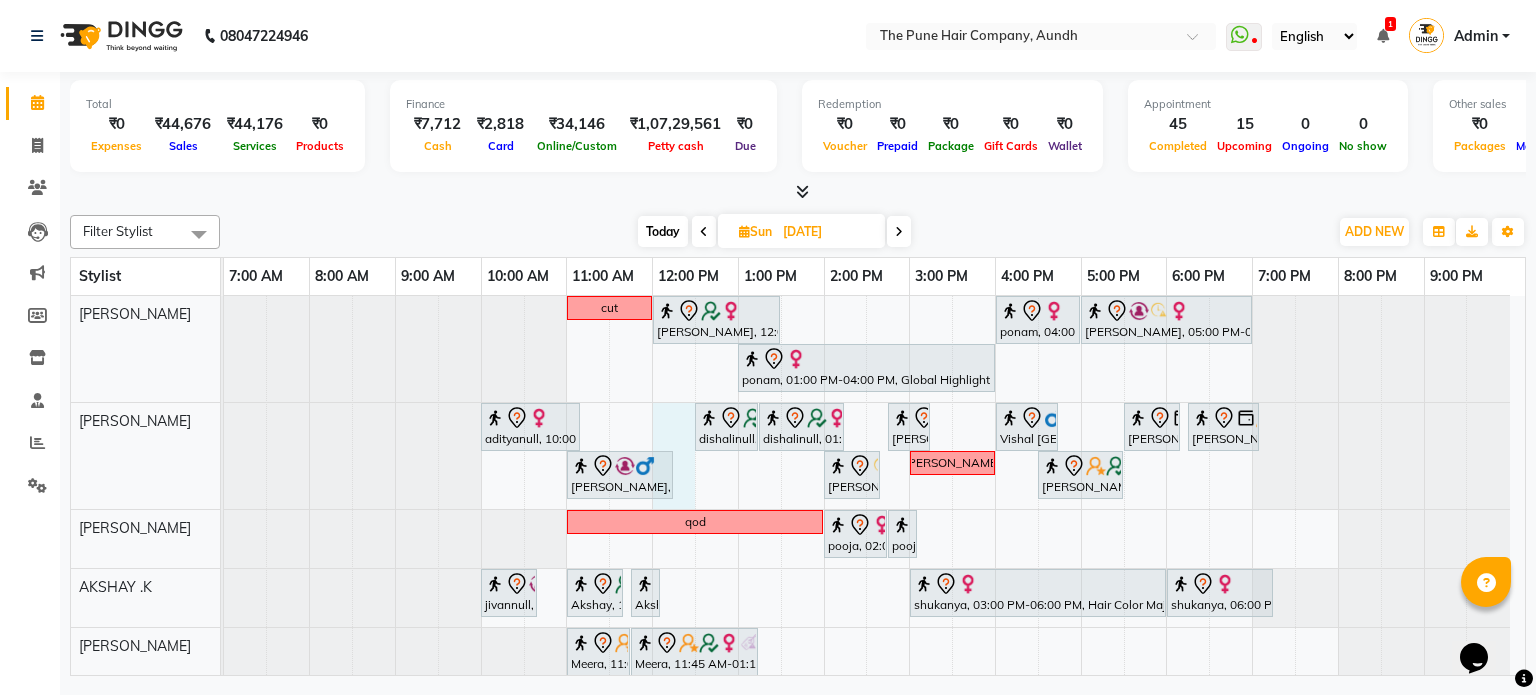 drag, startPoint x: 656, startPoint y: 431, endPoint x: 668, endPoint y: 434, distance: 12.369317 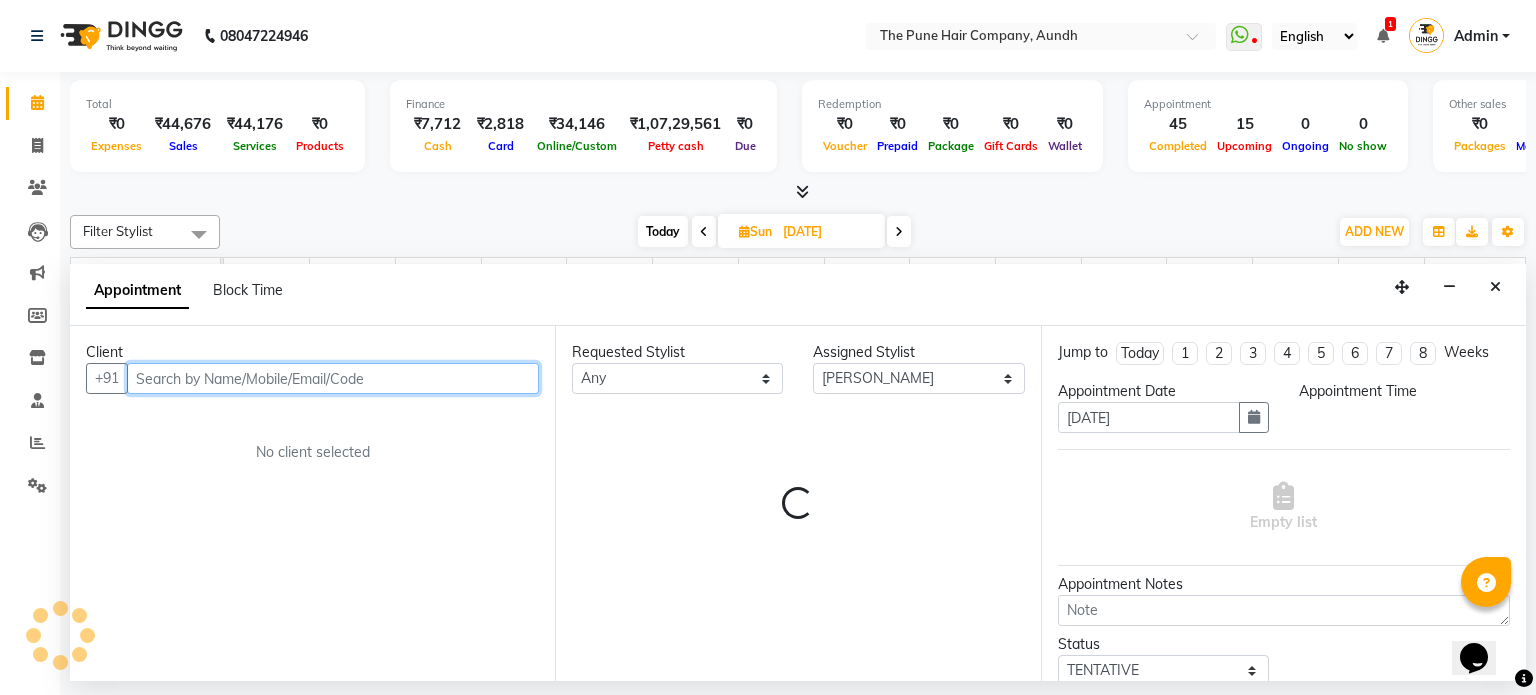 select on "720" 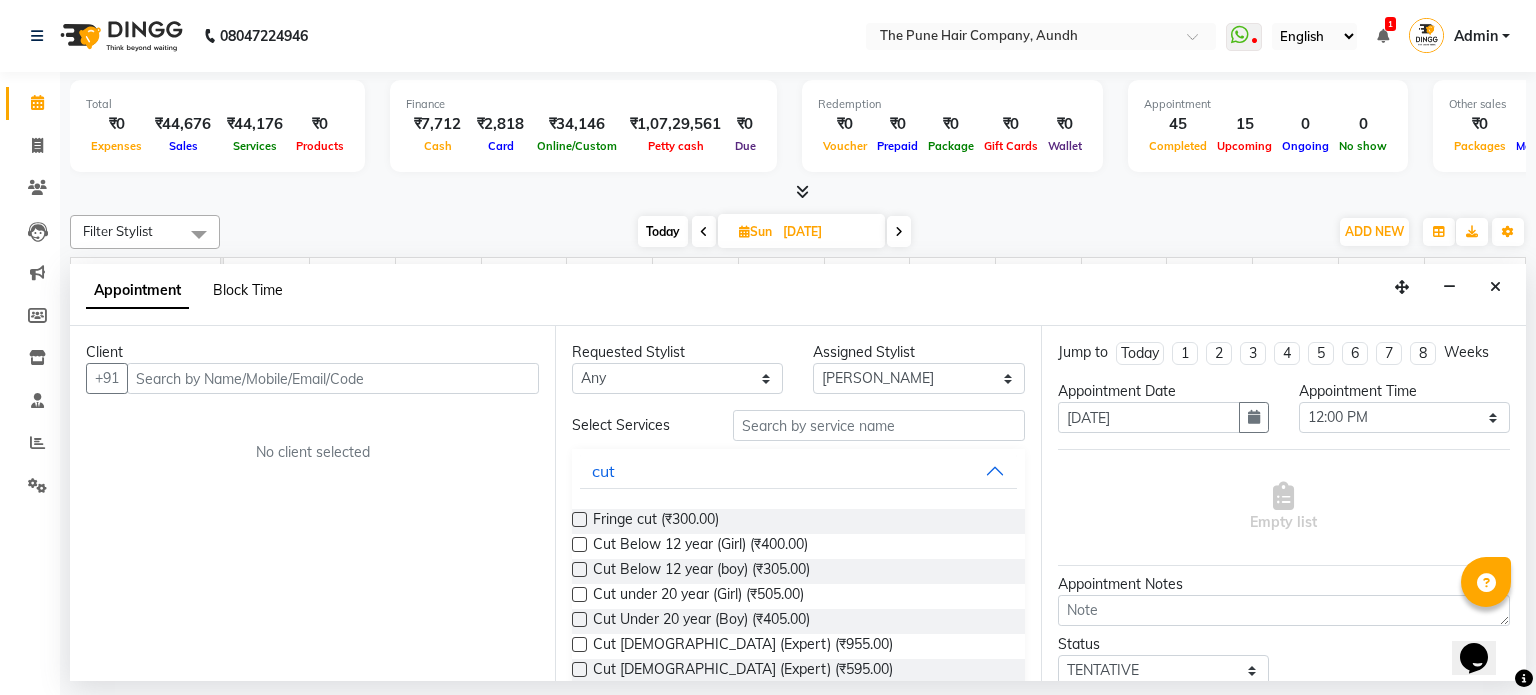 click on "Block Time" at bounding box center (248, 290) 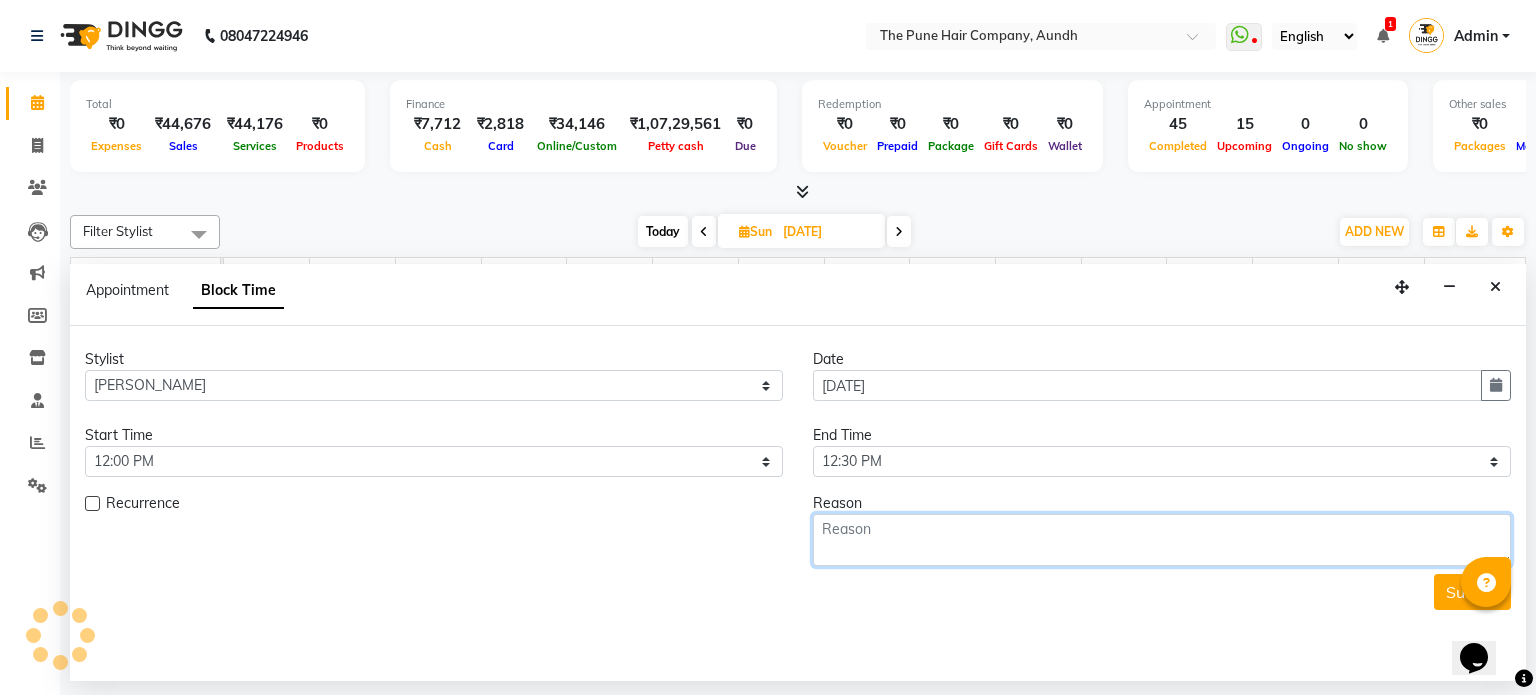 click at bounding box center (1162, 540) 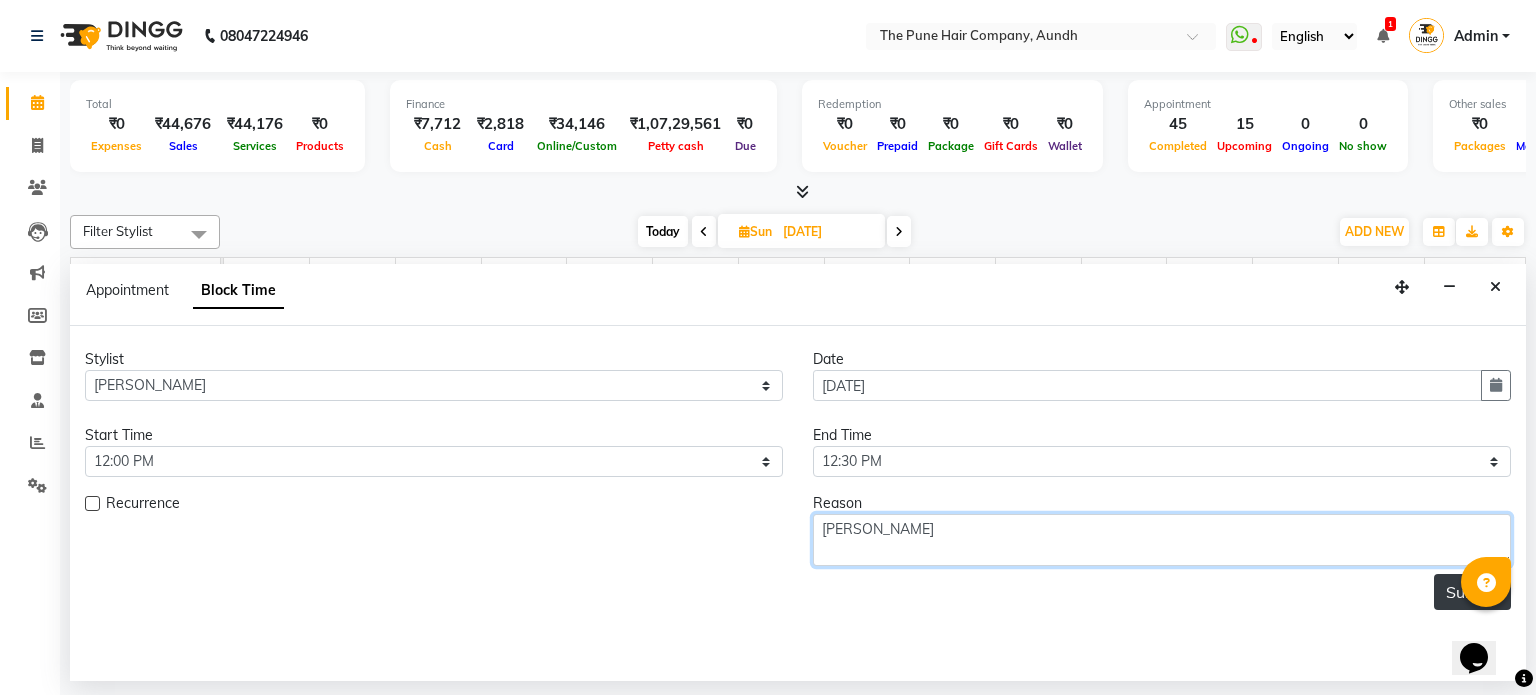 type on "nevrekar" 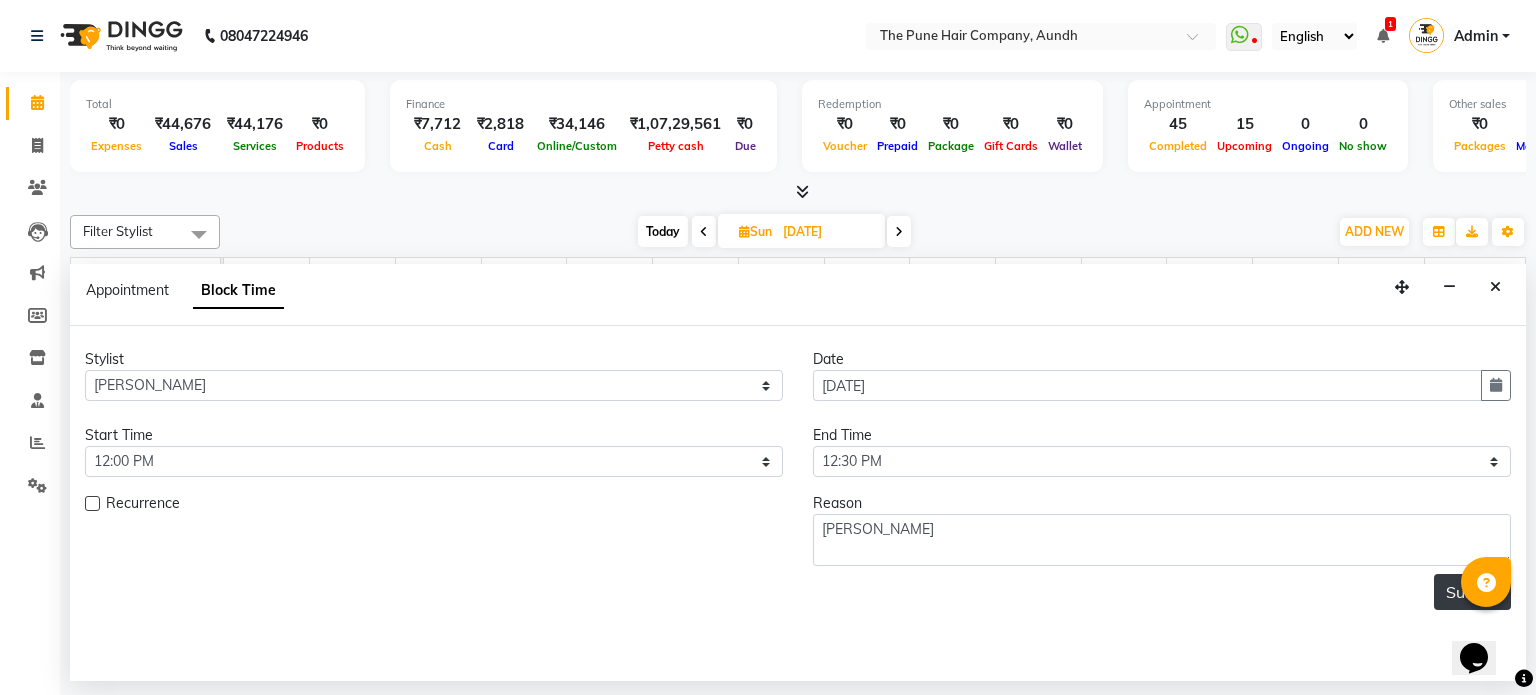 click on "Submit" at bounding box center (1472, 592) 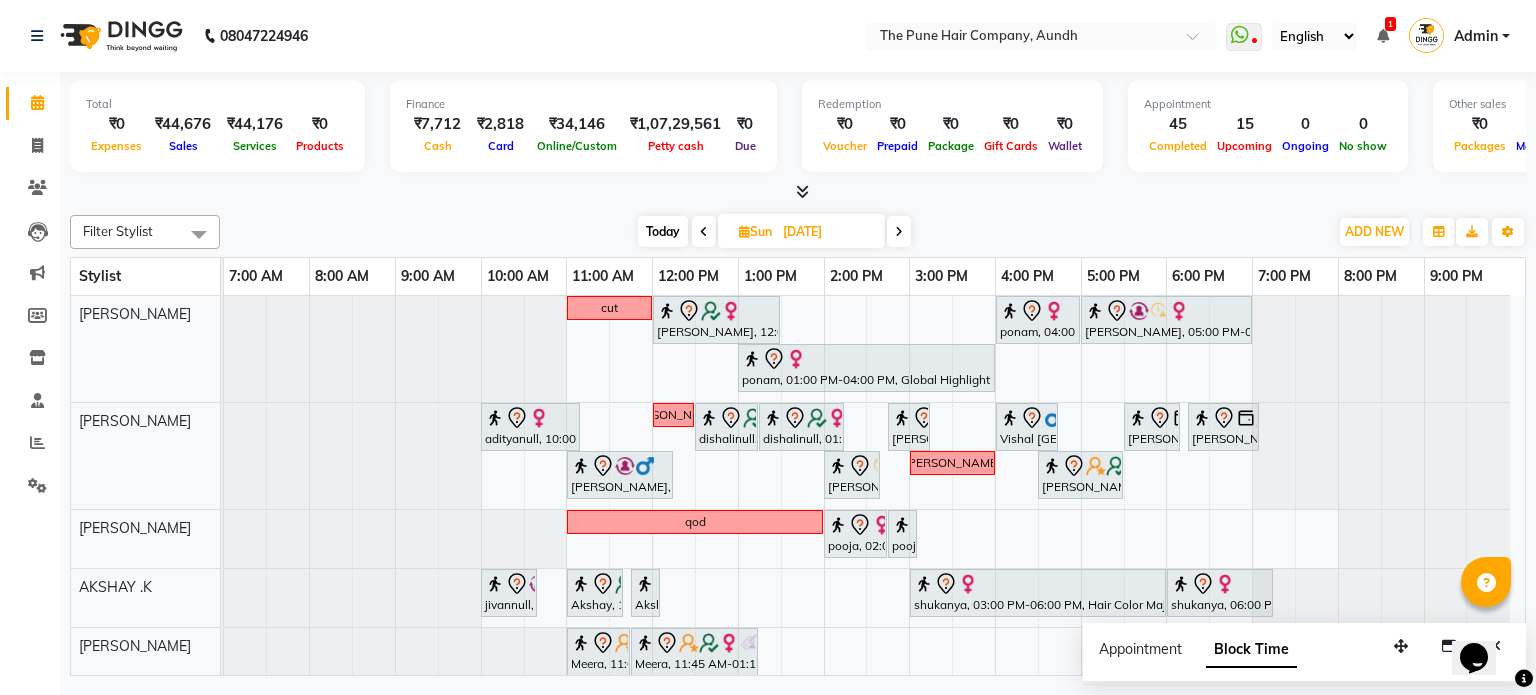 click at bounding box center [899, 231] 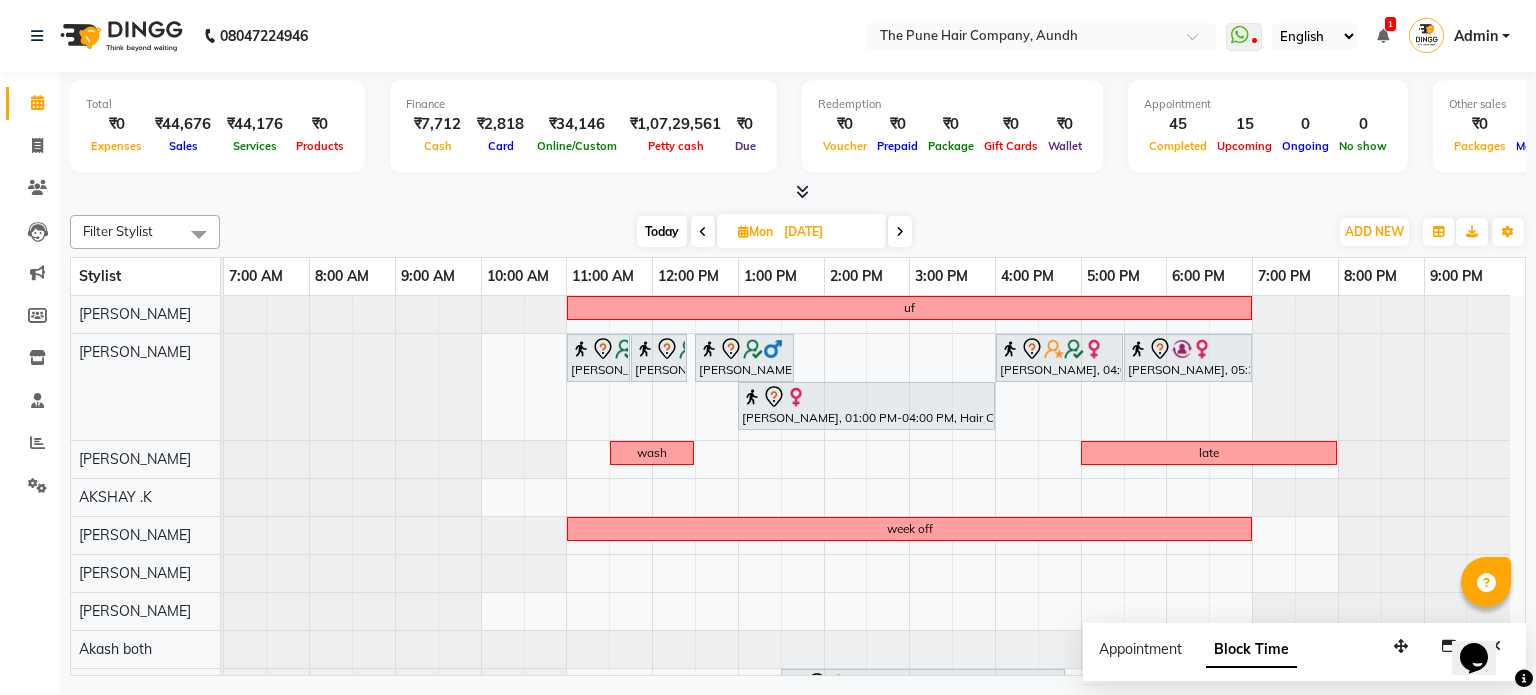 click on "uf              Shreyans Jain, 11:00 AM-11:45 AM, Cut Female (Expert)             Shreyans Jain, 11:45 AM-12:25 PM, Cut male (Expert)             Shreyans Jain, 12:30 PM-01:40 PM, Cut Below 12 year (boy)             Dr Swati Apte, 04:00 PM-05:30 PM, Hair Color Inoa - Inoa Touchup 2 Inch             Riddhi Shewani, 05:30 PM-07:00 PM, Hair wash & blow dry - long             Tejaswini, 01:00 PM-04:00 PM, Hair Color Inoa - Inoa Touchup 2 Inch  wash   late   week off              Shrushti, 01:30 PM-04:50 PM, Qod Treatment - Qod Medium             shilpa likhite, 04:00 PM-05:15 PM, Cut Female (Sr.stylist)             Shreyans Jain, 11:15 AM-12:35 PM, Waxing - Arms (Full) (Liposoluble)" at bounding box center [874, 641] 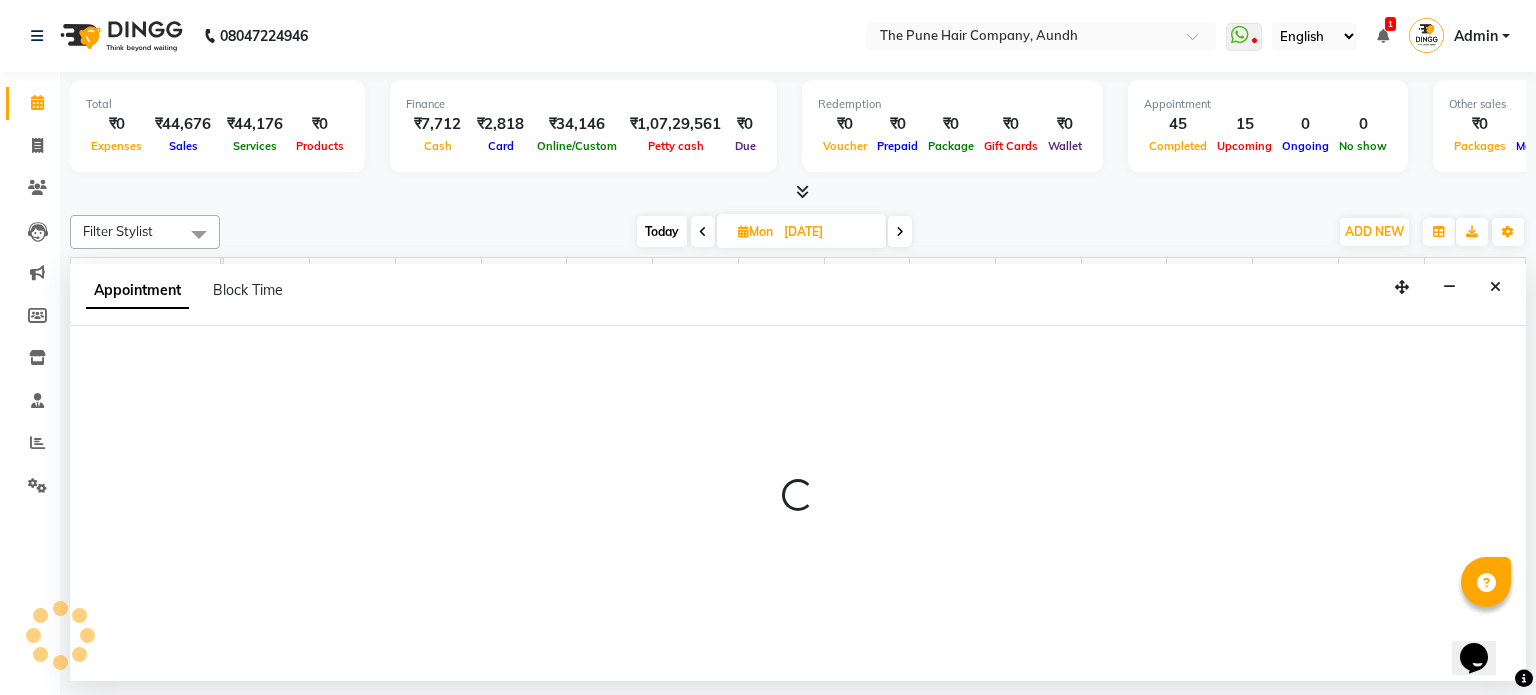 select on "3339" 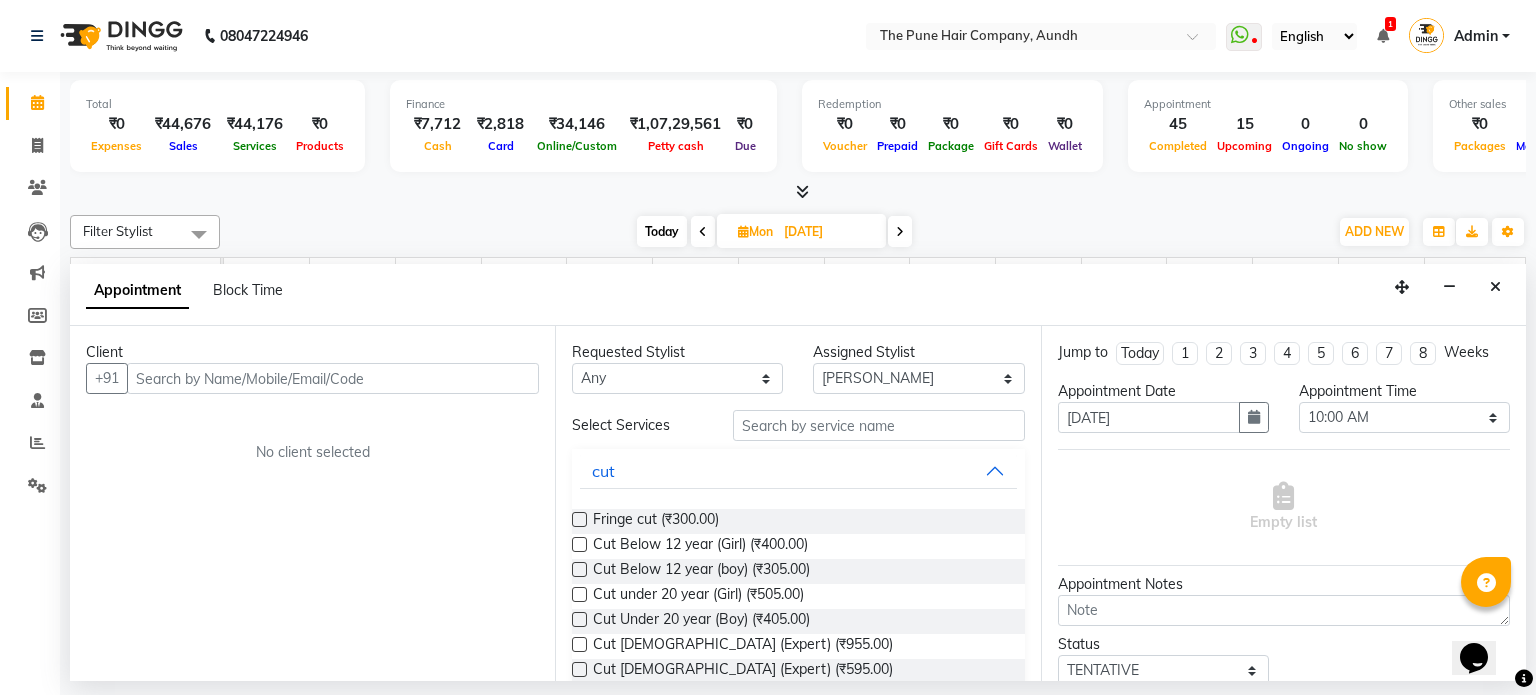 click at bounding box center (333, 378) 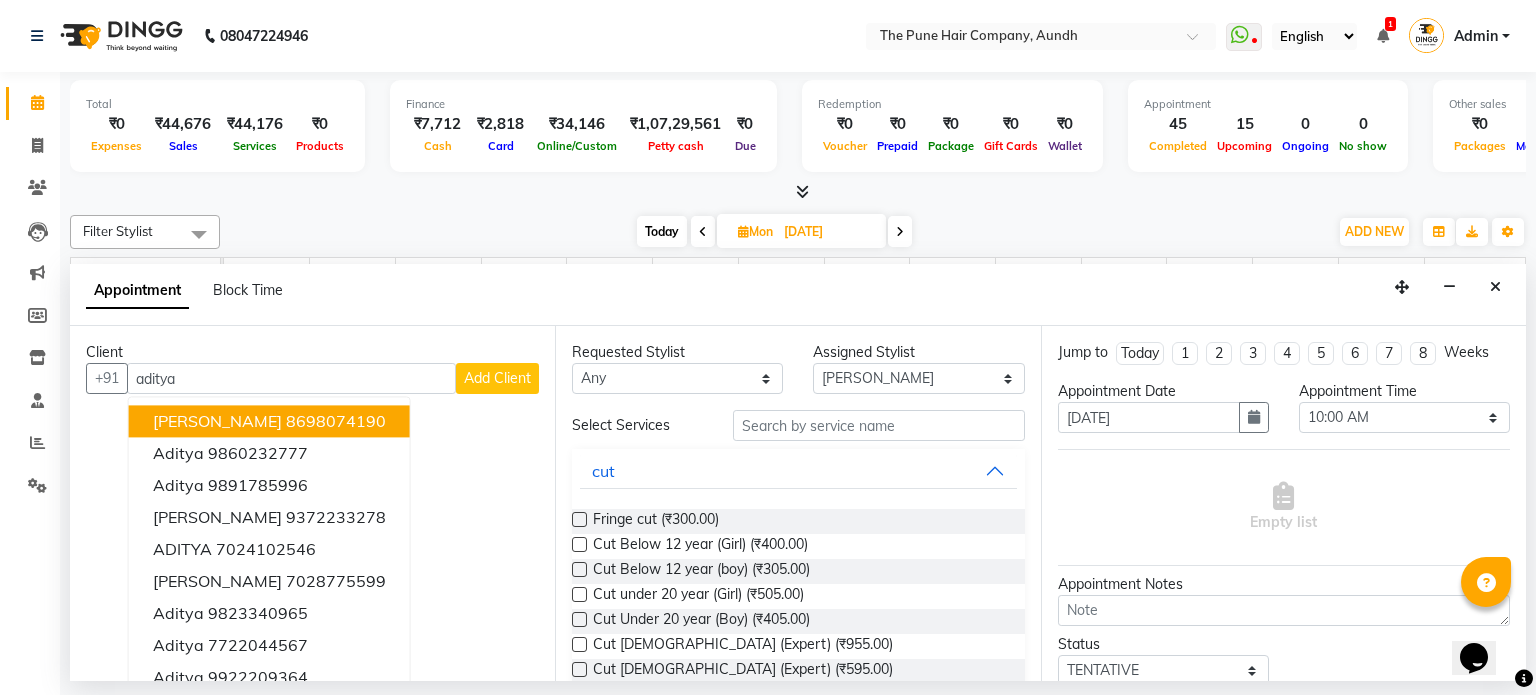 click on "Aditya Nevrekar" at bounding box center [217, 422] 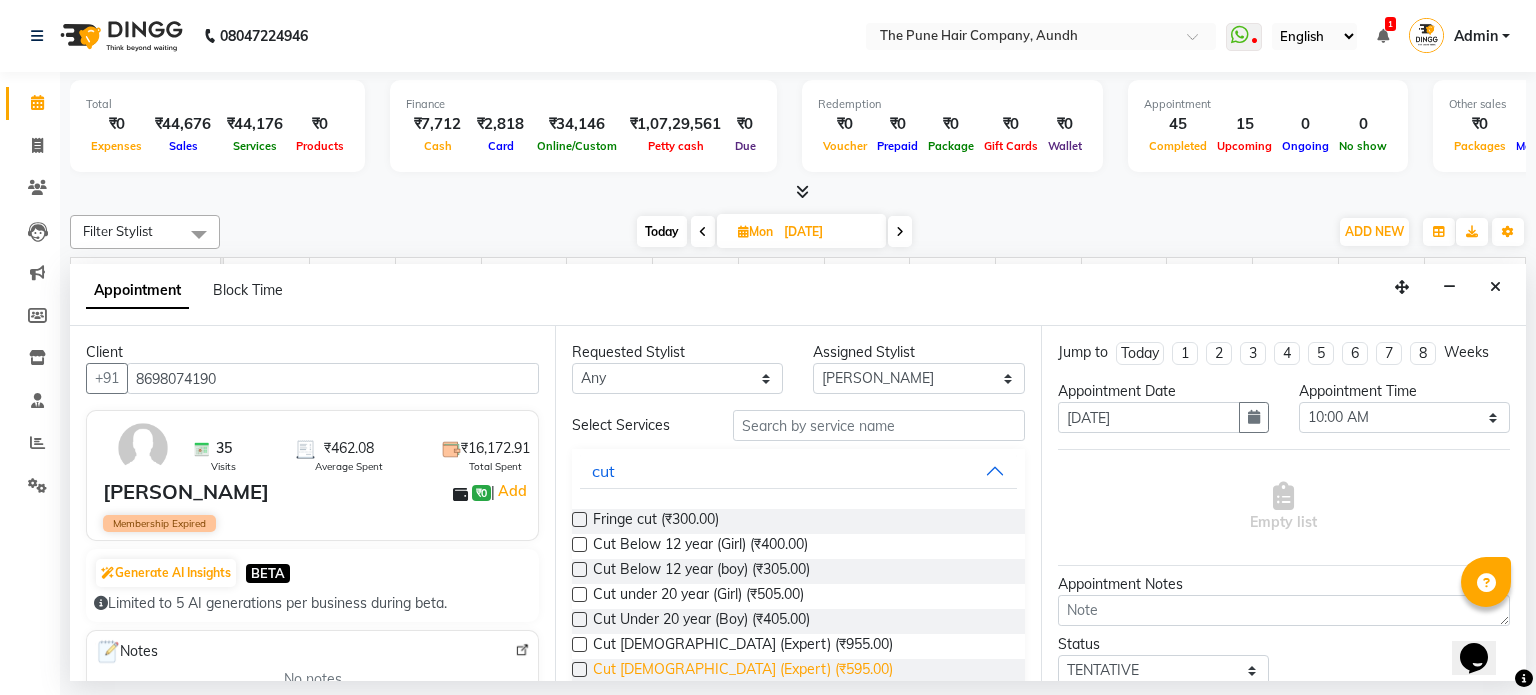 type on "8698074190" 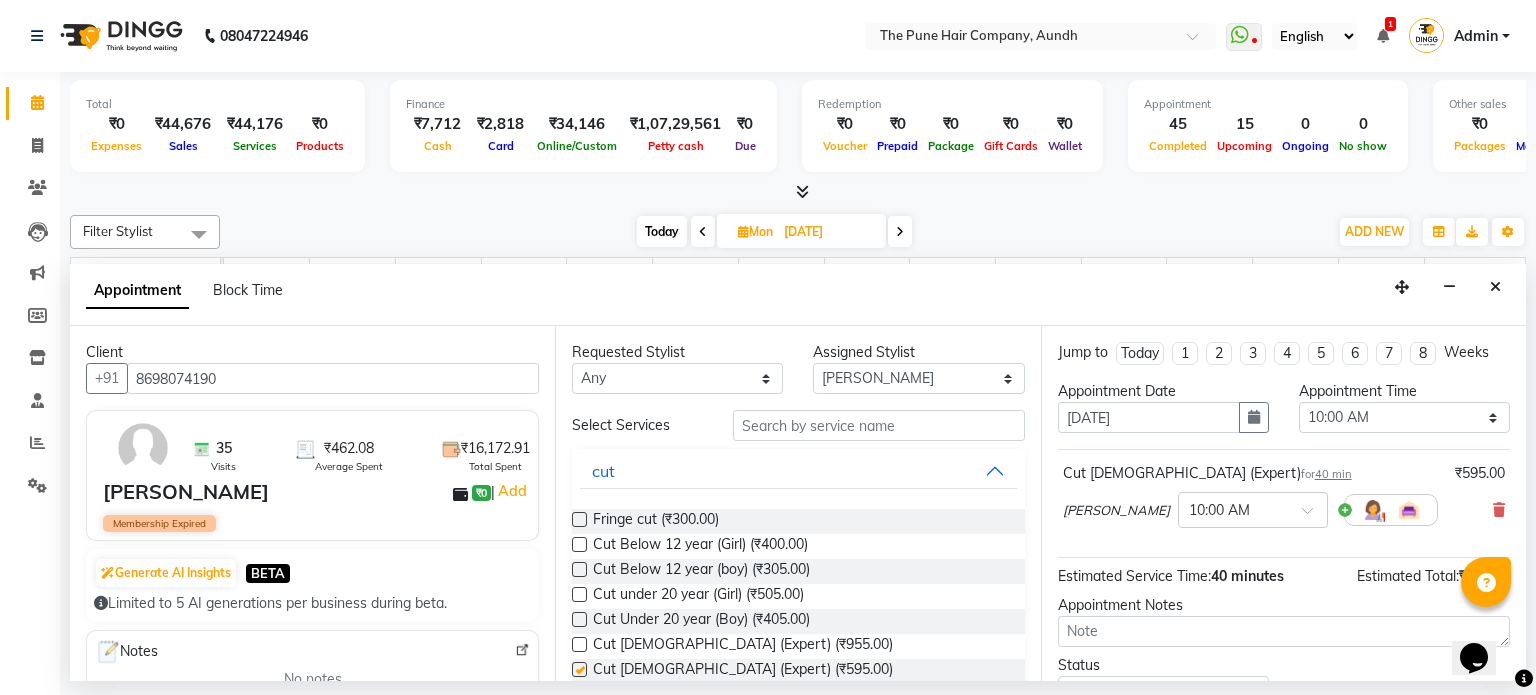 checkbox on "false" 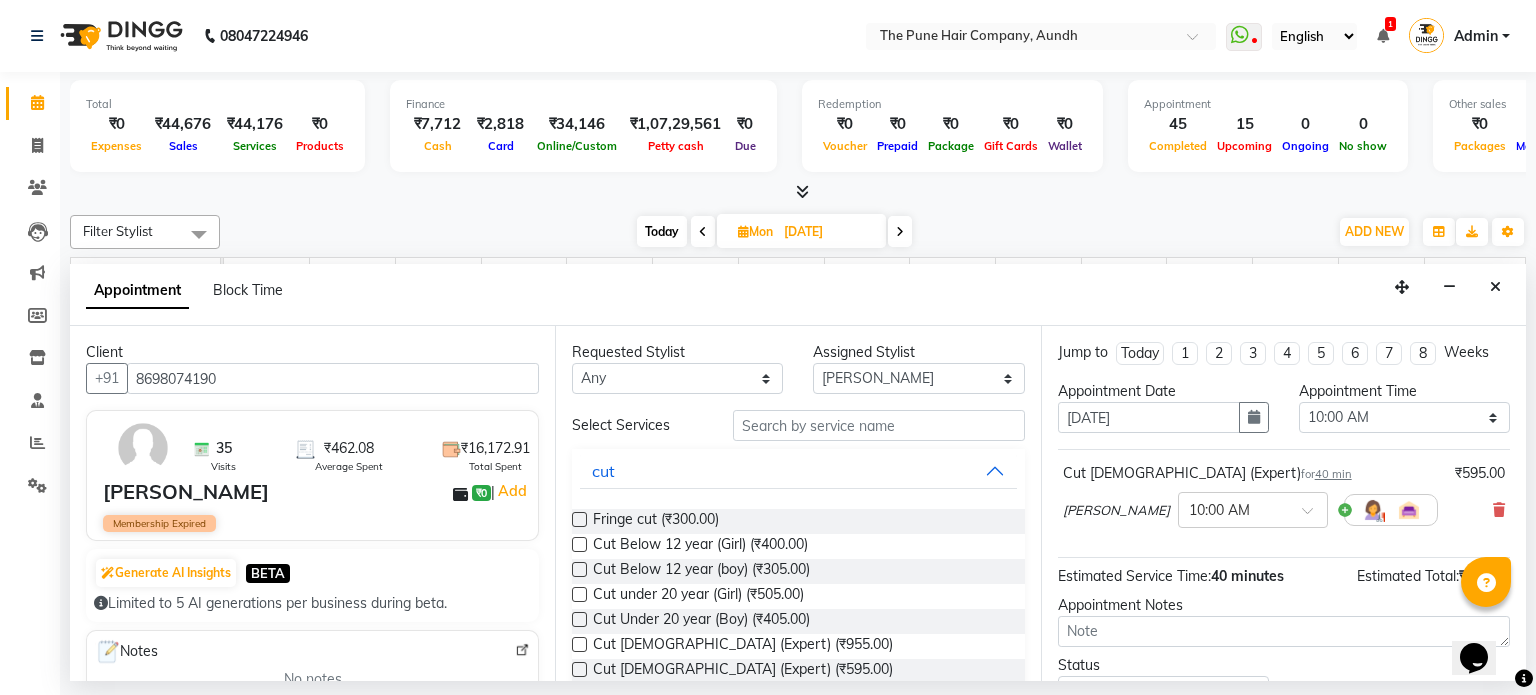 scroll, scrollTop: 151, scrollLeft: 0, axis: vertical 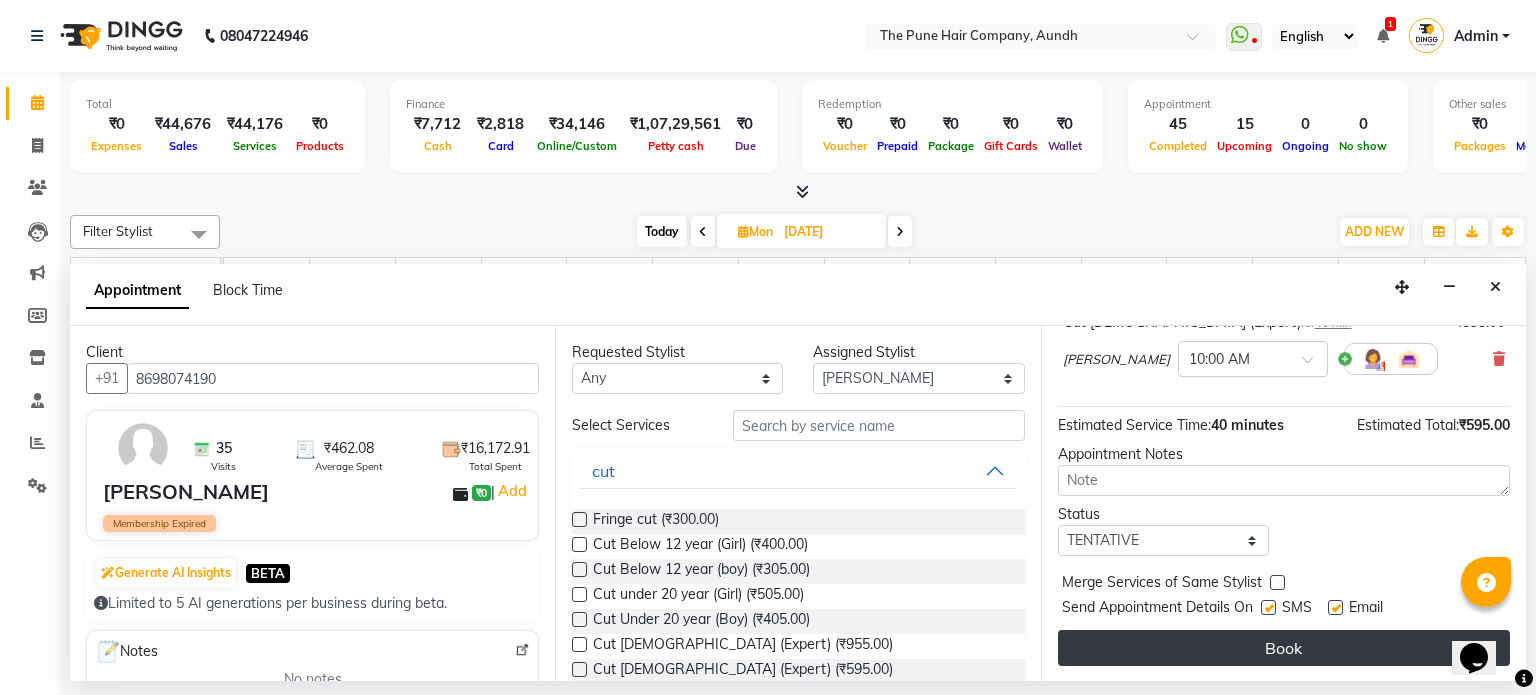 click on "Book" at bounding box center [1284, 648] 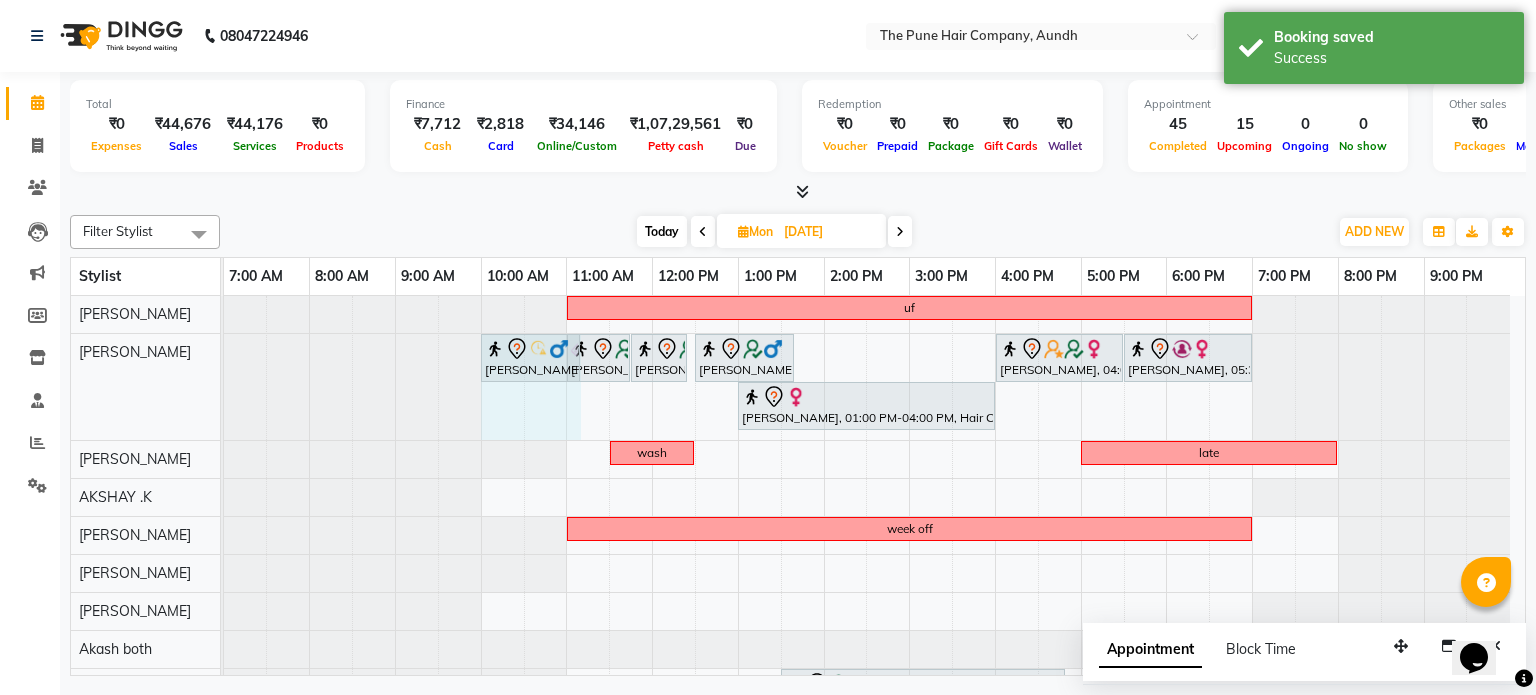 drag, startPoint x: 537, startPoint y: 352, endPoint x: 576, endPoint y: 356, distance: 39.20459 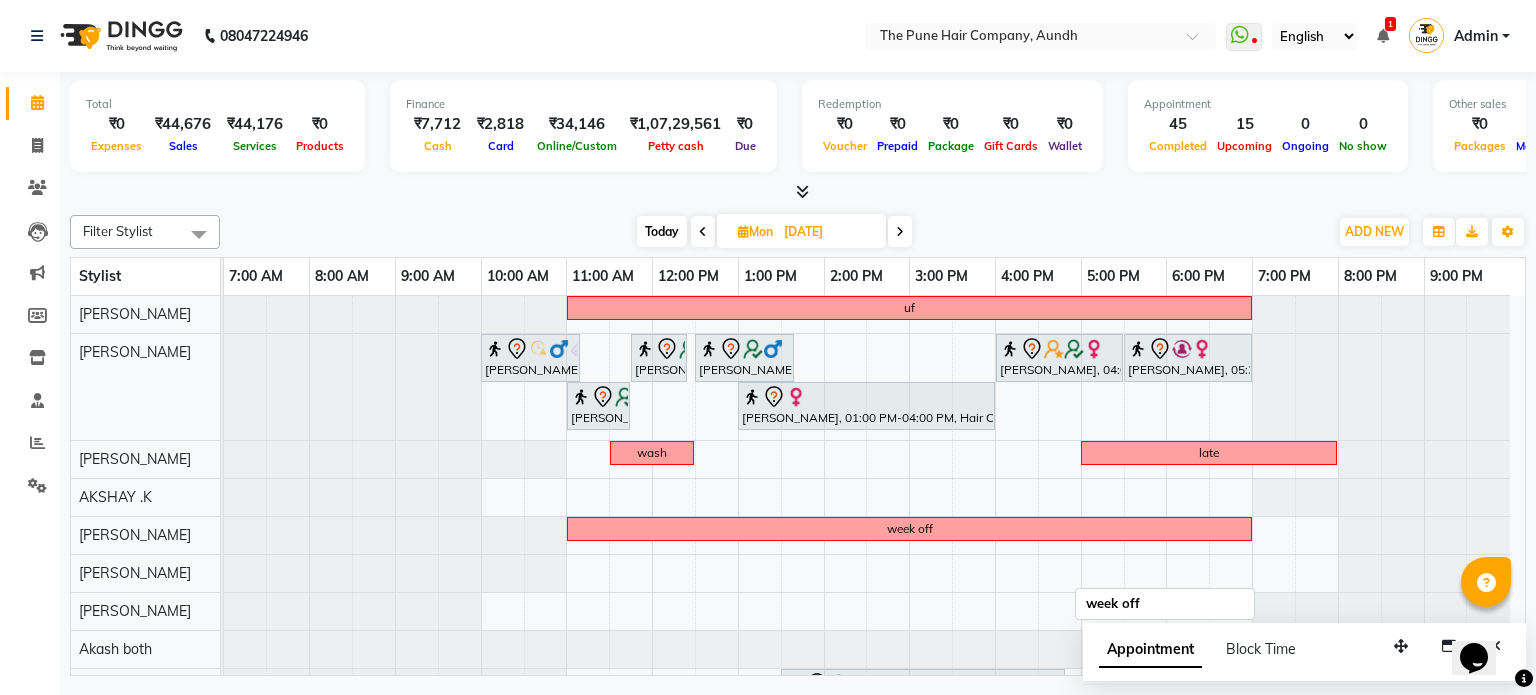 scroll, scrollTop: 70, scrollLeft: 0, axis: vertical 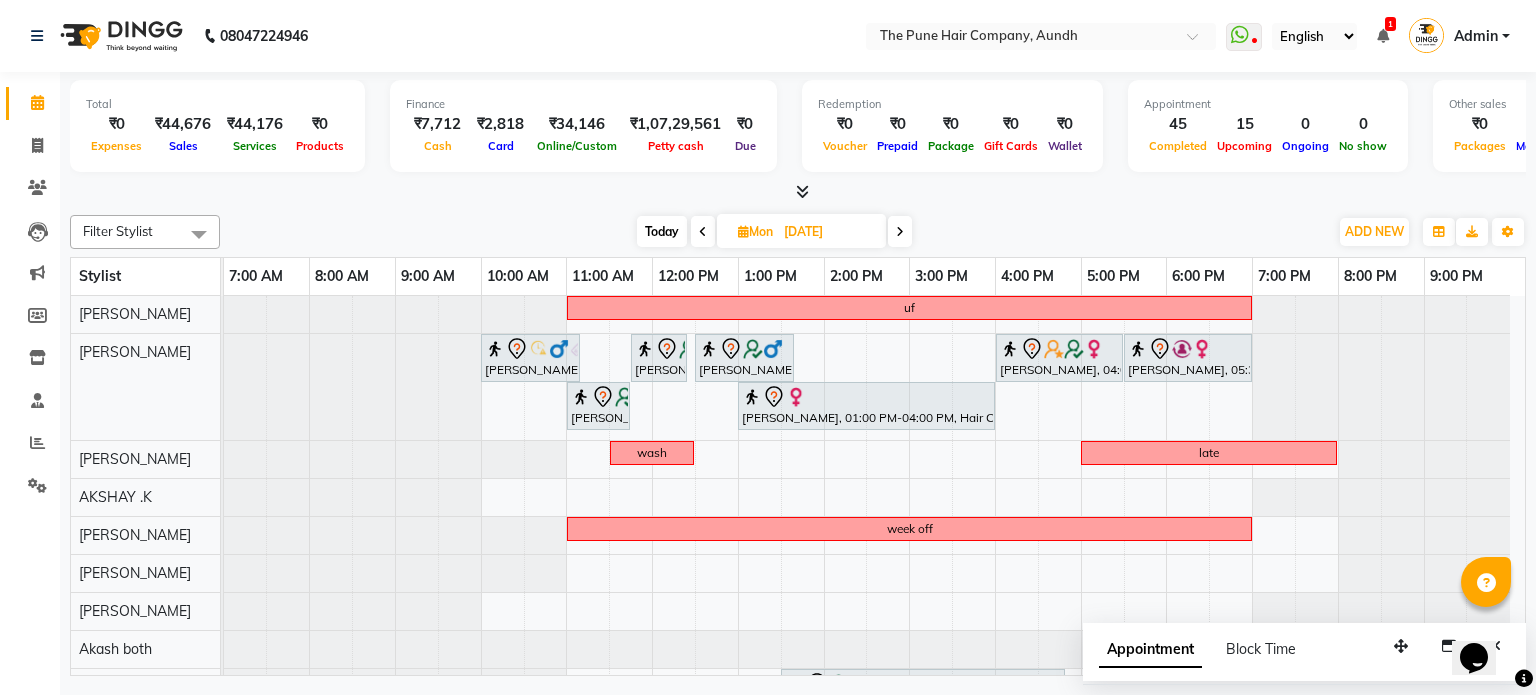 click at bounding box center [900, 232] 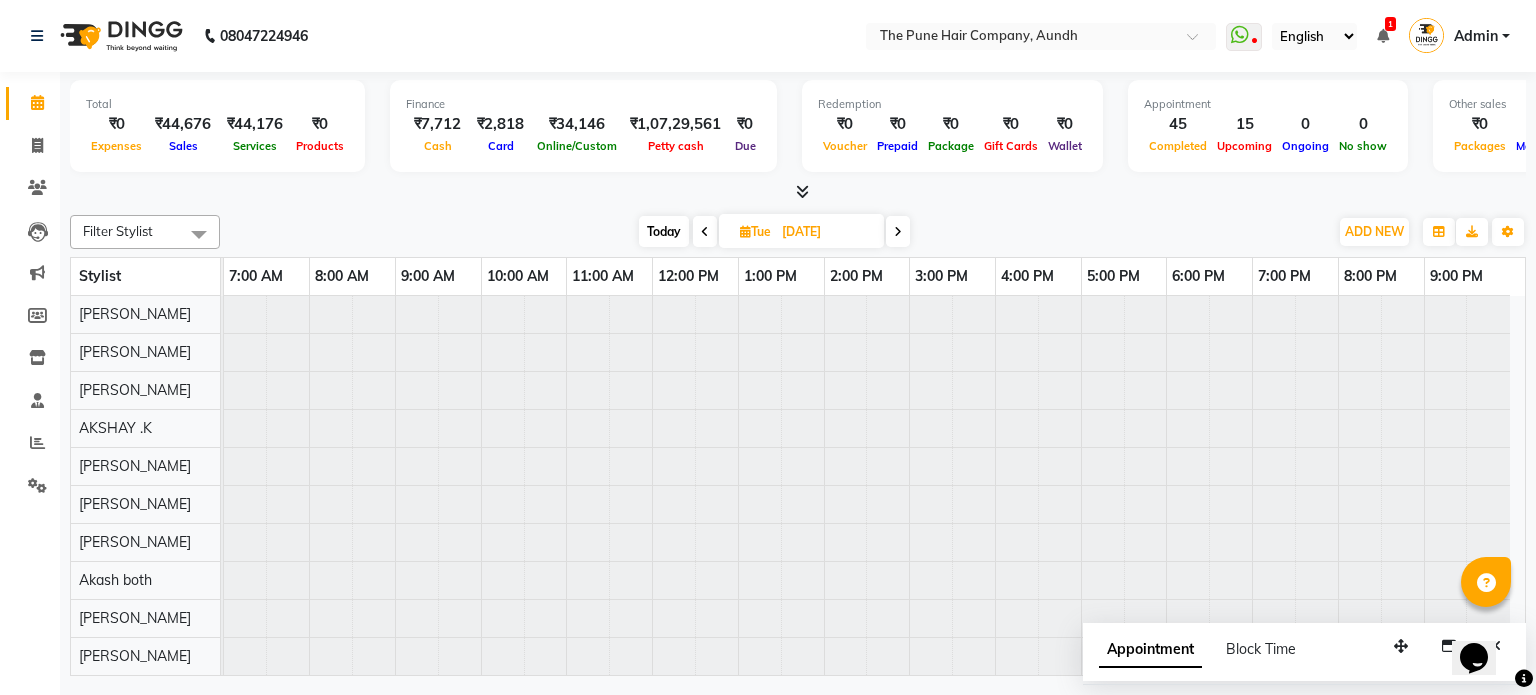 scroll, scrollTop: 104, scrollLeft: 0, axis: vertical 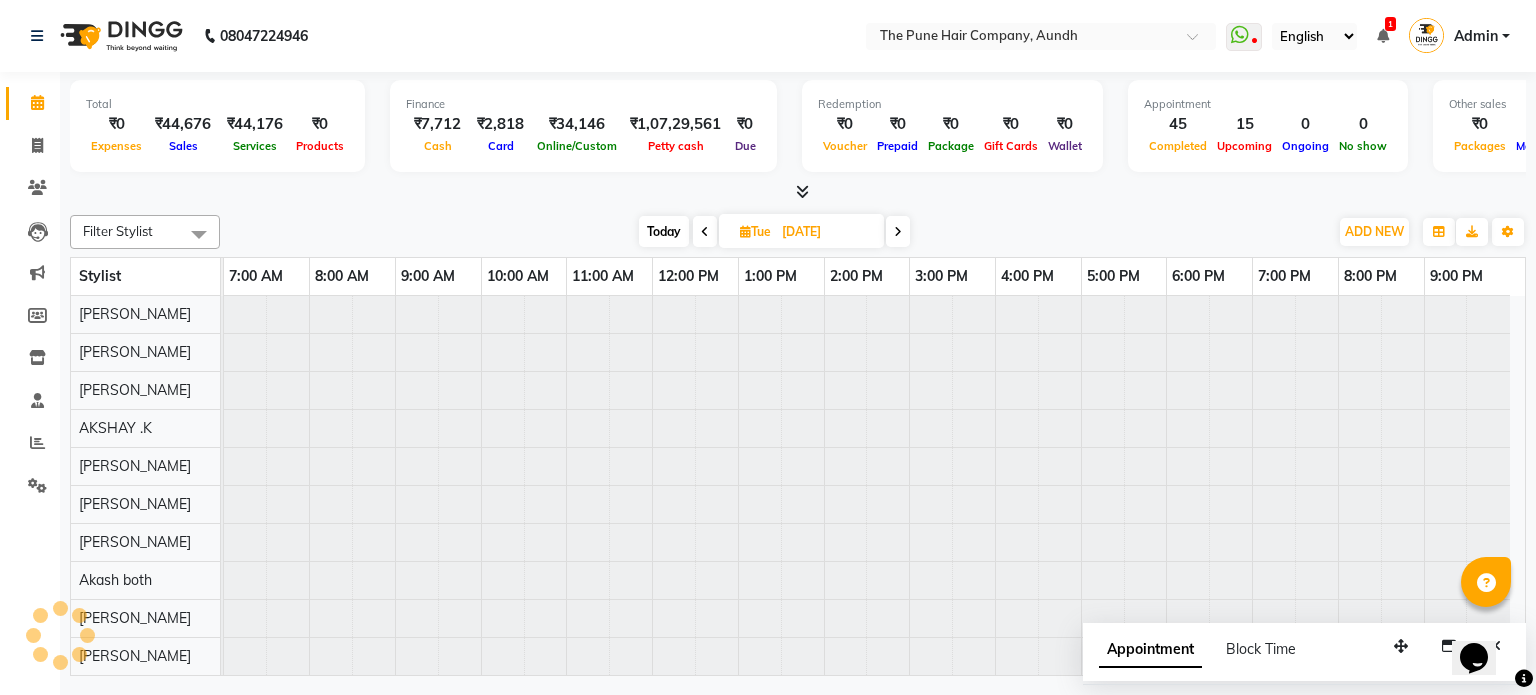 click at bounding box center (898, 231) 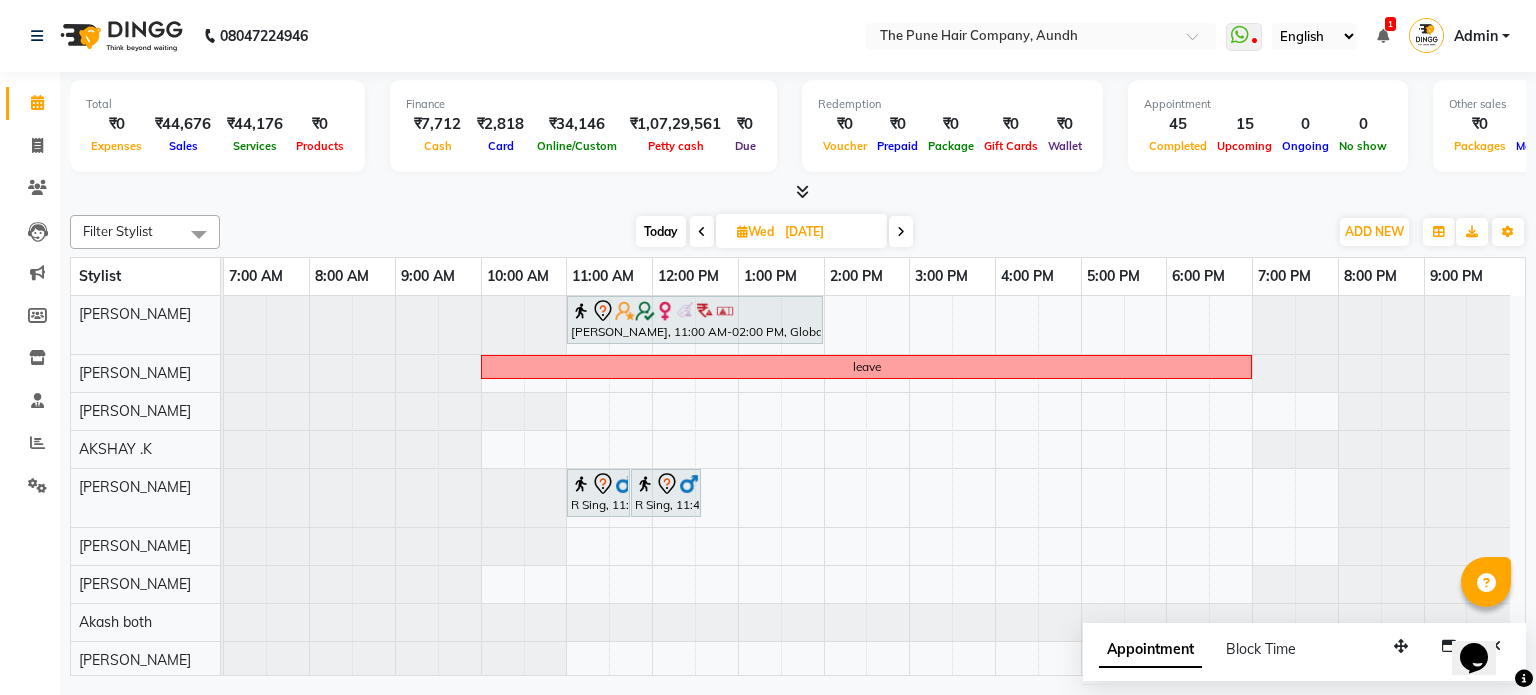 click at bounding box center [901, 231] 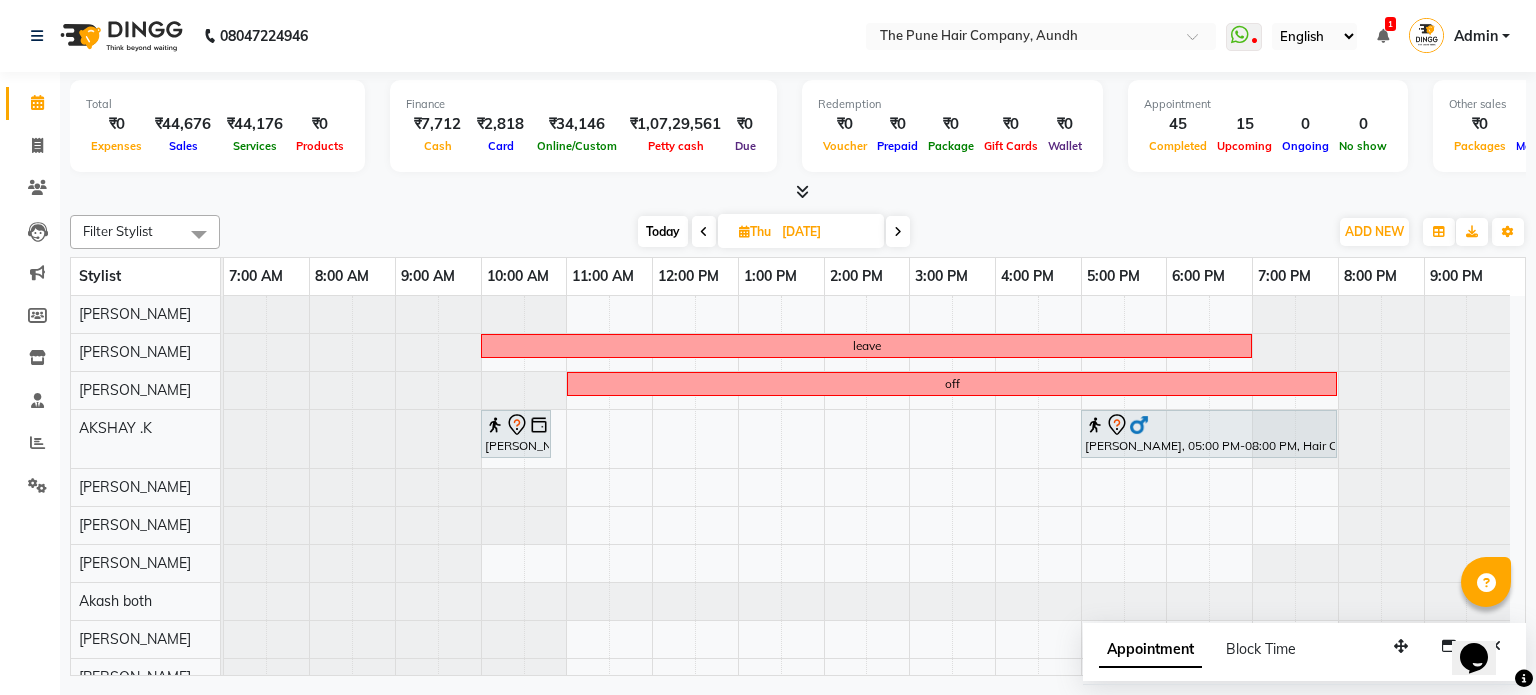 click at bounding box center (898, 231) 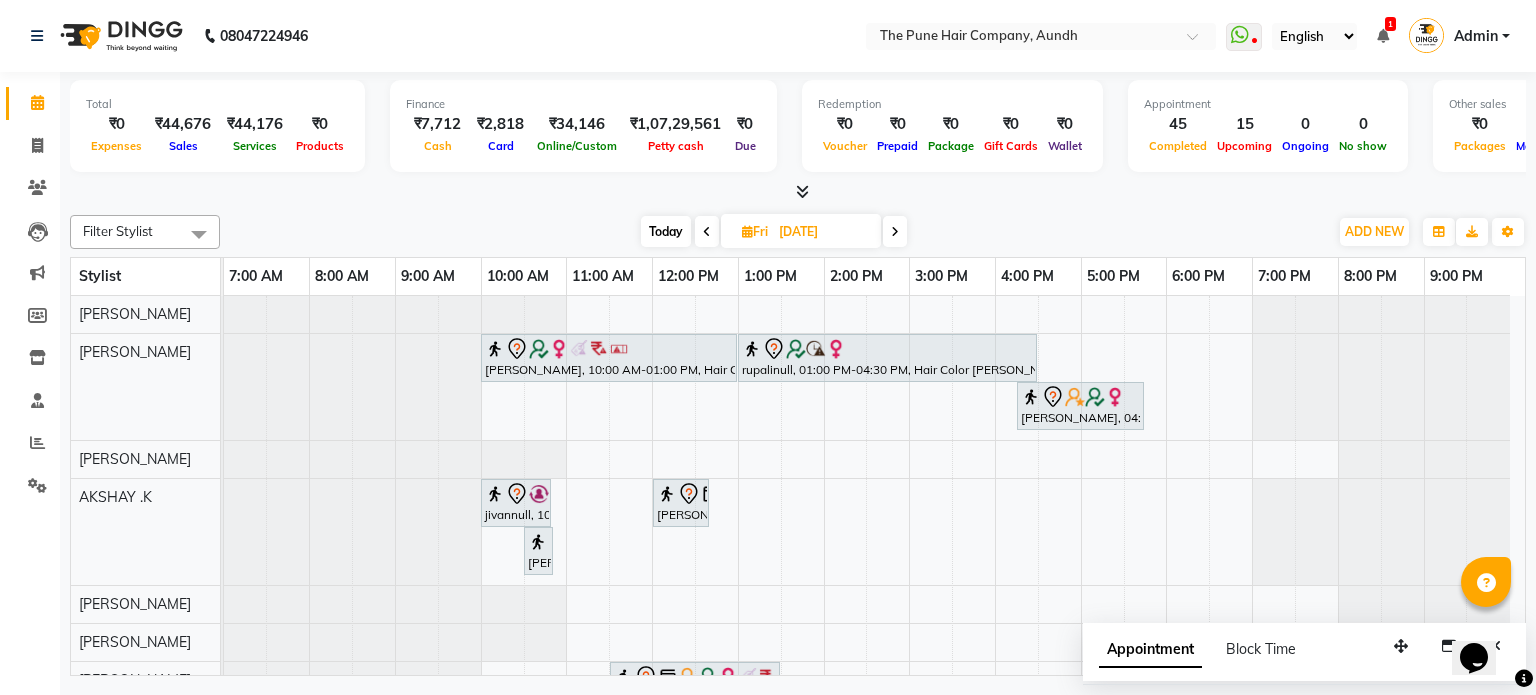 scroll, scrollTop: 272, scrollLeft: 0, axis: vertical 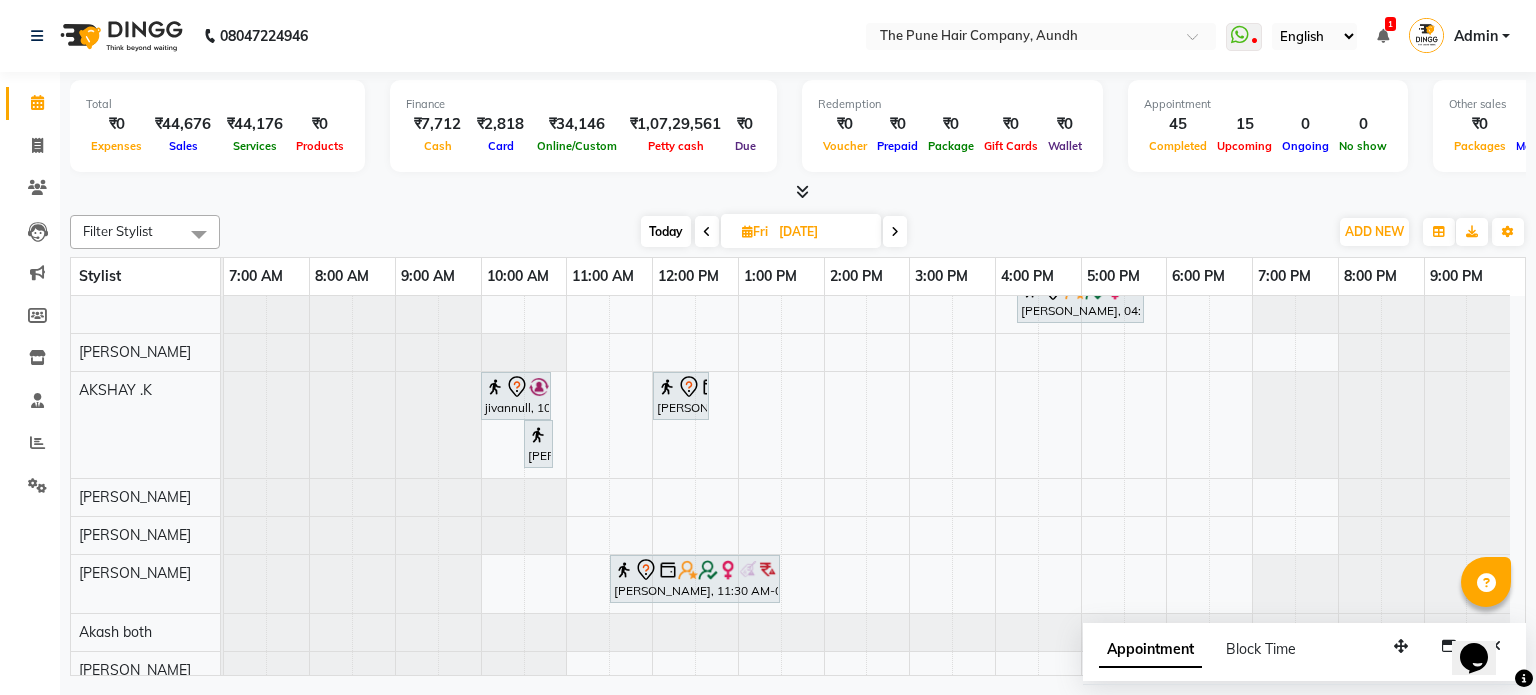 click at bounding box center (895, 231) 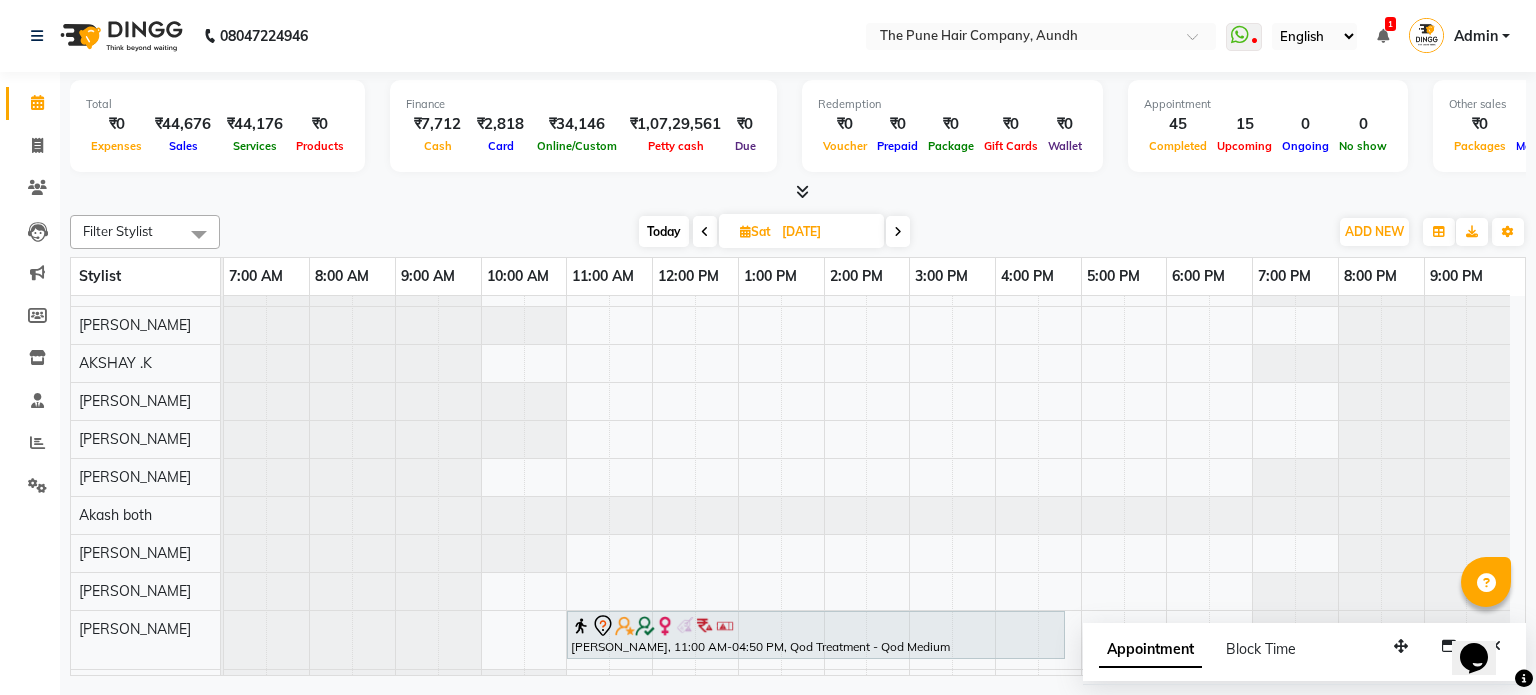 scroll, scrollTop: 193, scrollLeft: 0, axis: vertical 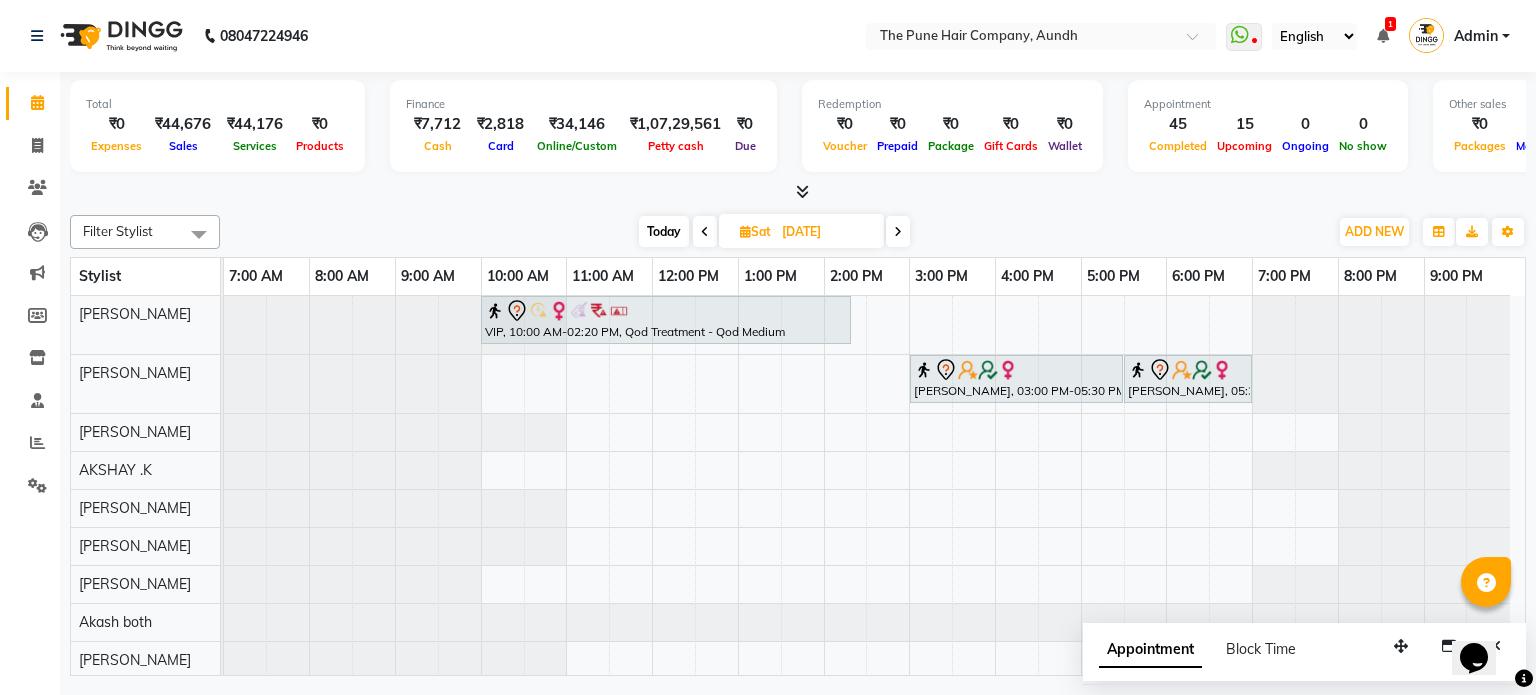 click at bounding box center (898, 232) 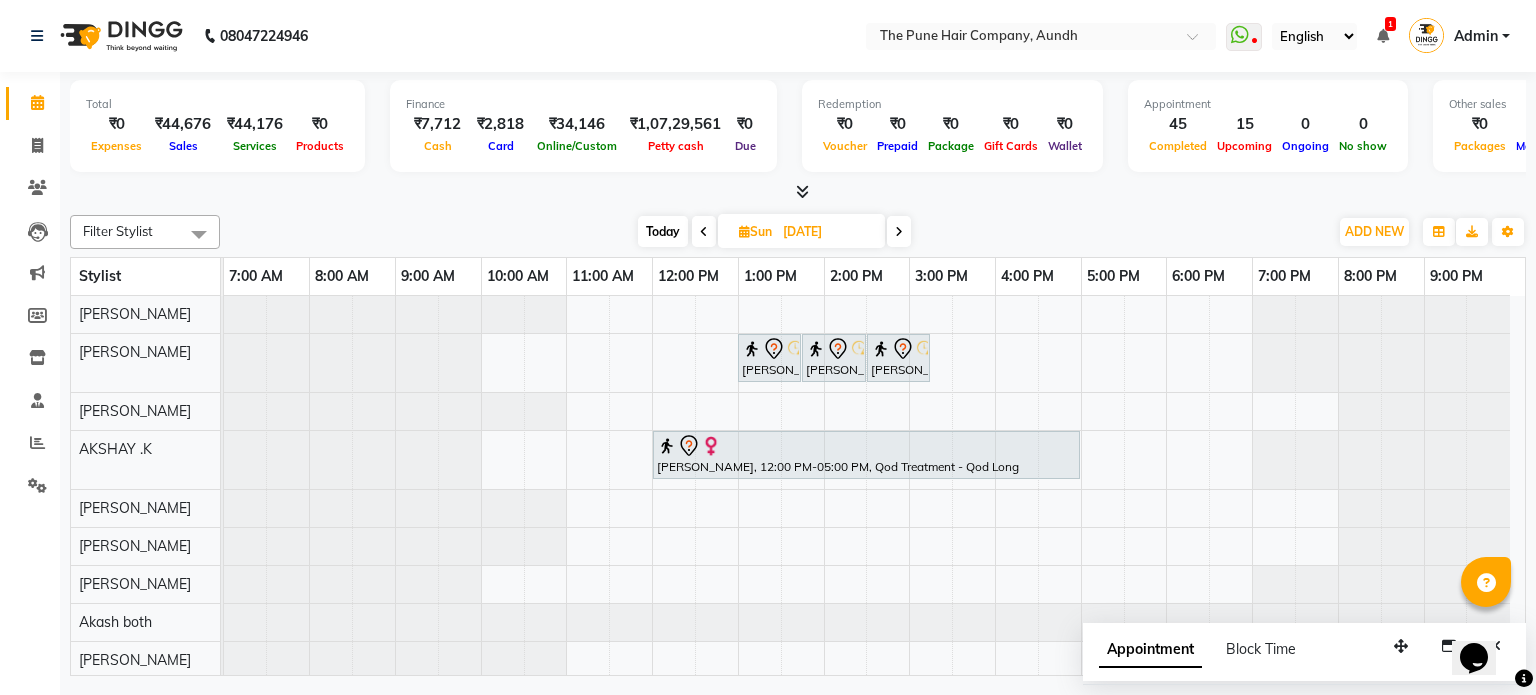 click at bounding box center [899, 232] 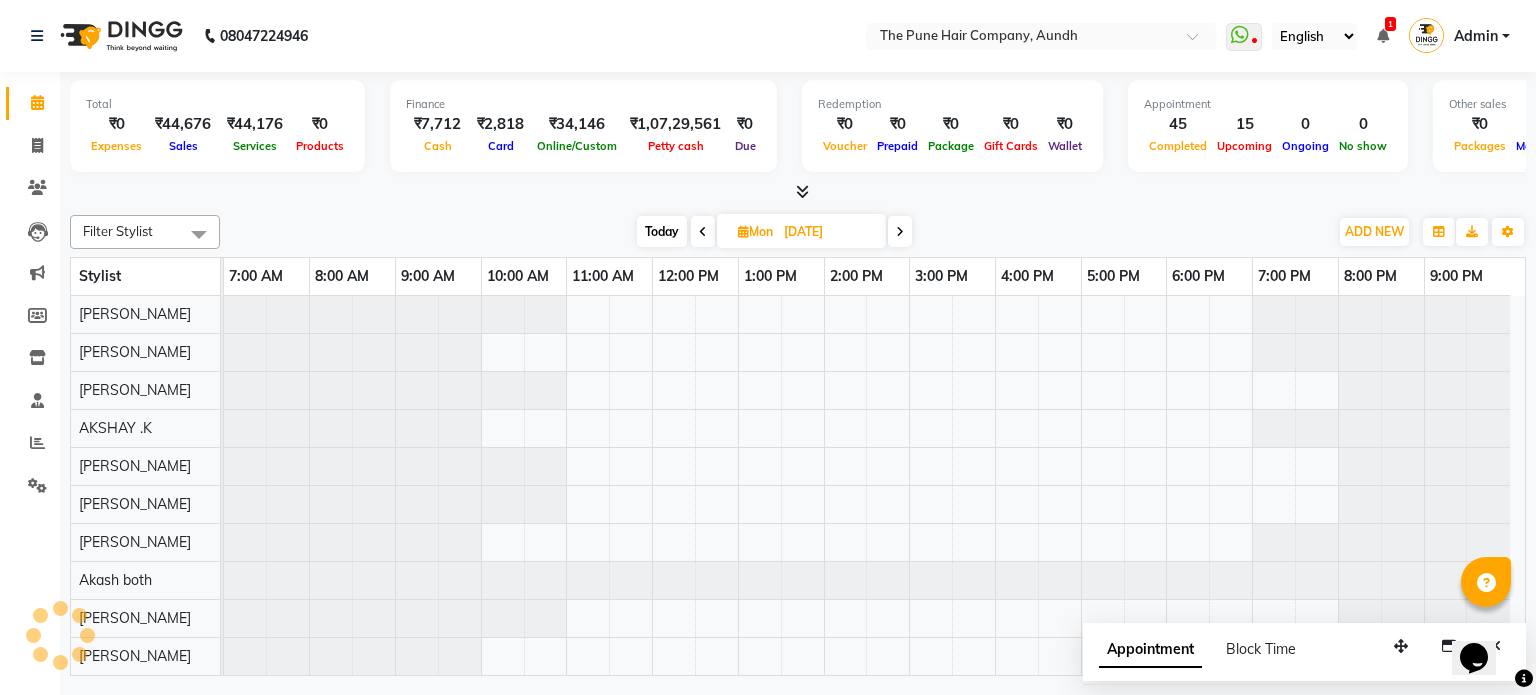 click on "Filter Stylist Select All Akash both AKSHAY .K harshal gaikwad kaif shaikh LAKKHAN SHINDE Nagesh Jadhav Nitish Desai  Pavan mane POOJA MORE Prasad Adhav  Prathmesh powar Shweta gotur Sonal saindane swapnil sonavane Today  Mon 21-07-2025 Toggle Dropdown Add Appointment Add Invoice Add Expense Add Attendance Add Client Add Transaction Toggle Dropdown Add Appointment Add Invoice Add Expense Add Attendance Add Client ADD NEW Toggle Dropdown Add Appointment Add Invoice Add Expense Add Attendance Add Client Add Transaction Filter Stylist Select All Akash both AKSHAY .K harshal gaikwad kaif shaikh LAKKHAN SHINDE Nagesh Jadhav Nitish Desai  Pavan mane POOJA MORE Prasad Adhav  Prathmesh powar Shweta gotur Sonal saindane swapnil sonavane Group By  Staff View   Room View  View as Vertical  Vertical - Week View  Horizontal  Horizontal - Week View  List  Toggle Dropdown Calendar Settings Manage Tags   Arrange Stylists   Reset Stylists  Full Screen Appointment Form Zoom 50% Stylist 7:00 AM 8:00 AM 9:00 AM 10:00 AM 11:00 AM" 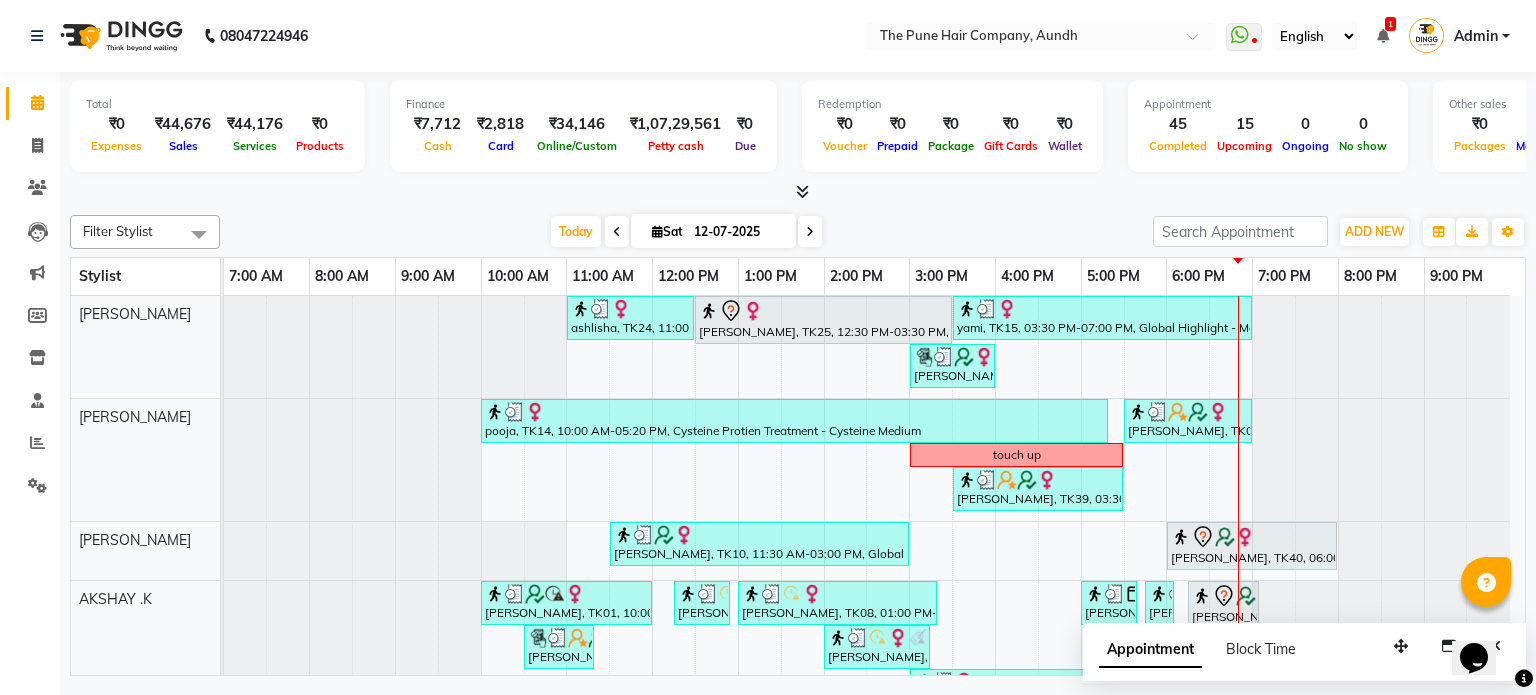 click at bounding box center [810, 231] 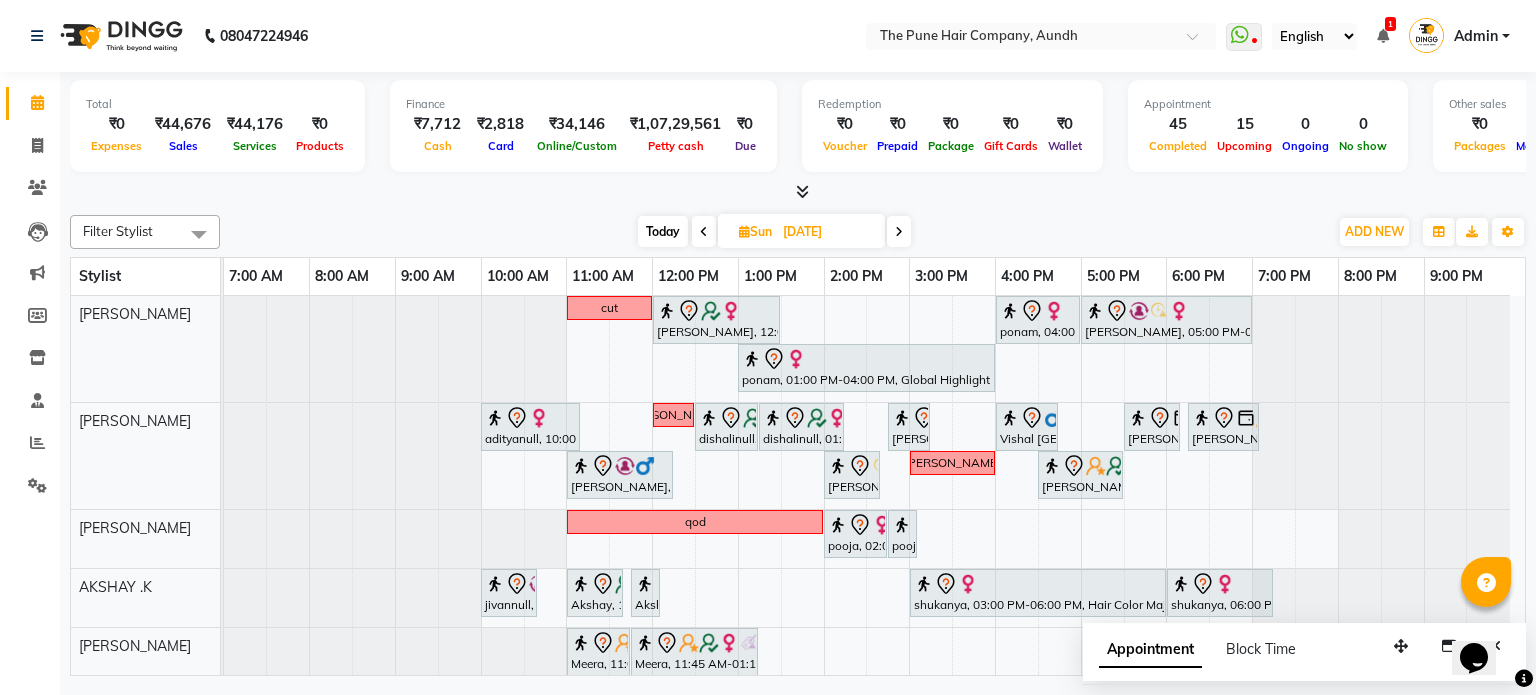 click on "cut              Gunjan Aror, 12:00 PM-01:30 PM, Cut Female ( Top Stylist )             ponam, 04:00 PM-05:00 PM, Cut Female ( Top Stylist )             Anubha Gupta, 05:00 PM-07:00 PM, Hair Color Inoa - Inoa Touchup 2 Inch             ponam, 01:00 PM-04:00 PM, Global Highlight - Majirel Highlights Long             adityanull, 10:00 AM-11:10 AM, Cut male (Expert)  nevrekar              dishalinull, 12:30 PM-01:15 PM, Cut Female (Expert)             dishalinull, 01:15 PM-02:15 PM, Hair Spa Hydrating & Purifying (Care) - Hair Spa Medium             Namrata, 02:45 PM-03:15 PM,  Beard Trim             Vishal Mali, 04:00 PM-04:45 PM, Cut Under 20 year (Boy)             sudeep sawant, 05:30 PM-06:10 PM, Cut male (Expert)             sudeep sawant, 06:15 PM-07:05 PM,  Beard Crafting             Siddhant Unkule, 11:00 AM-12:15 PM, Cut Female (Expert)             Namrata, 02:00 PM-02:40 PM, Cut male (Expert)  sanketa              Anu Shewani, 04:30 PM-05:30 PM, Hair wash & blow dry - long  qod" at bounding box center [874, 807] 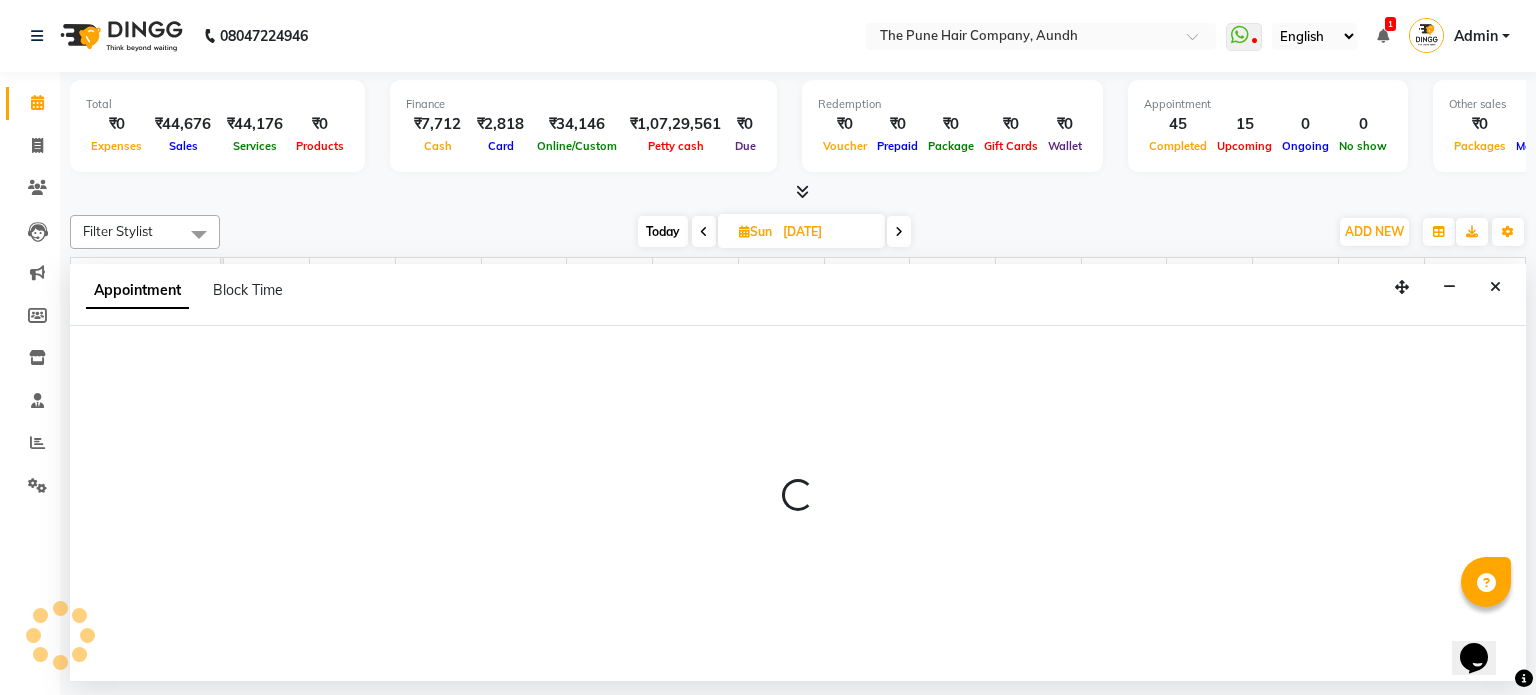 select on "3340" 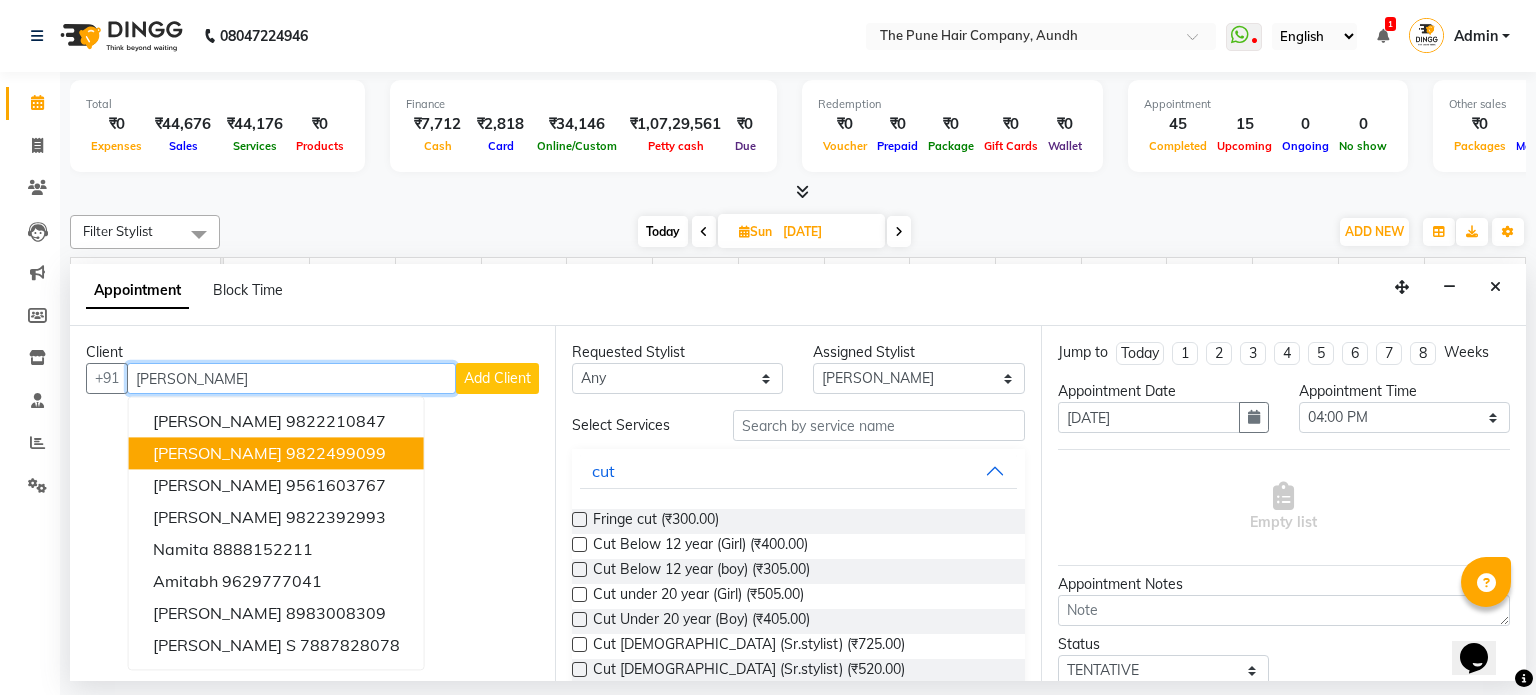 click on "Amita Jain  9822499099" at bounding box center (276, 454) 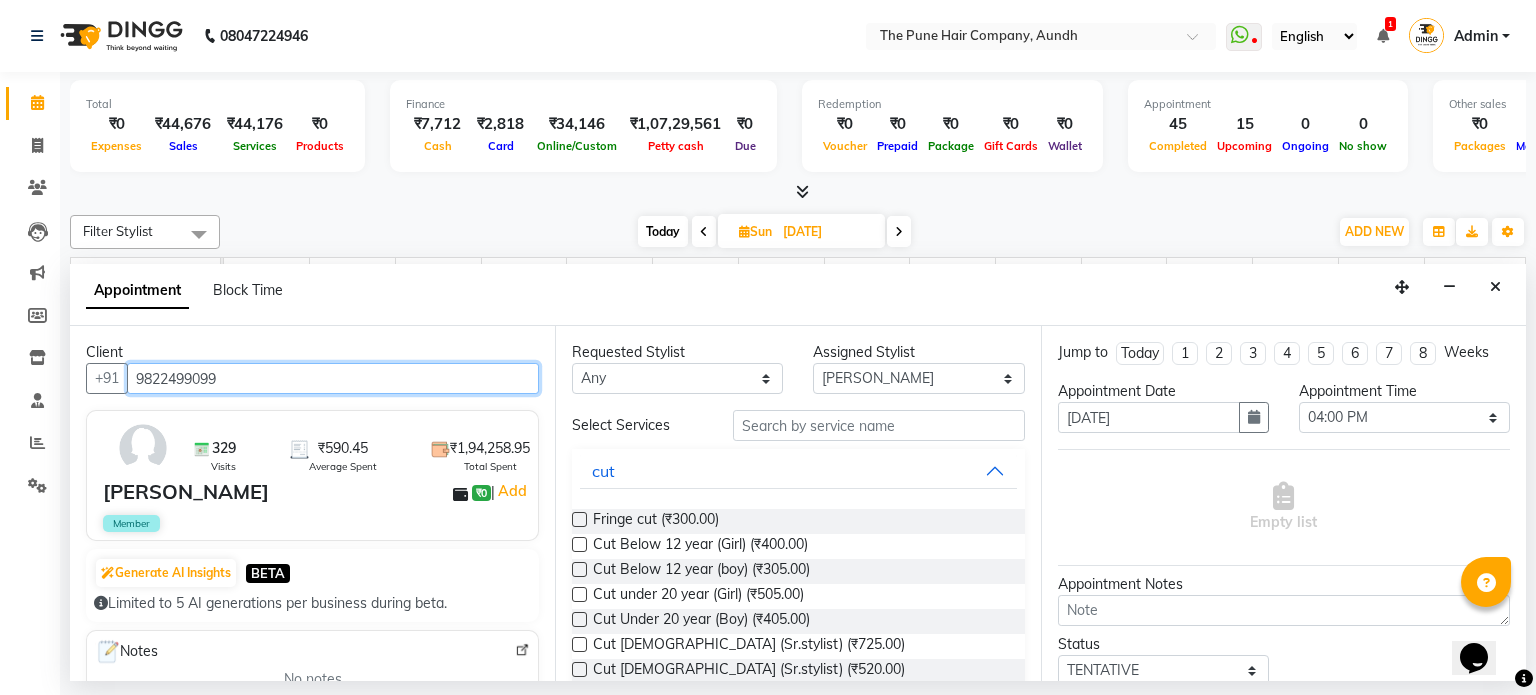 type on "9822499099" 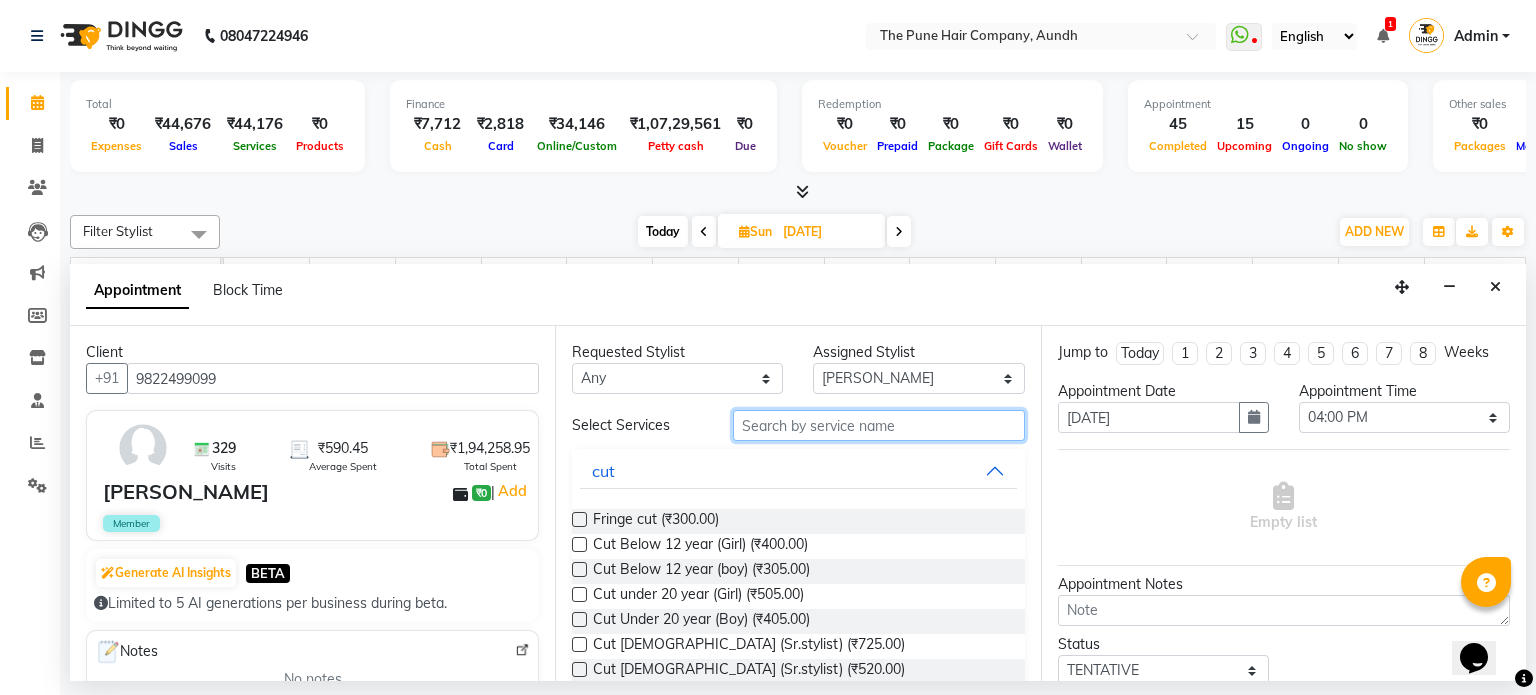 click at bounding box center [879, 425] 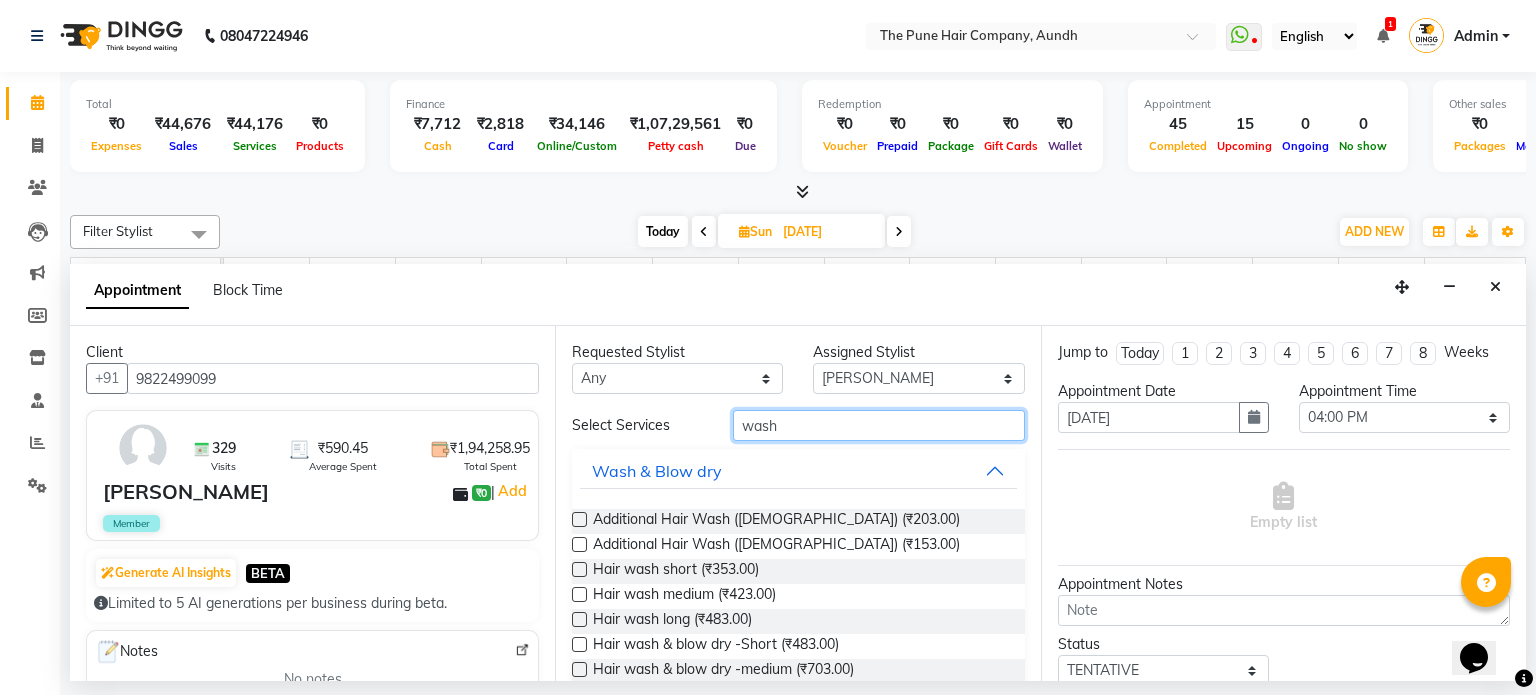 type on "wash" 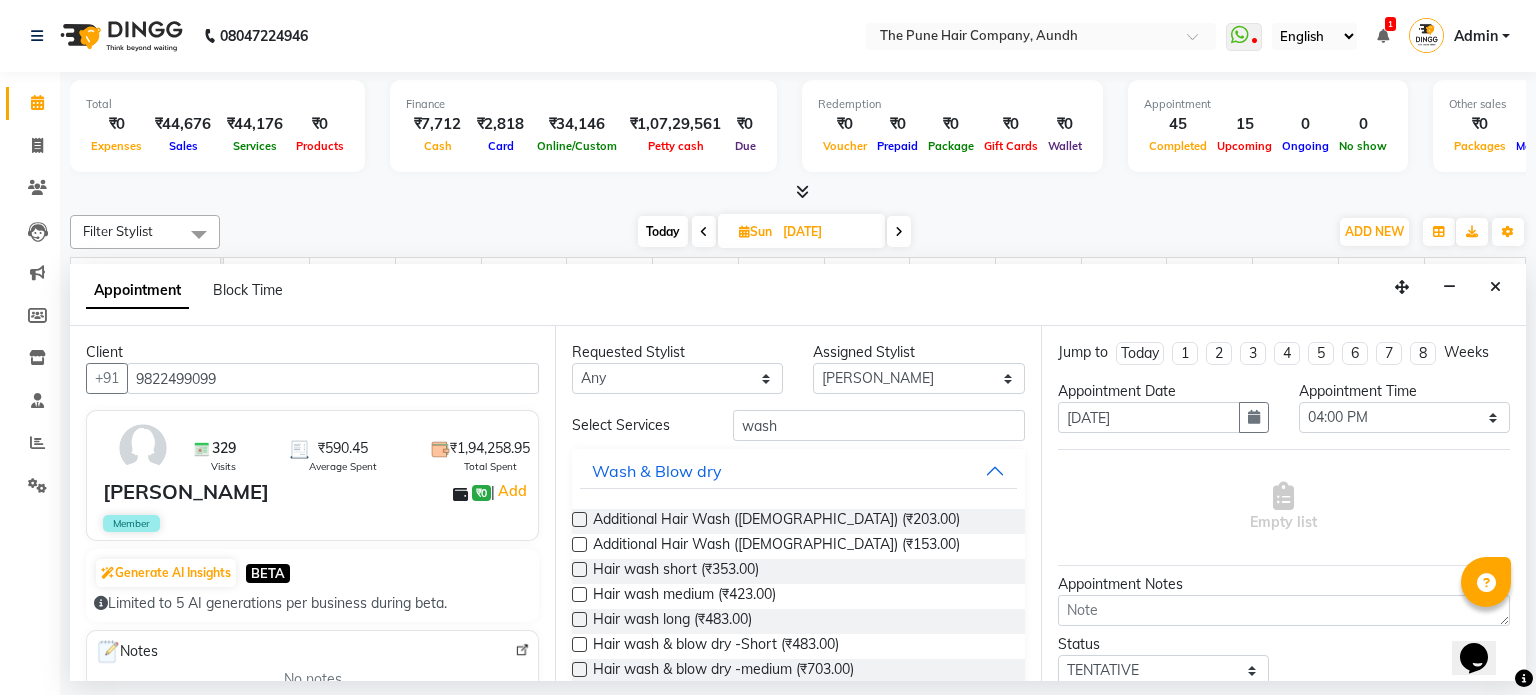click at bounding box center [579, 594] 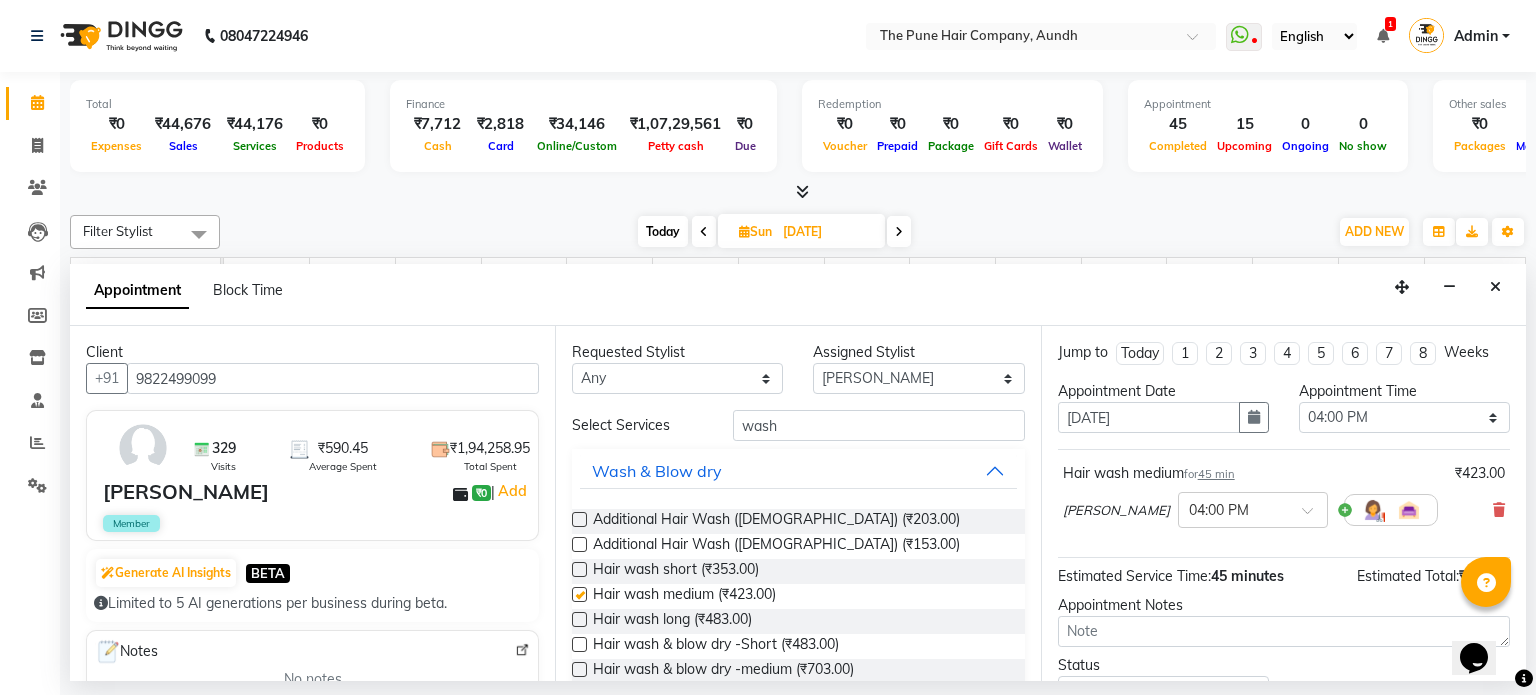checkbox on "false" 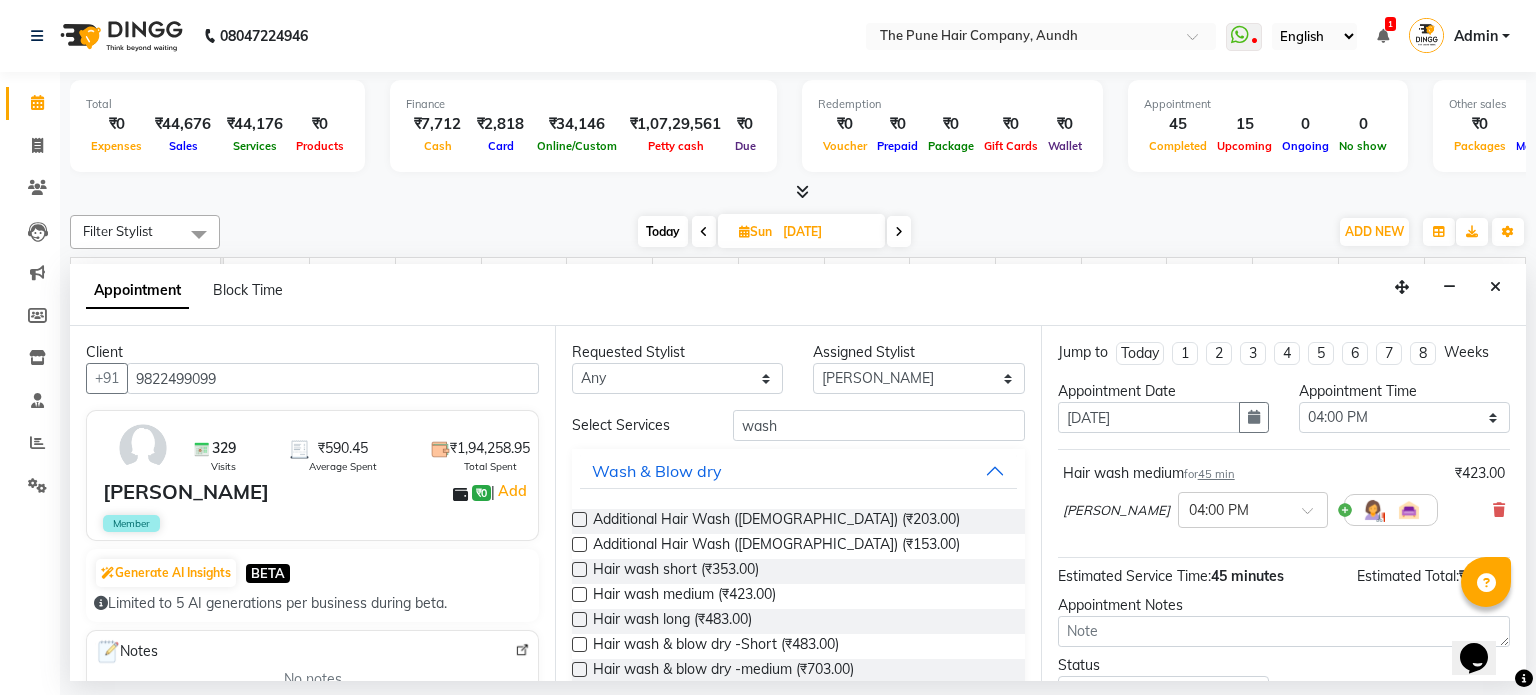 scroll, scrollTop: 192, scrollLeft: 0, axis: vertical 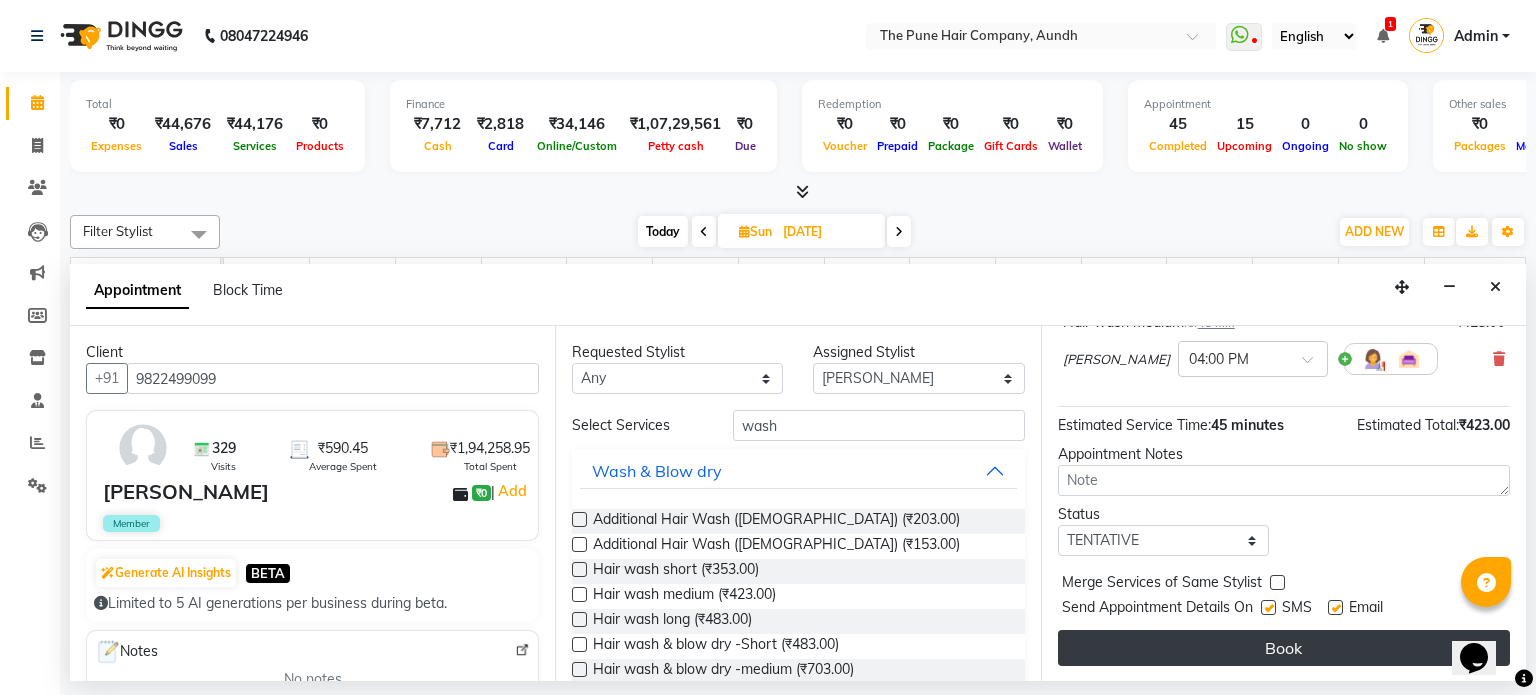 click on "Book" at bounding box center [1284, 648] 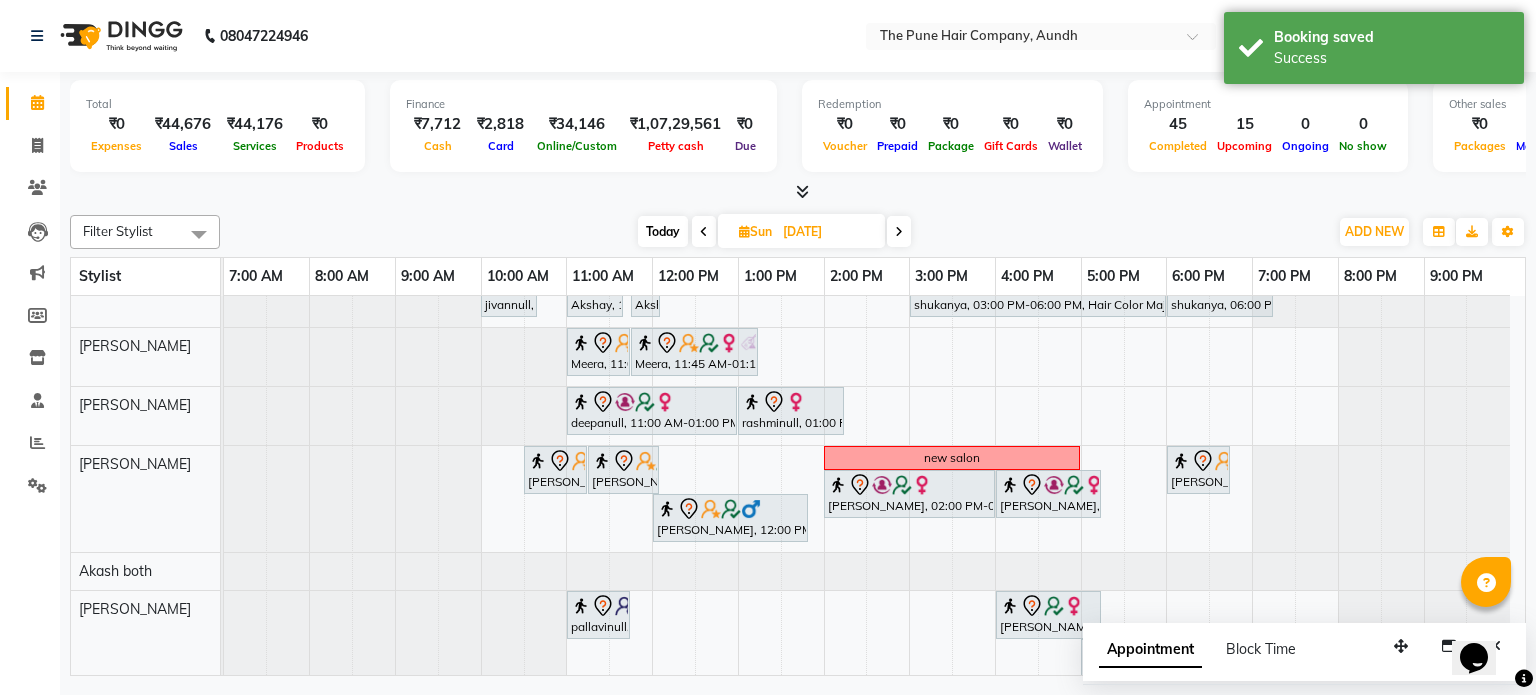 click on "Today" at bounding box center [663, 231] 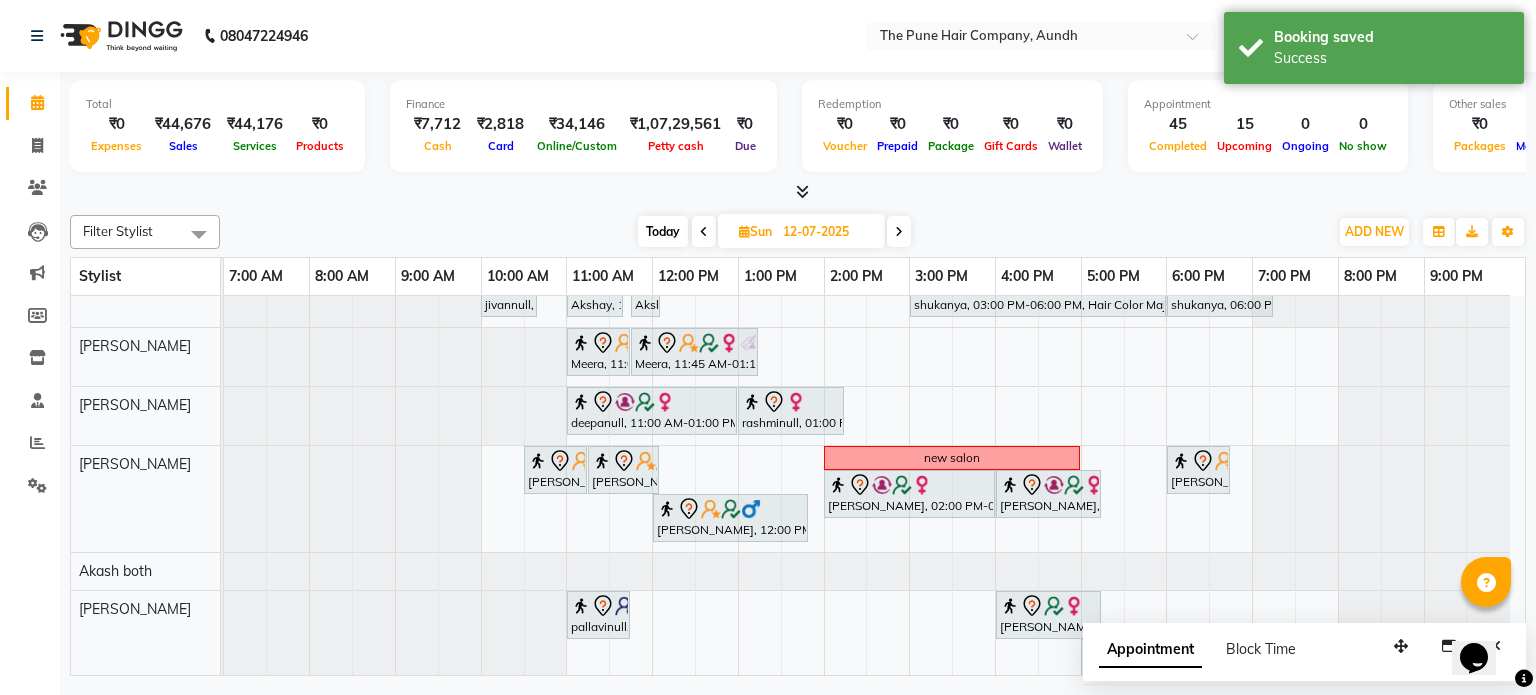 scroll, scrollTop: 148, scrollLeft: 0, axis: vertical 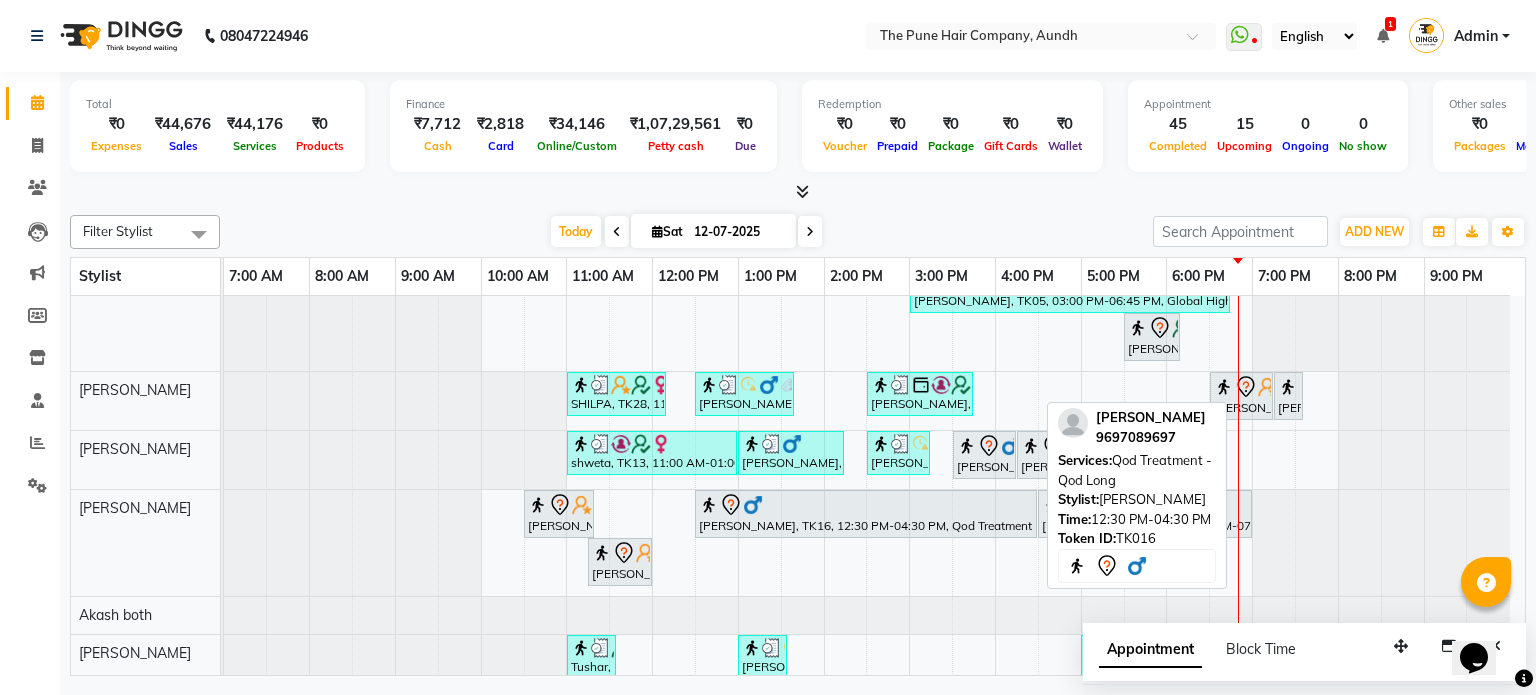 click on "[PERSON_NAME], TK16, 12:30 PM-04:30 PM, Qod Treatment - Qod Long" at bounding box center [866, 514] 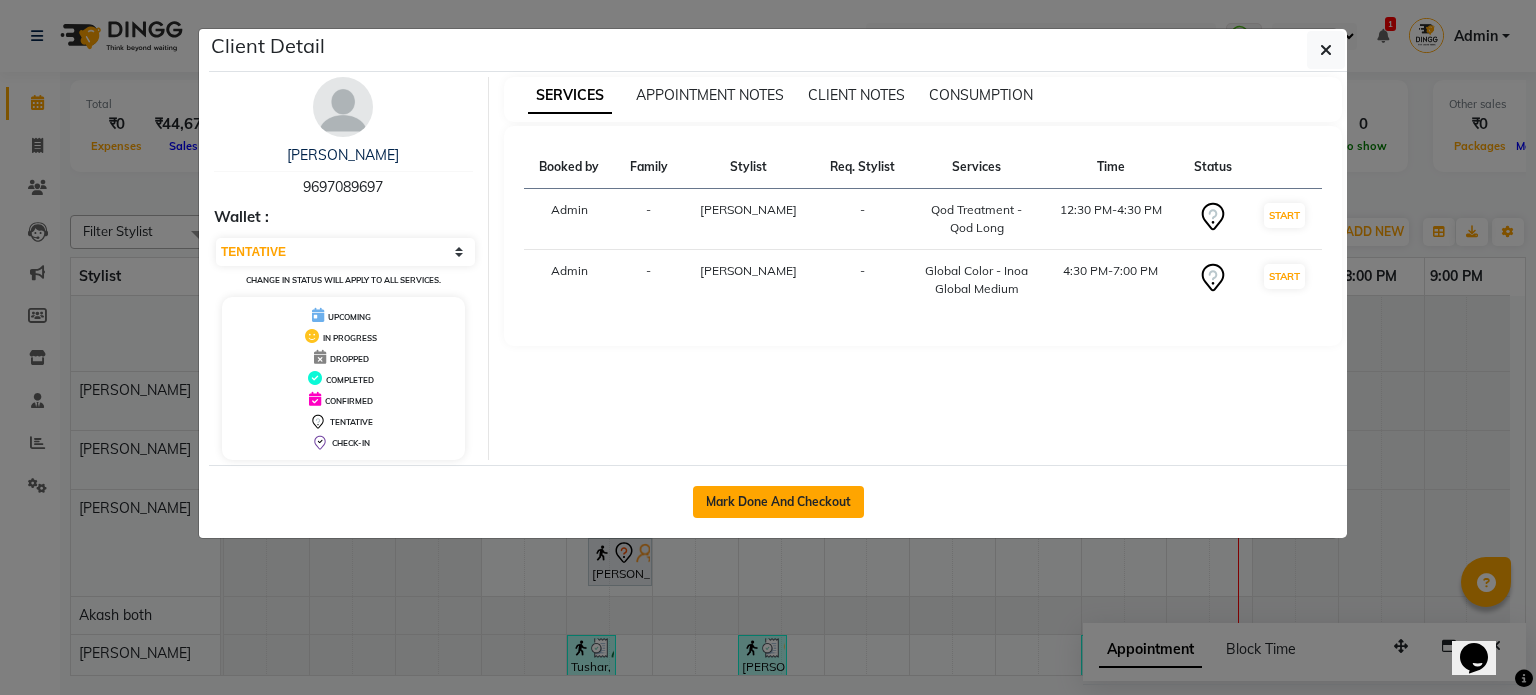 click on "Mark Done And Checkout" 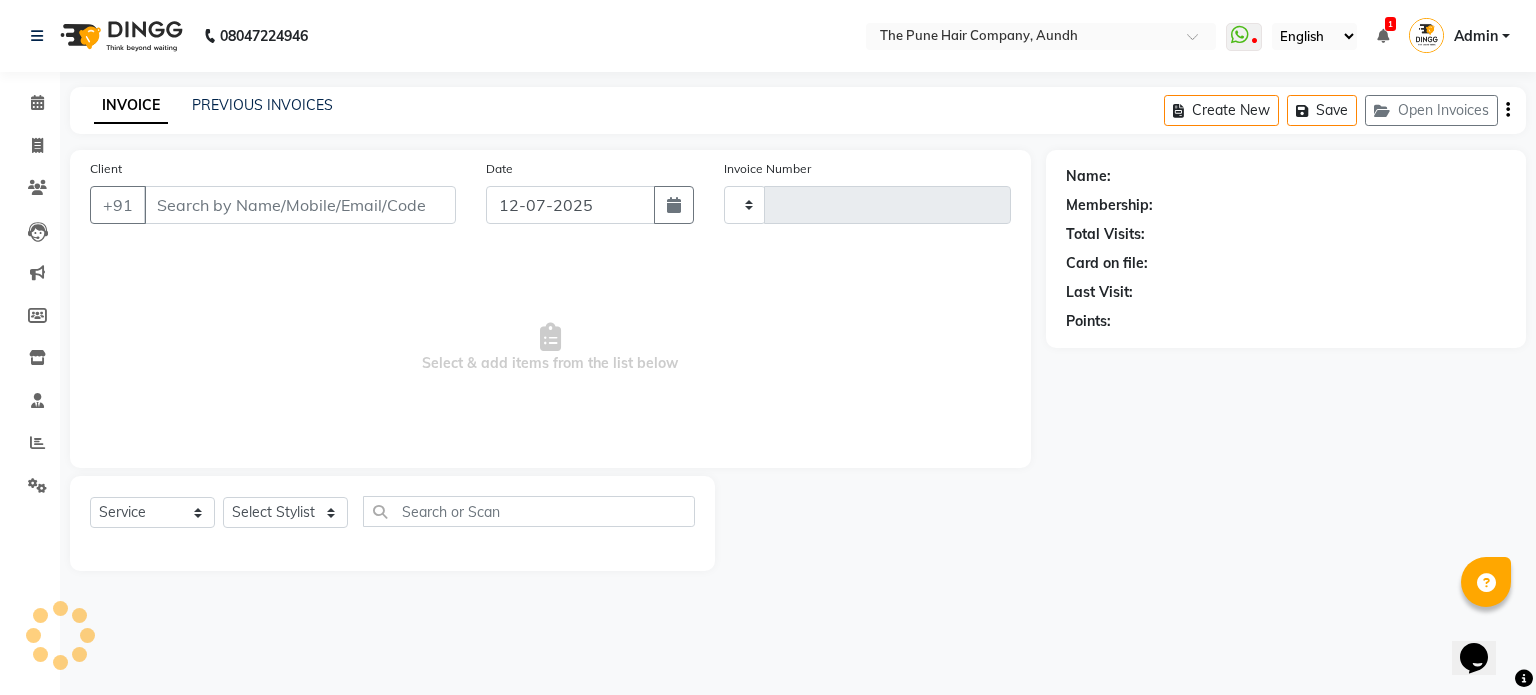 type on "3077" 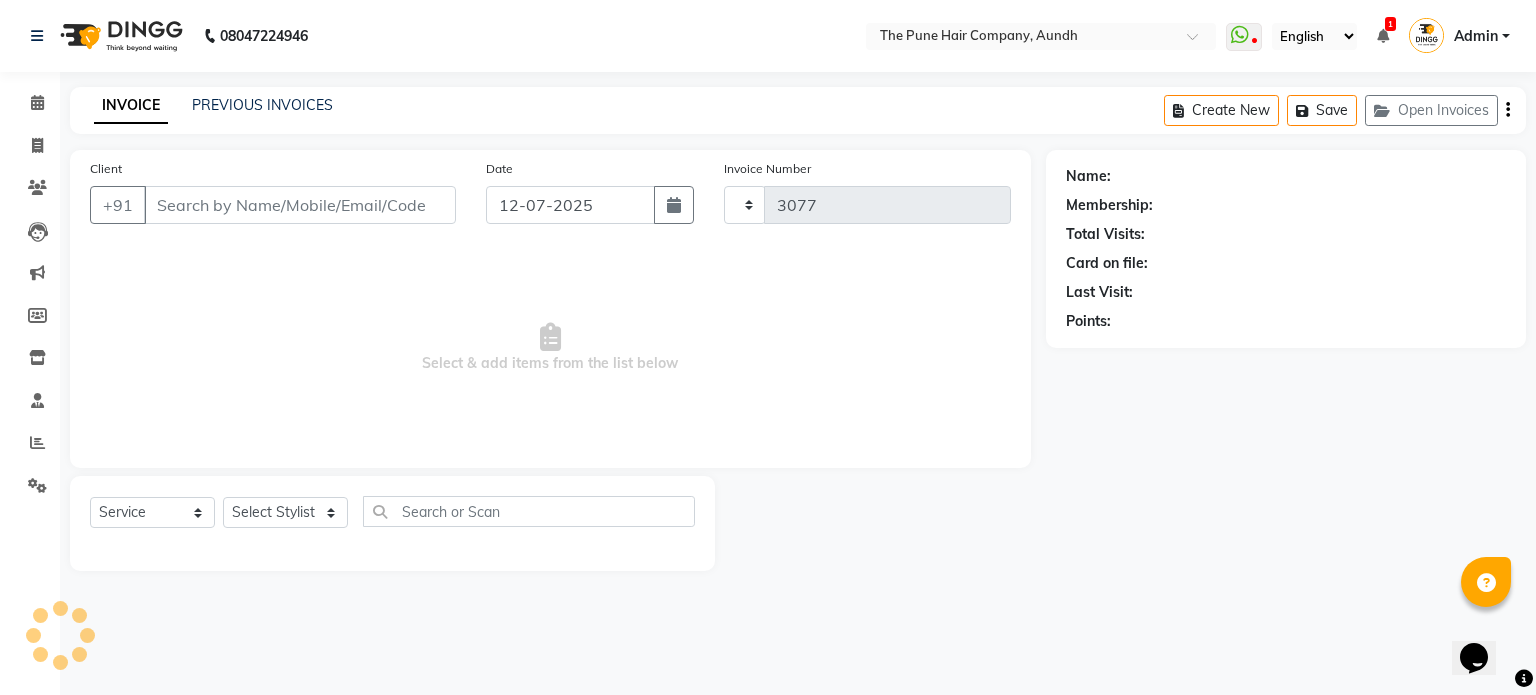 select on "106" 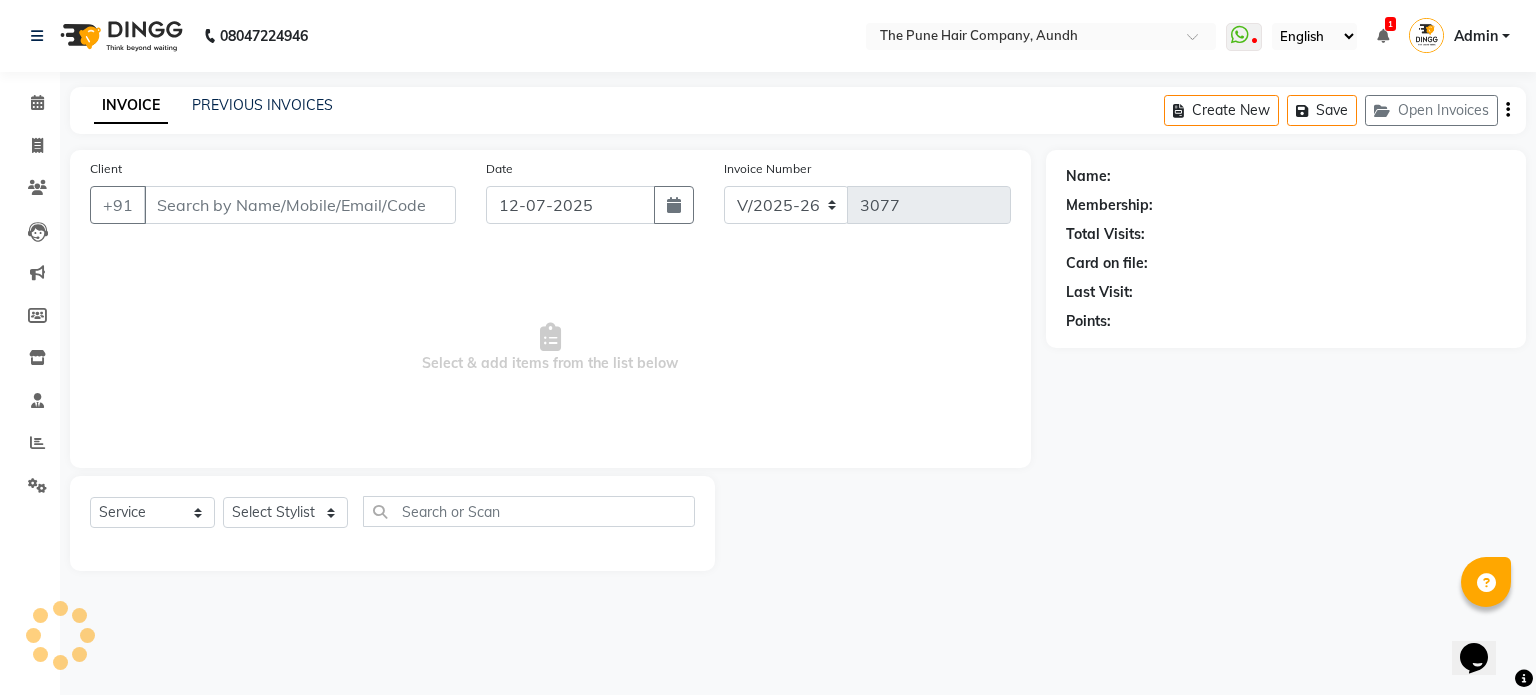 type on "9697089697" 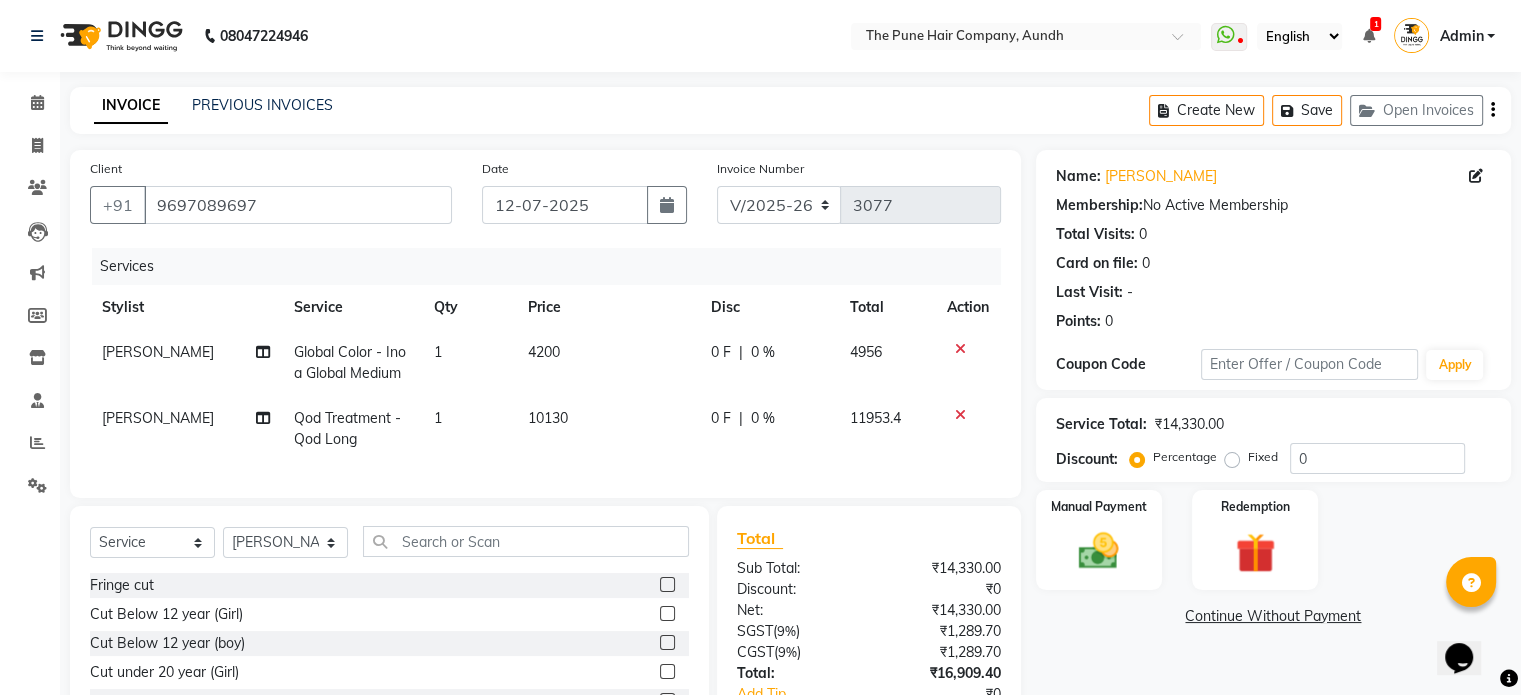 click 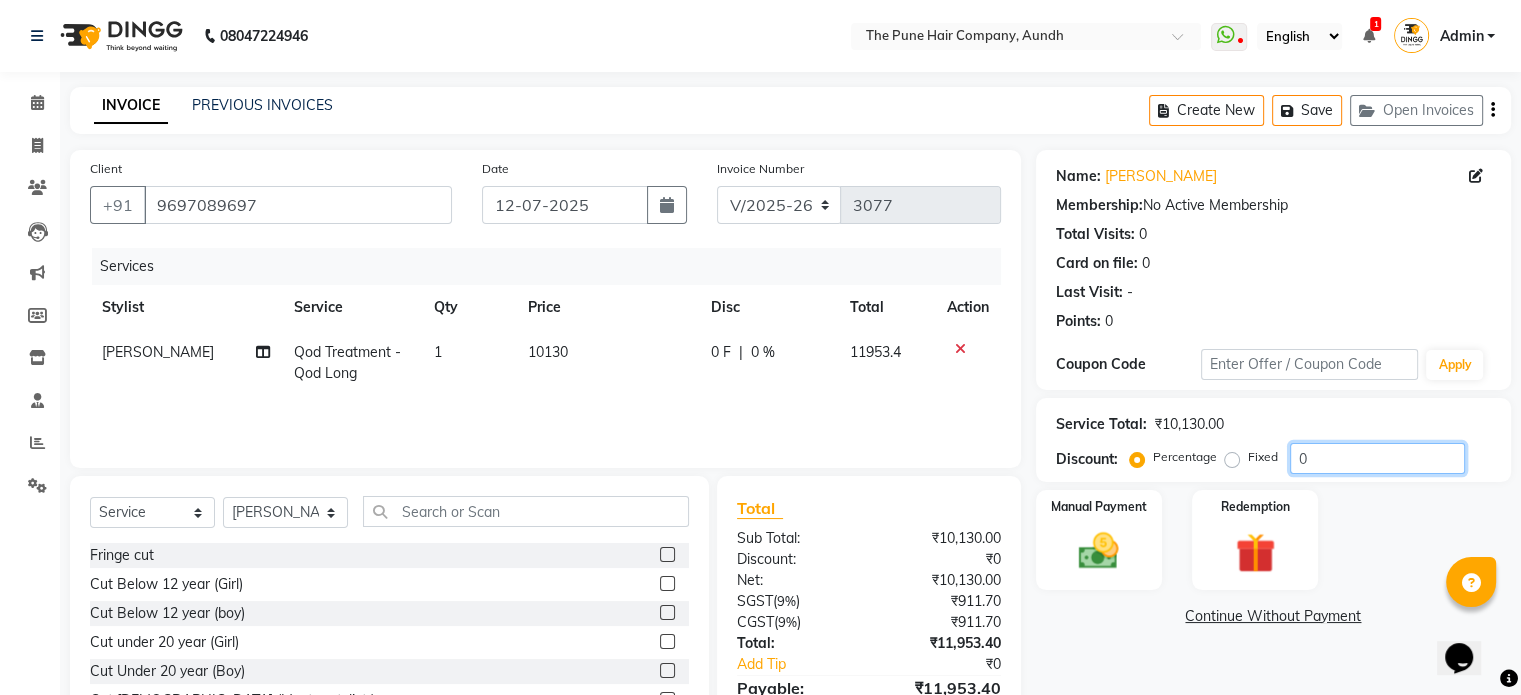click on "0" 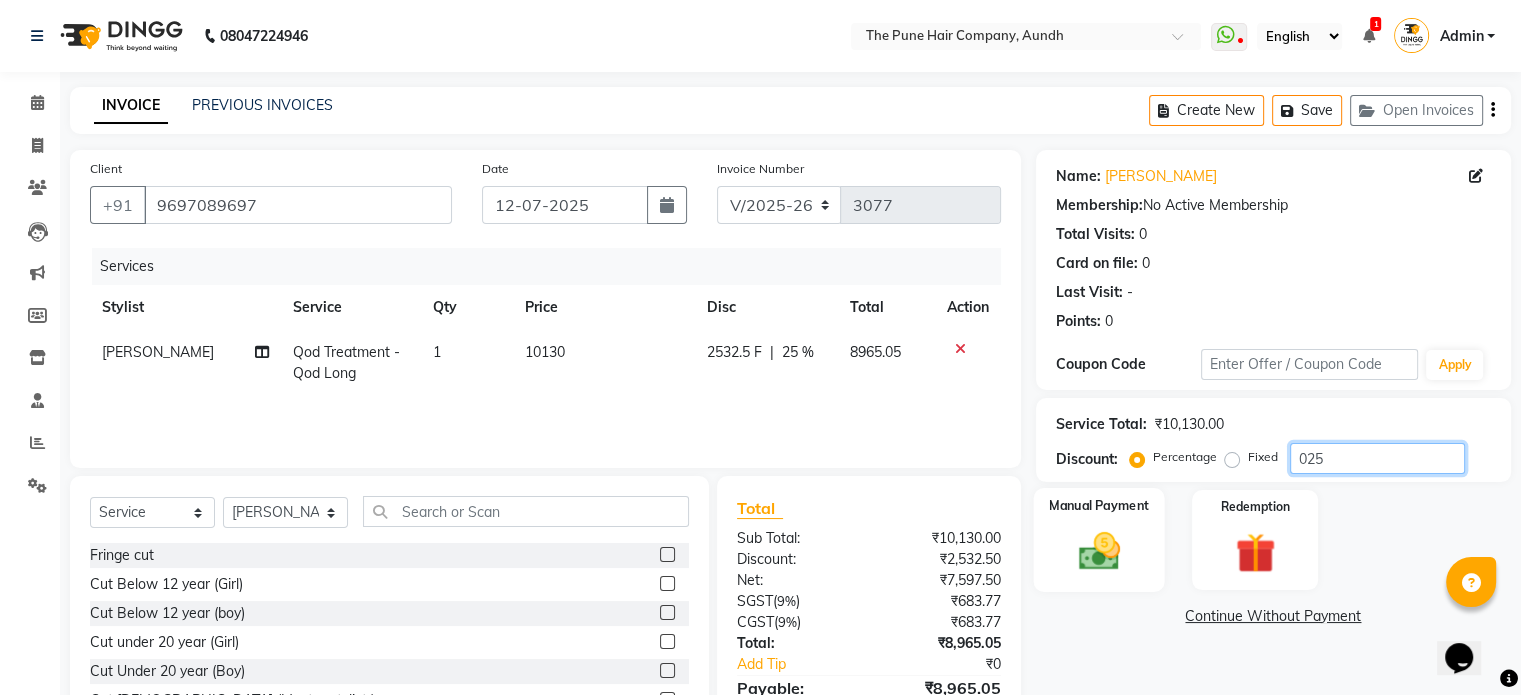 type on "025" 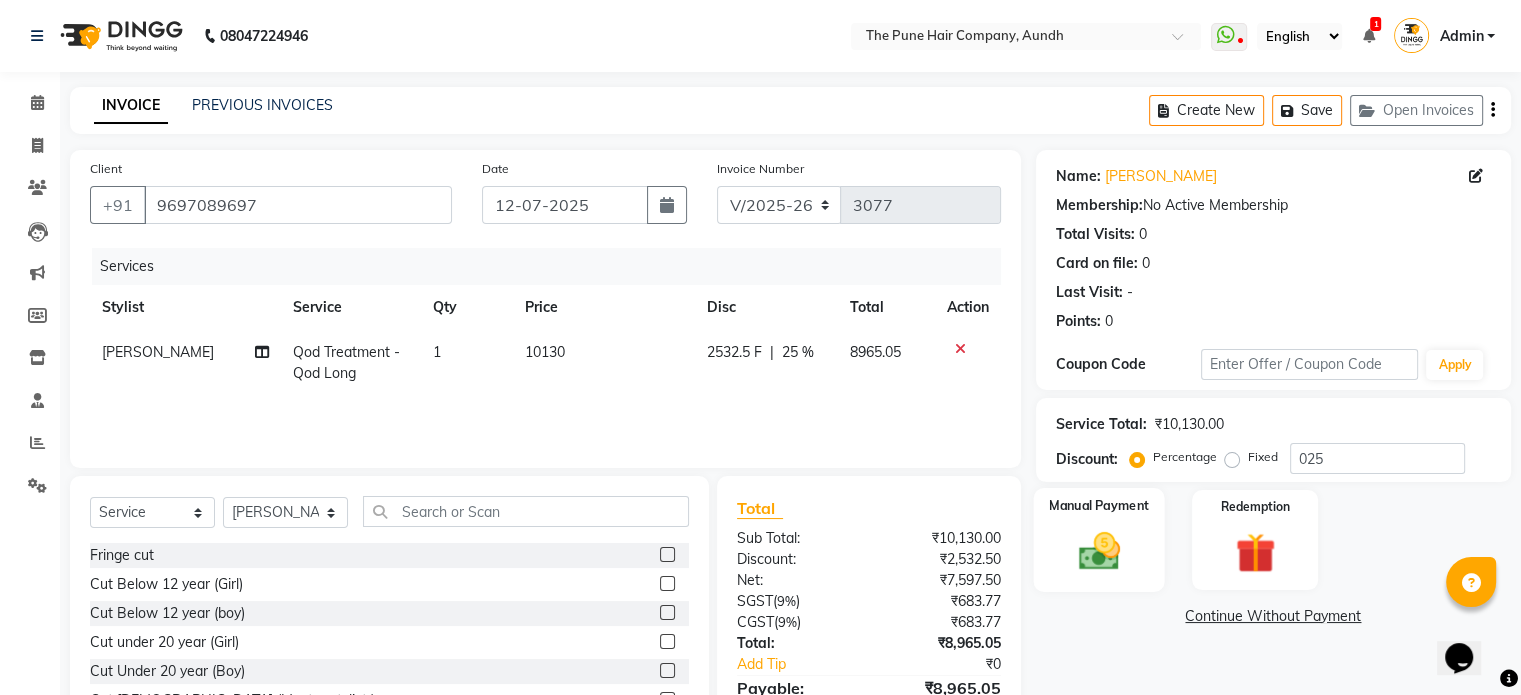 click on "Manual Payment" 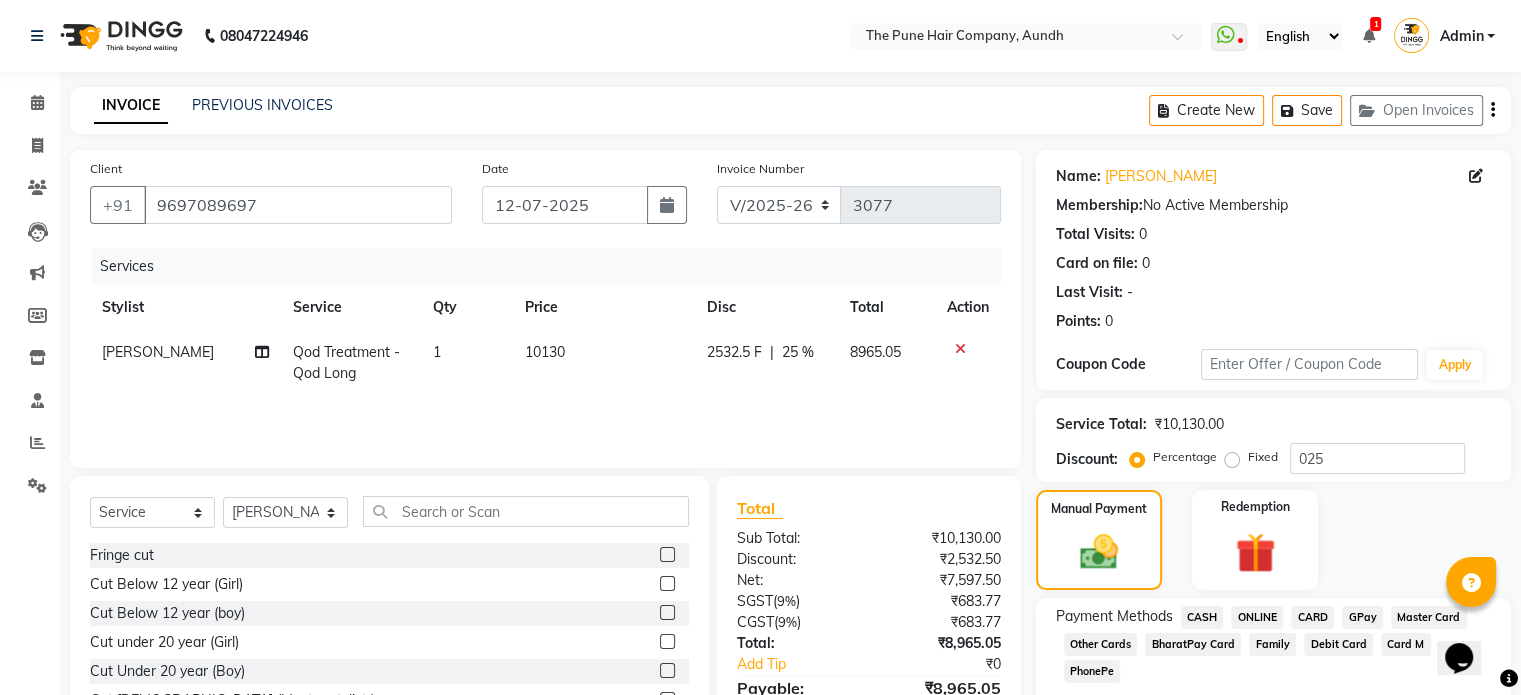 click on "ONLINE" 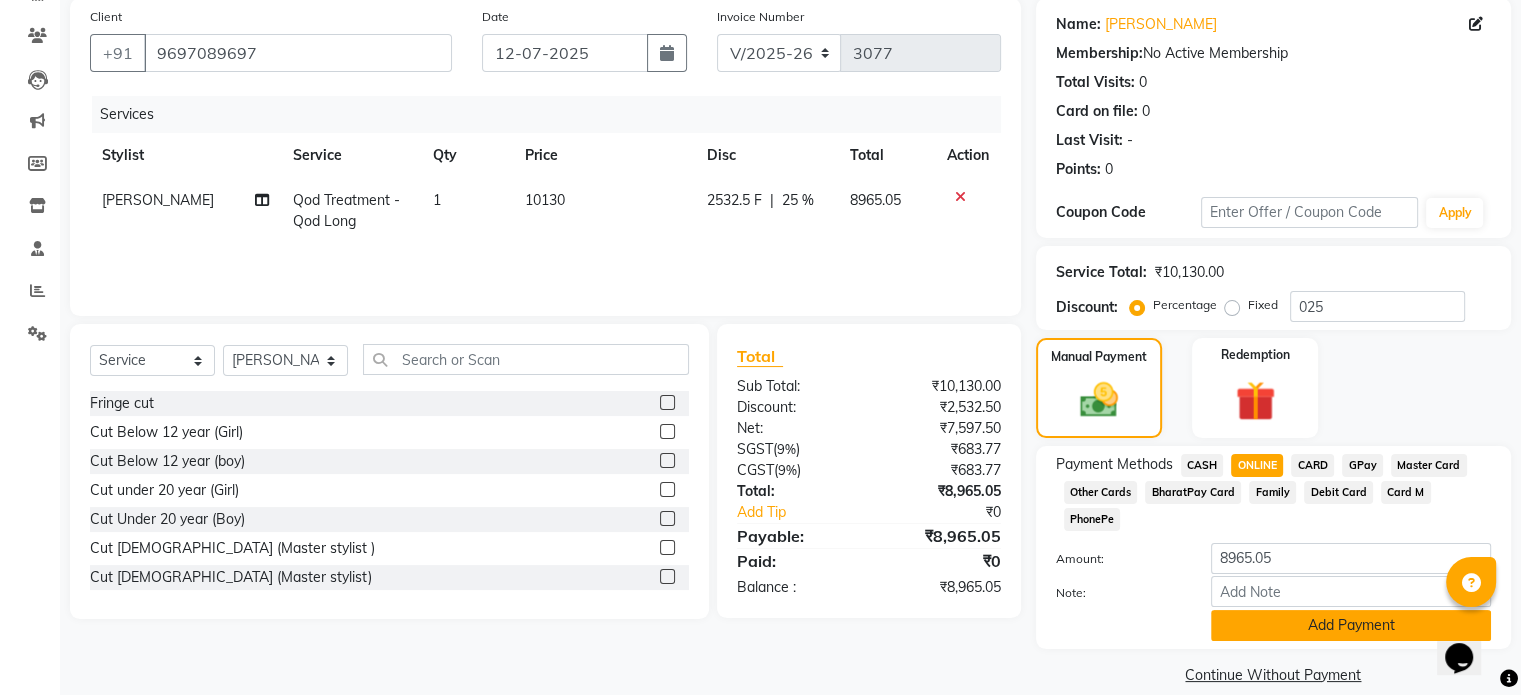 click on "Add Payment" 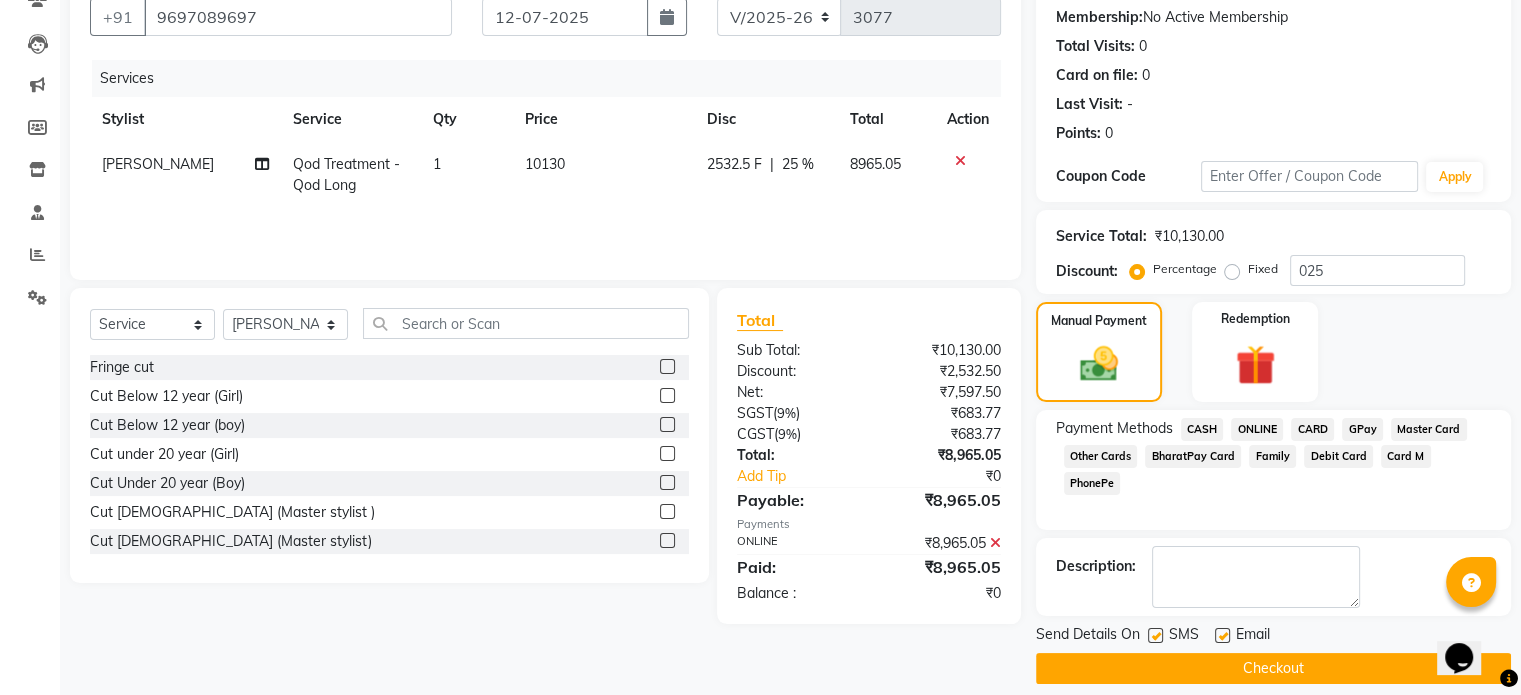 scroll, scrollTop: 205, scrollLeft: 0, axis: vertical 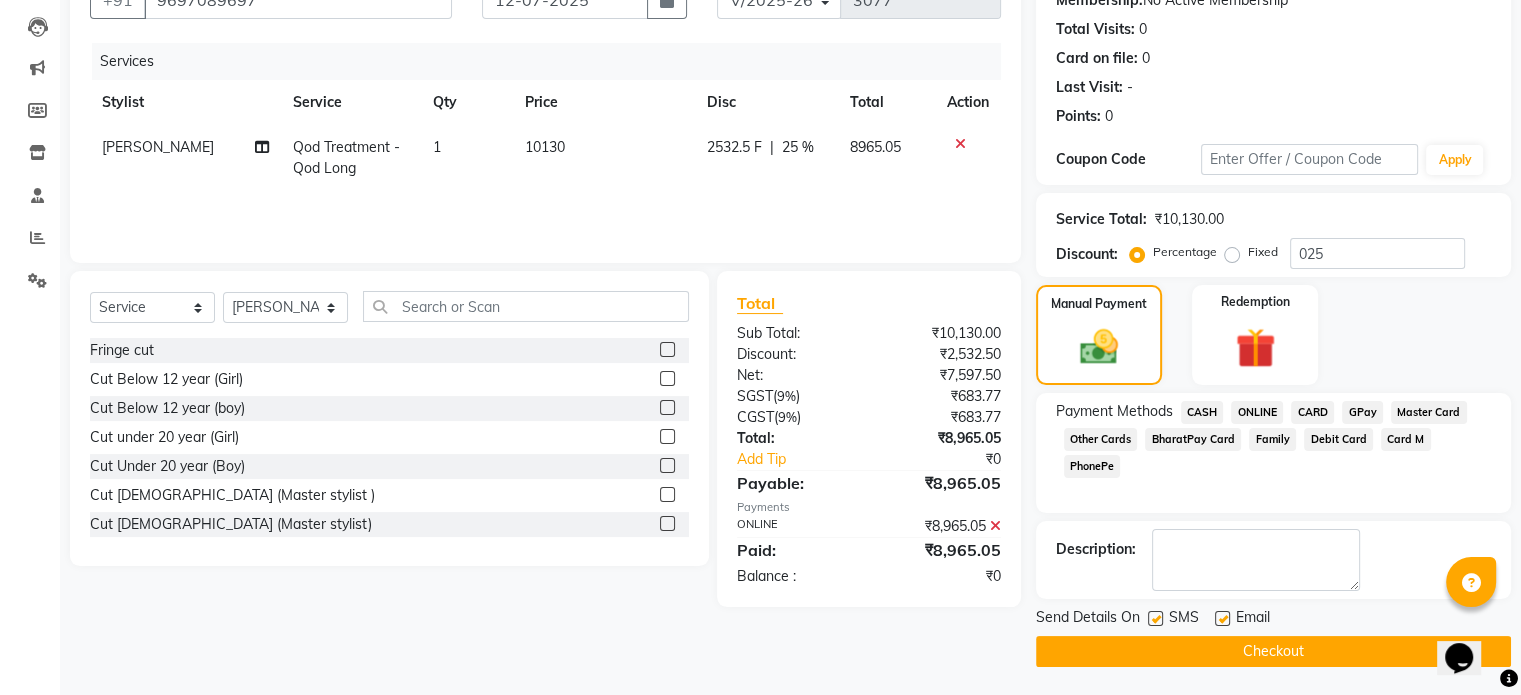 click on "Checkout" 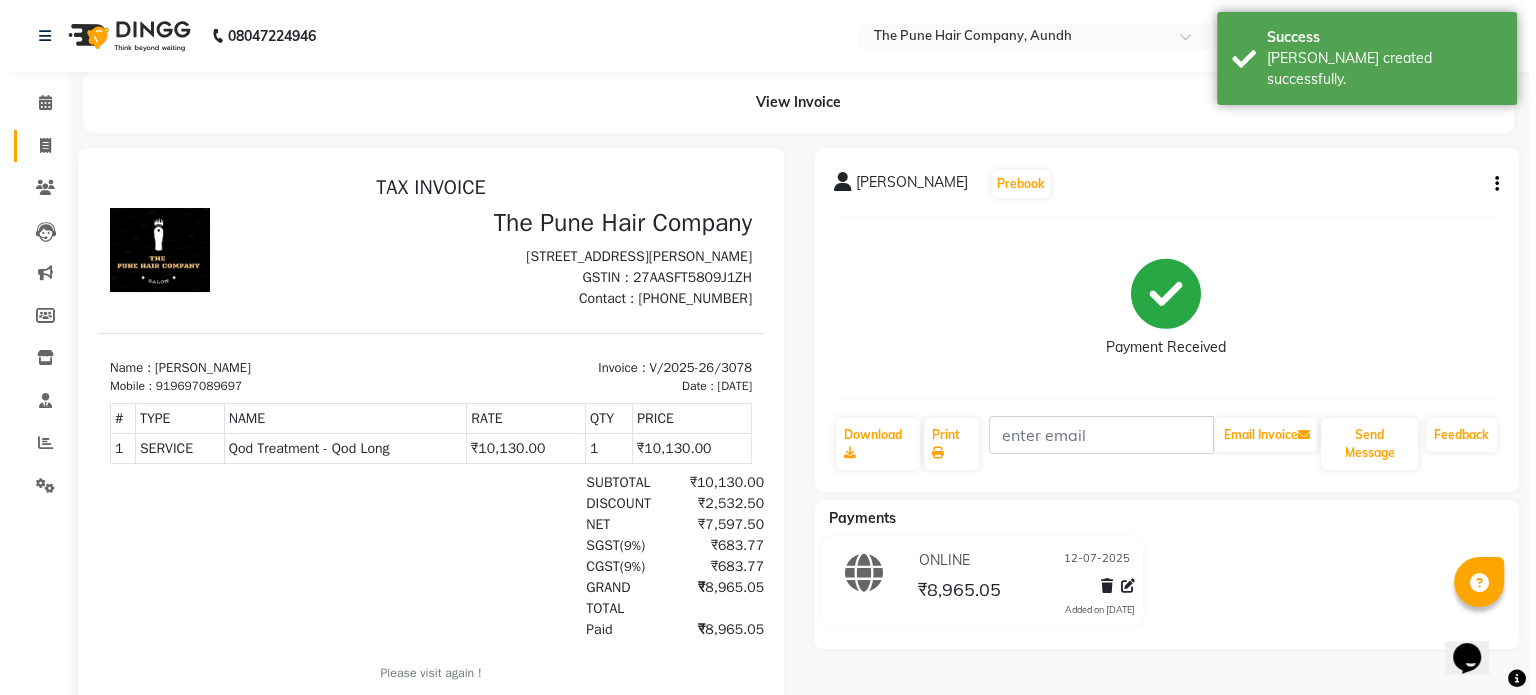 scroll, scrollTop: 0, scrollLeft: 0, axis: both 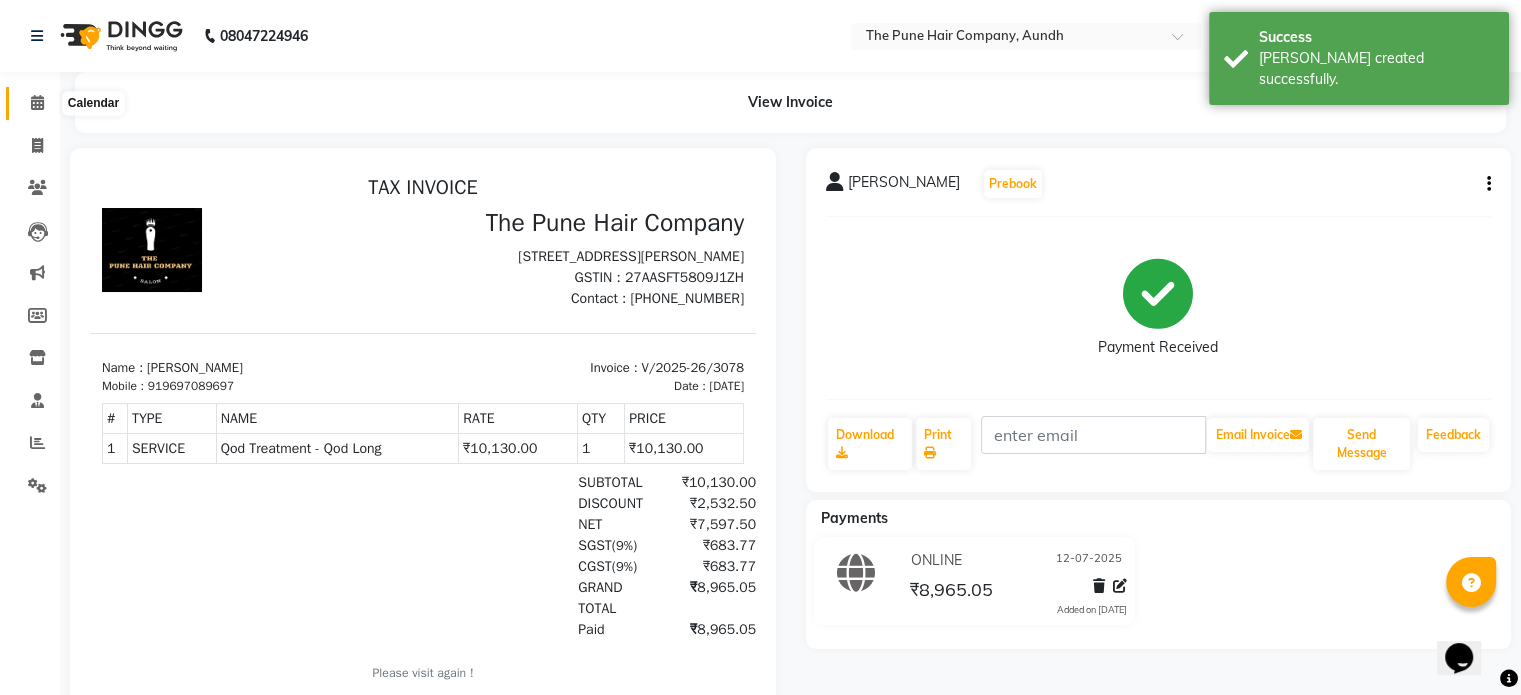 drag, startPoint x: 32, startPoint y: 107, endPoint x: 45, endPoint y: 115, distance: 15.264338 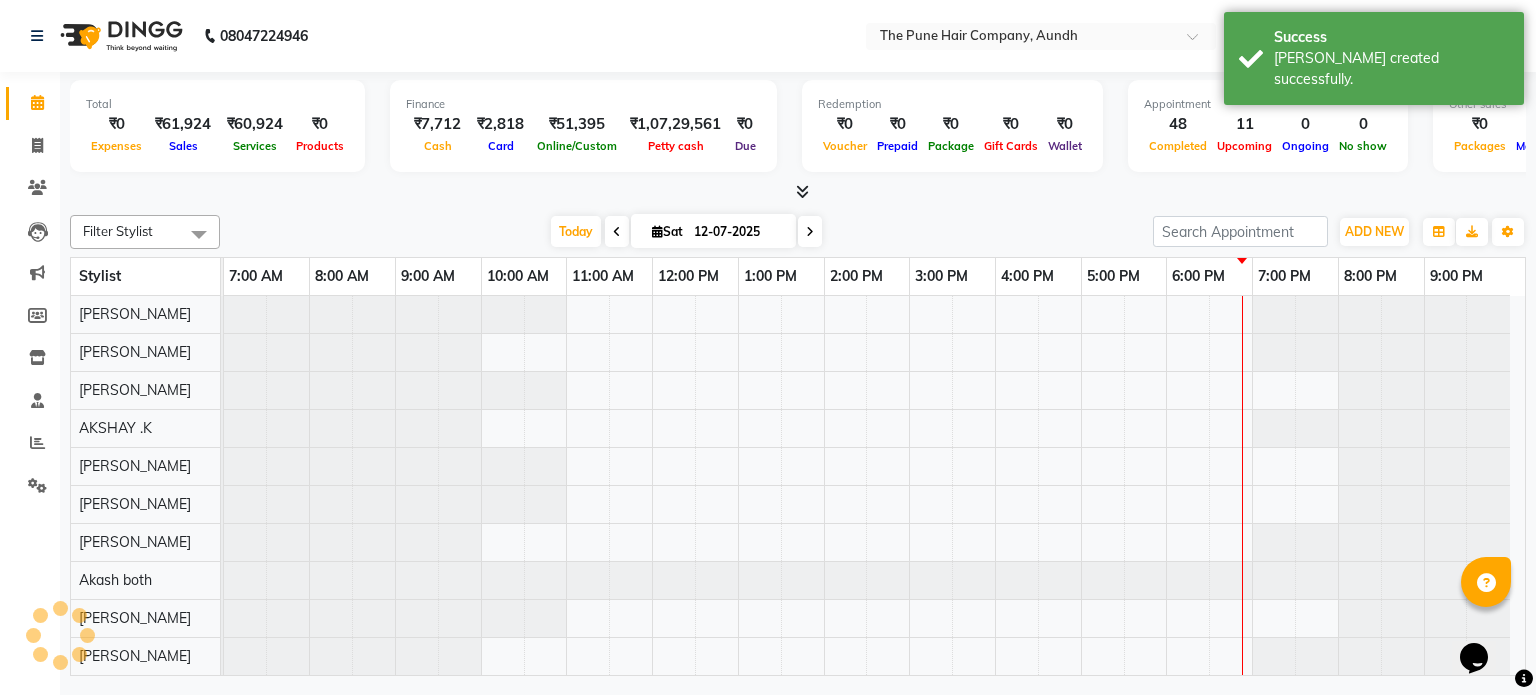 scroll, scrollTop: 101, scrollLeft: 0, axis: vertical 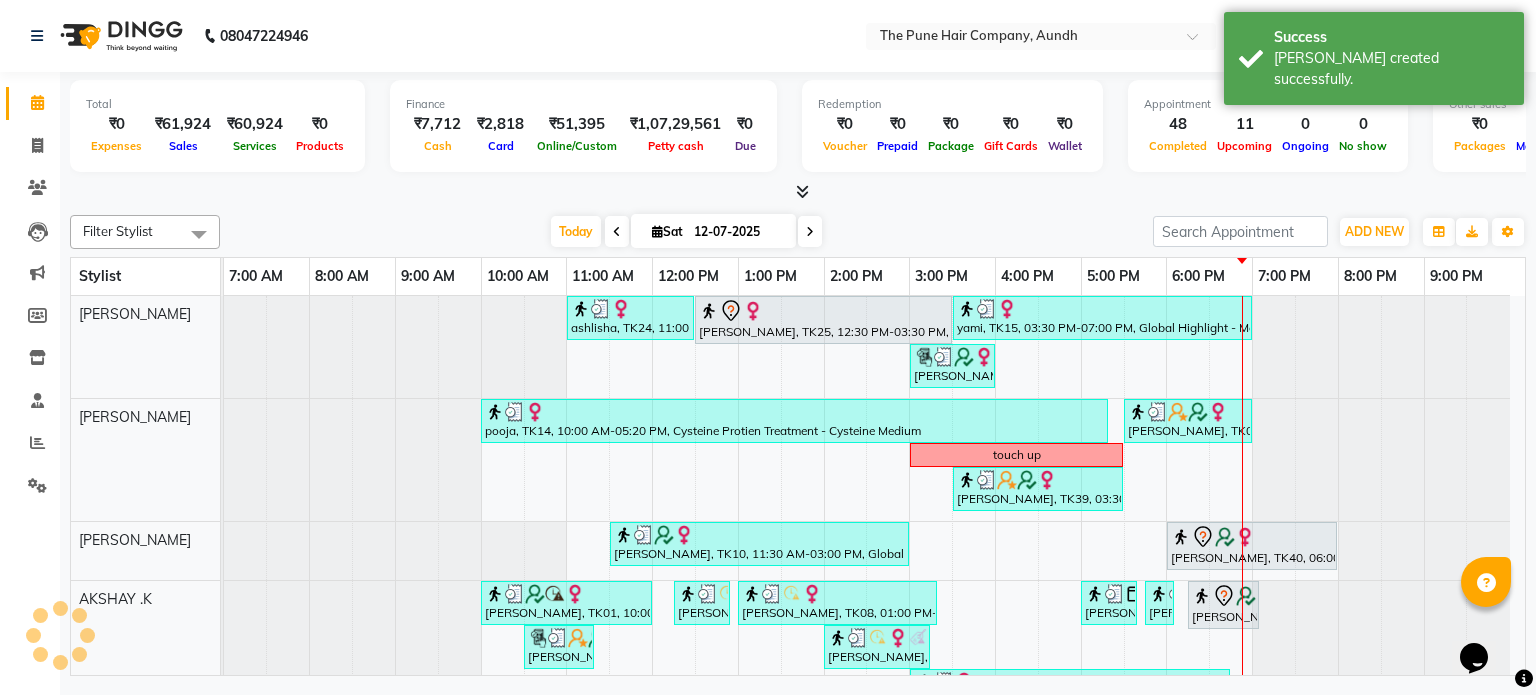click at bounding box center (810, 231) 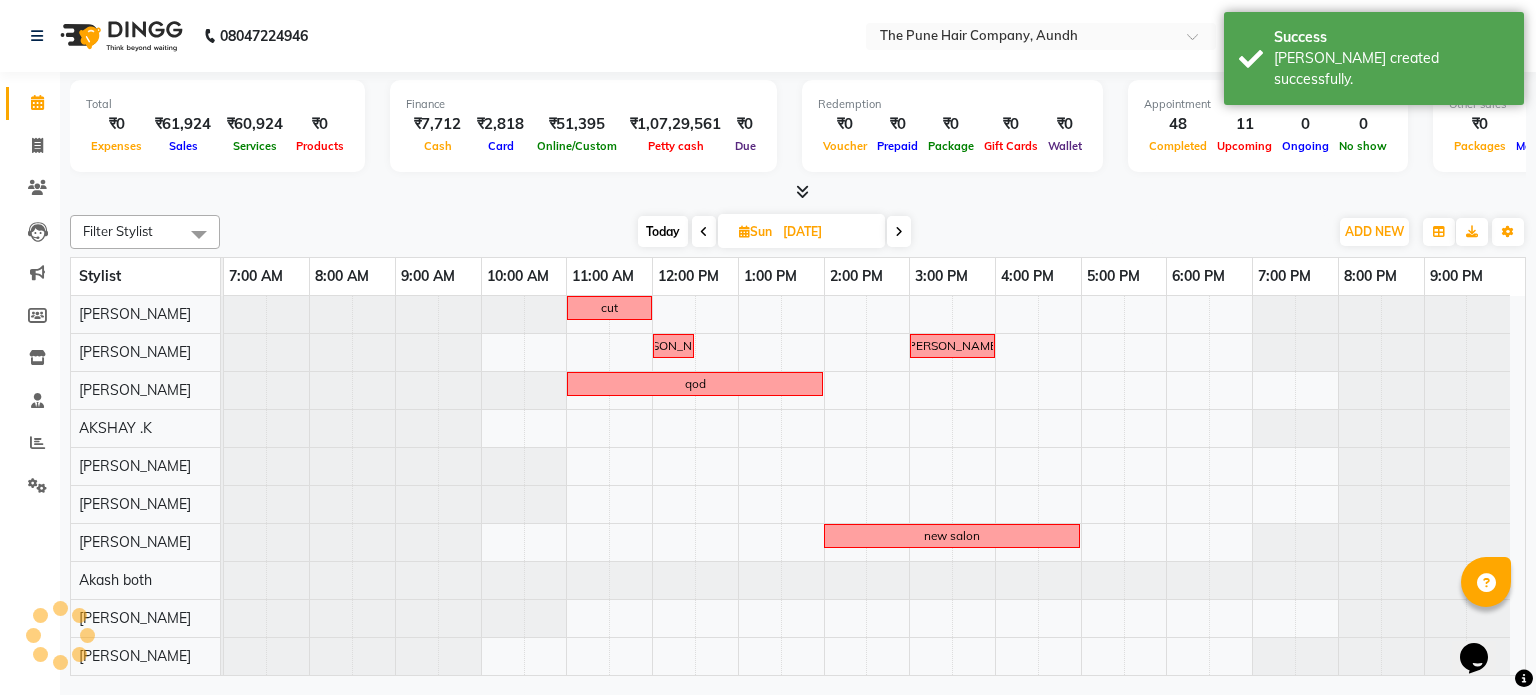 scroll, scrollTop: 91, scrollLeft: 0, axis: vertical 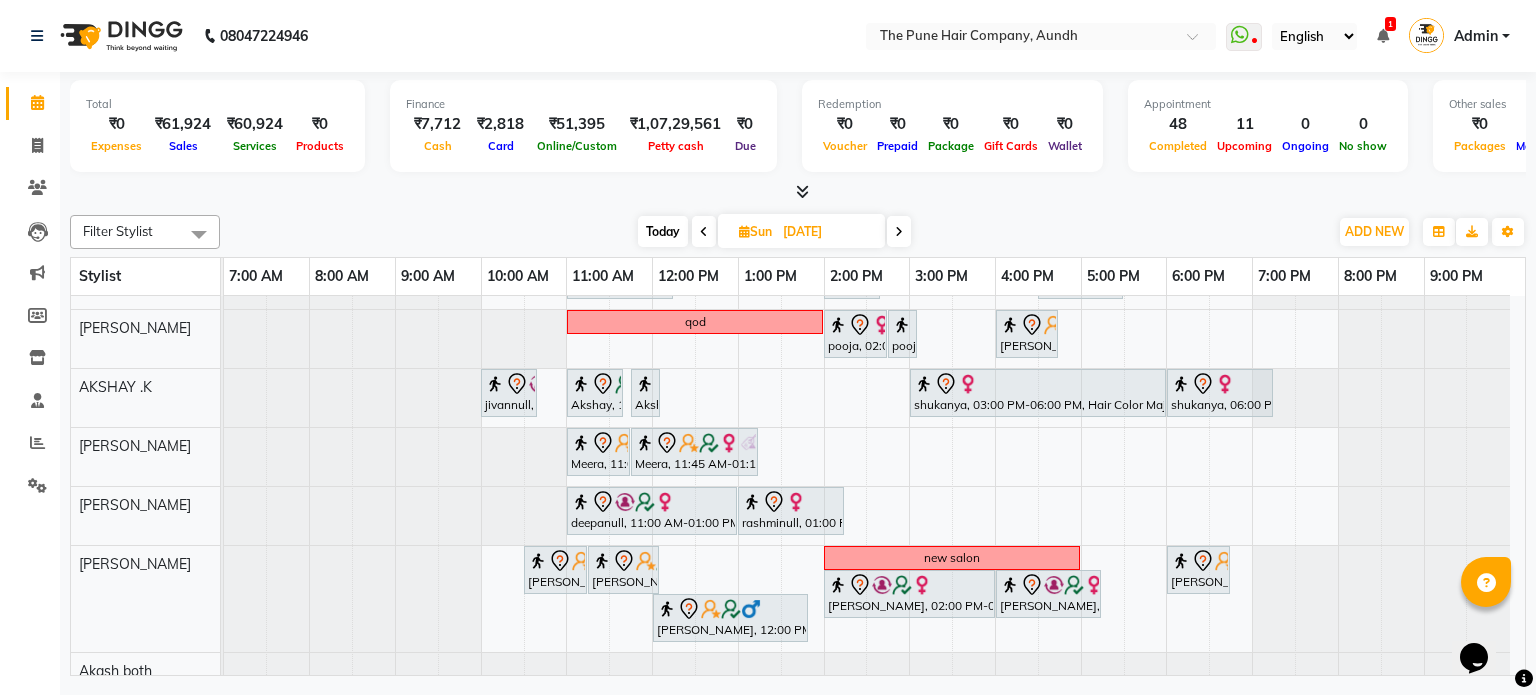 click on "Today" at bounding box center (663, 231) 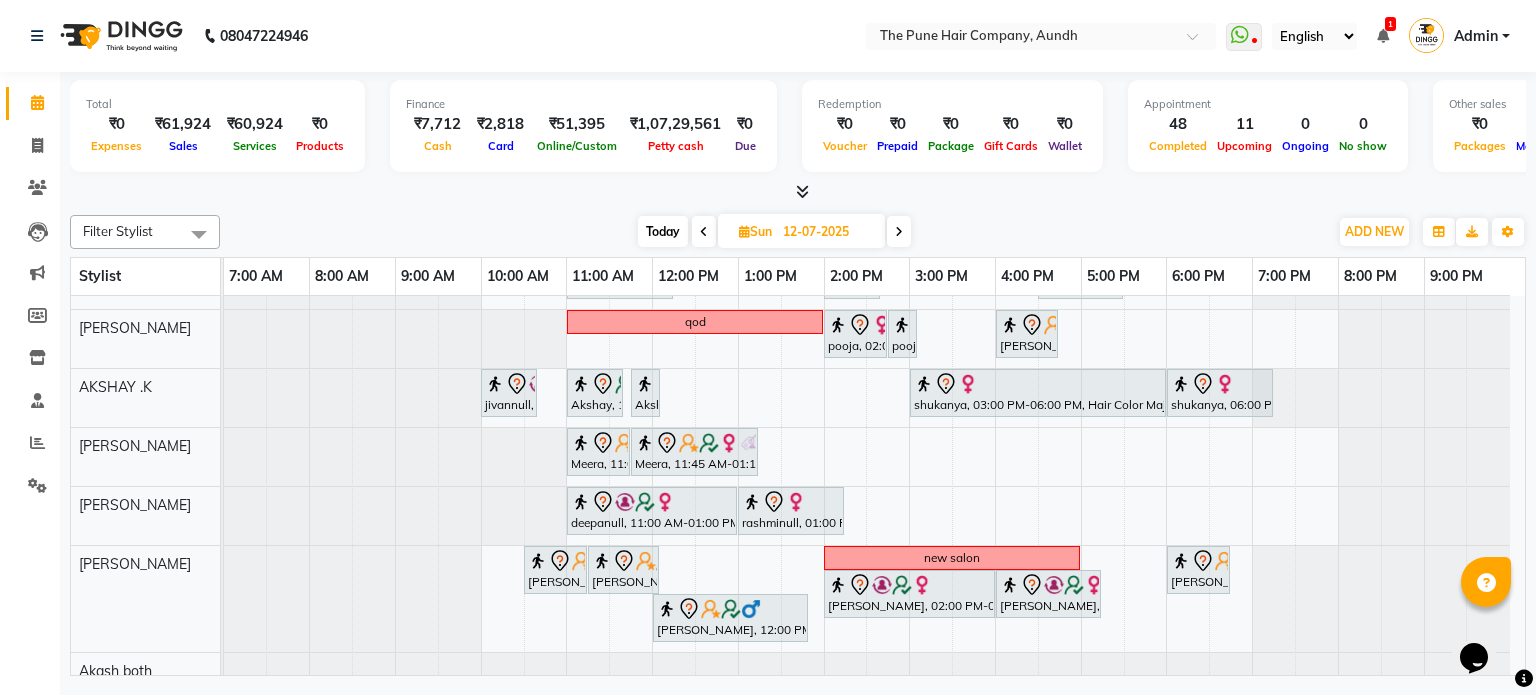 scroll, scrollTop: 148, scrollLeft: 0, axis: vertical 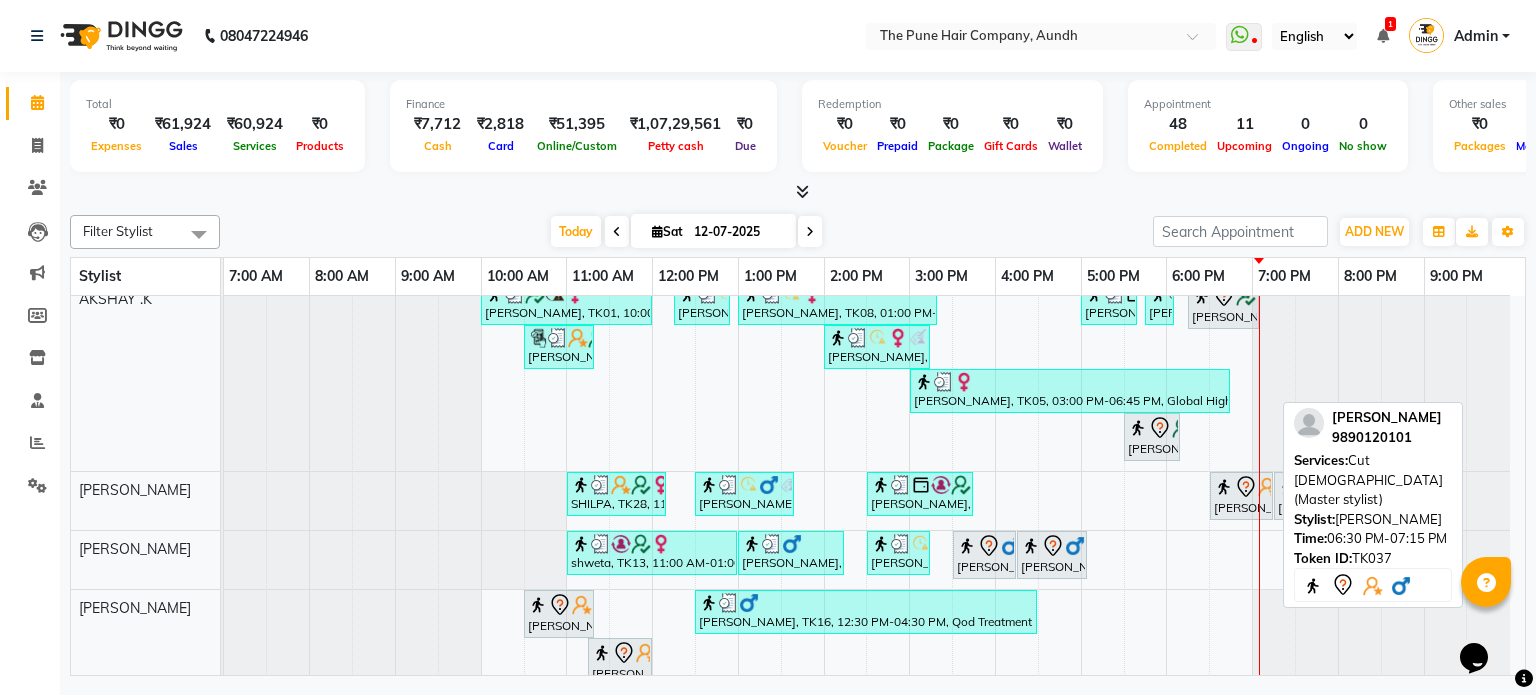click on "[PERSON_NAME], TK37, 06:30 PM-07:15 PM, Cut [DEMOGRAPHIC_DATA] (Master stylist)" at bounding box center (1241, 496) 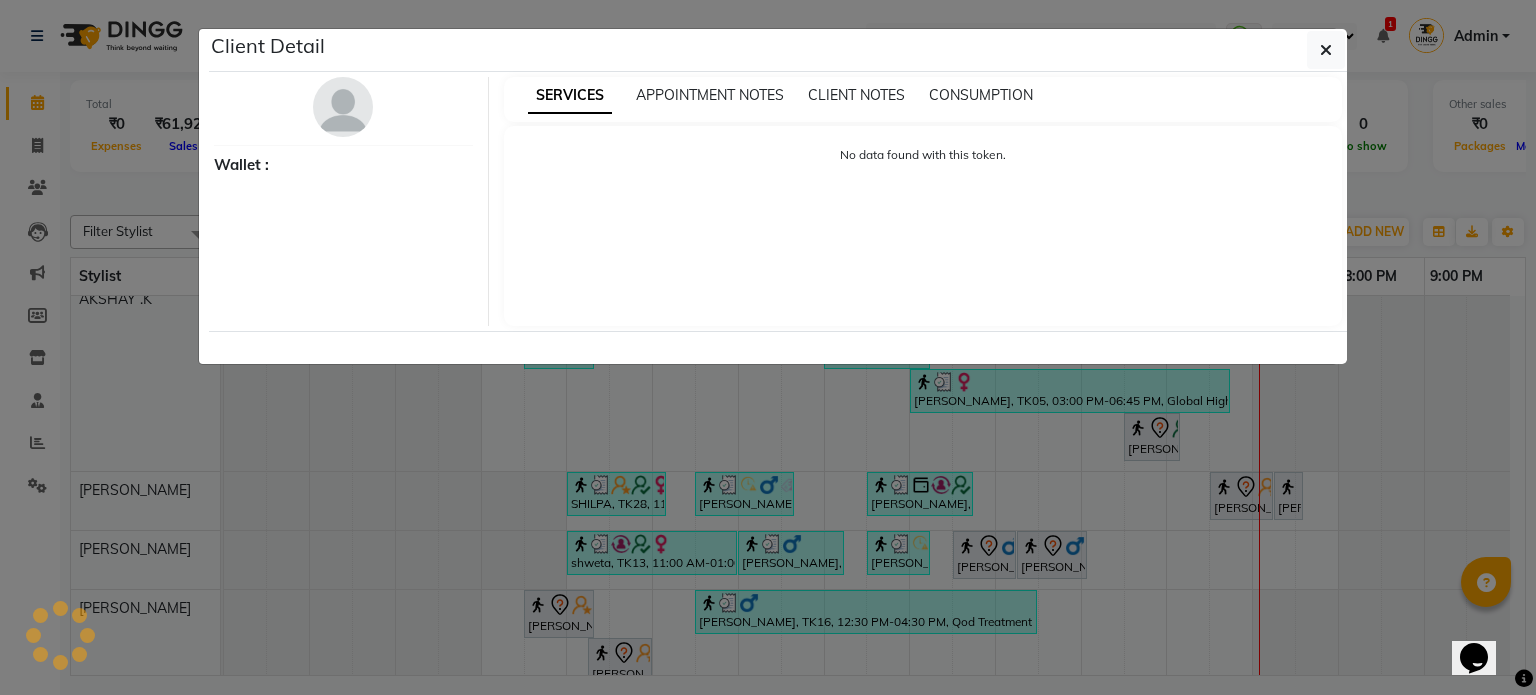 select on "7" 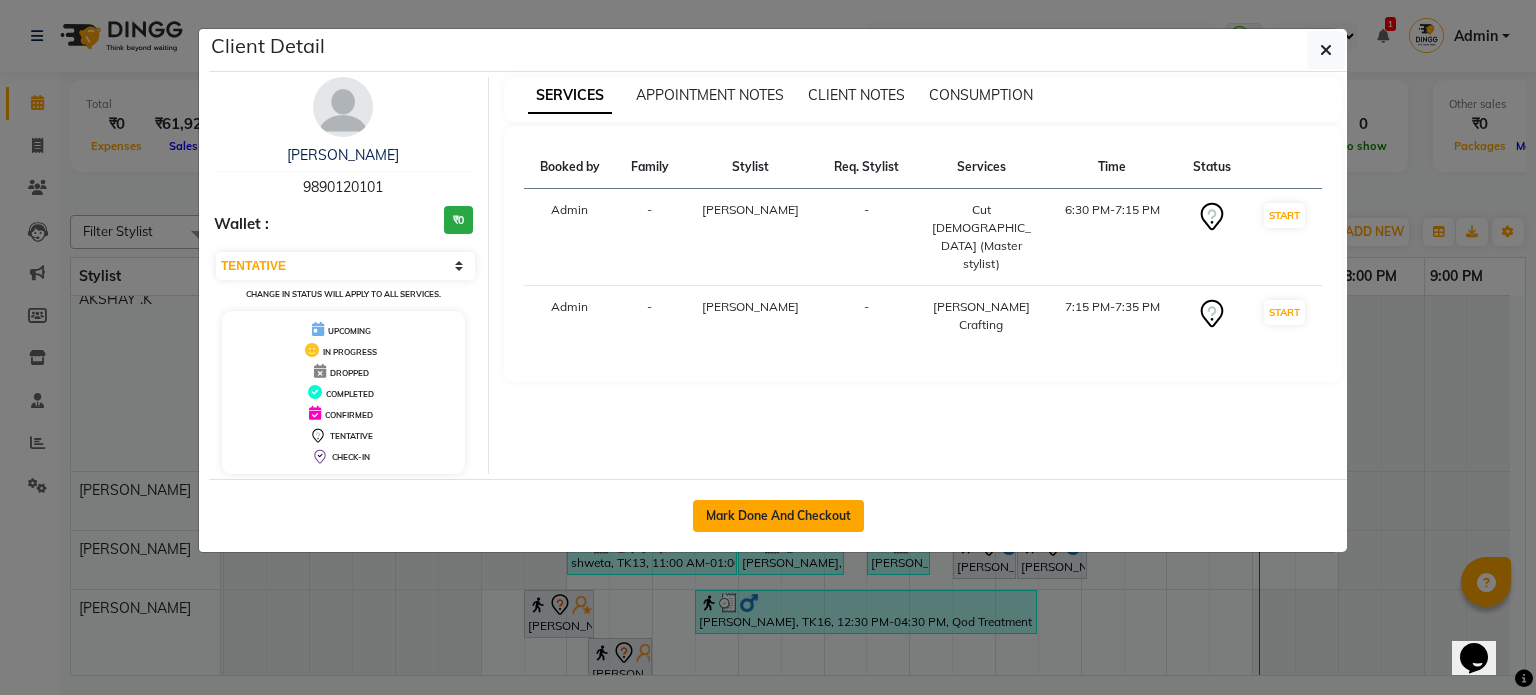 click on "Mark Done And Checkout" 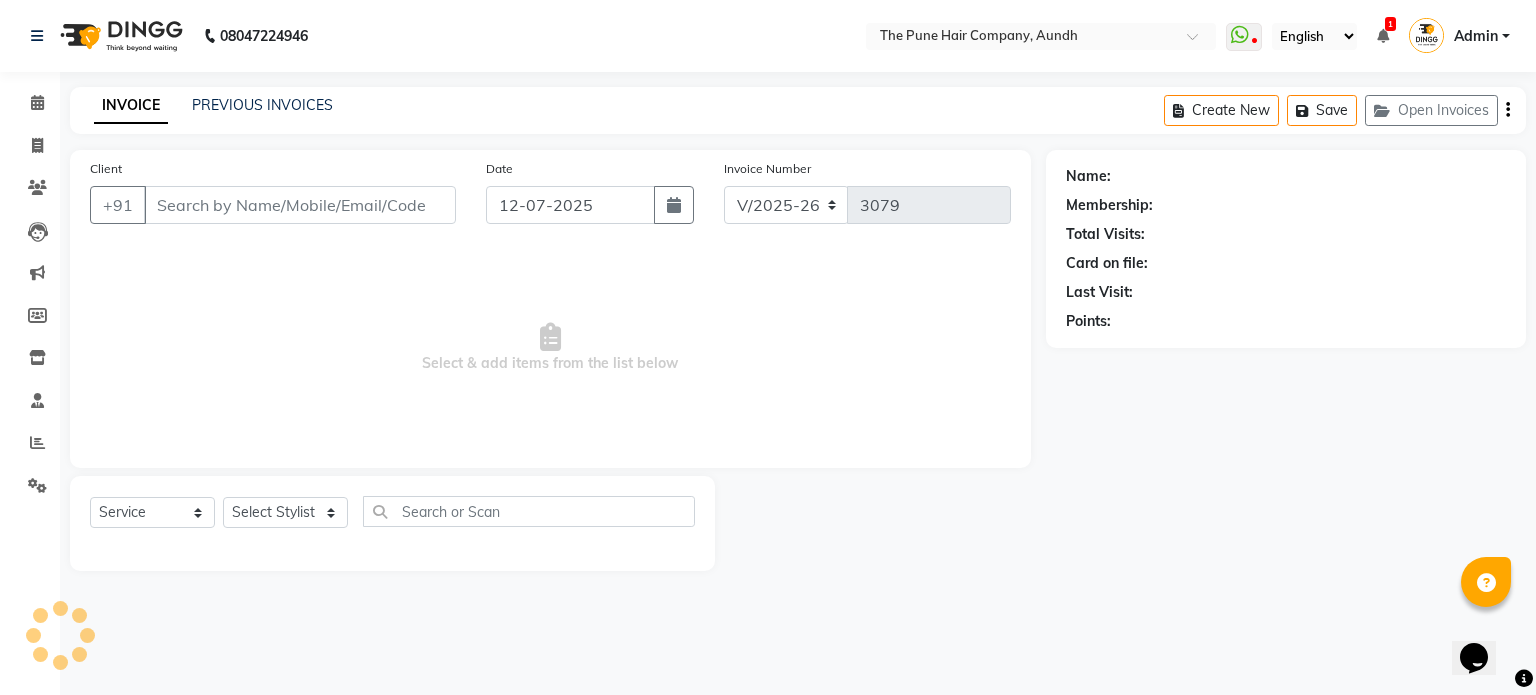 type on "9890120101" 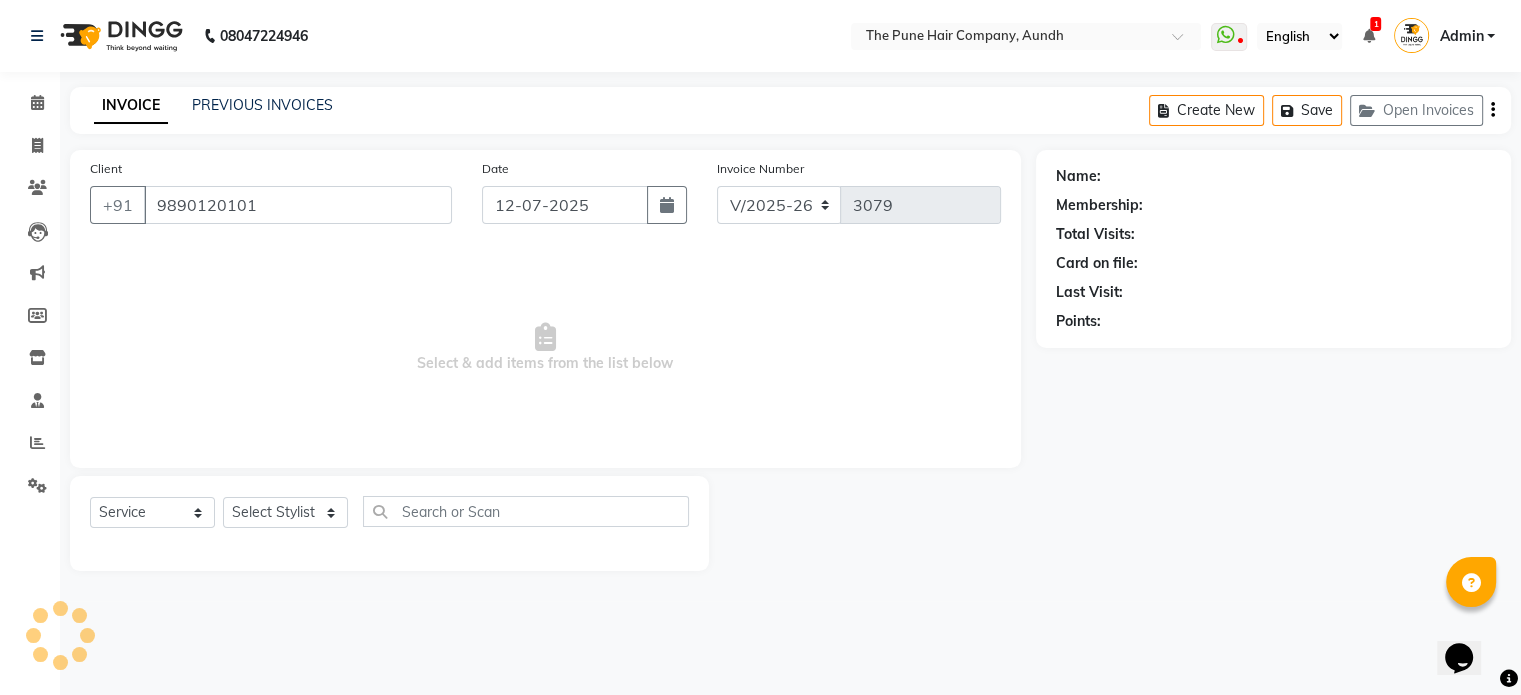 select on "12769" 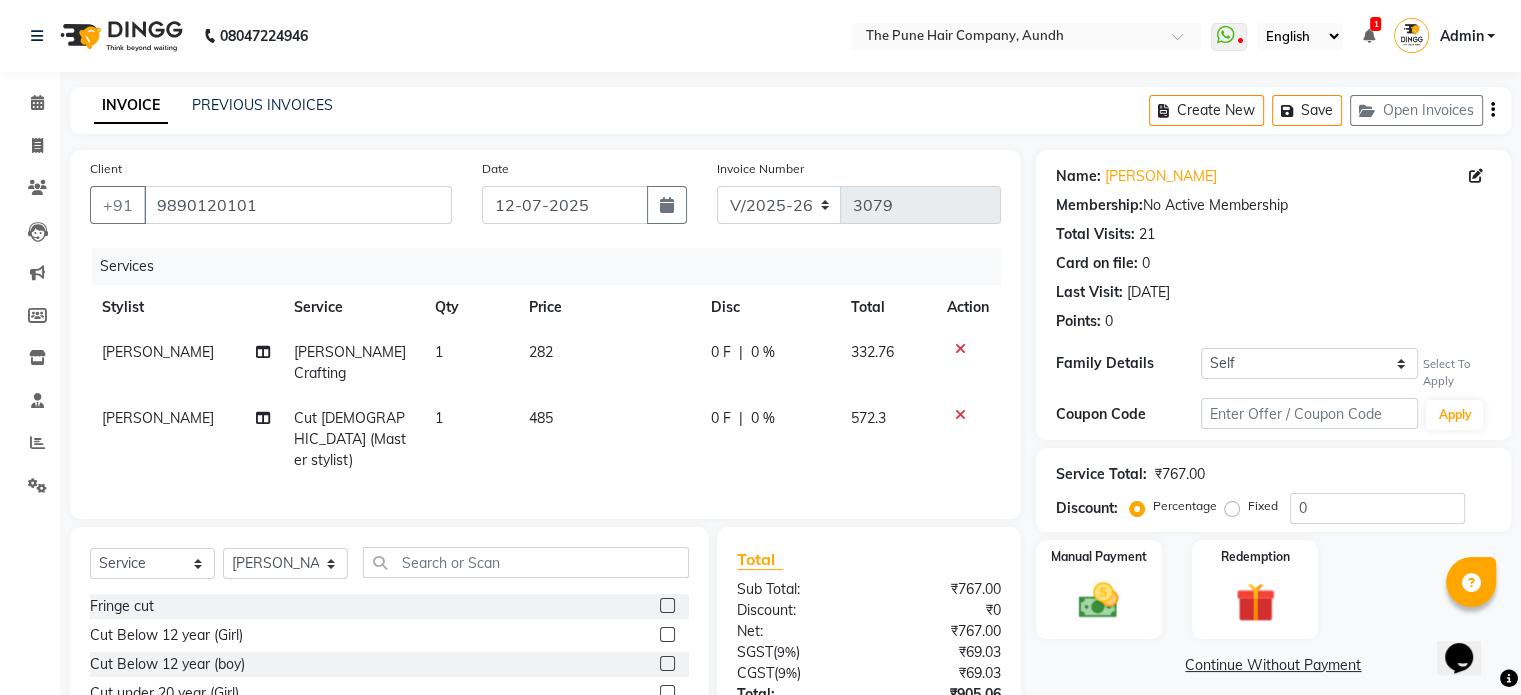 click 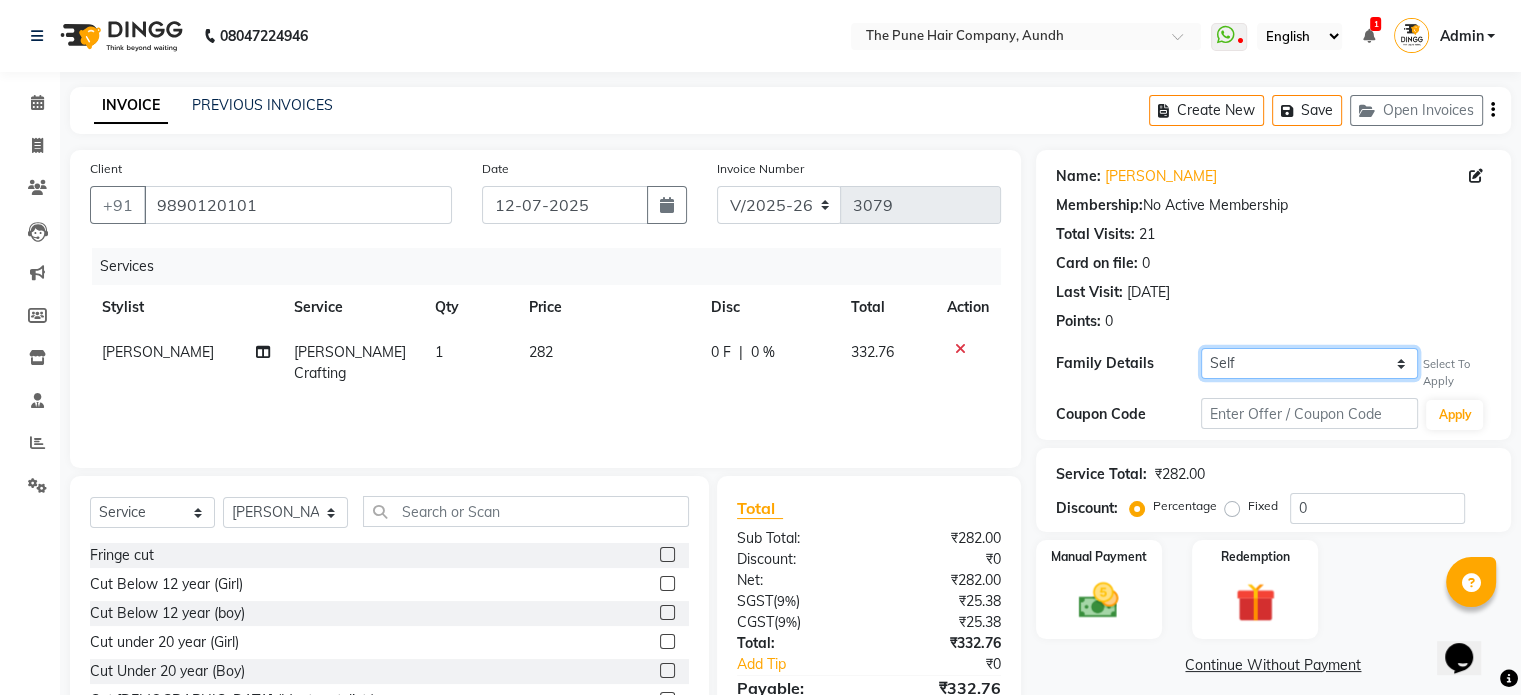 click on "Self Anjali pherwani" 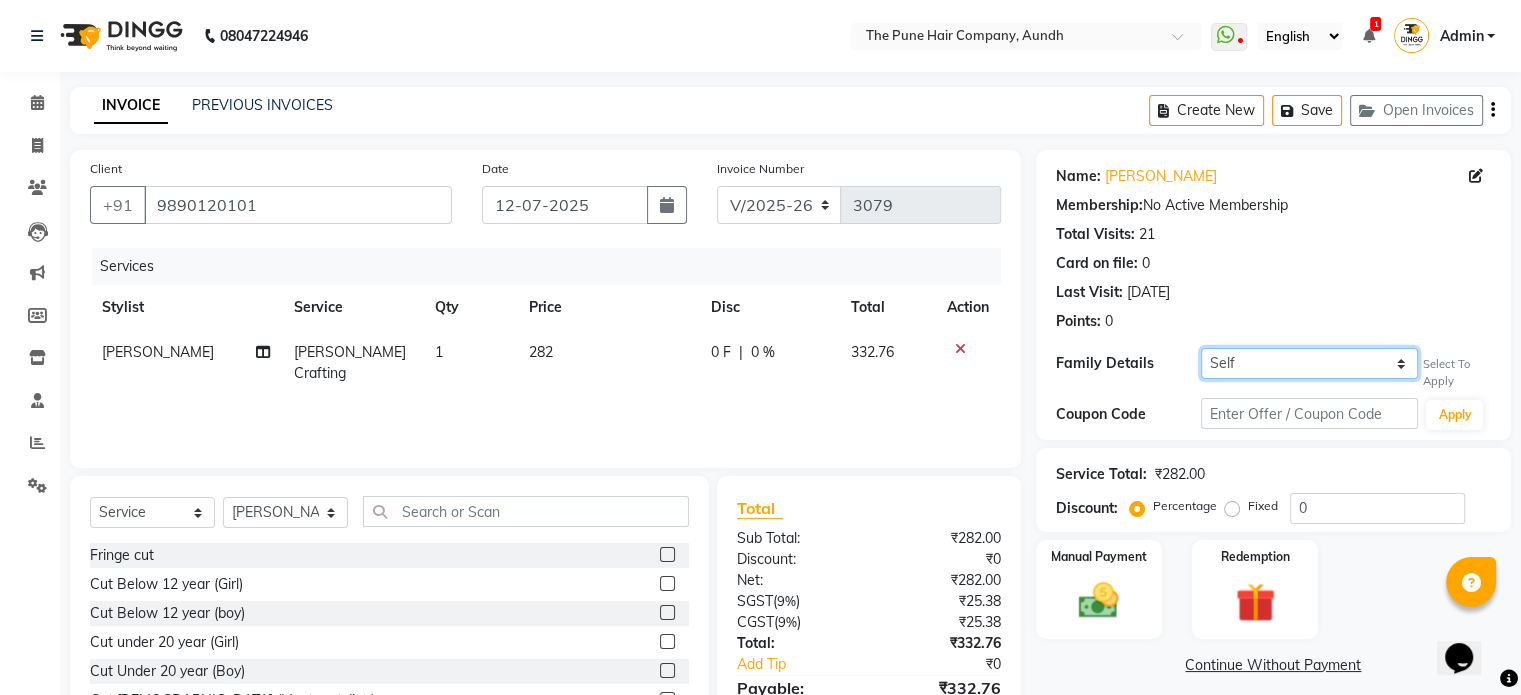 select on "17603" 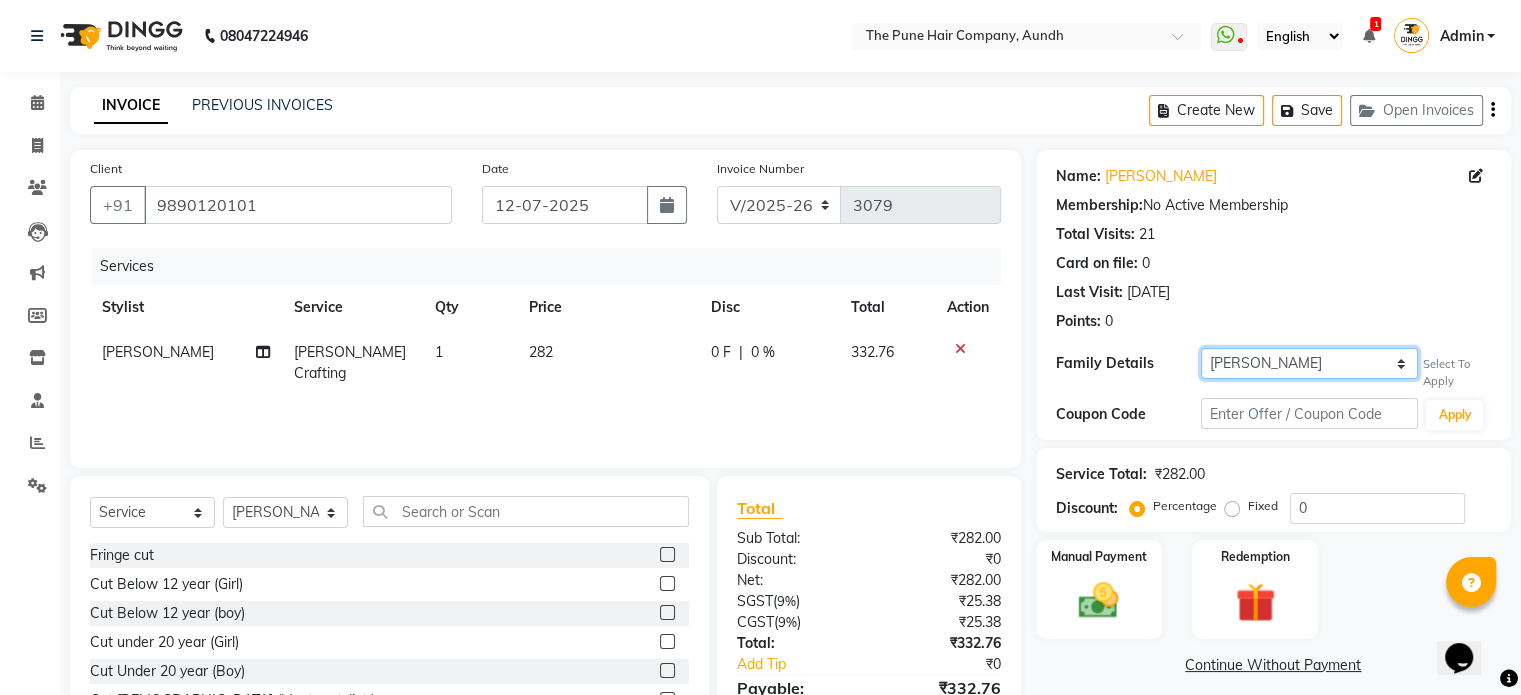 click on "Self Anjali pherwani" 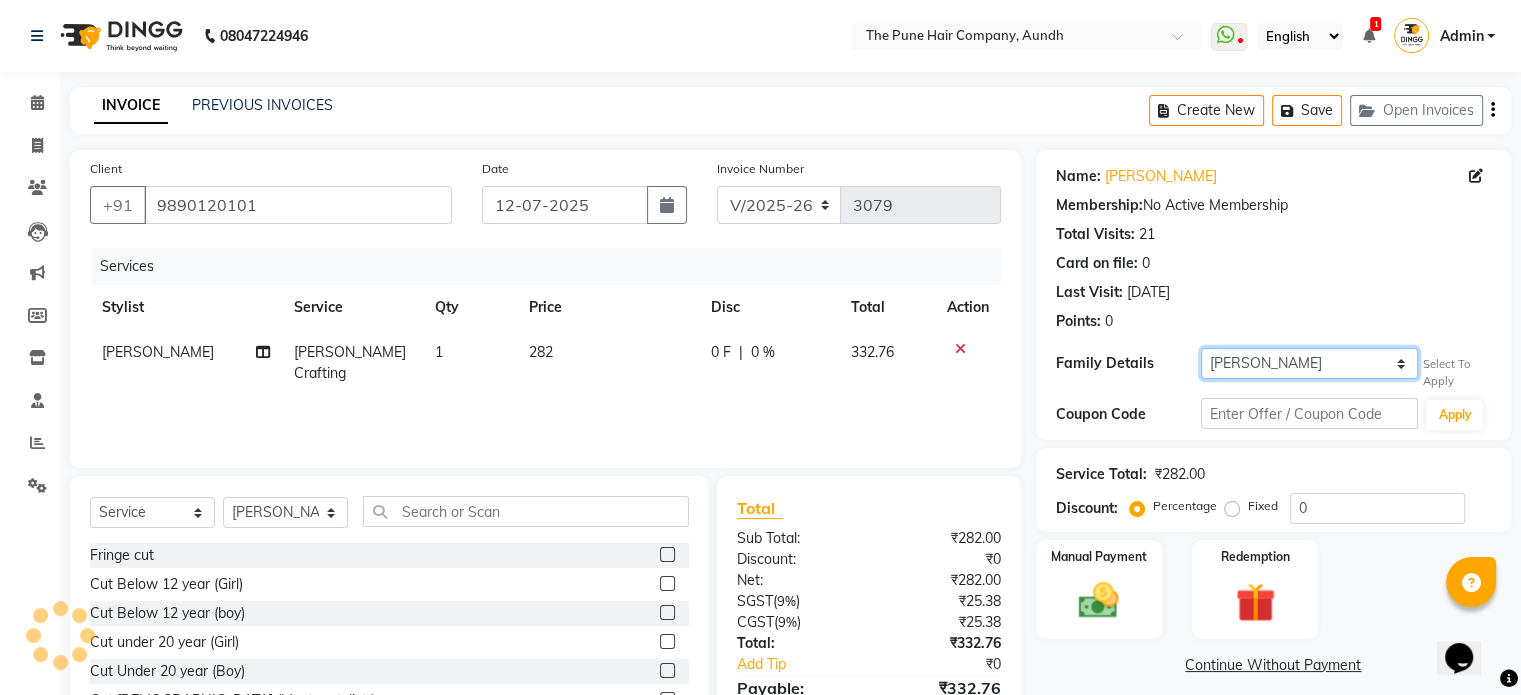 select on "1: Object" 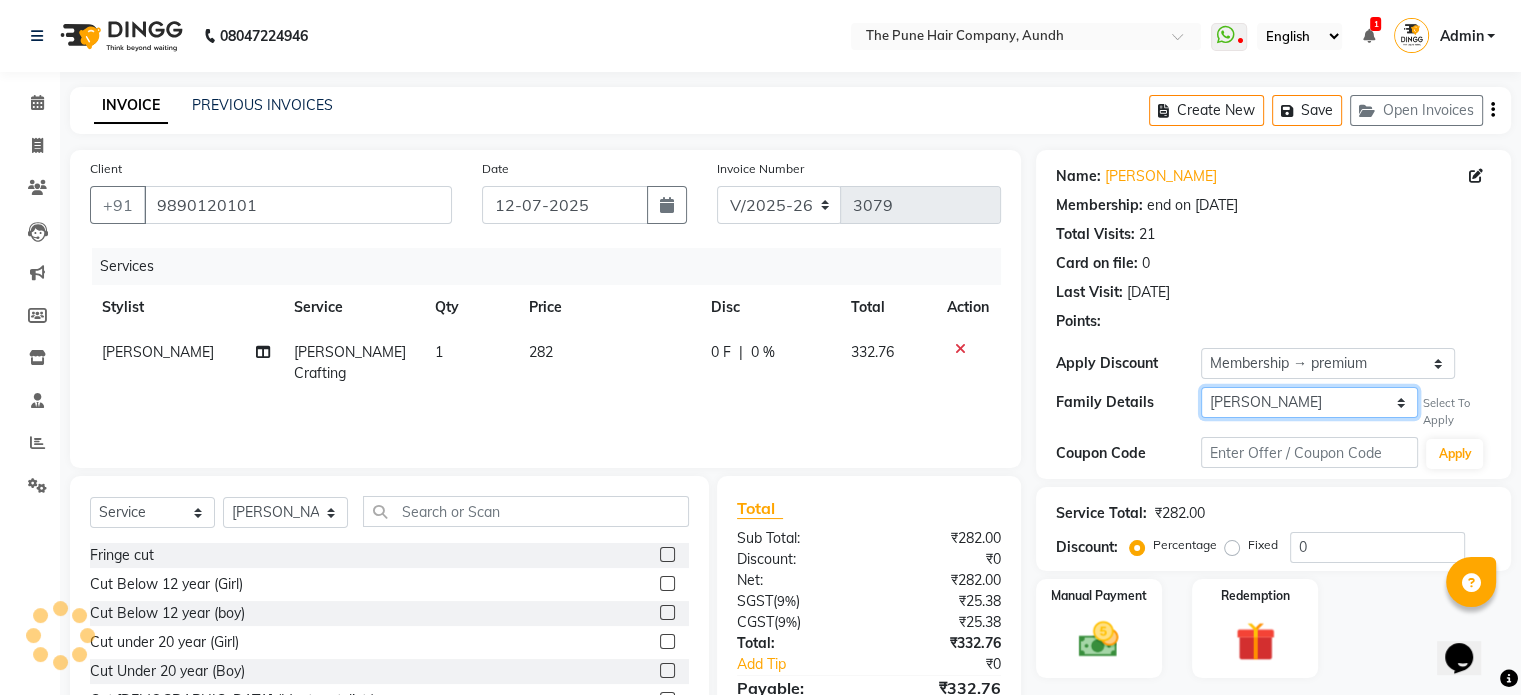 type on "20" 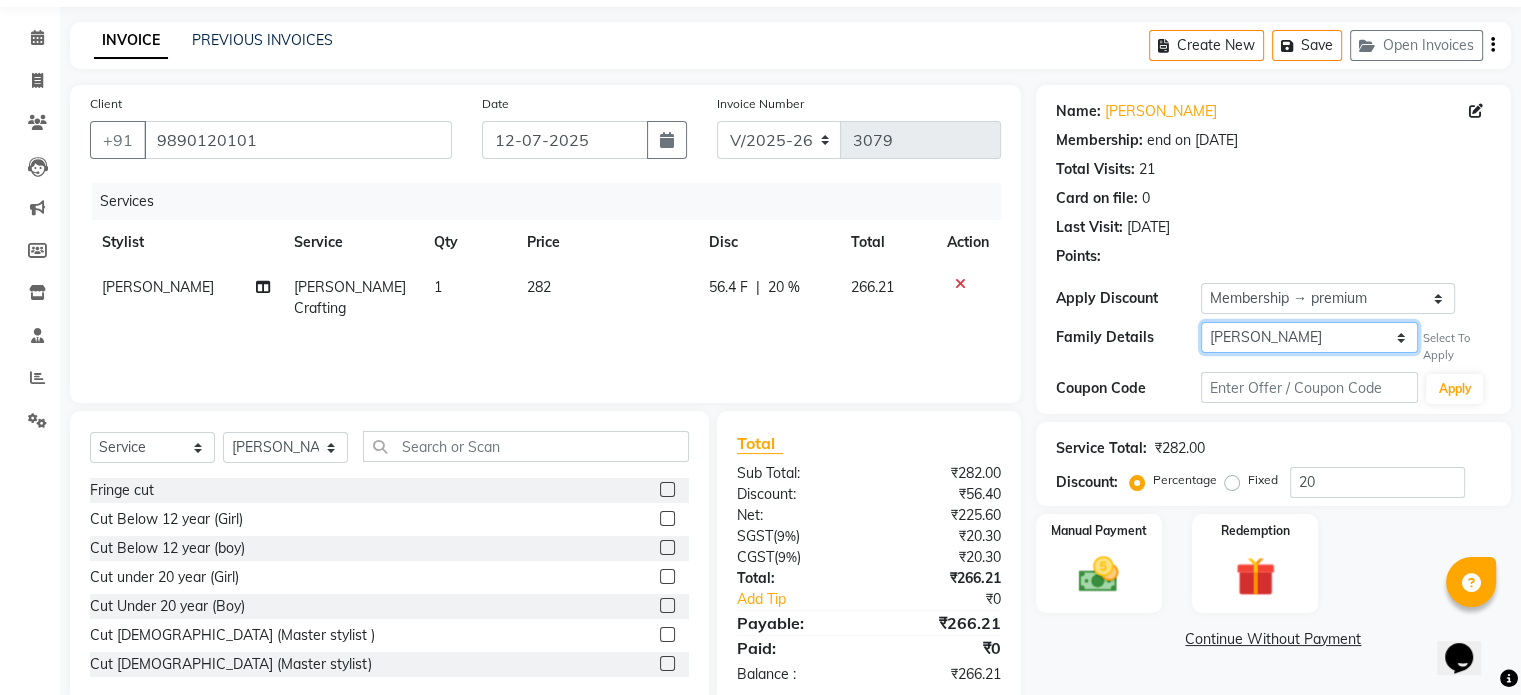 scroll, scrollTop: 100, scrollLeft: 0, axis: vertical 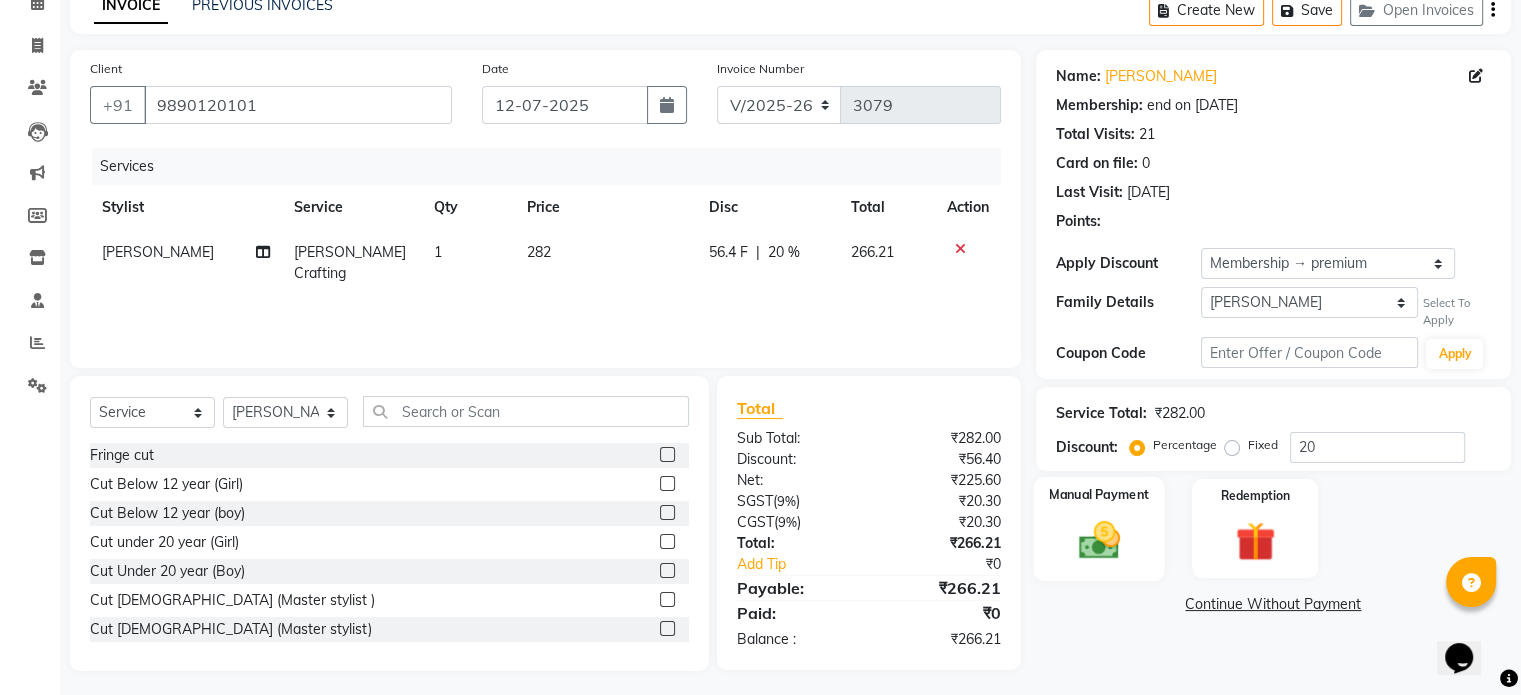 click 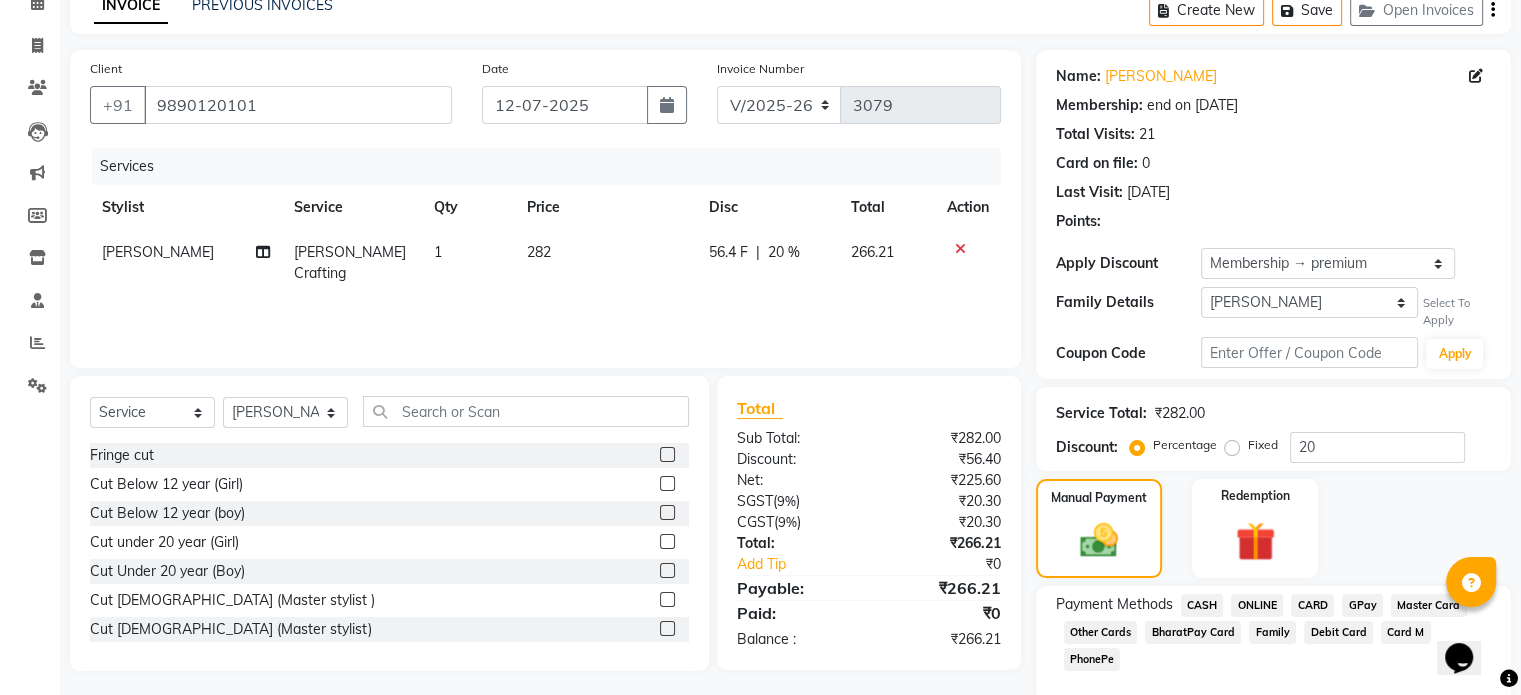 click on "ONLINE" 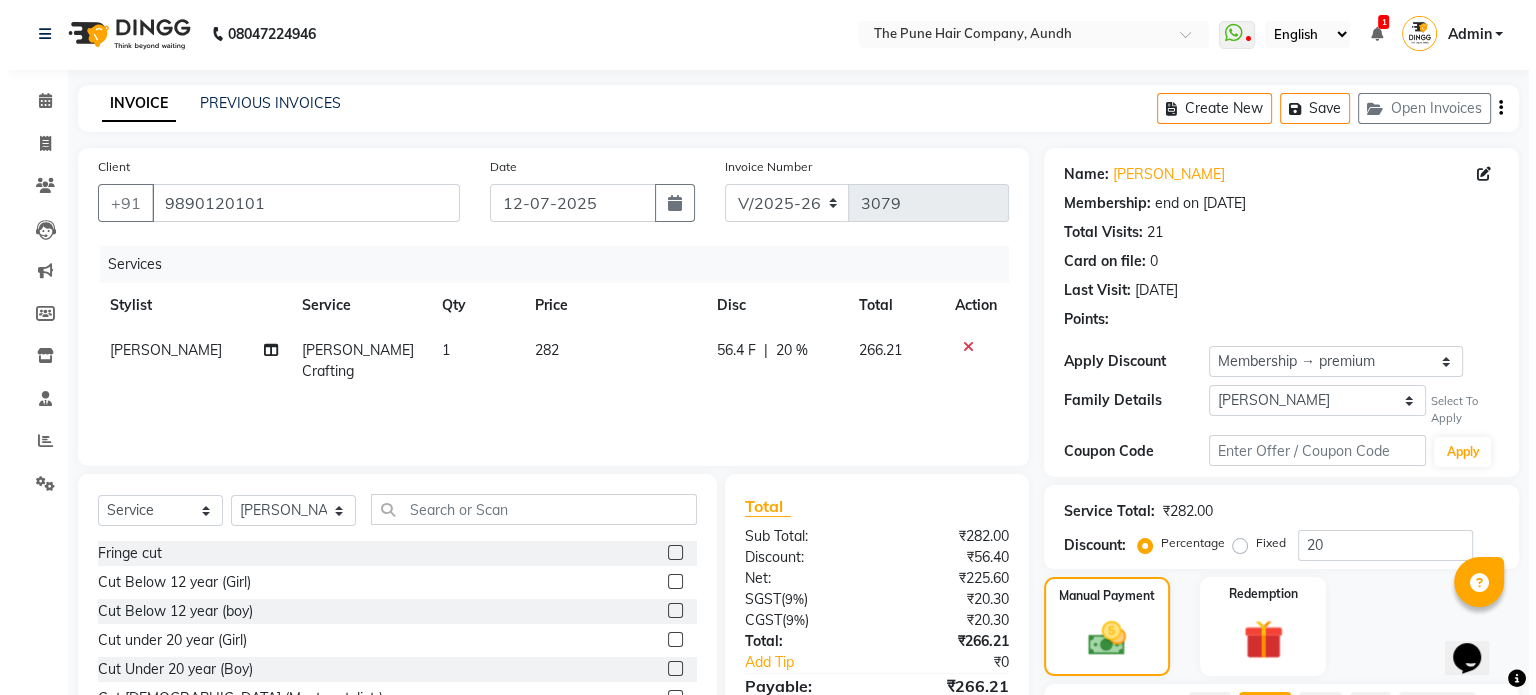 scroll, scrollTop: 0, scrollLeft: 0, axis: both 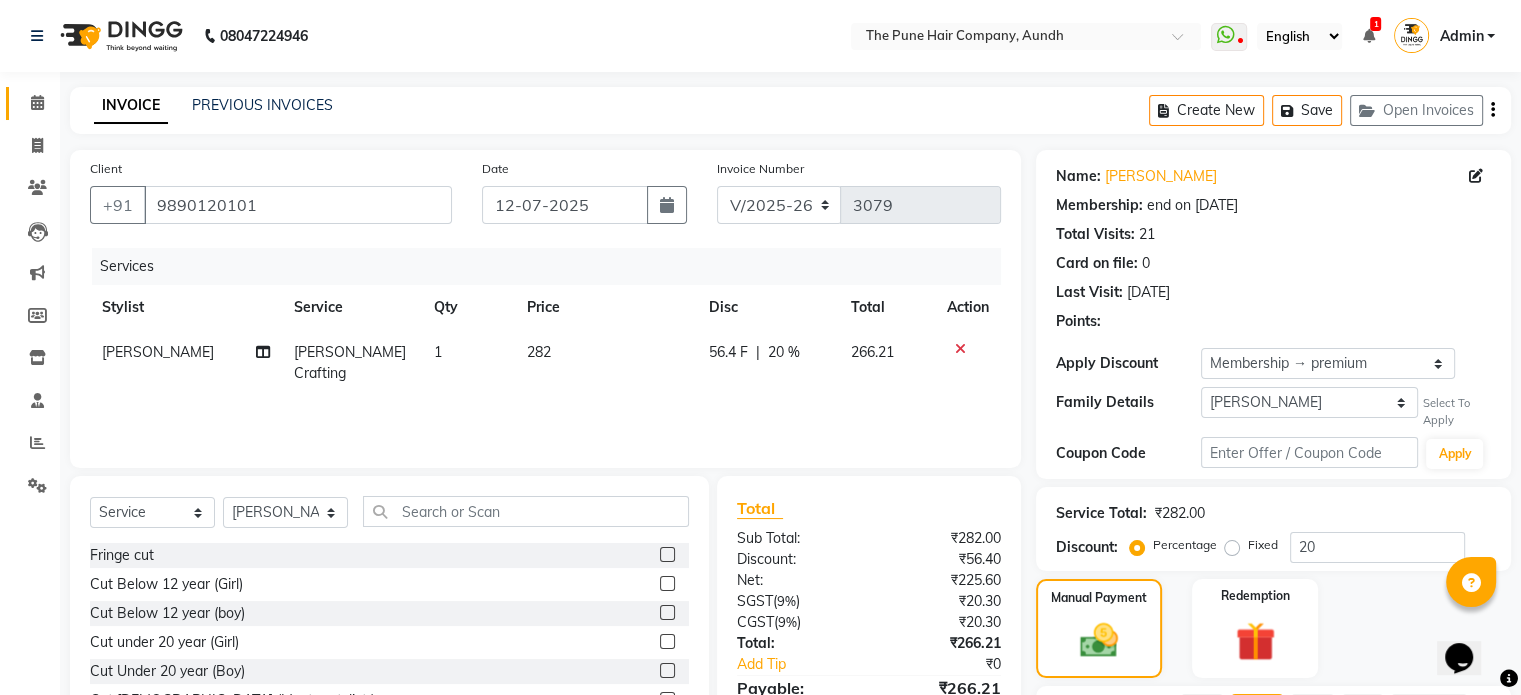 click on "Calendar" 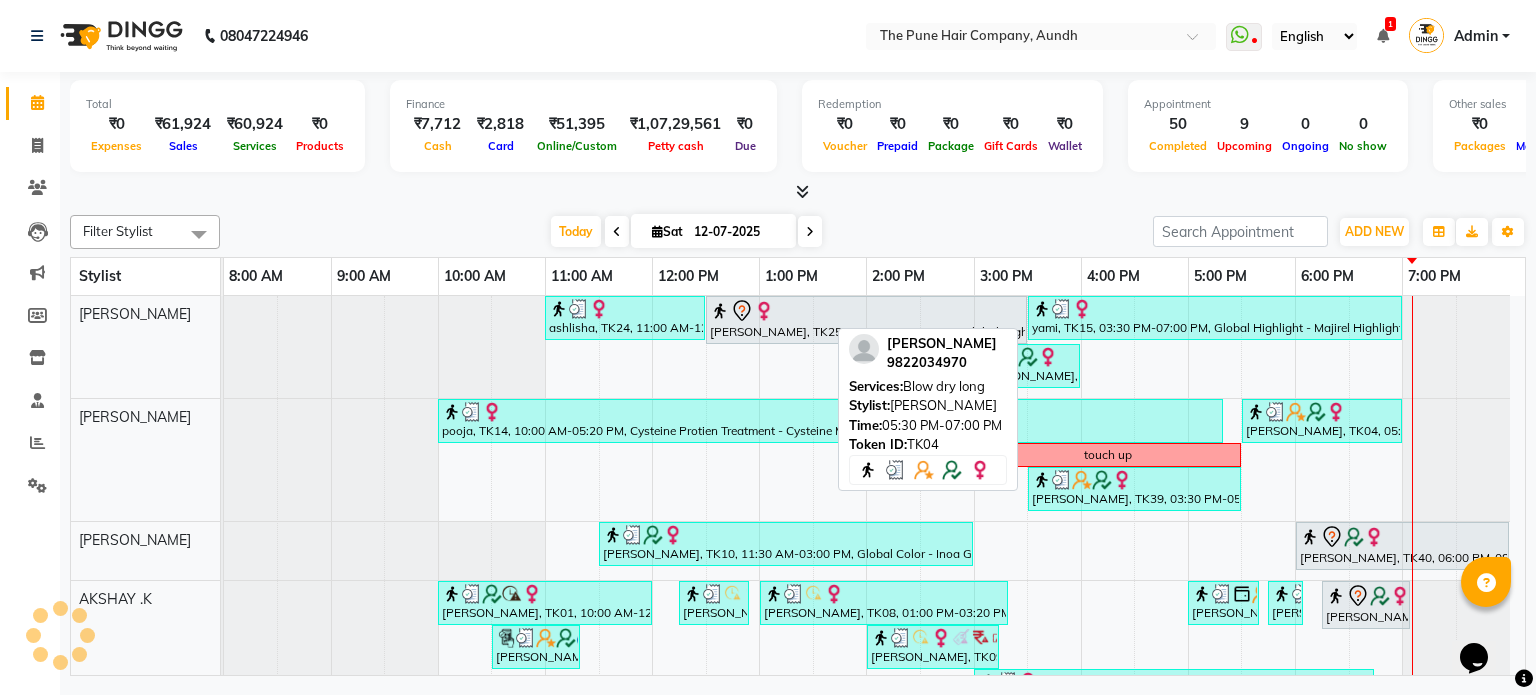 scroll, scrollTop: 72, scrollLeft: 0, axis: vertical 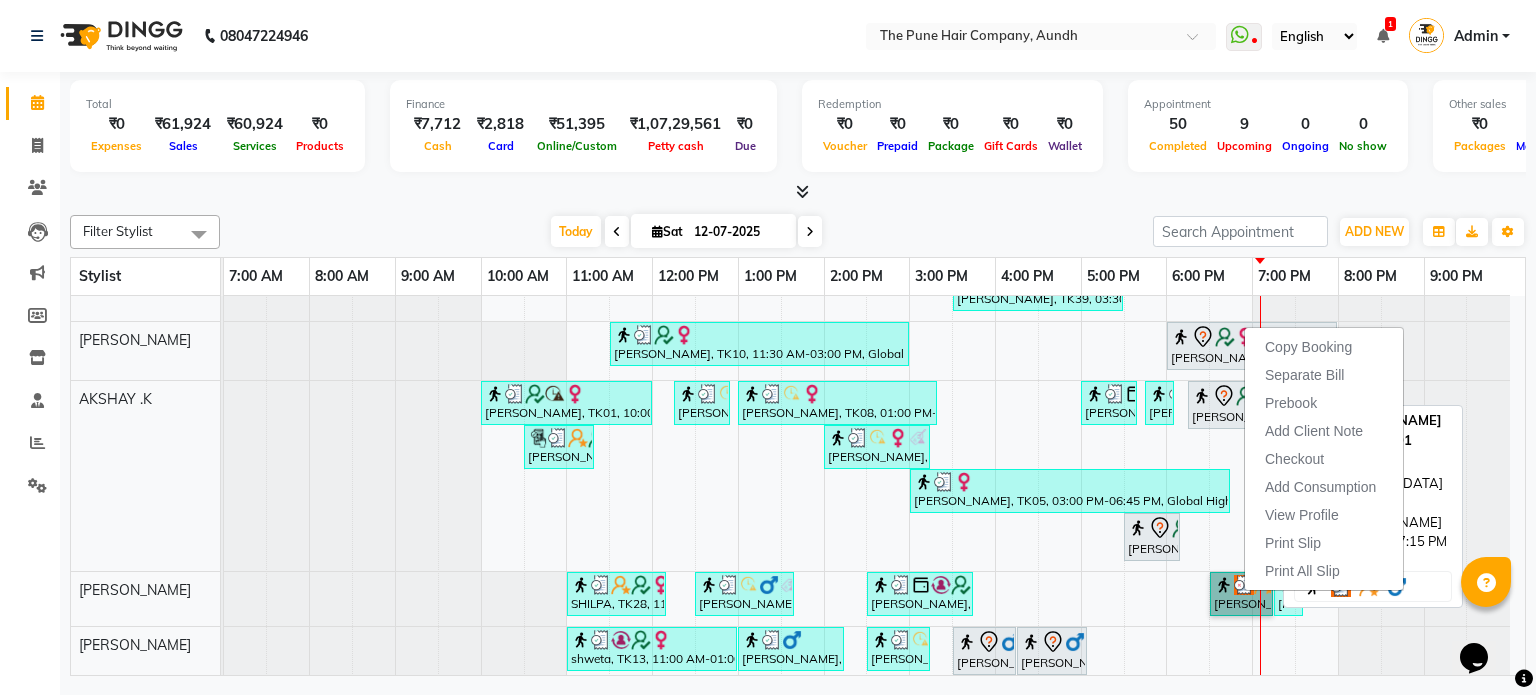 click on "[PERSON_NAME], TK37, 06:30 PM-07:15 PM, Cut [DEMOGRAPHIC_DATA] (Master stylist)" at bounding box center (1241, 594) 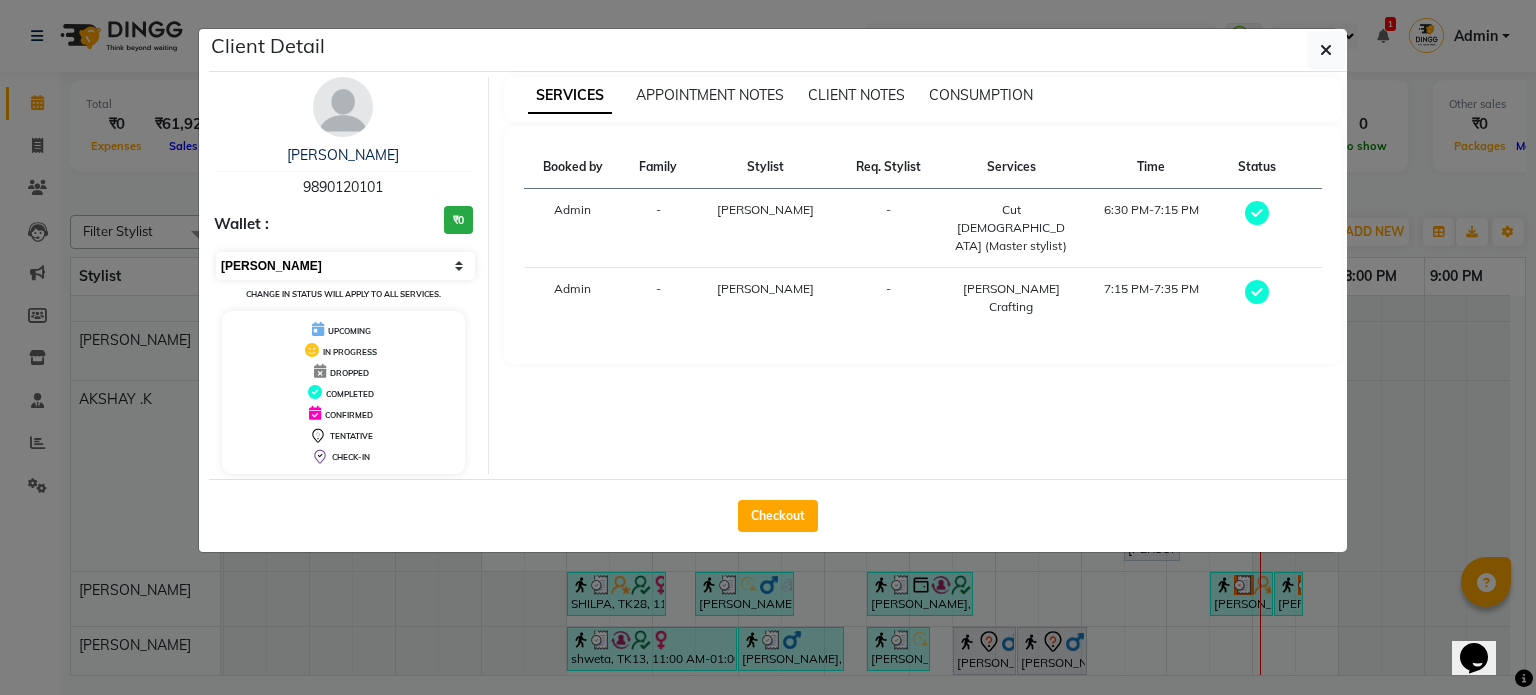 click on "Select MARK DONE UPCOMING" at bounding box center (345, 266) 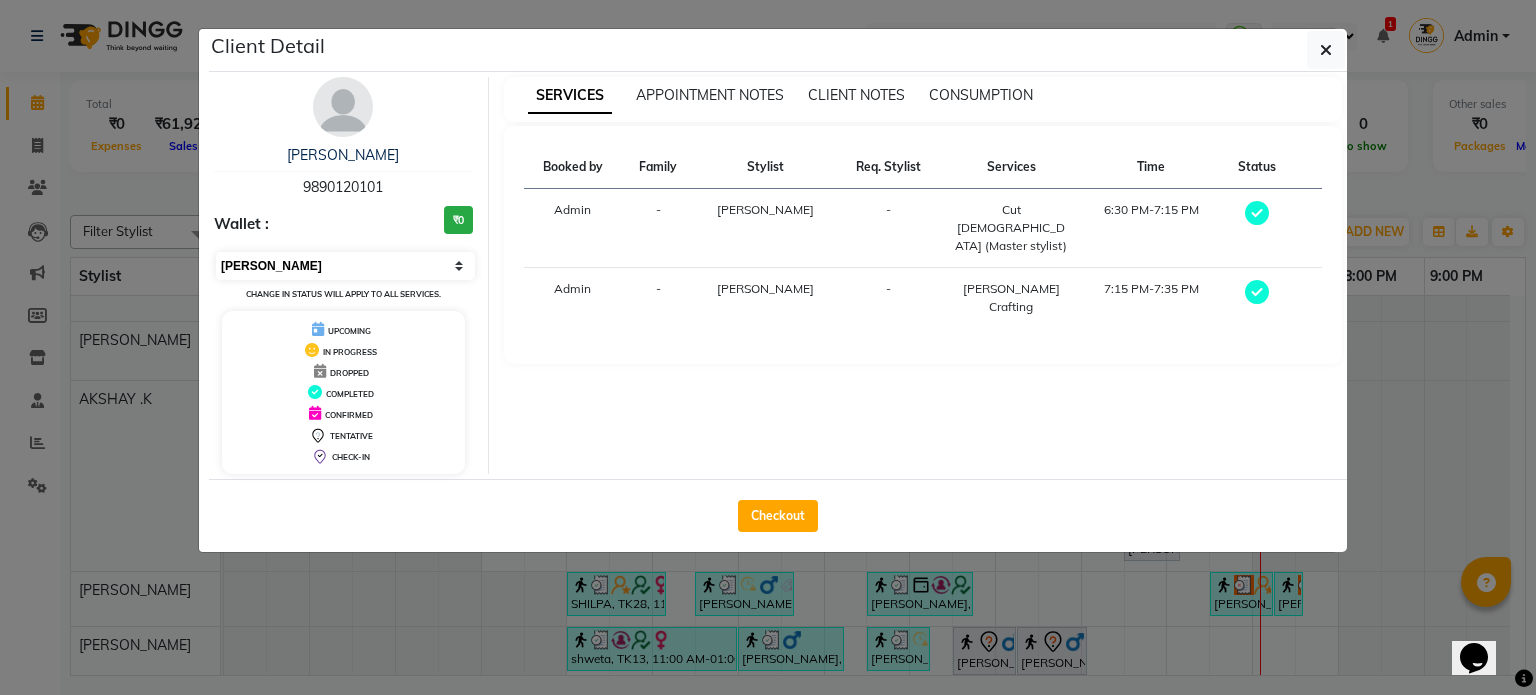 select on "5" 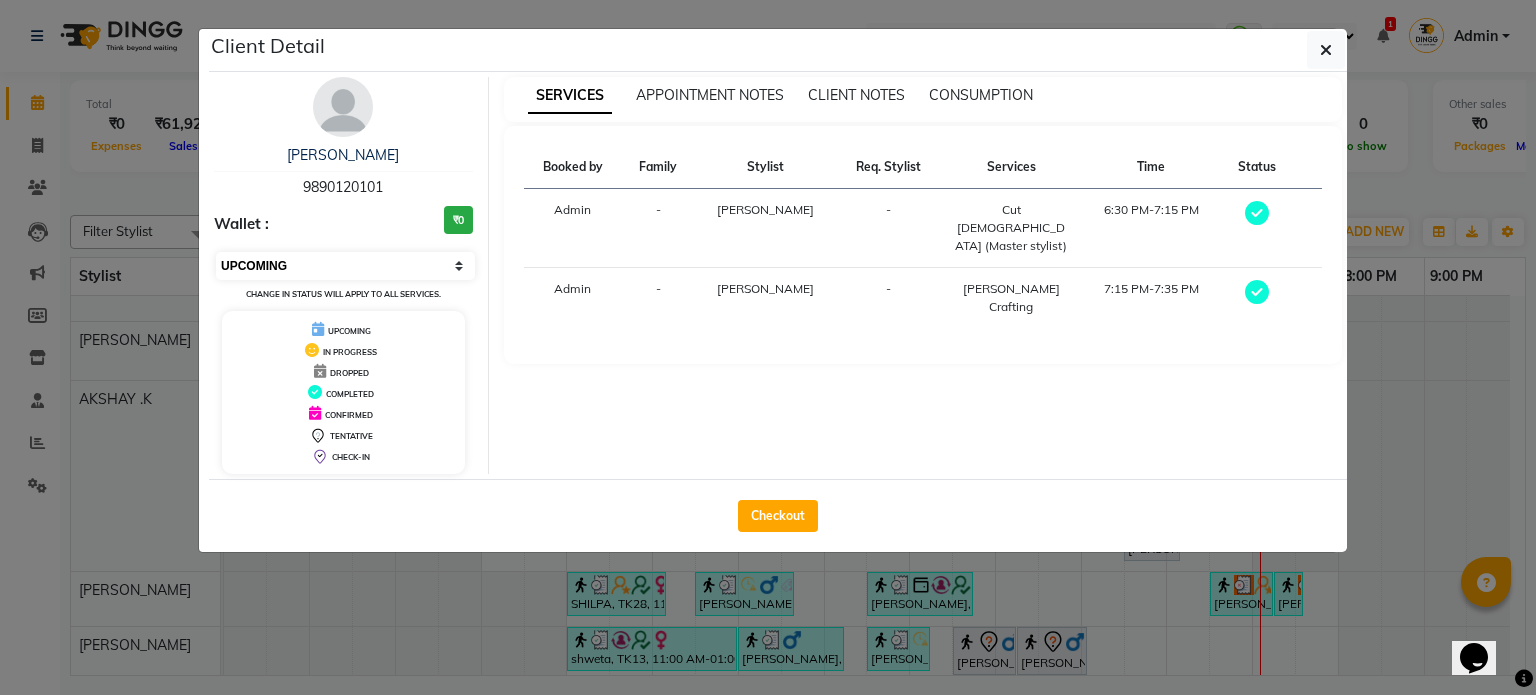 click on "Select MARK DONE UPCOMING" at bounding box center (345, 266) 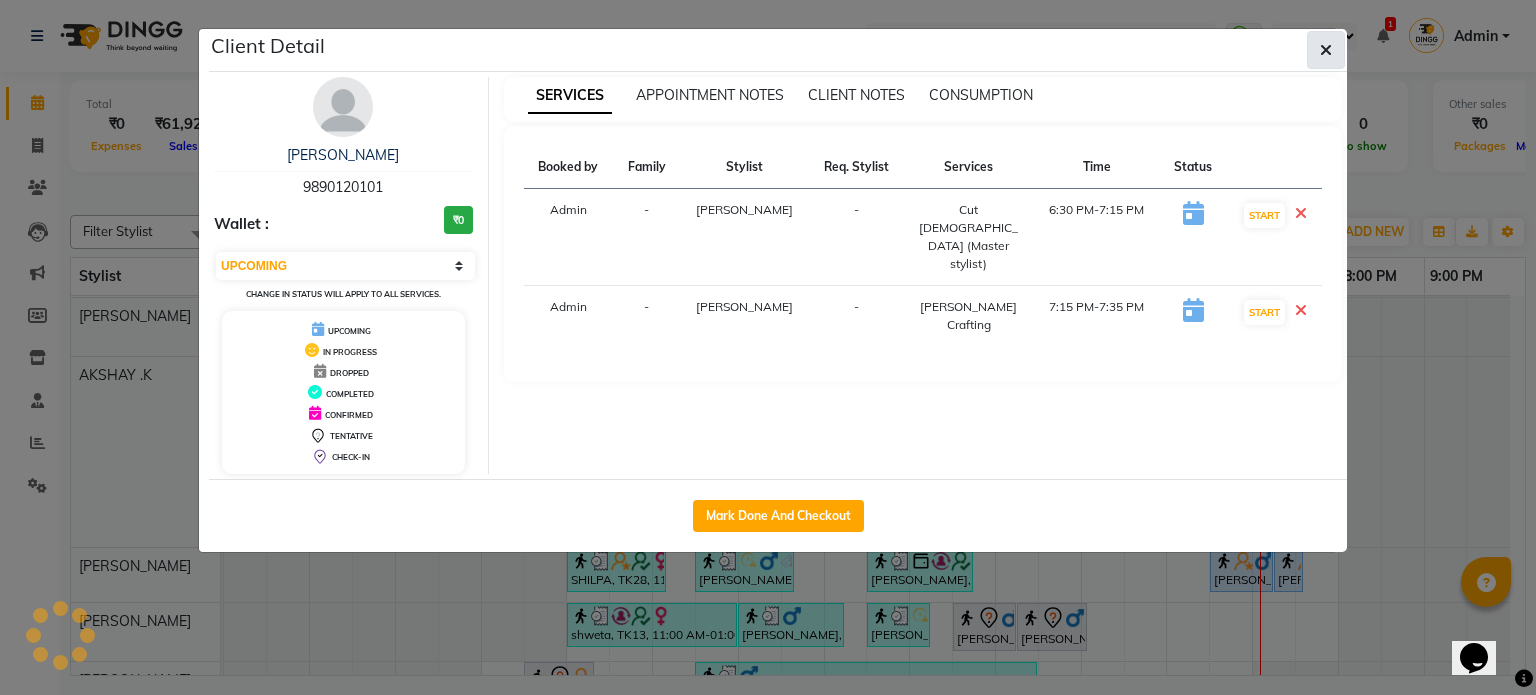 click 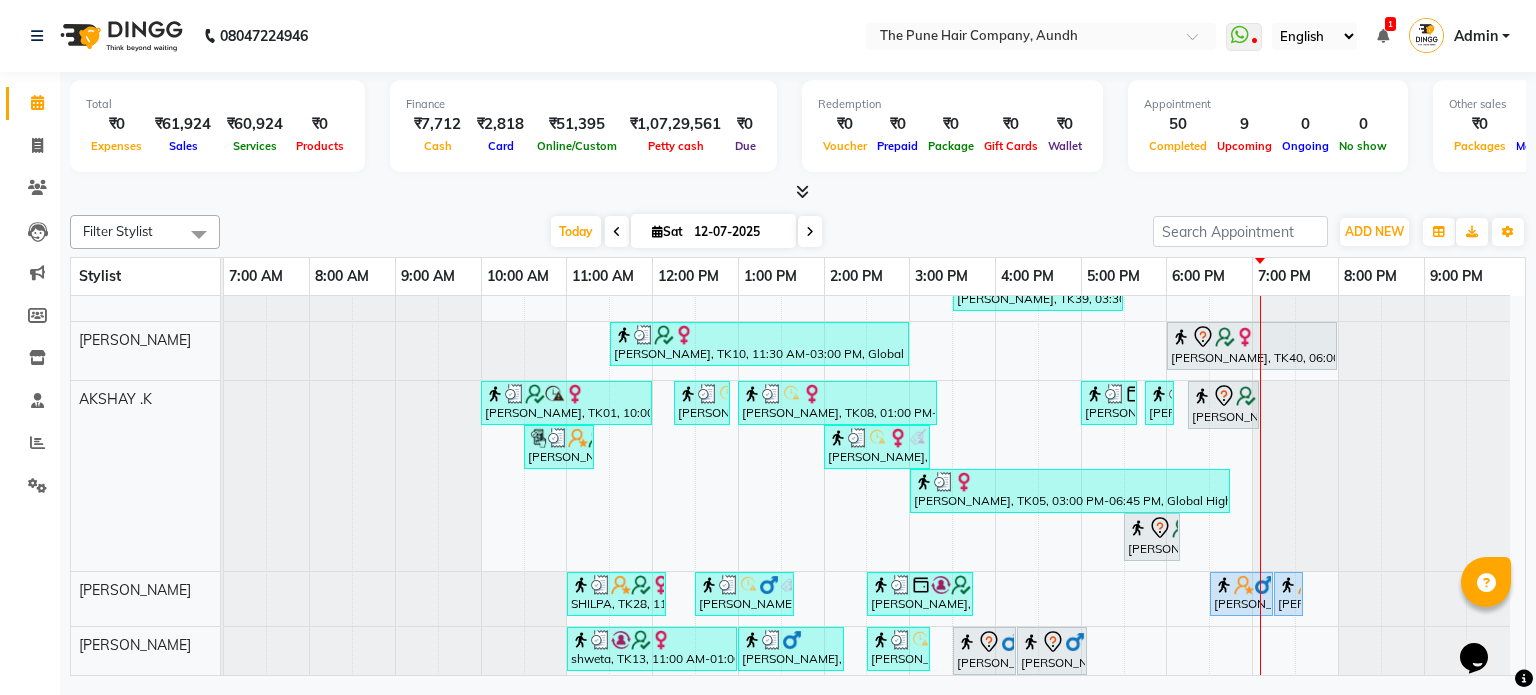 click on "[DATE]  [DATE]" at bounding box center [686, 232] 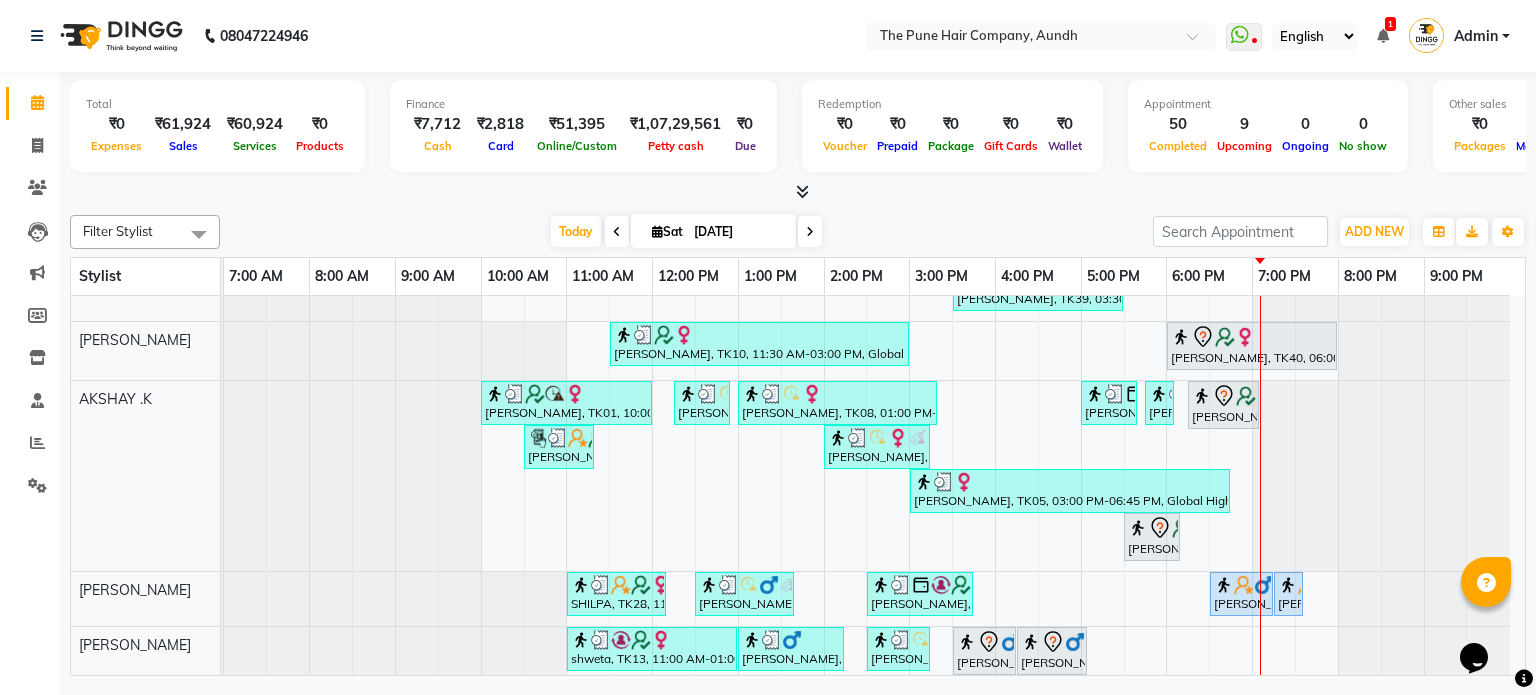 scroll, scrollTop: 148, scrollLeft: 0, axis: vertical 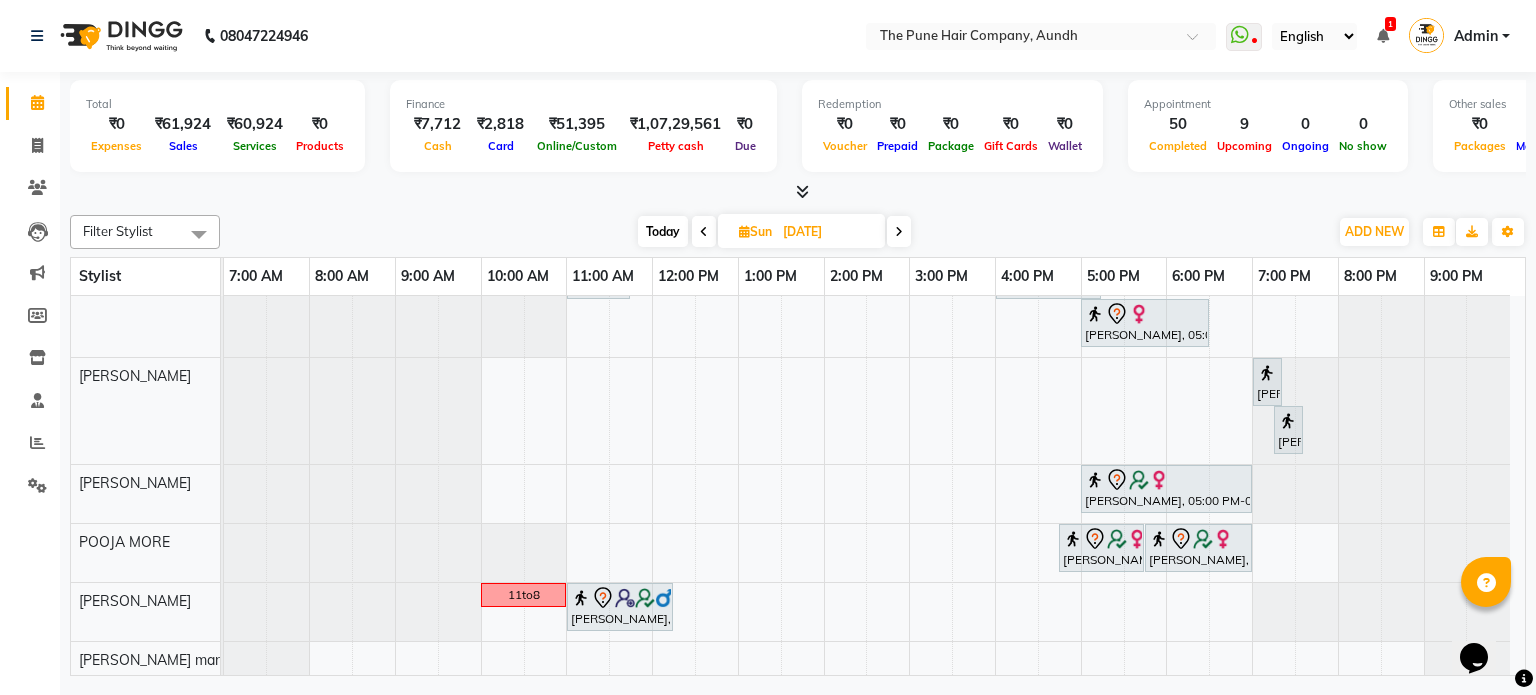click at bounding box center (899, 232) 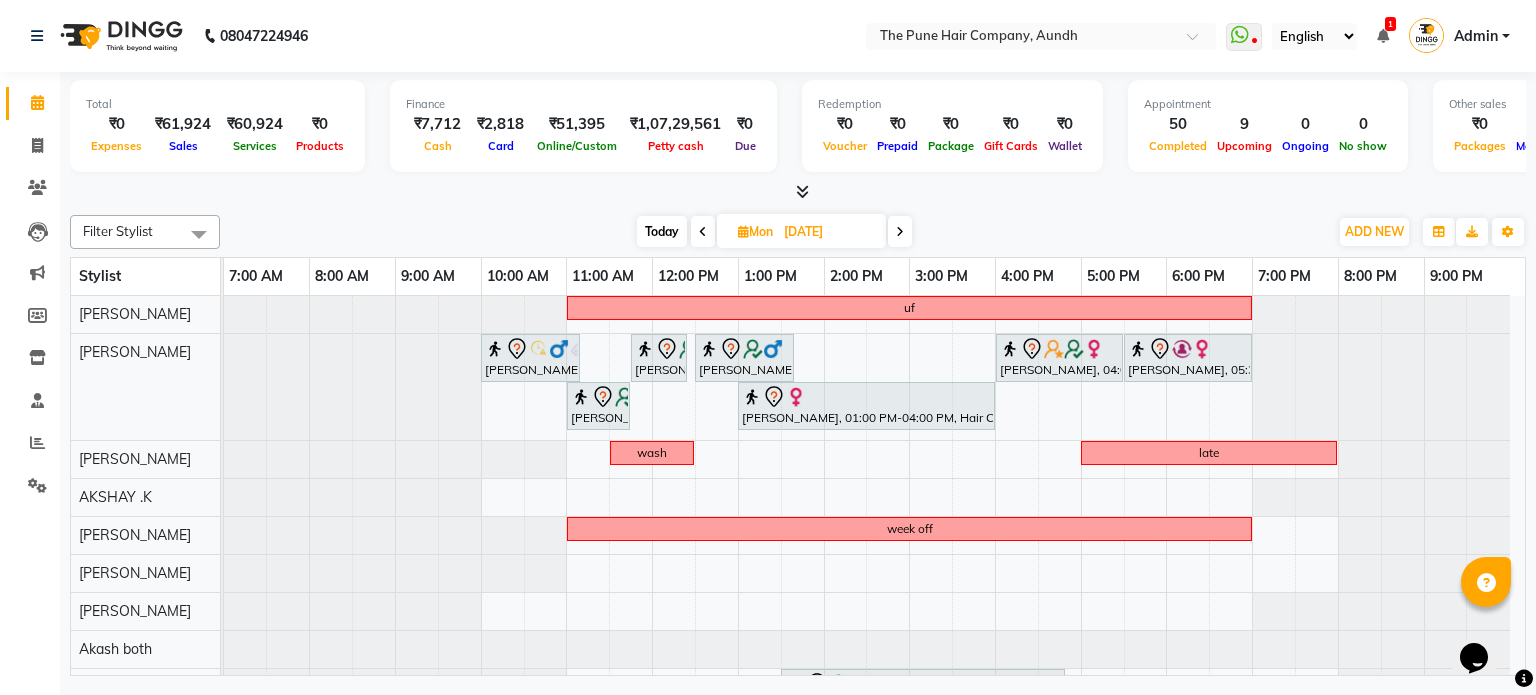 click on "Today" at bounding box center (662, 231) 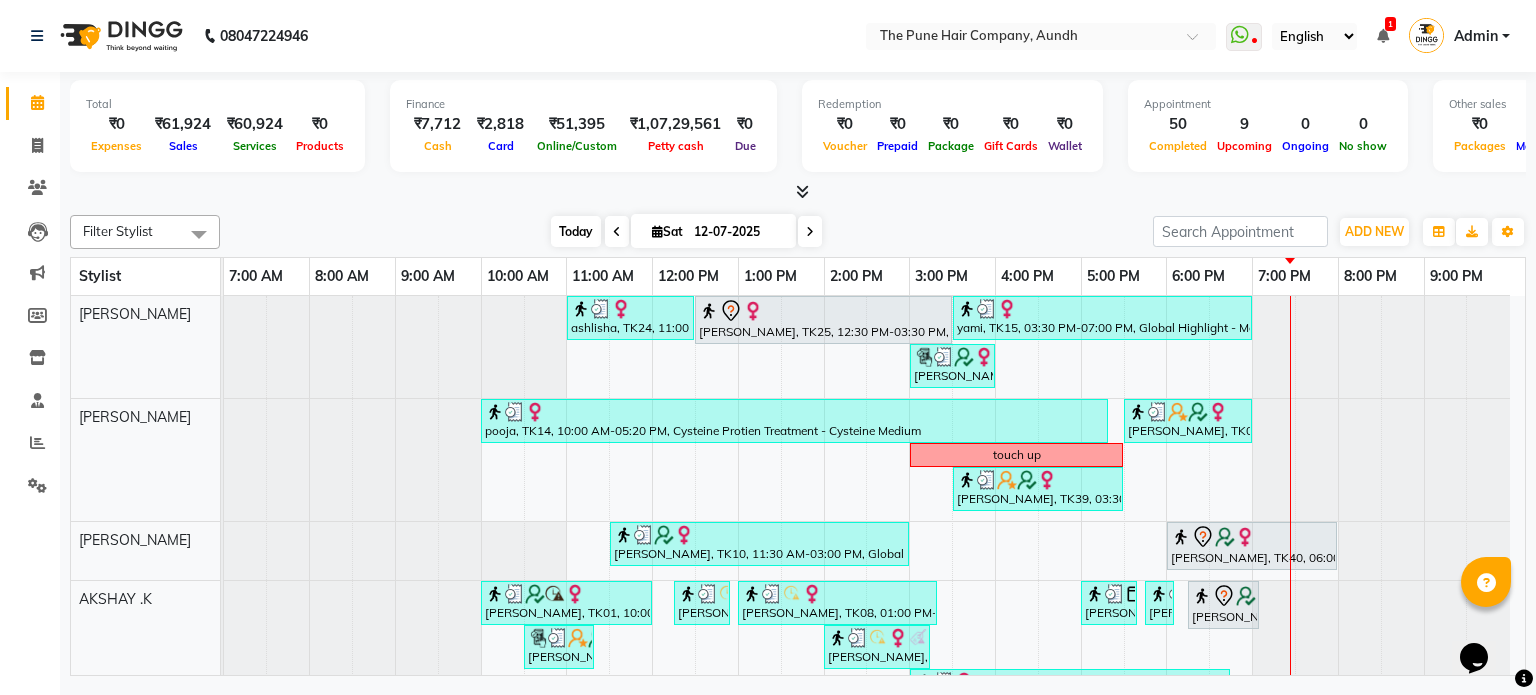 click on "Today" at bounding box center (576, 231) 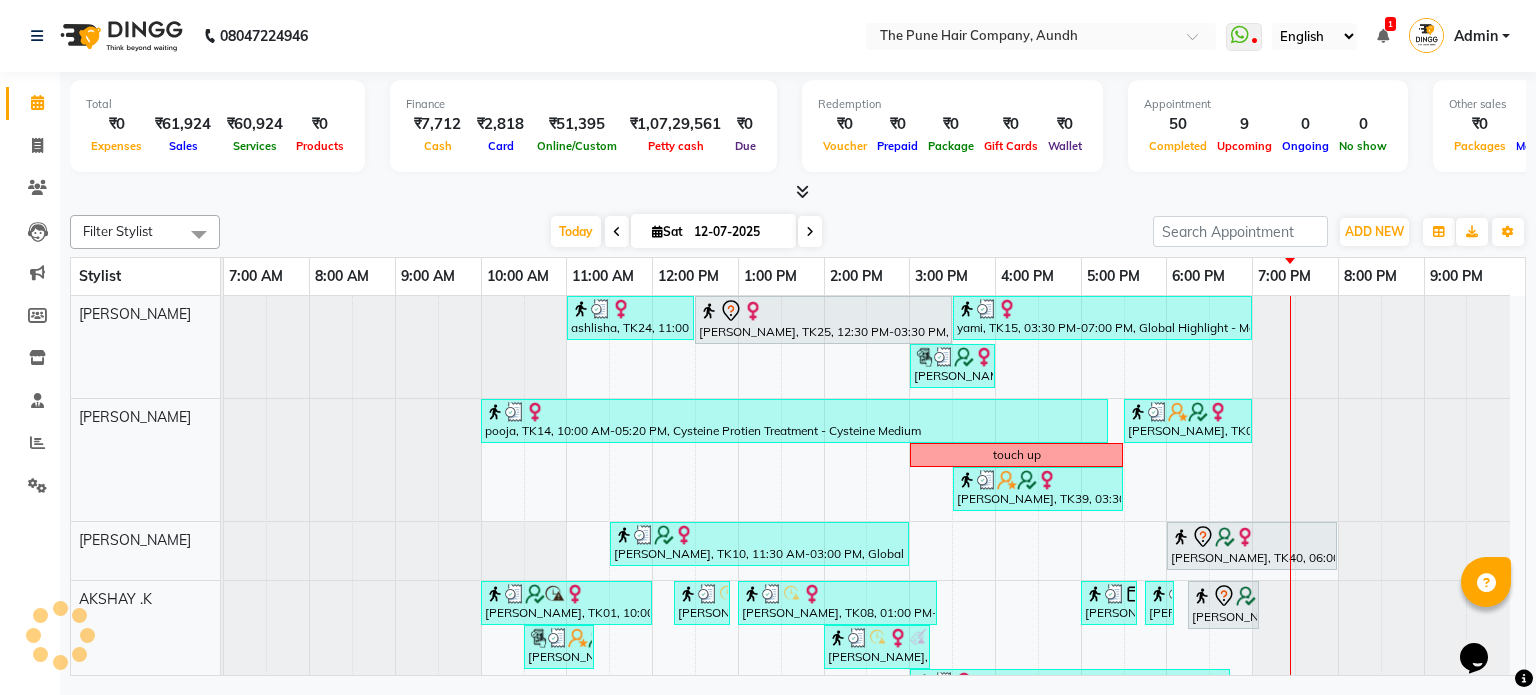scroll, scrollTop: 100, scrollLeft: 0, axis: vertical 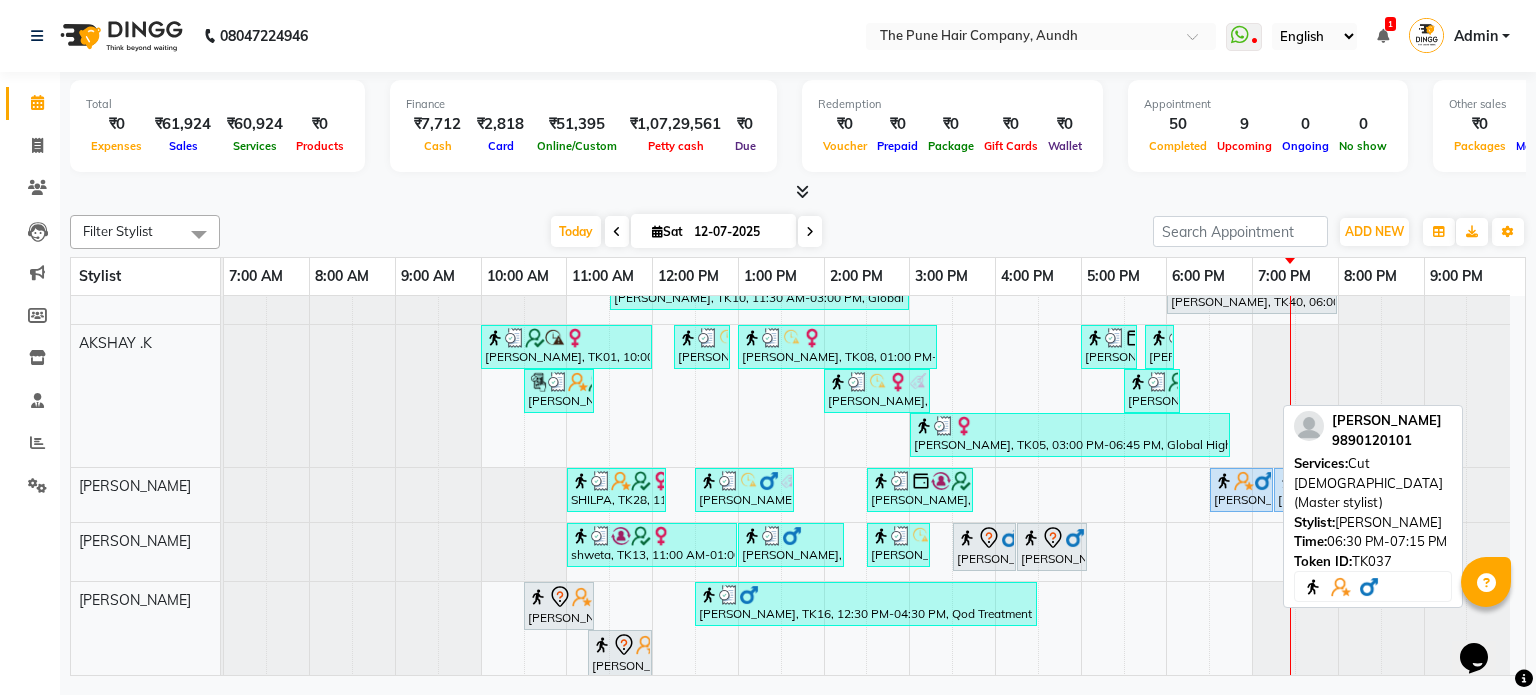 click at bounding box center (1244, 481) 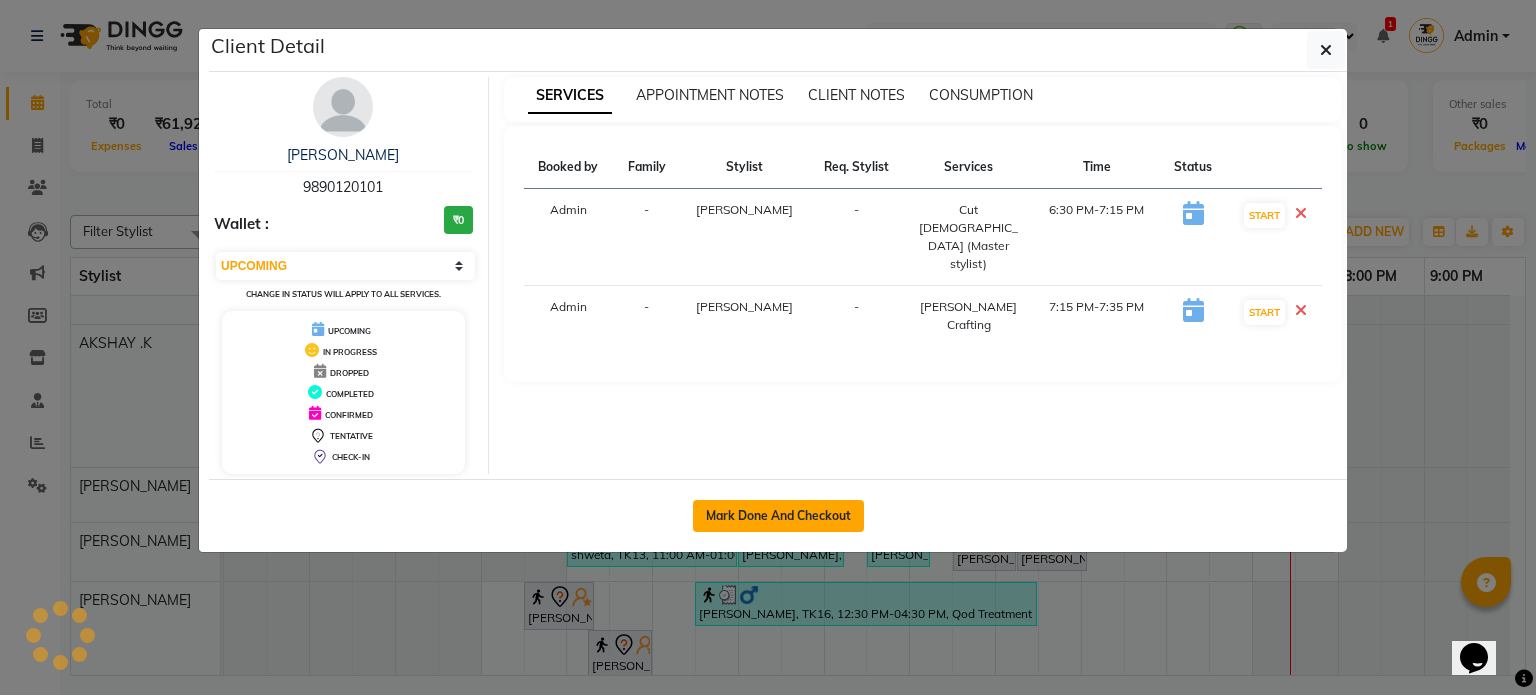 click on "Mark Done And Checkout" 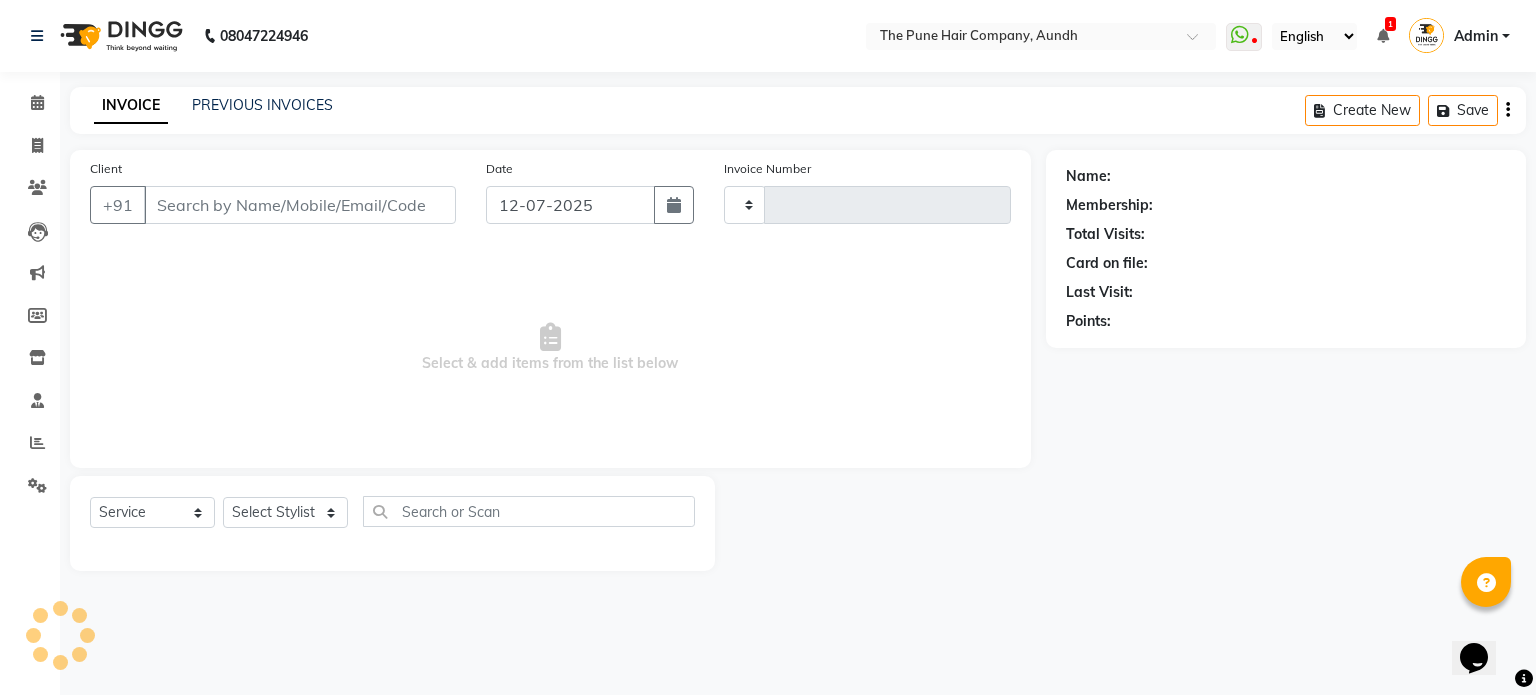 type on "3081" 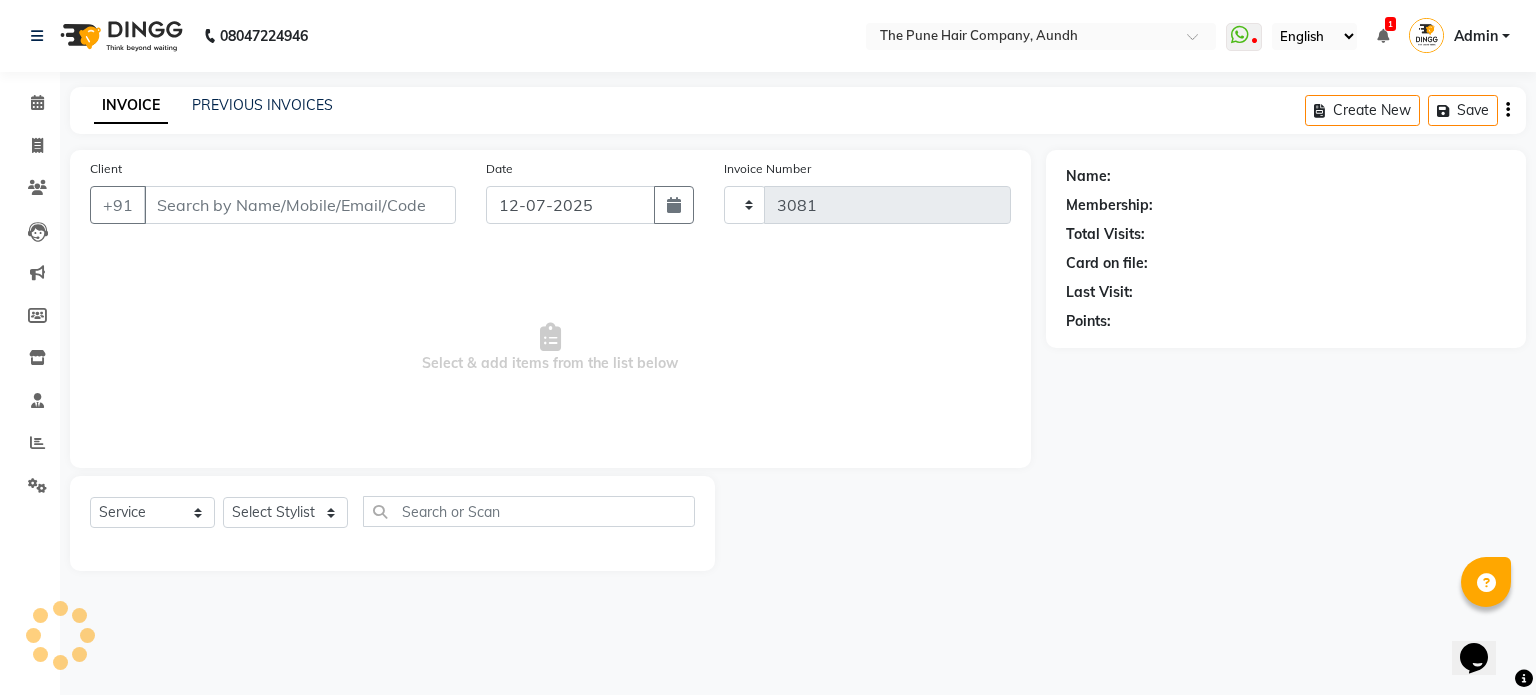 select on "106" 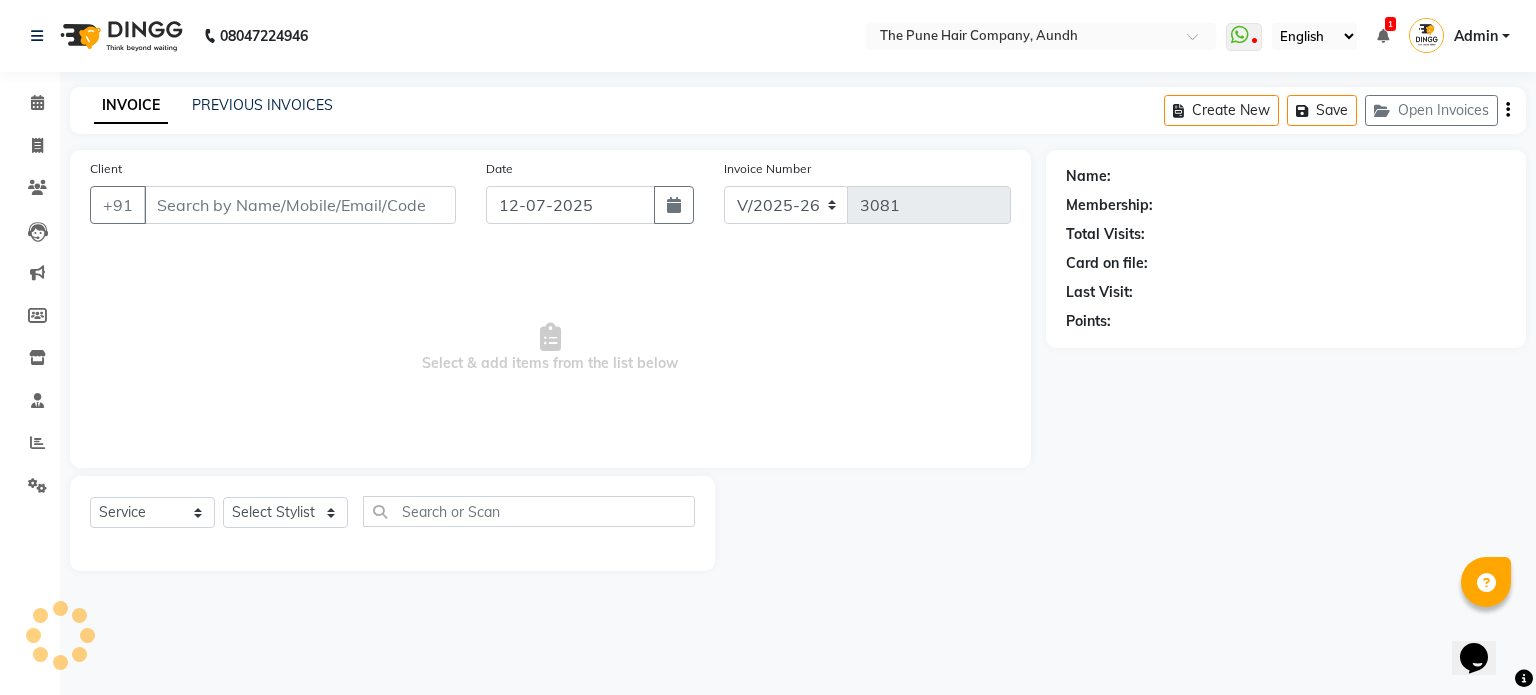 type on "9890120101" 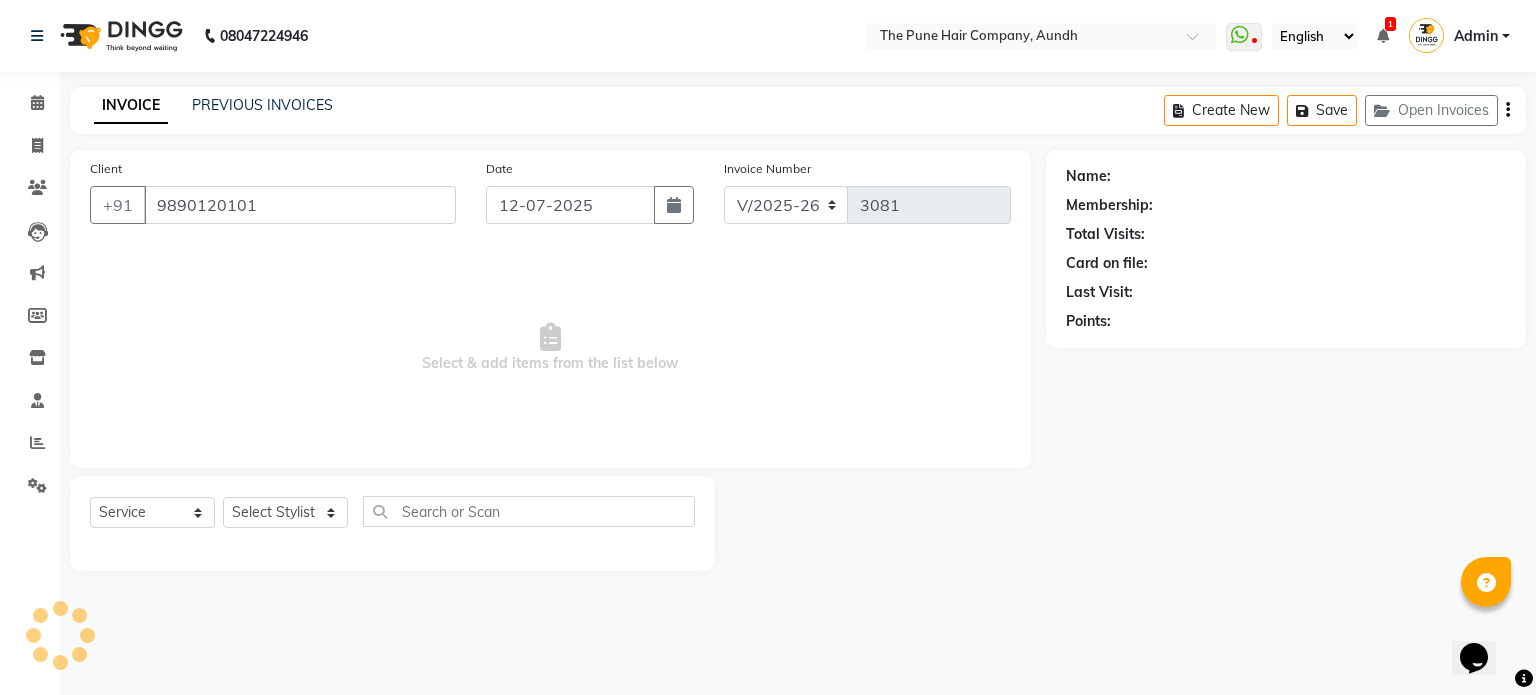 select on "12769" 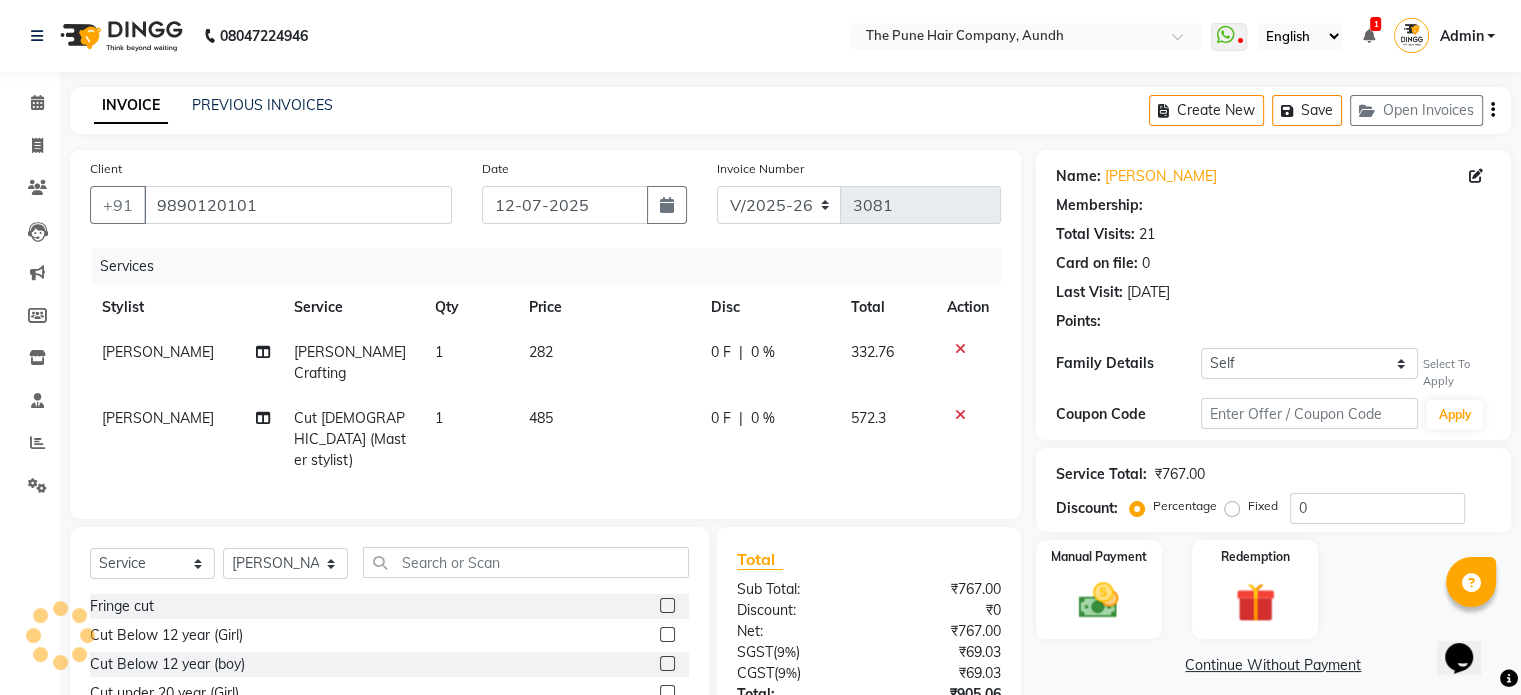 click 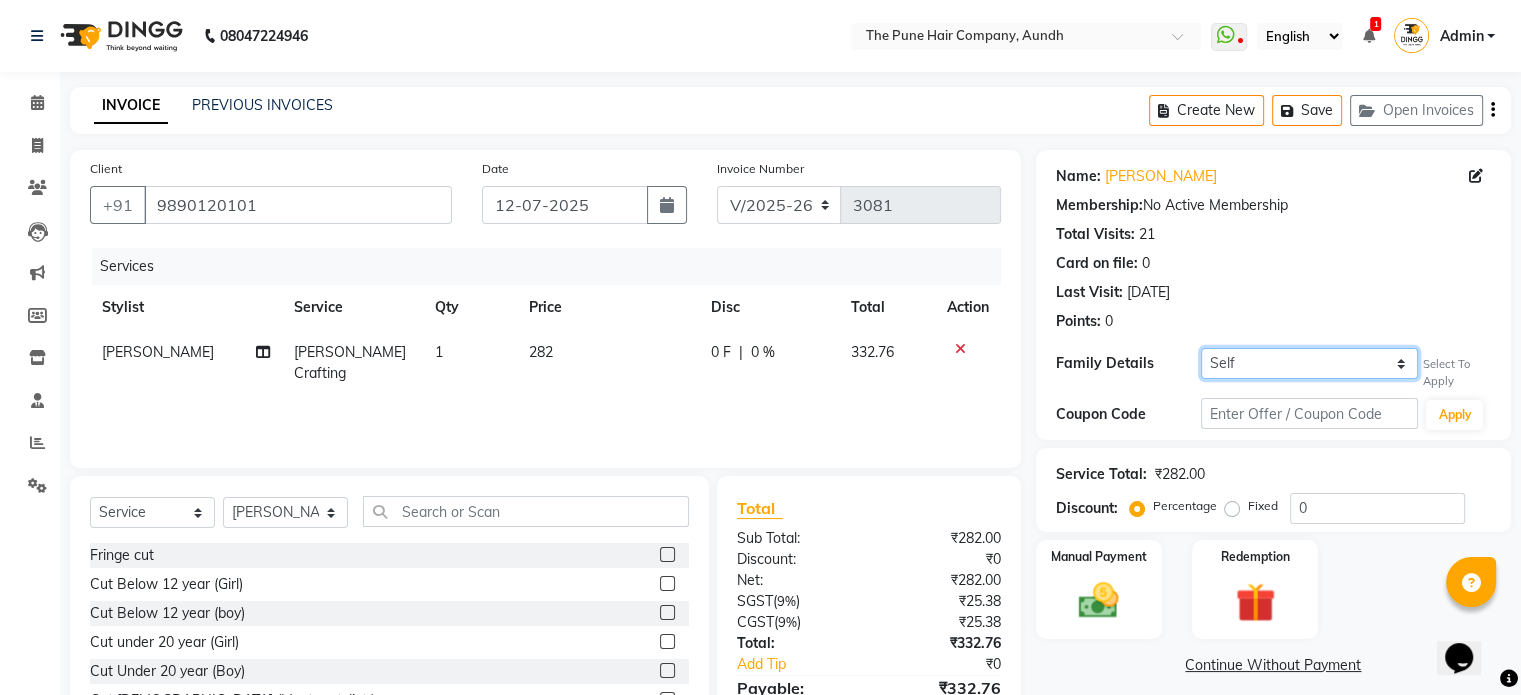 click on "Self Anjali pherwani" 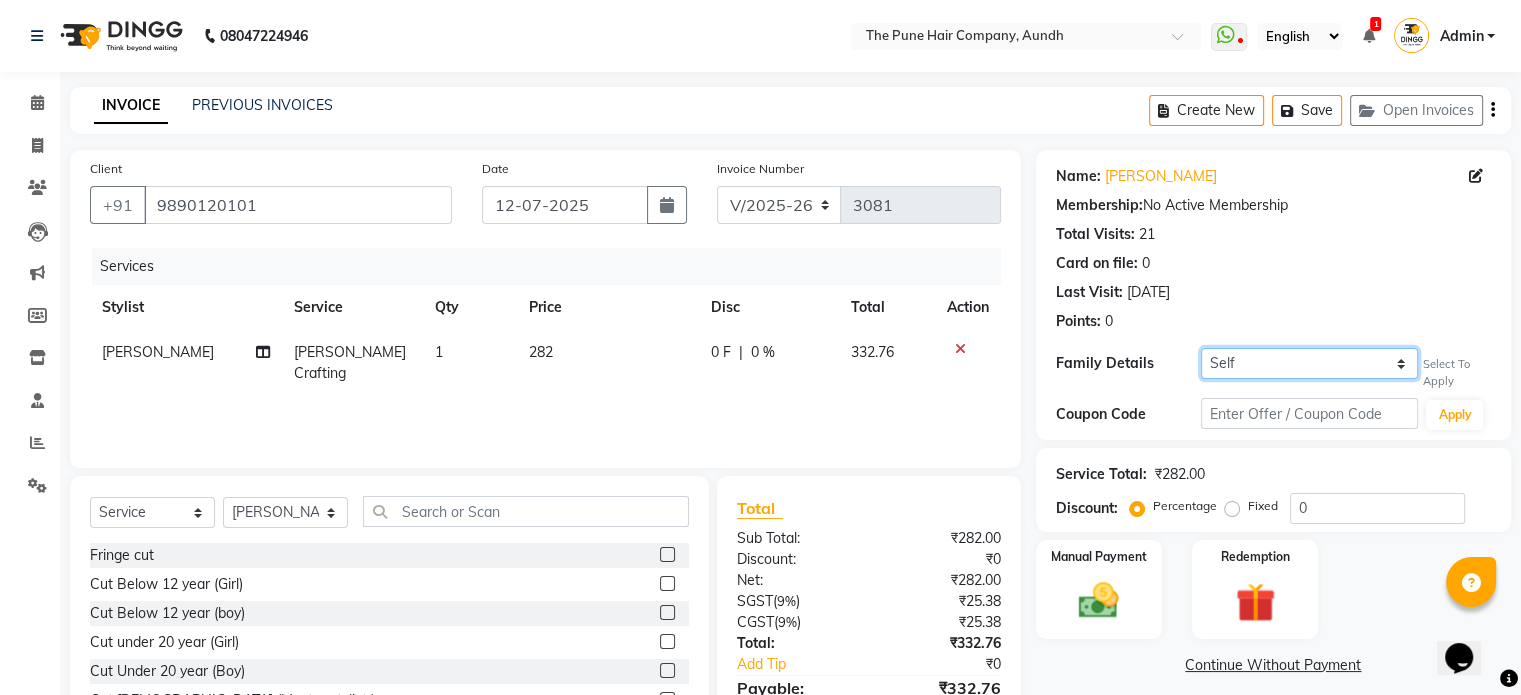 select on "17603" 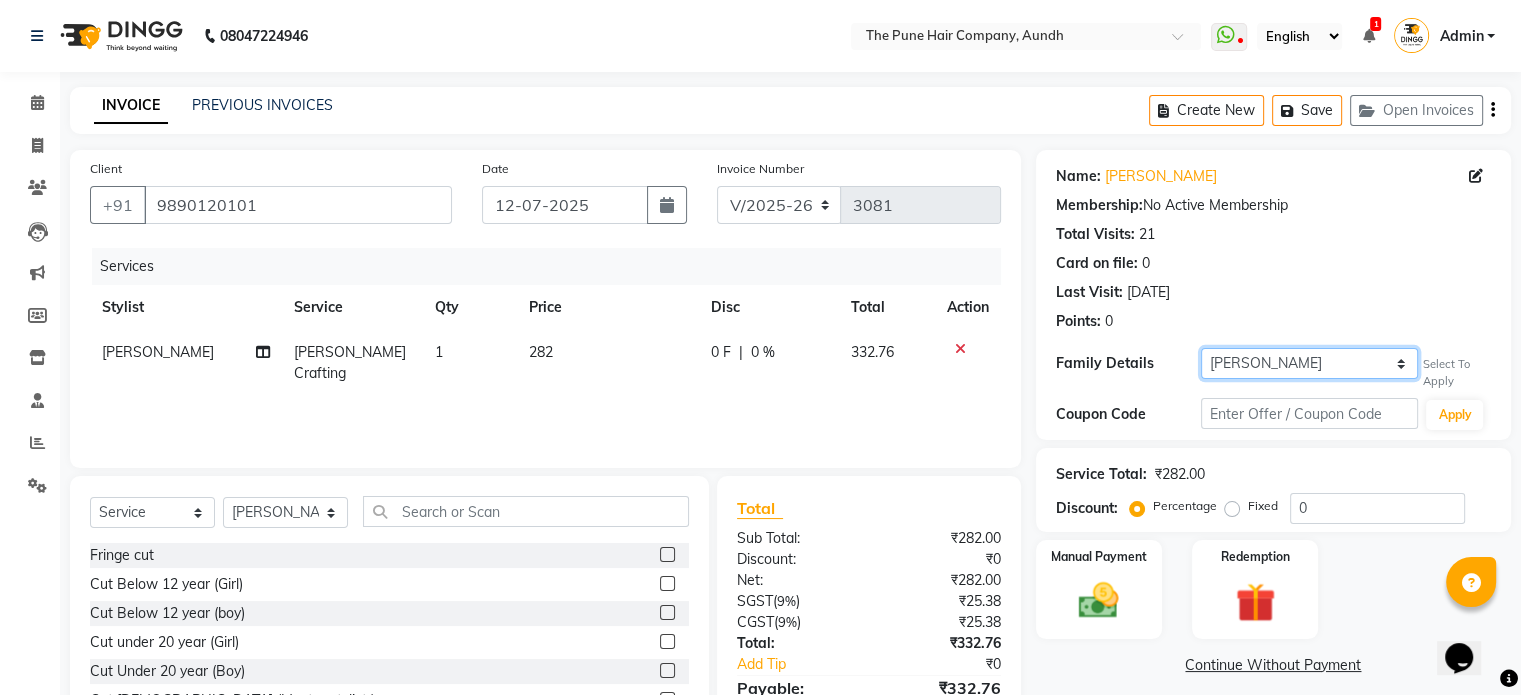 click on "Self Anjali pherwani" 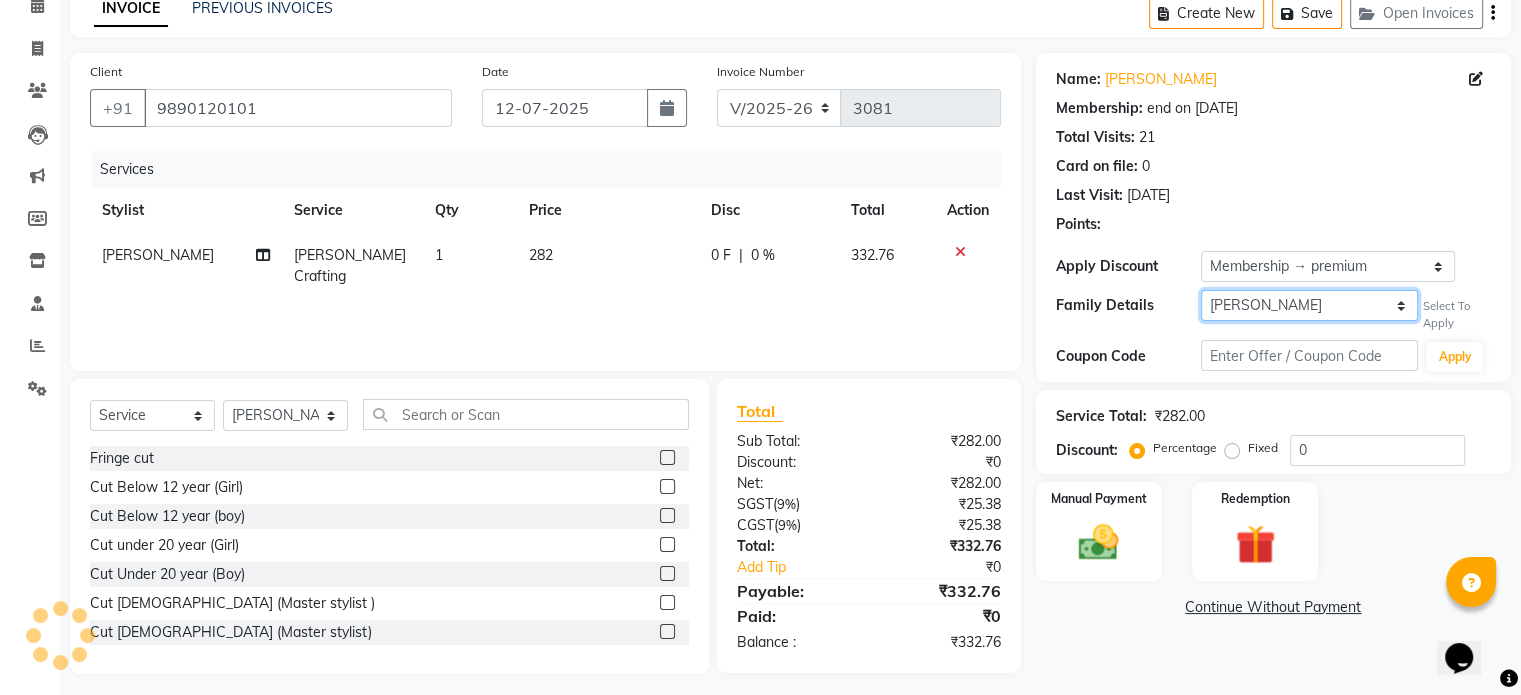 type on "20" 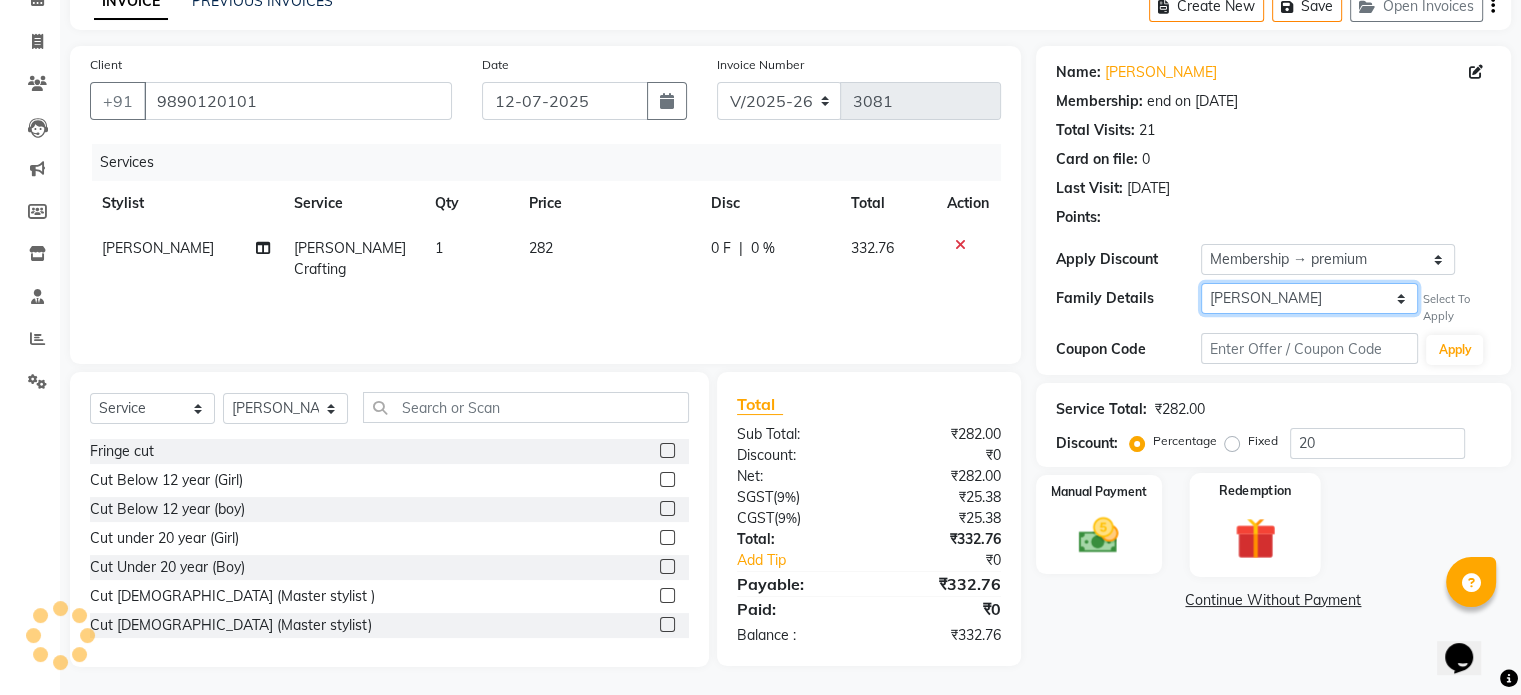 scroll, scrollTop: 106, scrollLeft: 0, axis: vertical 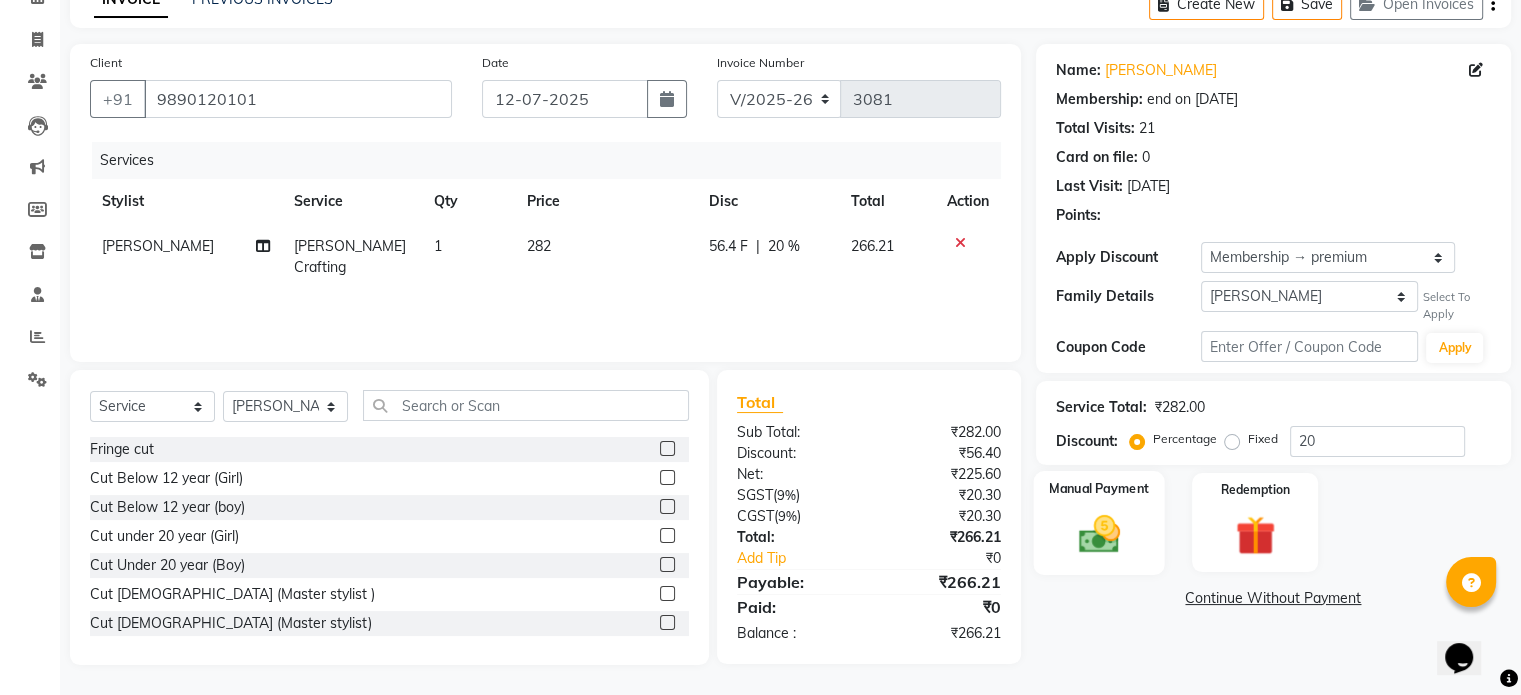 click 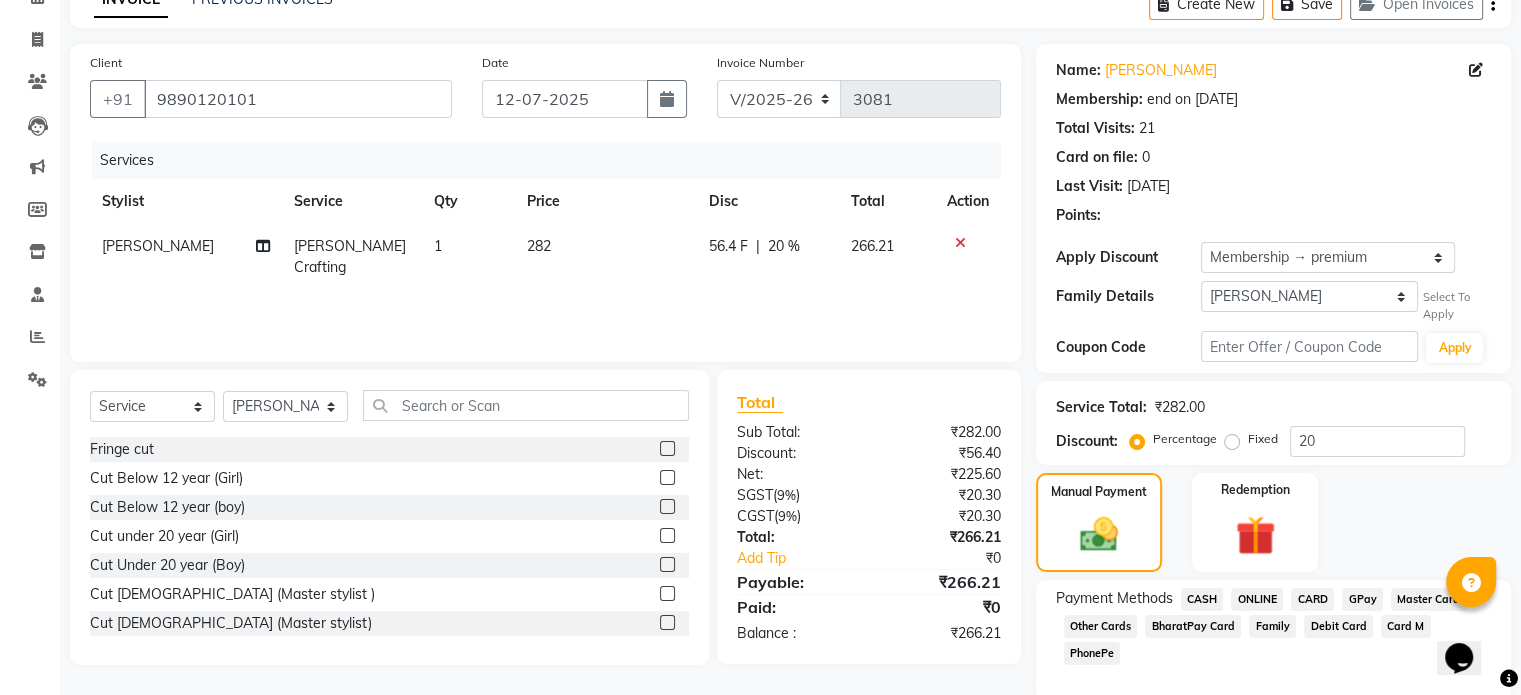 click on "ONLINE" 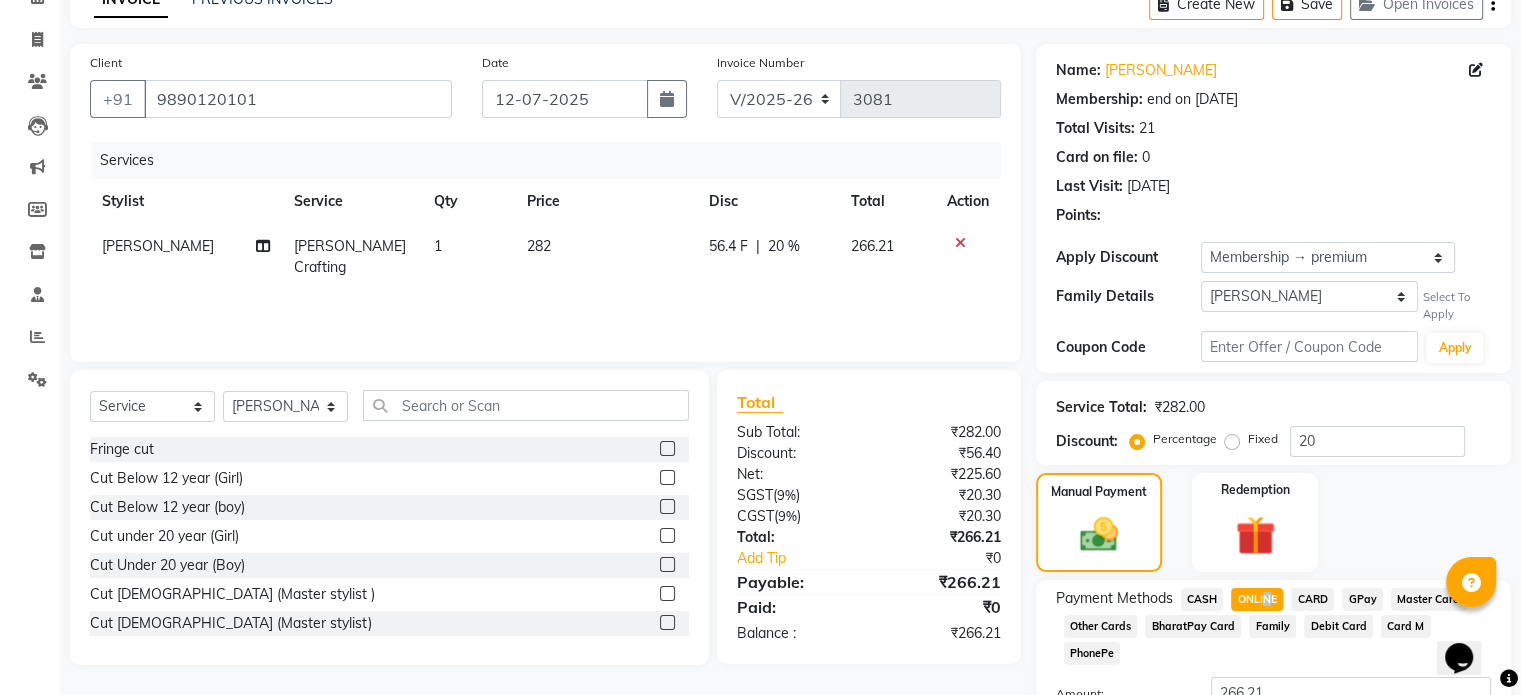 scroll, scrollTop: 241, scrollLeft: 0, axis: vertical 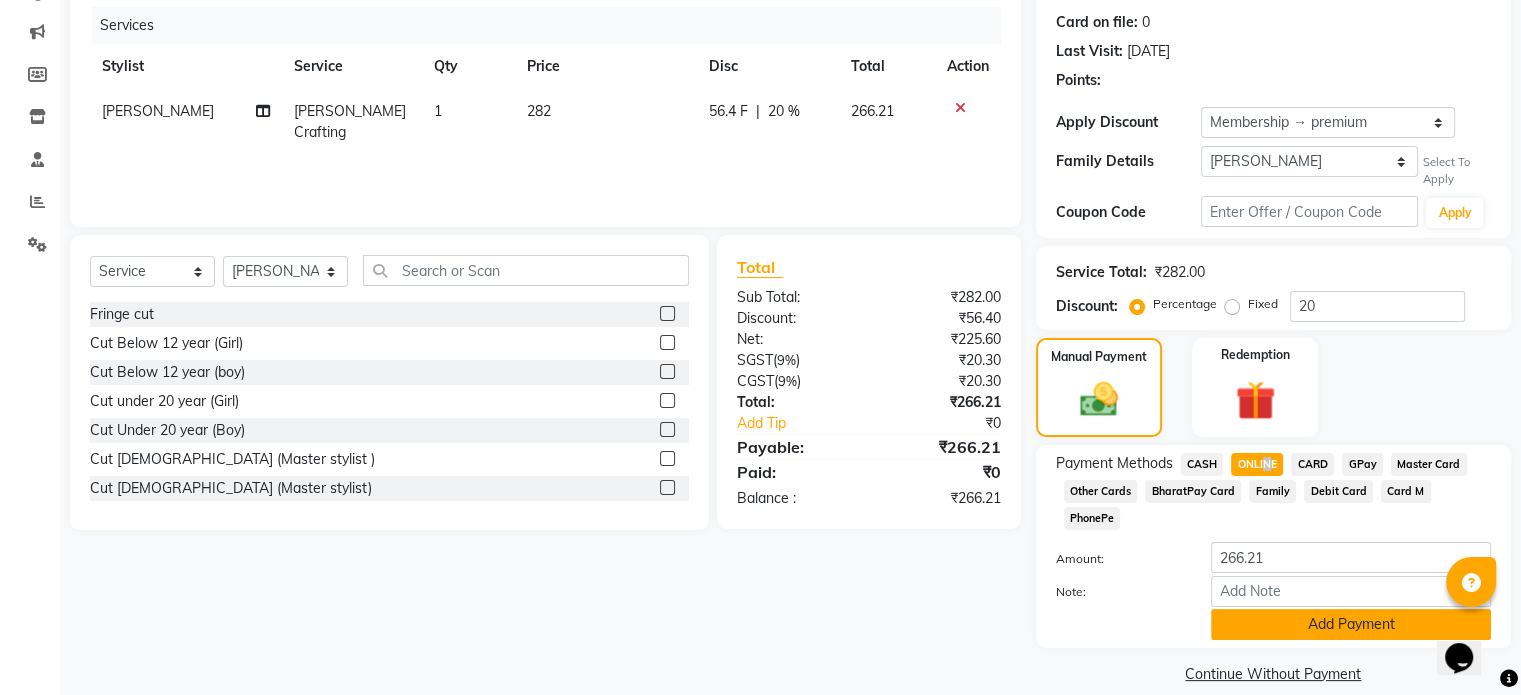click on "Add Payment" 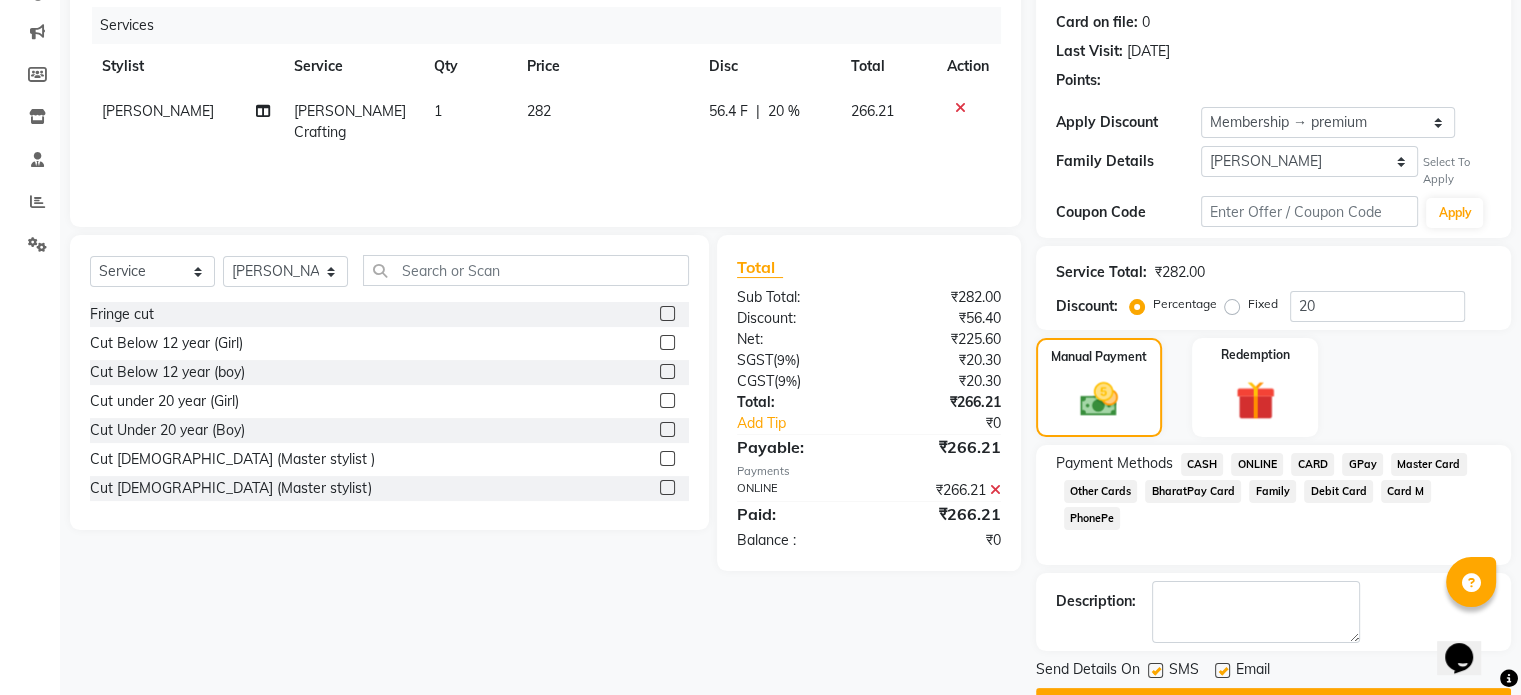 click on "Email" 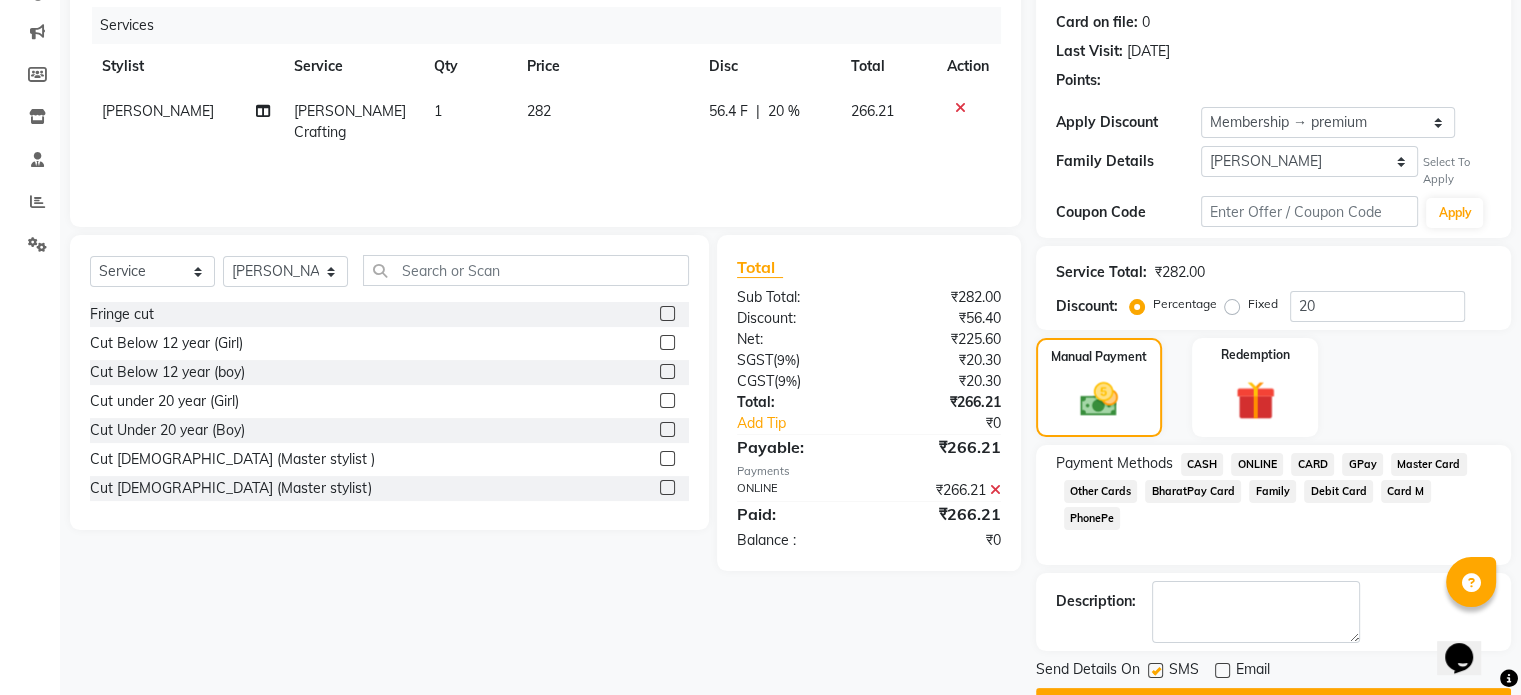 click 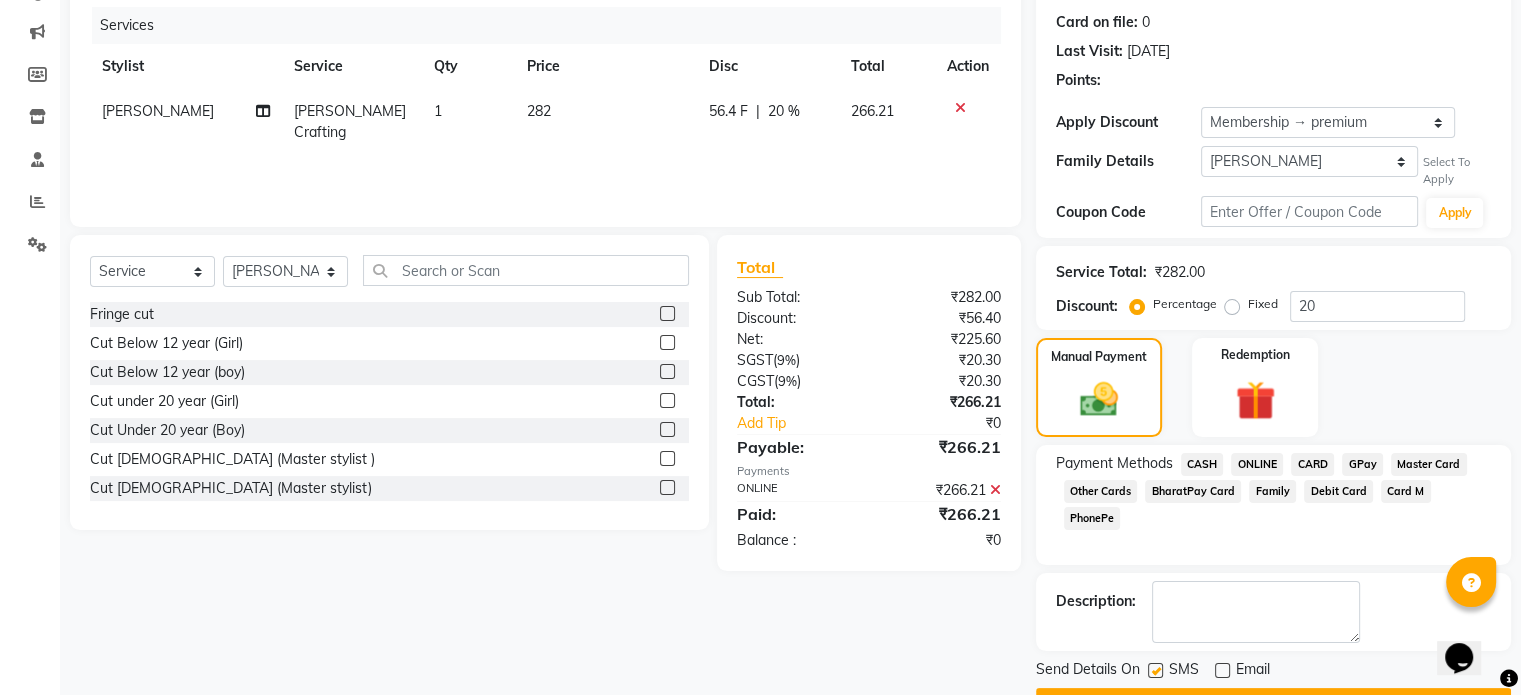 click at bounding box center [1154, 671] 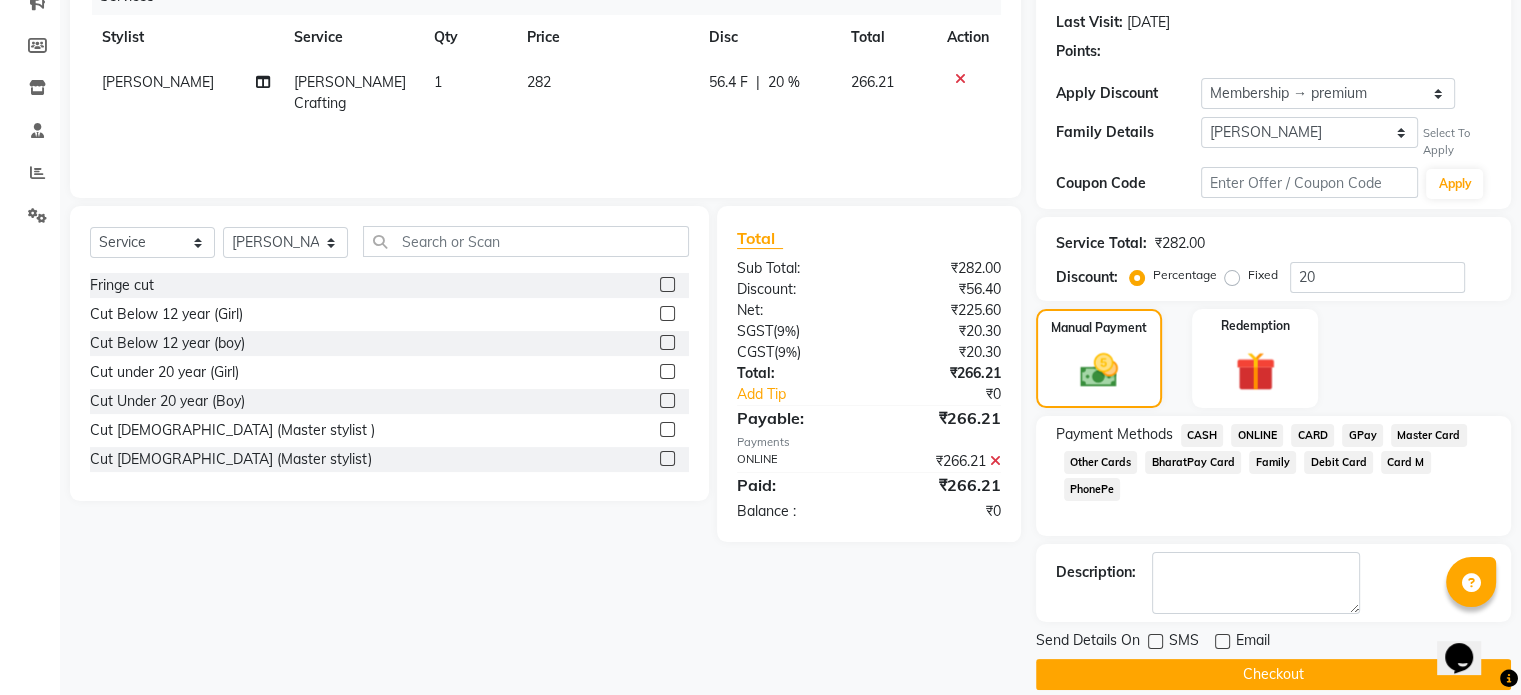 scroll, scrollTop: 295, scrollLeft: 0, axis: vertical 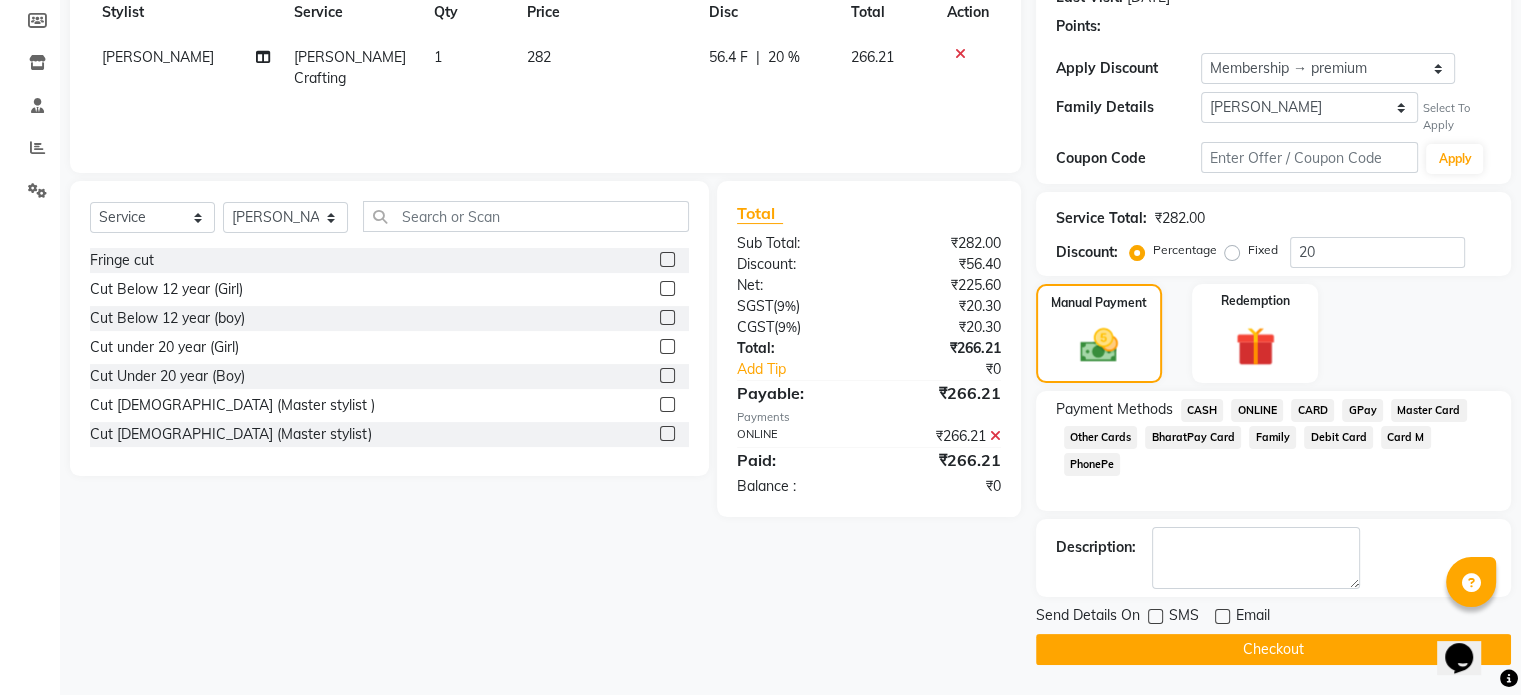 click on "Checkout" 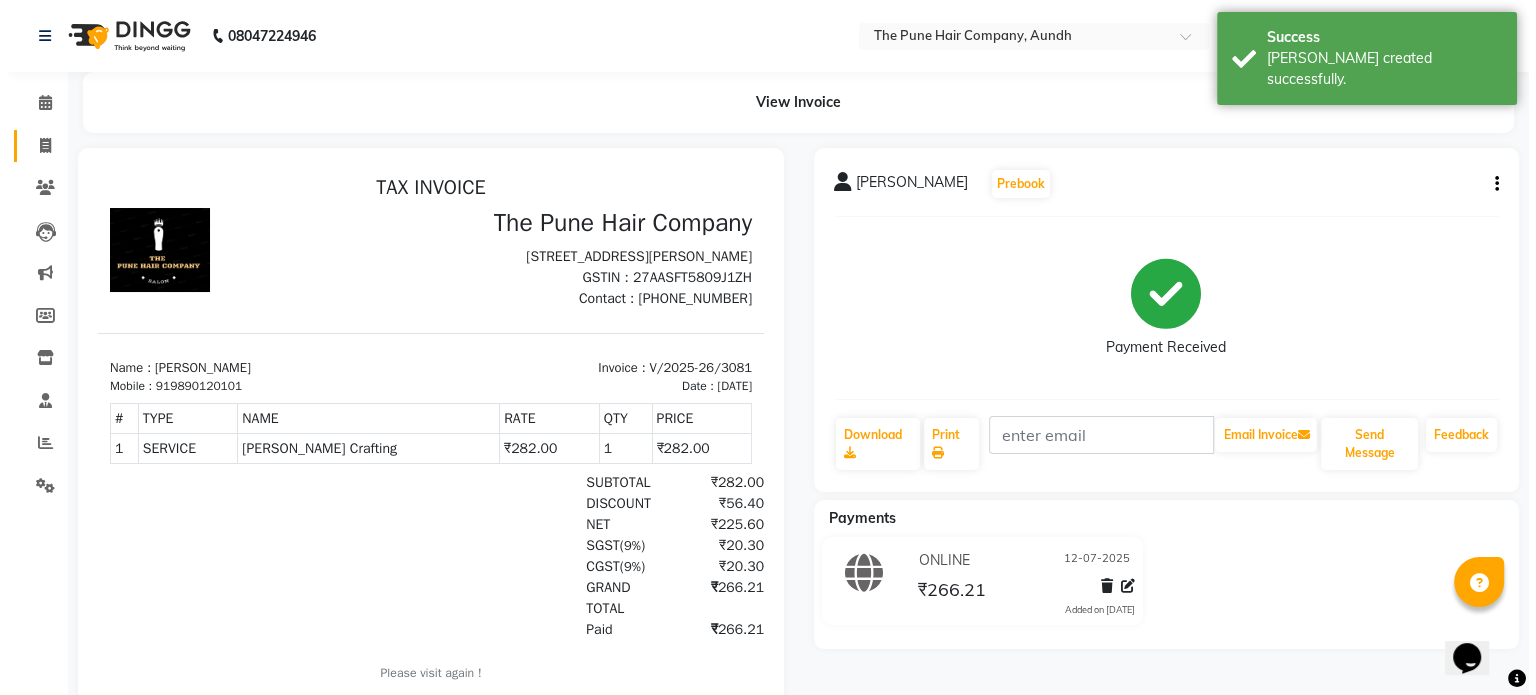 scroll, scrollTop: 0, scrollLeft: 0, axis: both 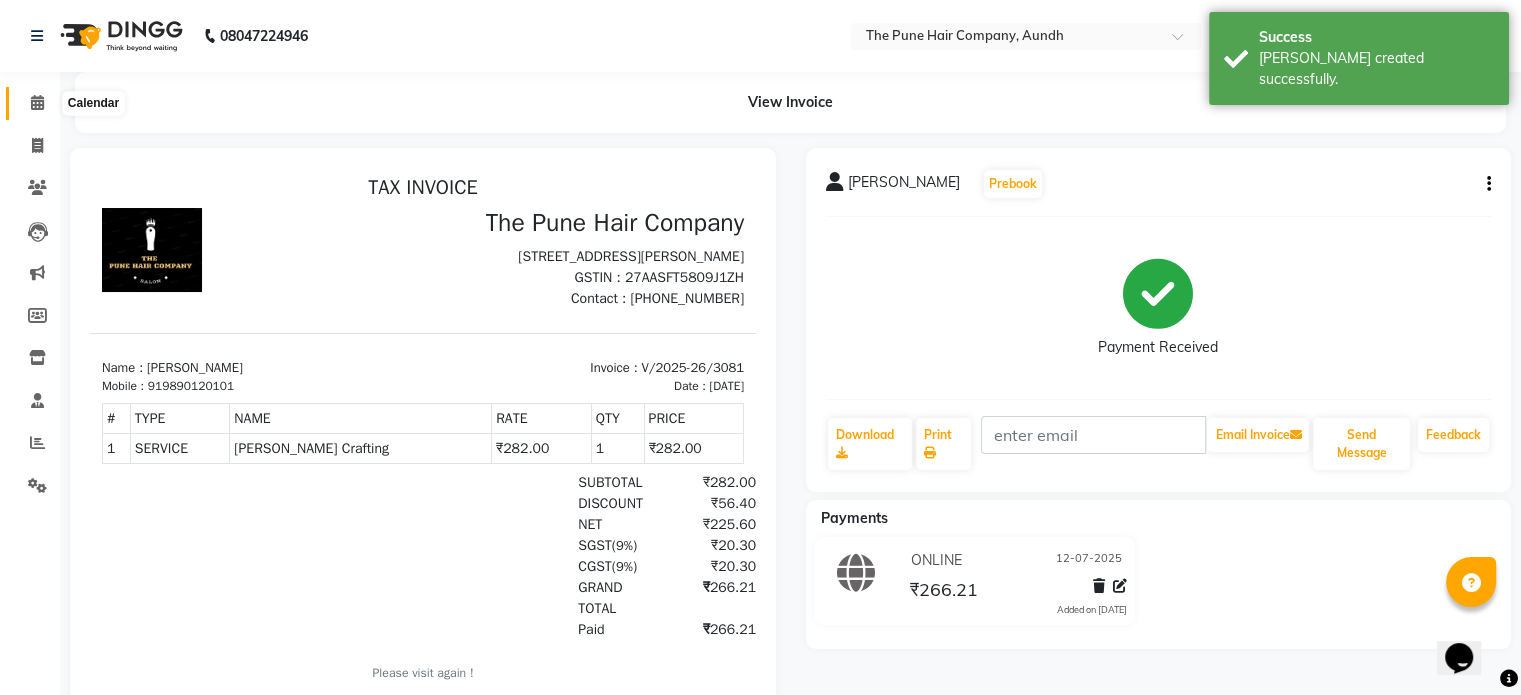 click 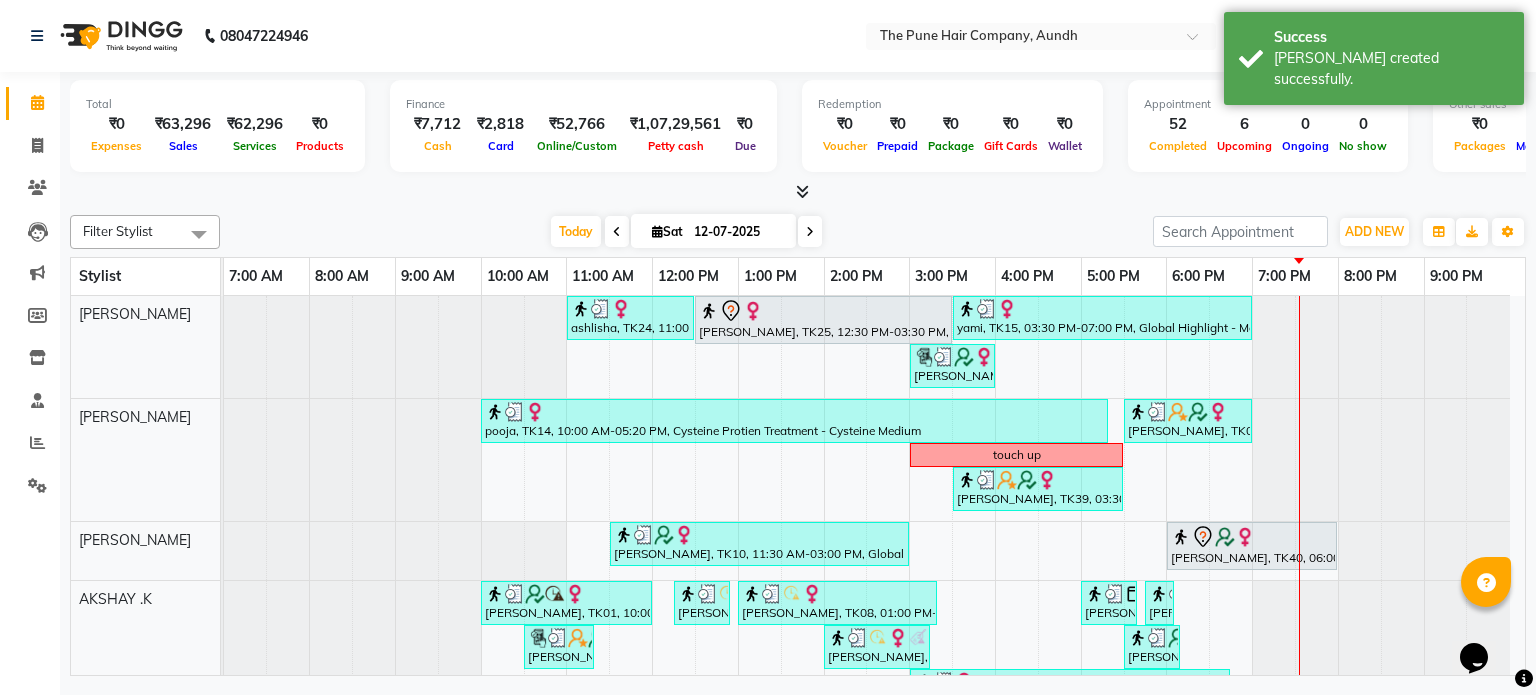 scroll, scrollTop: 183, scrollLeft: 0, axis: vertical 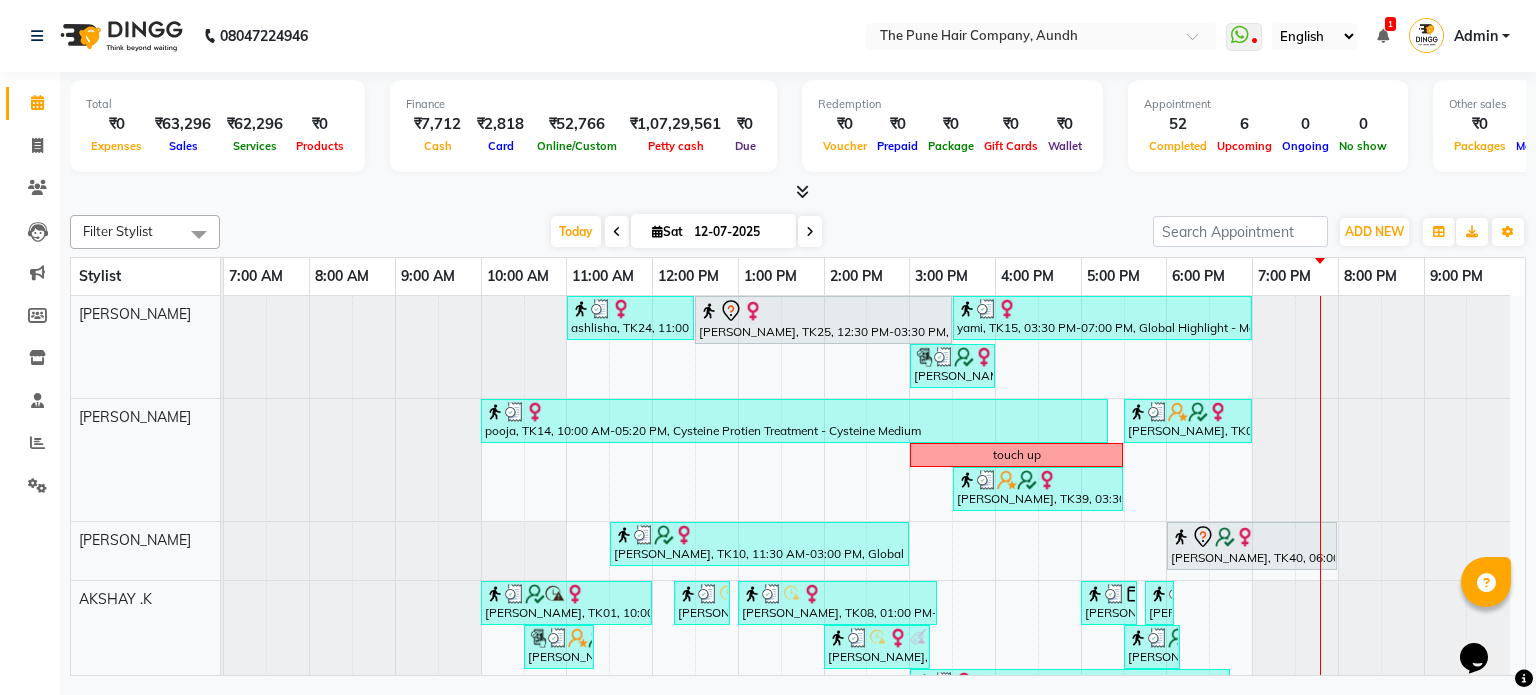 click at bounding box center [810, 232] 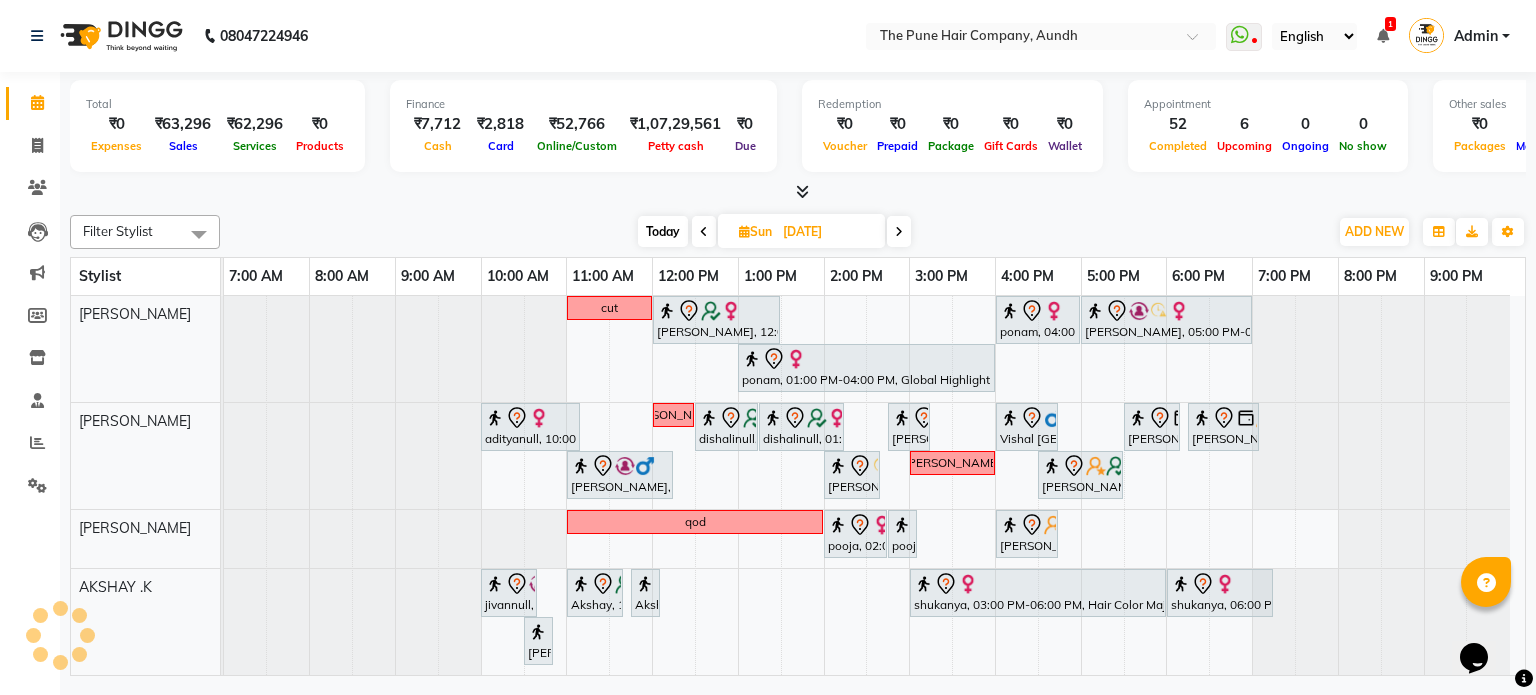 scroll, scrollTop: 200, scrollLeft: 0, axis: vertical 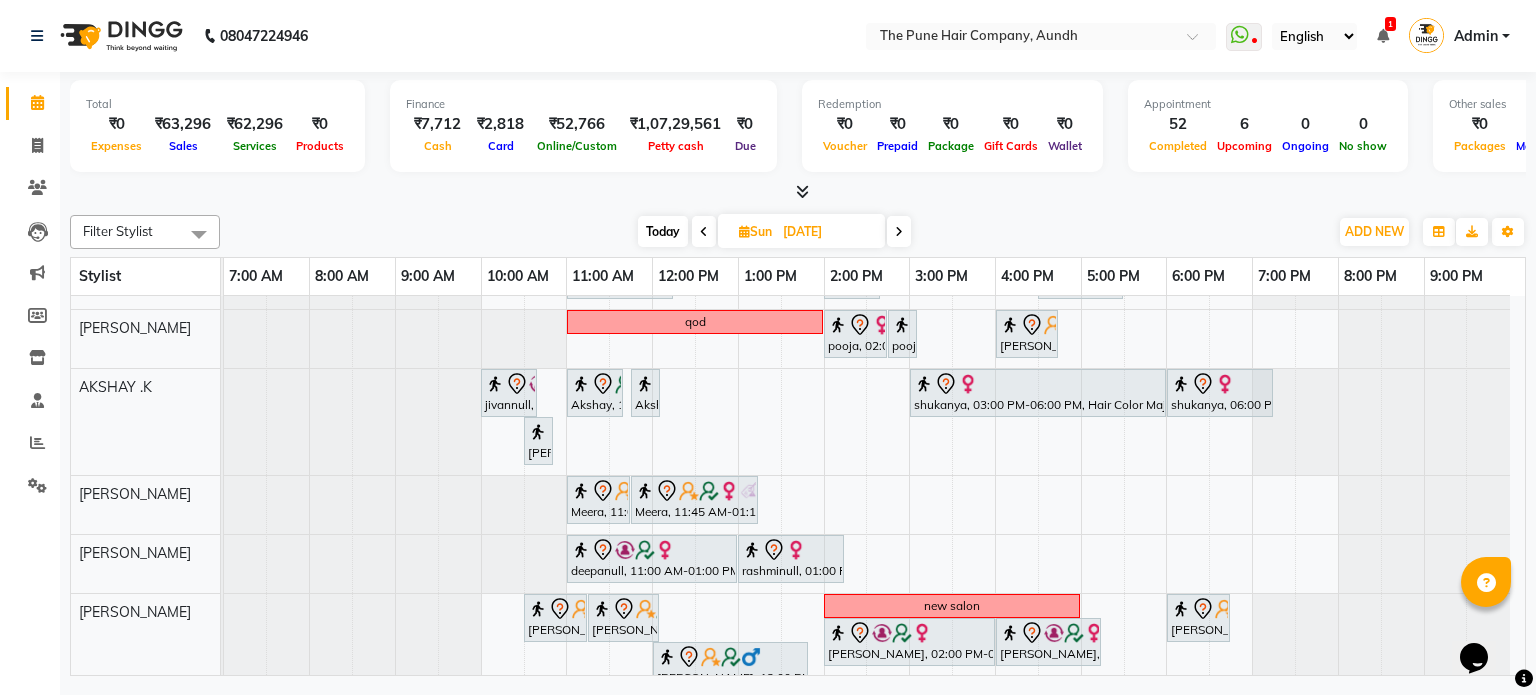 click at bounding box center (899, 232) 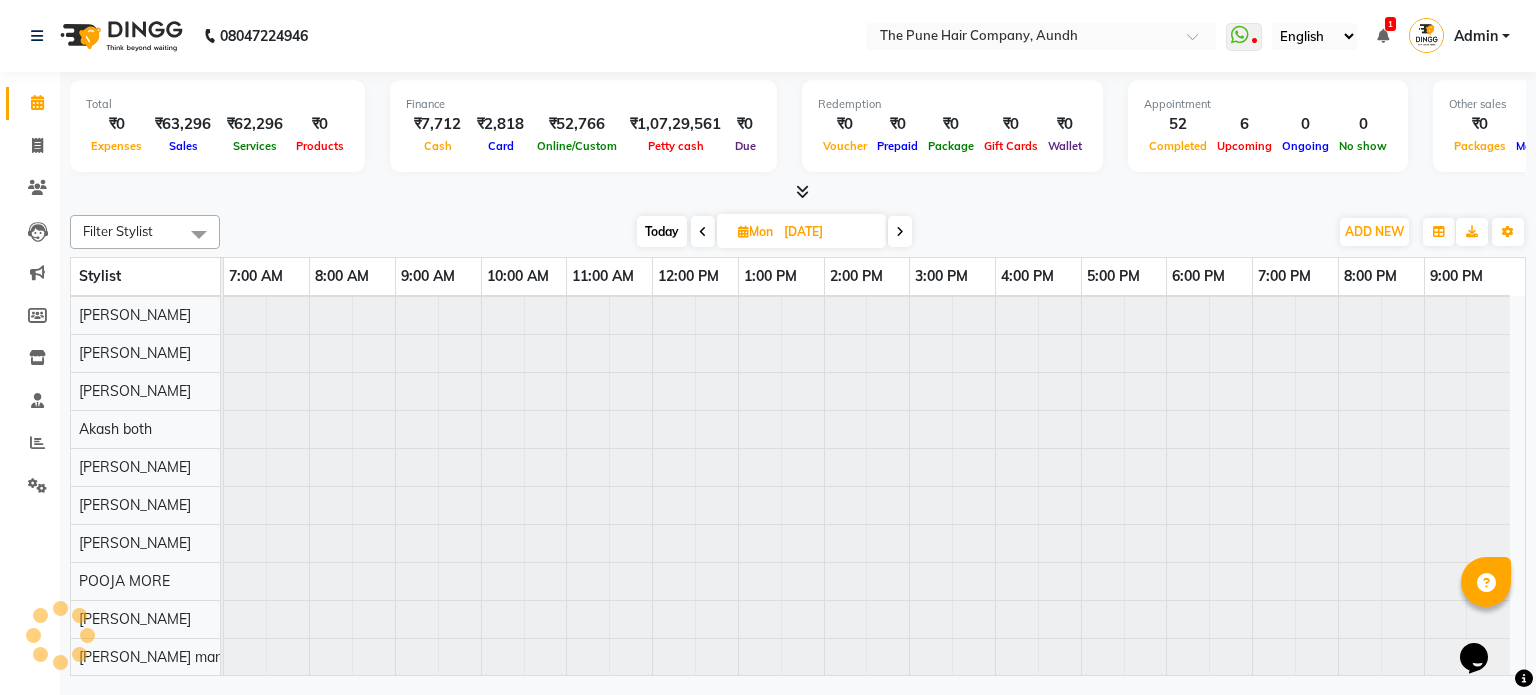 scroll, scrollTop: 148, scrollLeft: 0, axis: vertical 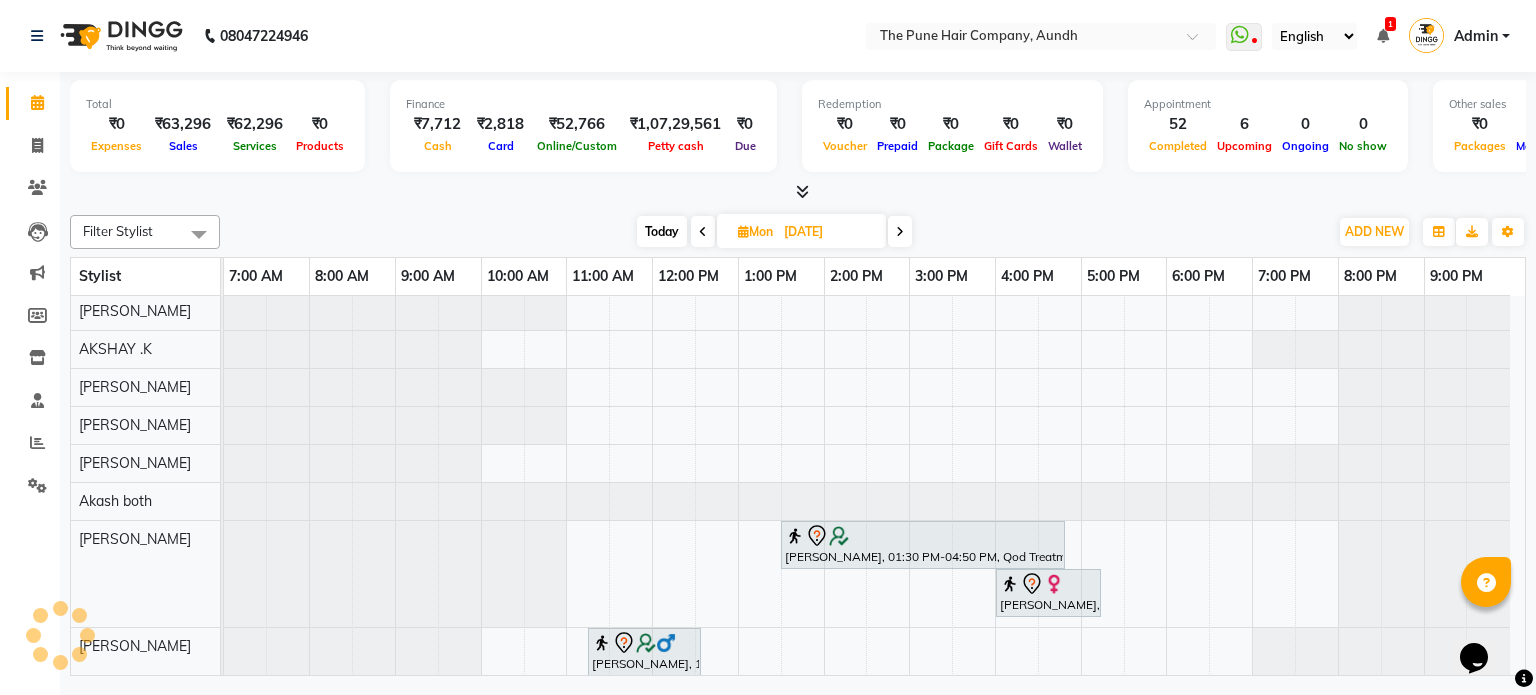 click at bounding box center [900, 231] 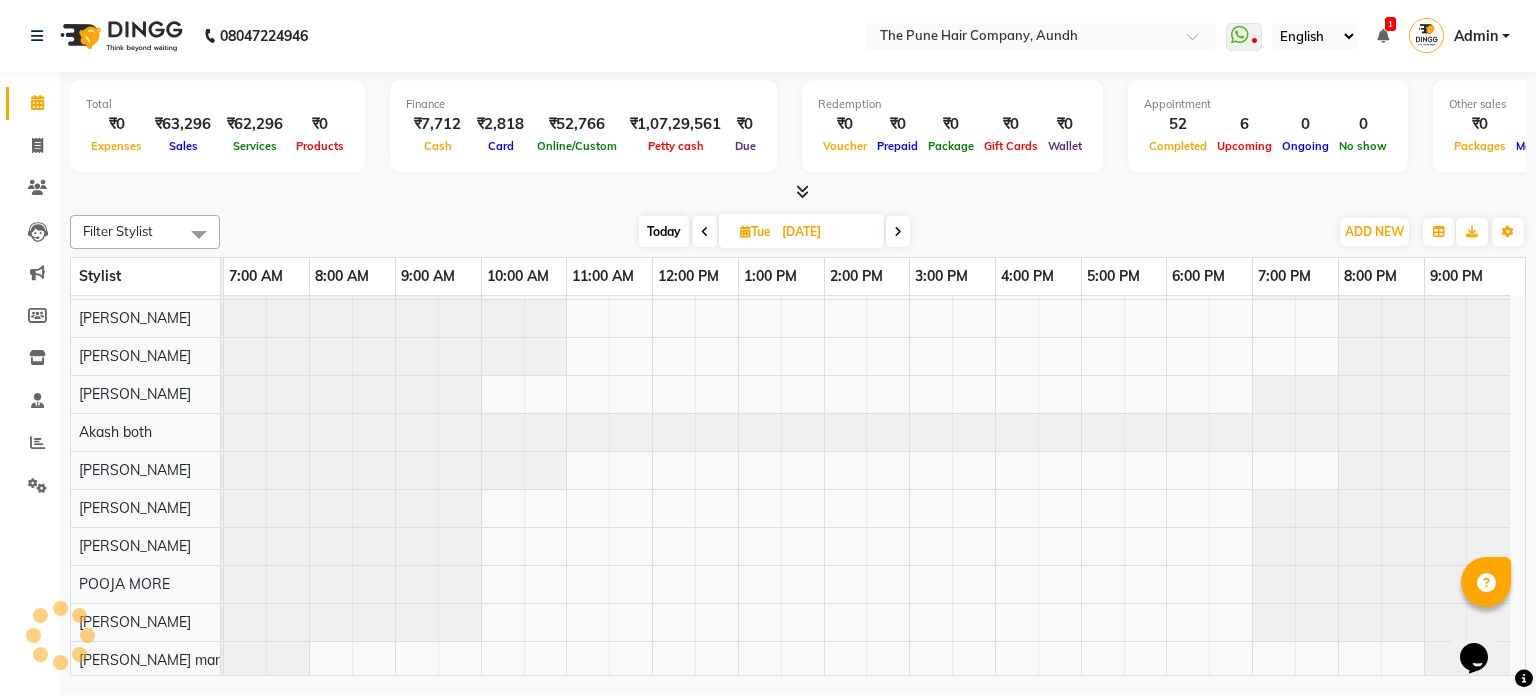scroll, scrollTop: 200, scrollLeft: 0, axis: vertical 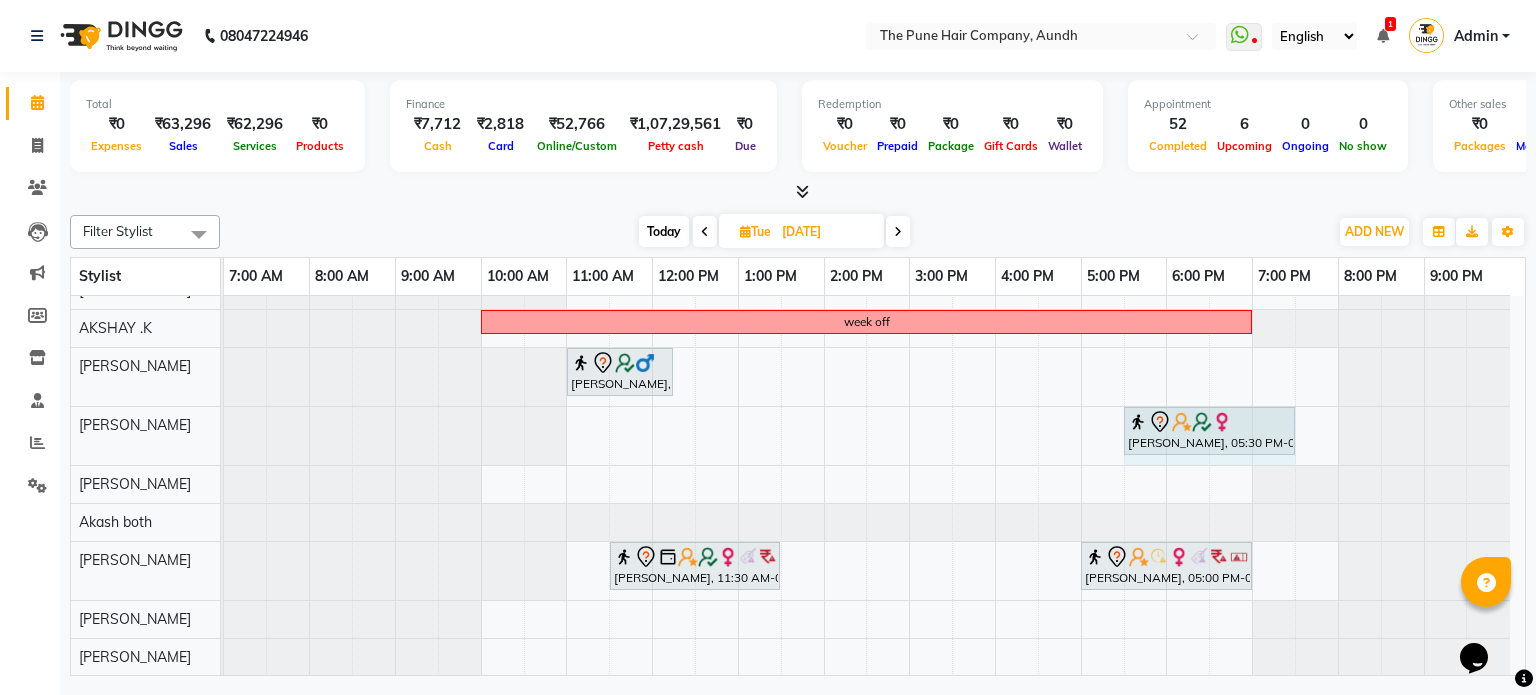 drag, startPoint x: 1252, startPoint y: 423, endPoint x: 1277, endPoint y: 415, distance: 26.24881 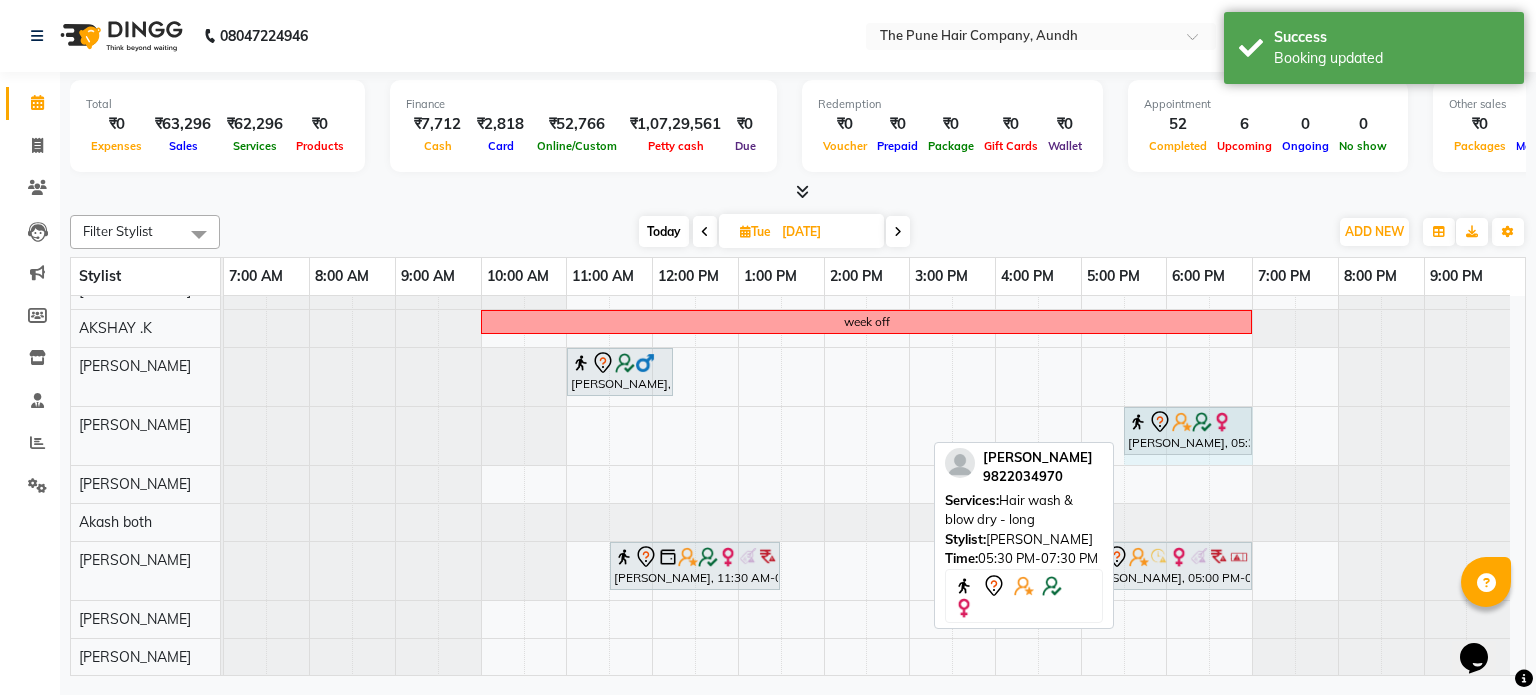 drag, startPoint x: 1292, startPoint y: 421, endPoint x: 1239, endPoint y: 437, distance: 55.362442 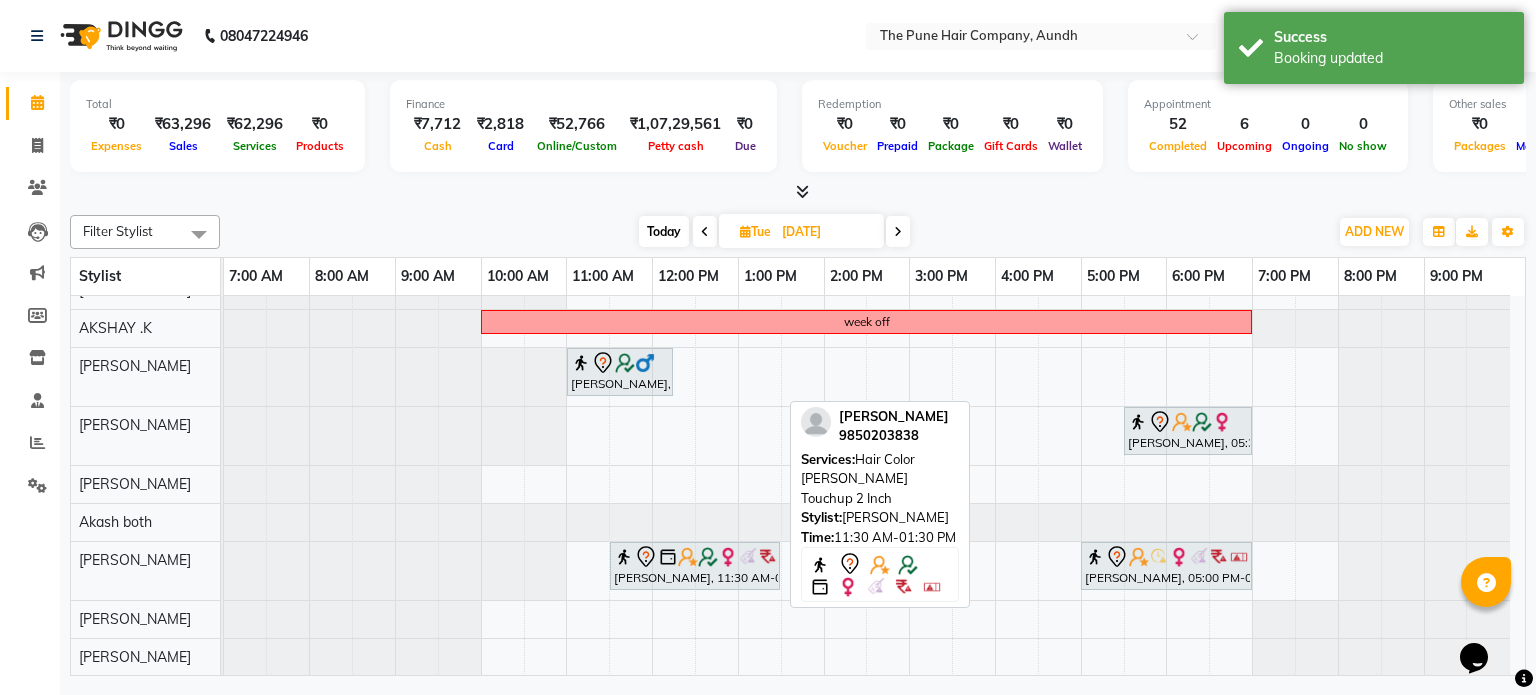 scroll, scrollTop: 0, scrollLeft: 0, axis: both 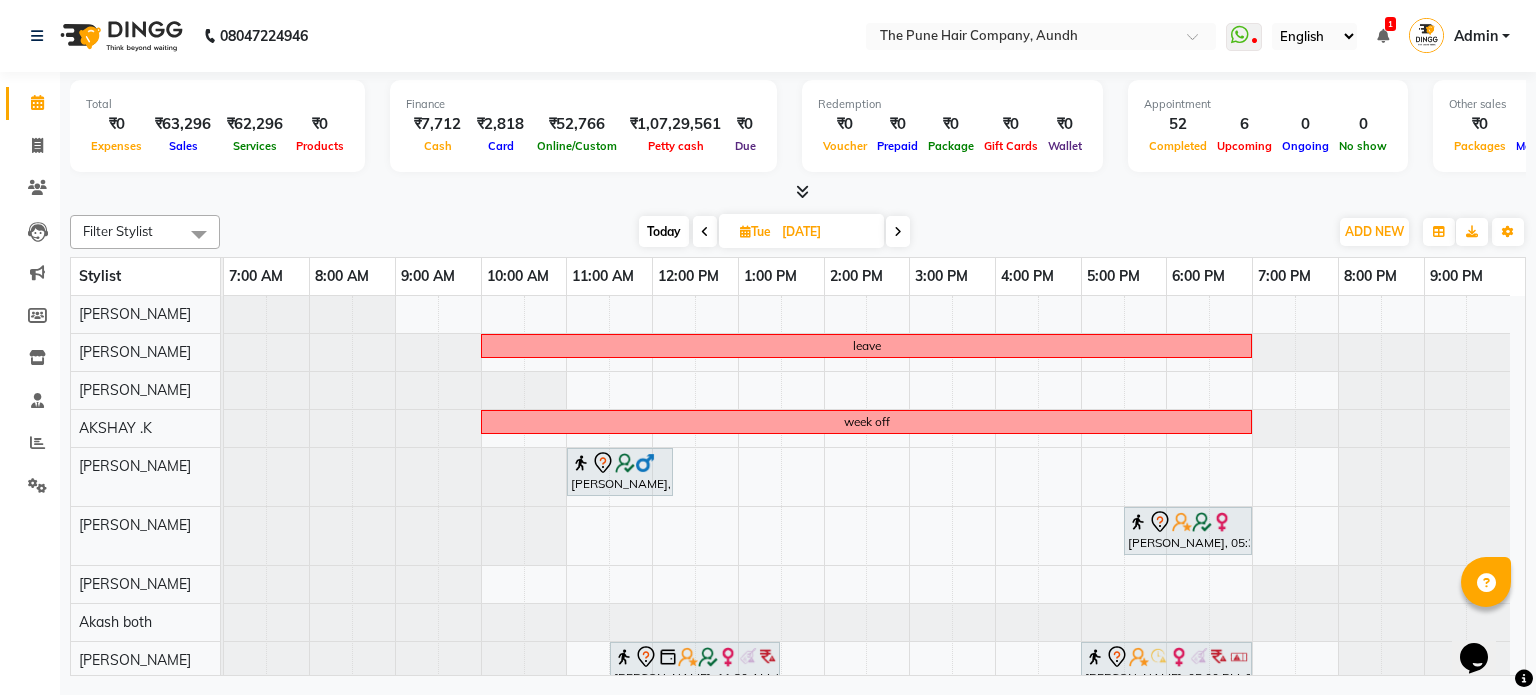 click on "Today  Tue 15-07-2025" at bounding box center (774, 232) 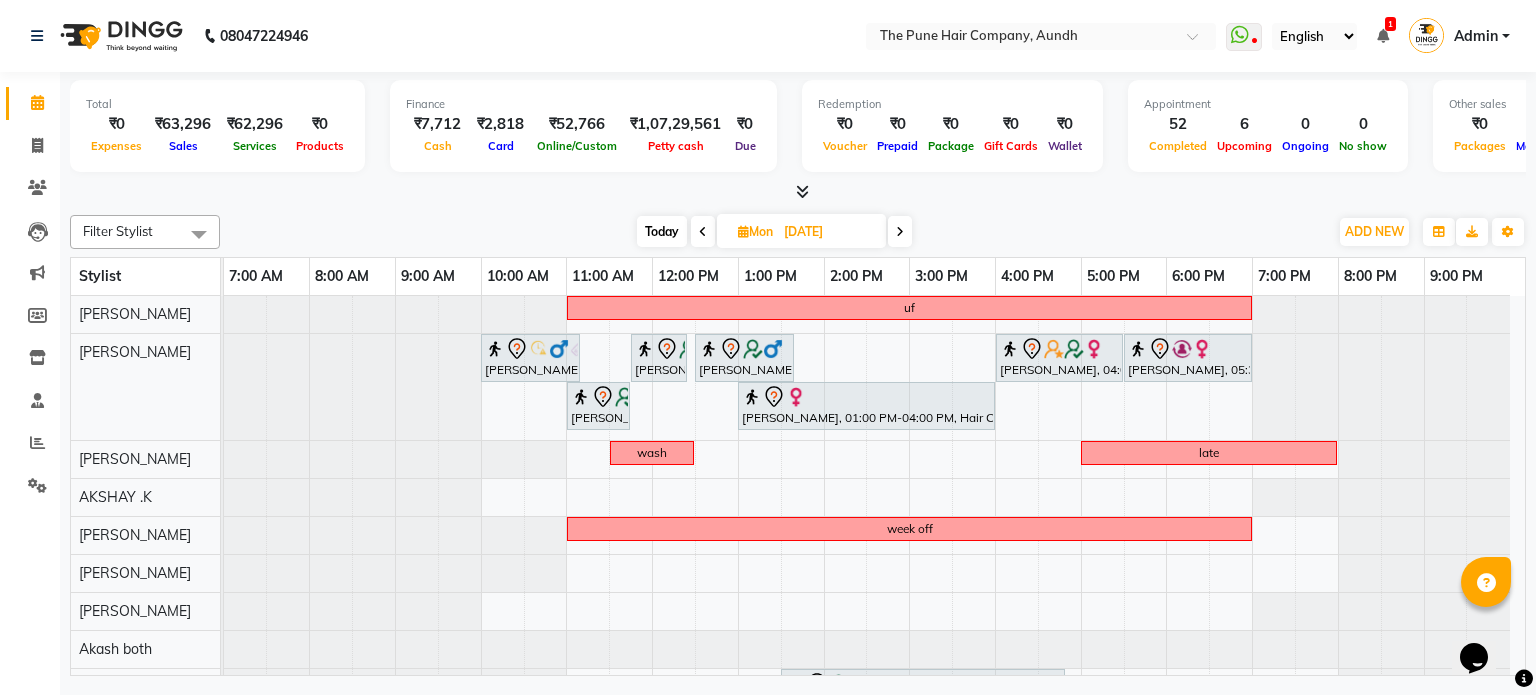 click at bounding box center (900, 231) 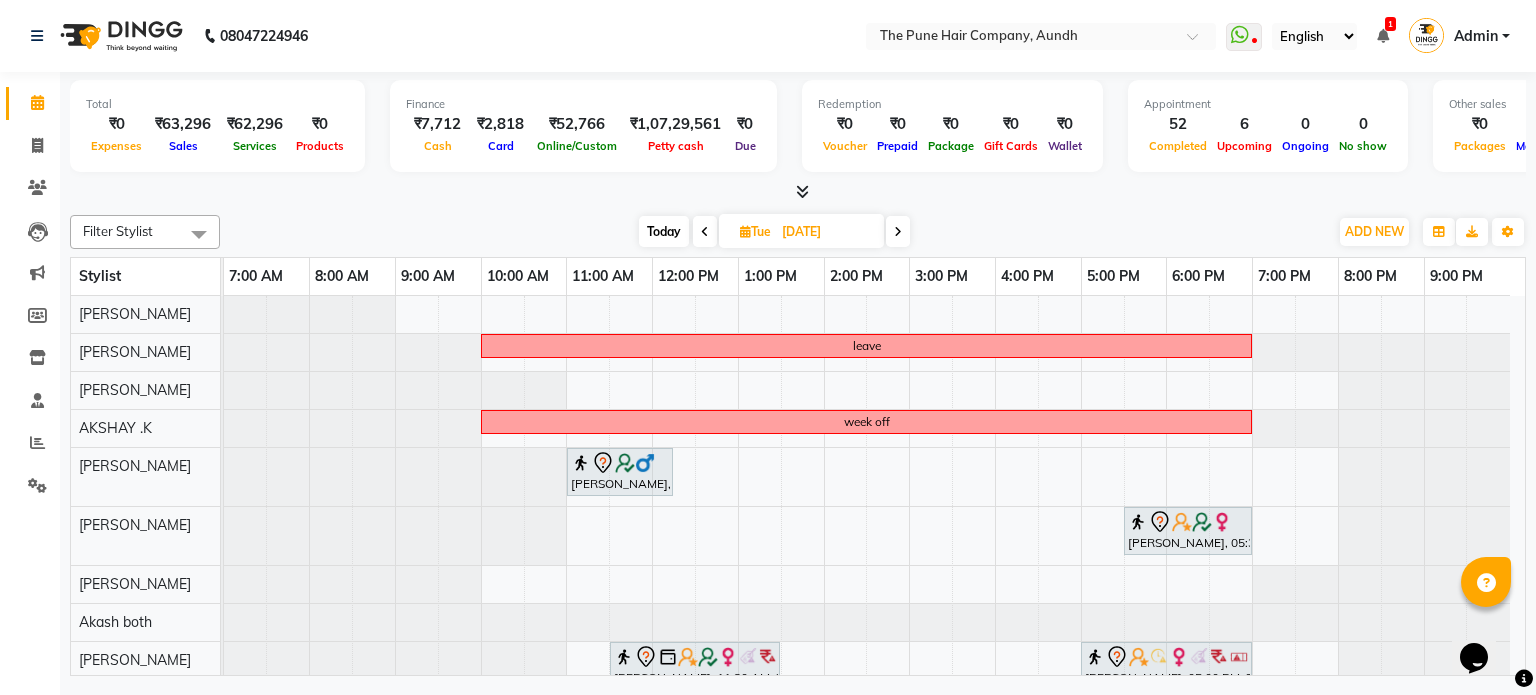 click at bounding box center (898, 231) 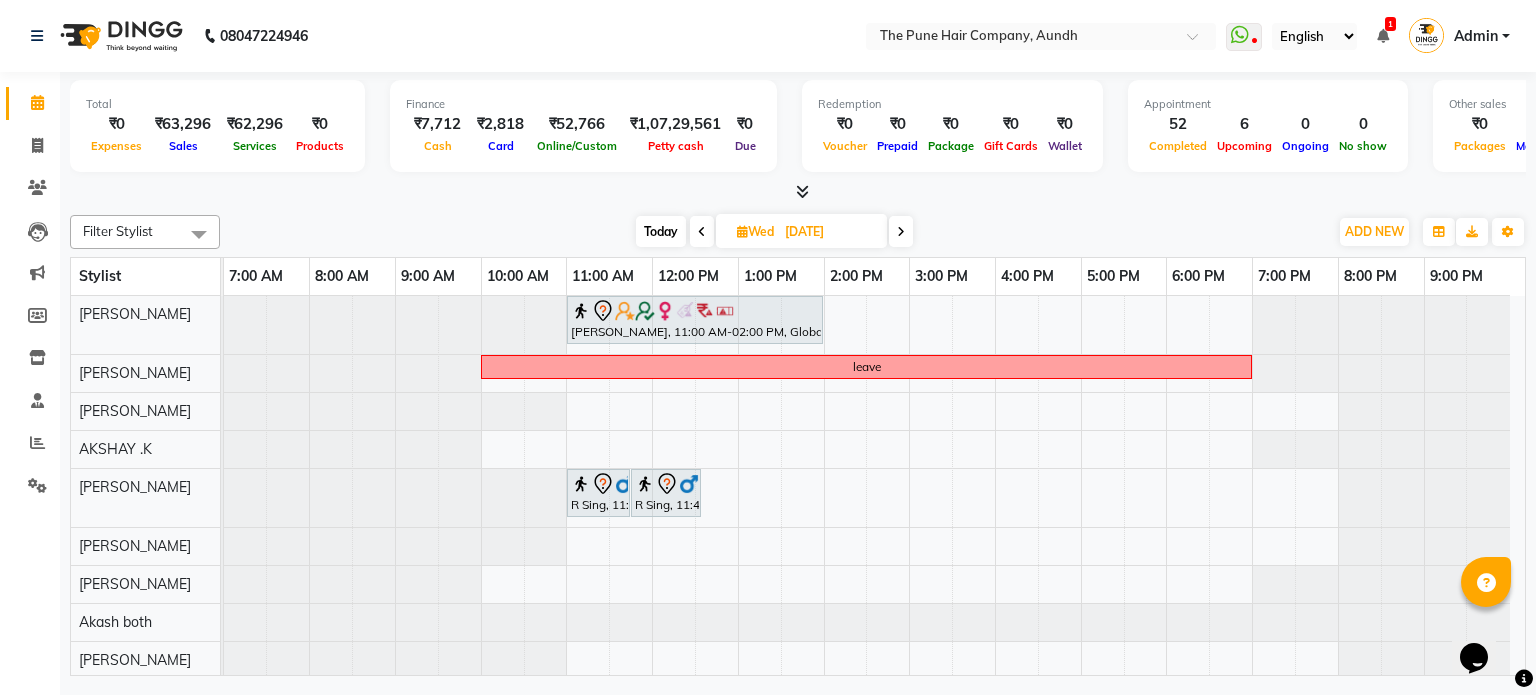click at bounding box center [901, 232] 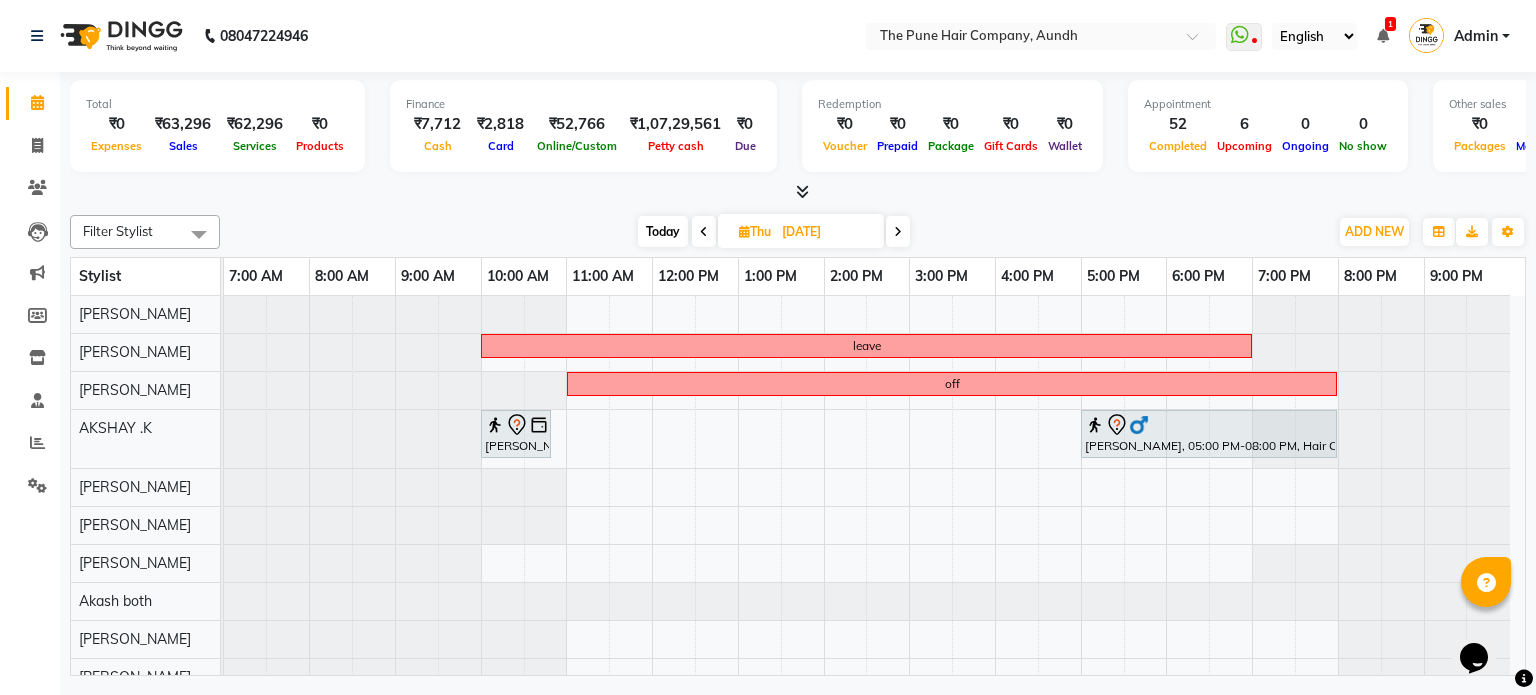 click at bounding box center [898, 232] 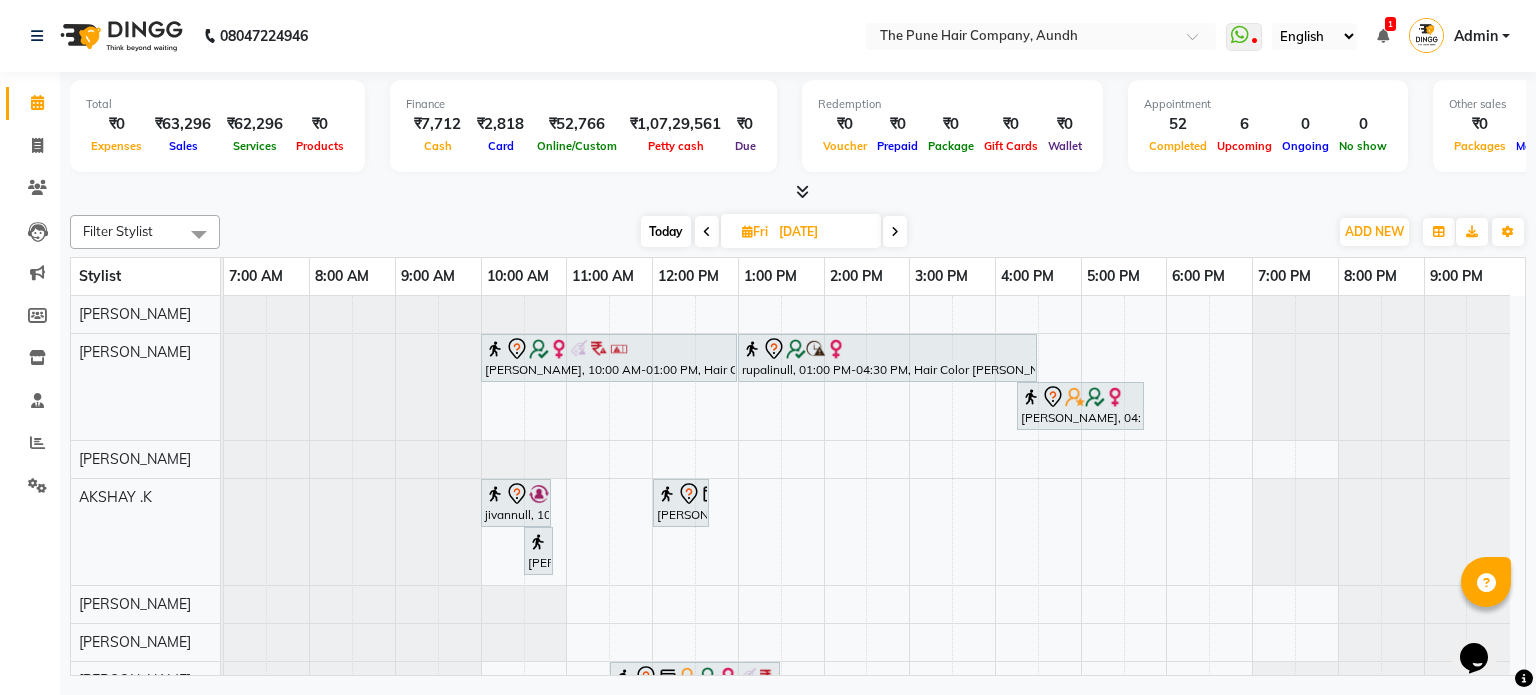 click at bounding box center (895, 231) 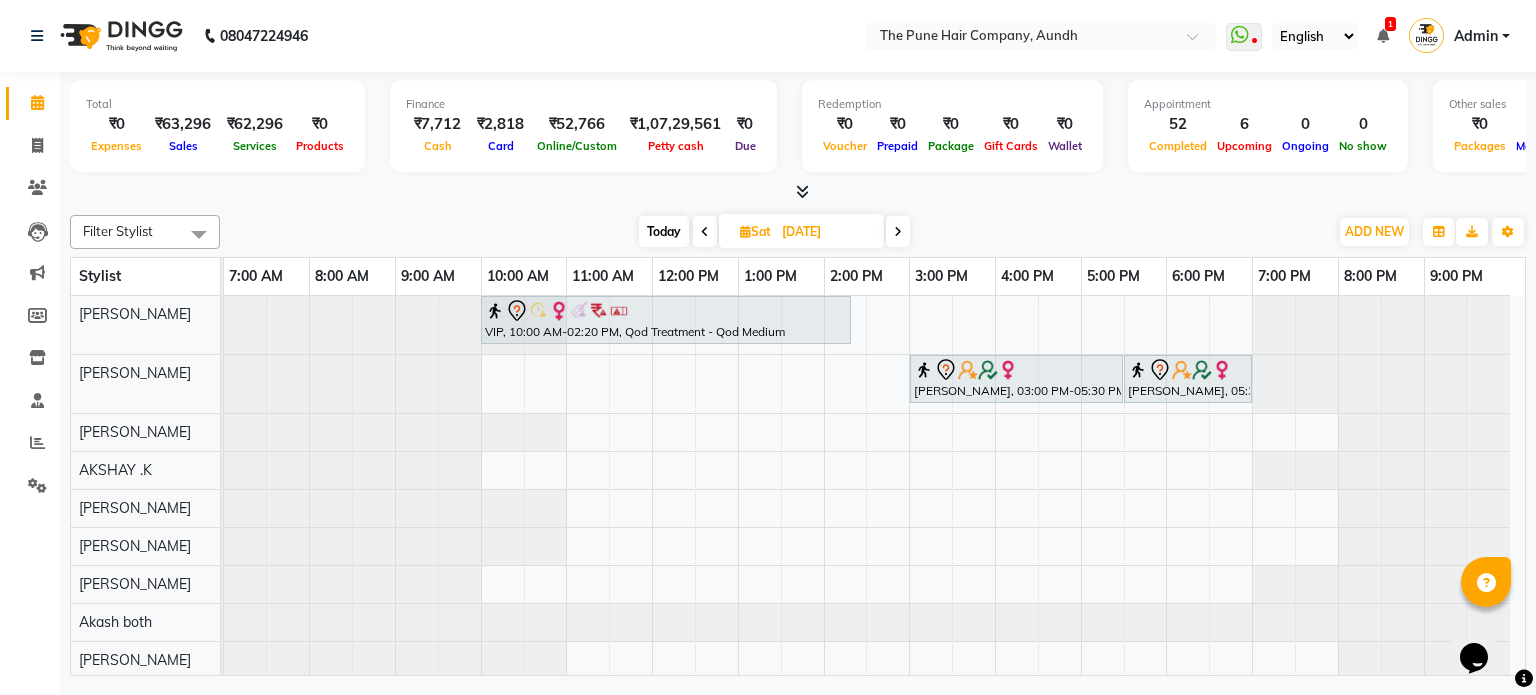 click at bounding box center (898, 231) 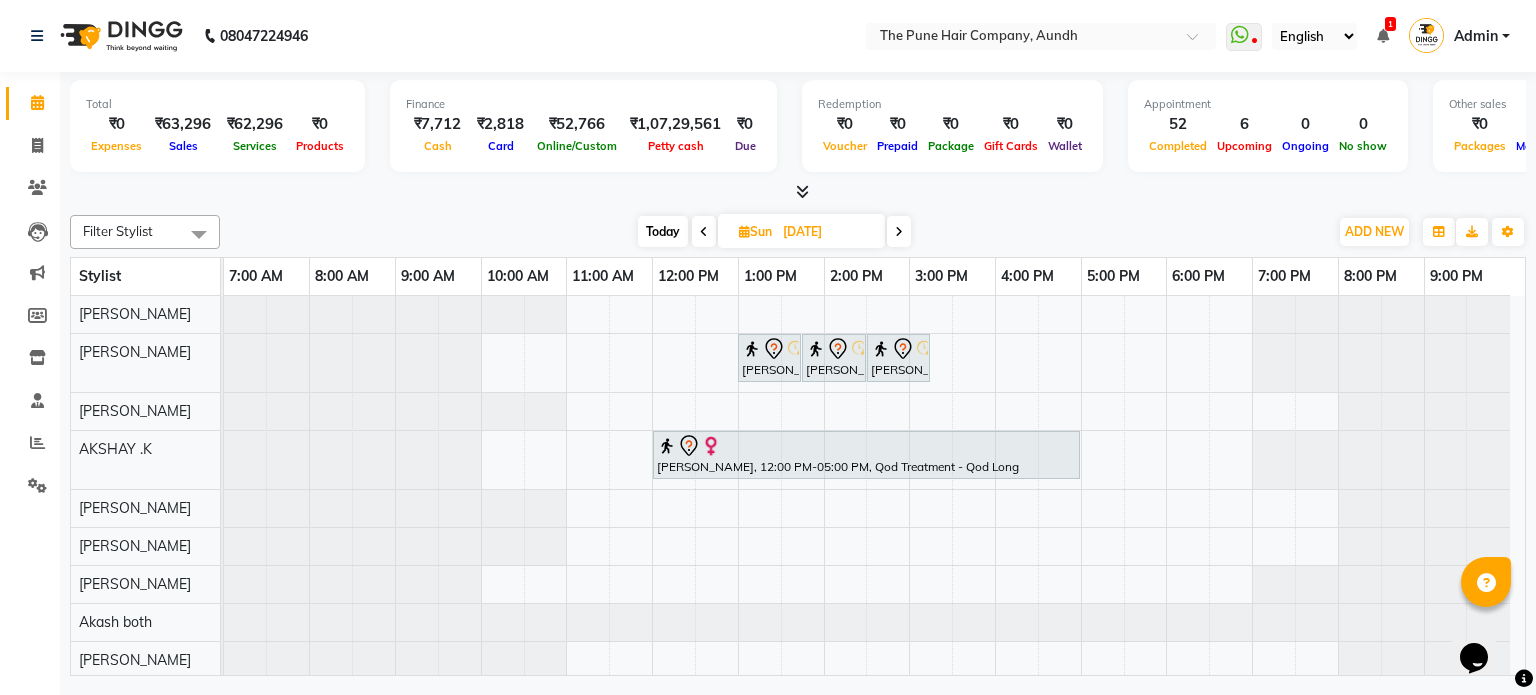 click at bounding box center (899, 232) 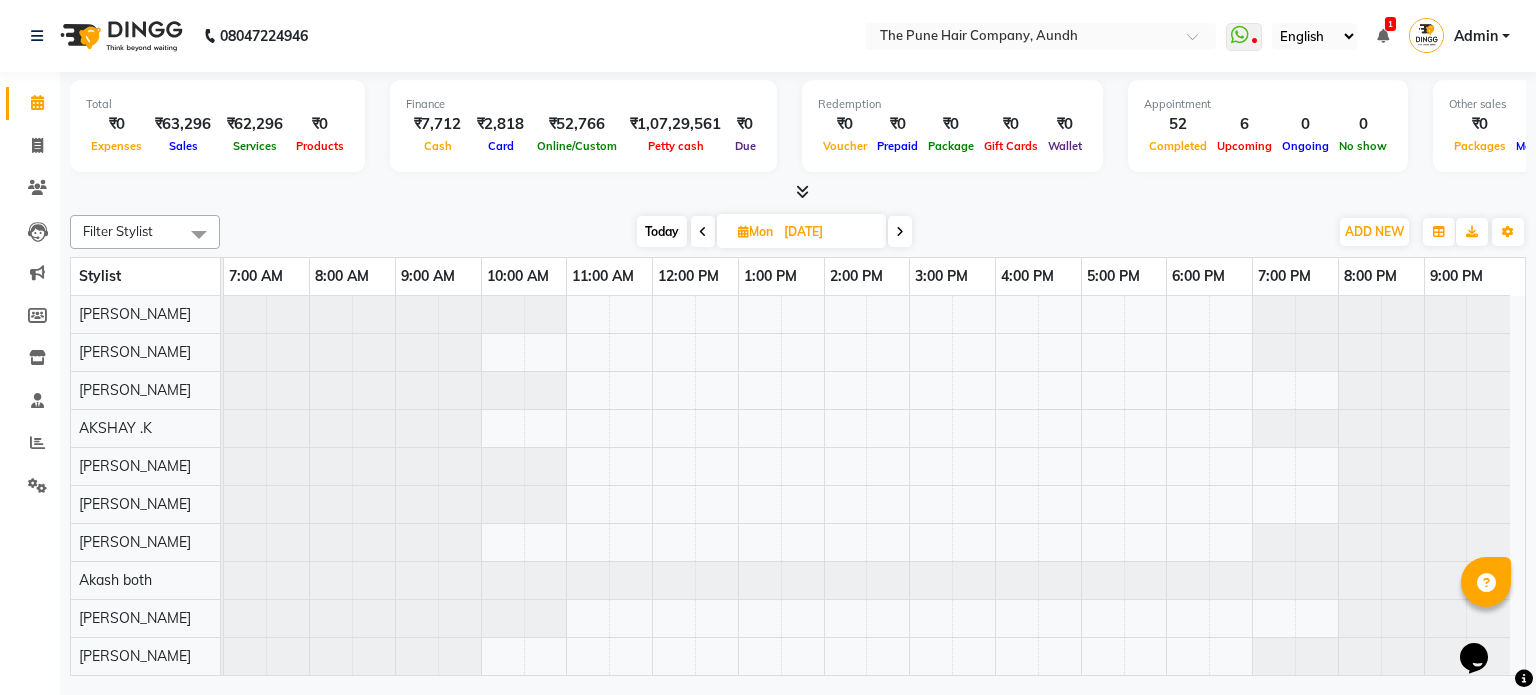 click at bounding box center (900, 231) 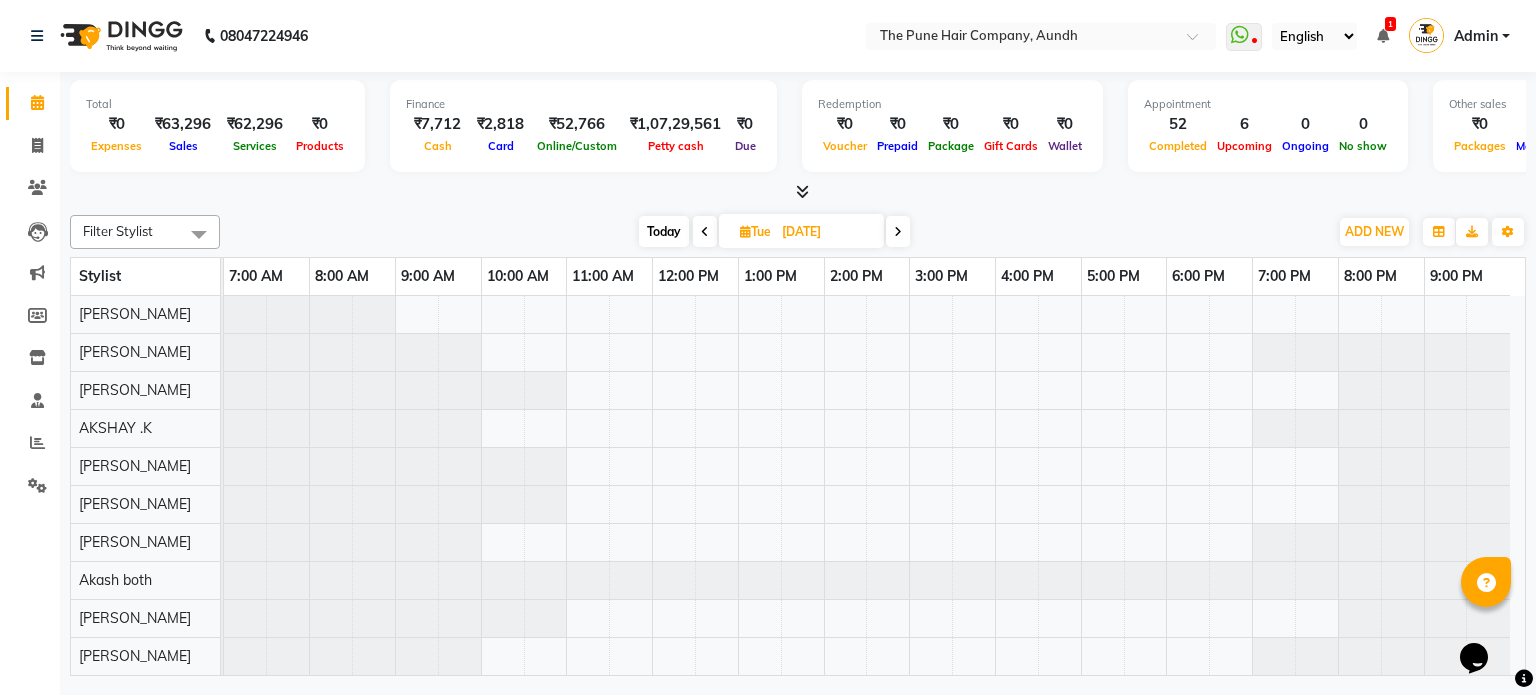 scroll, scrollTop: 76, scrollLeft: 0, axis: vertical 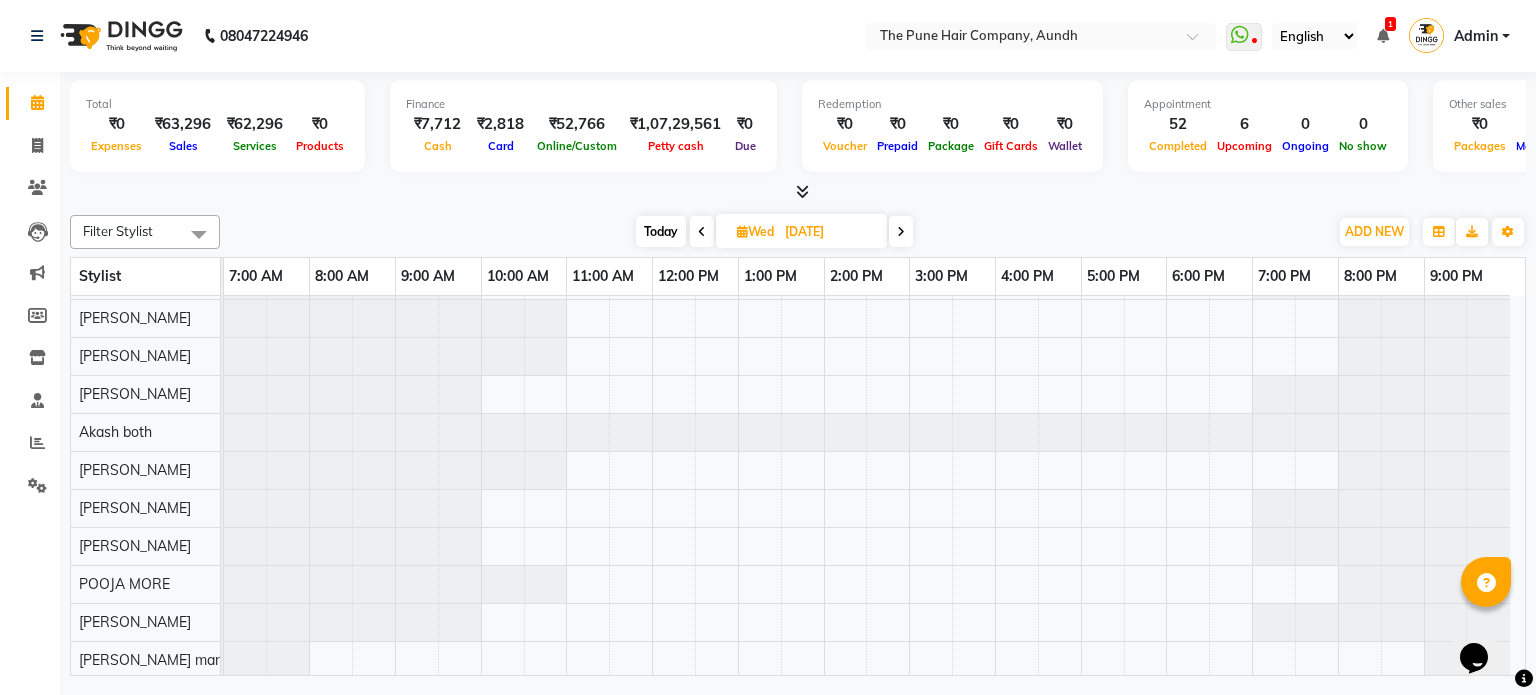 click at bounding box center [901, 231] 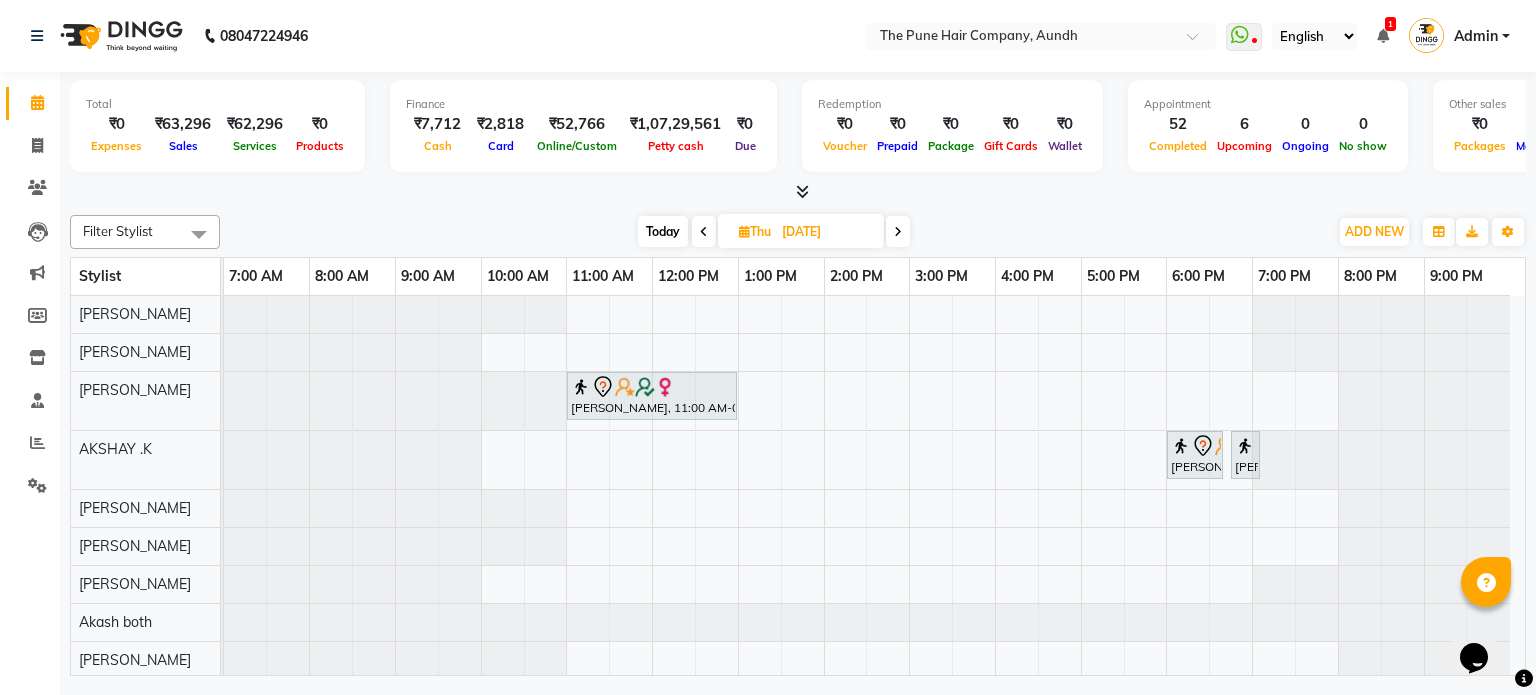 click at bounding box center [898, 232] 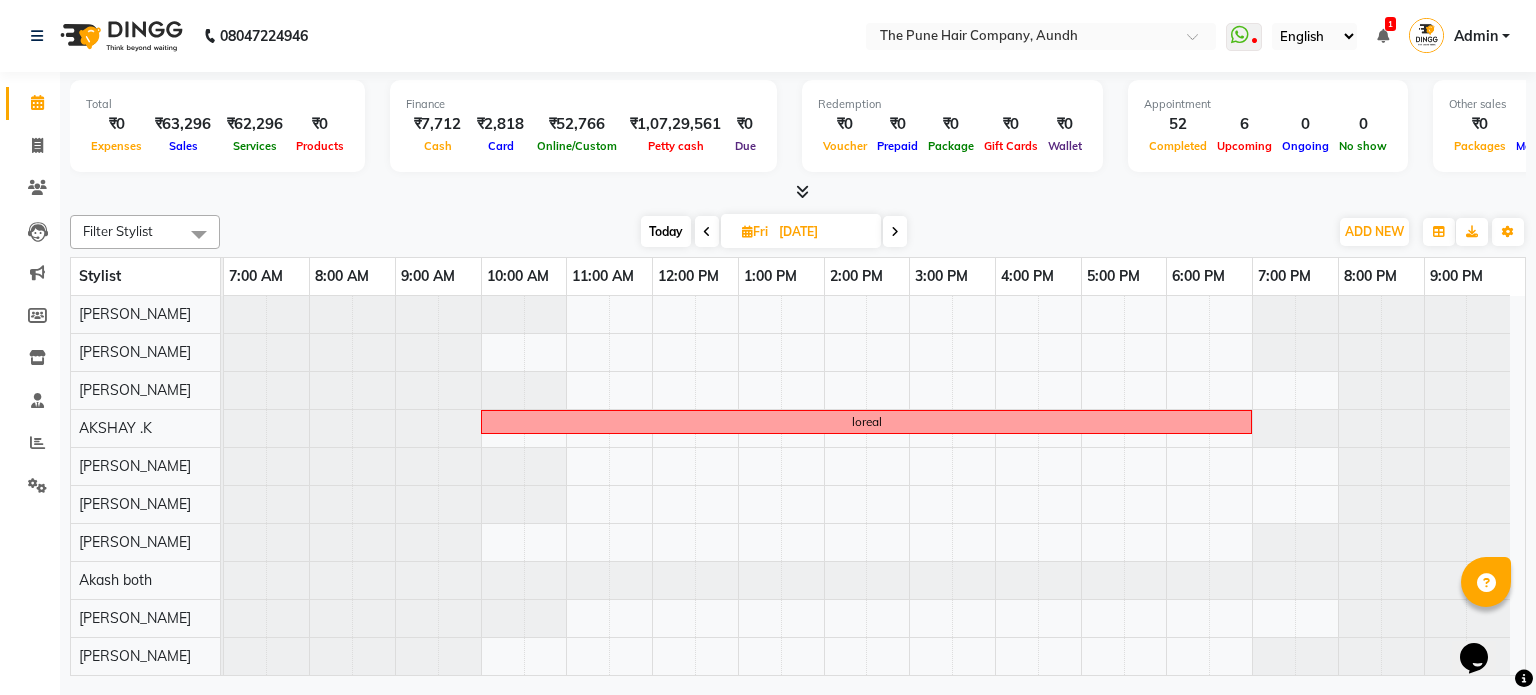 click at bounding box center (895, 232) 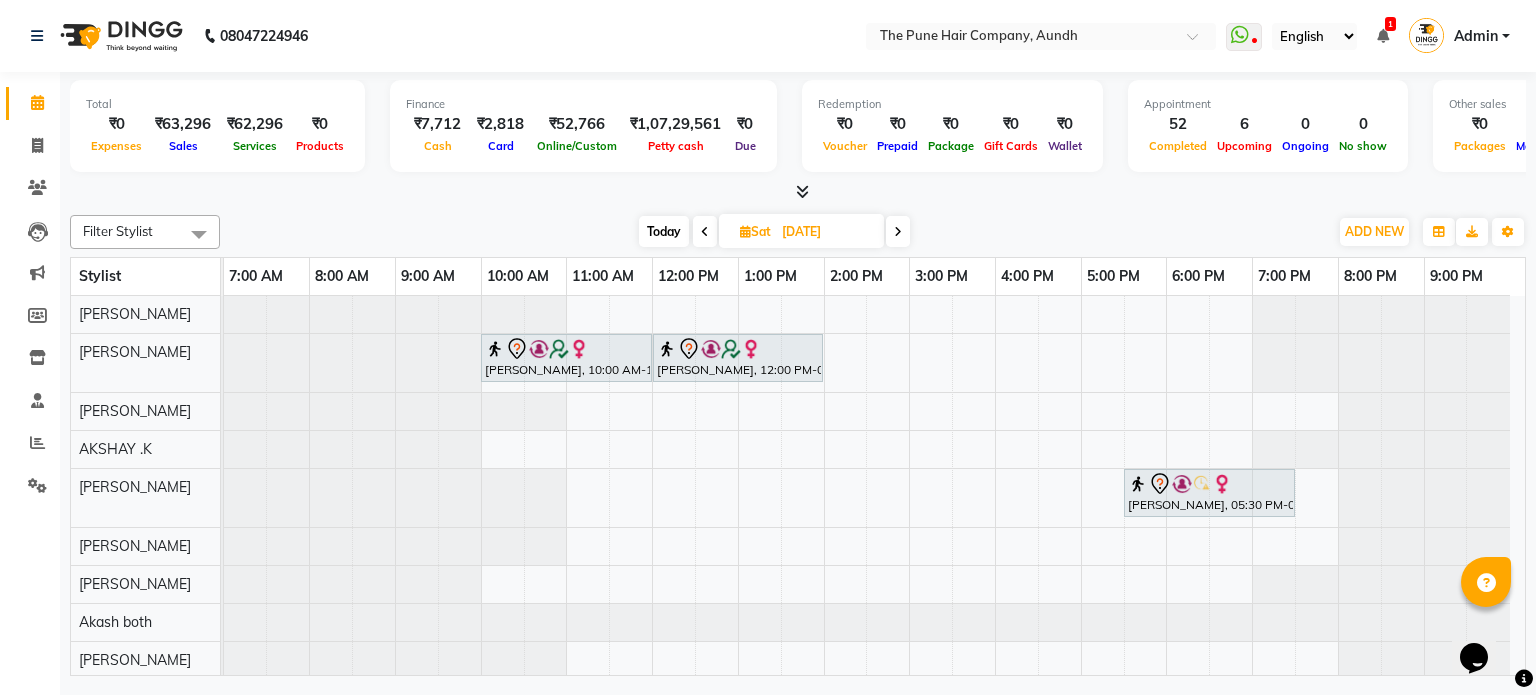 click at bounding box center [898, 232] 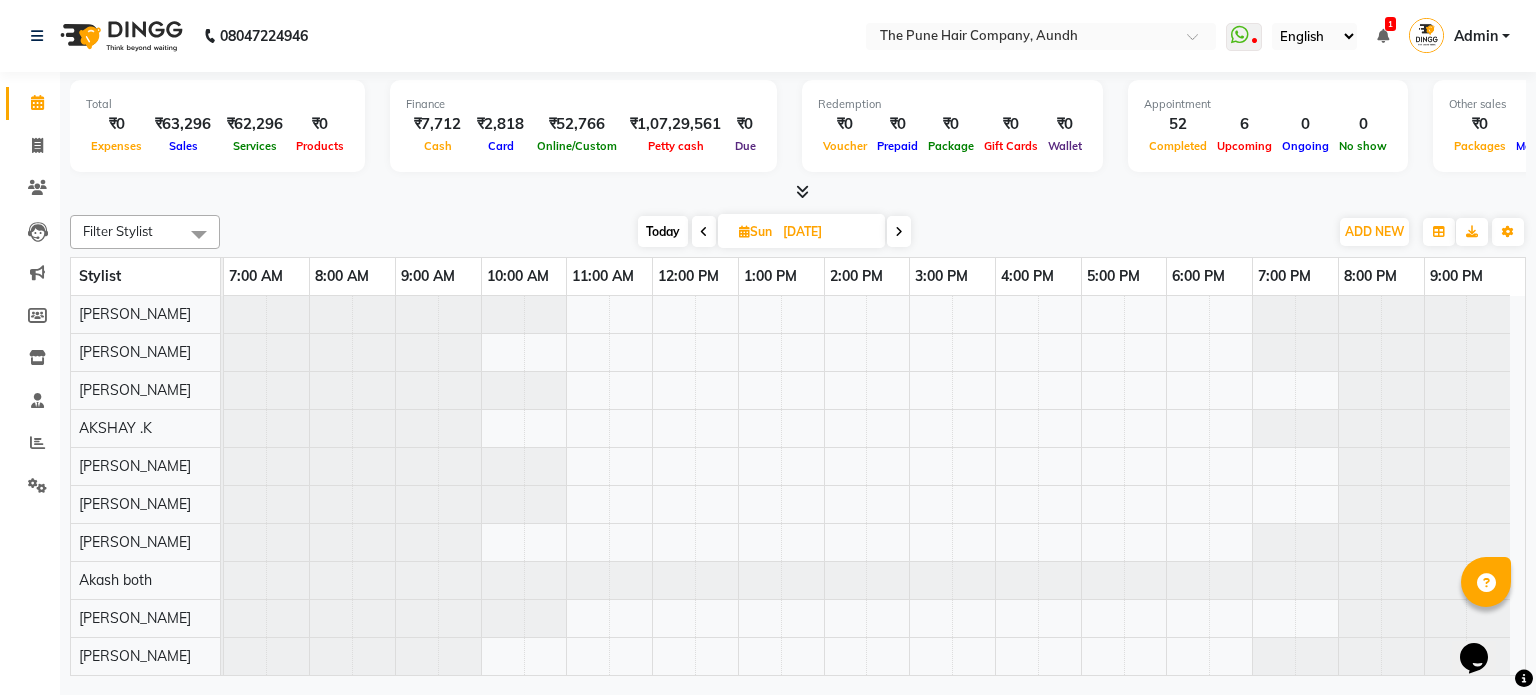 click on "Today" at bounding box center (663, 231) 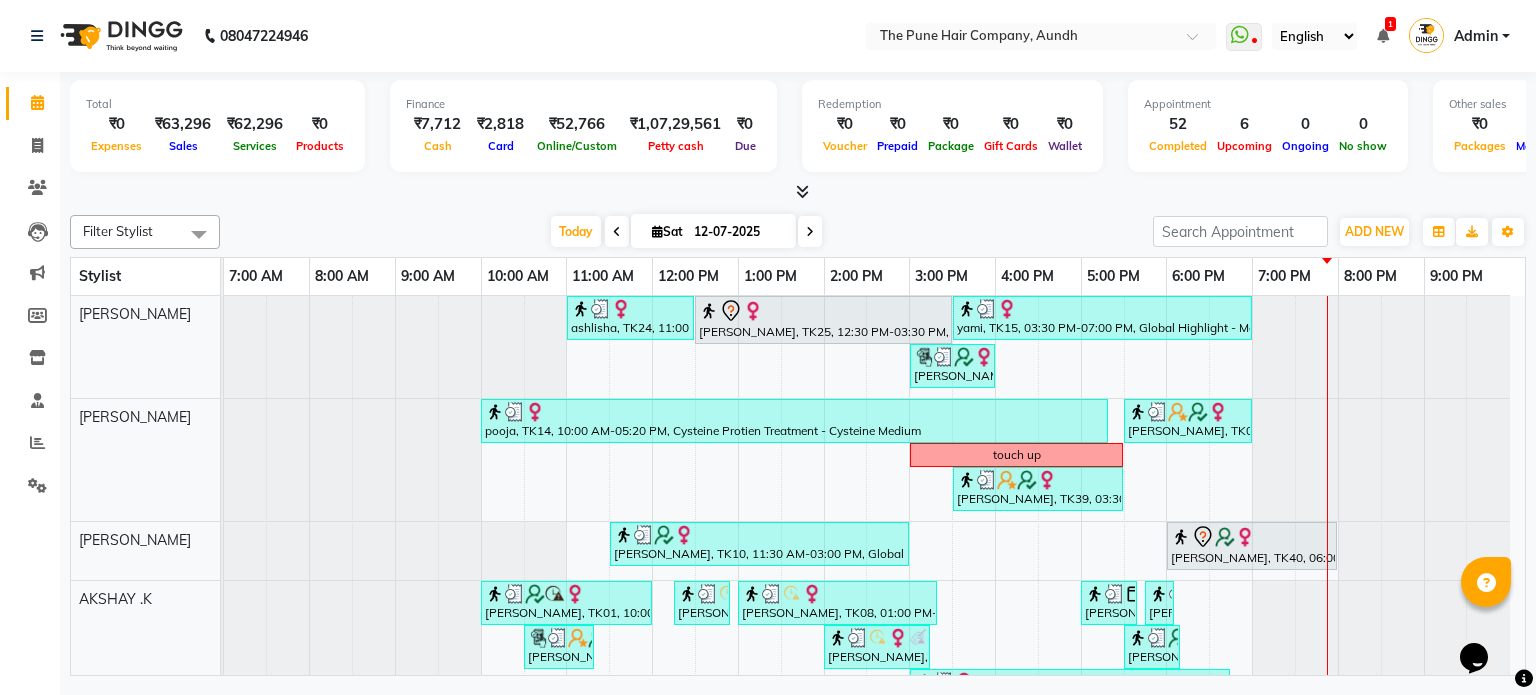 scroll, scrollTop: 148, scrollLeft: 0, axis: vertical 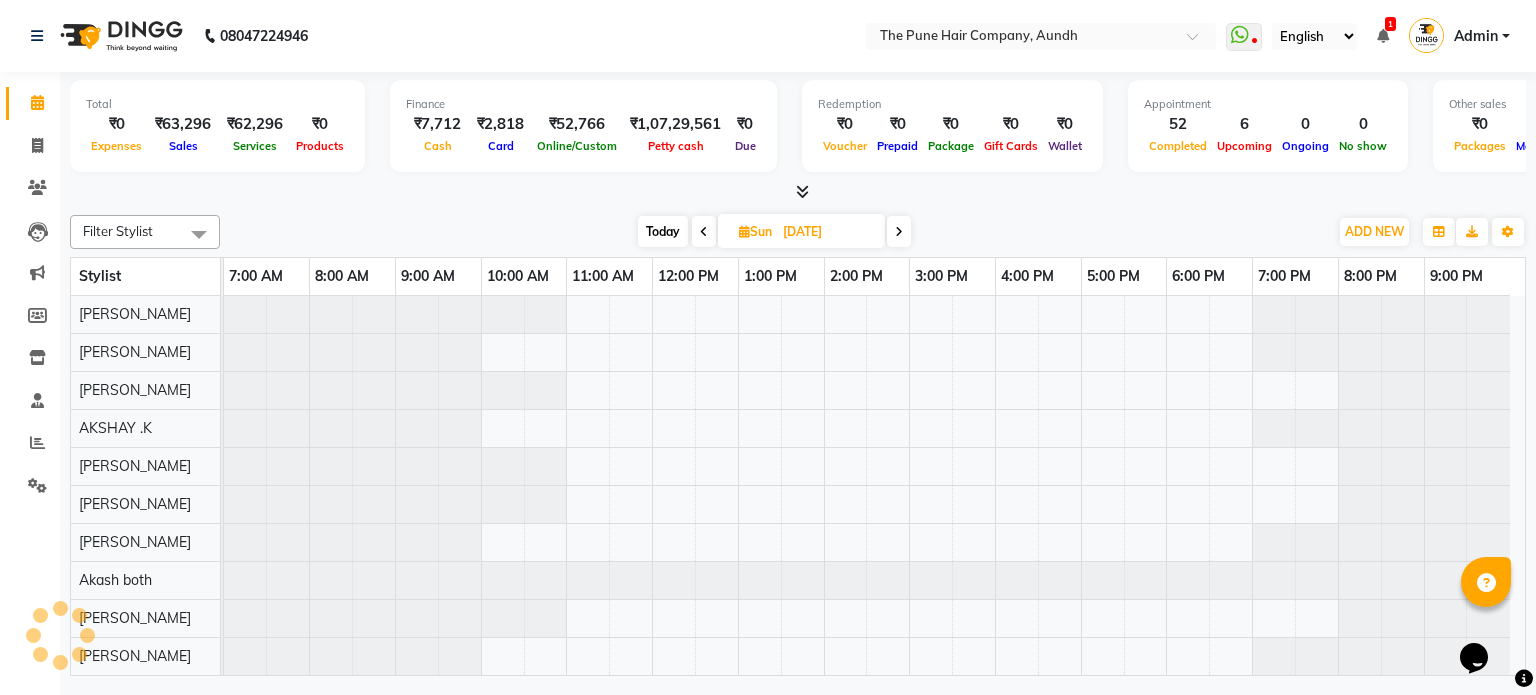click at bounding box center [899, 231] 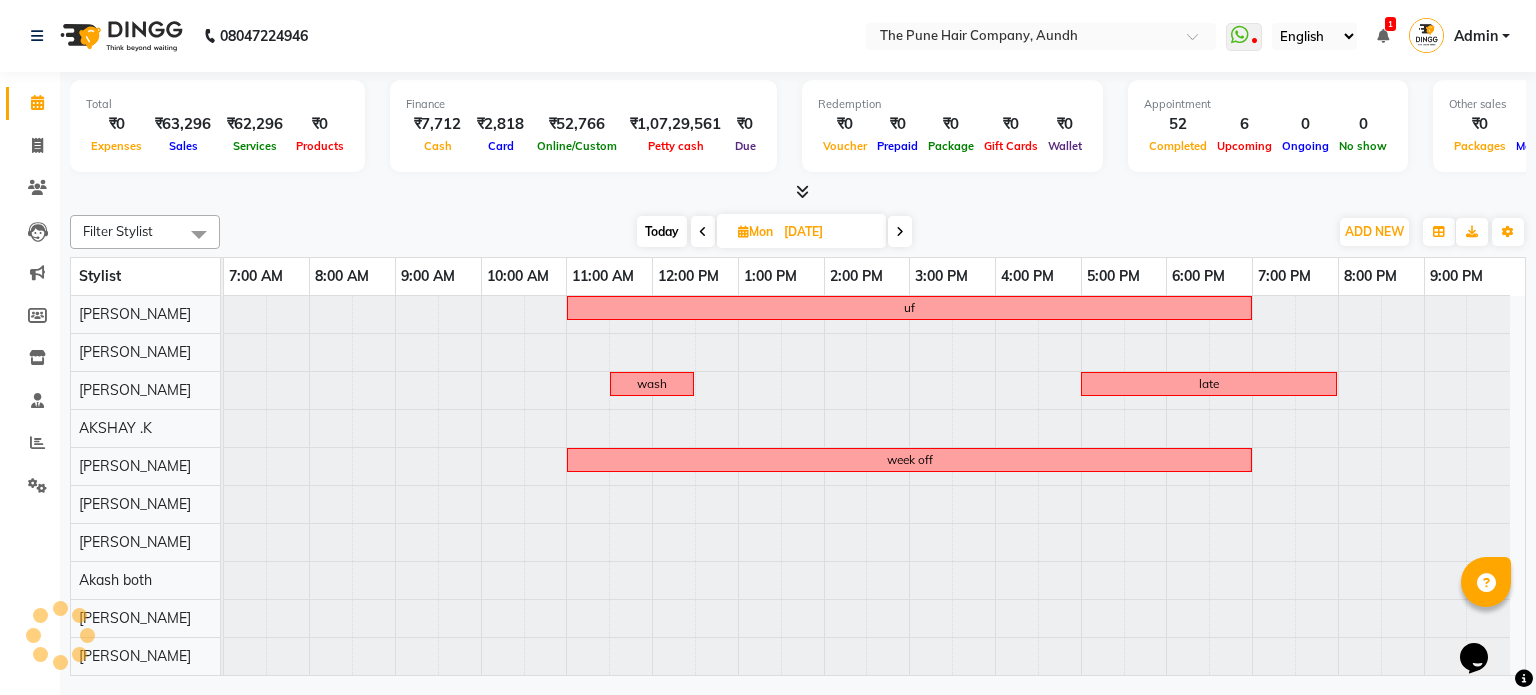 click at bounding box center [900, 232] 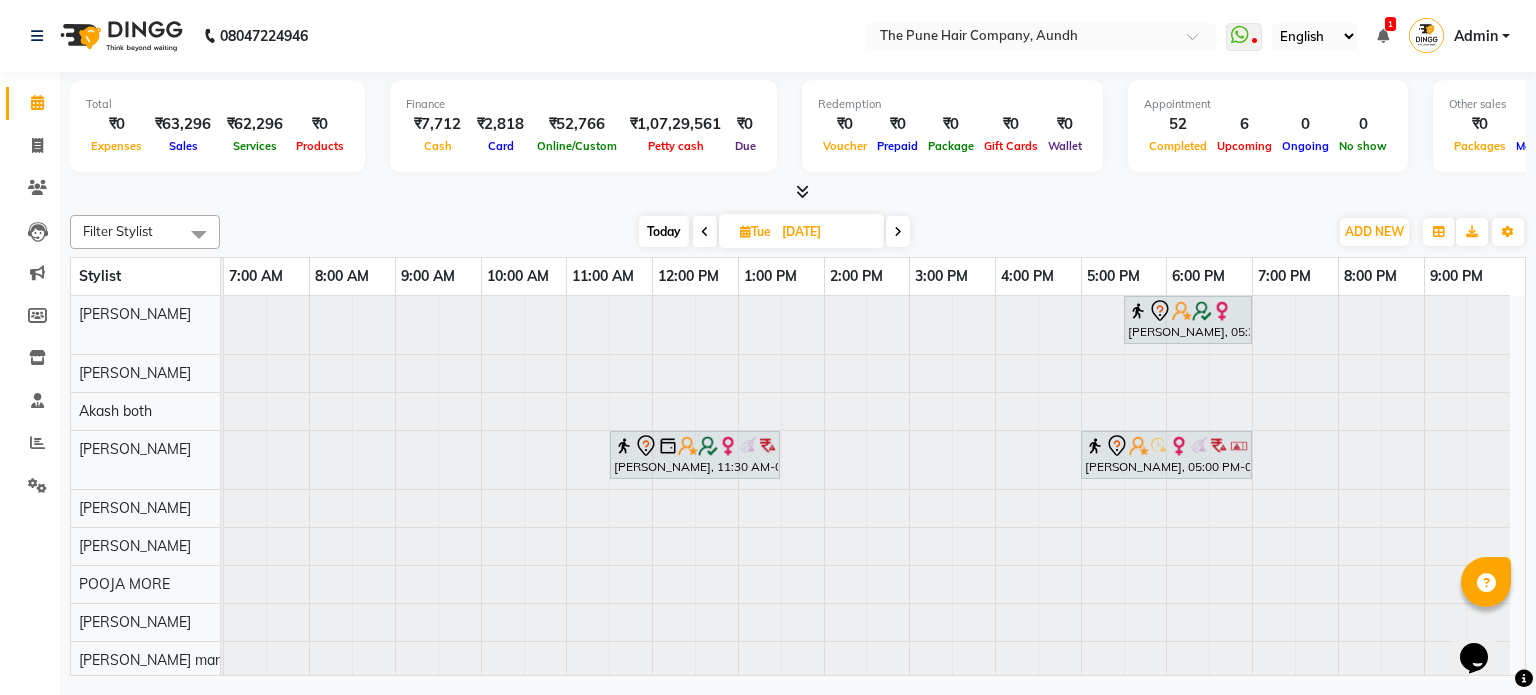 click on "Today" at bounding box center (664, 231) 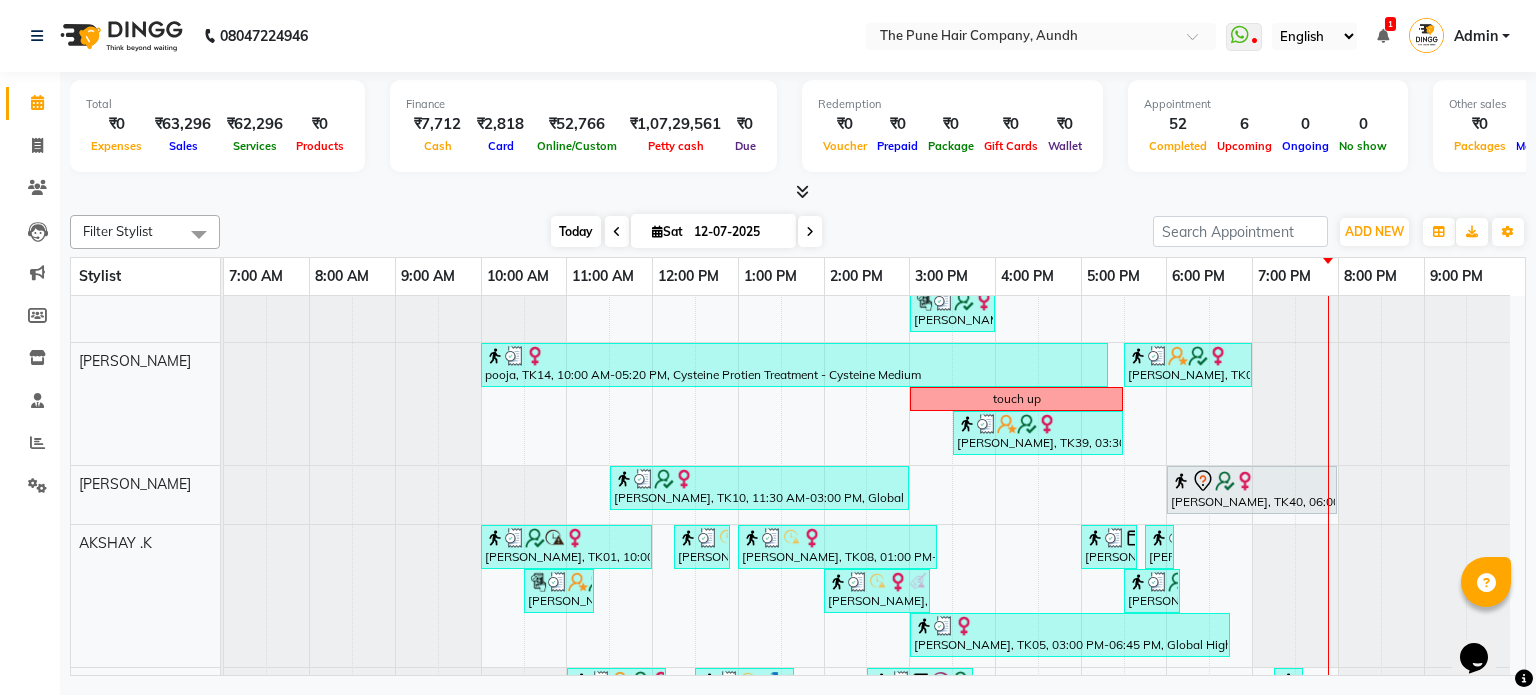 click on "Today" at bounding box center (576, 231) 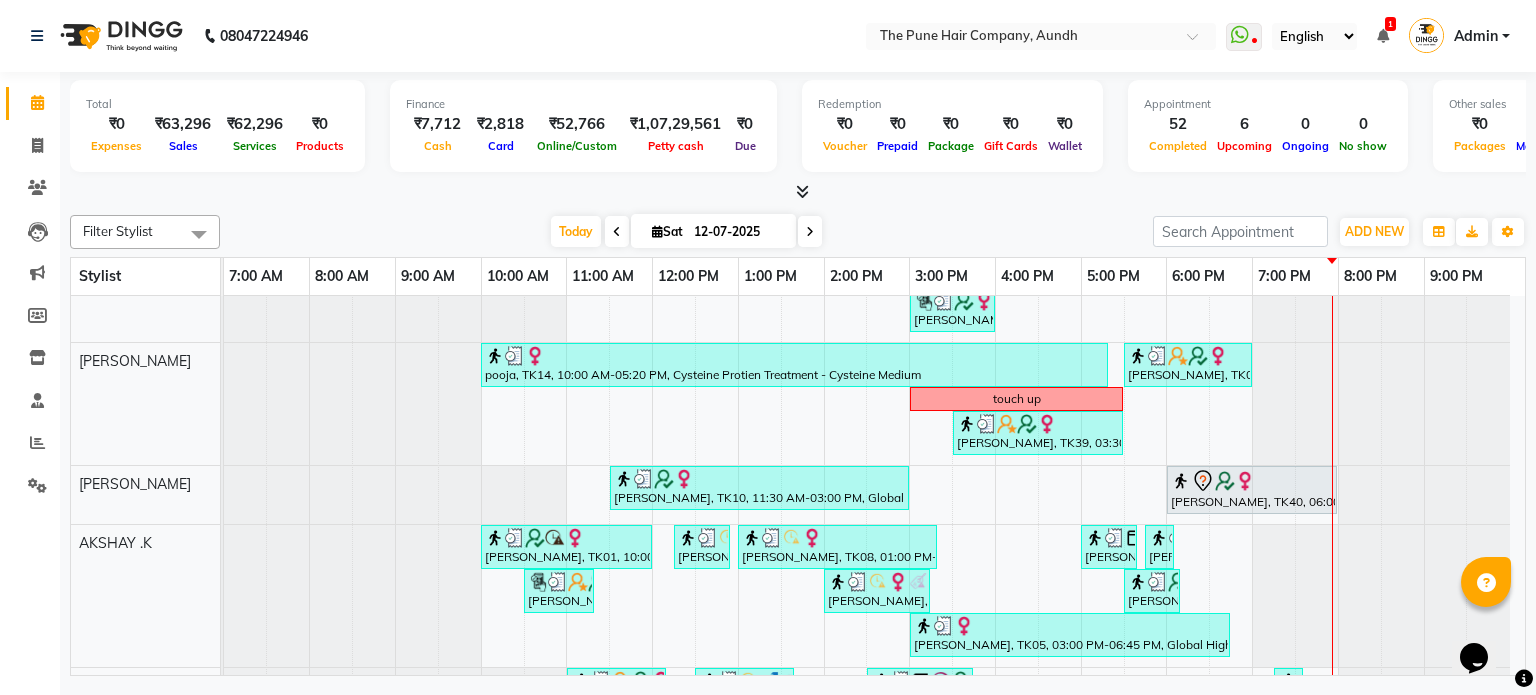 scroll, scrollTop: 147, scrollLeft: 0, axis: vertical 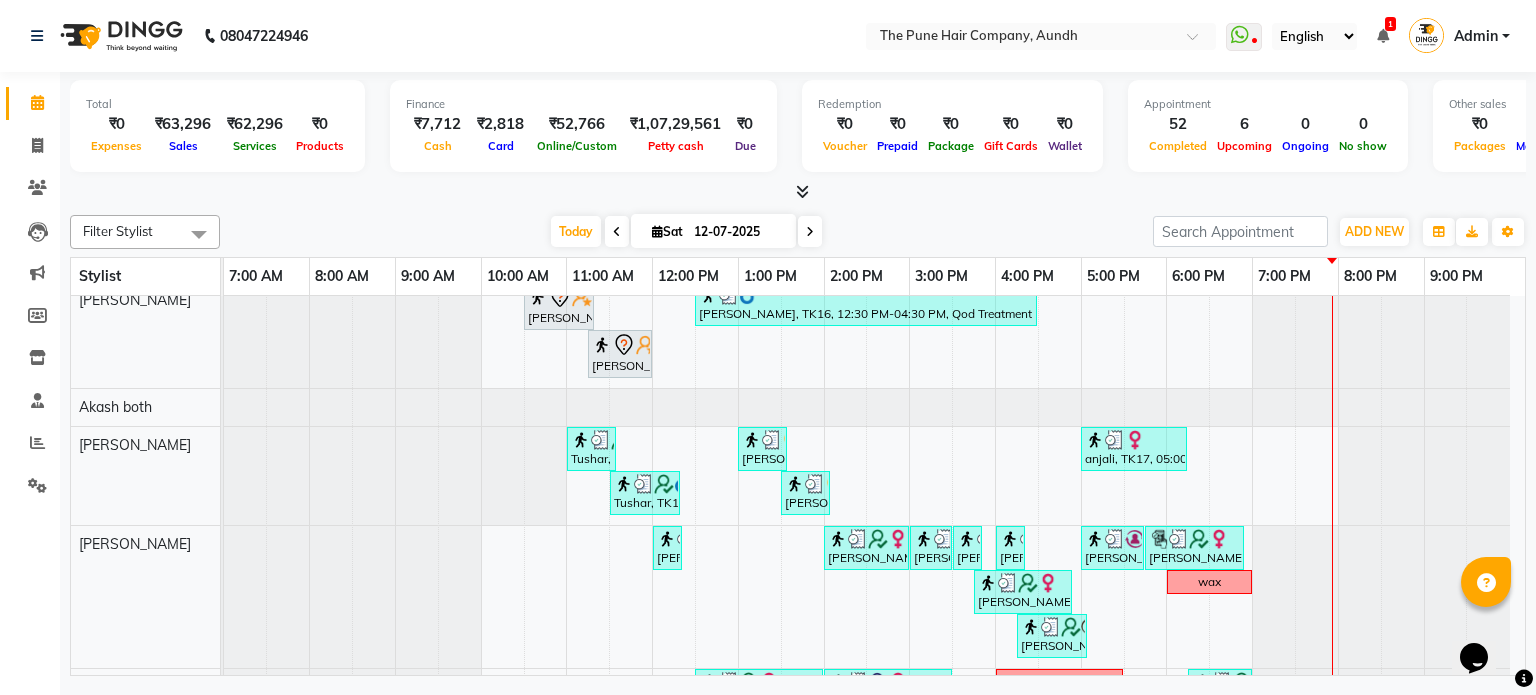 click at bounding box center (810, 232) 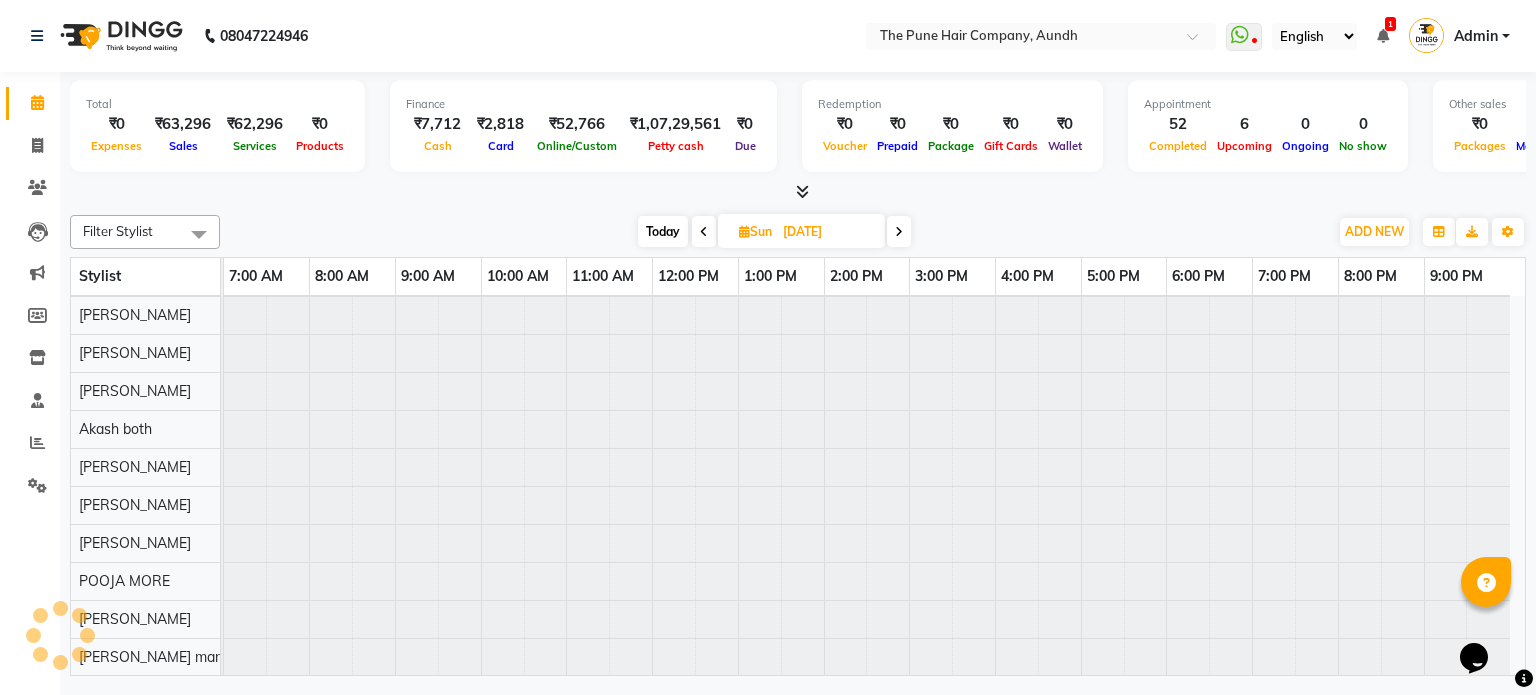 scroll, scrollTop: 148, scrollLeft: 0, axis: vertical 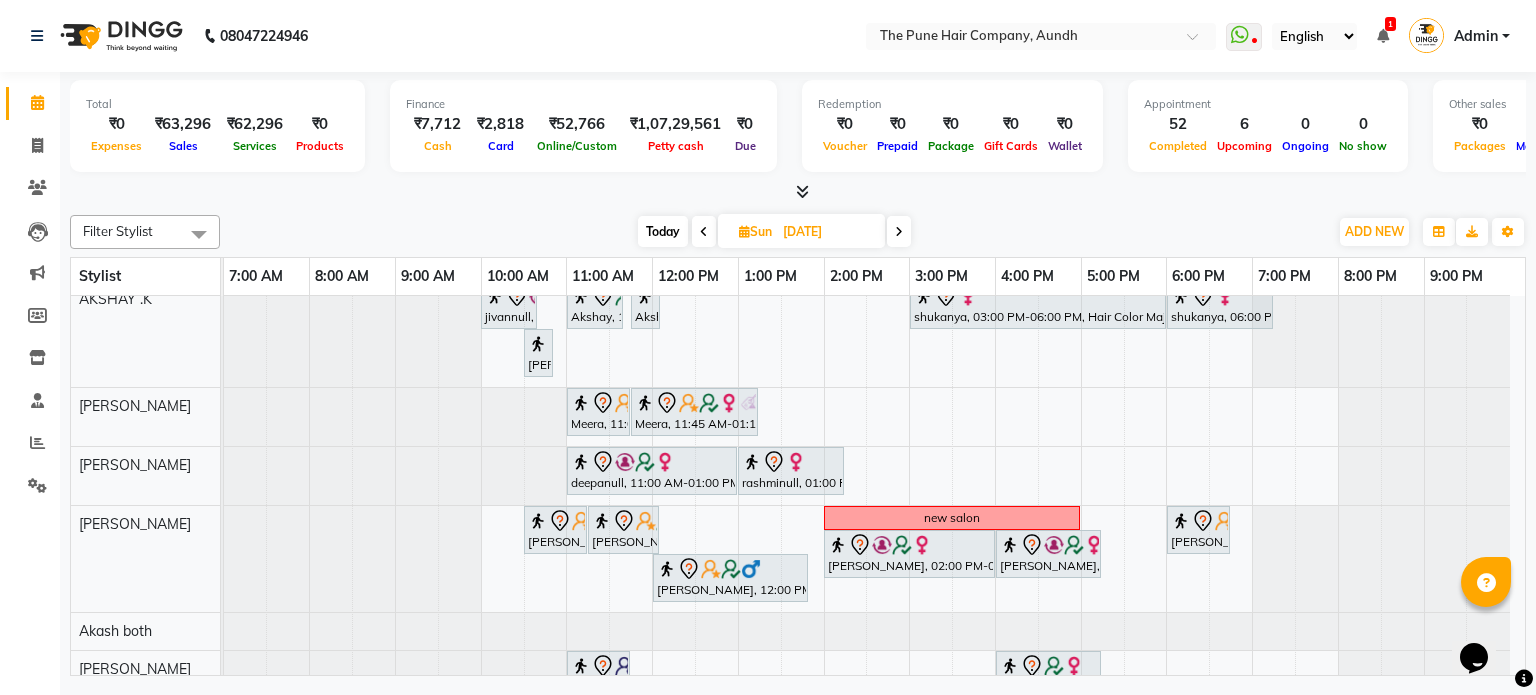 click on "Sun 13-07-2025" at bounding box center (801, 231) 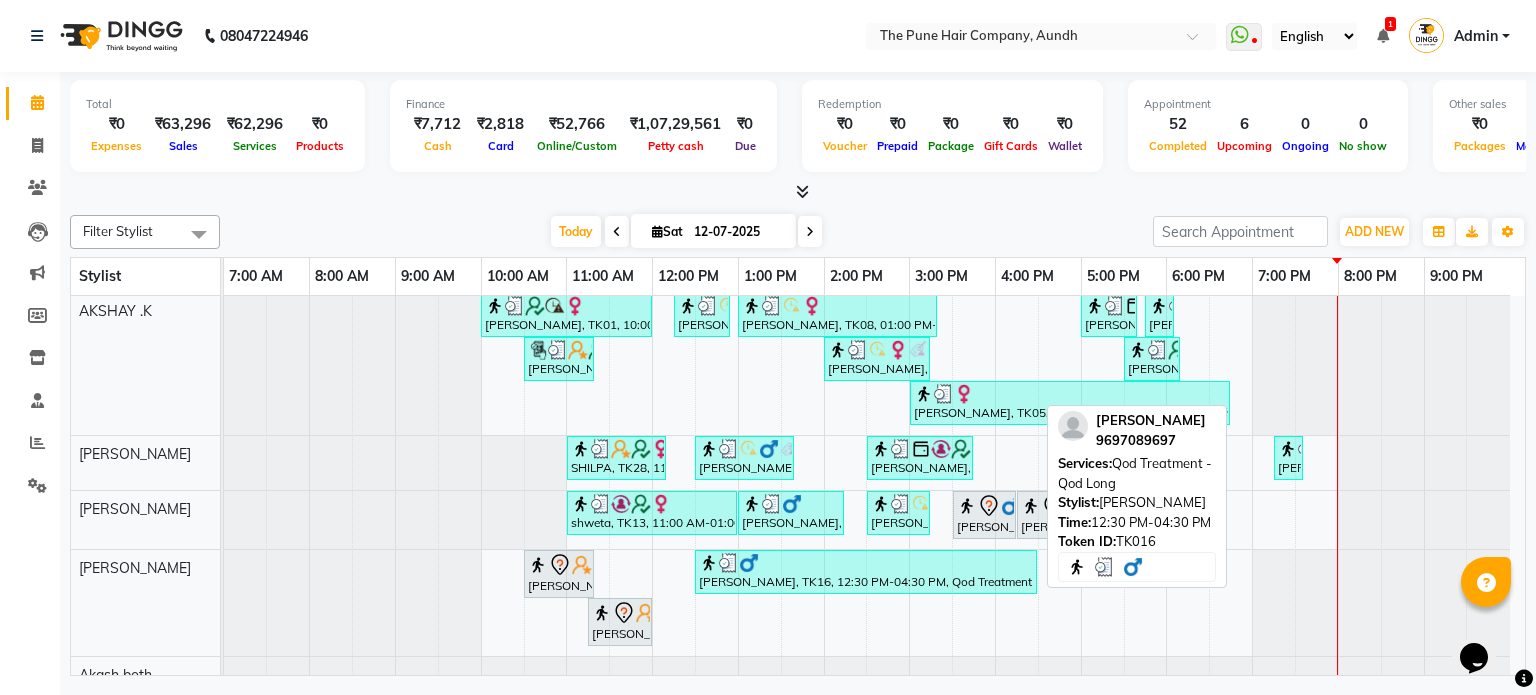 scroll, scrollTop: 488, scrollLeft: 0, axis: vertical 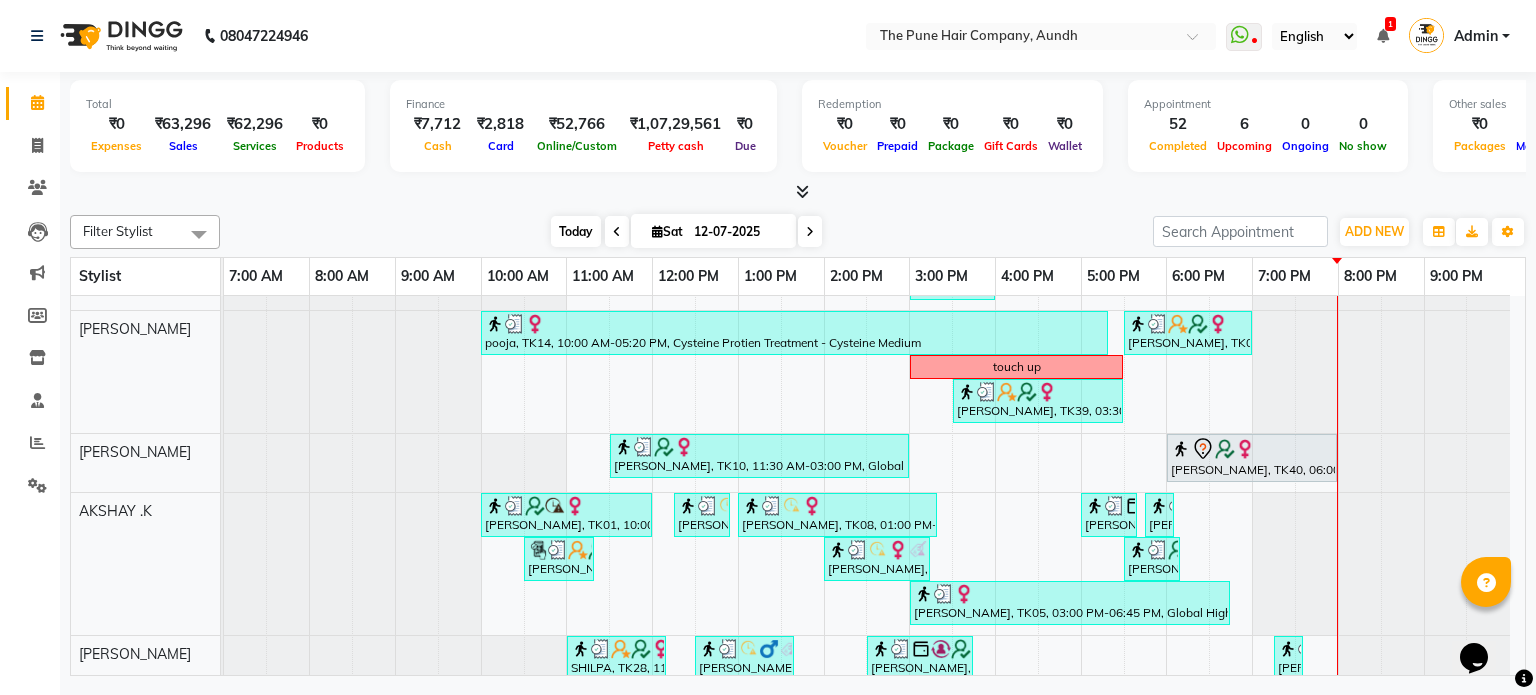 click on "Today" at bounding box center [576, 231] 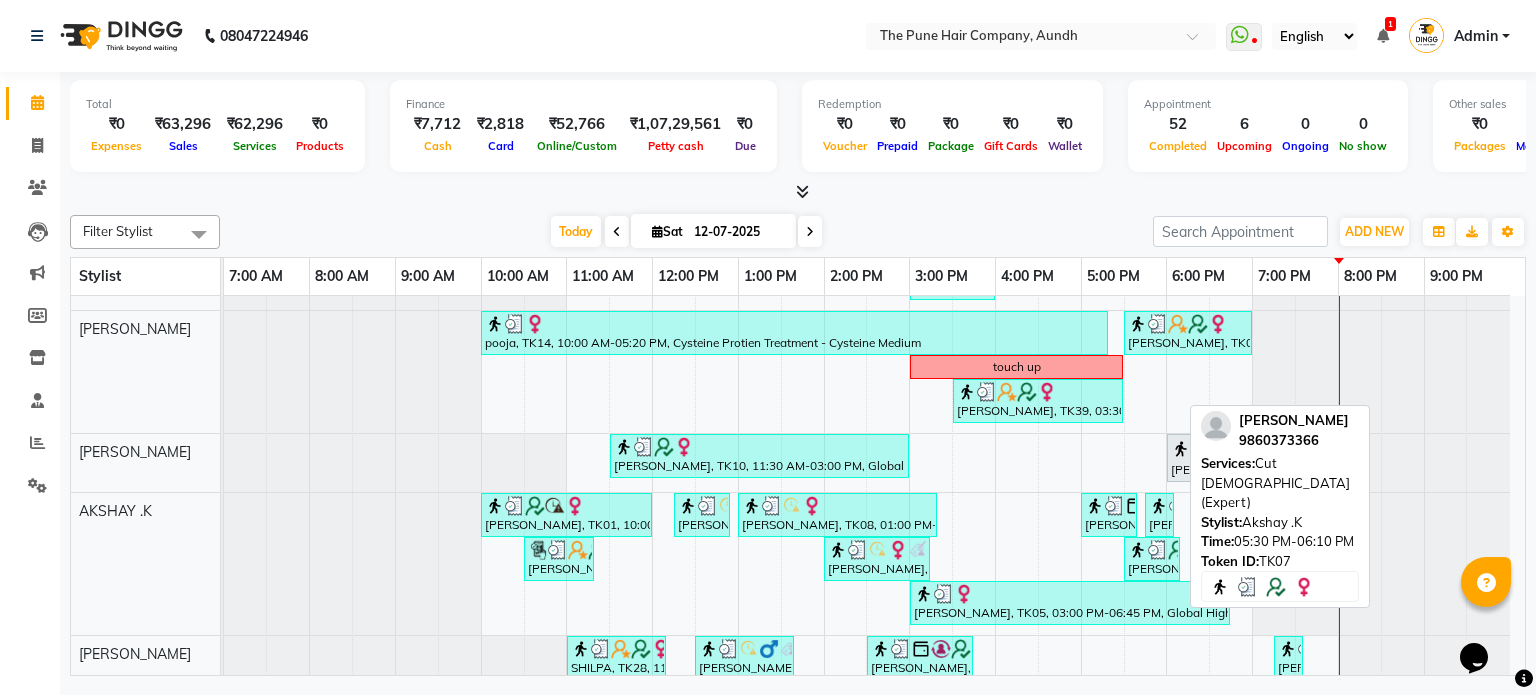 scroll, scrollTop: 121, scrollLeft: 0, axis: vertical 